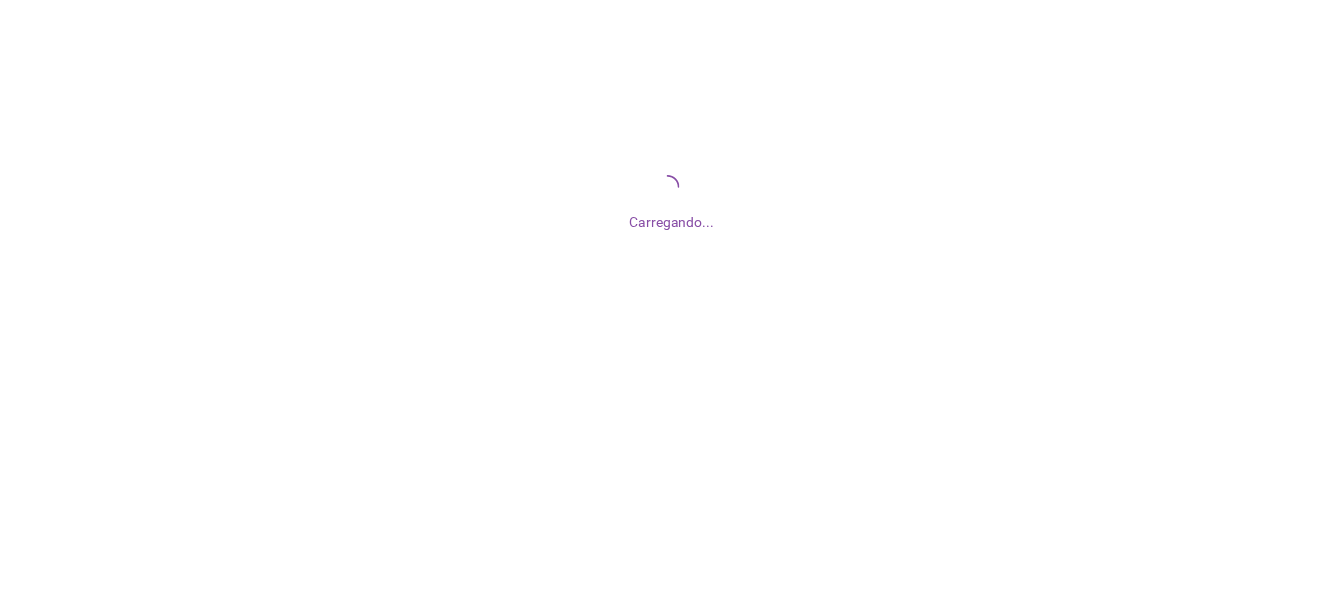 scroll, scrollTop: 0, scrollLeft: 0, axis: both 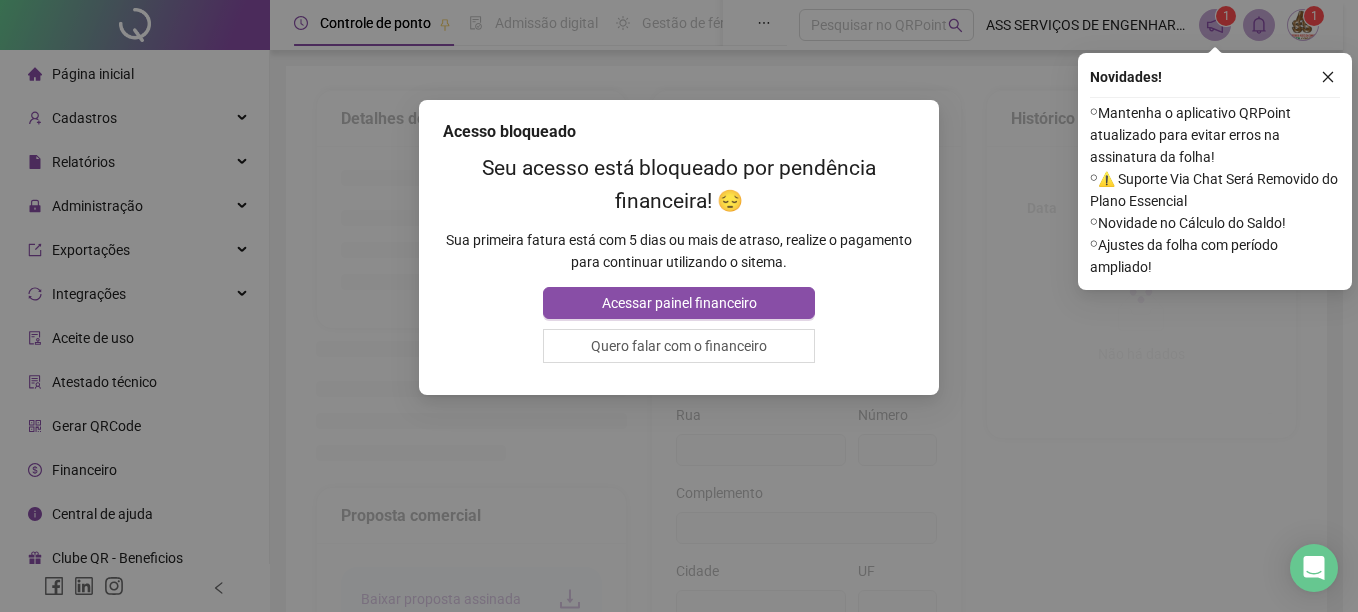 type on "**********" 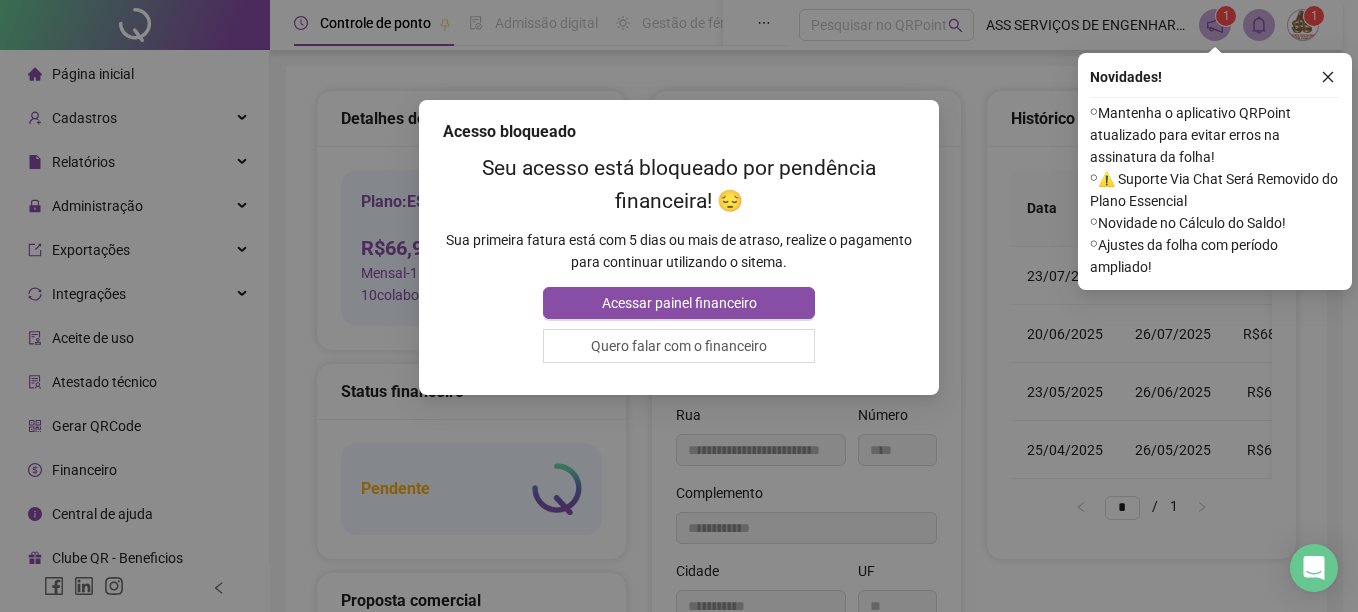 type on "*********" 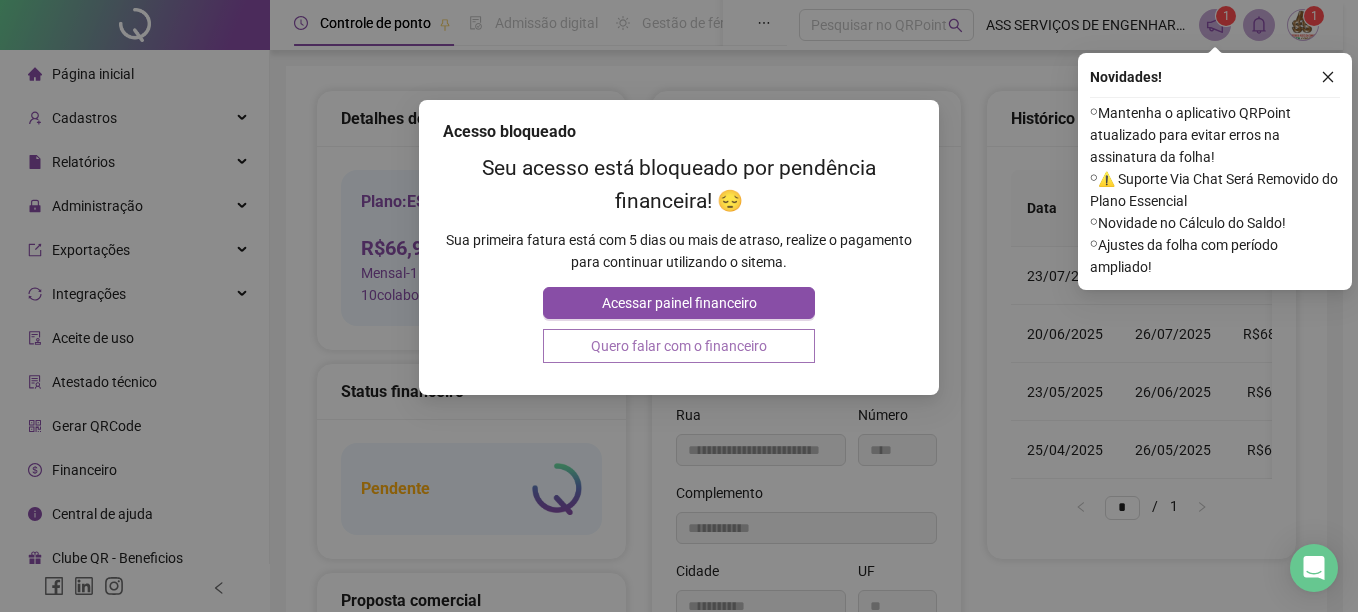 drag, startPoint x: 655, startPoint y: 312, endPoint x: 703, endPoint y: 330, distance: 51.264023 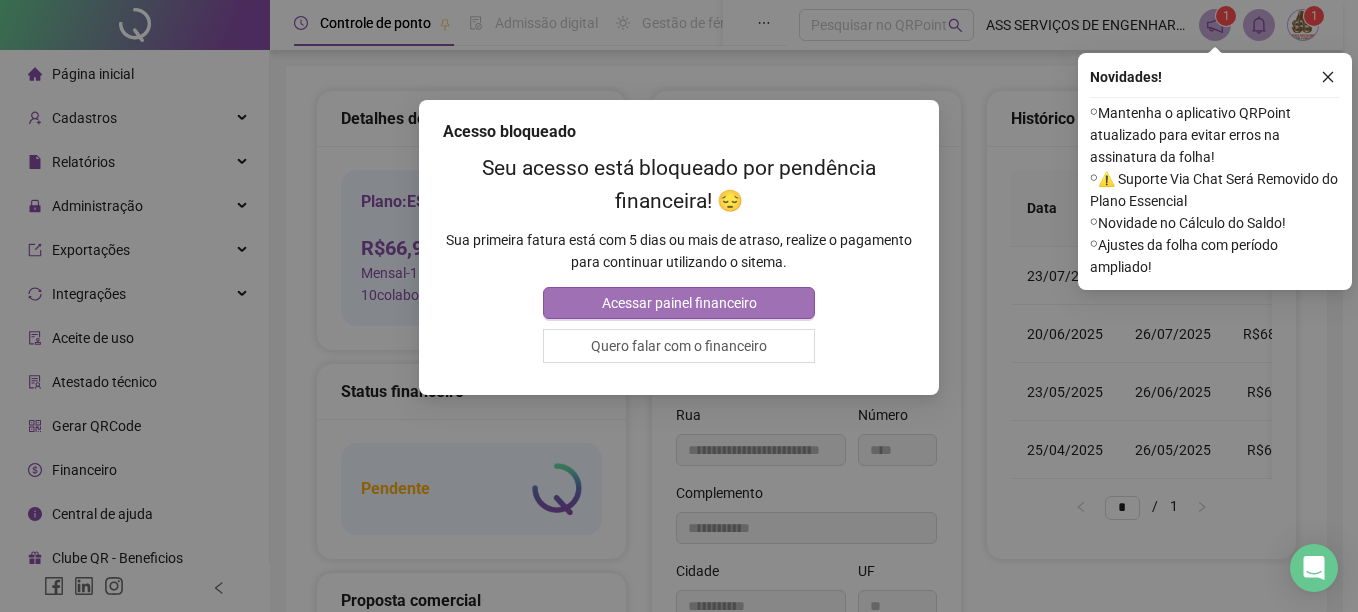 click on "Acessar painel financeiro" at bounding box center (679, 303) 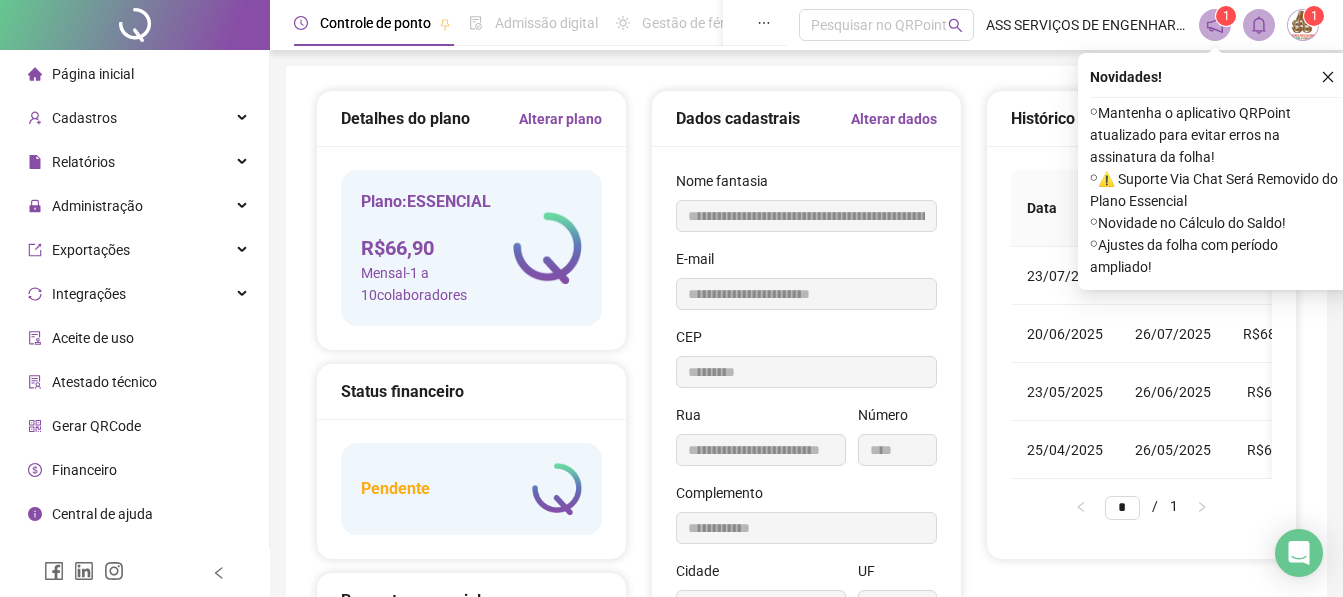 click on "Financeiro" at bounding box center [84, 470] 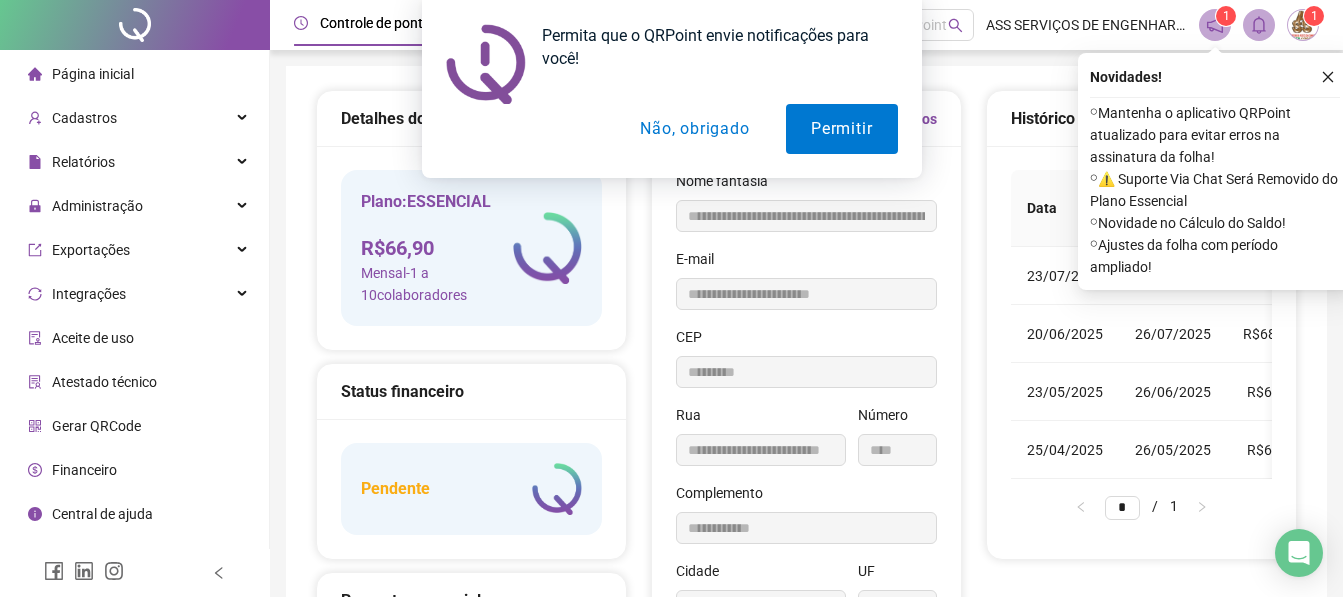 click on "Financeiro" at bounding box center (84, 470) 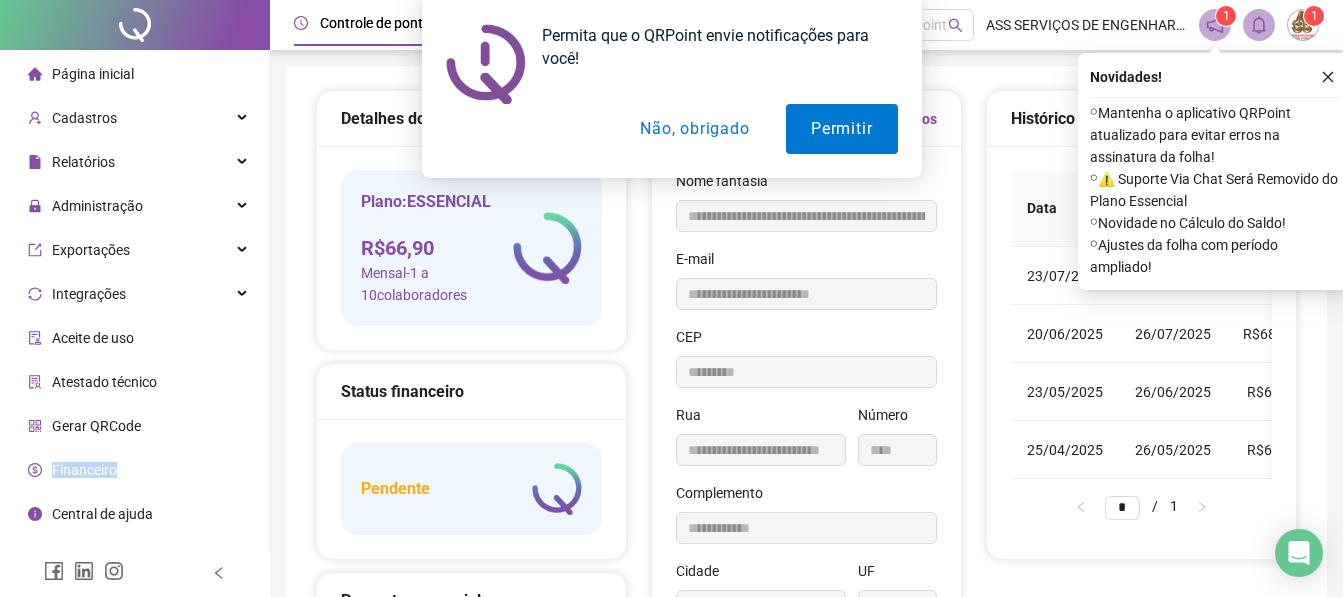 click on "Financeiro" at bounding box center [84, 470] 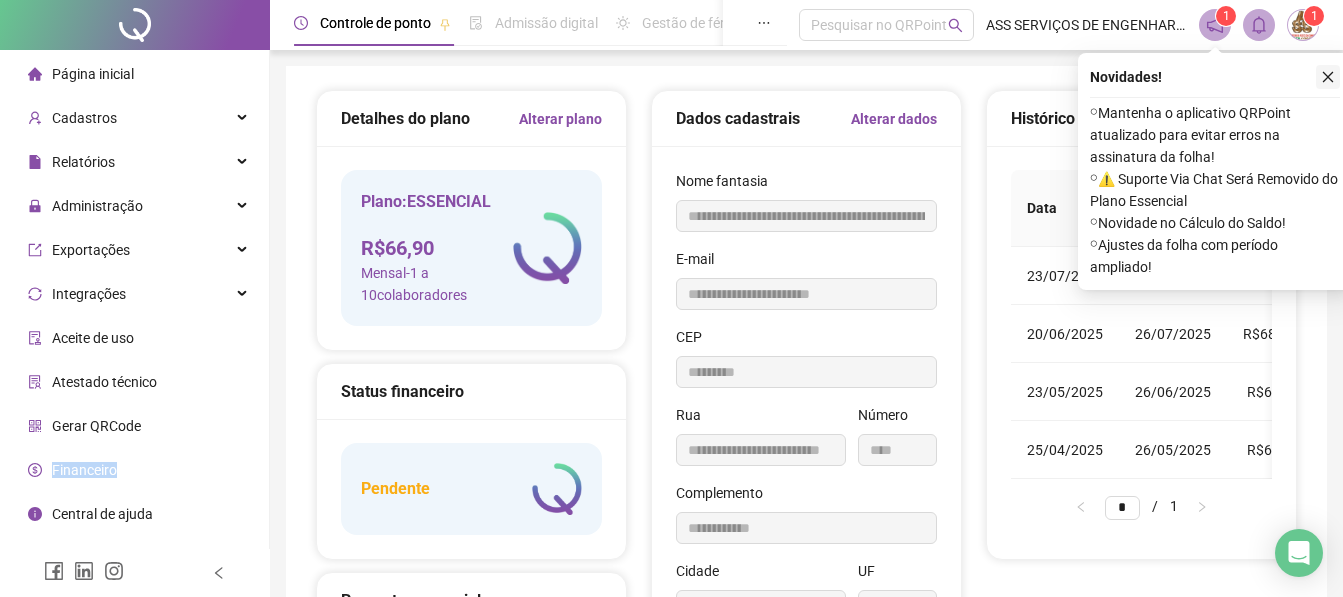 click 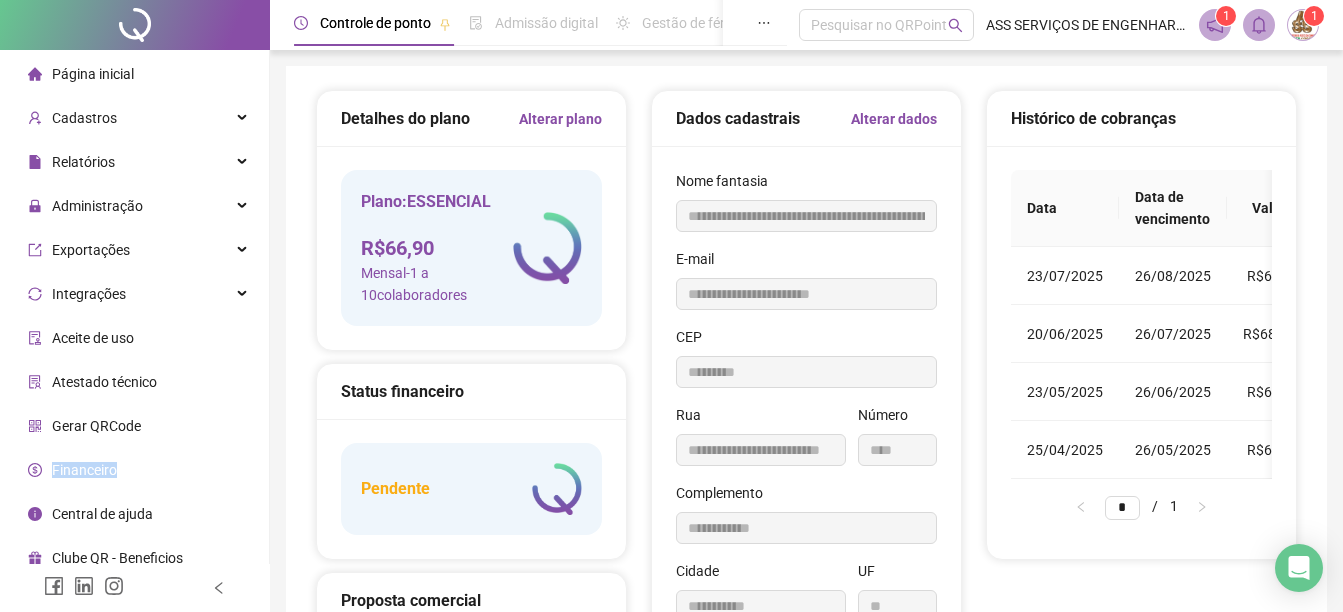 click on "Financeiro" at bounding box center [84, 470] 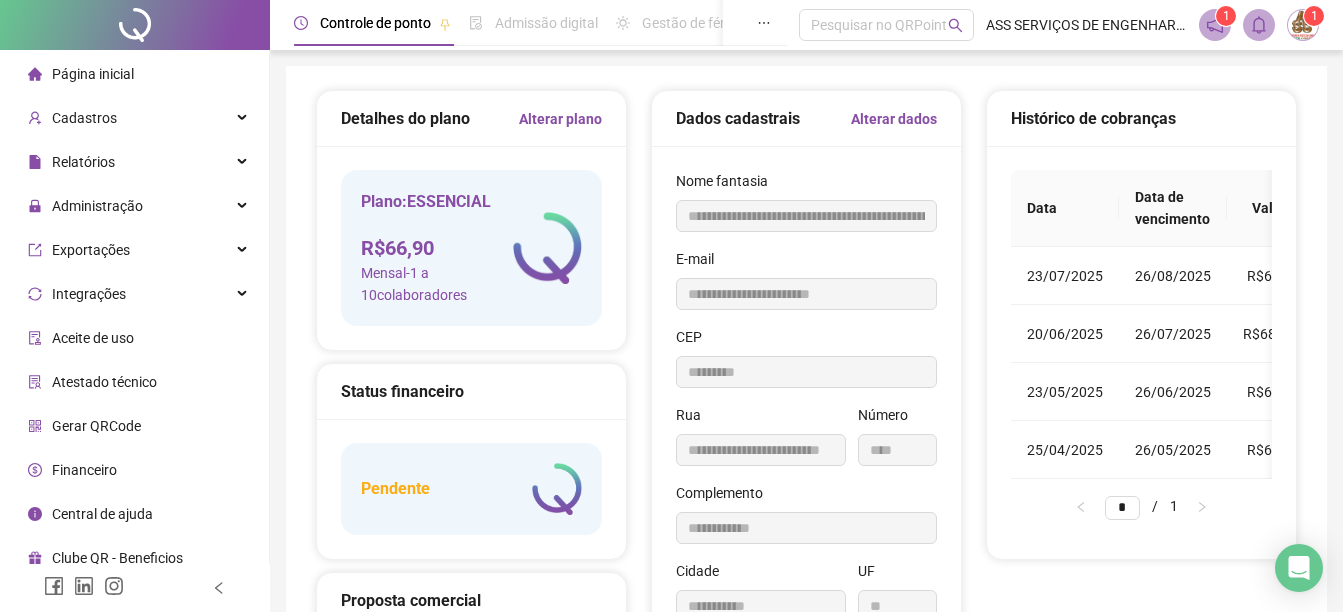 click on "Financeiro" at bounding box center [84, 470] 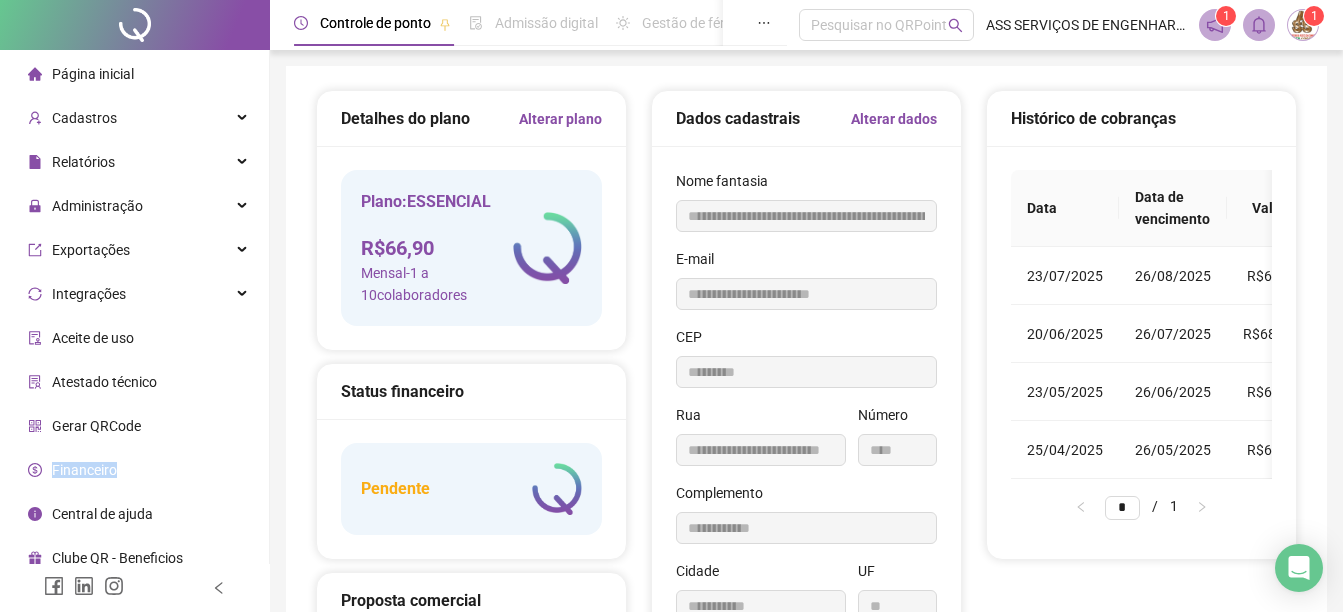 click on "Financeiro" at bounding box center (84, 470) 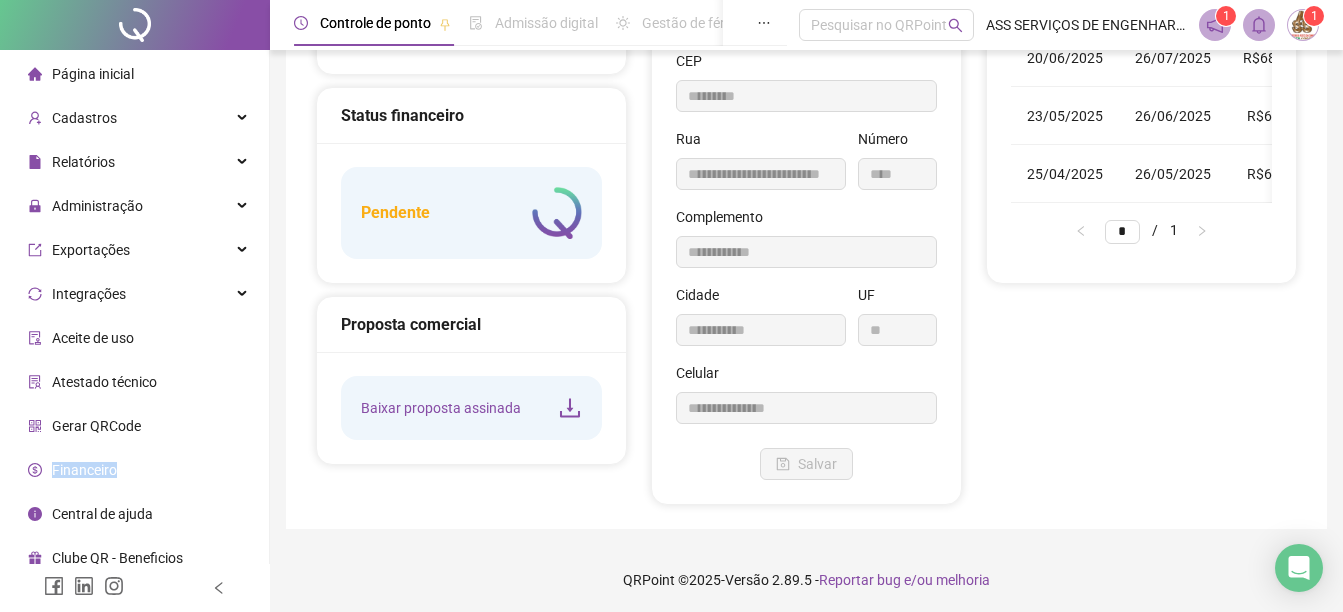 scroll, scrollTop: 277, scrollLeft: 0, axis: vertical 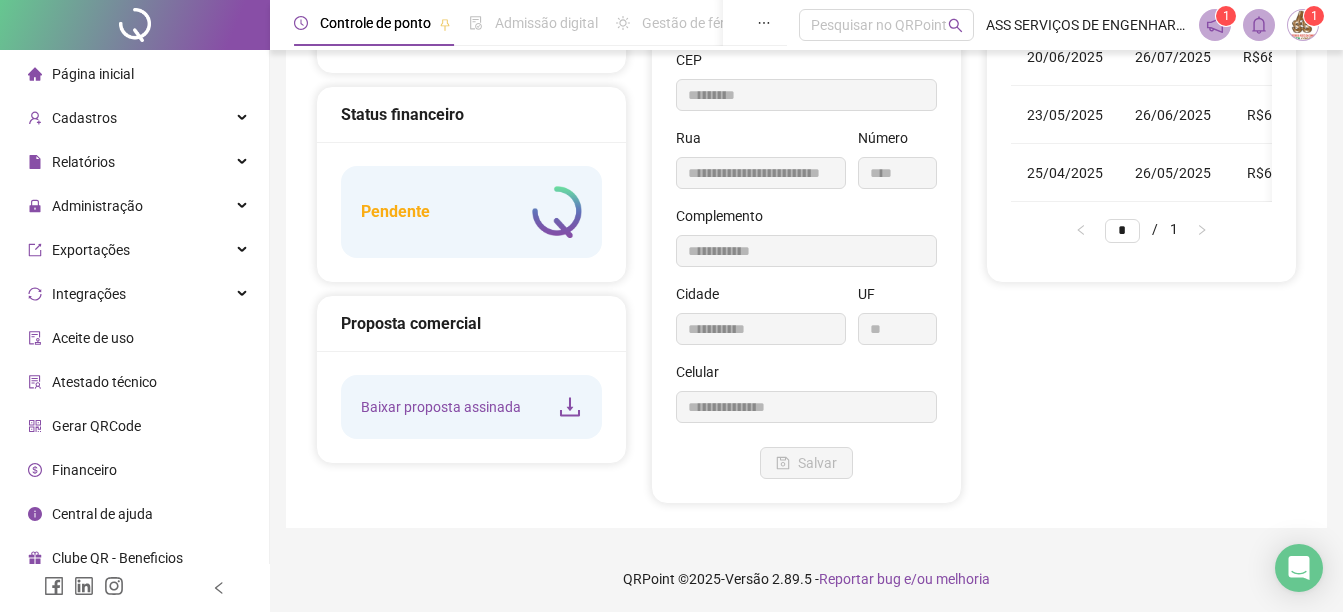click on "1" at bounding box center (1226, 16) 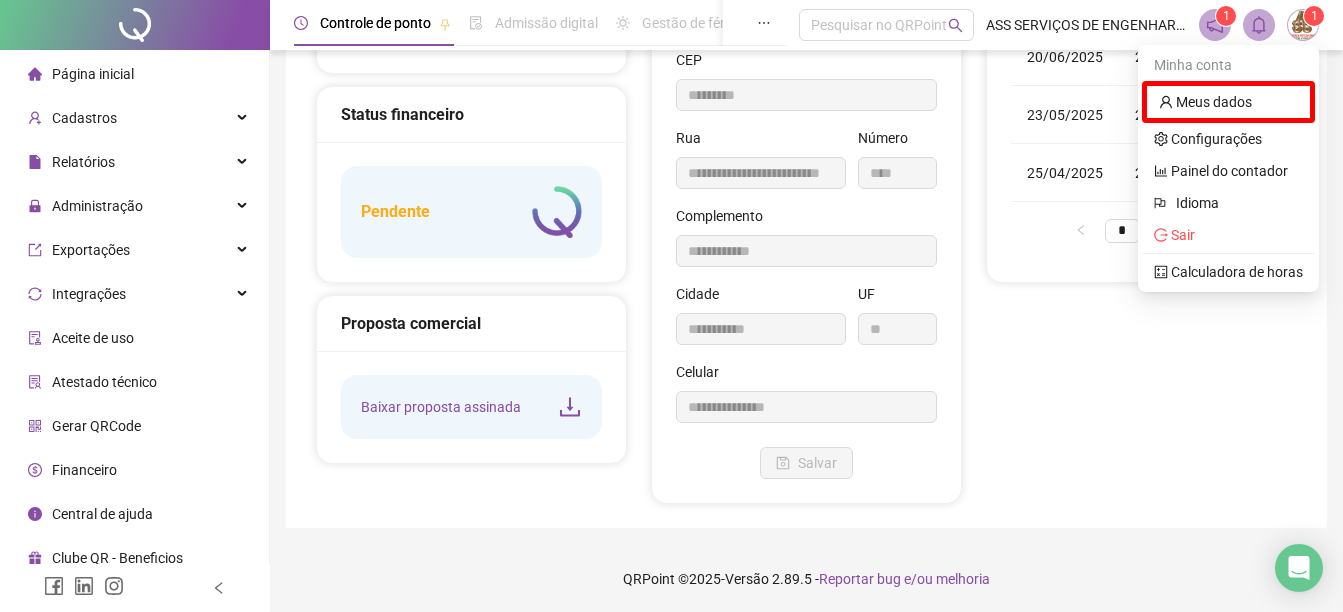click at bounding box center (1303, 25) 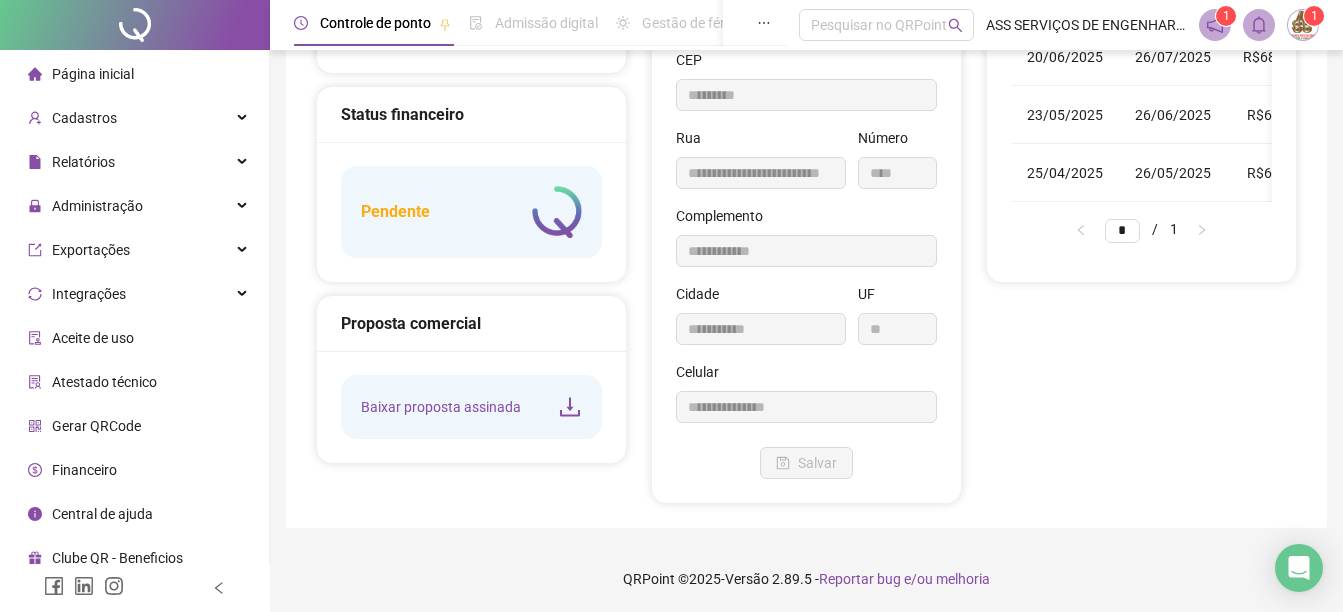 click at bounding box center (1303, 25) 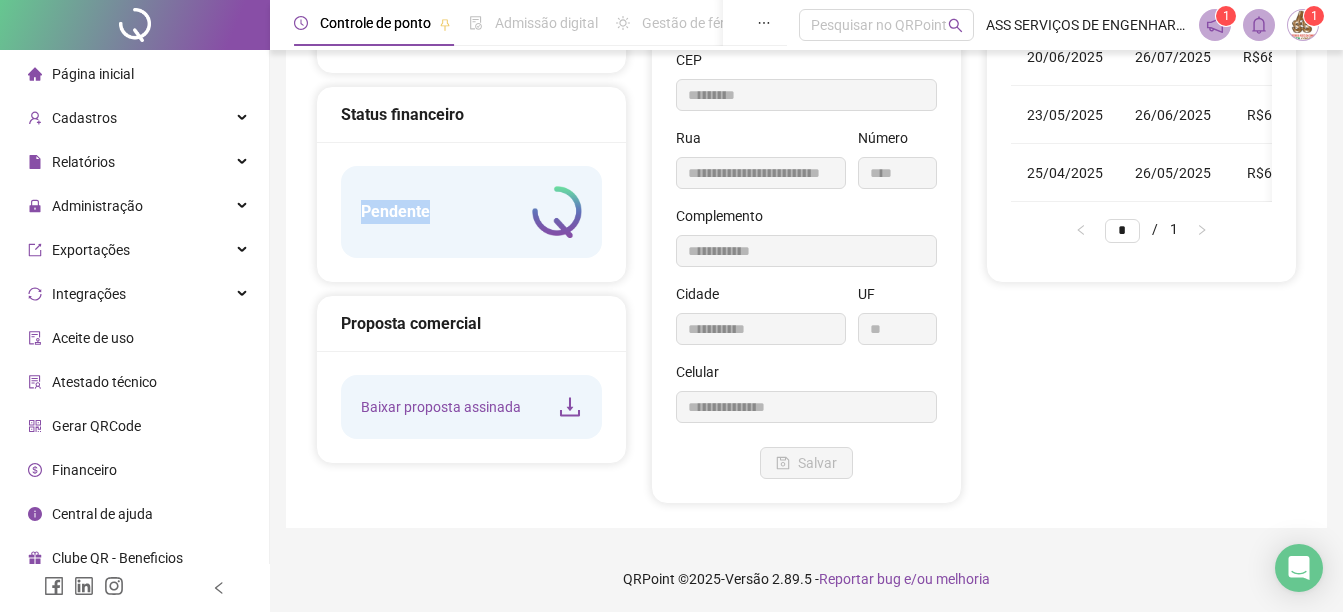 click on "Pendente" at bounding box center (395, 212) 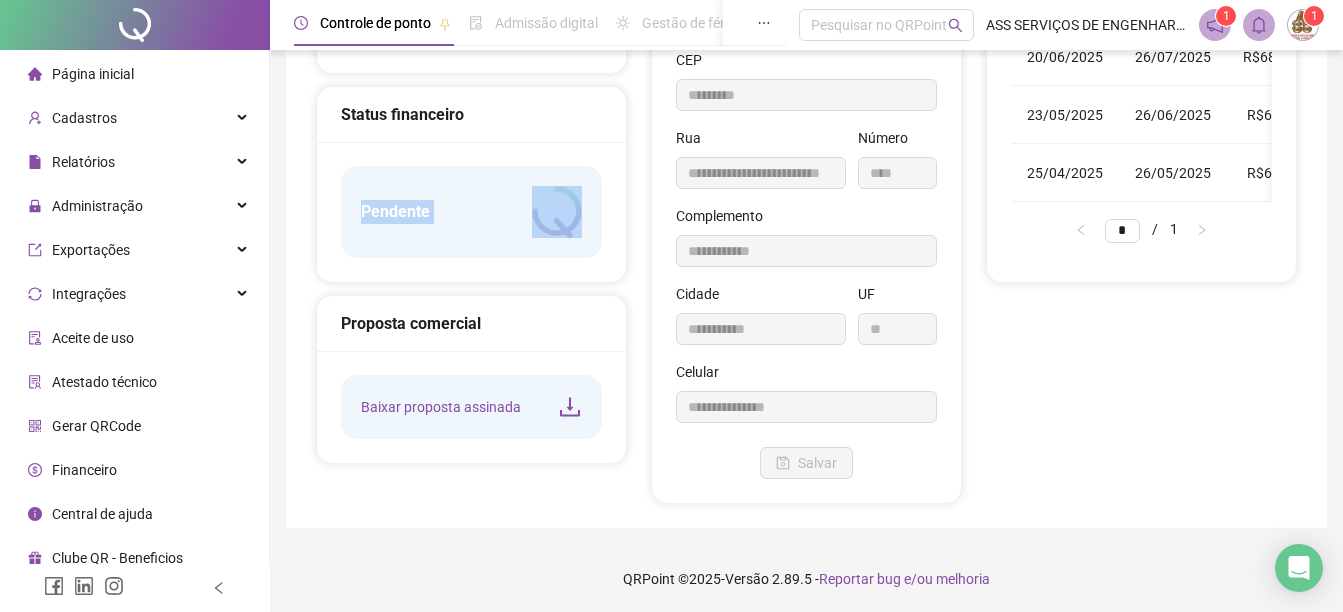 click on "Pendente" at bounding box center (395, 212) 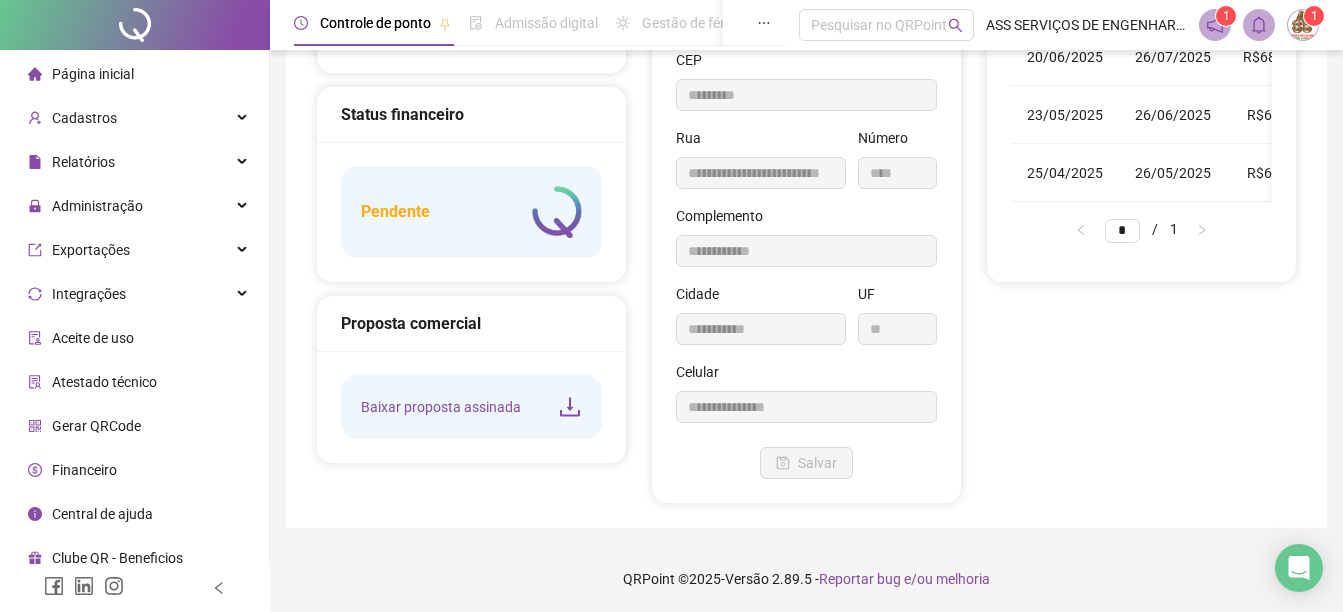 click on "Financeiro" at bounding box center (84, 470) 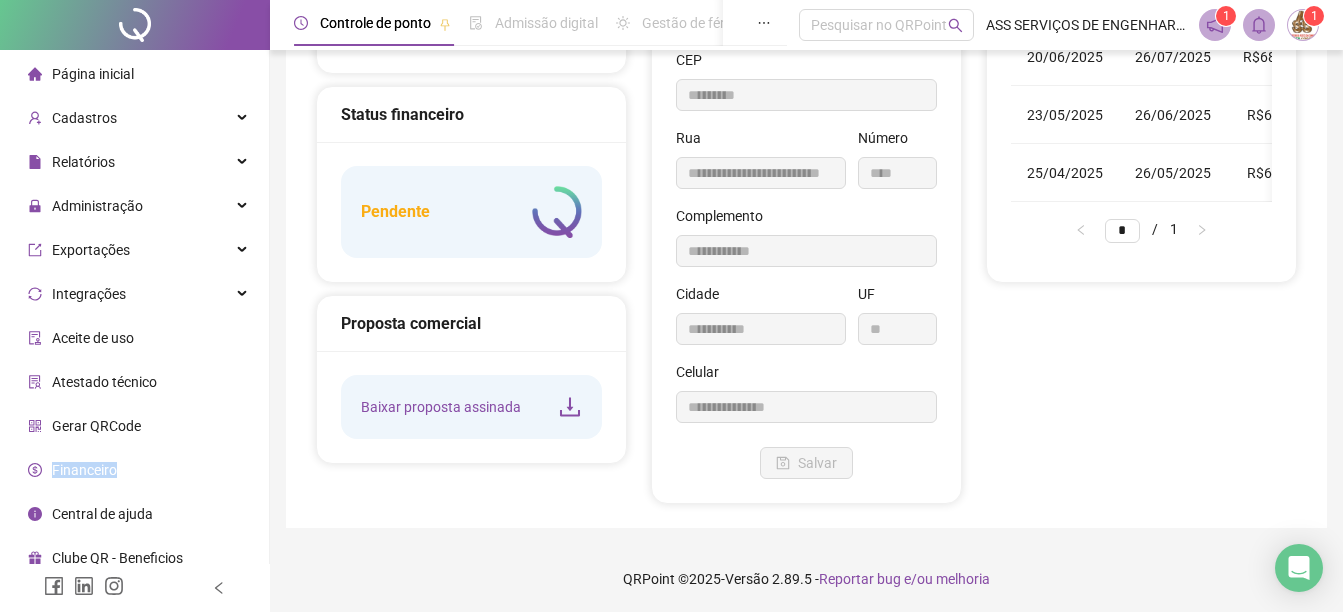 click on "Financeiro" at bounding box center (84, 470) 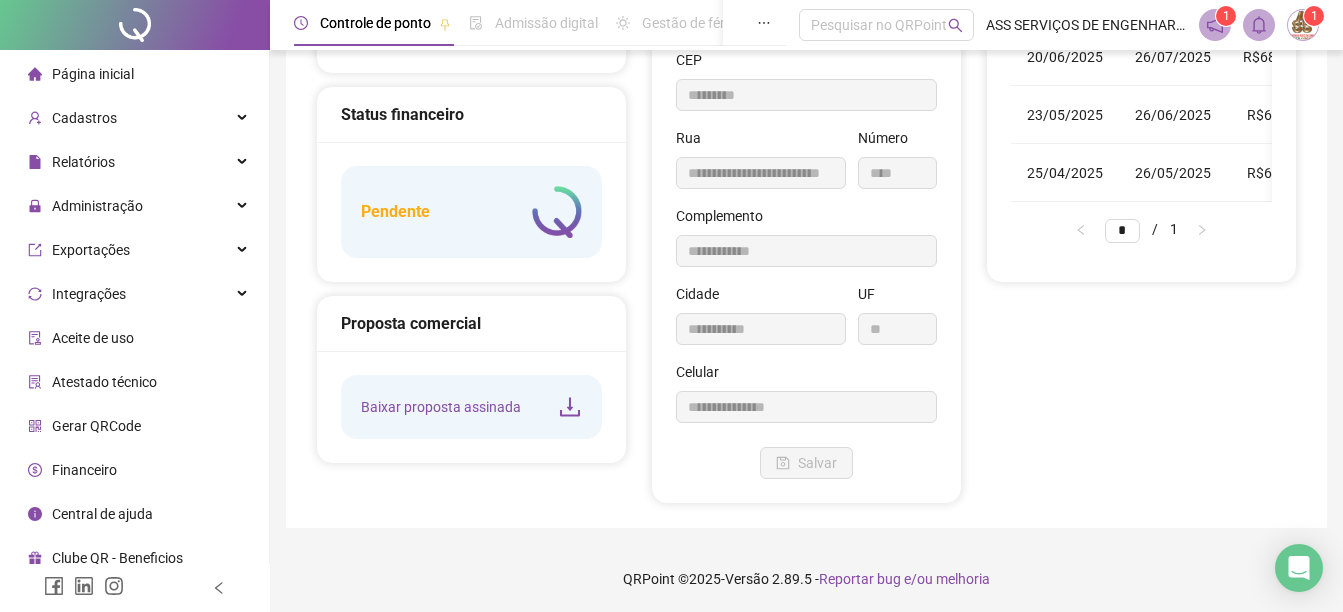 drag, startPoint x: 61, startPoint y: 474, endPoint x: 31, endPoint y: 473, distance: 30.016663 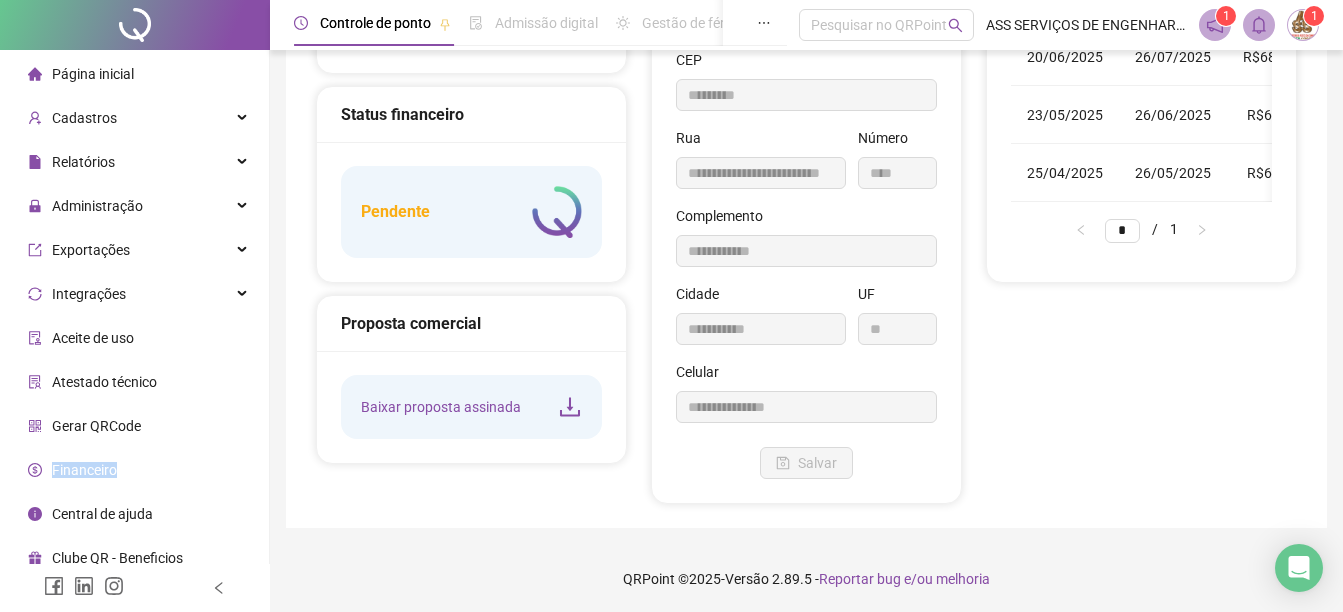 click 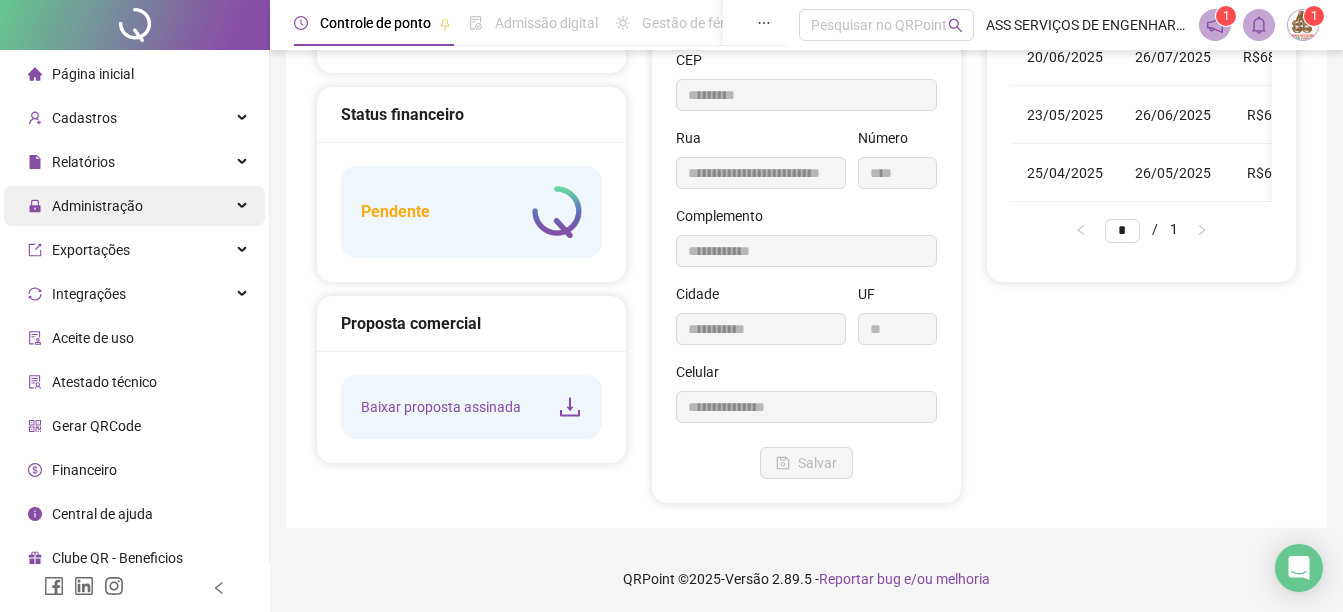 drag, startPoint x: 31, startPoint y: 473, endPoint x: 120, endPoint y: 211, distance: 276.70383 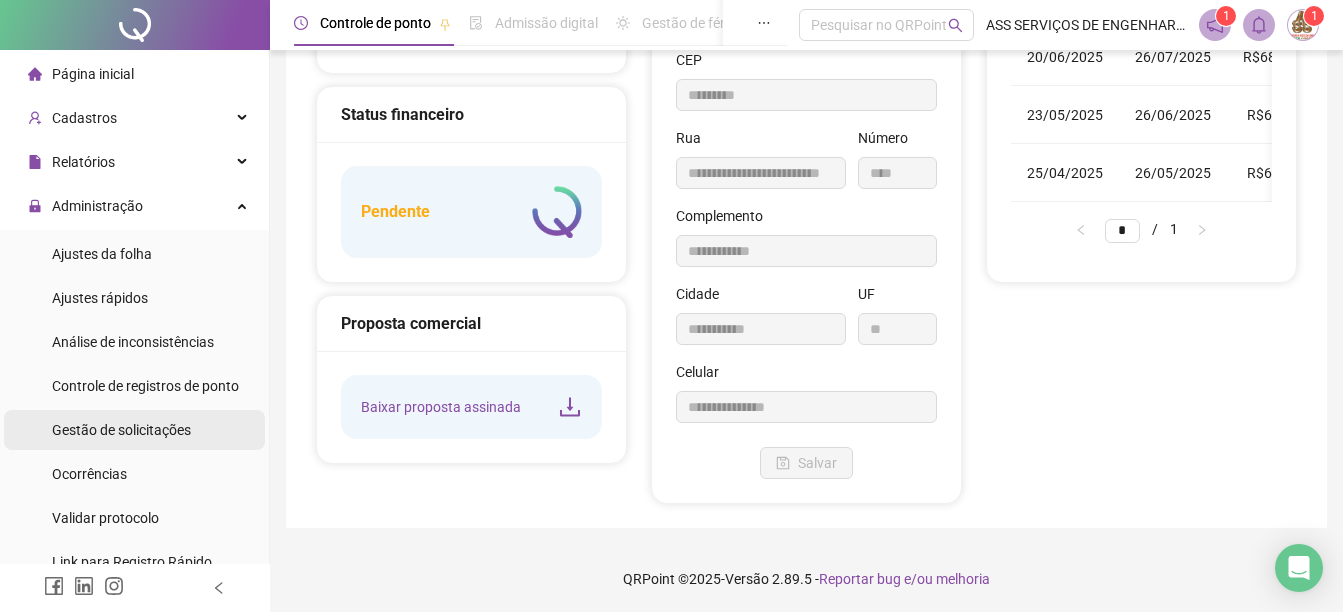click on "Gestão de solicitações" at bounding box center (121, 430) 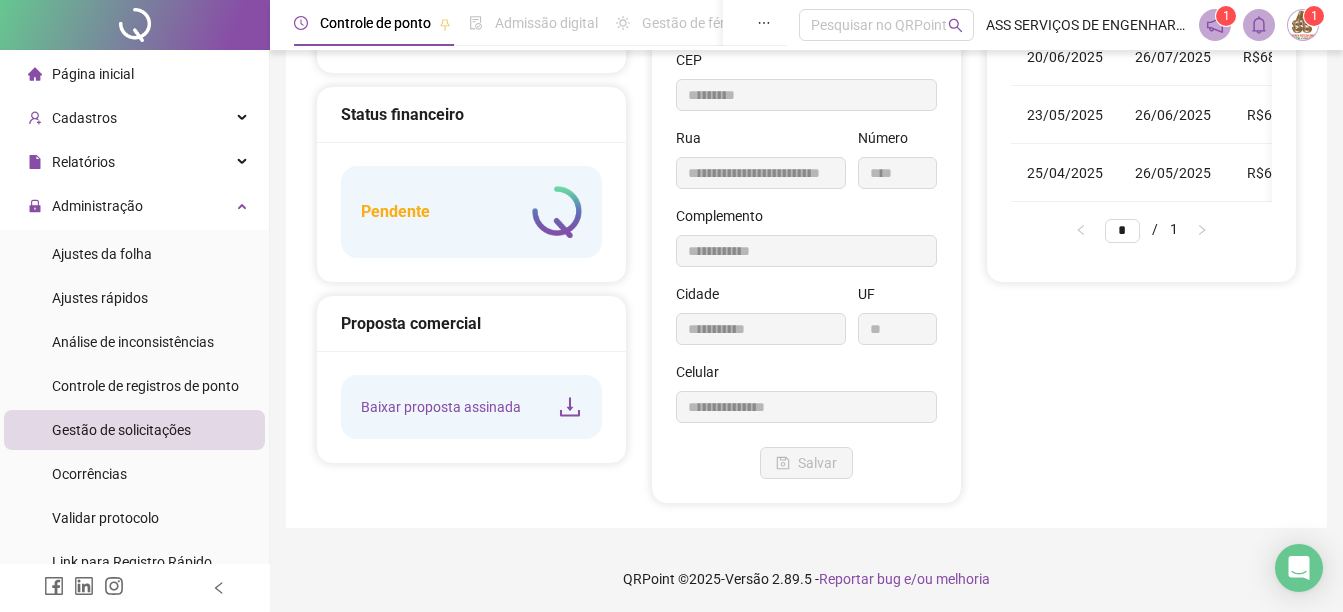 click on "Gestão de solicitações" at bounding box center [121, 430] 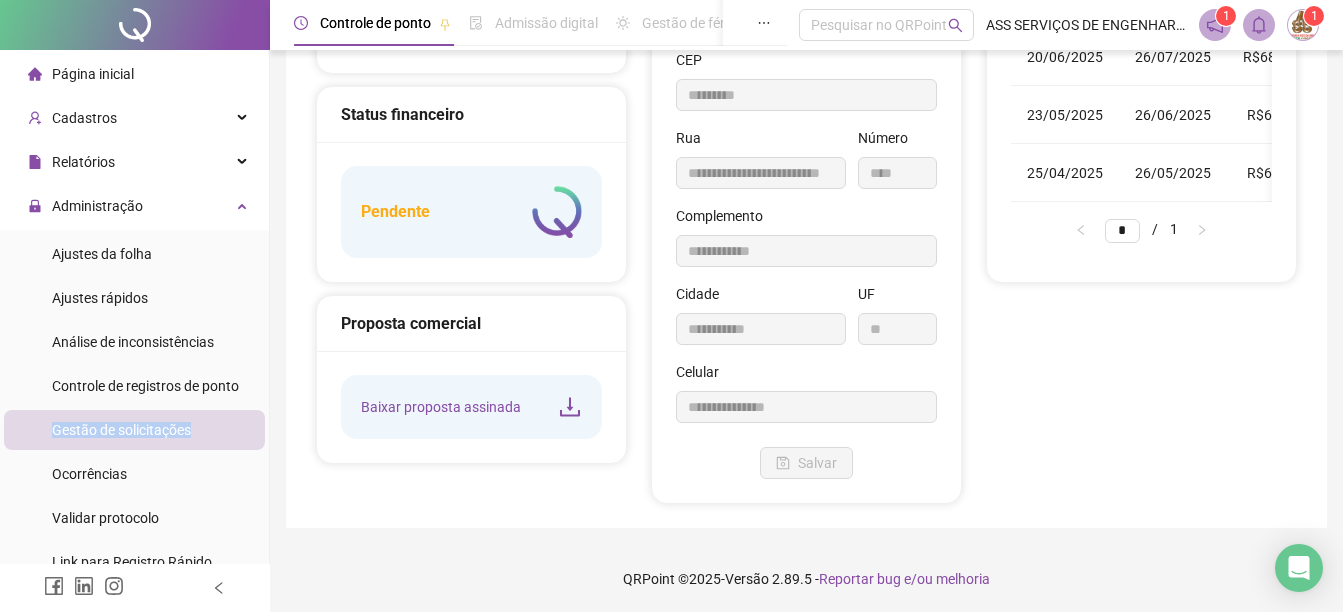 click on "Gestão de solicitações" at bounding box center (121, 430) 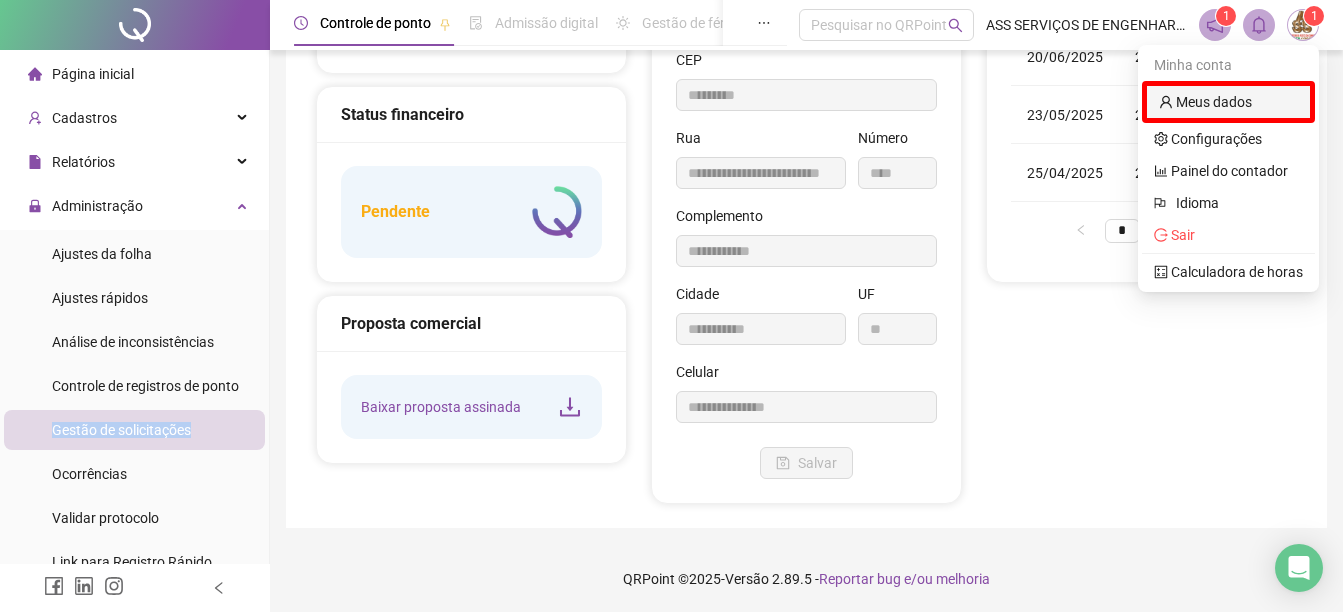 click on "Meus dados" at bounding box center [1205, 102] 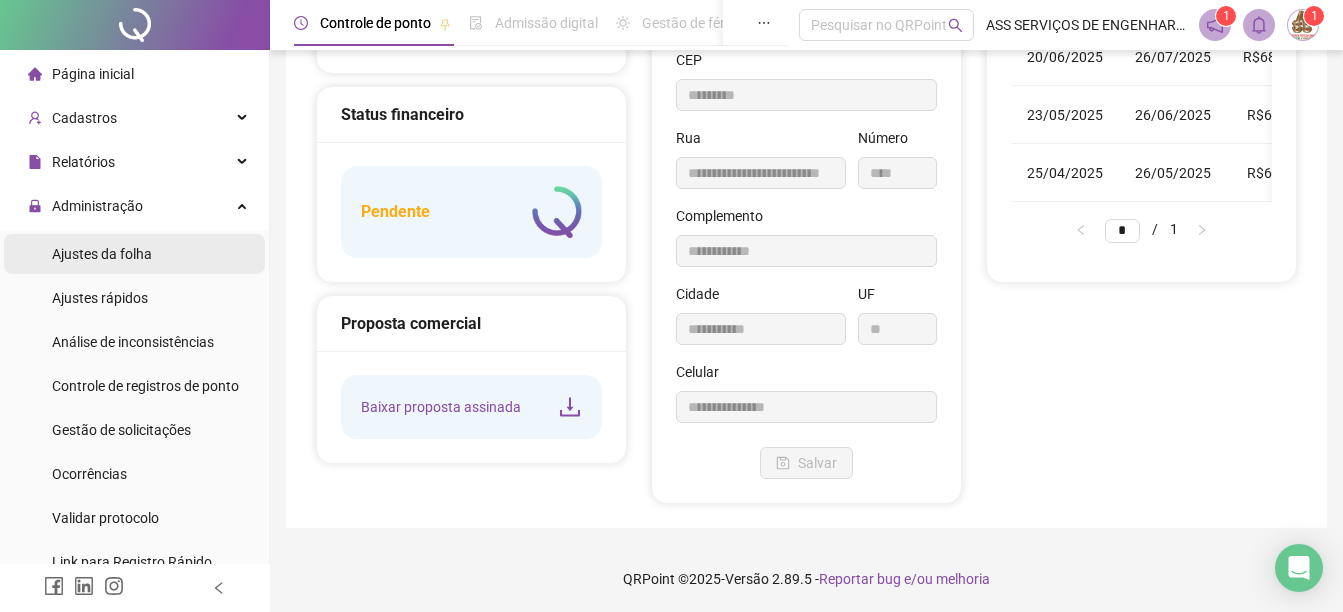 click on "Ajustes da folha" at bounding box center [102, 254] 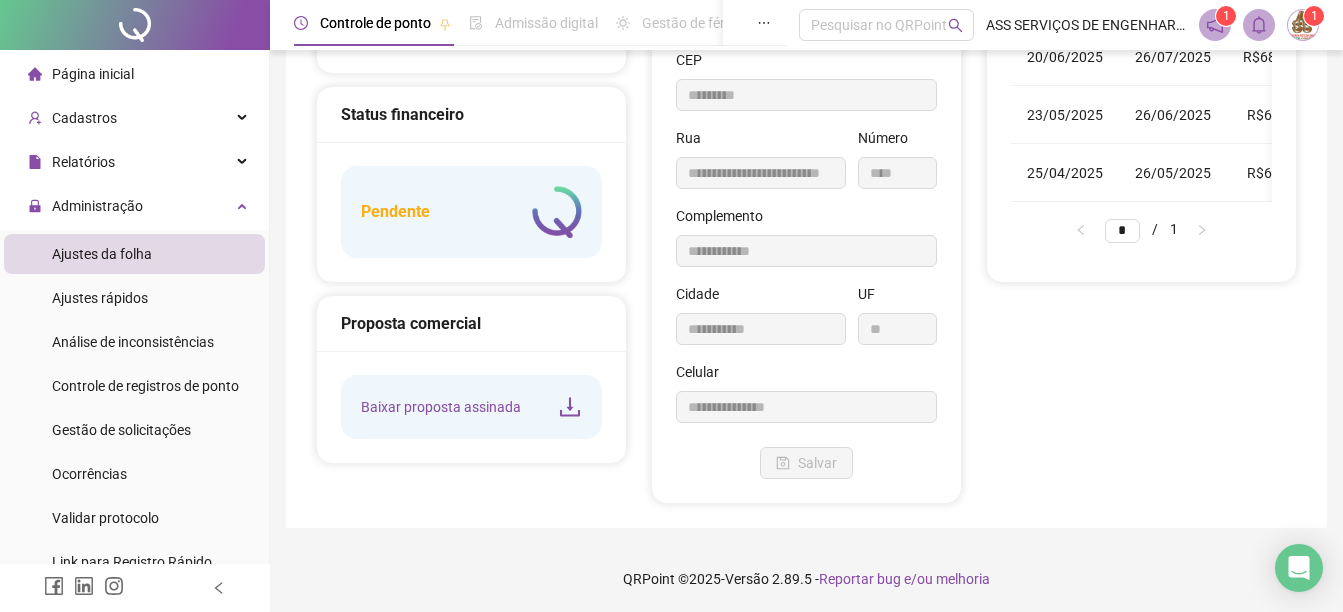 click on "Ajustes da folha" at bounding box center [102, 254] 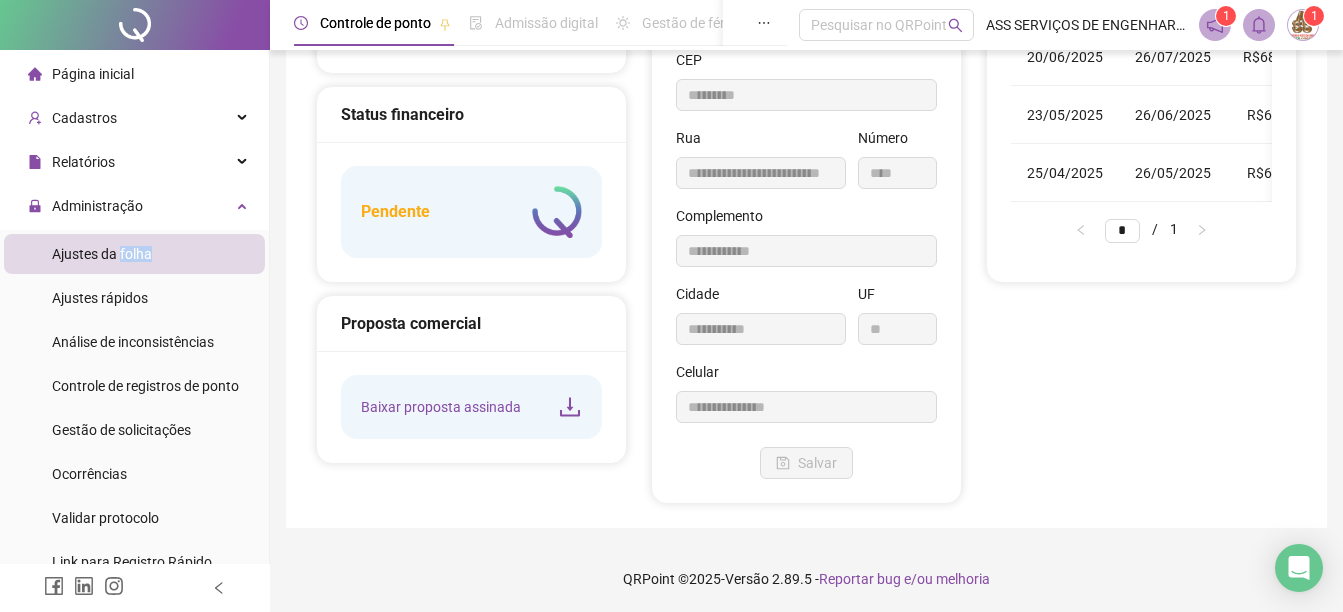 click on "Ajustes da folha" at bounding box center [102, 254] 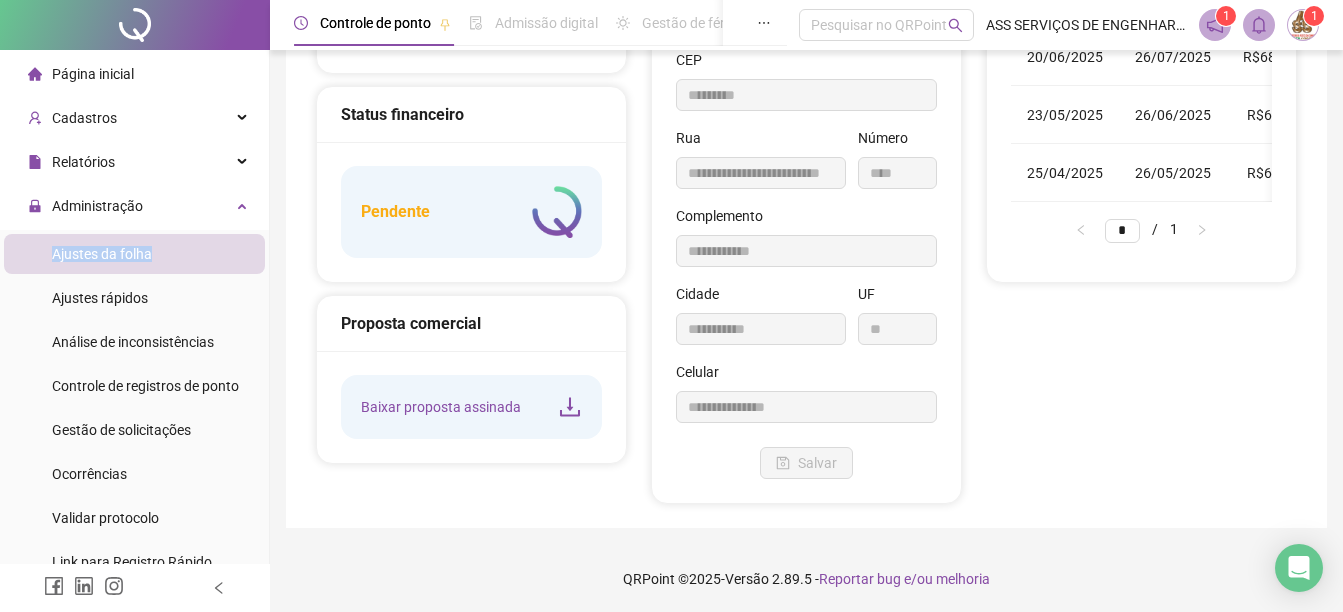 click on "Ajustes da folha" at bounding box center (102, 254) 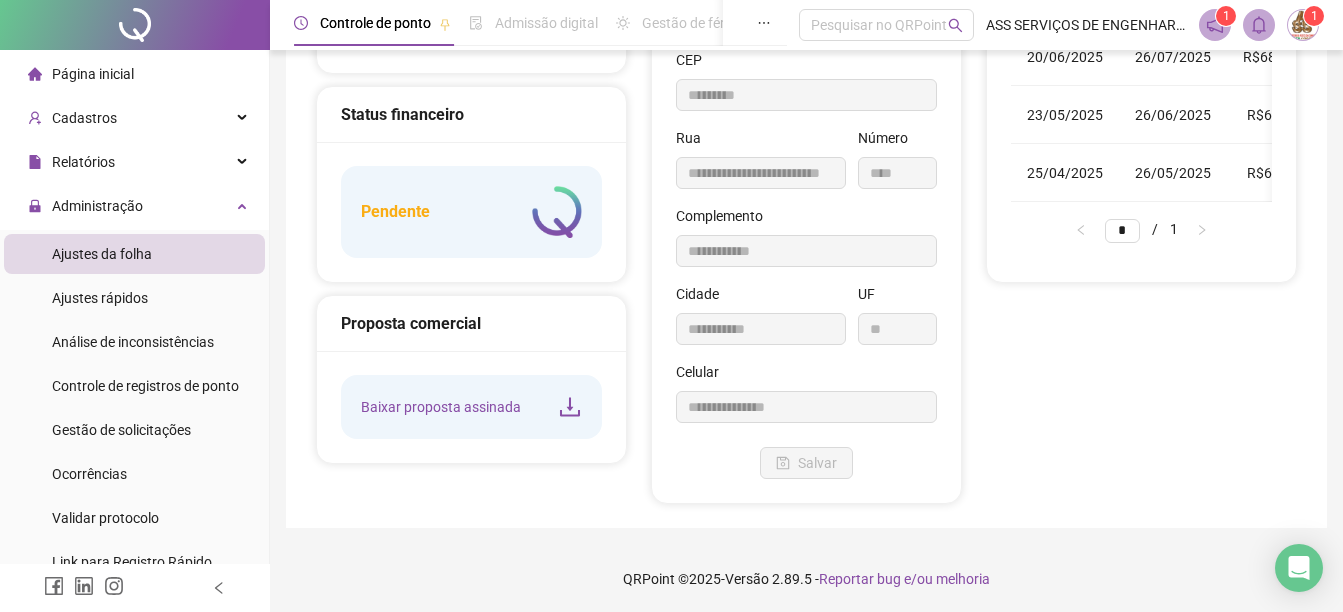 click on "Detalhes do plano Alterar plano Plano:  ESSENCIAL R$ 66,90 Mensal  -  1 a 10  colaboradores Status financeiro Pendente Proposta comercial Baixar proposta assinada" at bounding box center (471, 158) 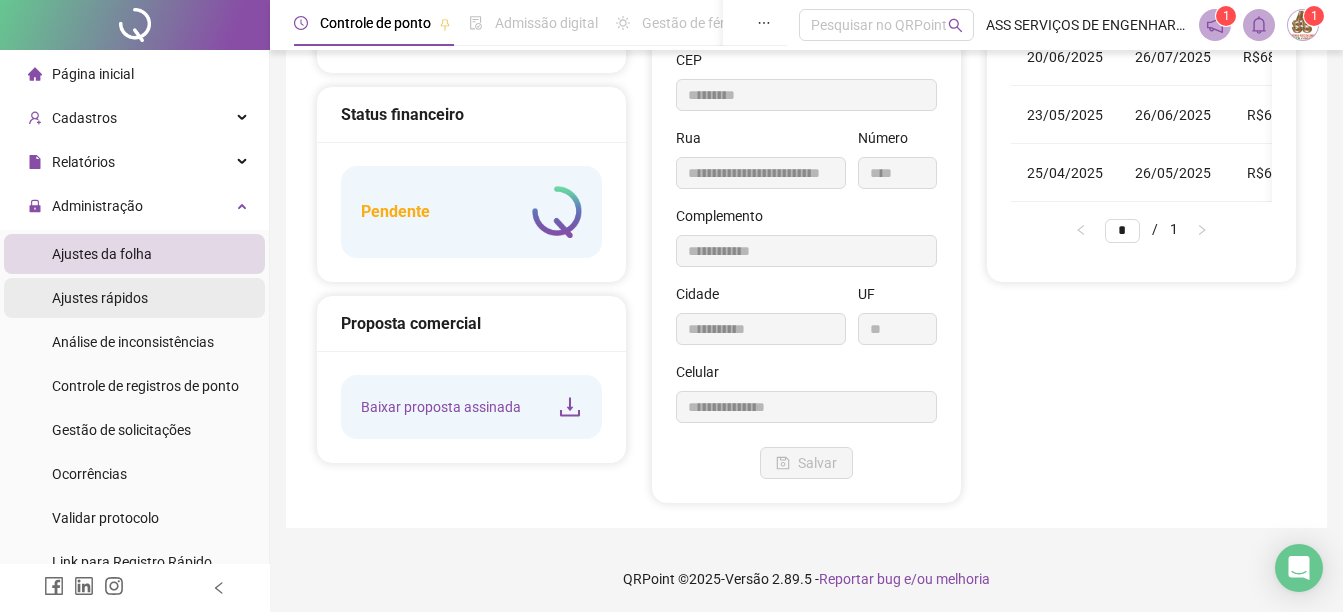 click on "Ajustes rápidos" at bounding box center (100, 298) 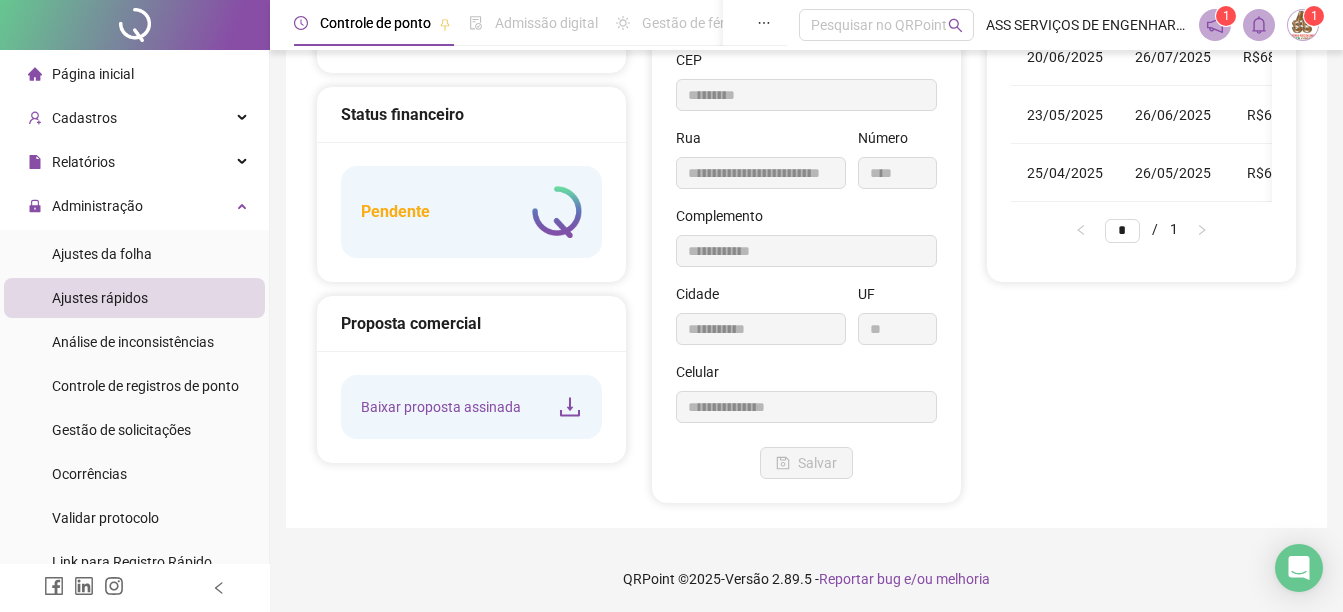 scroll, scrollTop: 330, scrollLeft: 0, axis: vertical 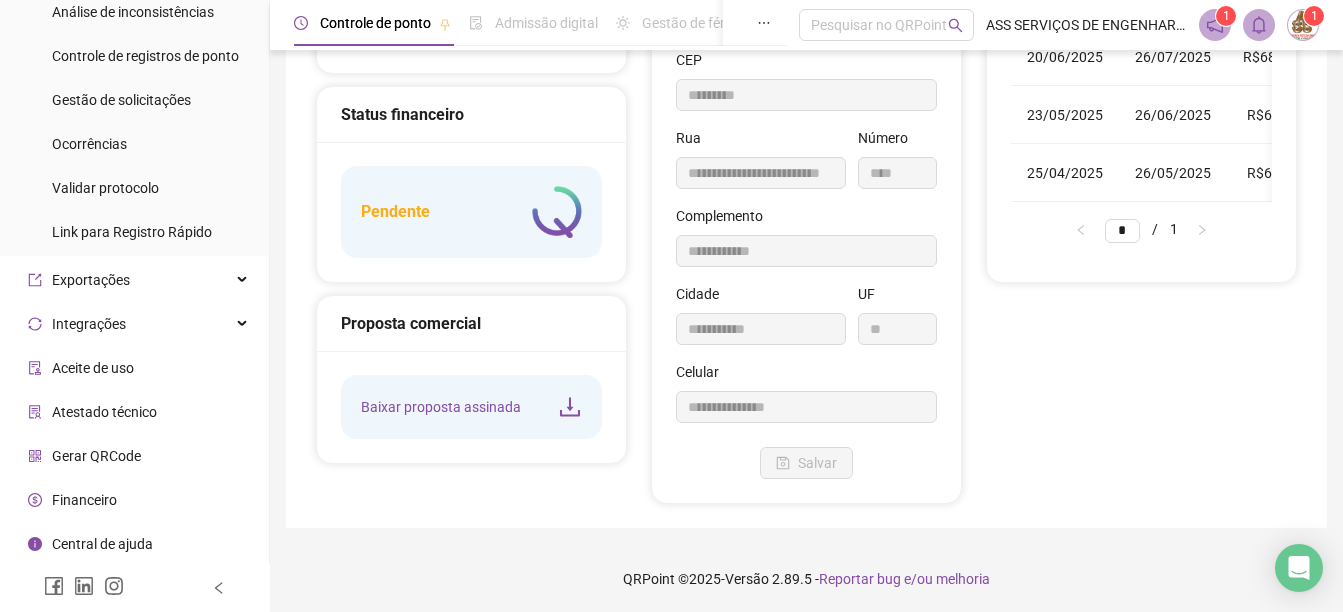 click on "Financeiro" at bounding box center [84, 500] 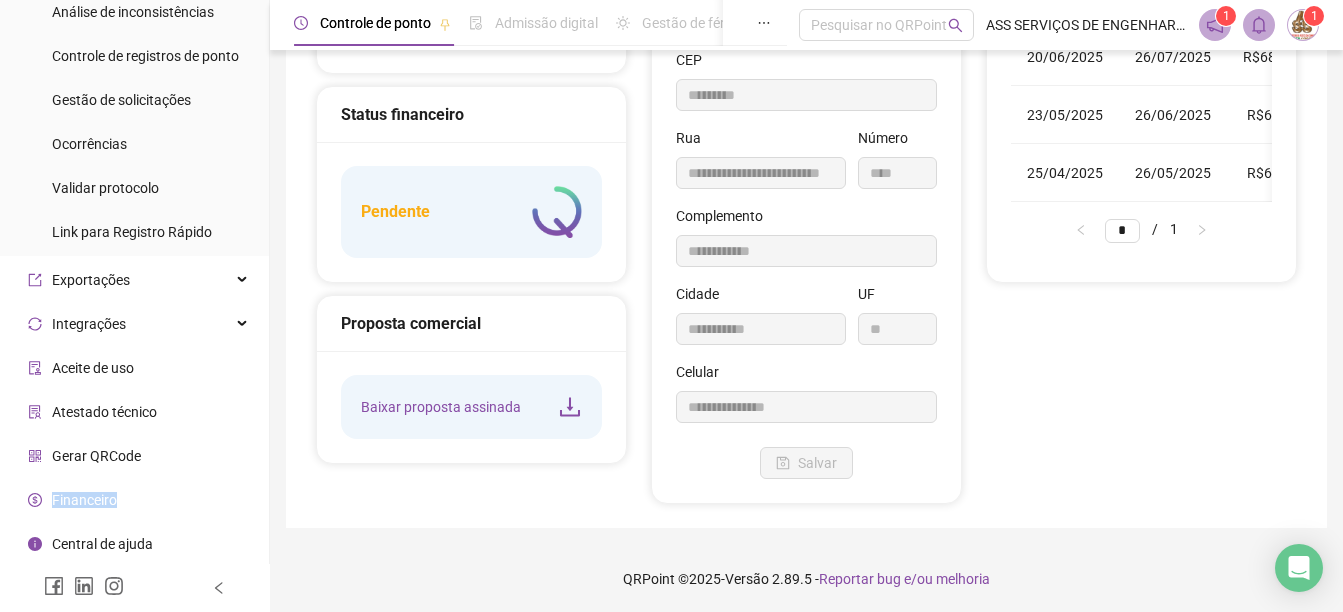 click on "Financeiro" at bounding box center [84, 500] 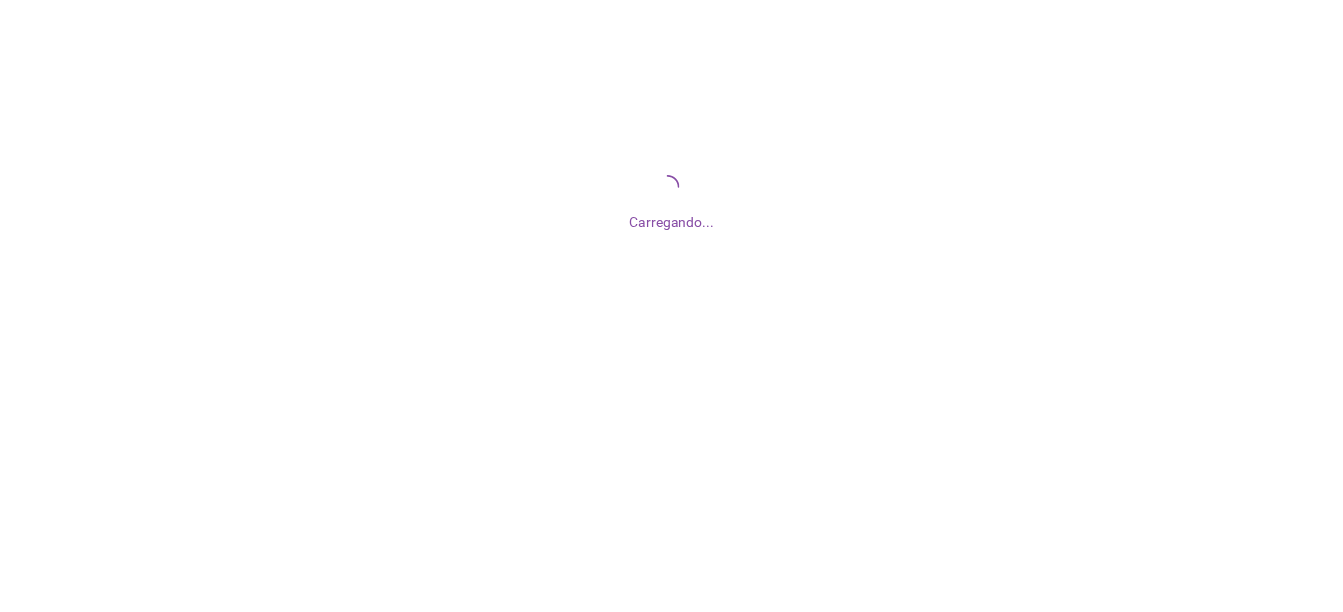 scroll, scrollTop: 0, scrollLeft: 0, axis: both 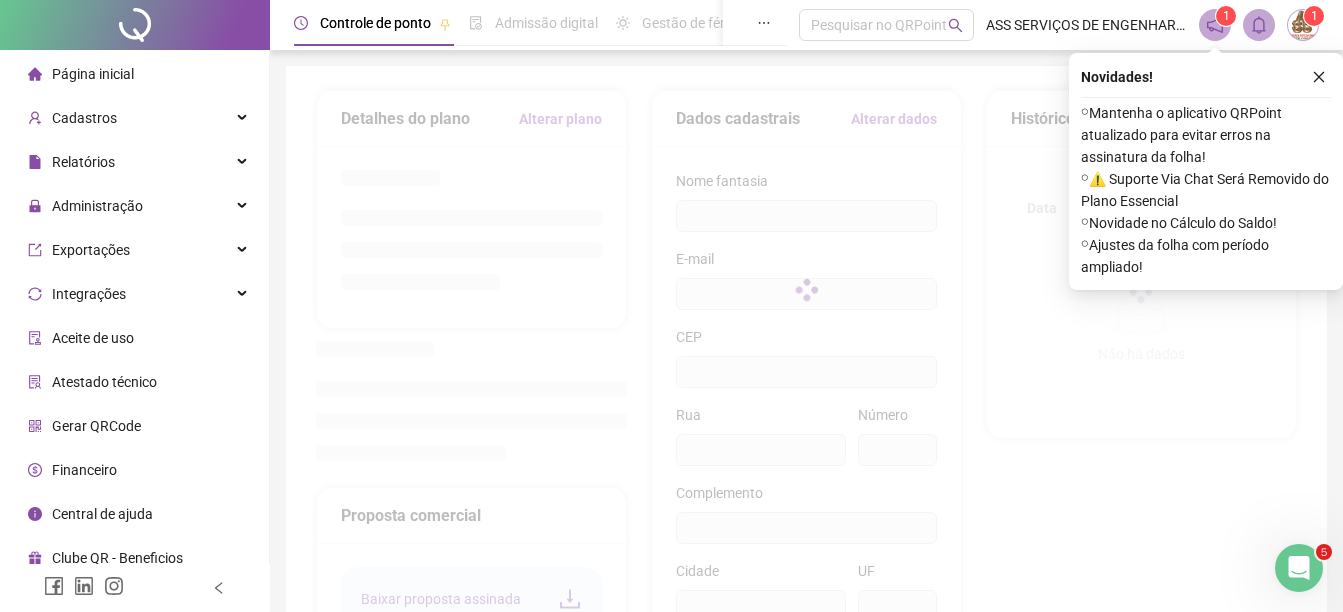 type on "**********" 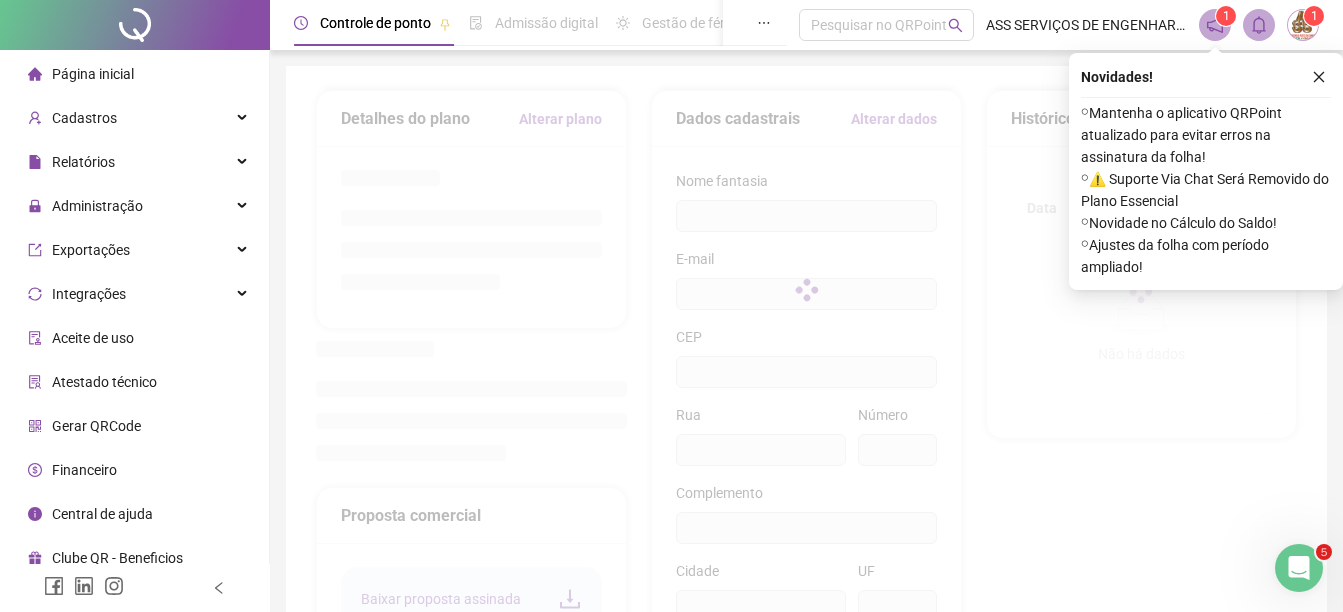 type on "**********" 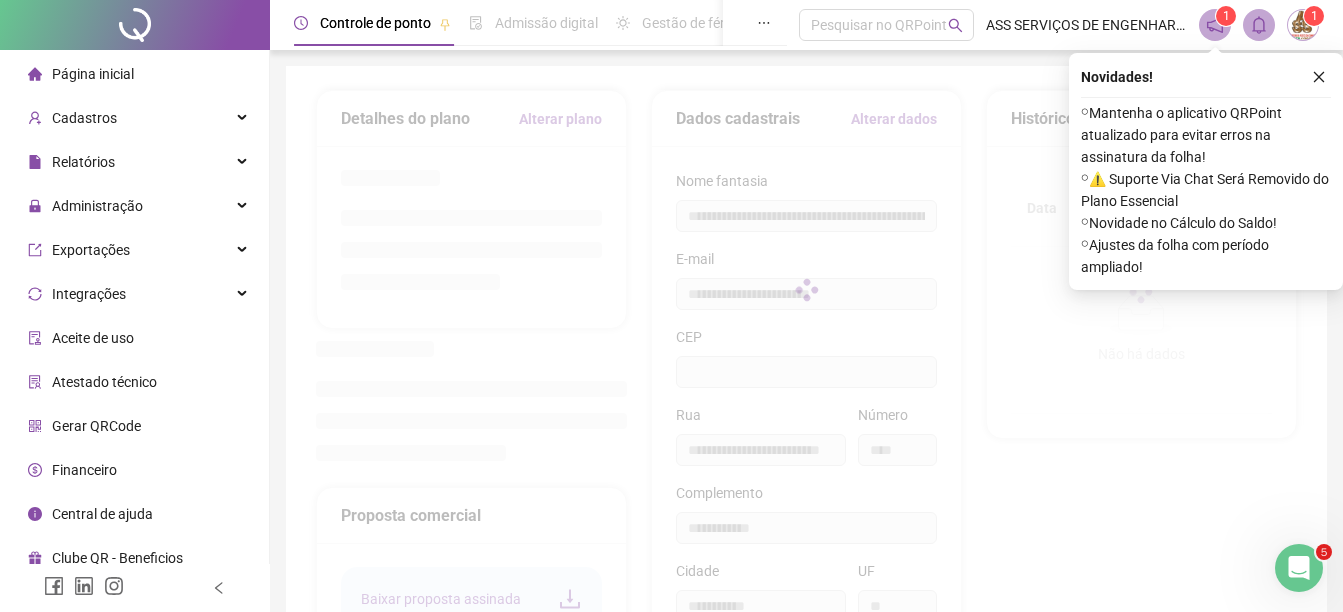 type on "*********" 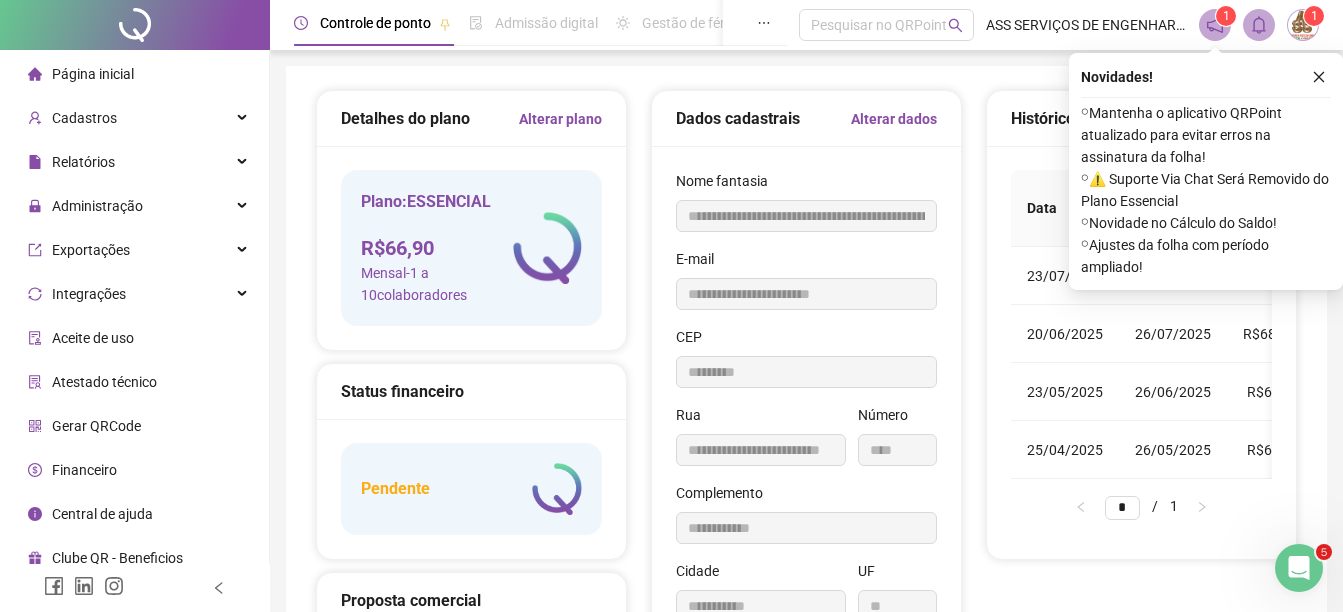 click on "Central de ajuda" at bounding box center [102, 514] 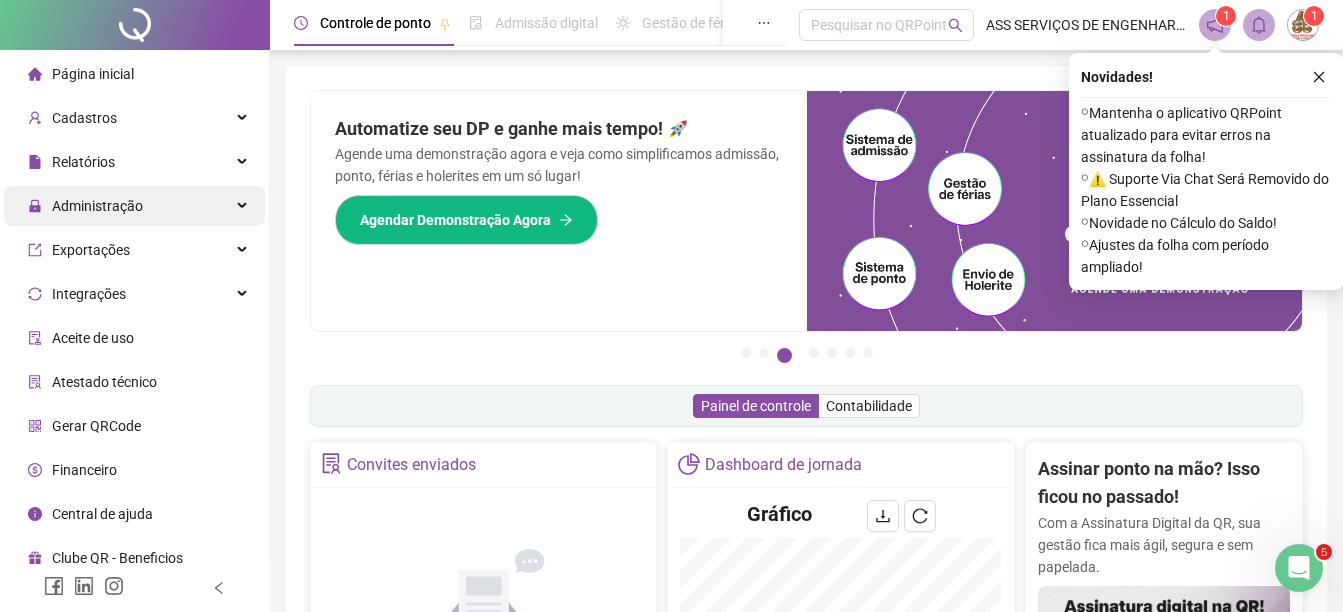 click on "Administração" at bounding box center [97, 206] 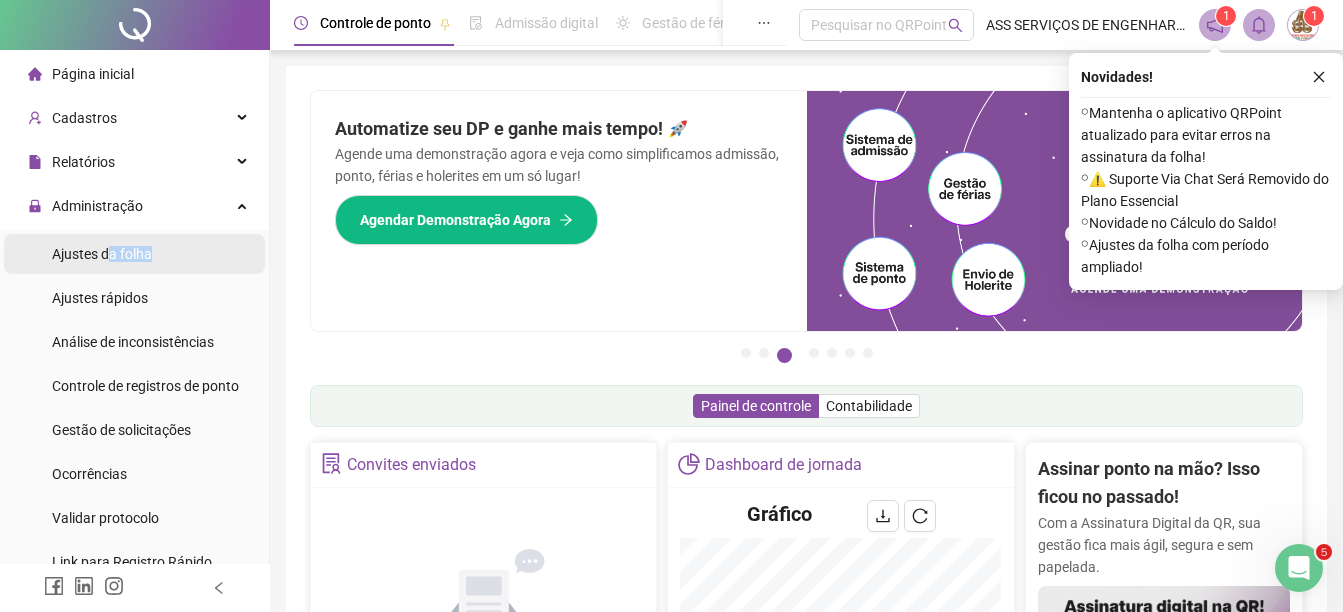 drag, startPoint x: 116, startPoint y: 263, endPoint x: 97, endPoint y: 257, distance: 19.924858 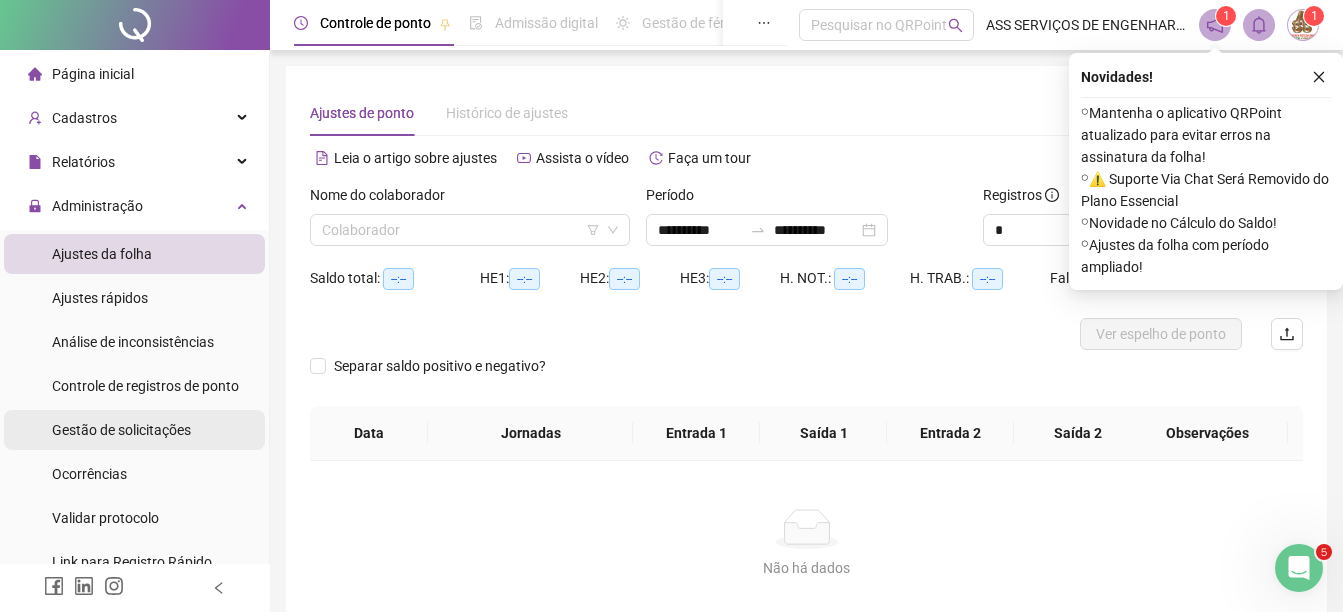 click on "Gestão de solicitações" at bounding box center (121, 430) 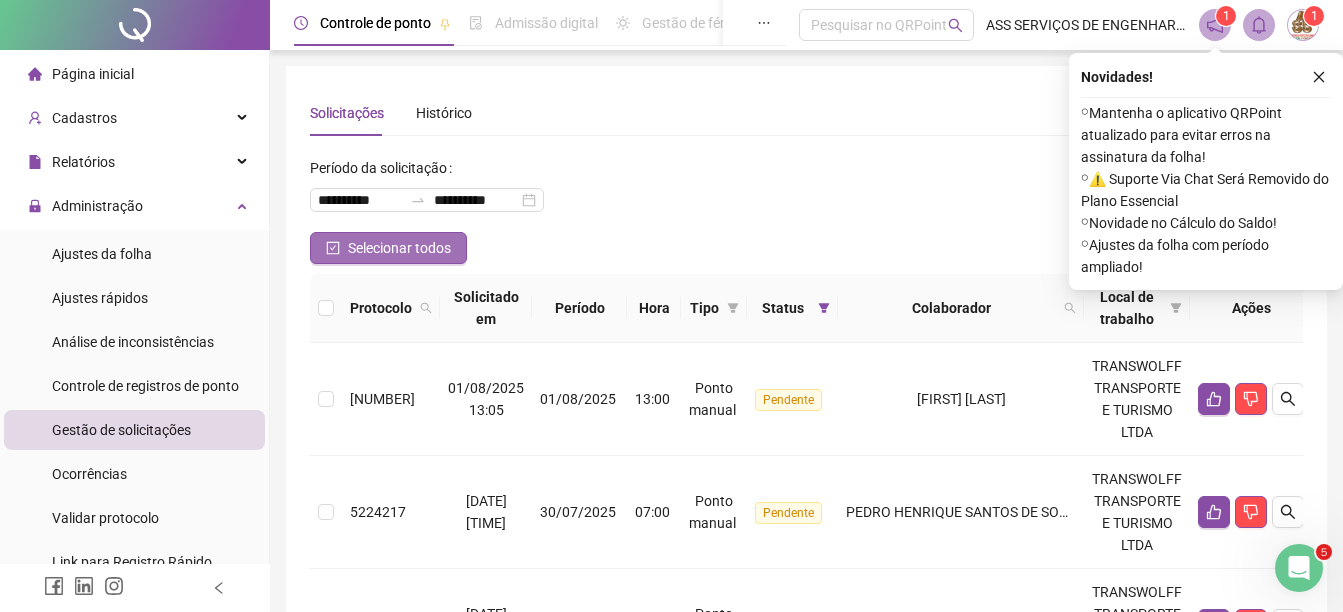 click on "Selecionar todos" at bounding box center [399, 248] 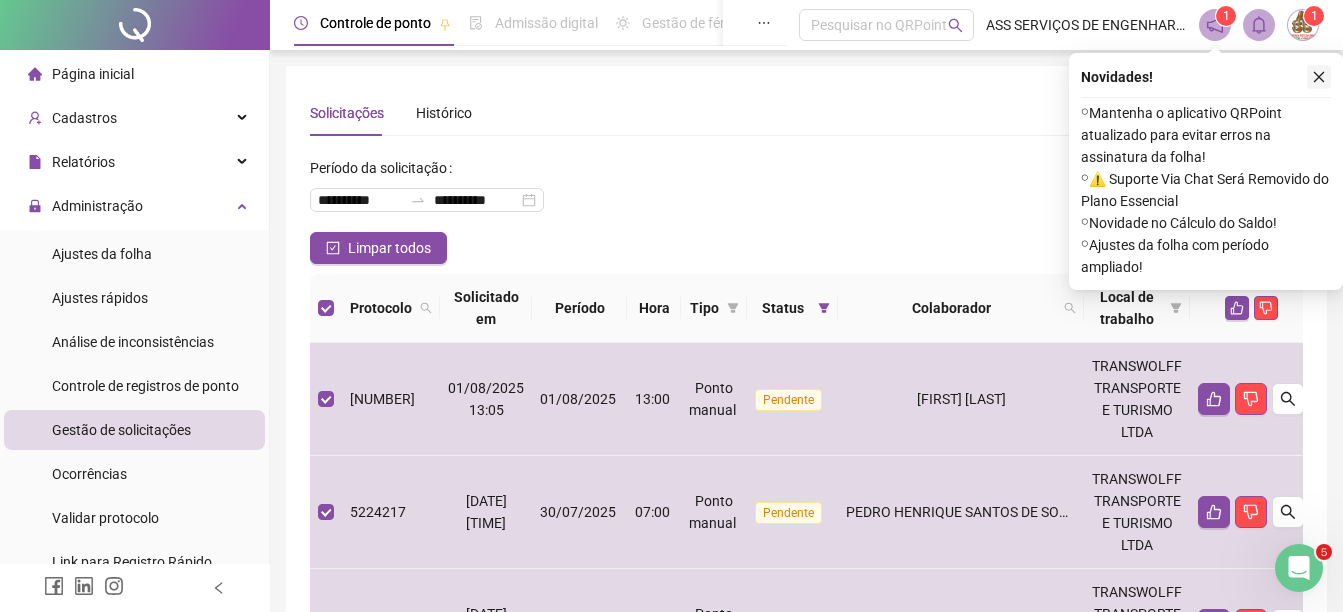 click 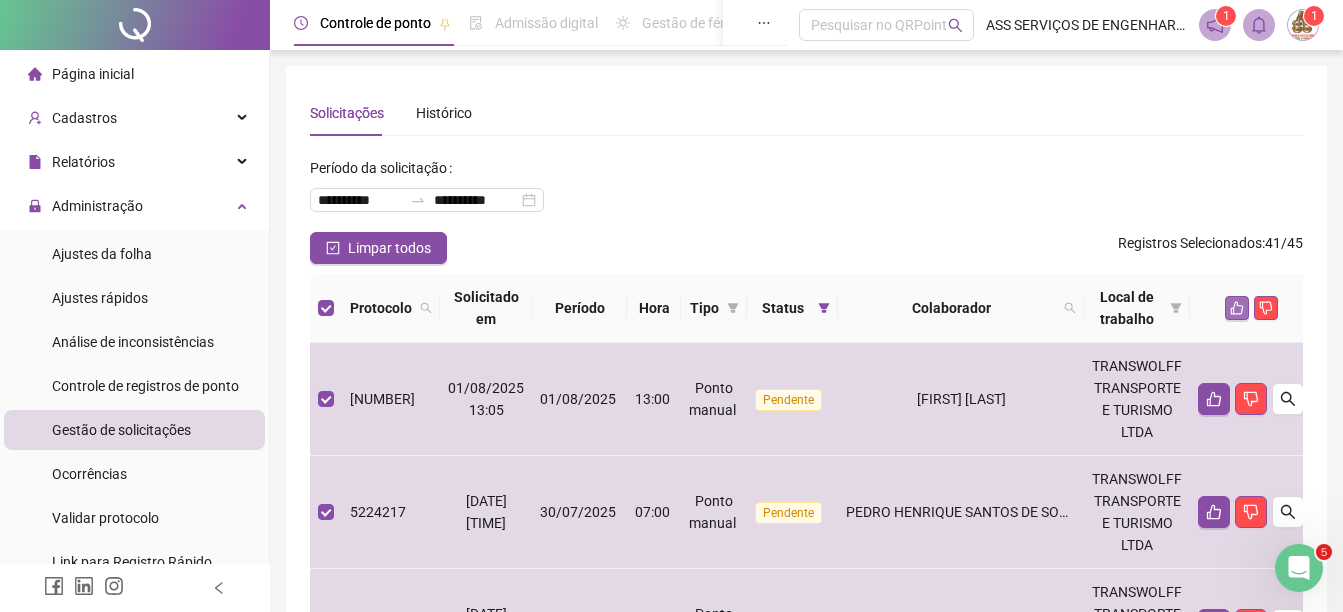 click 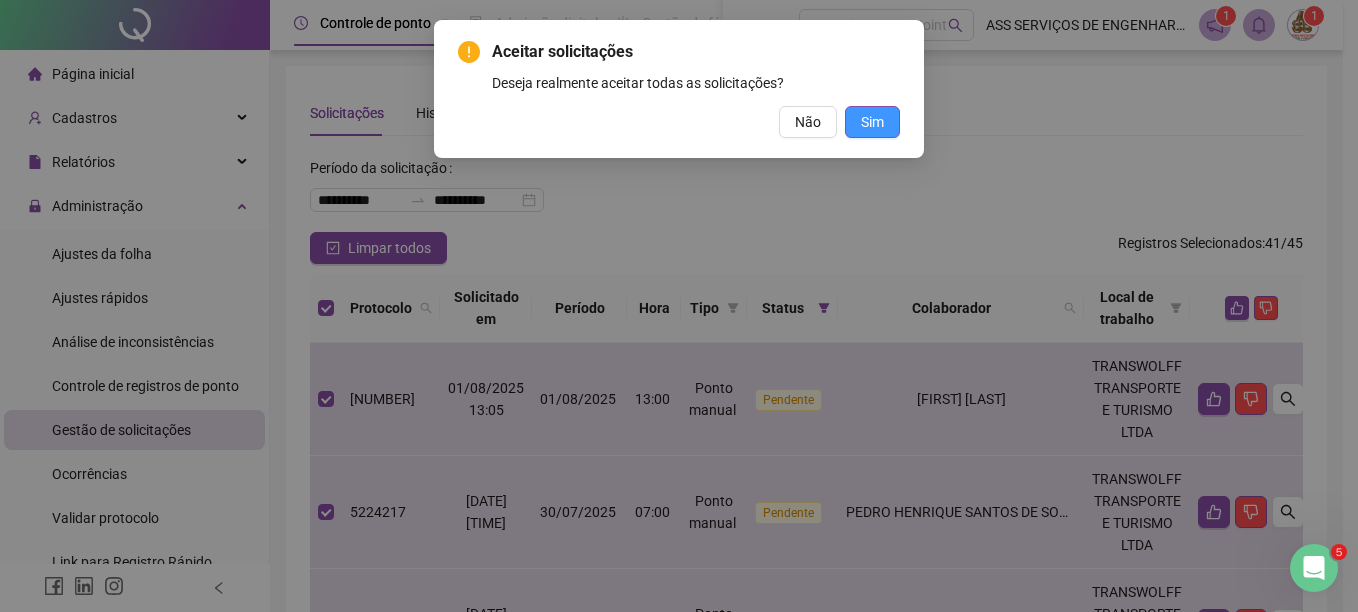 click on "Sim" at bounding box center [872, 122] 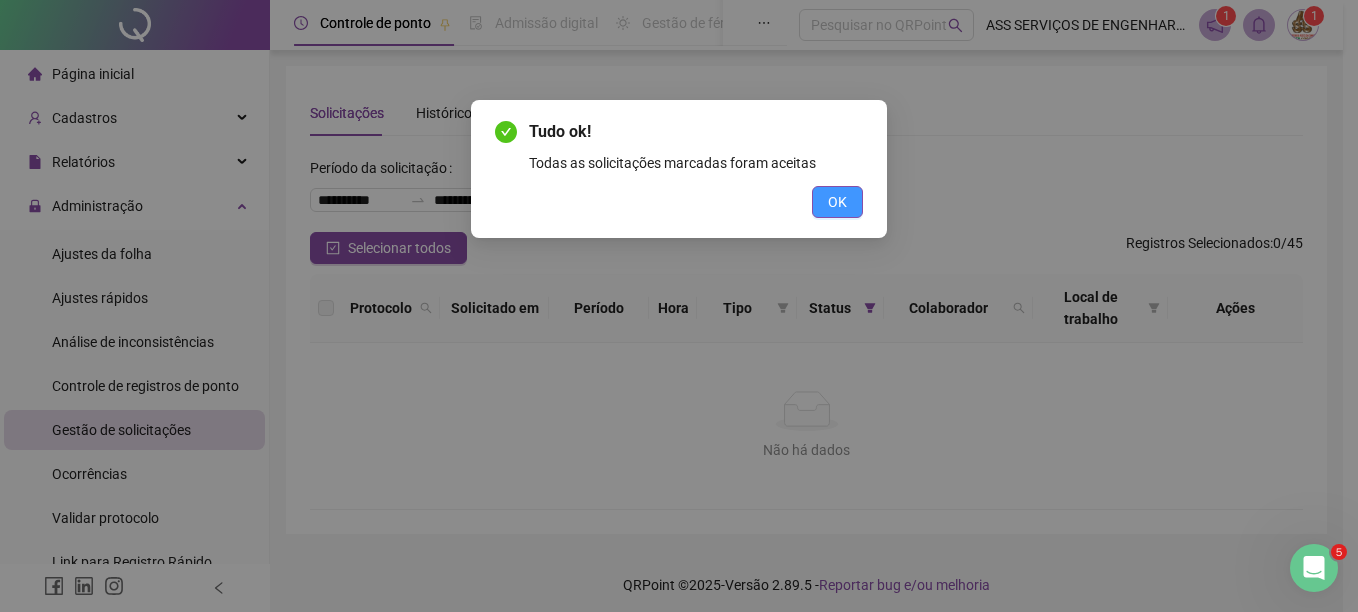 click on "OK" at bounding box center [837, 202] 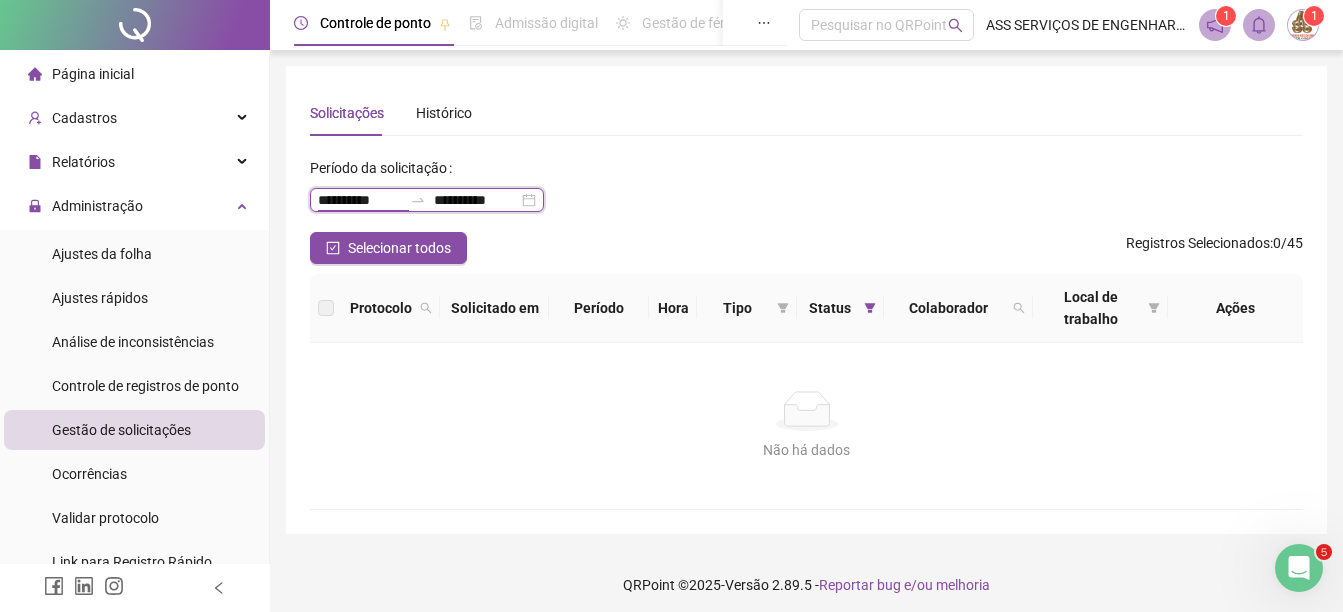 click on "**********" at bounding box center (360, 200) 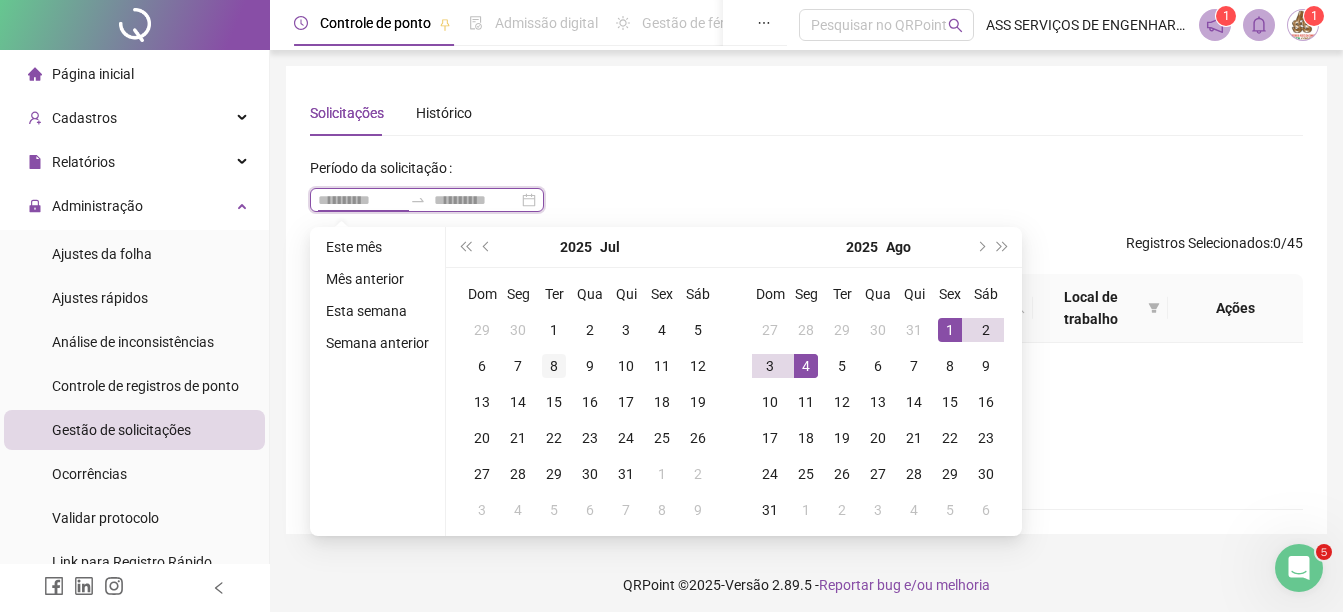 type on "**********" 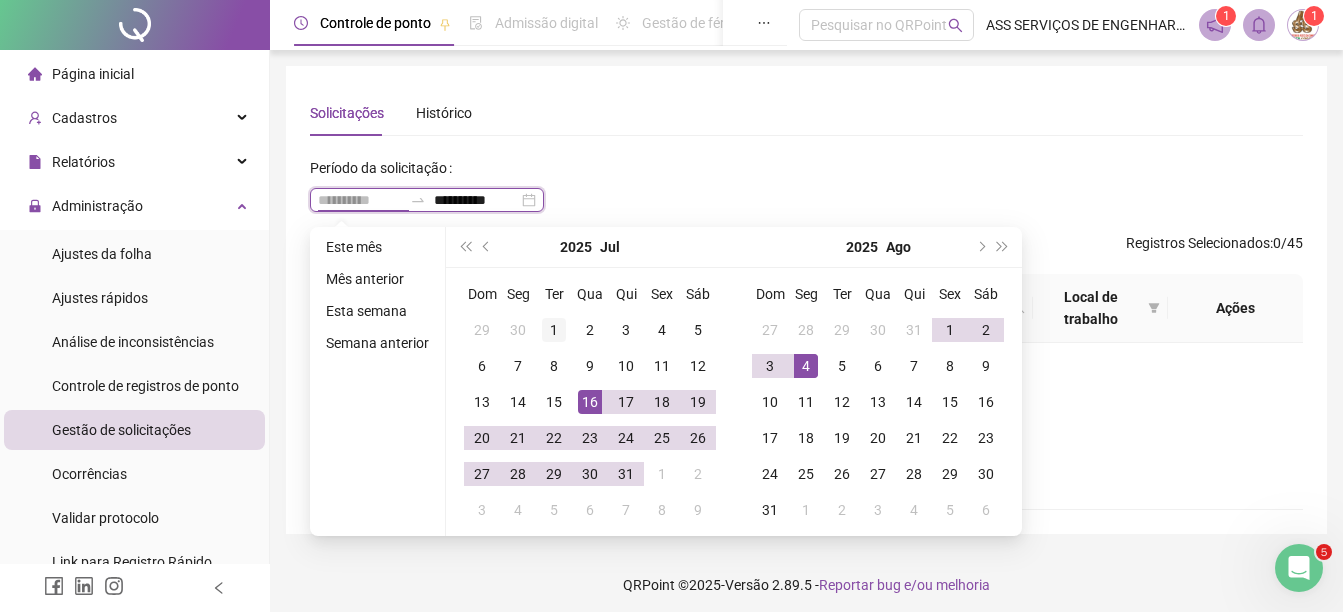 type on "**********" 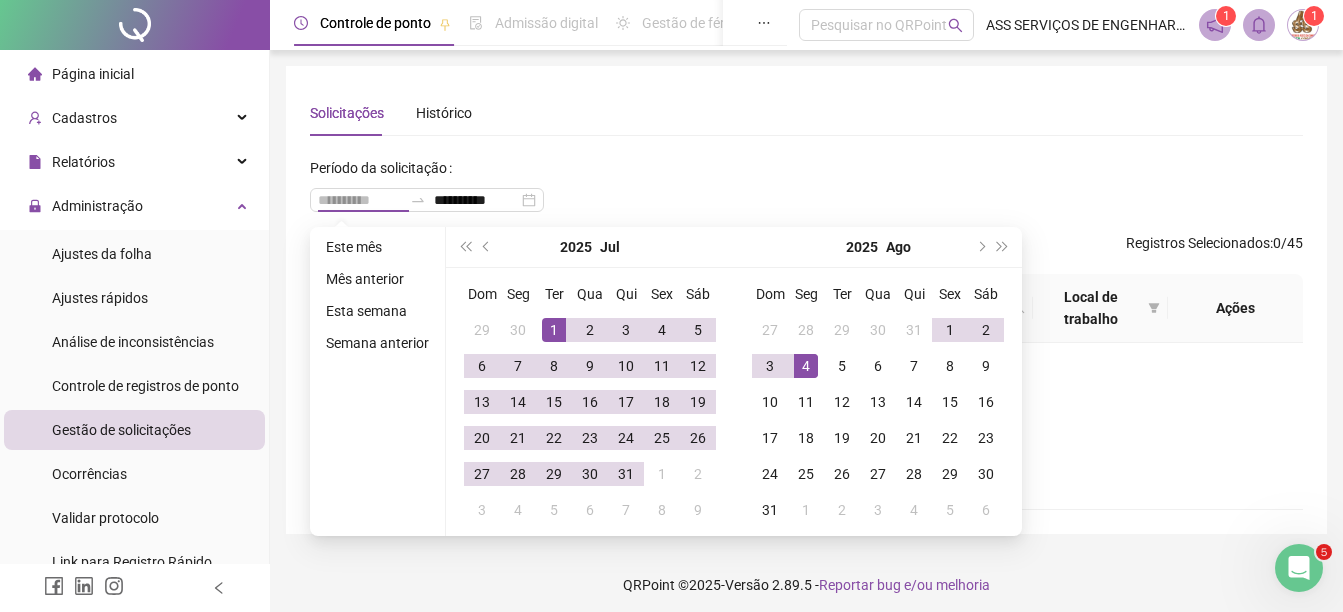 click on "1" at bounding box center [554, 330] 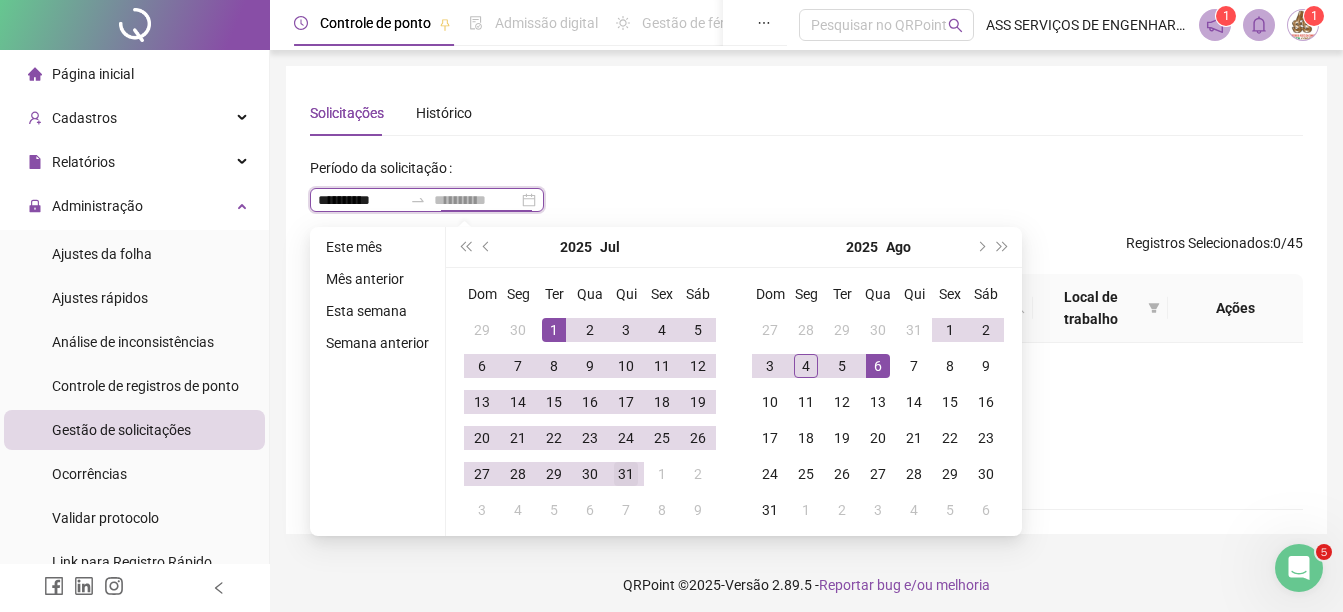 type on "**********" 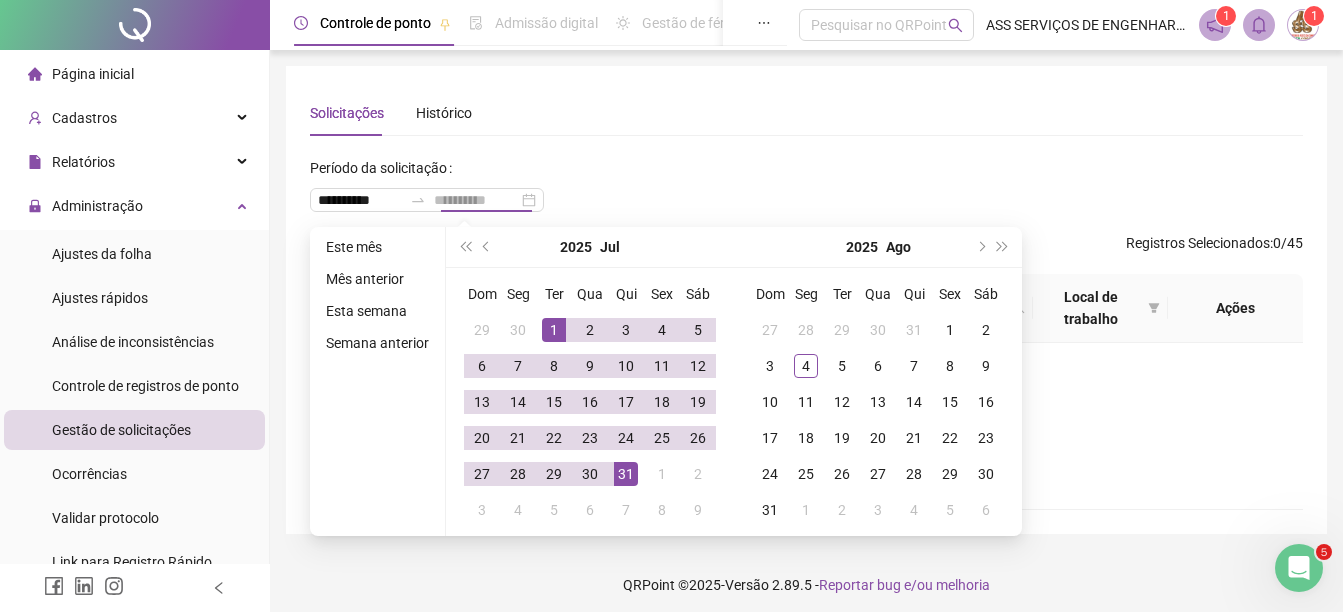 click on "31" at bounding box center (626, 474) 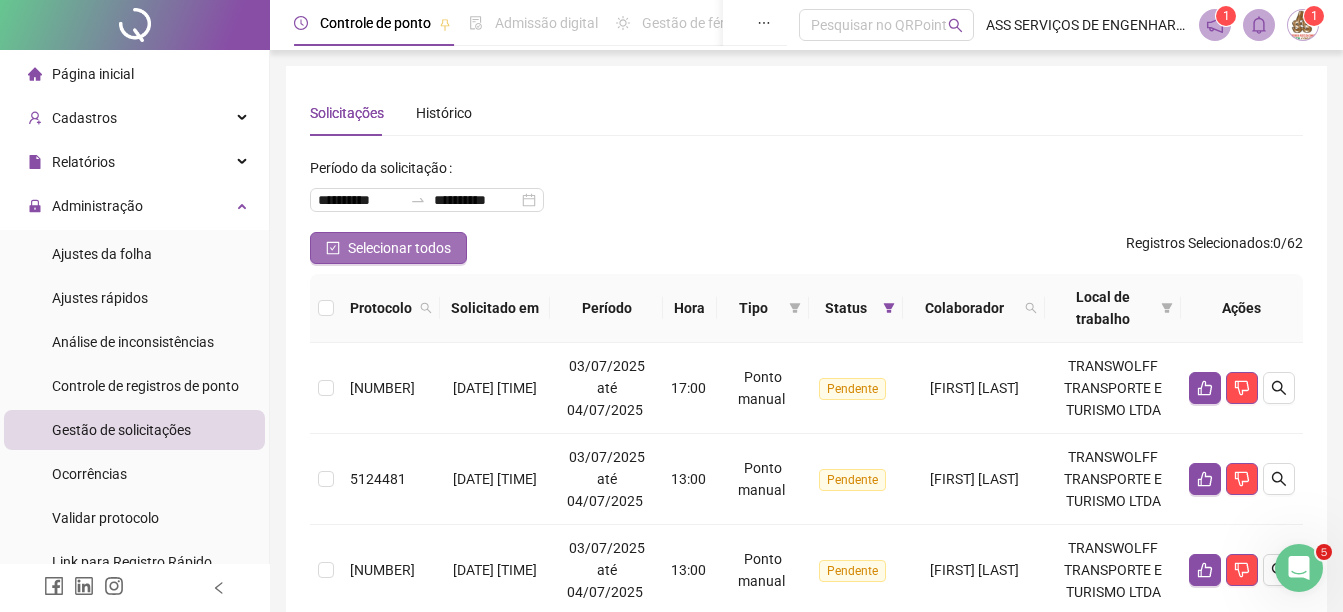 click on "Selecionar todos" at bounding box center (399, 248) 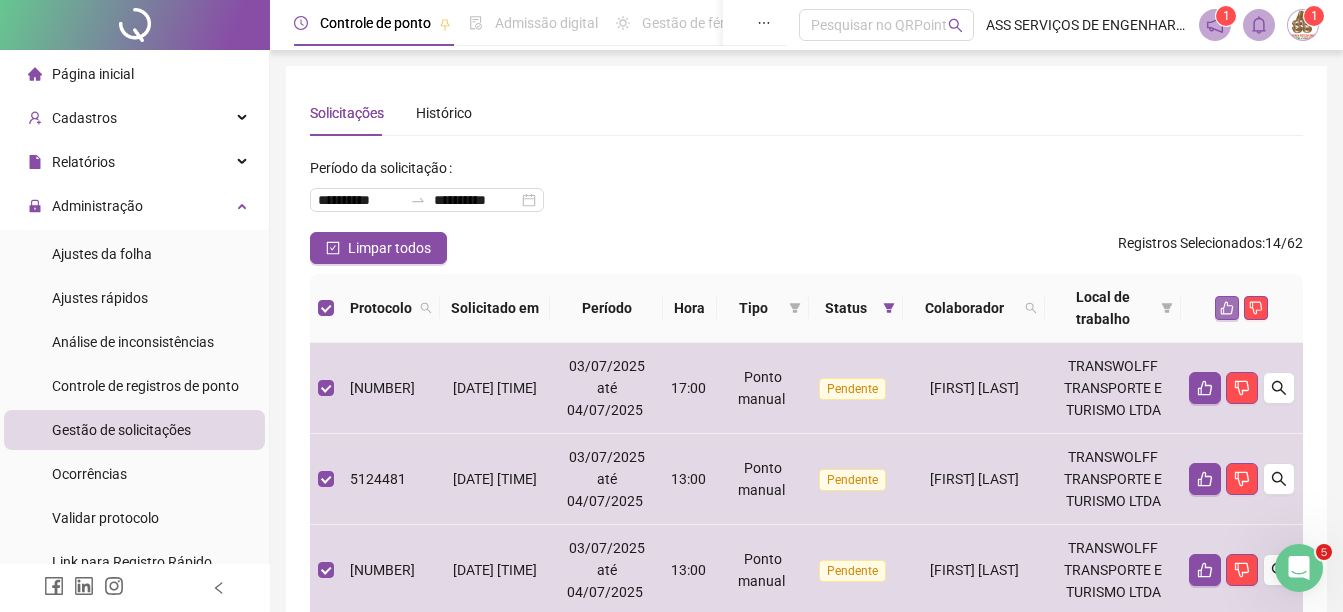 click at bounding box center [1227, 308] 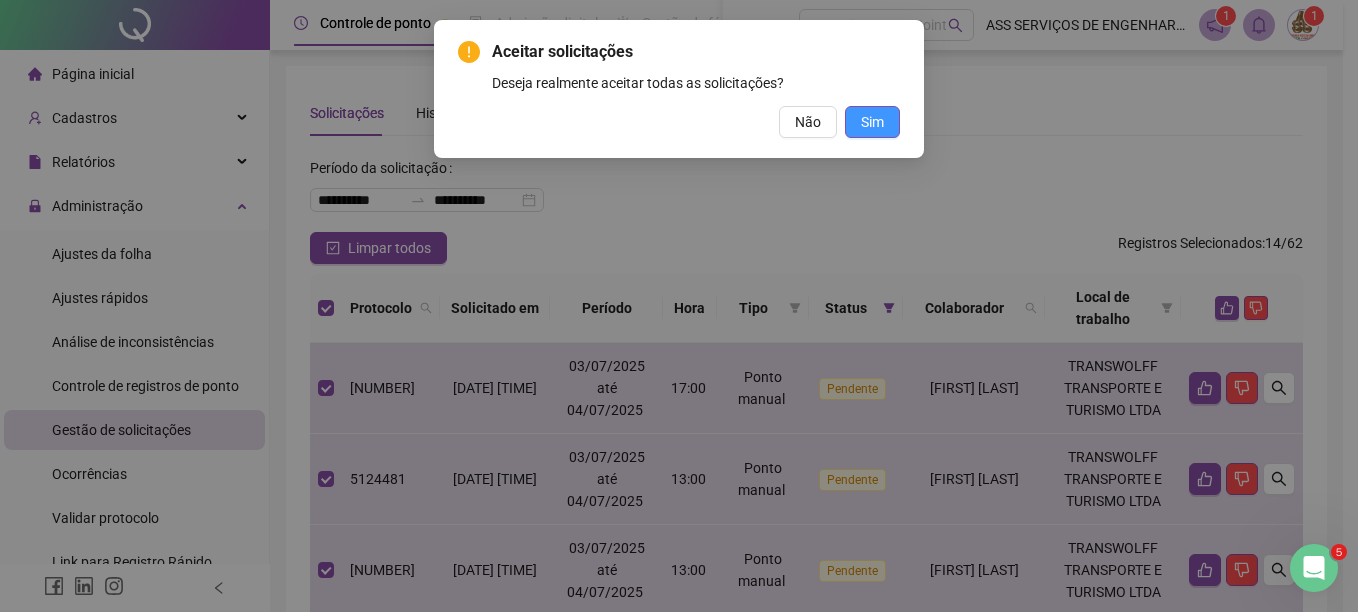 click on "Sim" at bounding box center [872, 122] 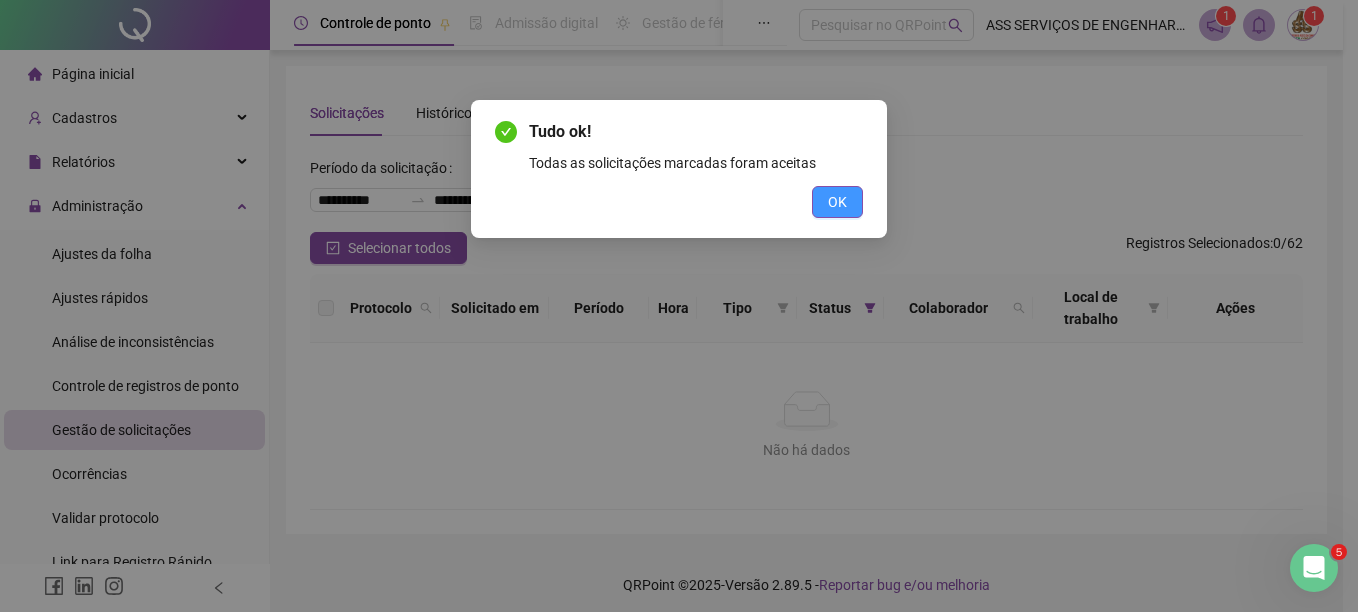 click on "OK" at bounding box center (837, 202) 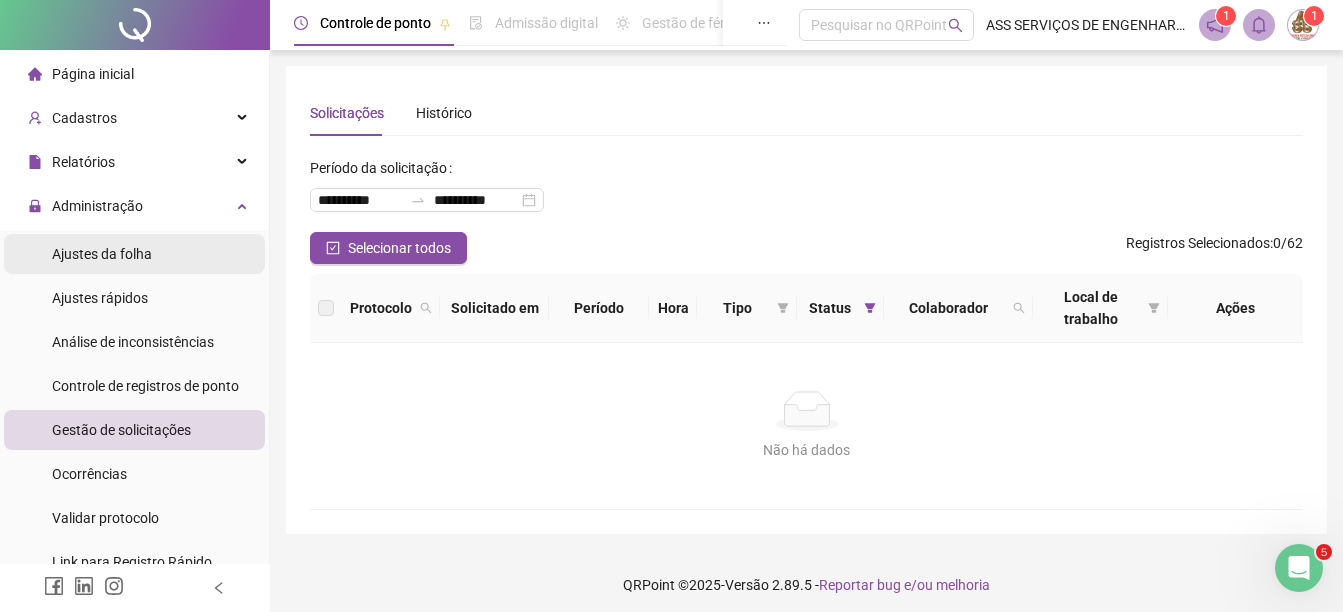 click on "Ajustes da folha" at bounding box center [102, 254] 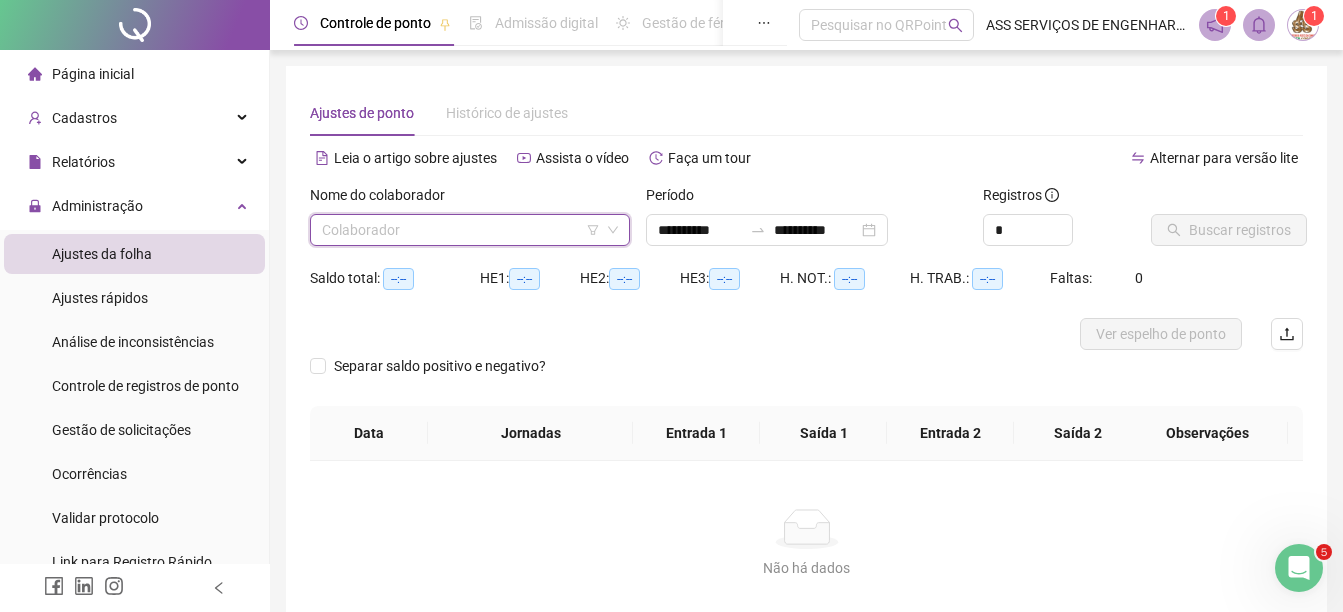 click at bounding box center (461, 230) 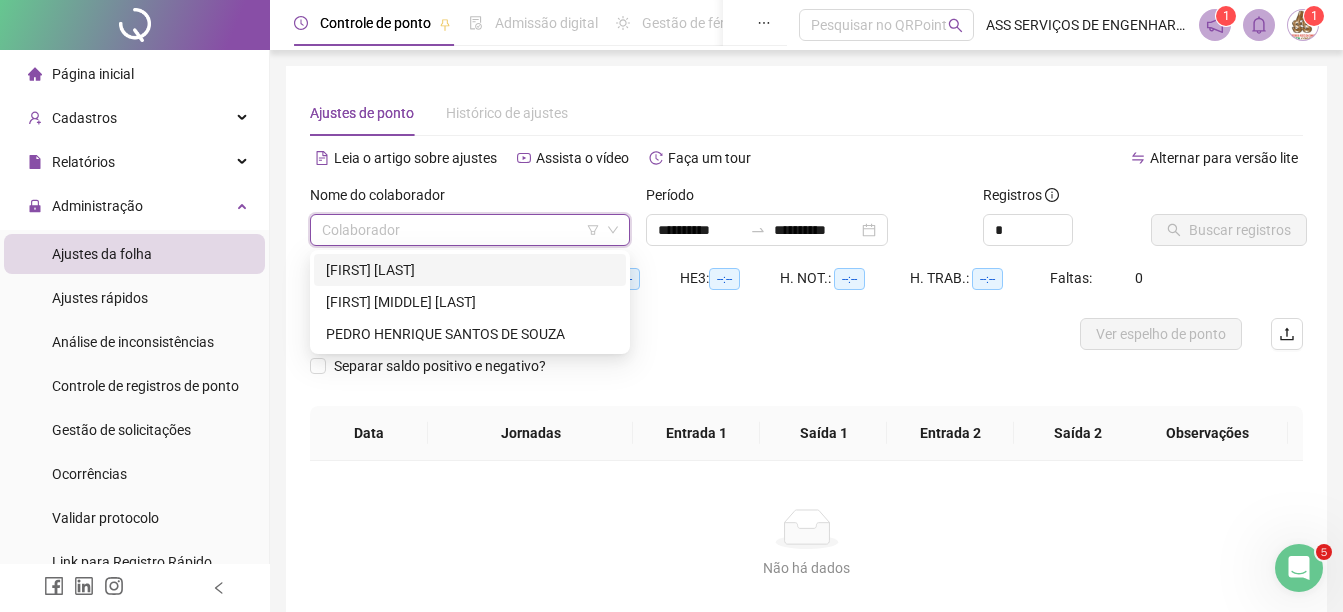 click on "[FIRST] [LAST]" at bounding box center [470, 270] 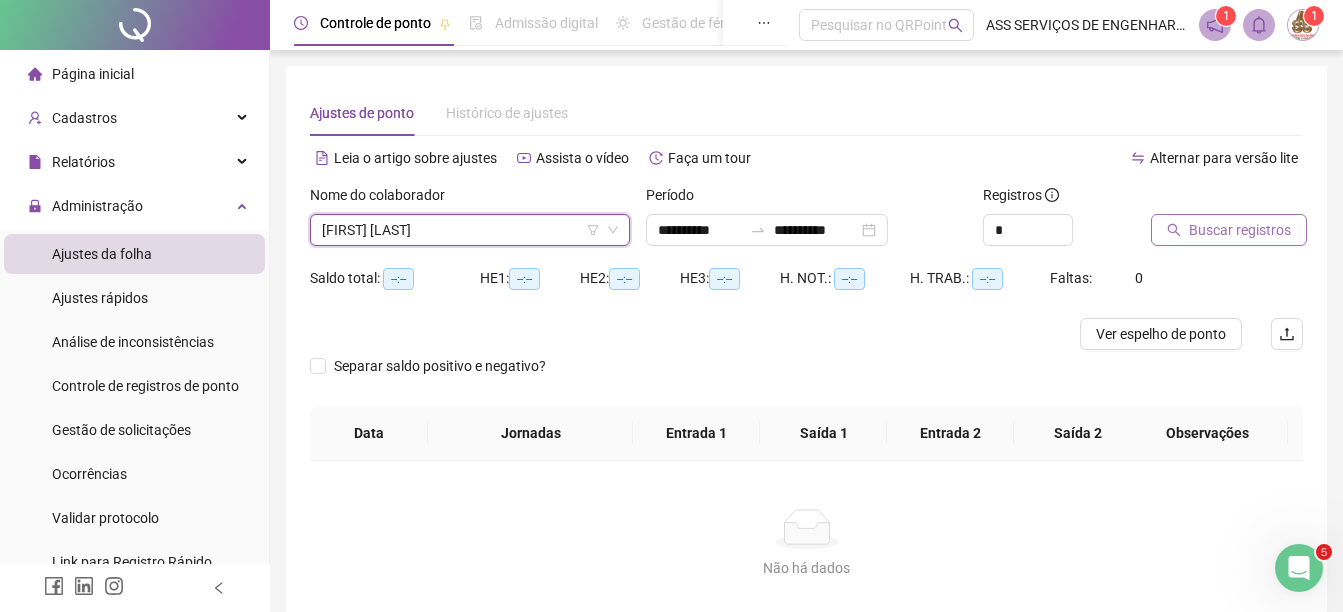 click on "Buscar registros" at bounding box center [1240, 230] 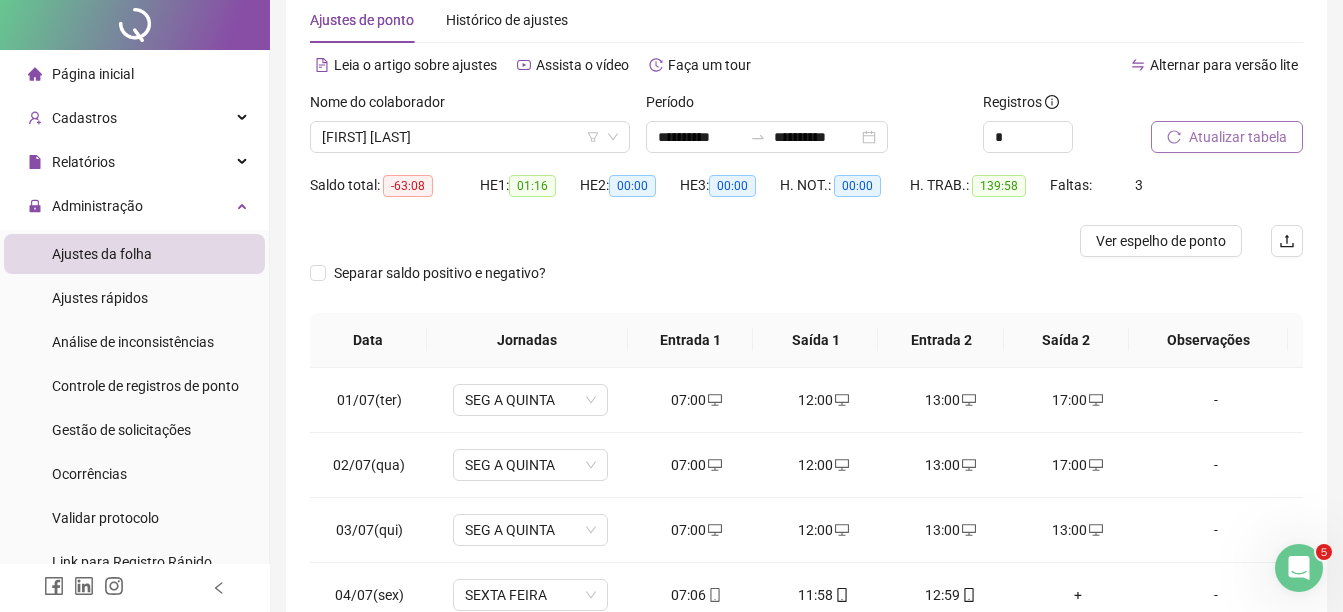 scroll, scrollTop: 200, scrollLeft: 0, axis: vertical 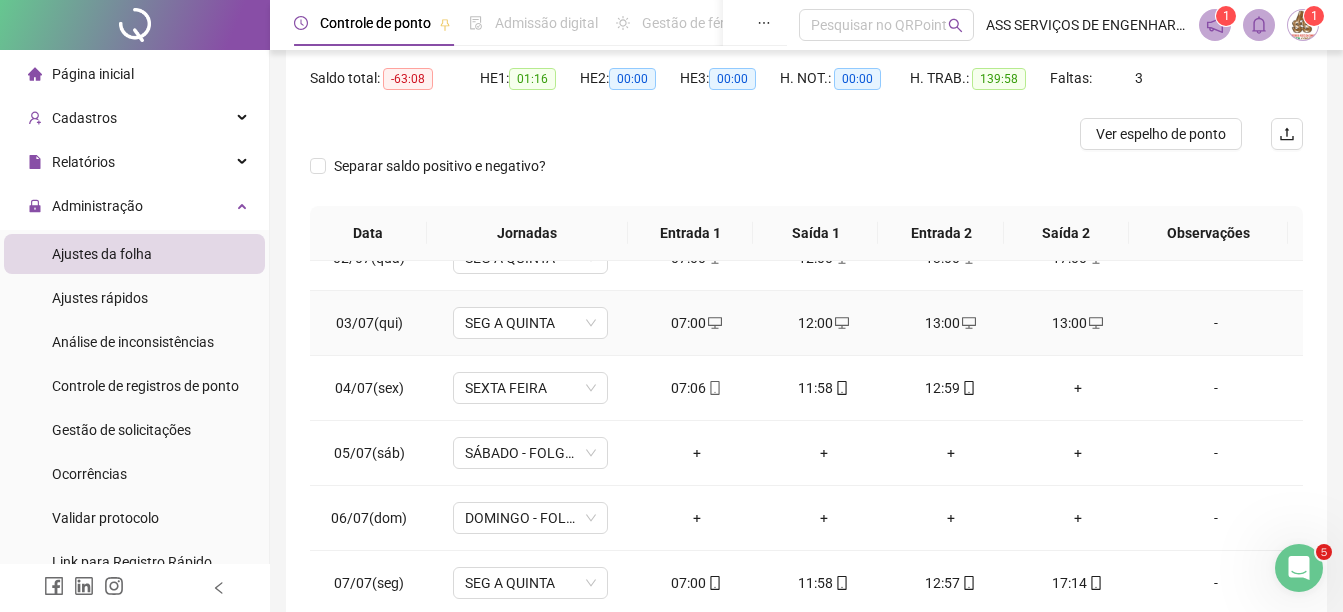 click on "13:00" at bounding box center (1077, 323) 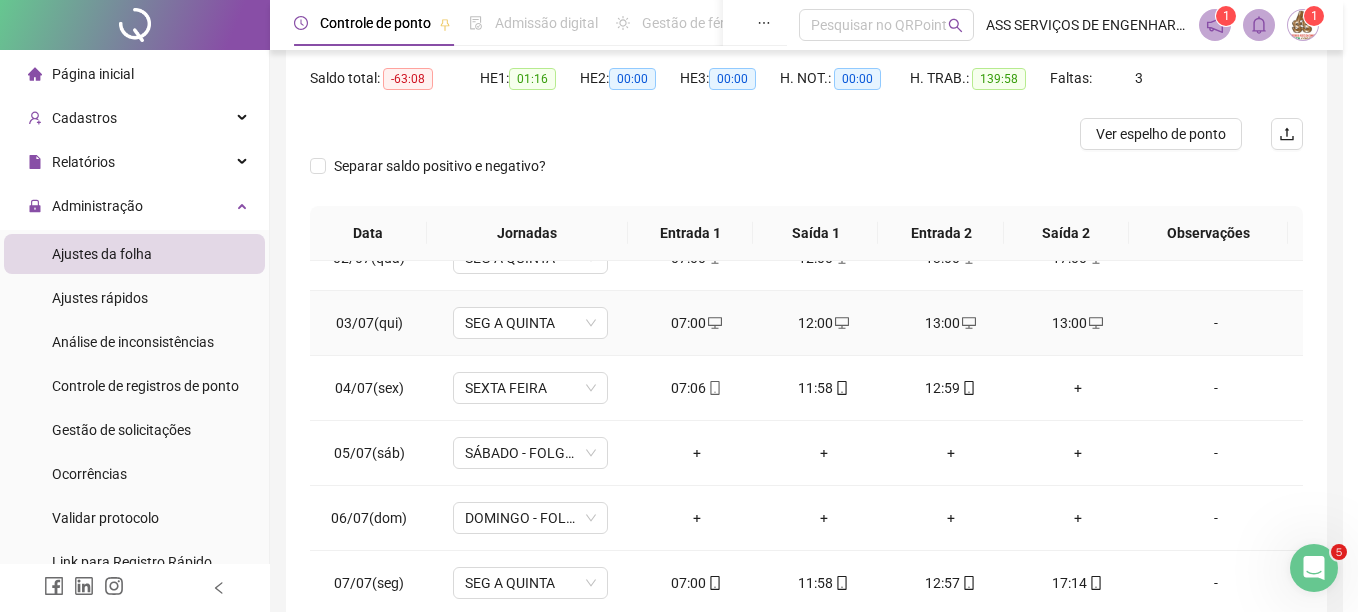 type on "**********" 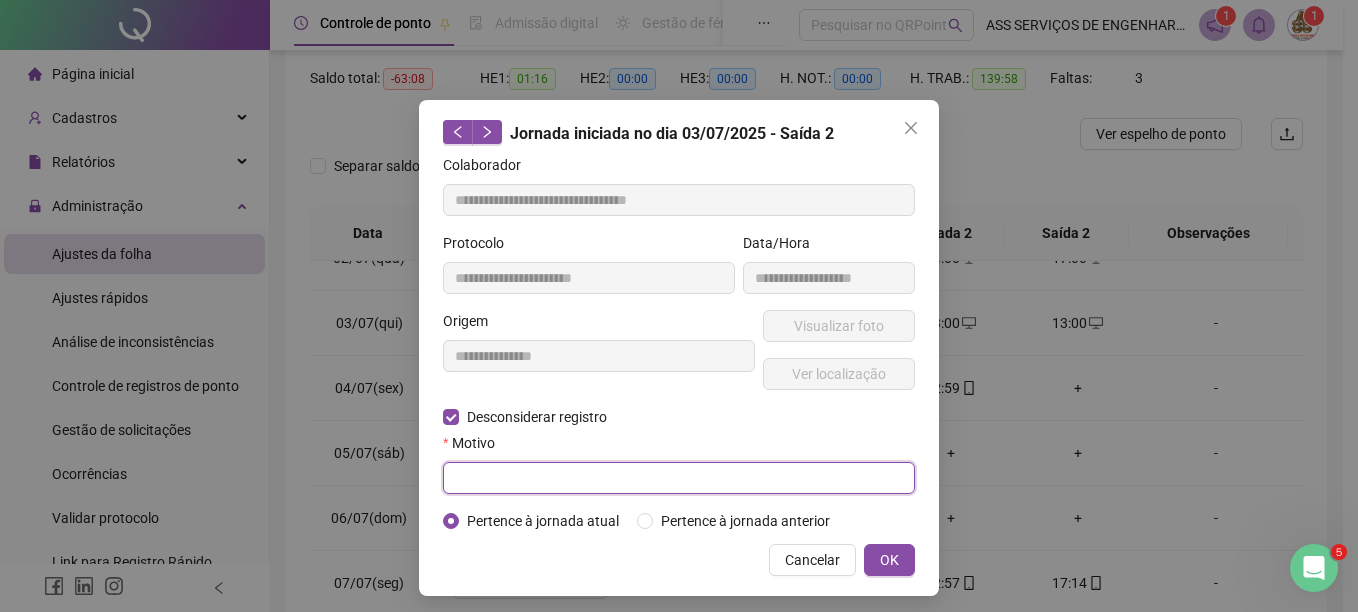 click at bounding box center (679, 478) 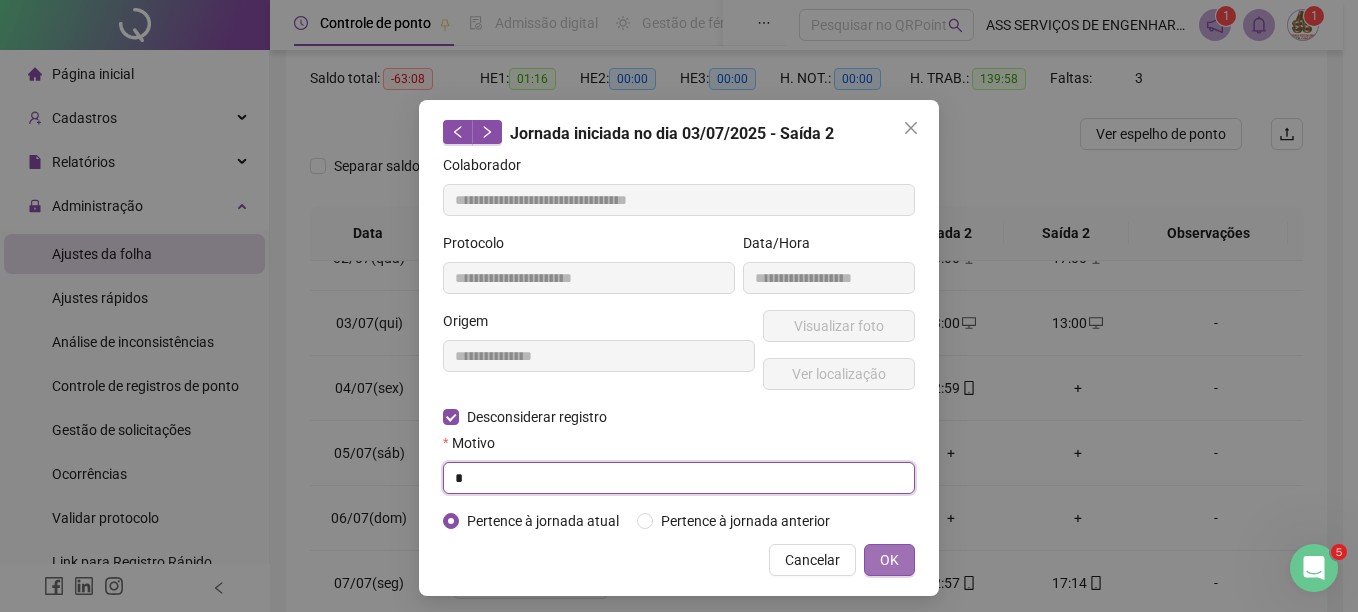 type on "*" 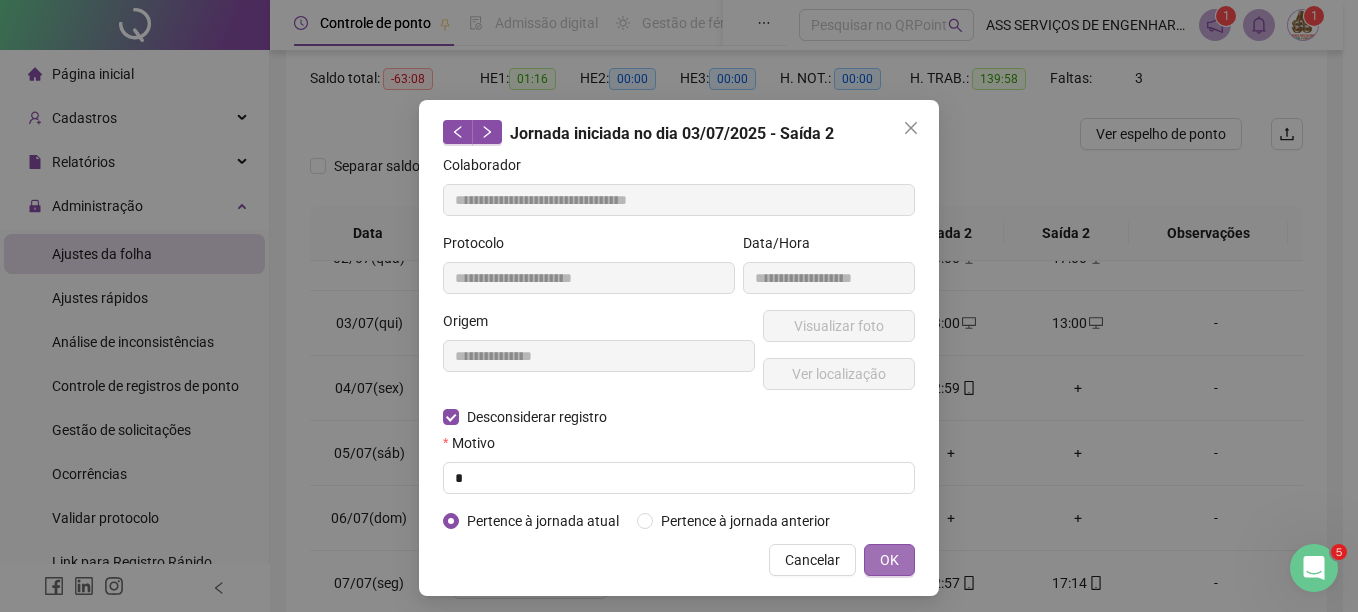 click on "OK" at bounding box center [889, 560] 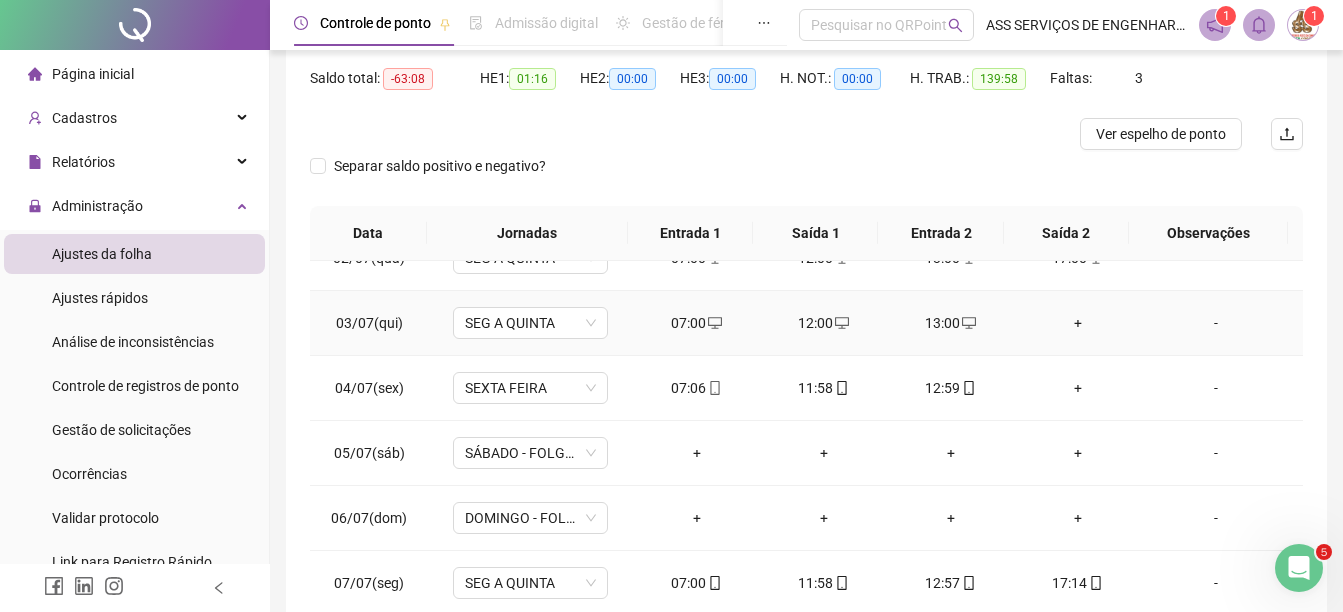 click on "+" at bounding box center [1077, 323] 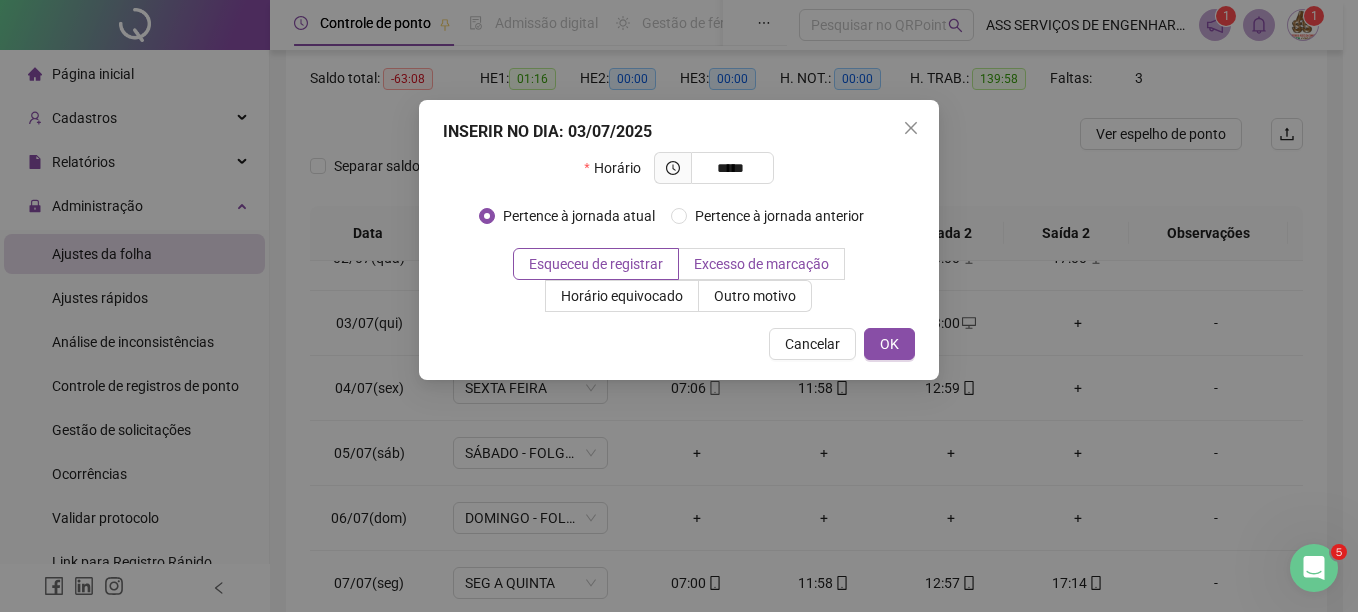 type on "*****" 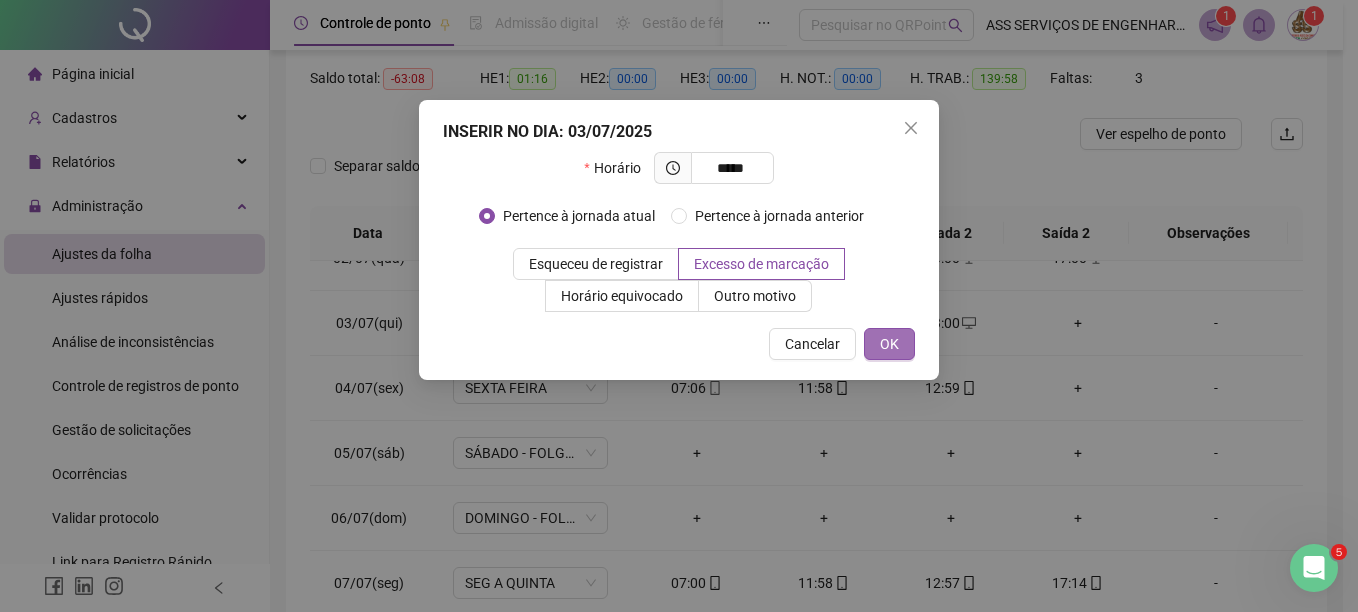 click on "OK" at bounding box center (889, 344) 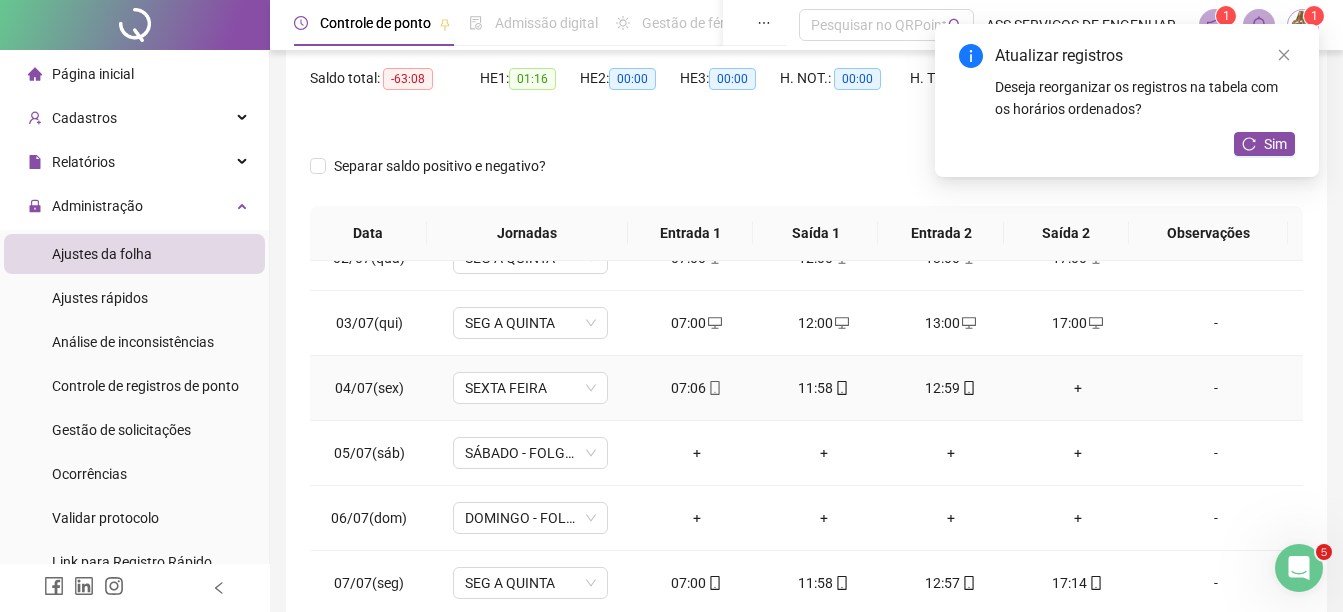 click on "+" at bounding box center (1077, 388) 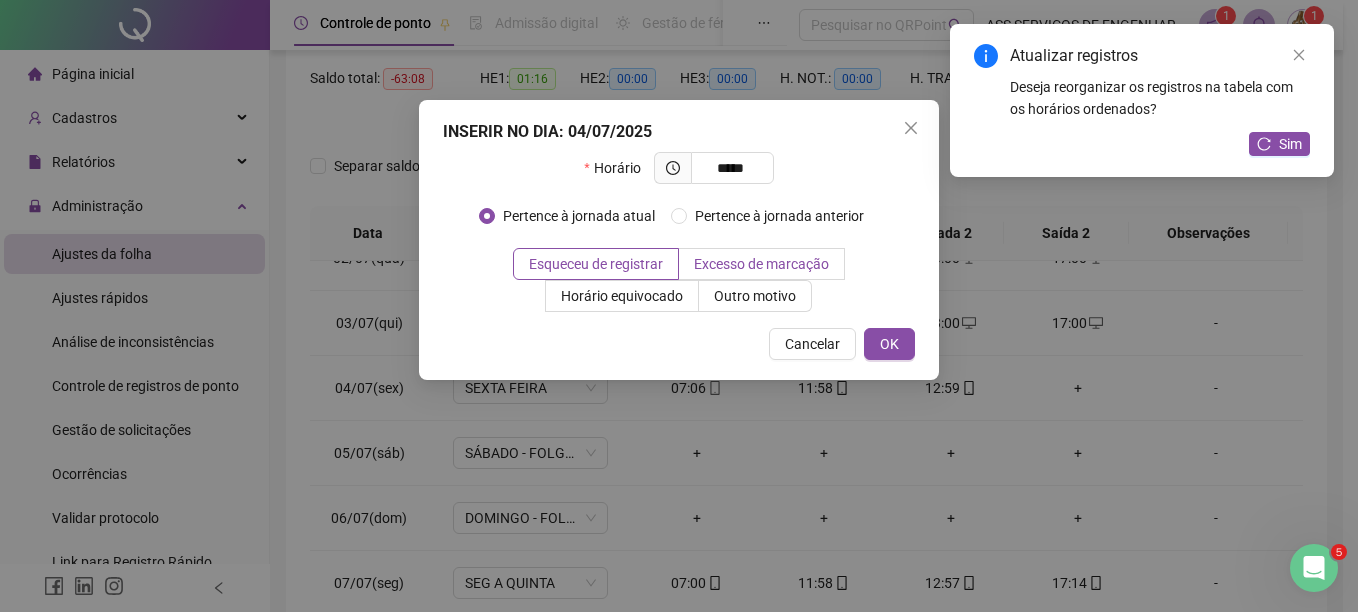 type on "*****" 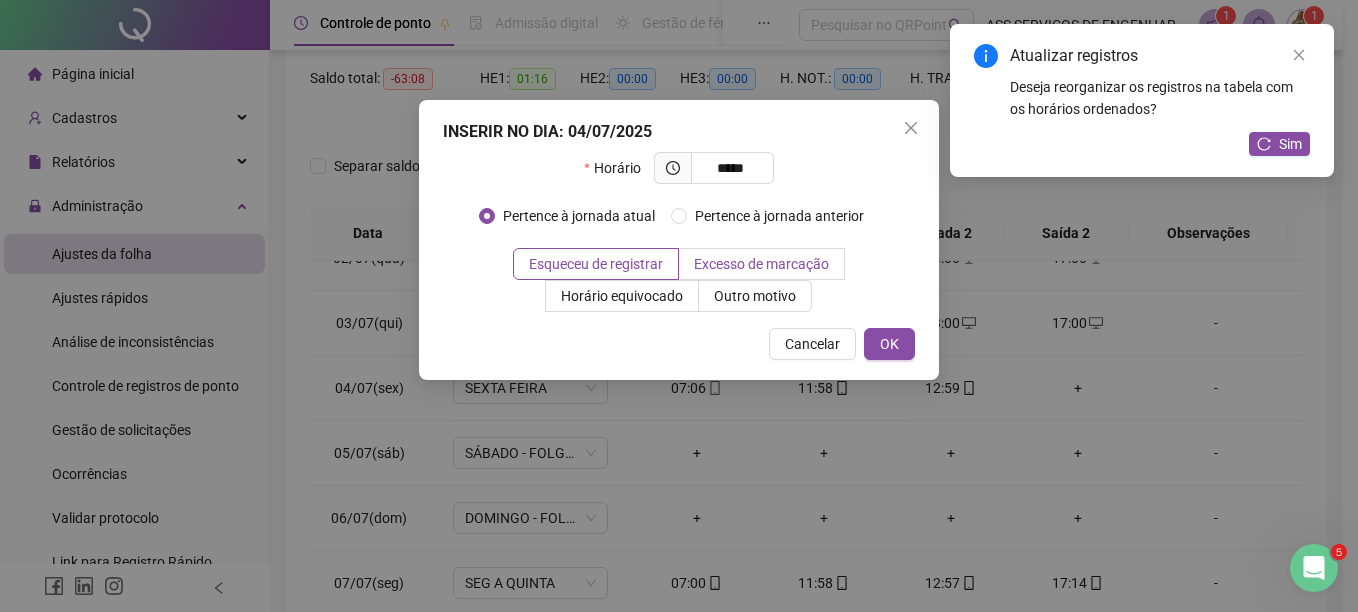 click on "Excesso de marcação" at bounding box center [761, 264] 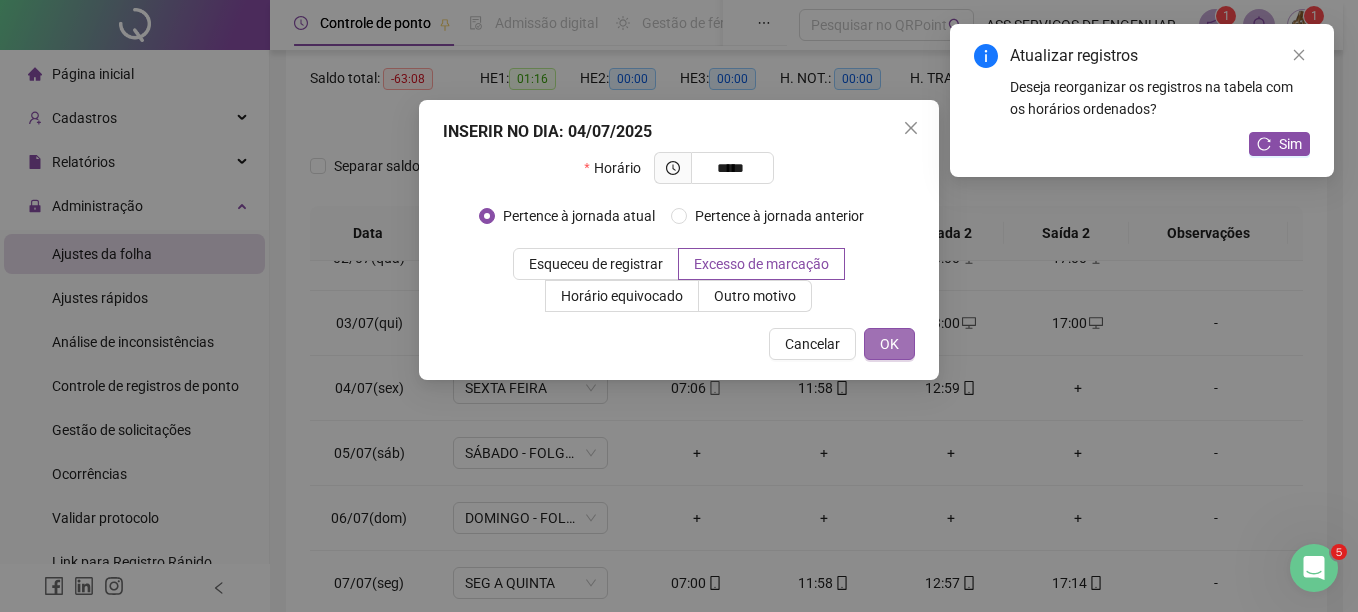 click on "OK" at bounding box center [889, 344] 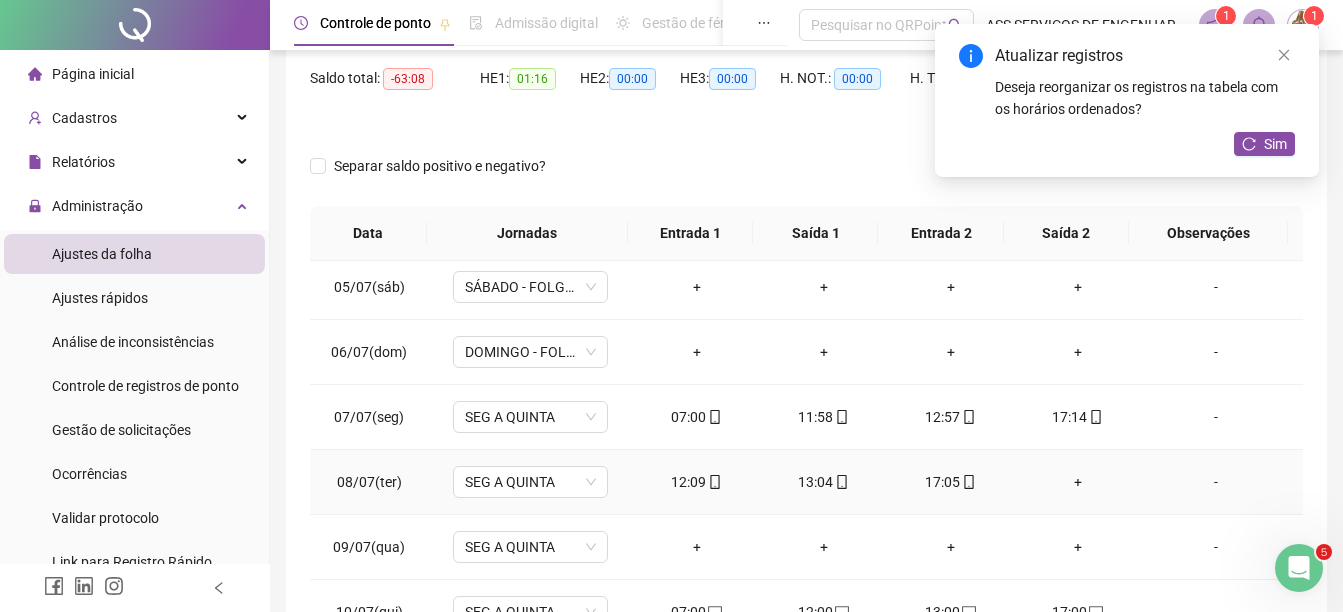 scroll, scrollTop: 300, scrollLeft: 0, axis: vertical 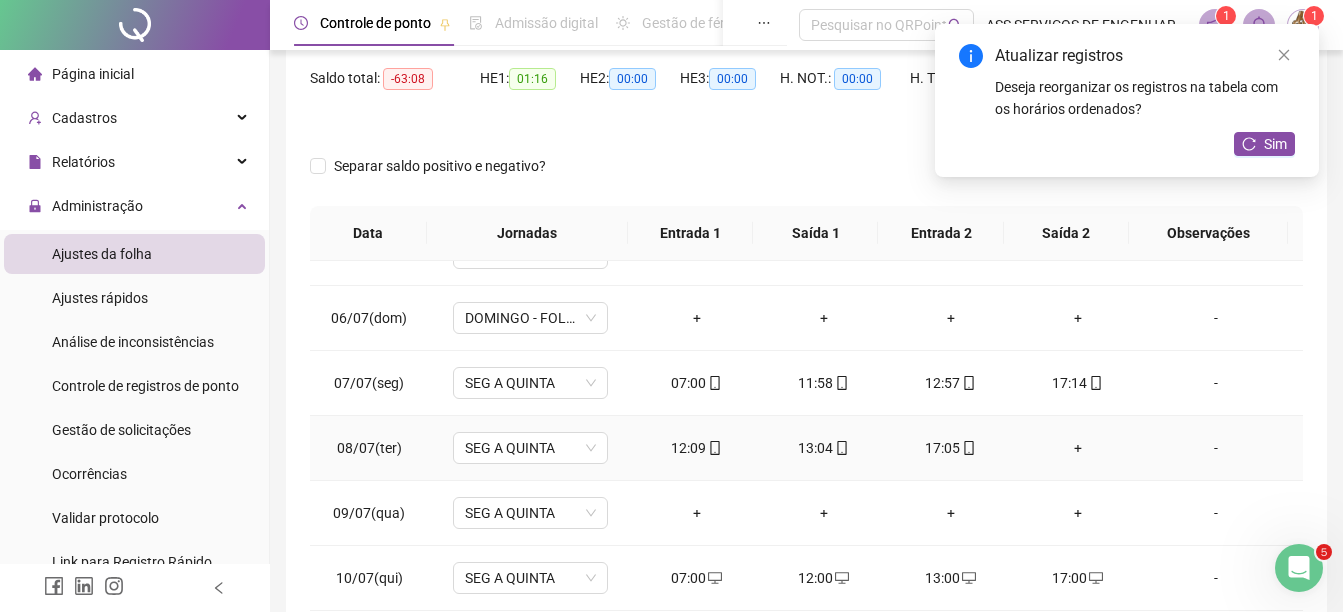 click on "+" at bounding box center [1077, 448] 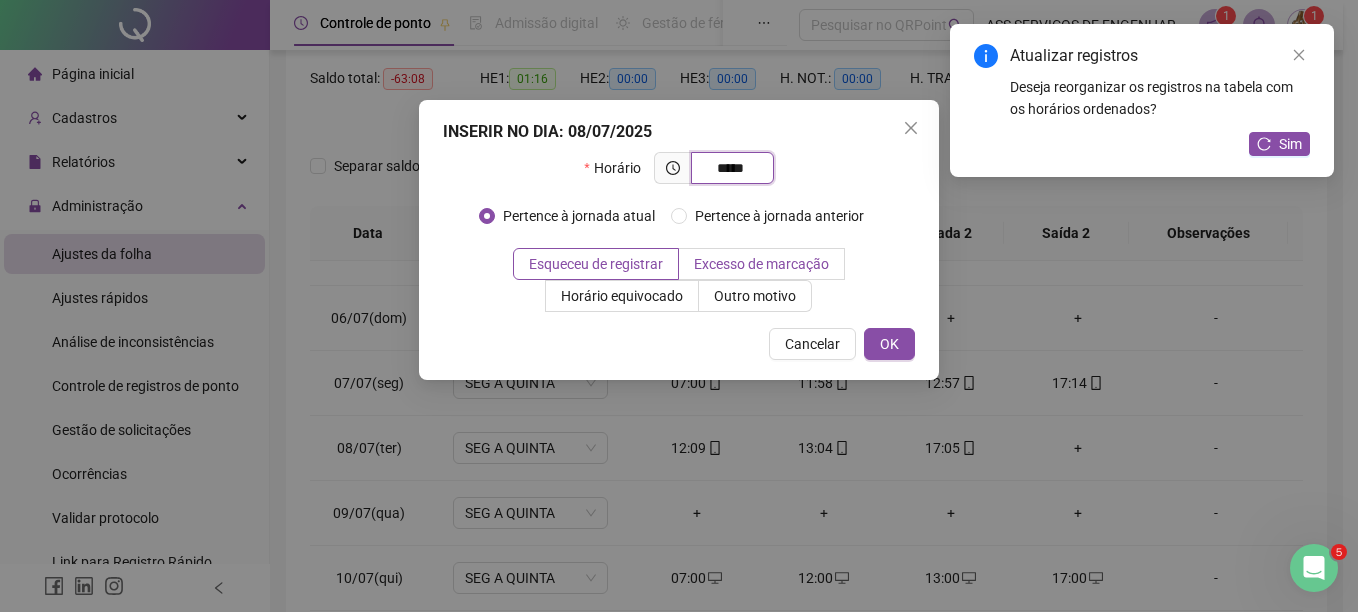 type on "*****" 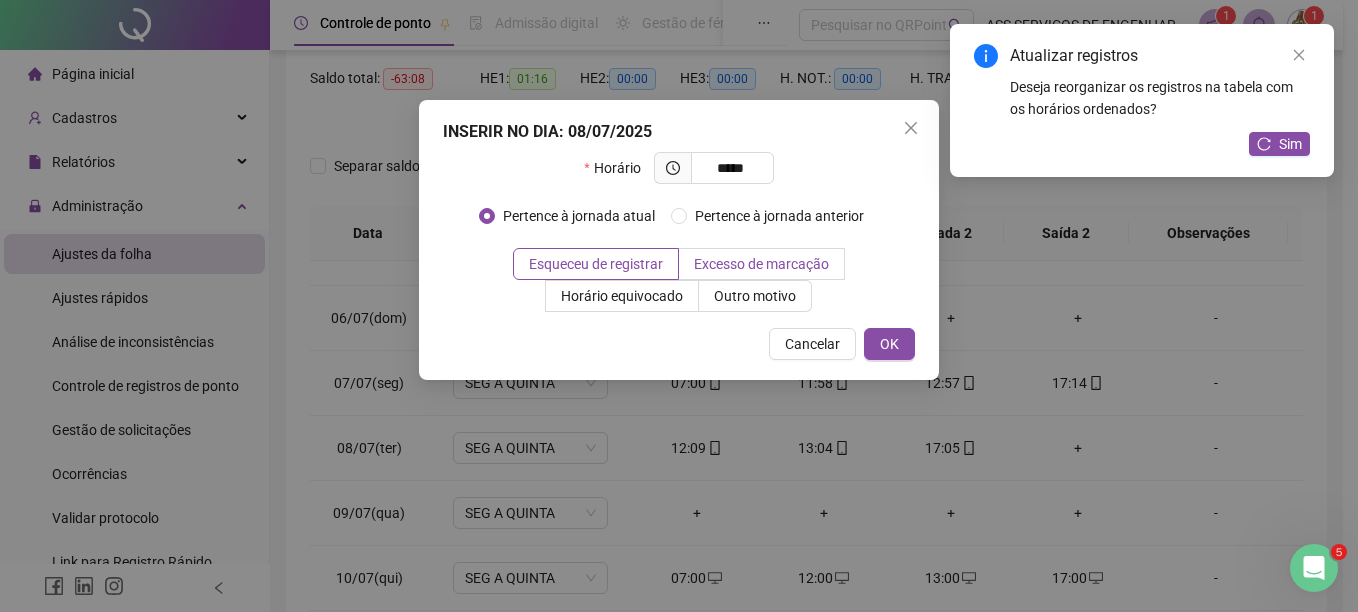 click on "Excesso de marcação" at bounding box center [761, 264] 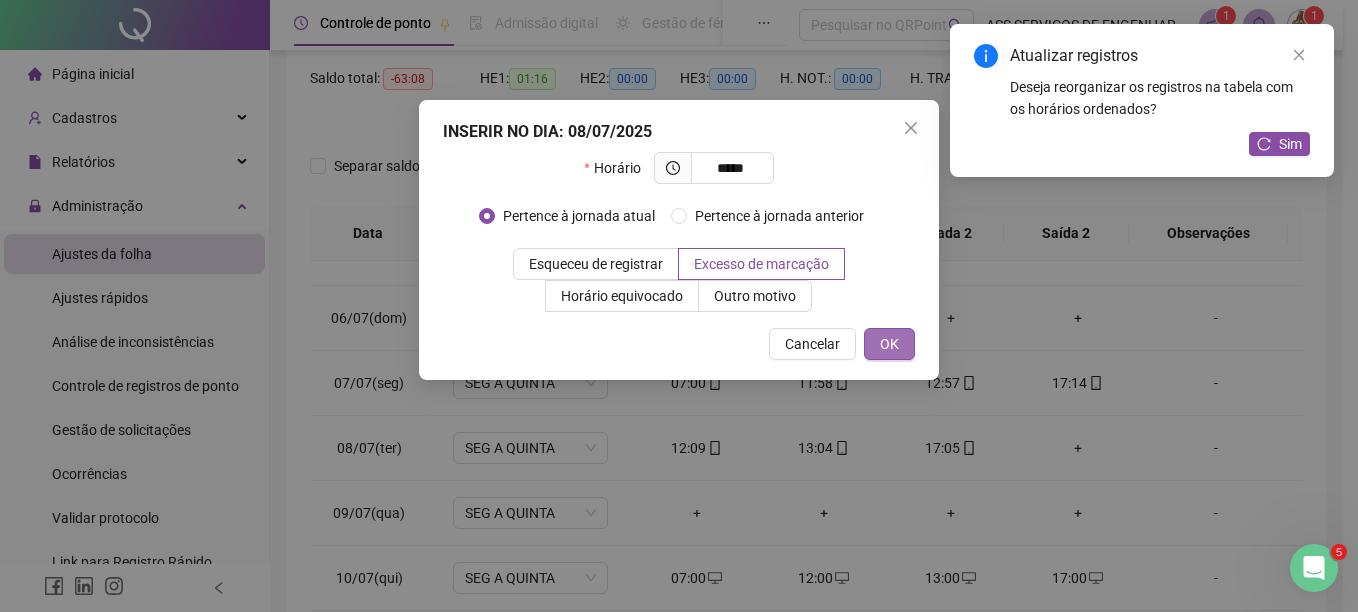 click on "OK" at bounding box center [889, 344] 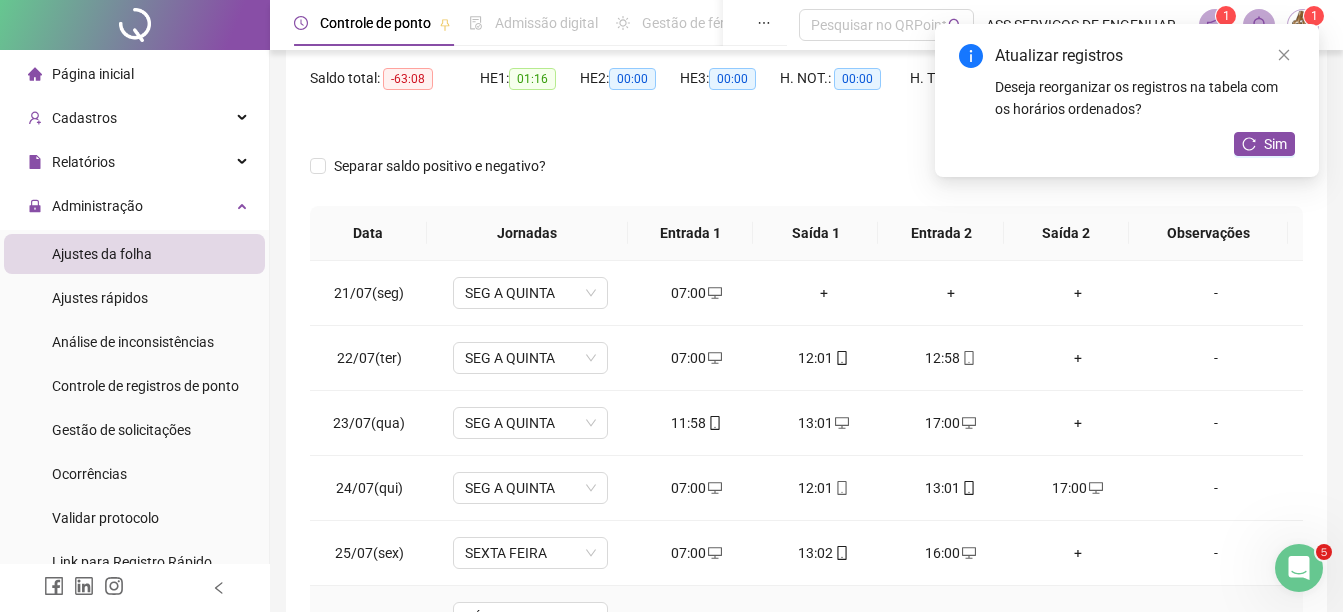 scroll, scrollTop: 1400, scrollLeft: 0, axis: vertical 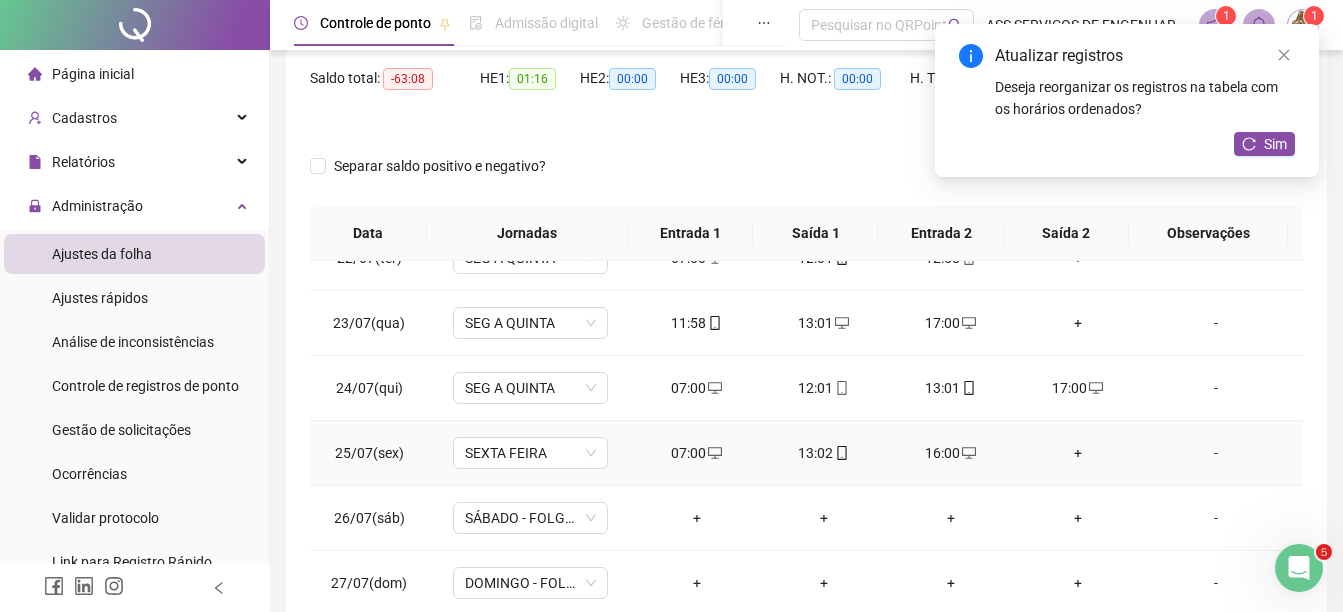 click on "+" at bounding box center (1077, 453) 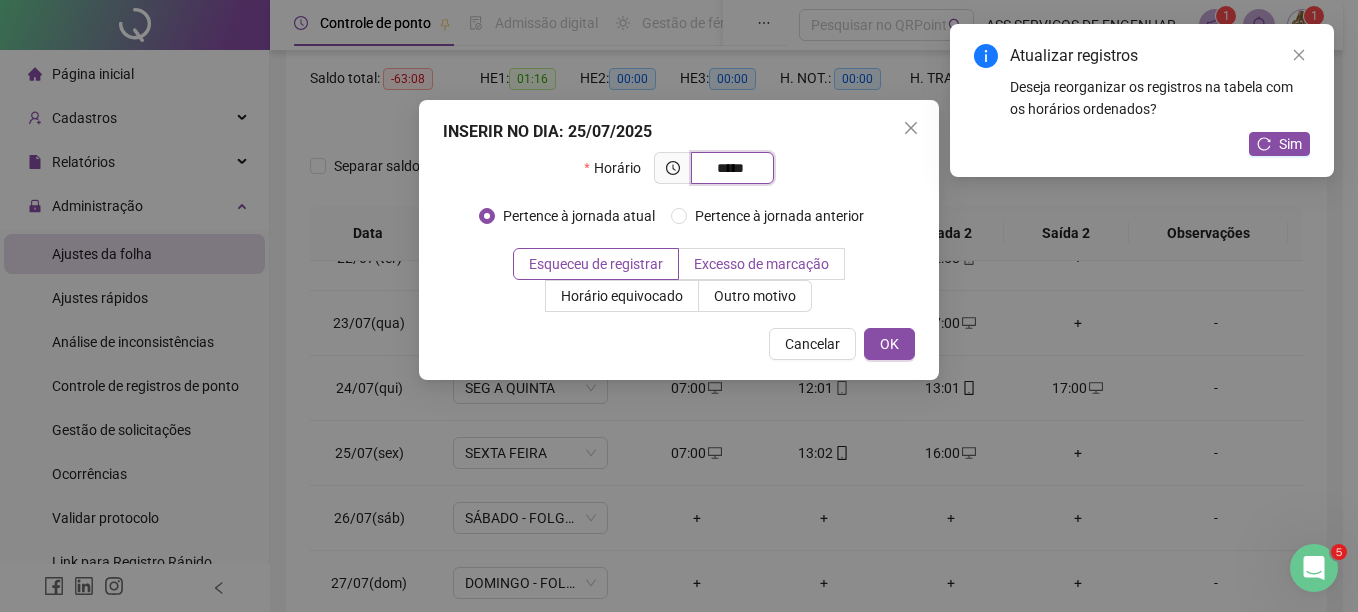 type on "*****" 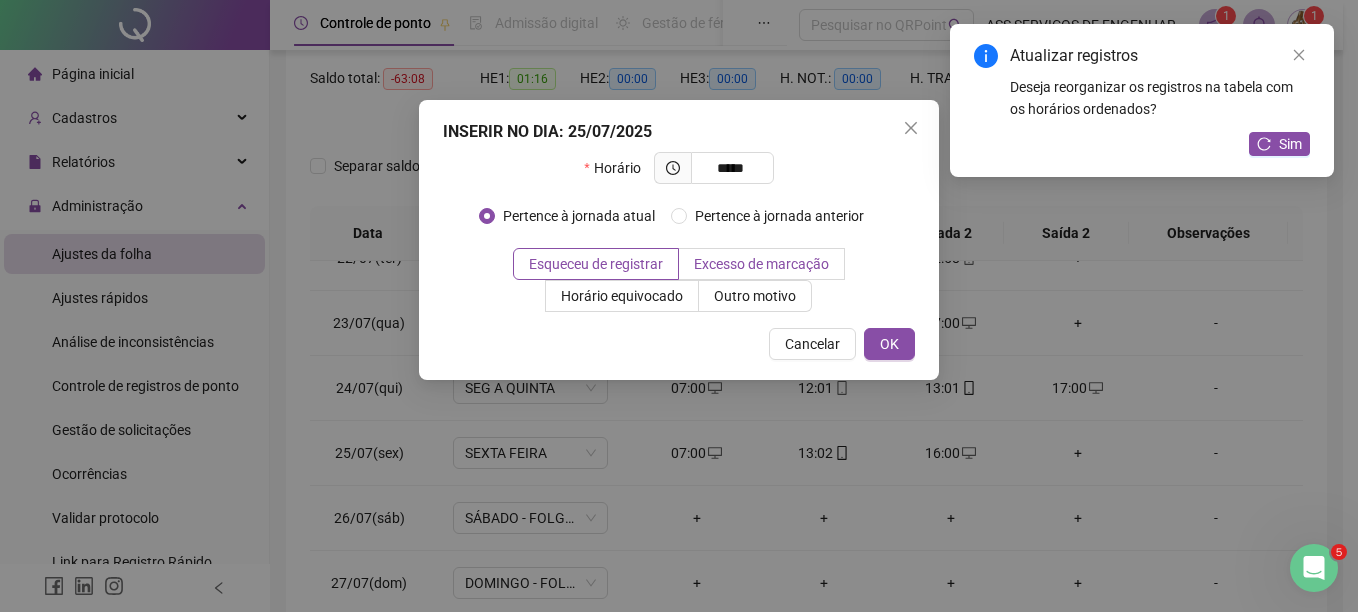 click on "Excesso de marcação" at bounding box center (761, 264) 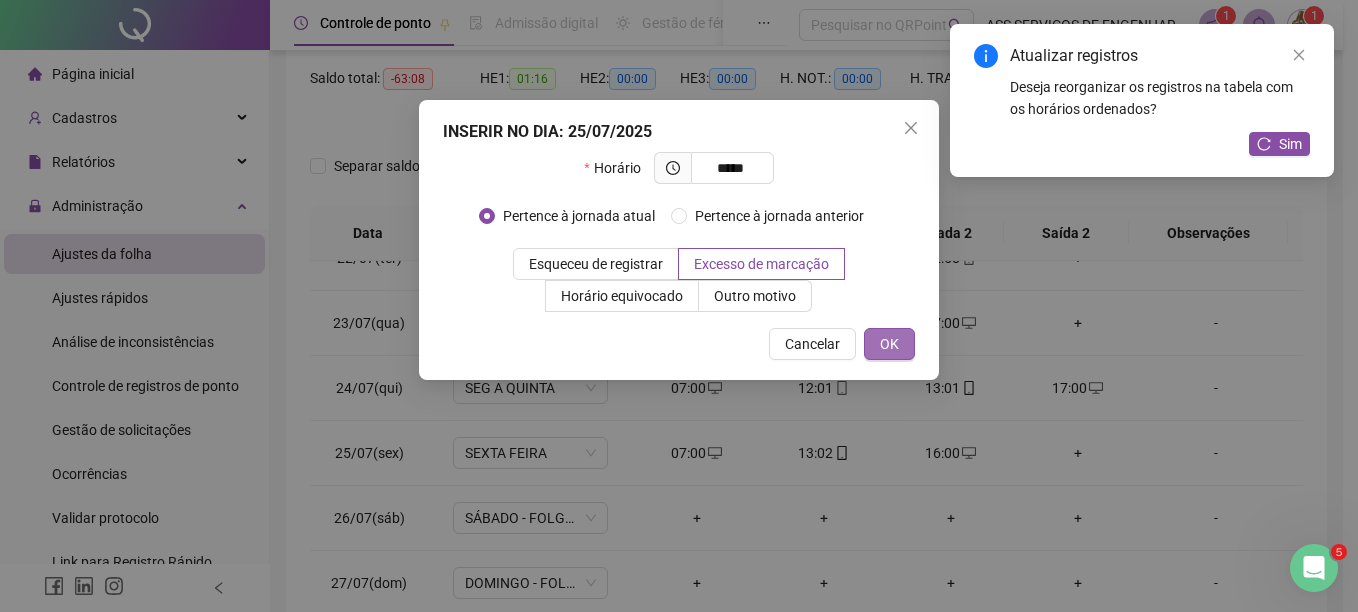 click on "OK" at bounding box center (889, 344) 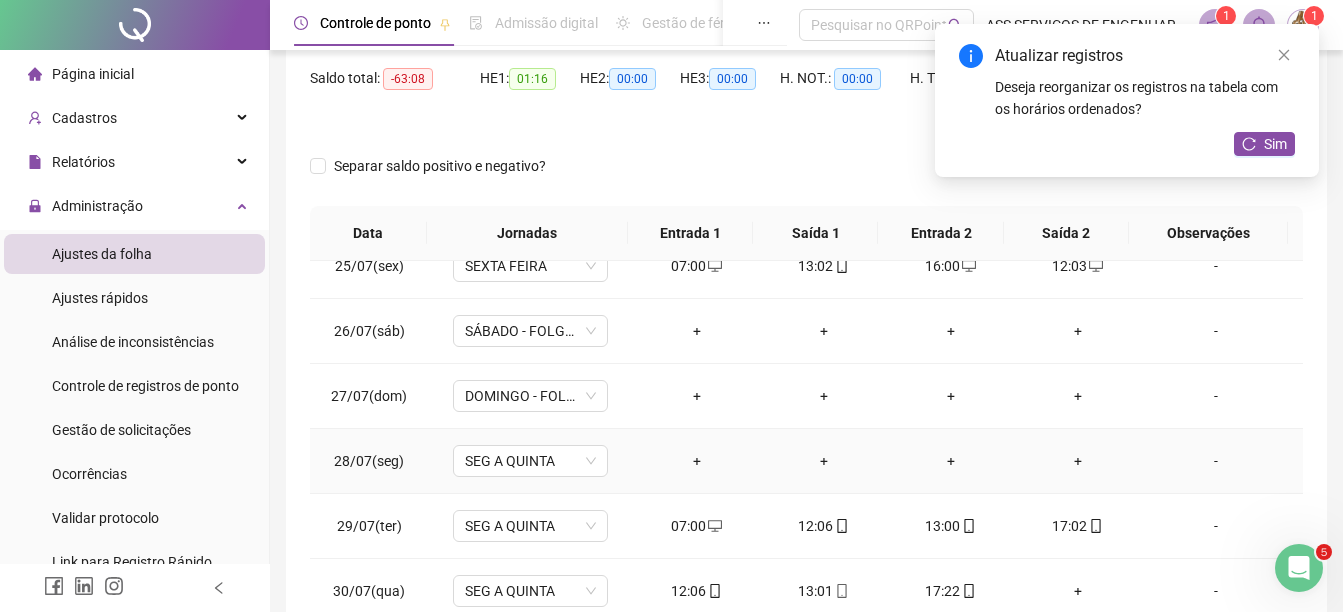 scroll, scrollTop: 1588, scrollLeft: 0, axis: vertical 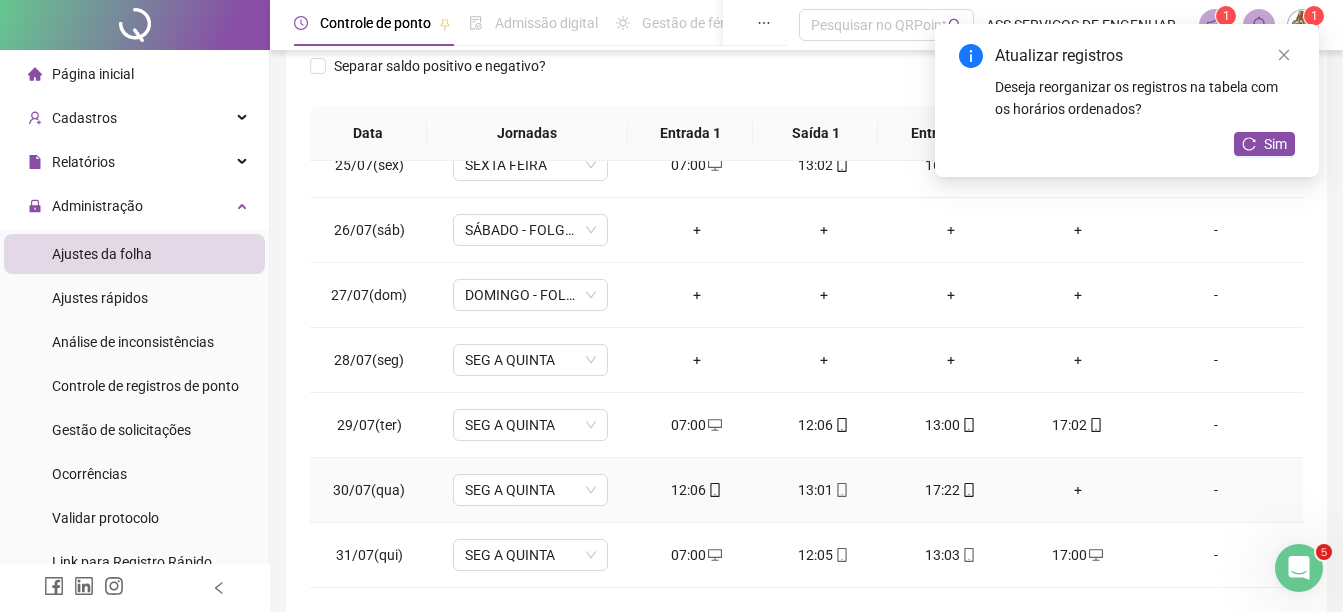 click on "+" at bounding box center (1077, 490) 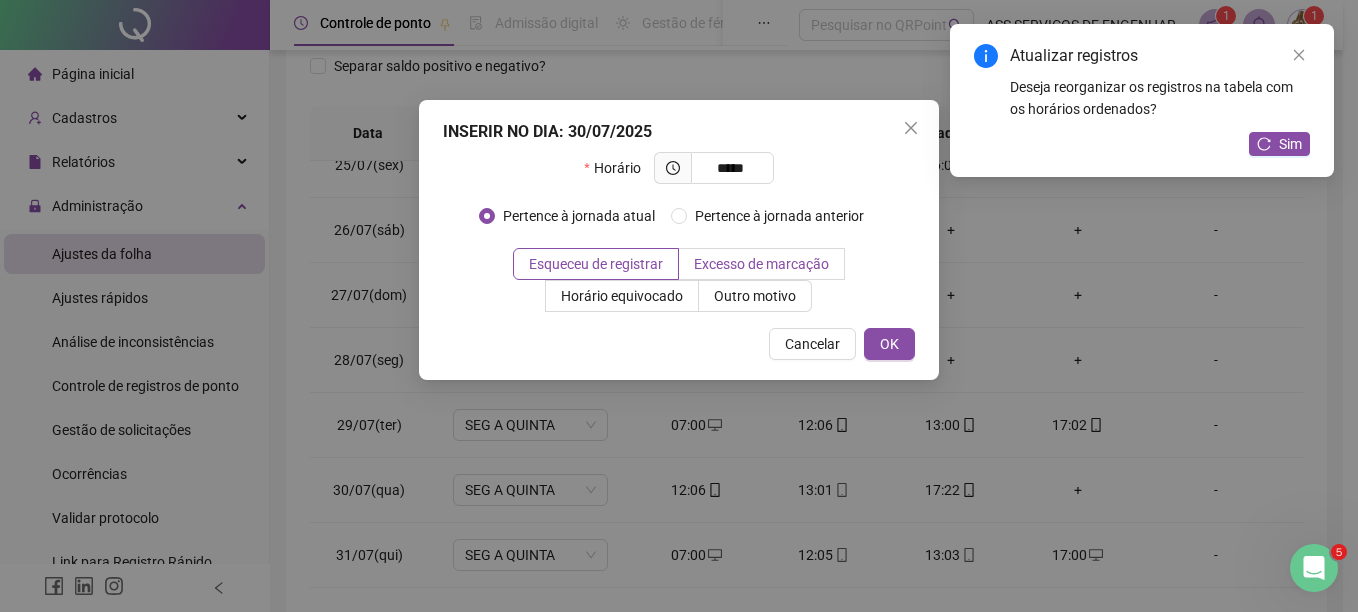type on "*****" 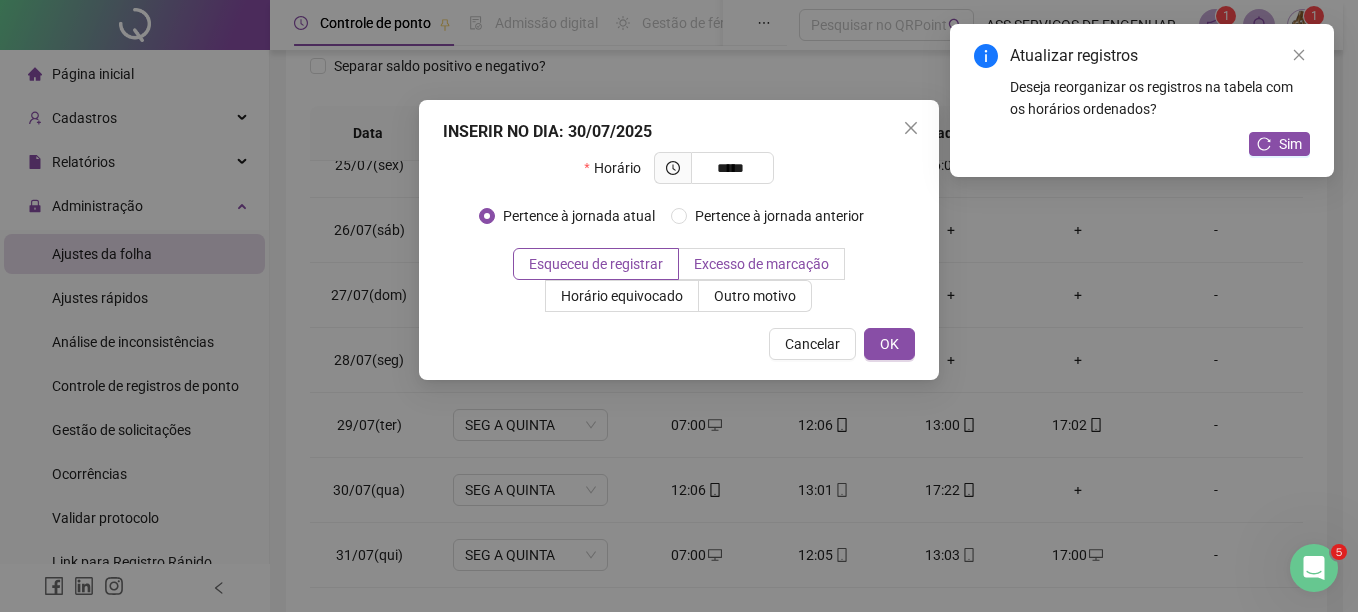 click on "Excesso de marcação" at bounding box center [762, 264] 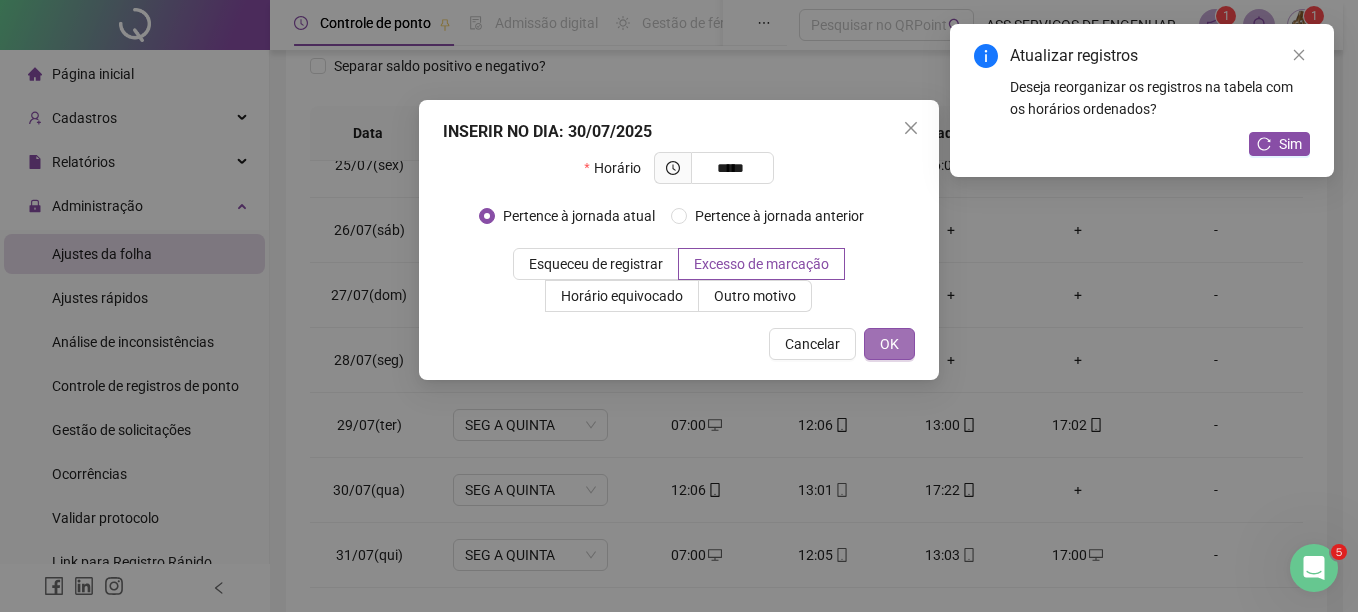 click on "OK" at bounding box center [889, 344] 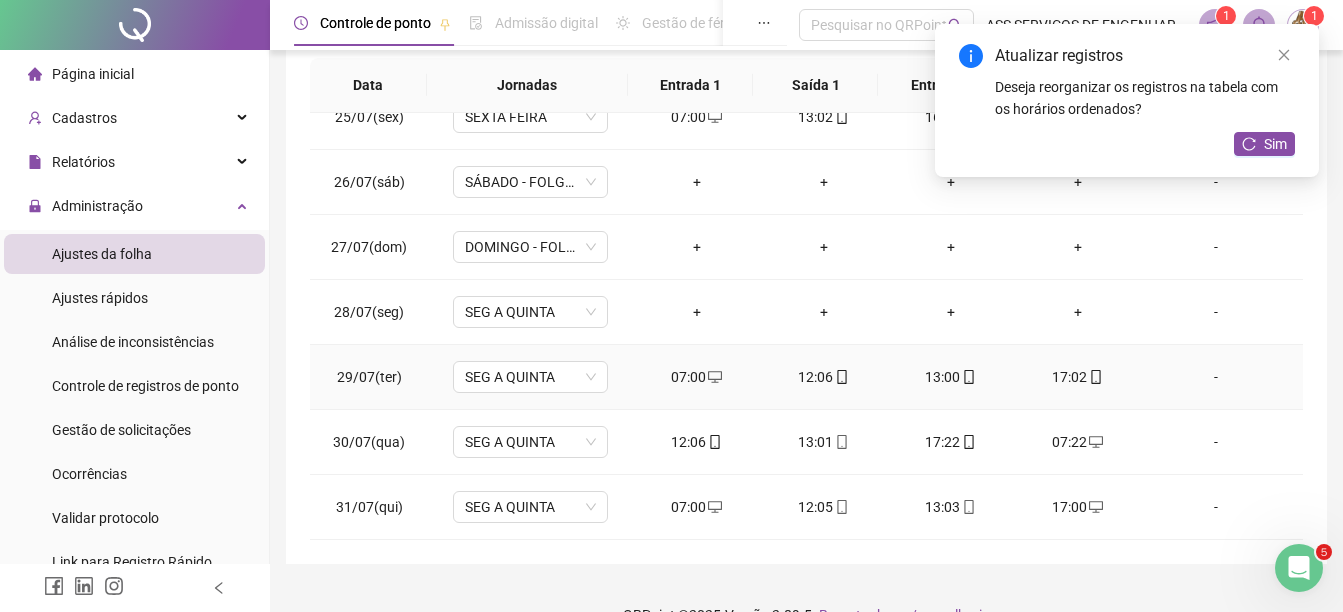 scroll, scrollTop: 386, scrollLeft: 0, axis: vertical 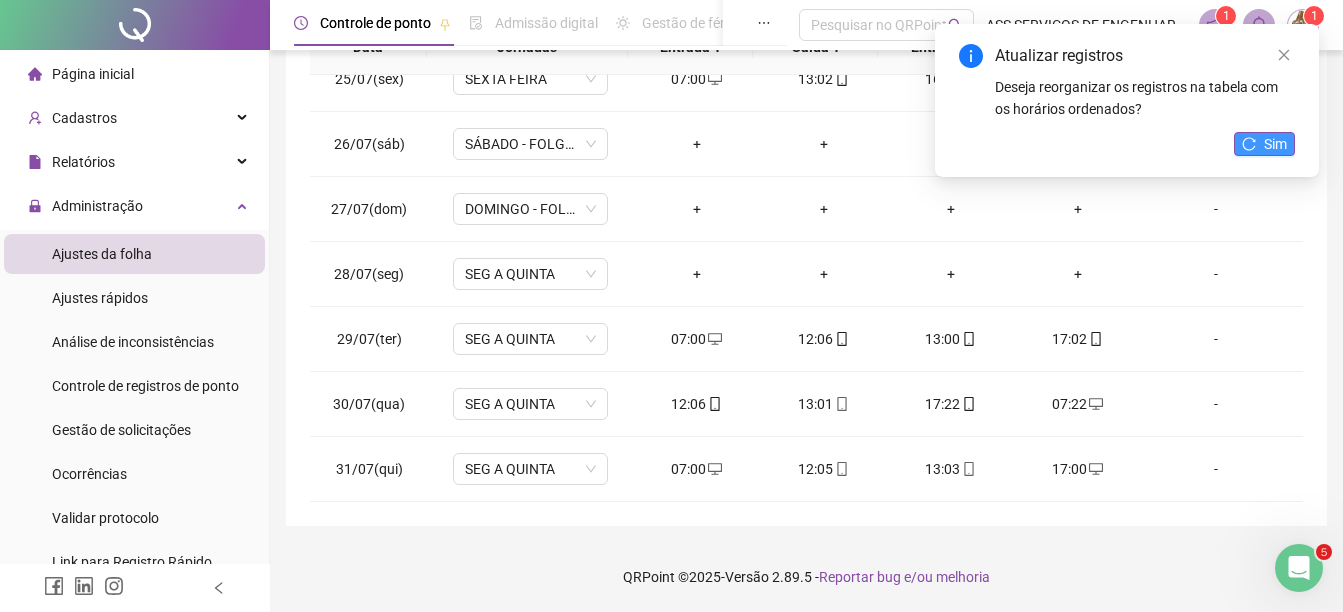 click on "Sim" at bounding box center [1264, 144] 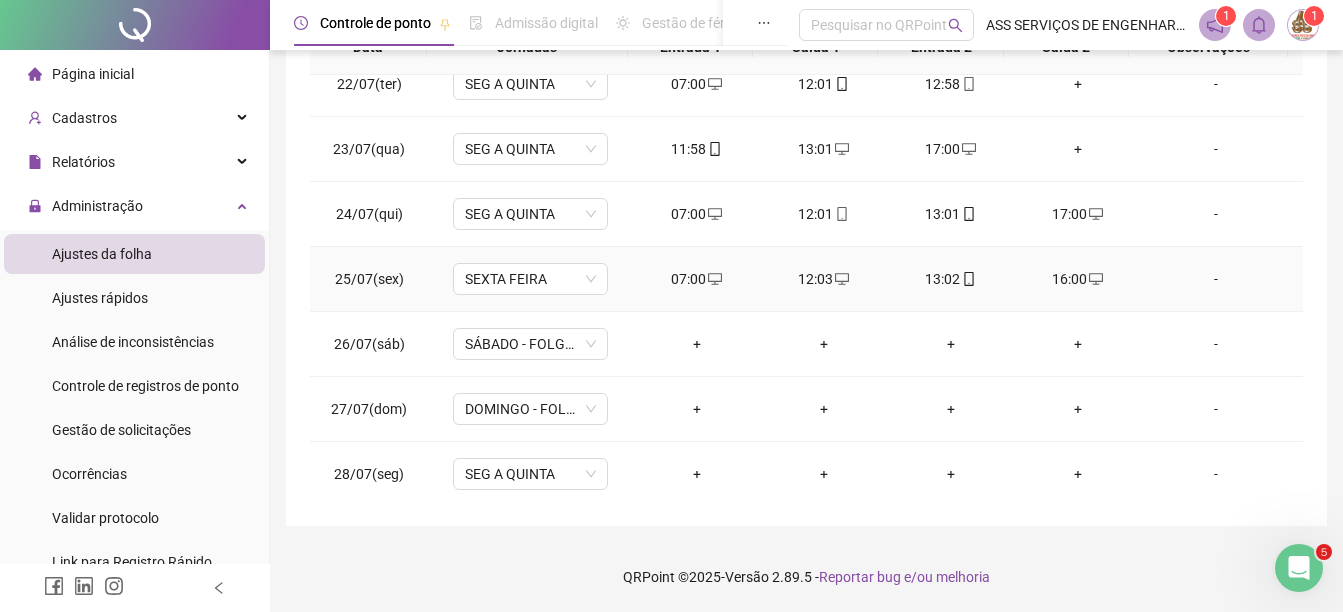 scroll, scrollTop: 1288, scrollLeft: 0, axis: vertical 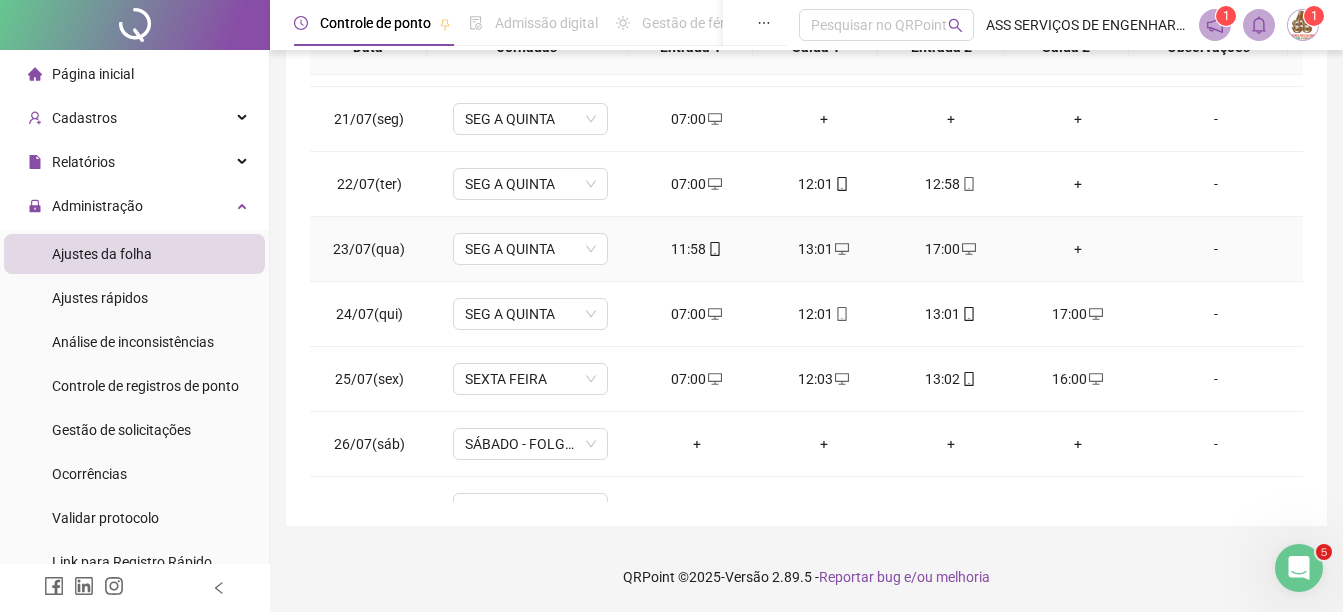 click on "+" at bounding box center (1077, 249) 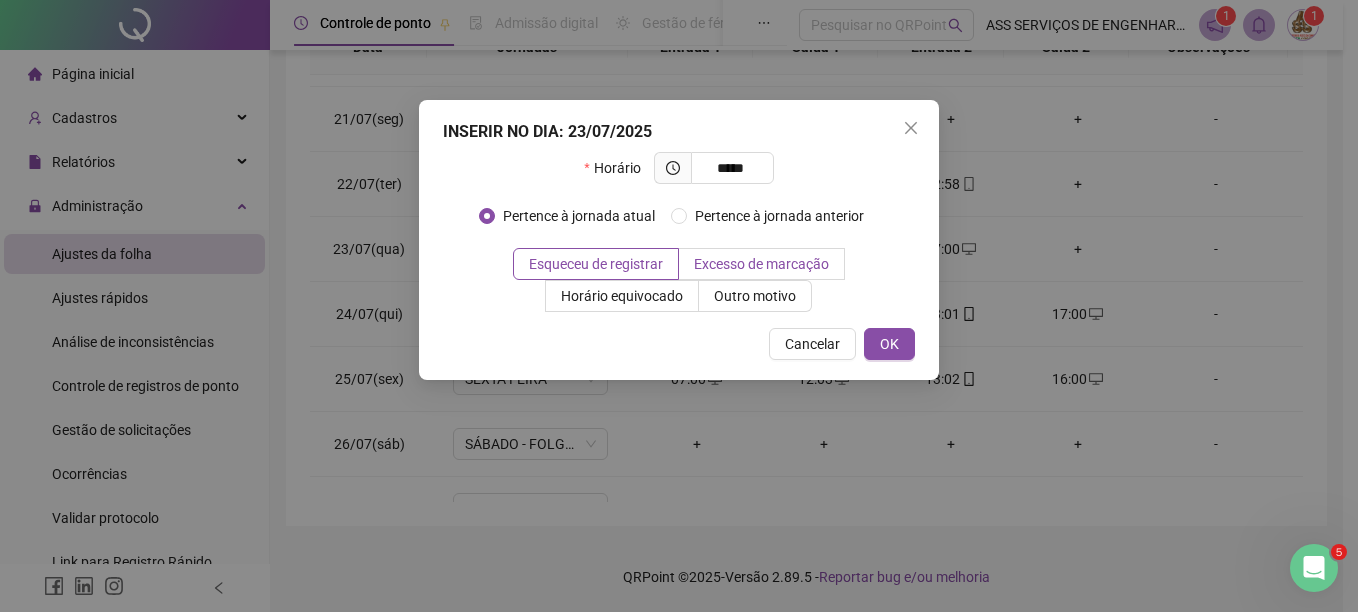 type on "*****" 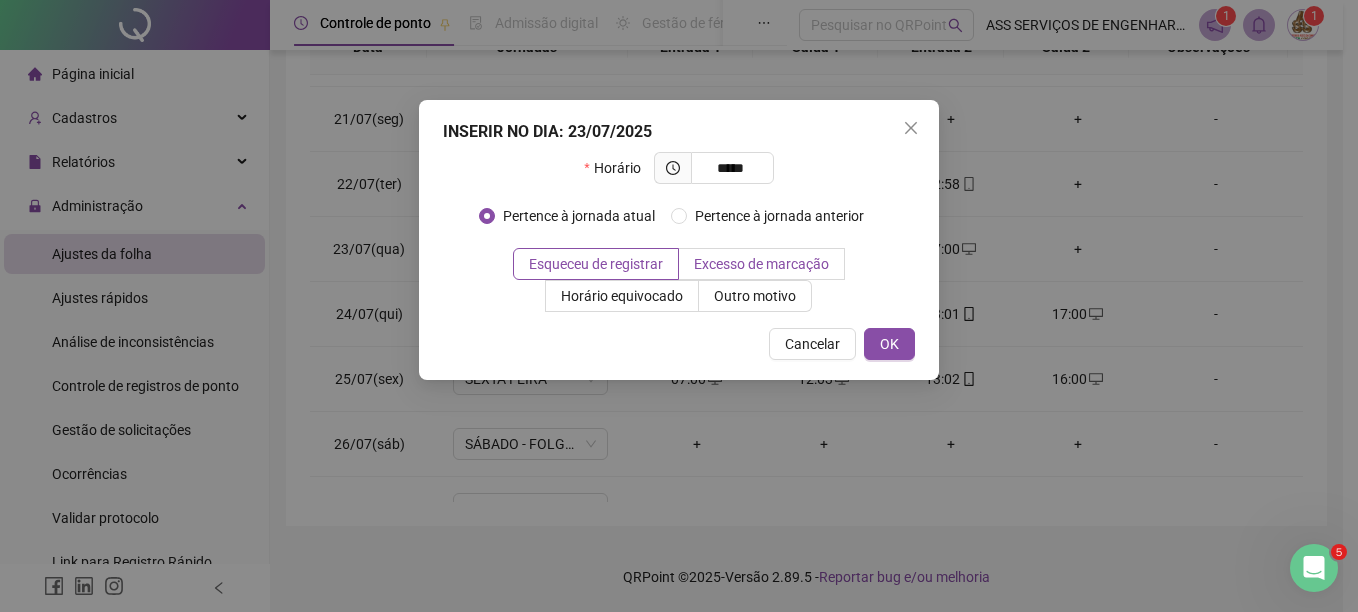 click on "Excesso de marcação" at bounding box center [761, 264] 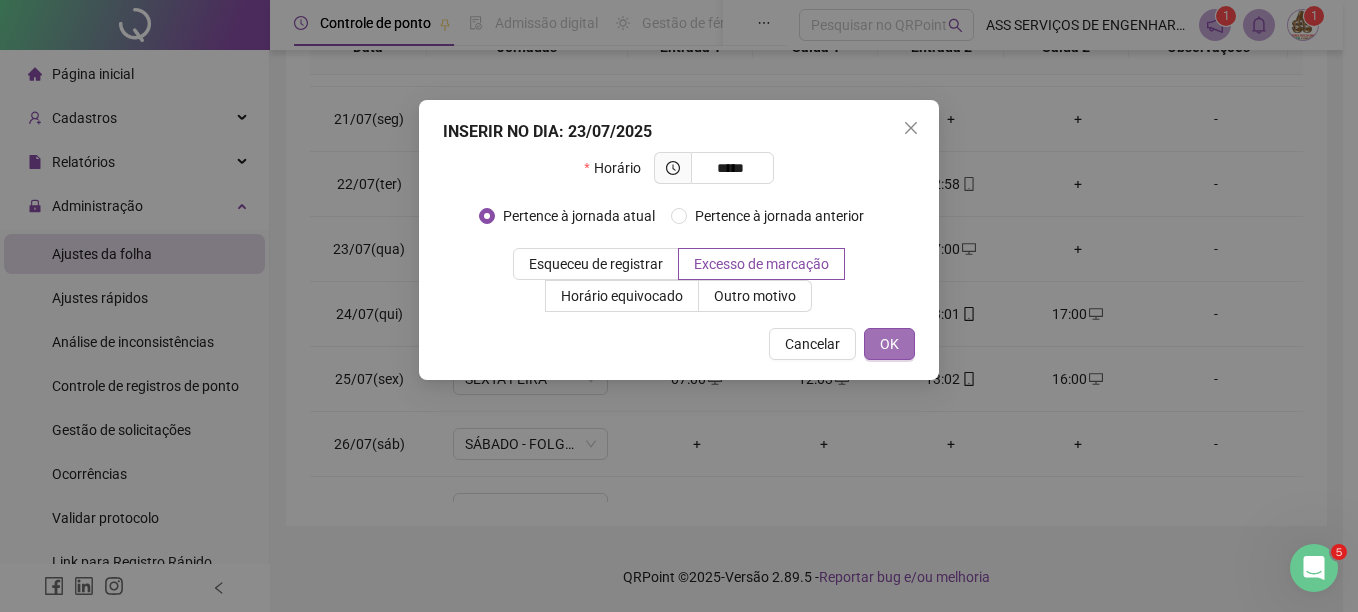 click on "OK" at bounding box center [889, 344] 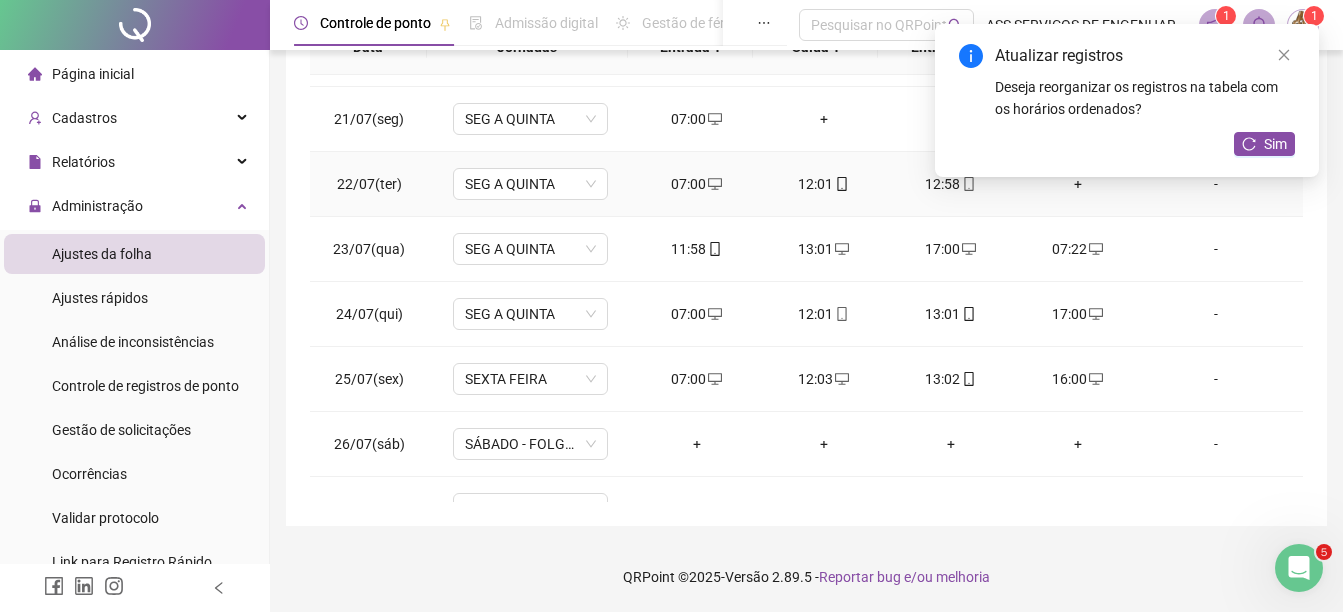 click on "+" at bounding box center [1077, 184] 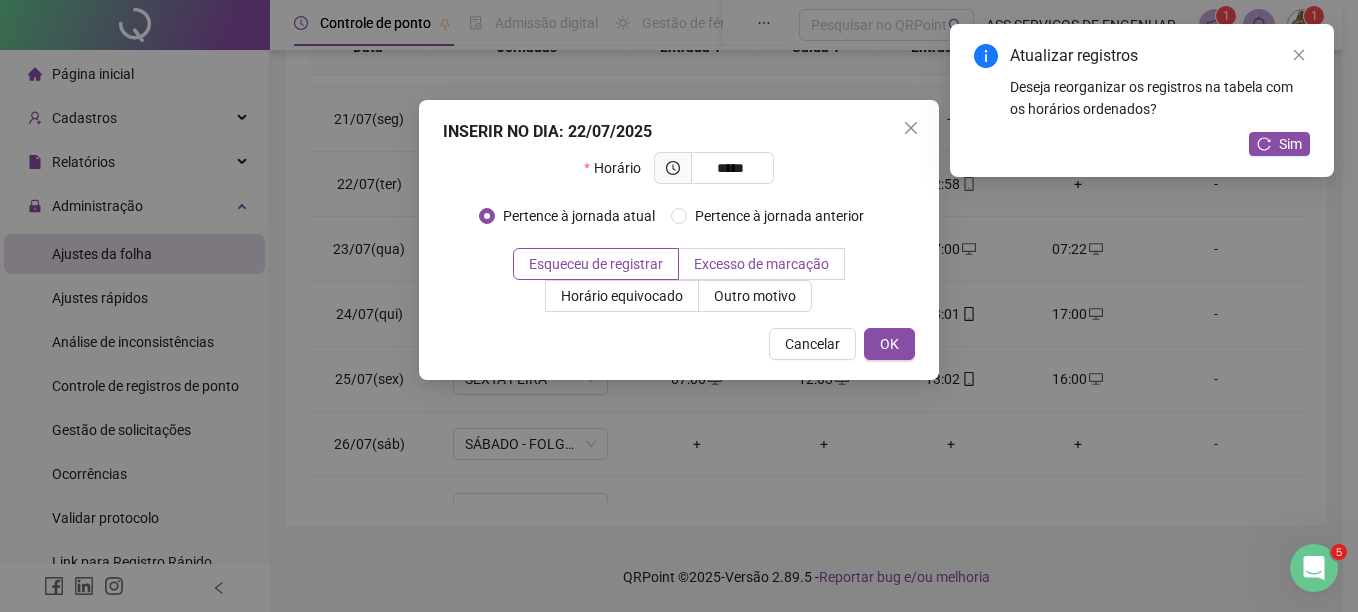 type on "*****" 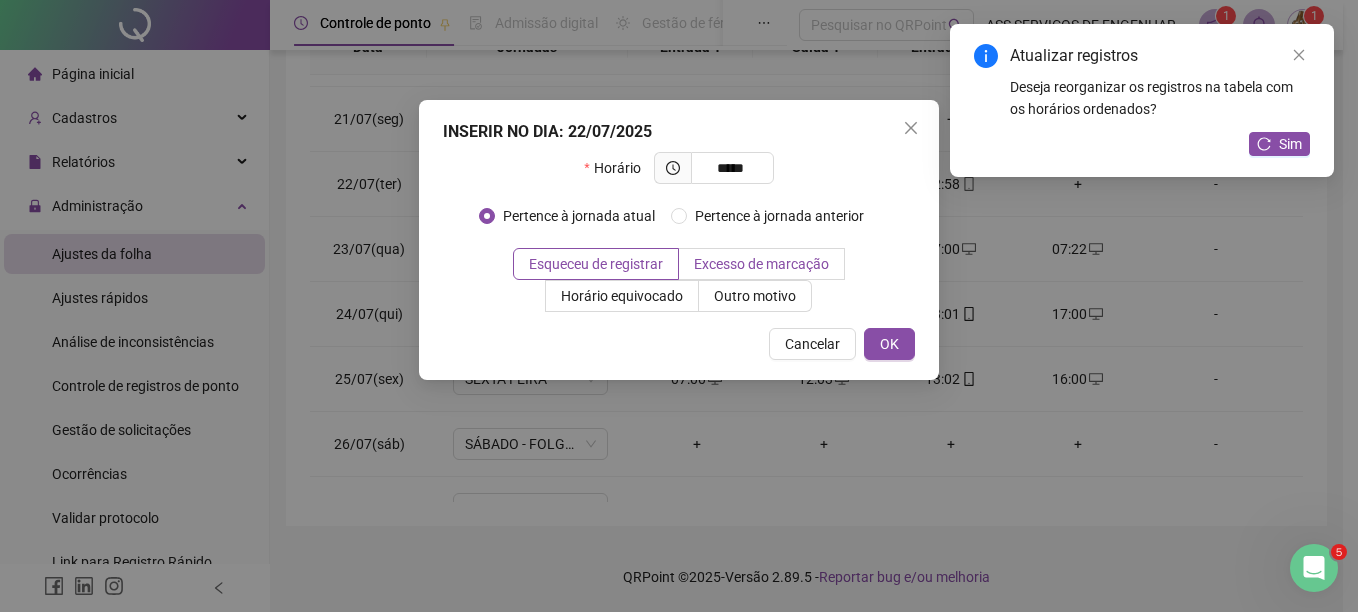 click on "Excesso de marcação" at bounding box center [761, 264] 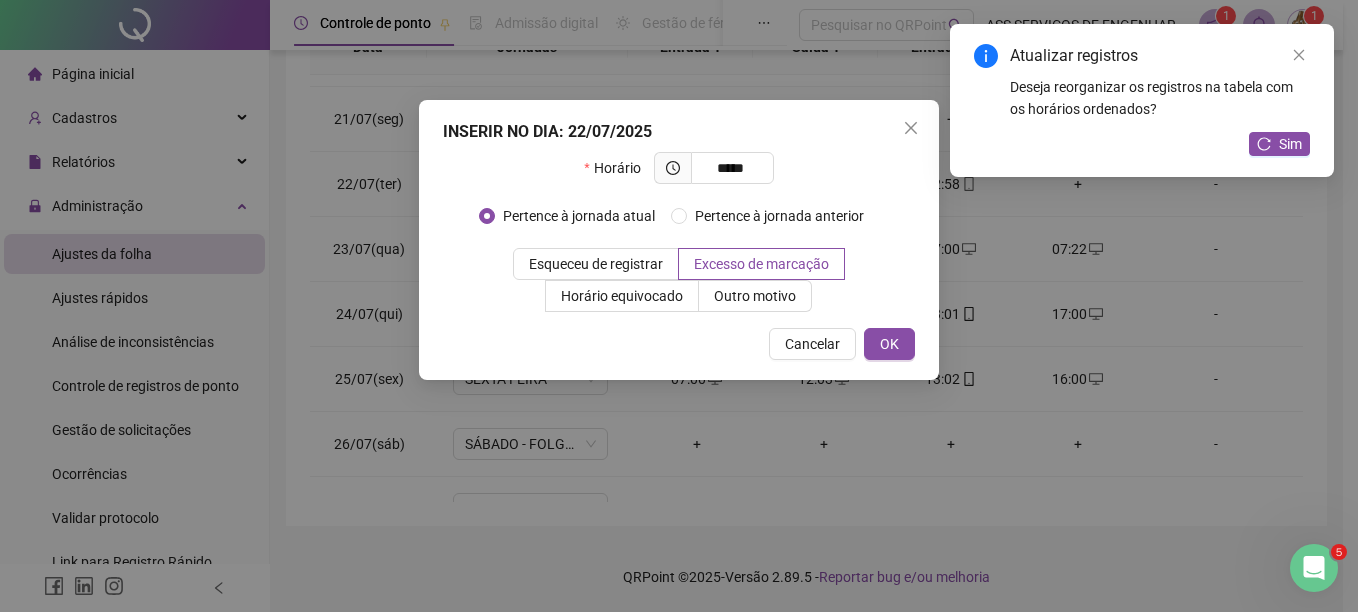 click on "INSERIR NO DIA :   22/07/2025 Horário ***** Pertence à jornada atual Pertence à jornada anterior Esqueceu de registrar Excesso de marcação Horário equivocado Outro motivo Motivo Cancelar OK" at bounding box center [679, 240] 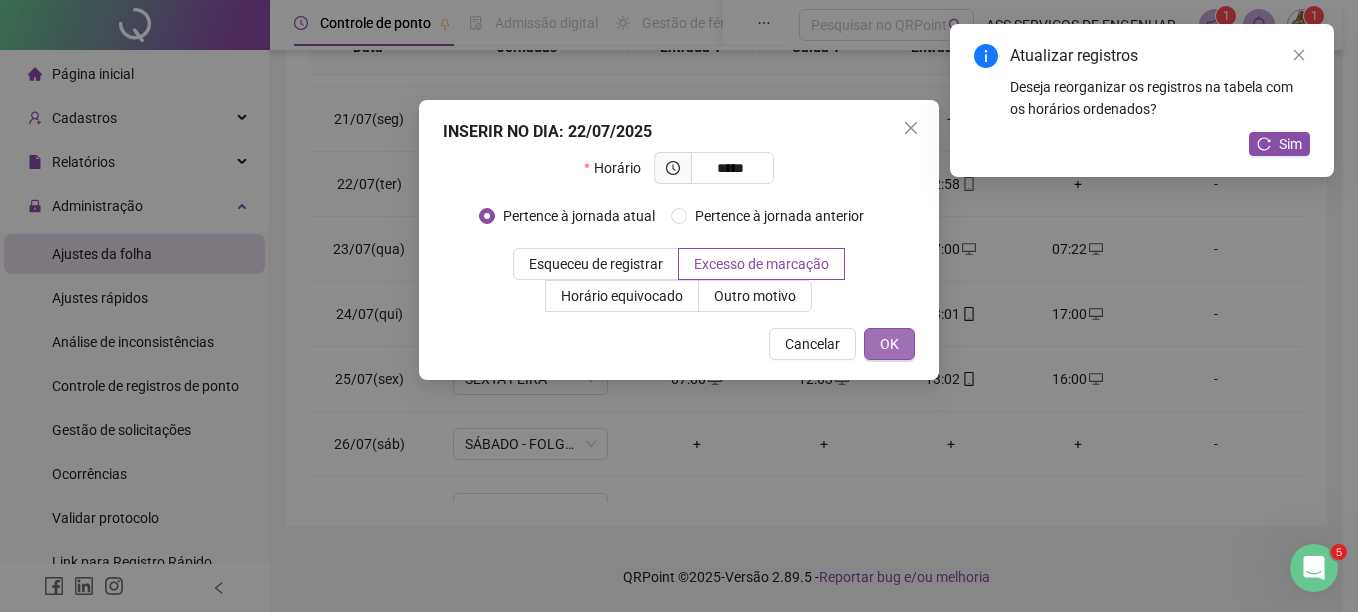 click on "OK" at bounding box center [889, 344] 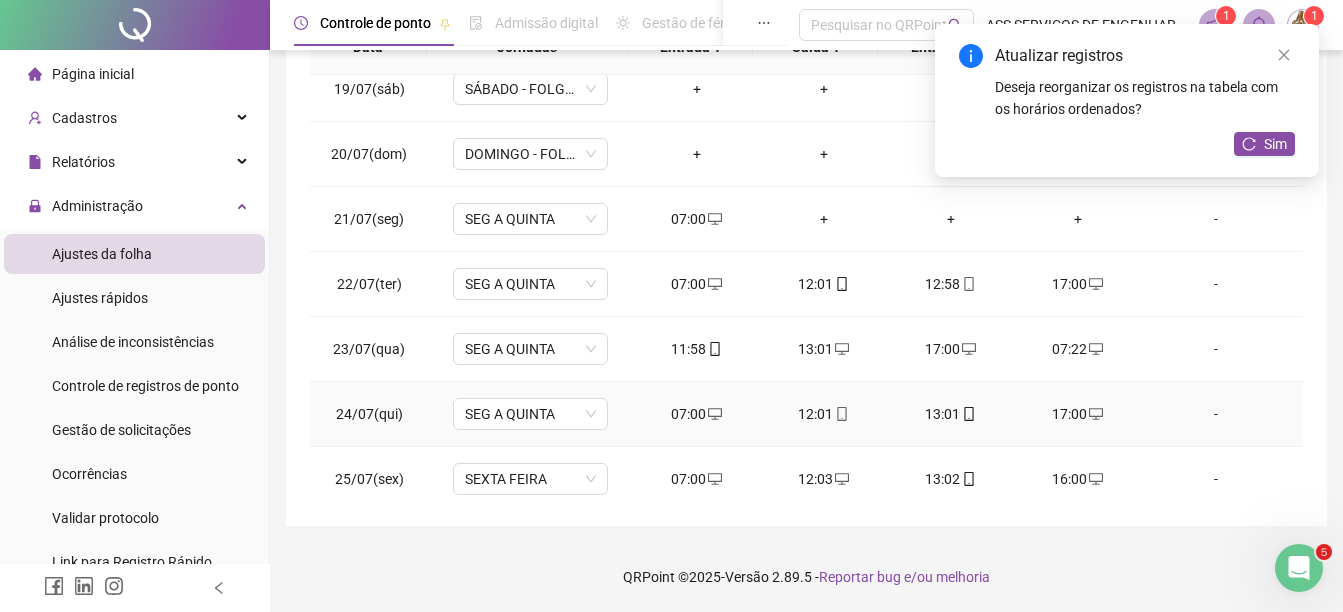 scroll, scrollTop: 1088, scrollLeft: 0, axis: vertical 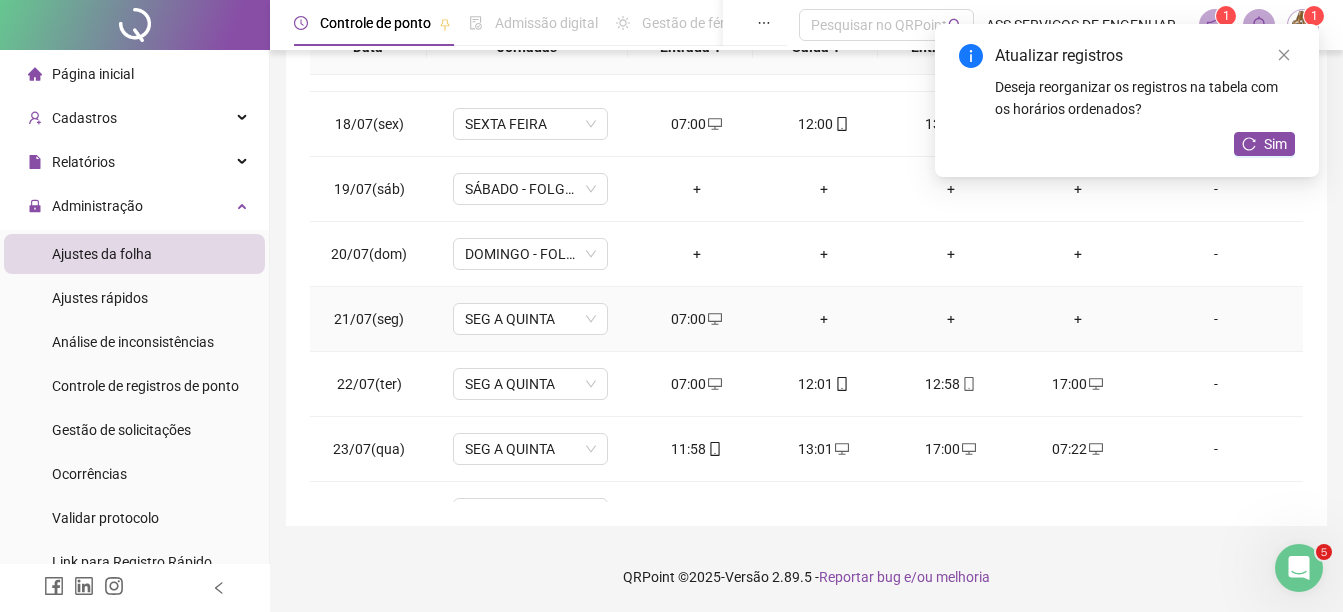 click on "+" at bounding box center (823, 319) 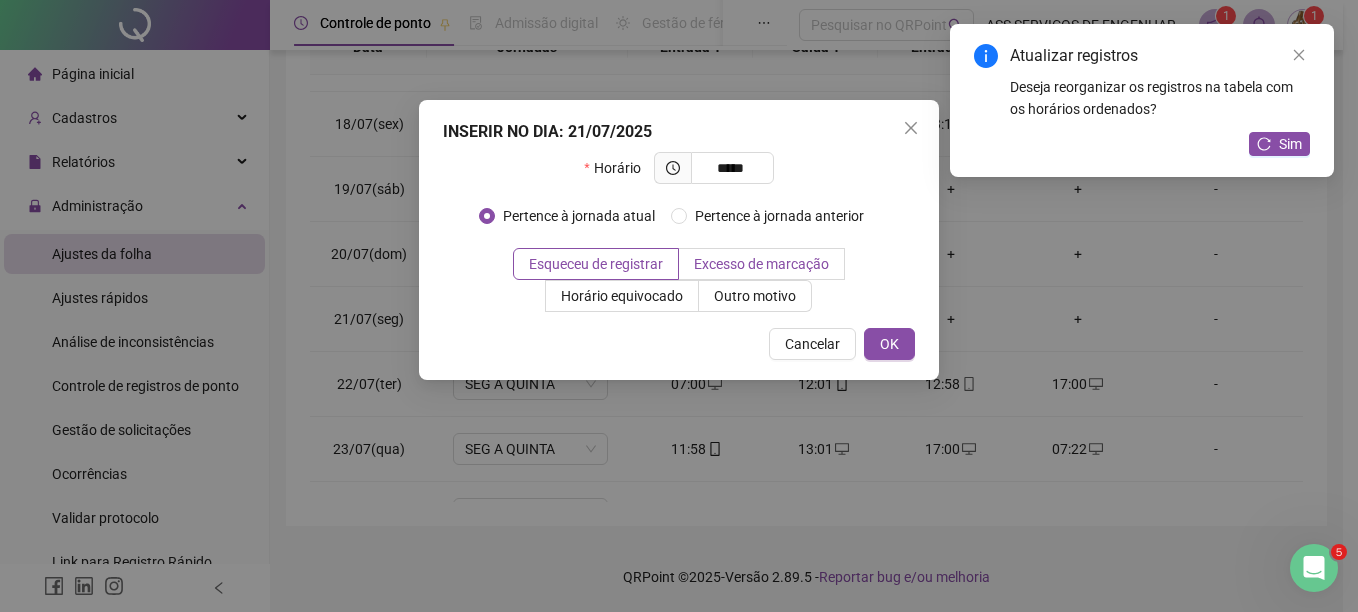 type on "*****" 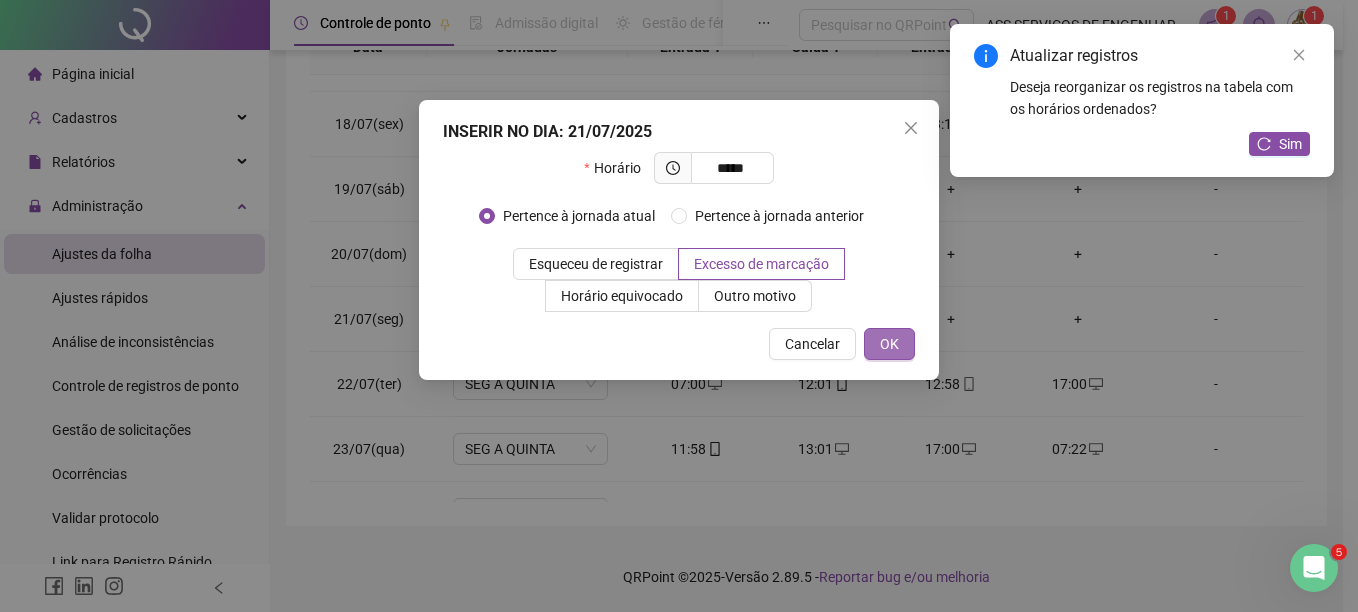 click on "OK" at bounding box center [889, 344] 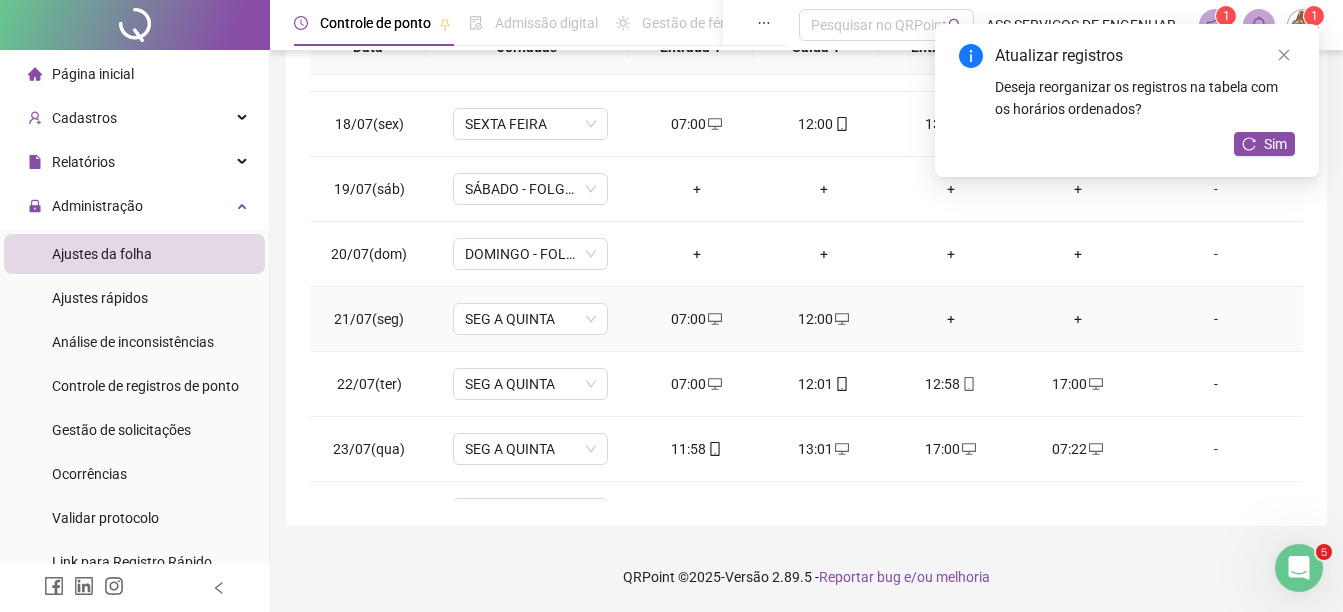 click on "+" at bounding box center [950, 319] 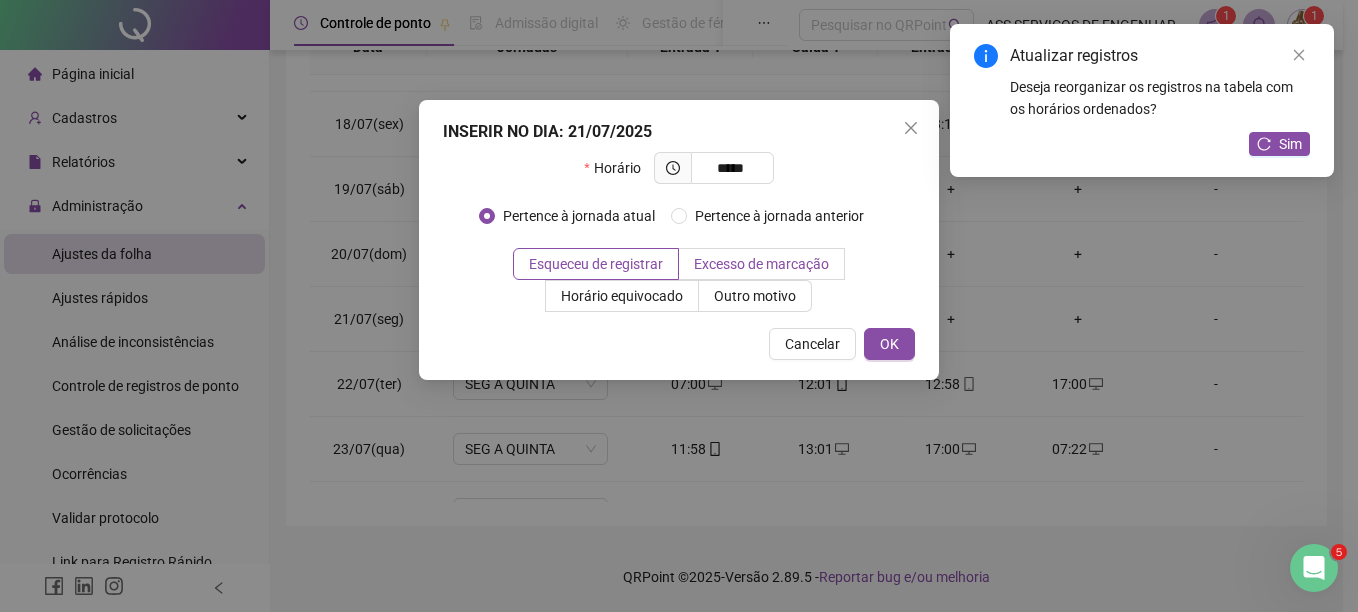type on "*****" 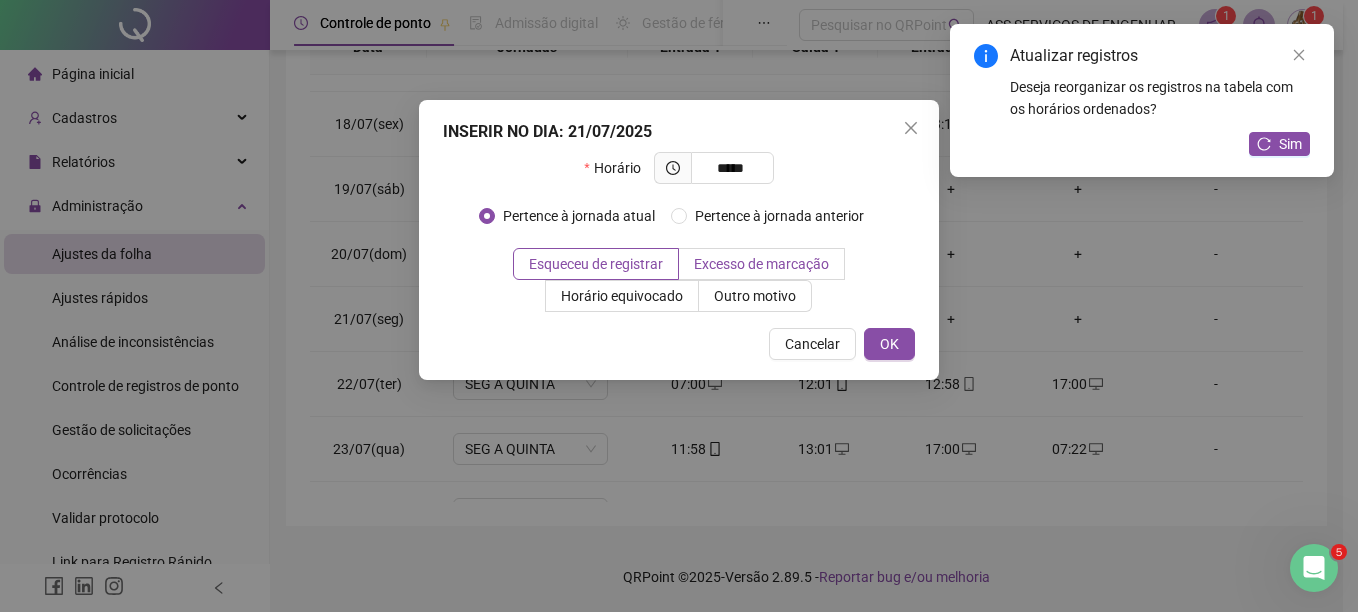 click on "Excesso de marcação" at bounding box center (761, 264) 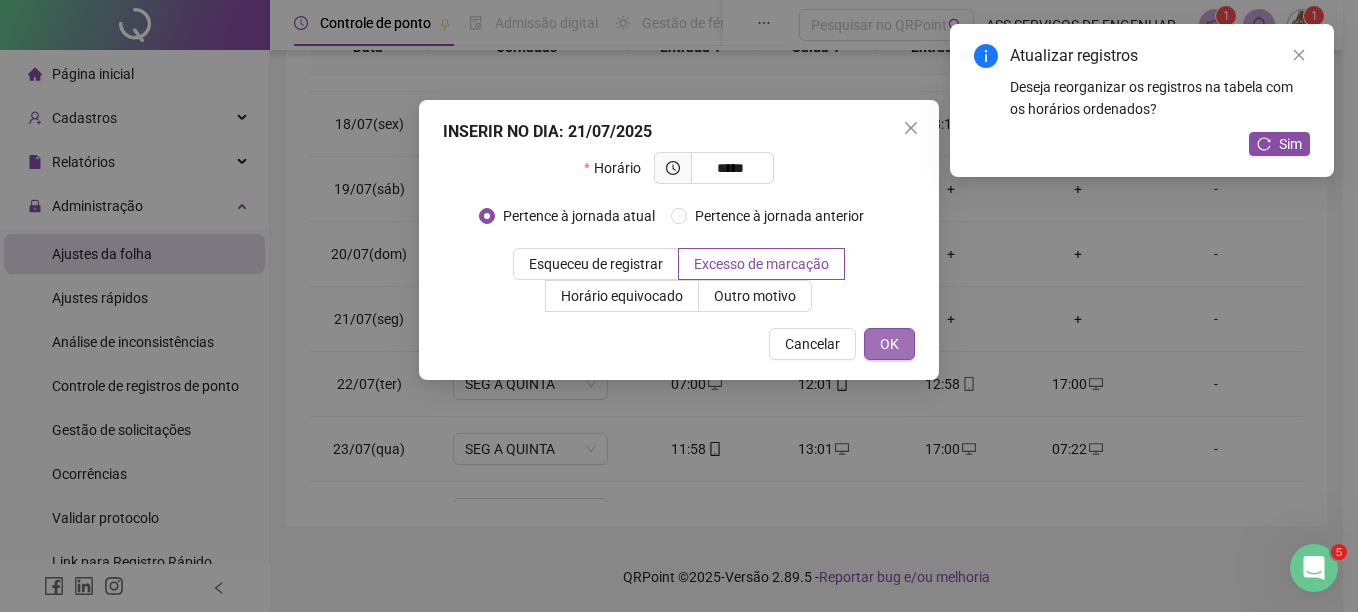 click on "OK" at bounding box center (889, 344) 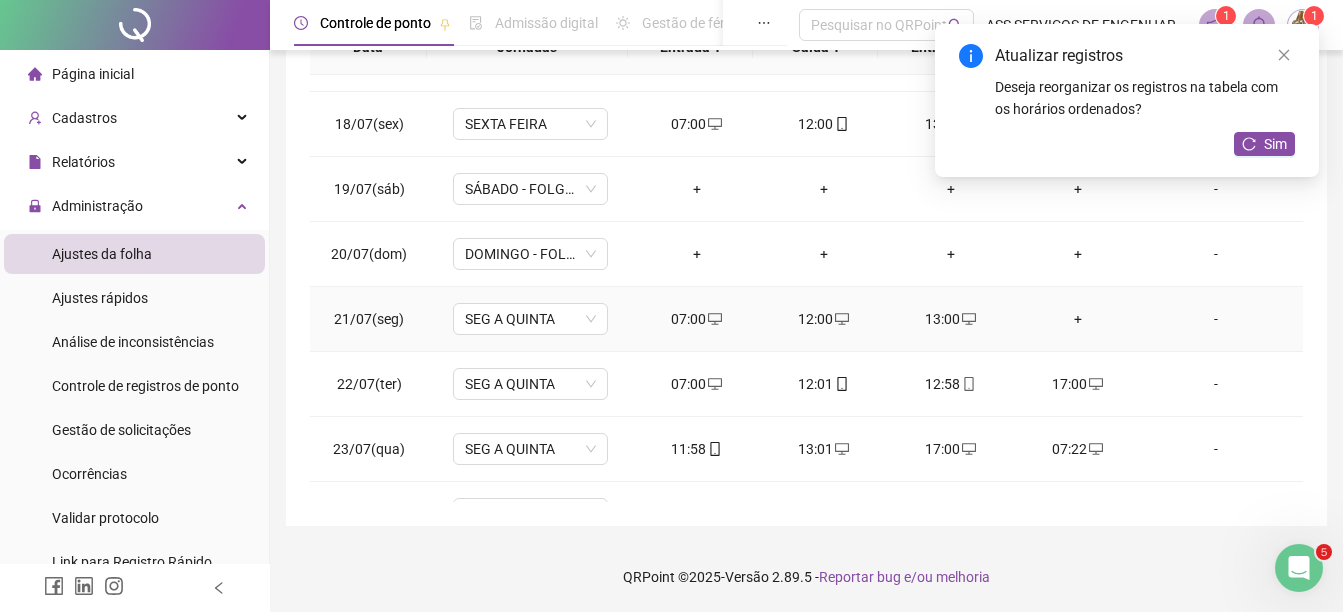 click on "+" at bounding box center (1077, 319) 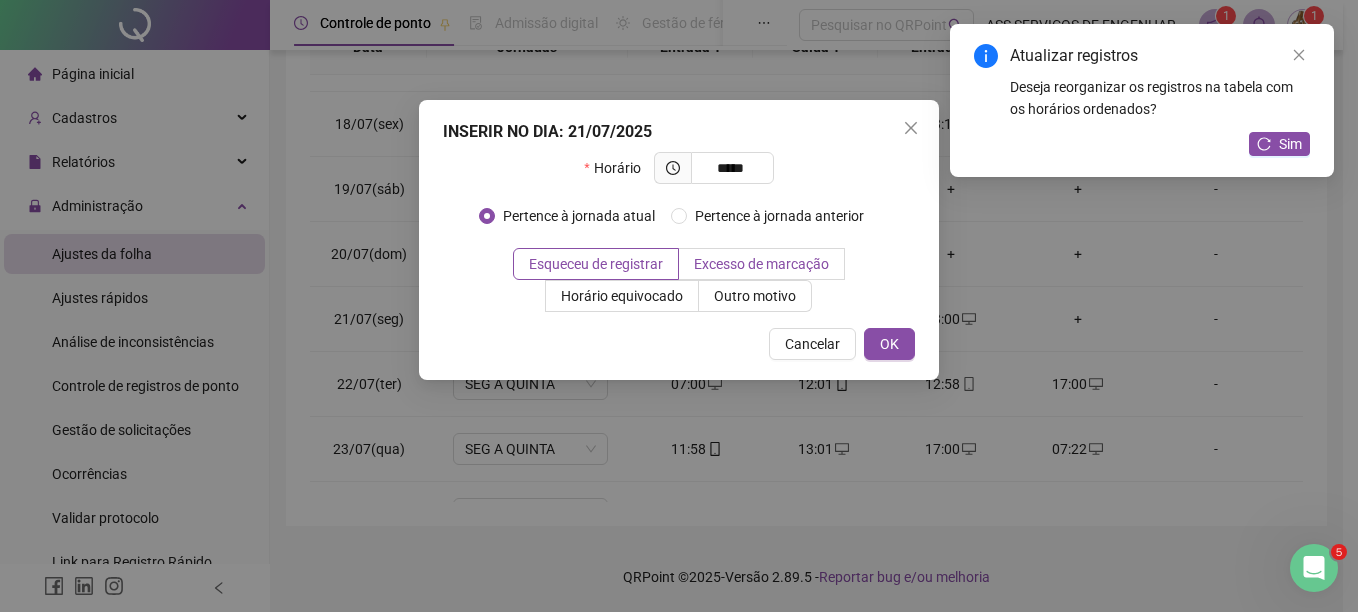 type on "*****" 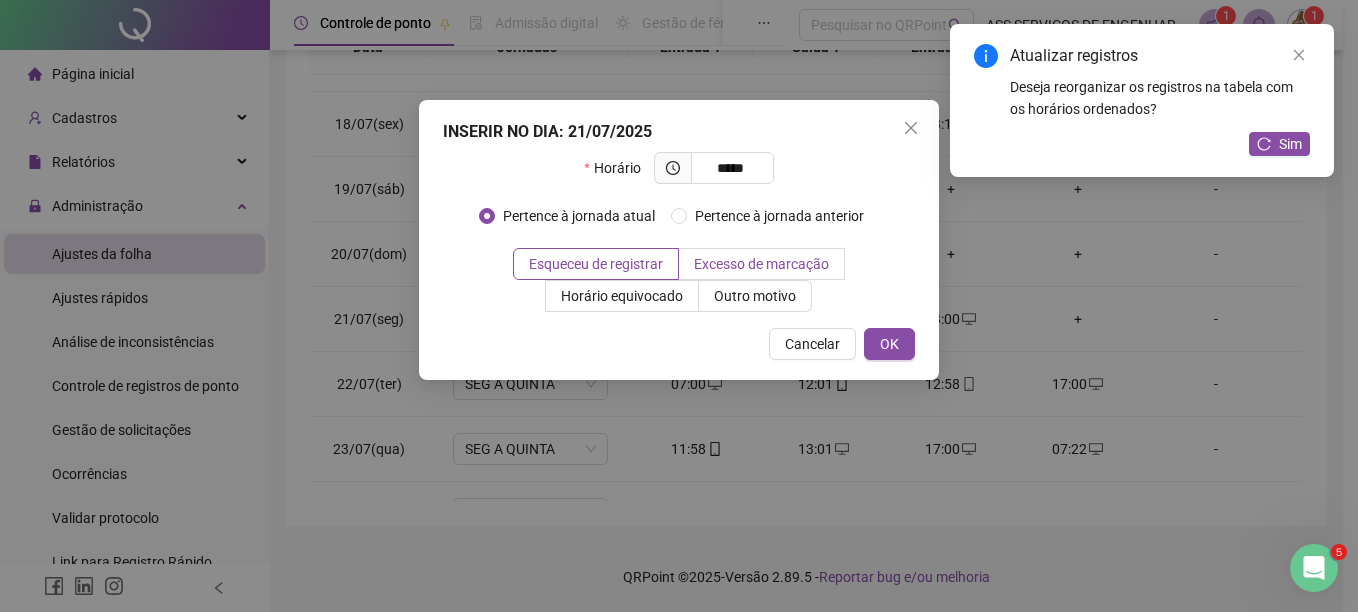 click on "Excesso de marcação" at bounding box center [761, 264] 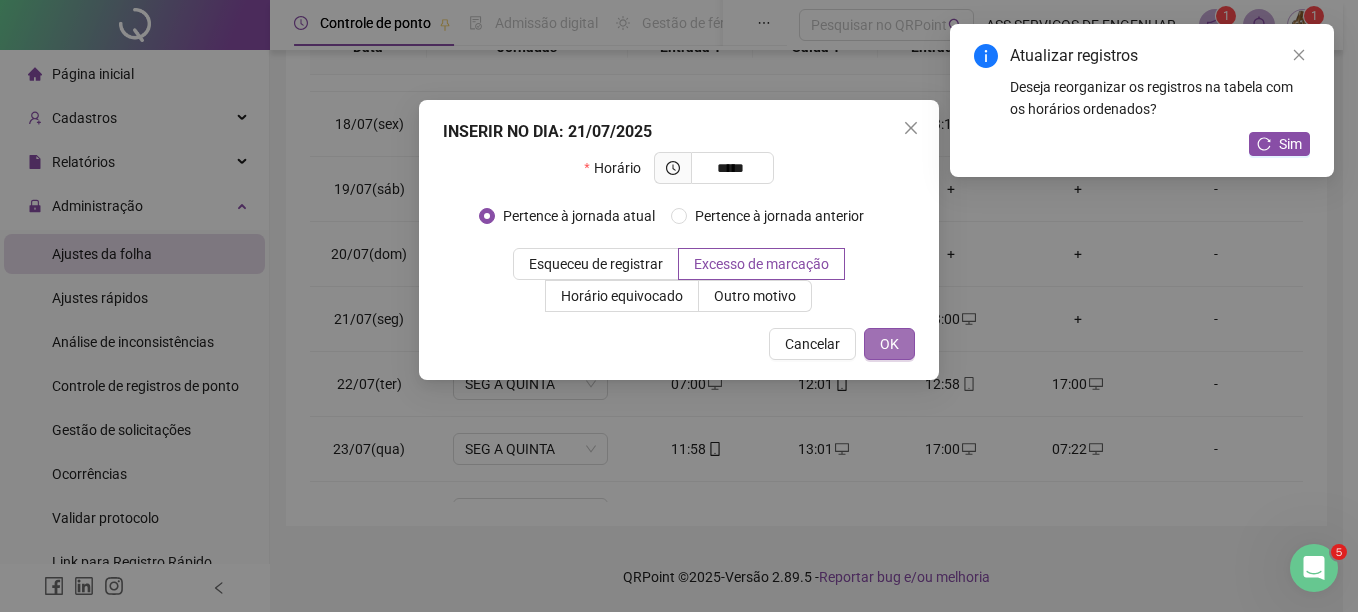 click on "OK" at bounding box center (889, 344) 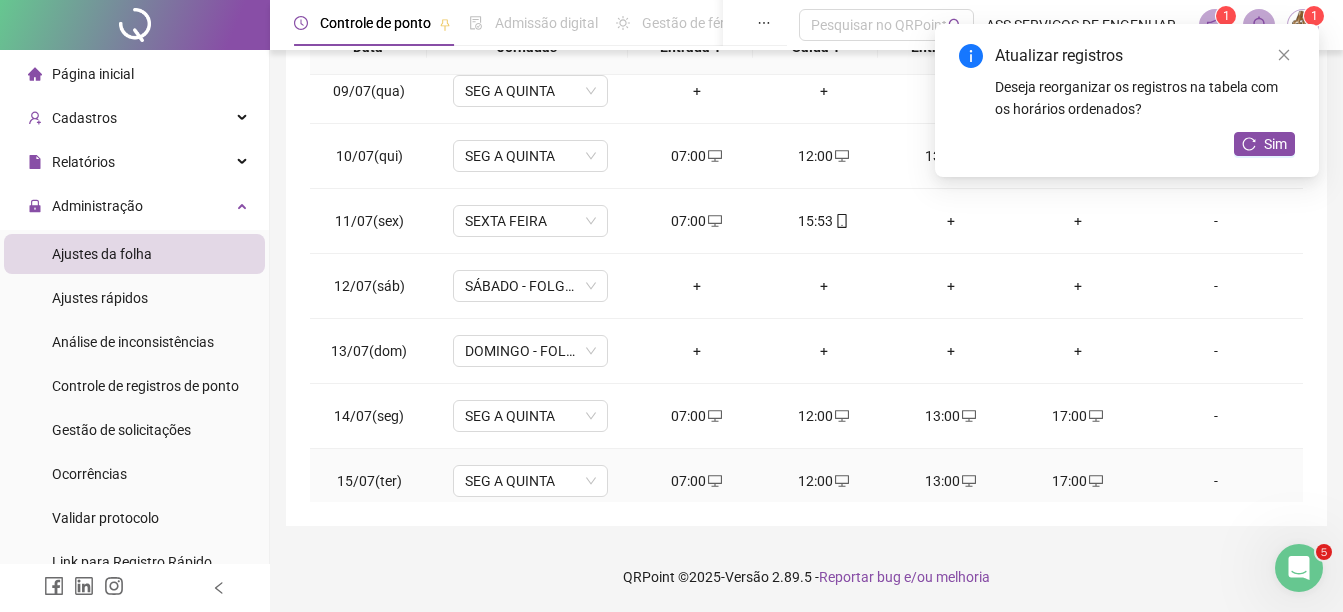 scroll, scrollTop: 488, scrollLeft: 0, axis: vertical 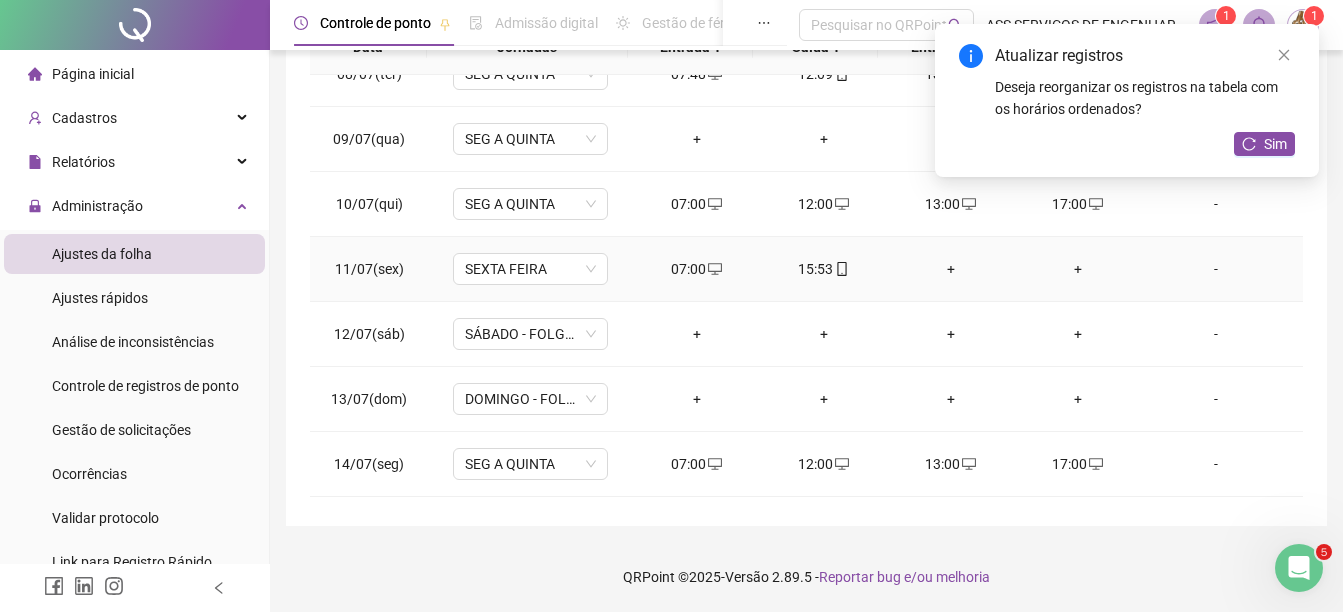 click on "+" at bounding box center [950, 269] 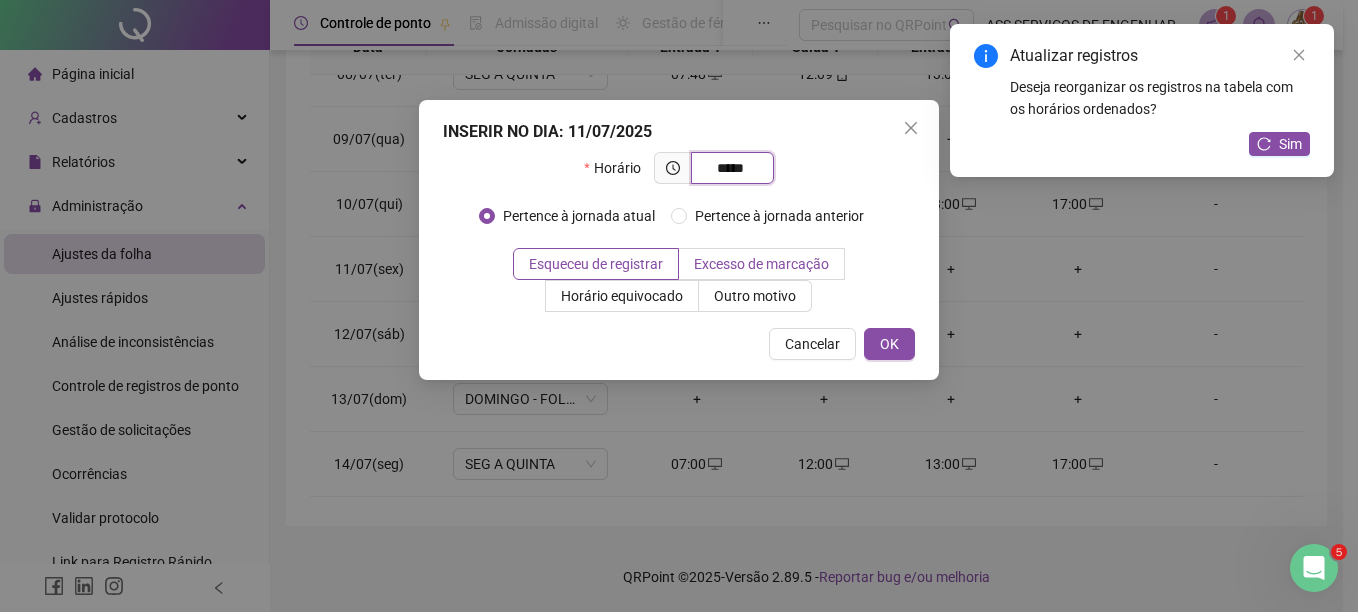 type on "*****" 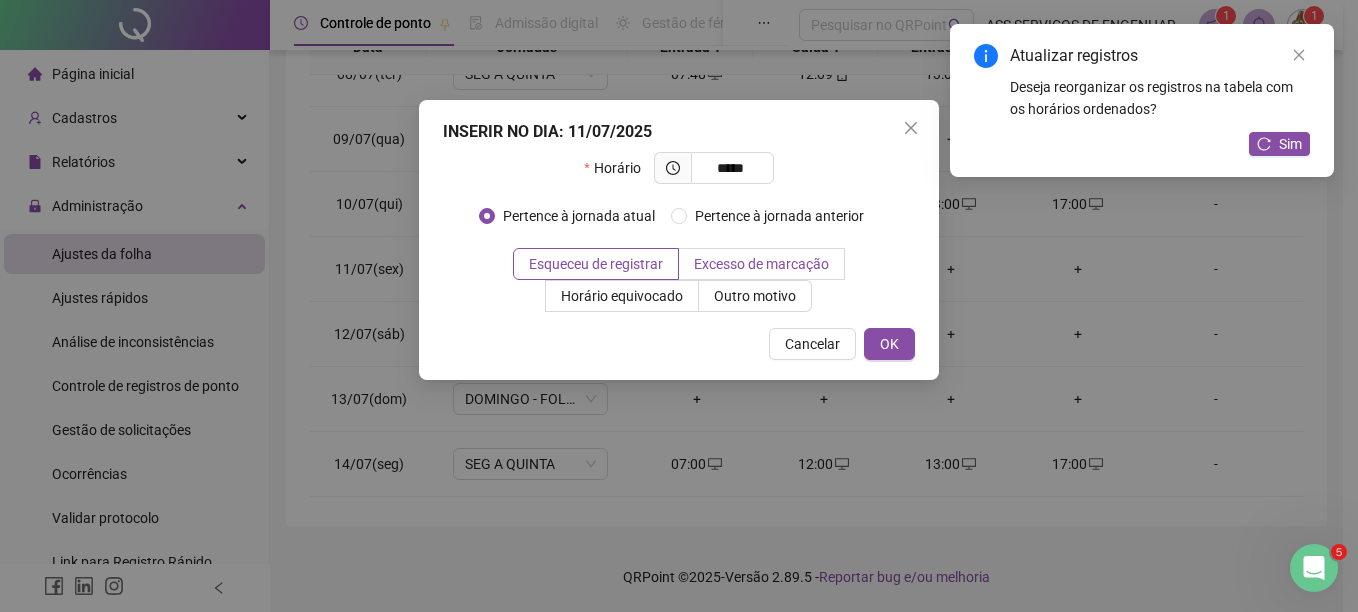 click on "Excesso de marcação" at bounding box center (761, 264) 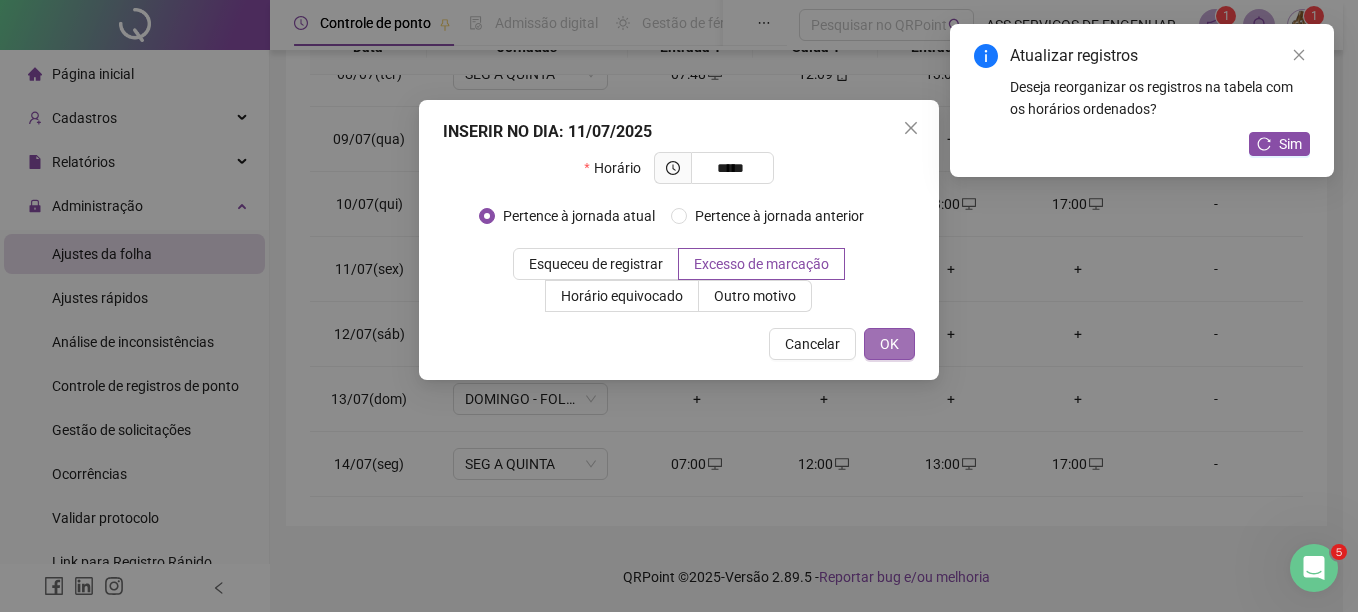 click on "OK" at bounding box center (889, 344) 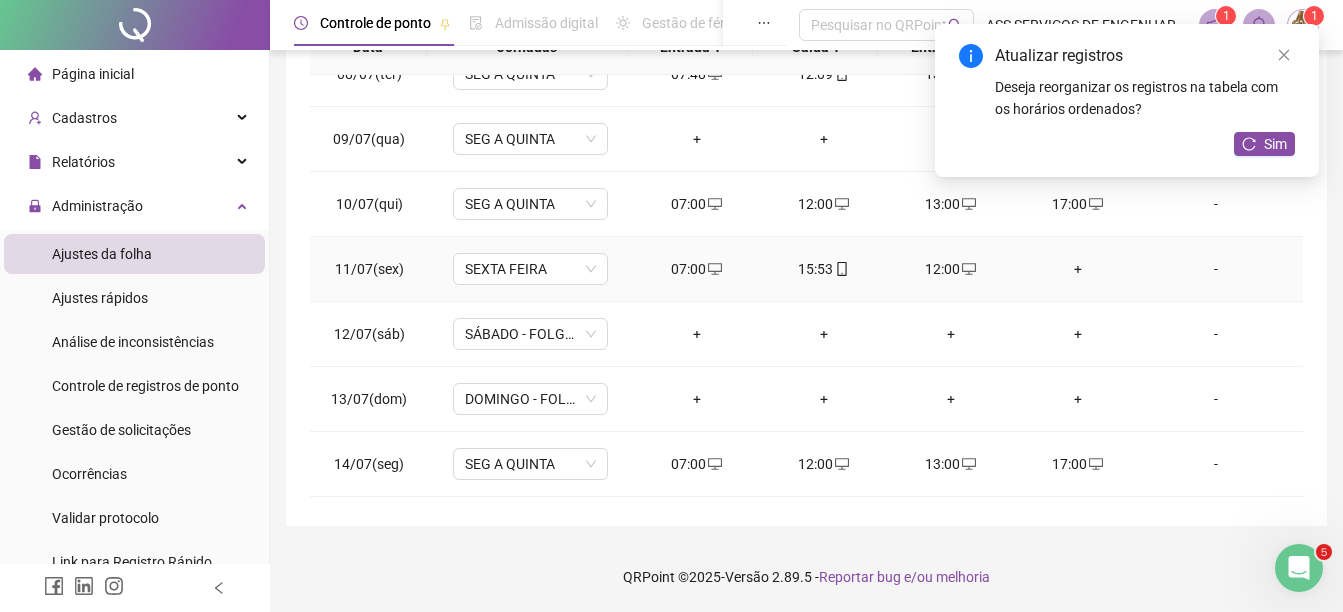 click on "+" at bounding box center (1077, 269) 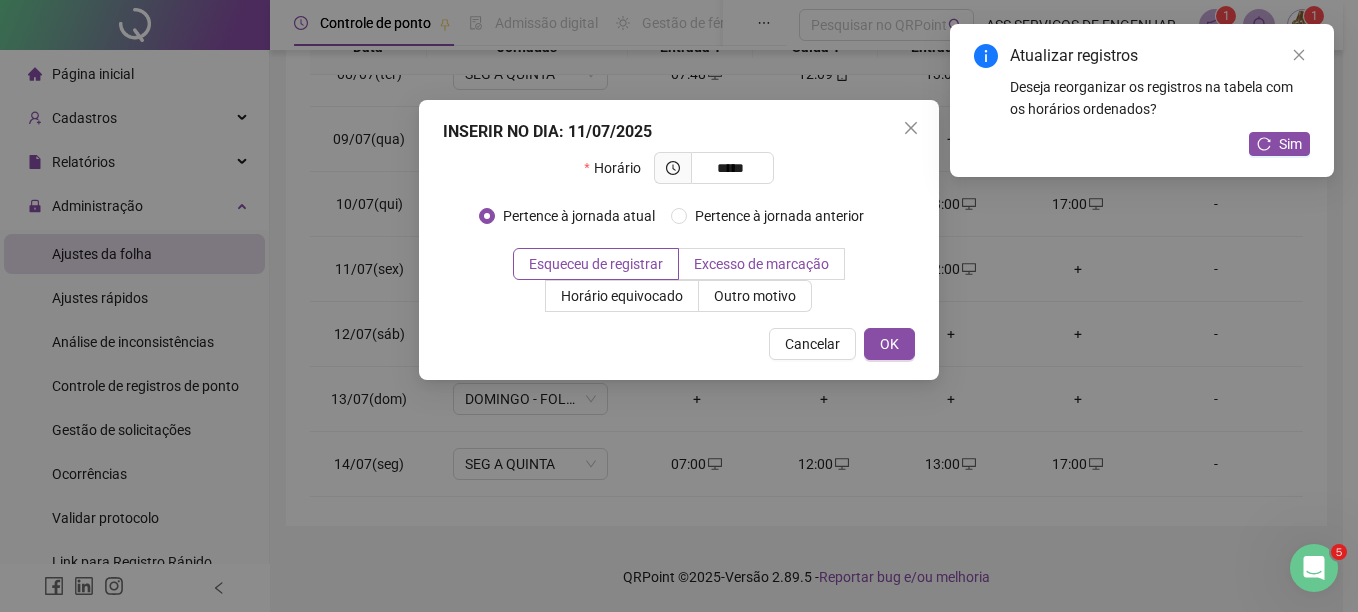 type on "*****" 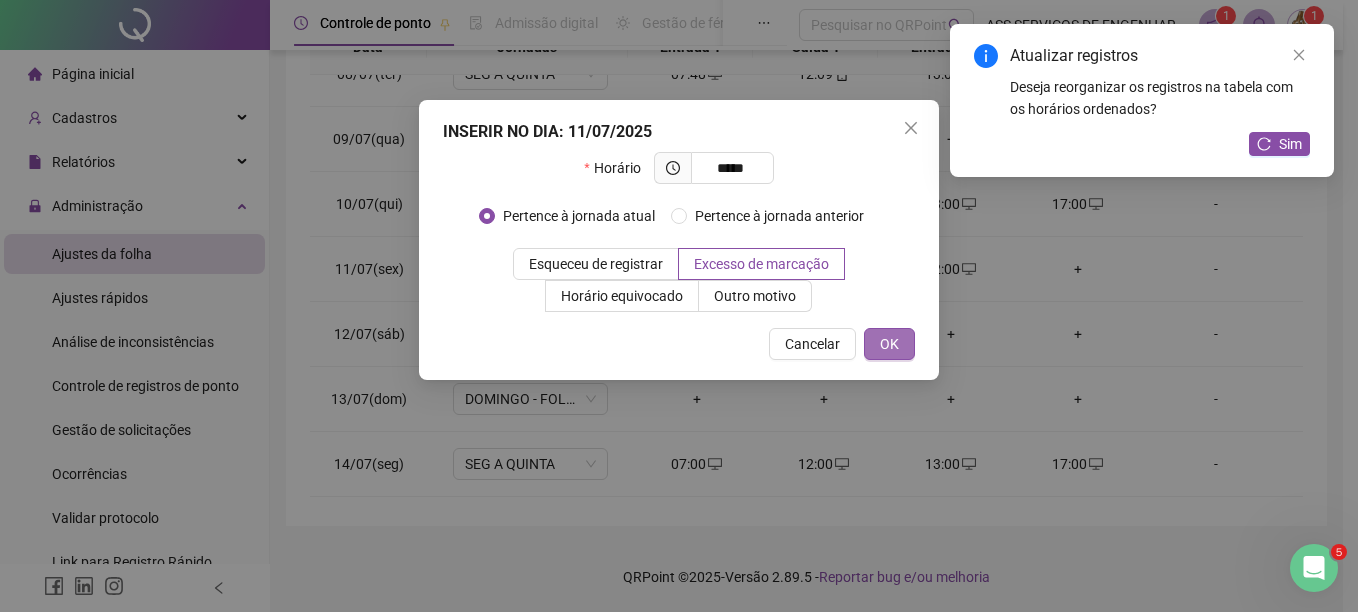 click on "OK" at bounding box center [889, 344] 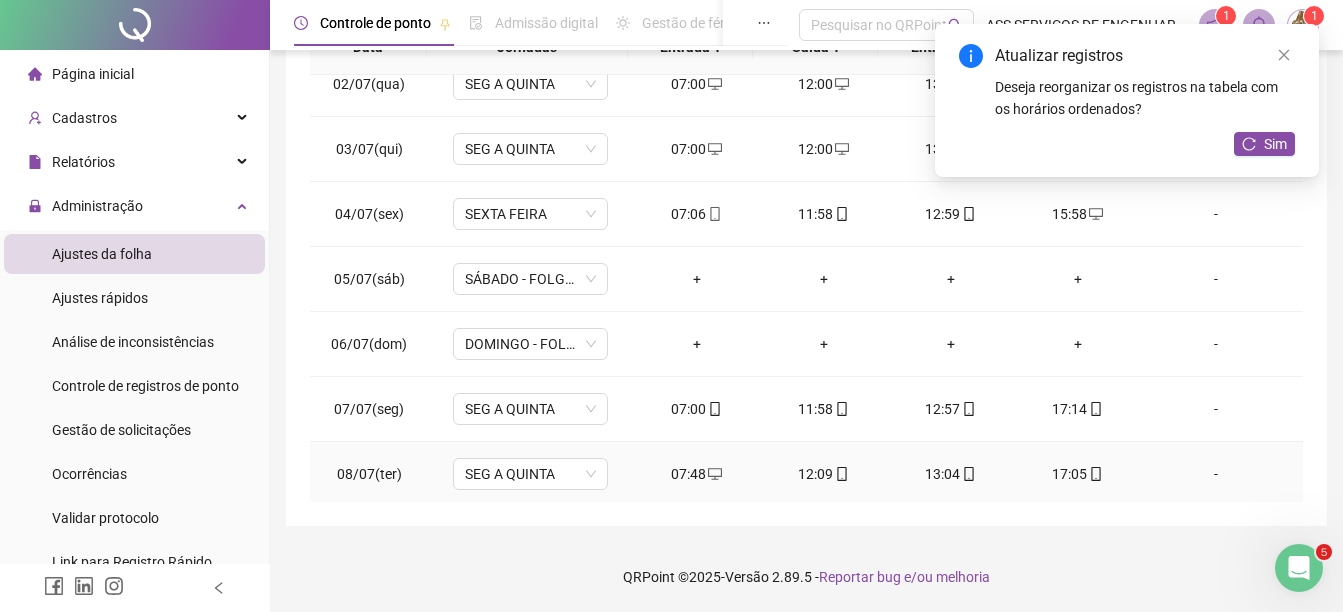scroll, scrollTop: 0, scrollLeft: 0, axis: both 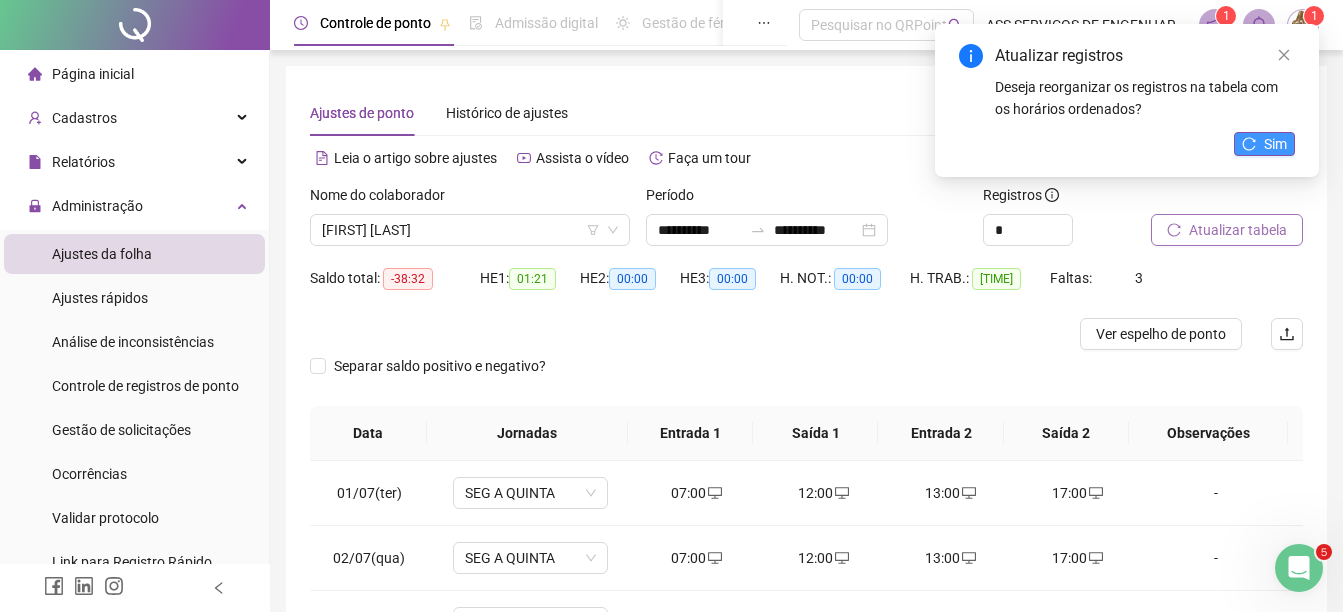 click 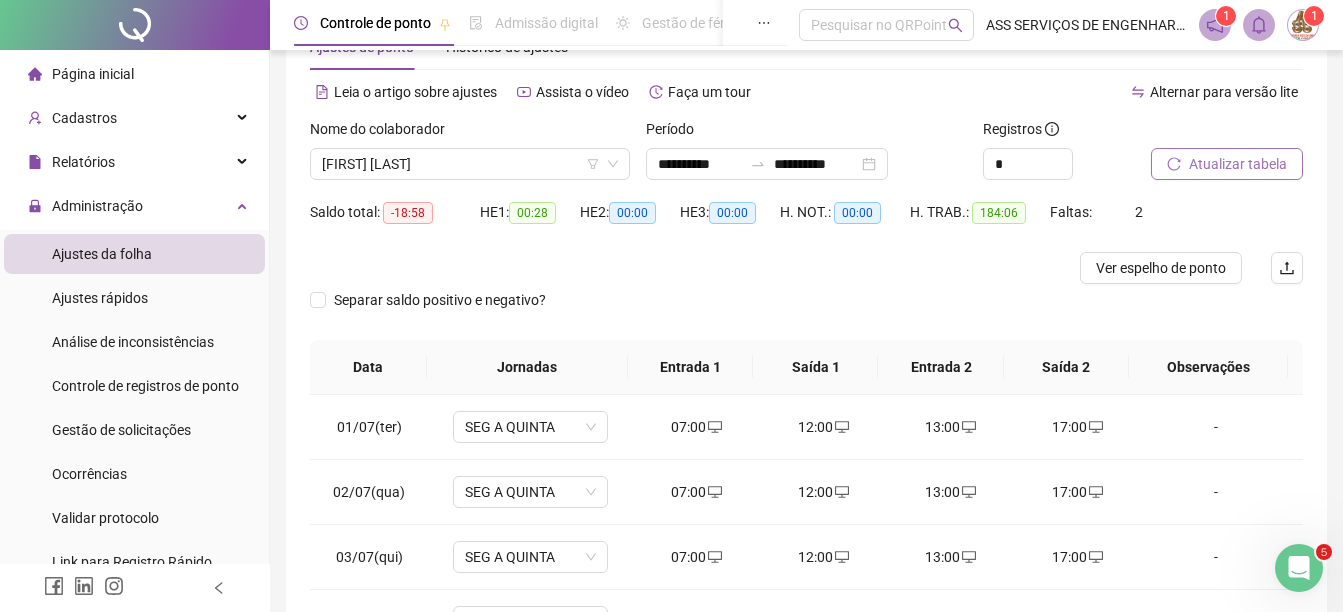 scroll, scrollTop: 100, scrollLeft: 0, axis: vertical 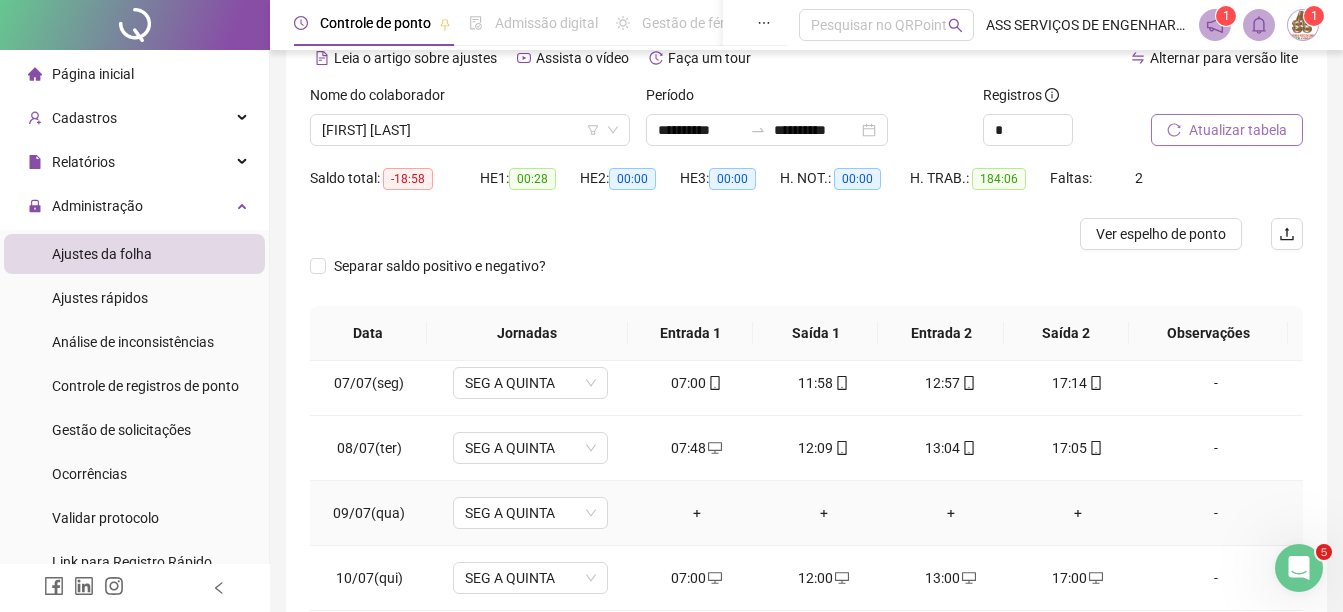 click on "-" at bounding box center [1216, 513] 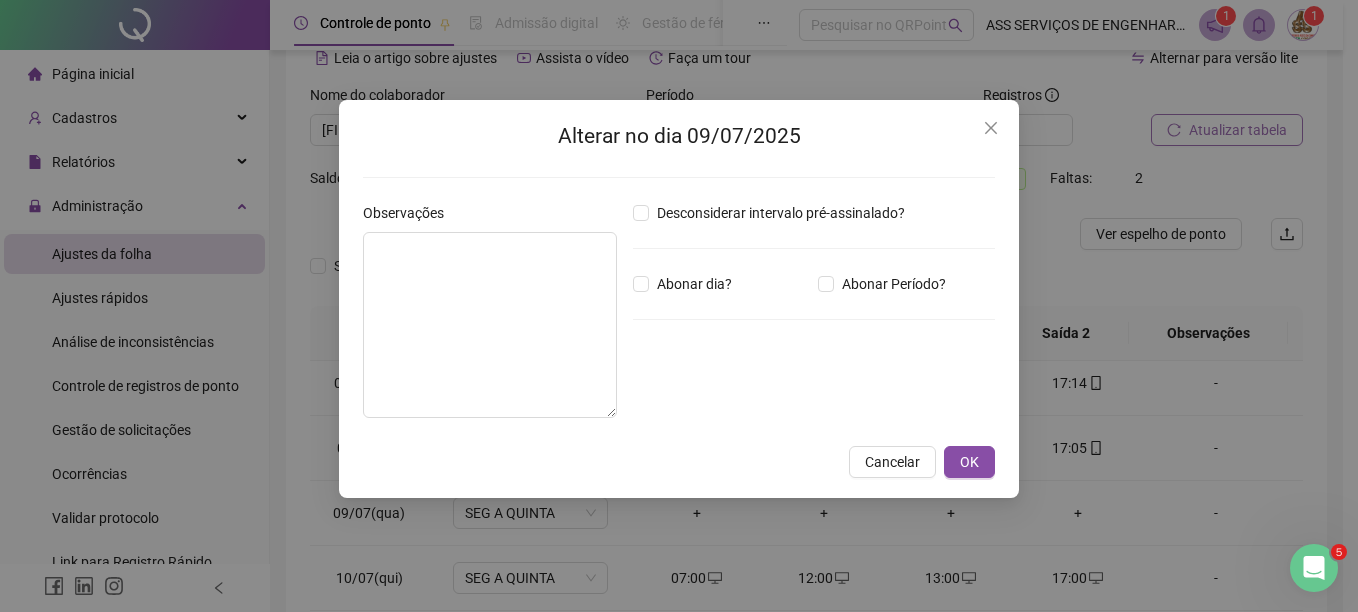 click on "Alterar no dia   09/07/2025 Observações Desconsiderar intervalo pré-assinalado? Abonar dia? Abonar Período? Horas a abonar ***** Aplicar regime de compensação Cancelar OK" at bounding box center (679, 299) 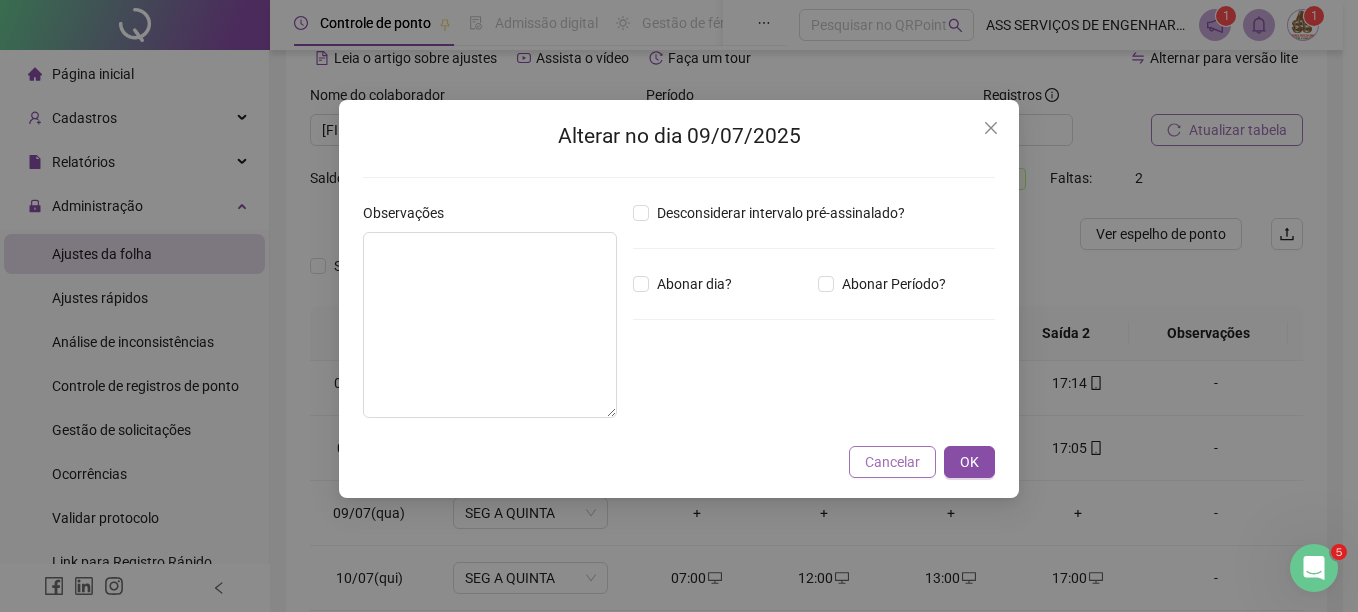 click on "Cancelar" at bounding box center (892, 462) 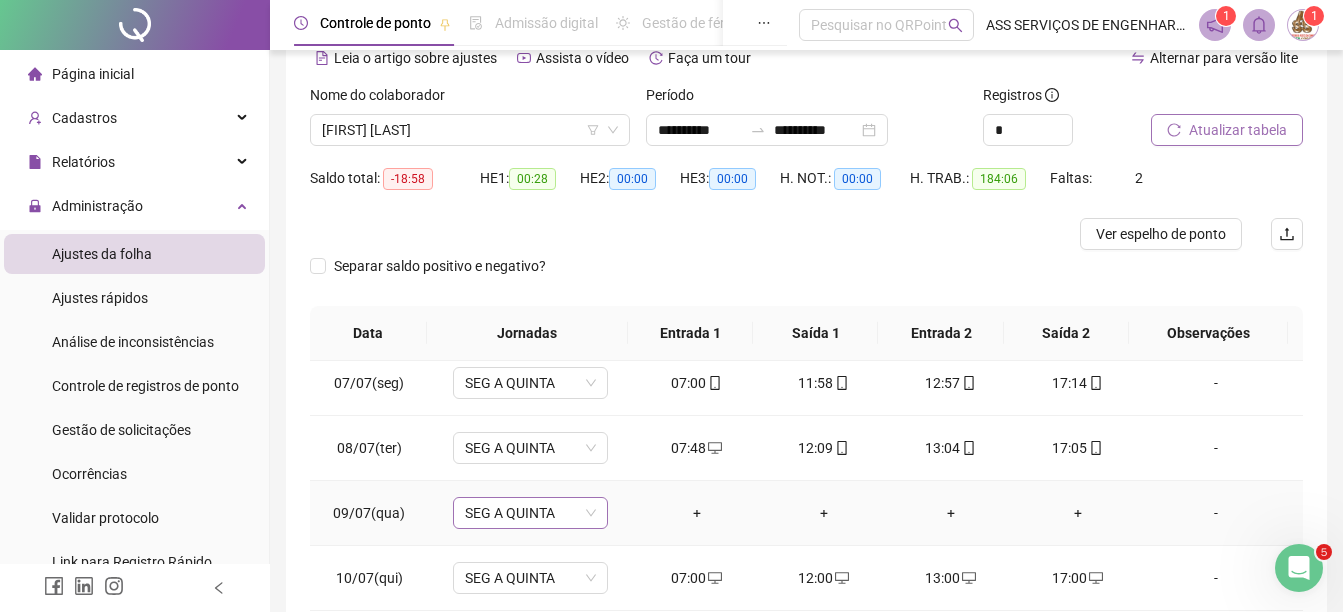 click on "SEG A QUINTA" at bounding box center [530, 513] 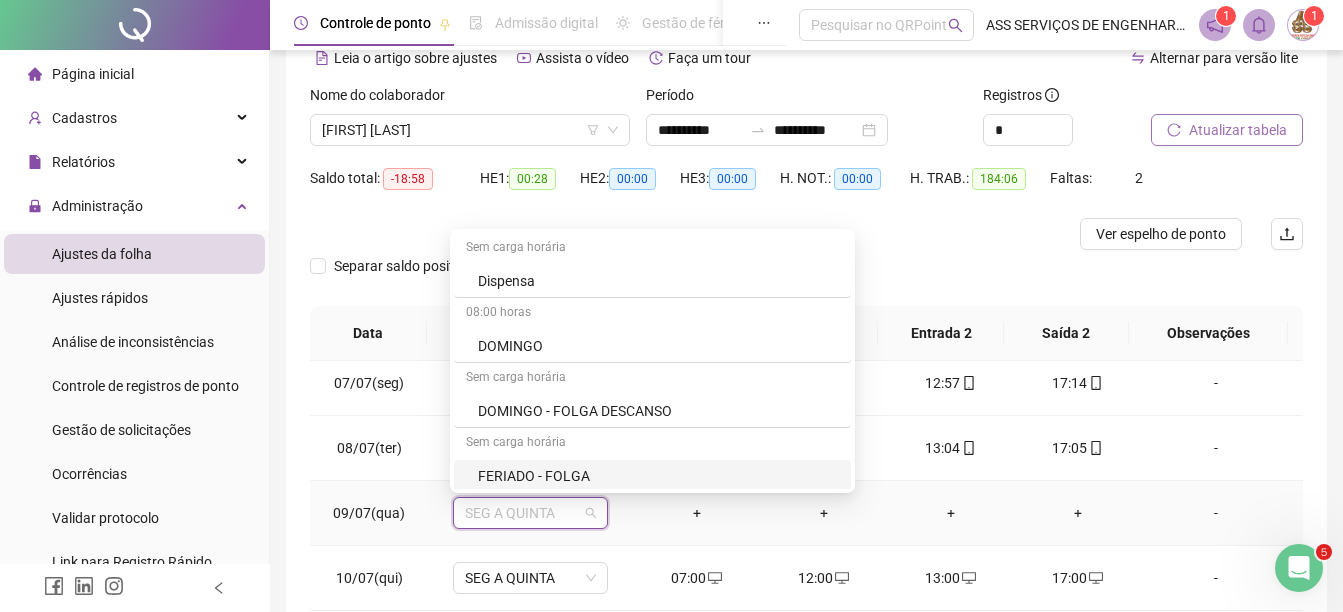 click on "FERIADO - FOLGA" at bounding box center [658, 476] 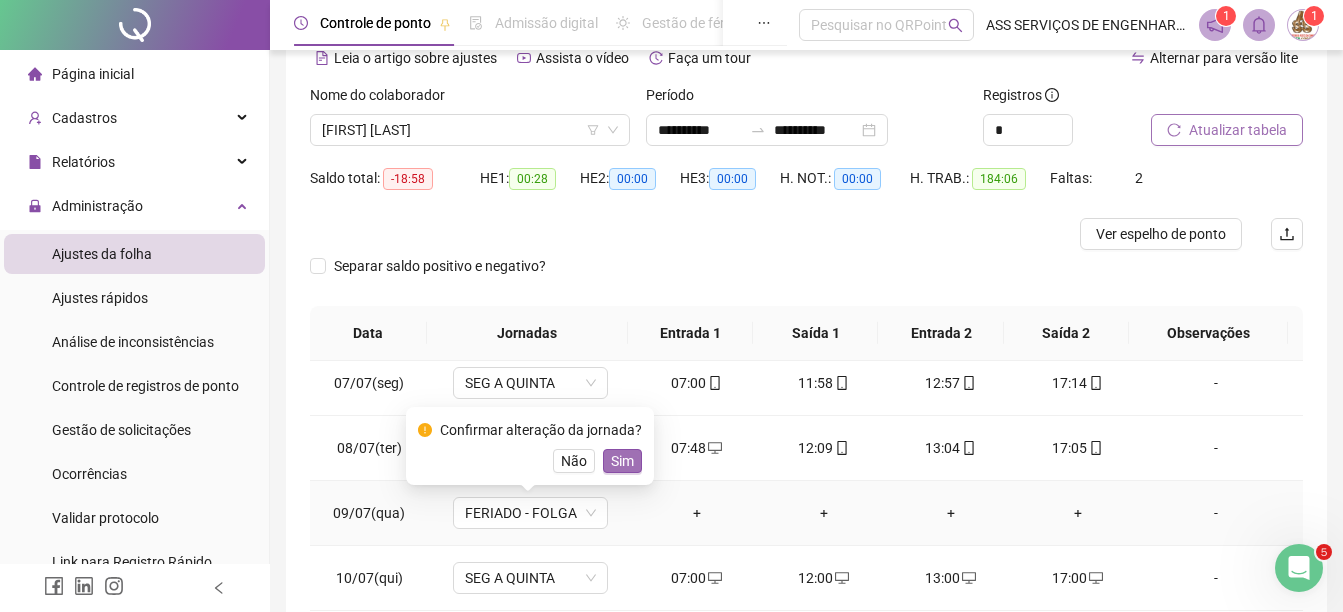 click on "Sim" at bounding box center [622, 461] 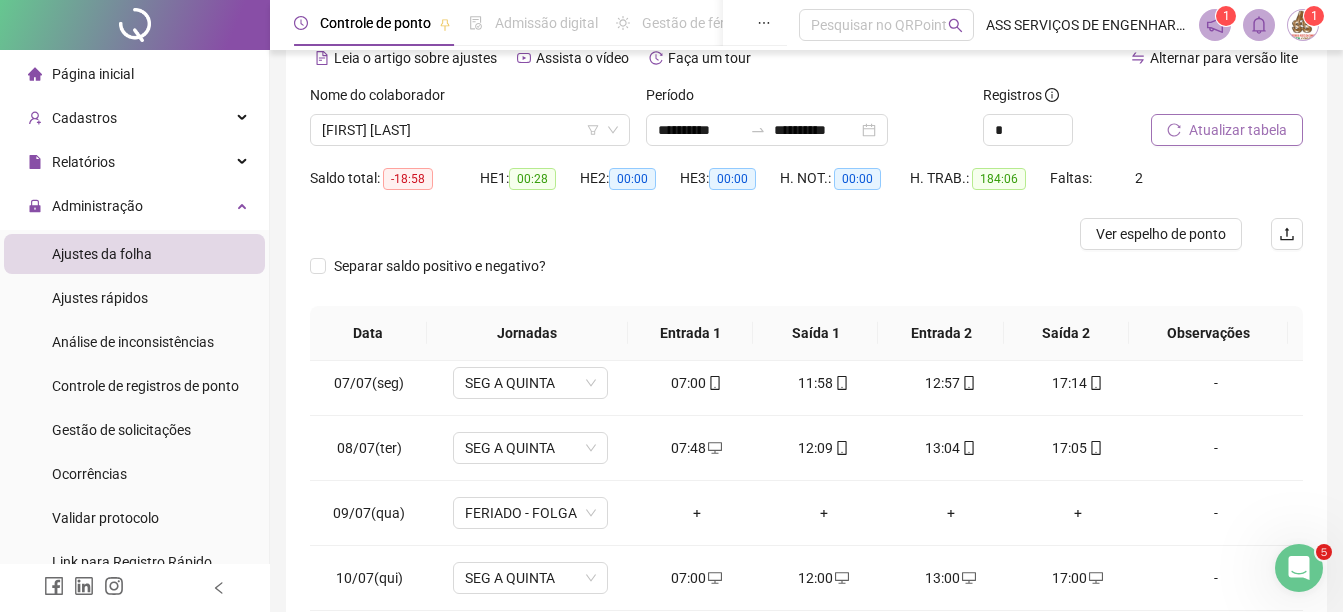 click on "Atualizar tabela" at bounding box center [1238, 130] 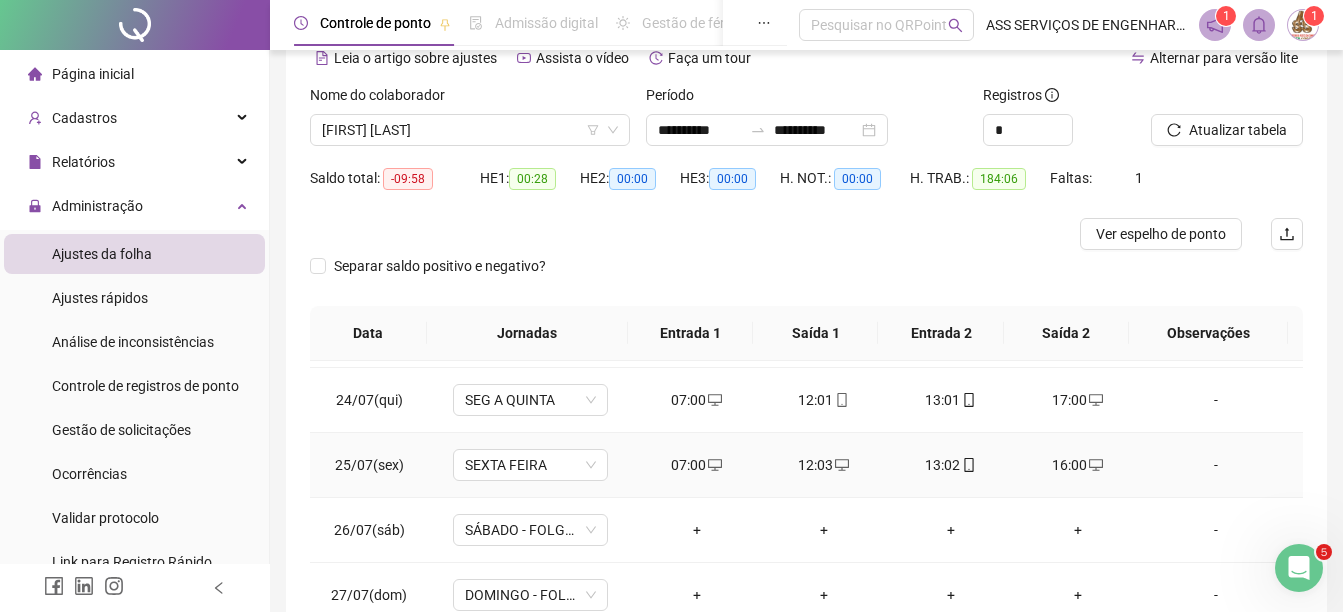 scroll, scrollTop: 1588, scrollLeft: 0, axis: vertical 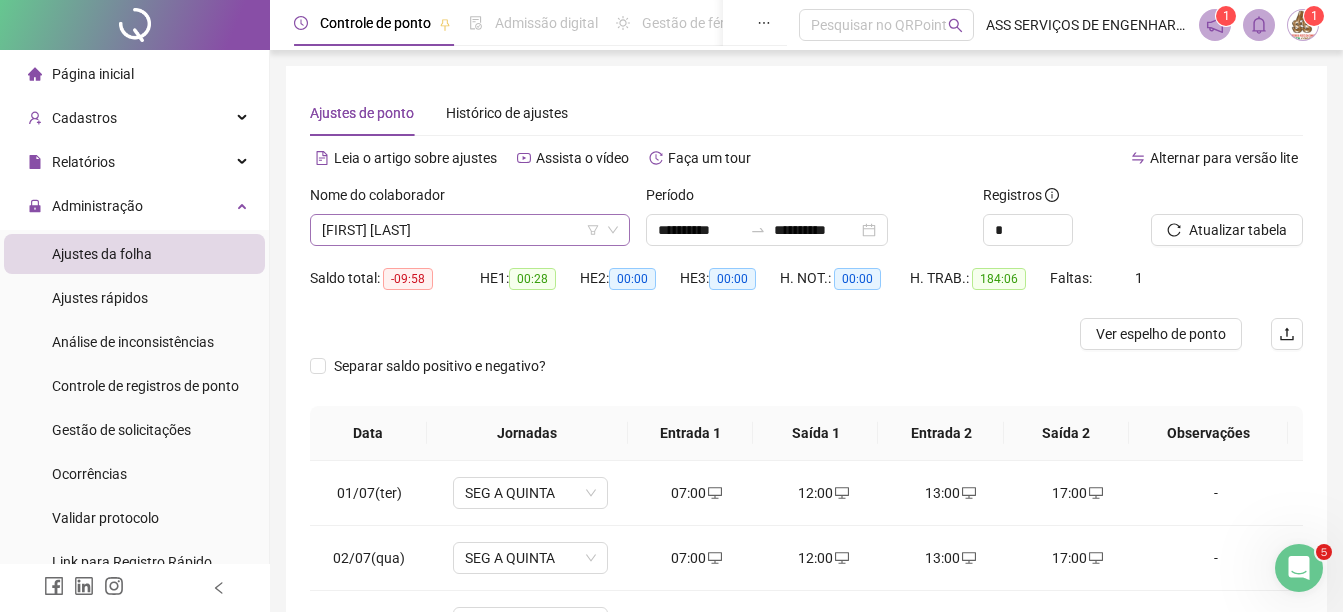 click on "[FIRST] [LAST]" at bounding box center (470, 230) 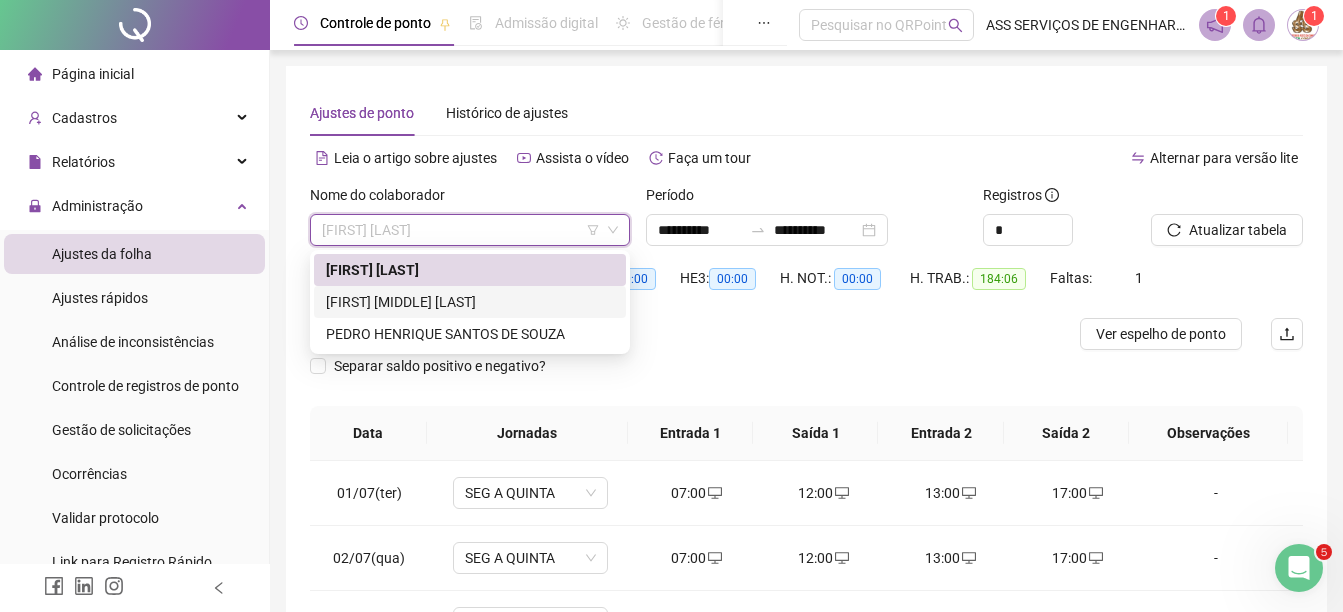 click on "[FIRST] [MIDDLE] [LAST]" at bounding box center (470, 302) 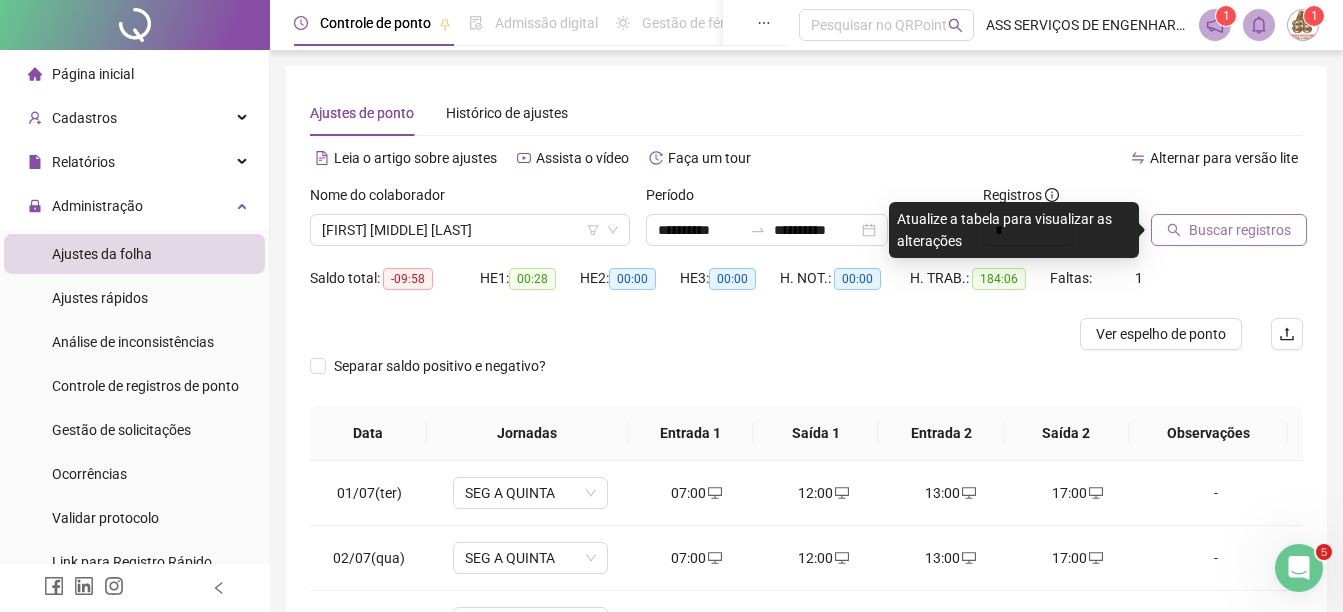 click on "Buscar registros" at bounding box center [1240, 230] 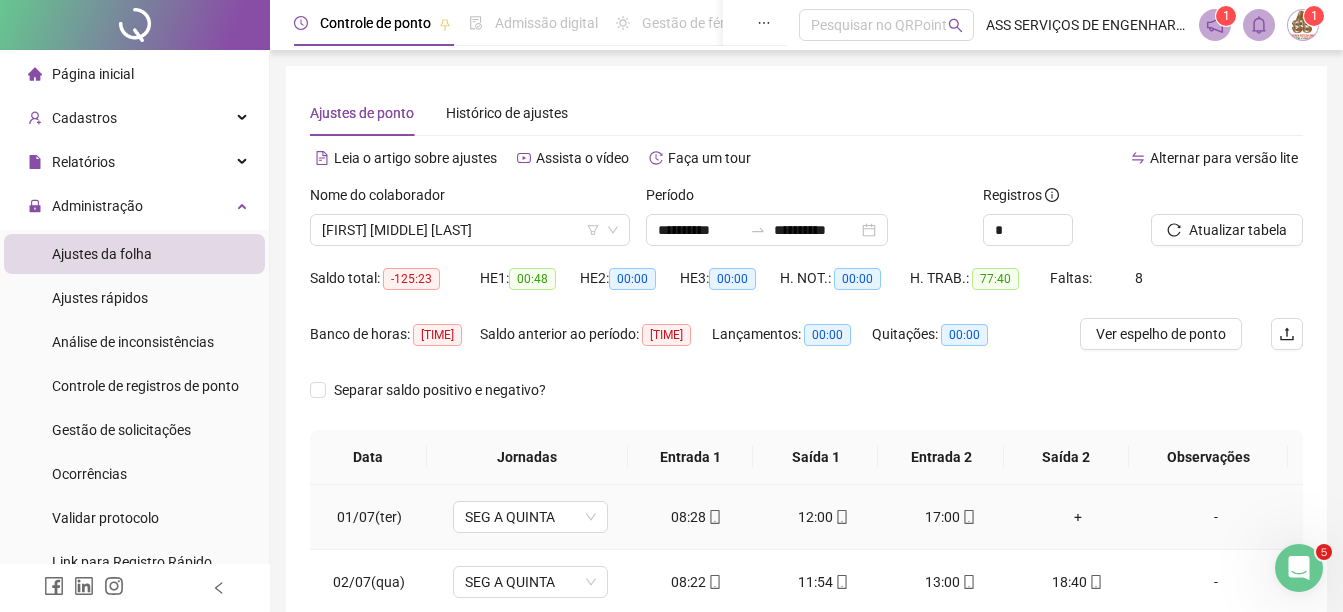 click on "+" at bounding box center (1077, 517) 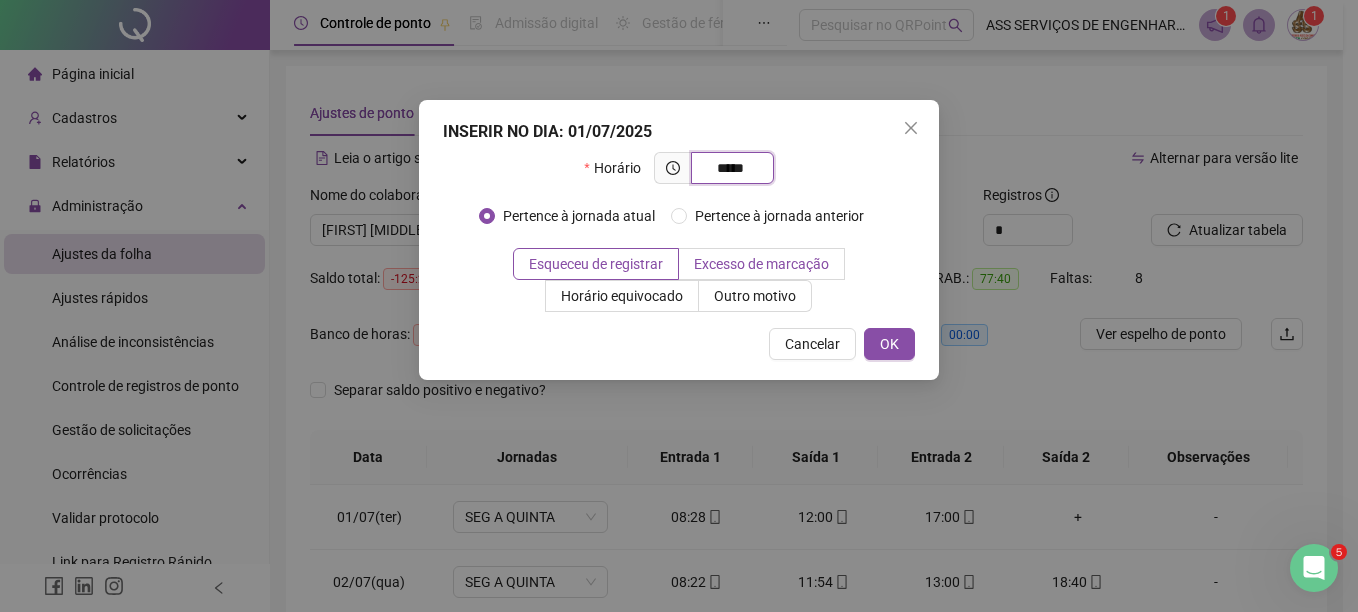 type on "*****" 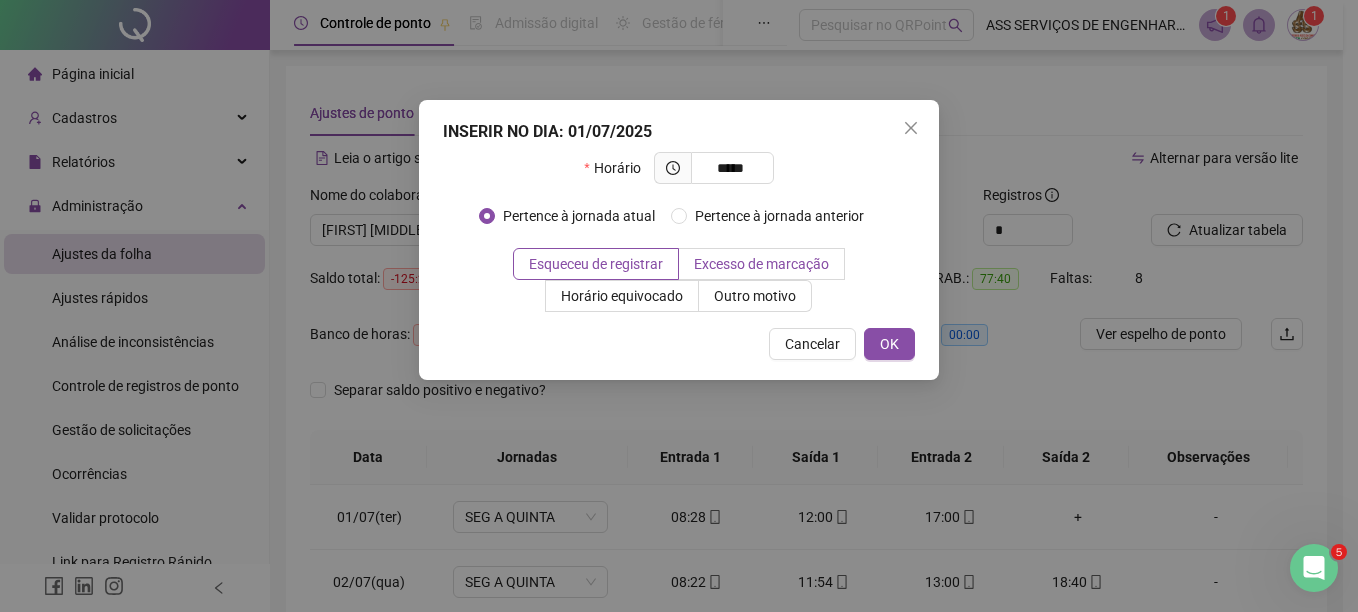 click on "Excesso de marcação" at bounding box center [761, 264] 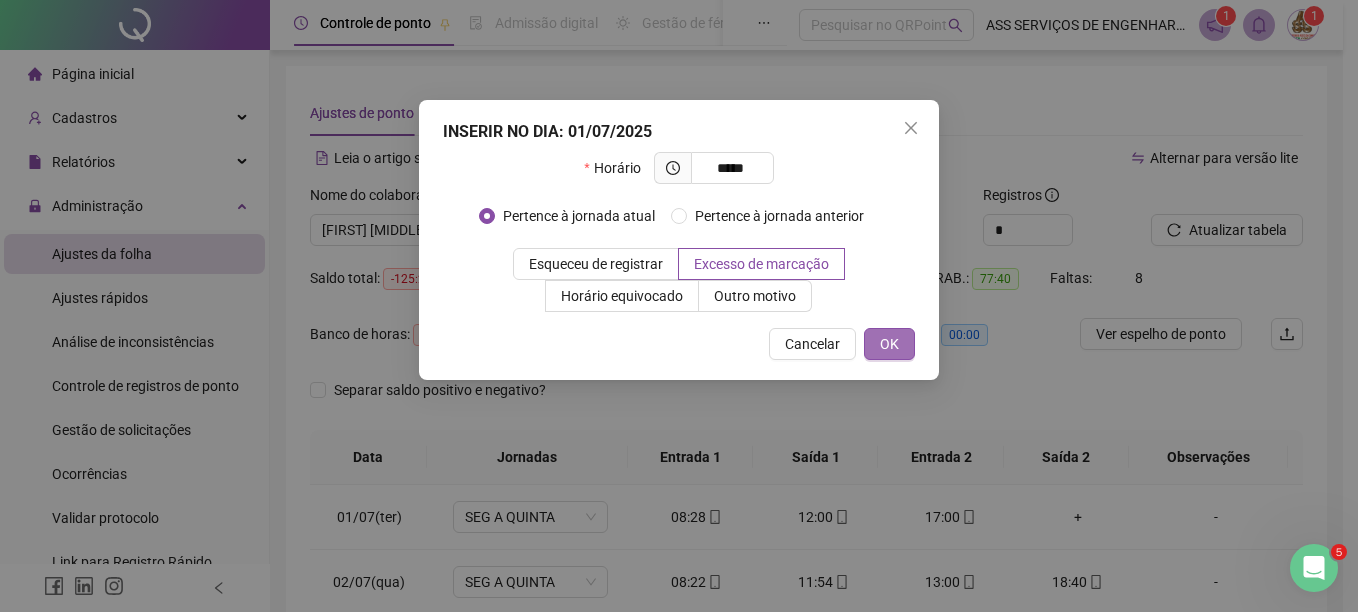 click on "OK" at bounding box center (889, 344) 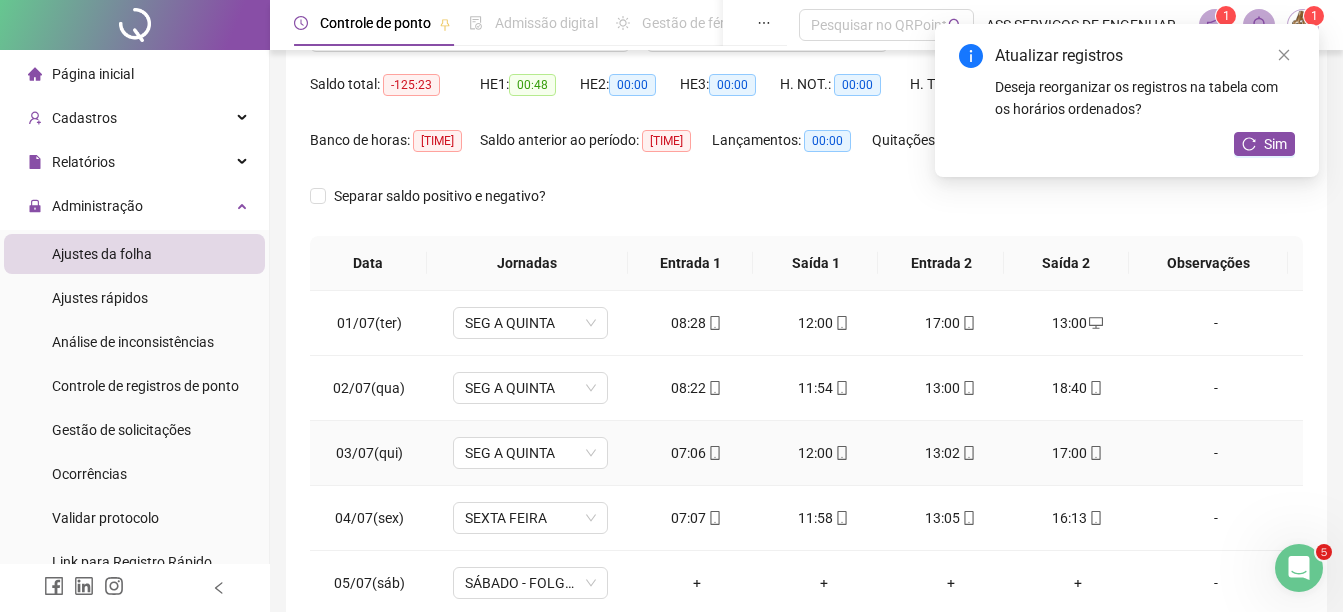scroll, scrollTop: 200, scrollLeft: 0, axis: vertical 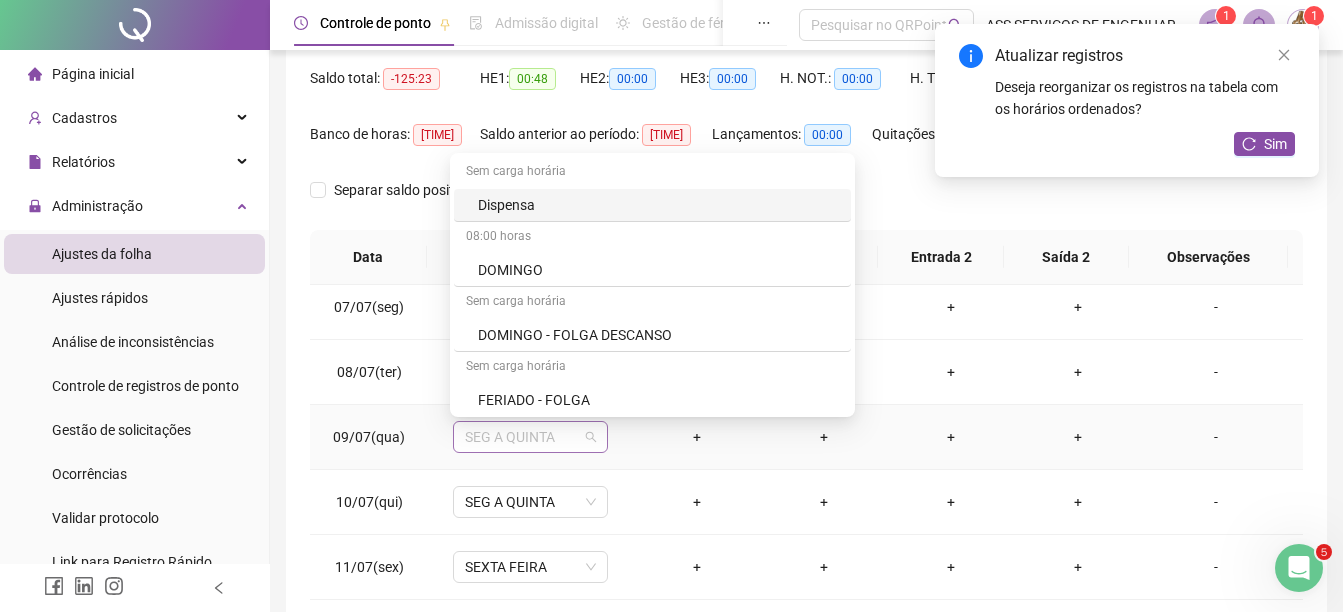 click on "SEG A QUINTA" at bounding box center (530, 437) 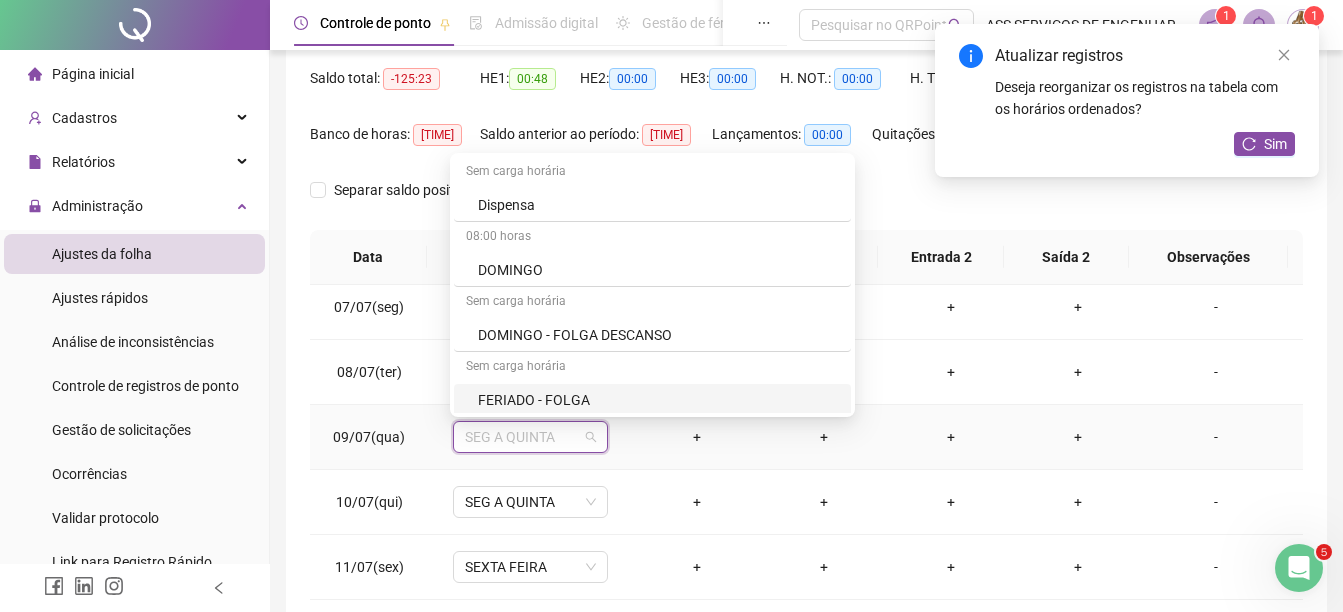 click on "FERIADO - FOLGA" at bounding box center (658, 400) 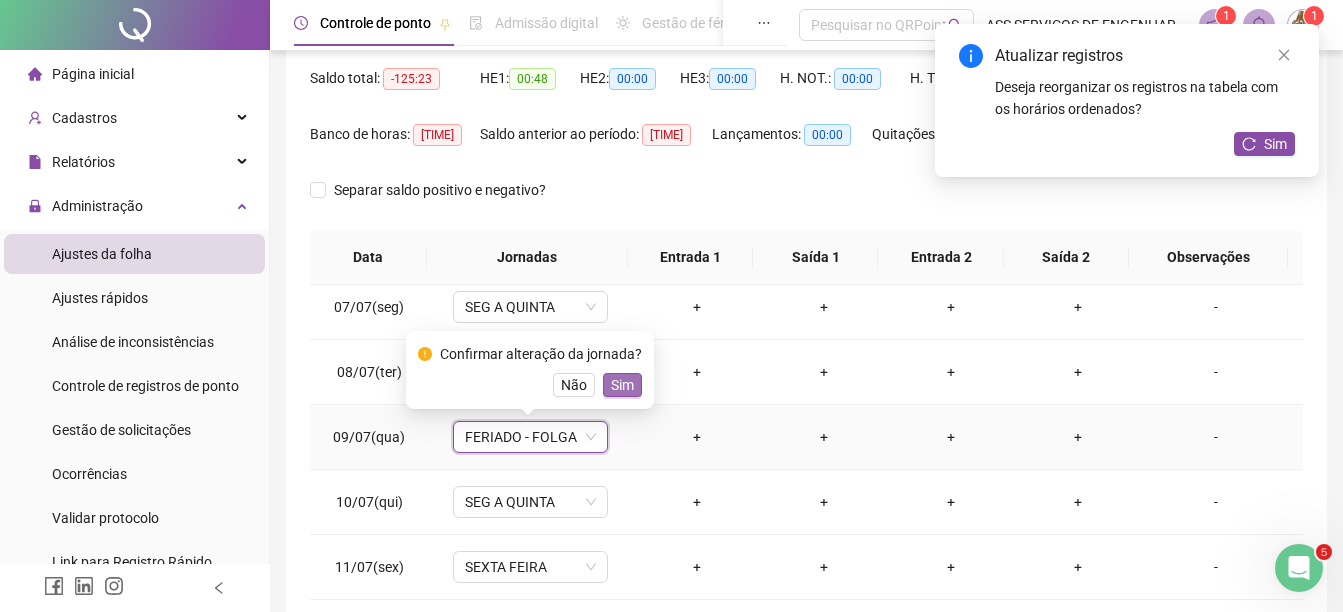 click on "Sim" at bounding box center [622, 385] 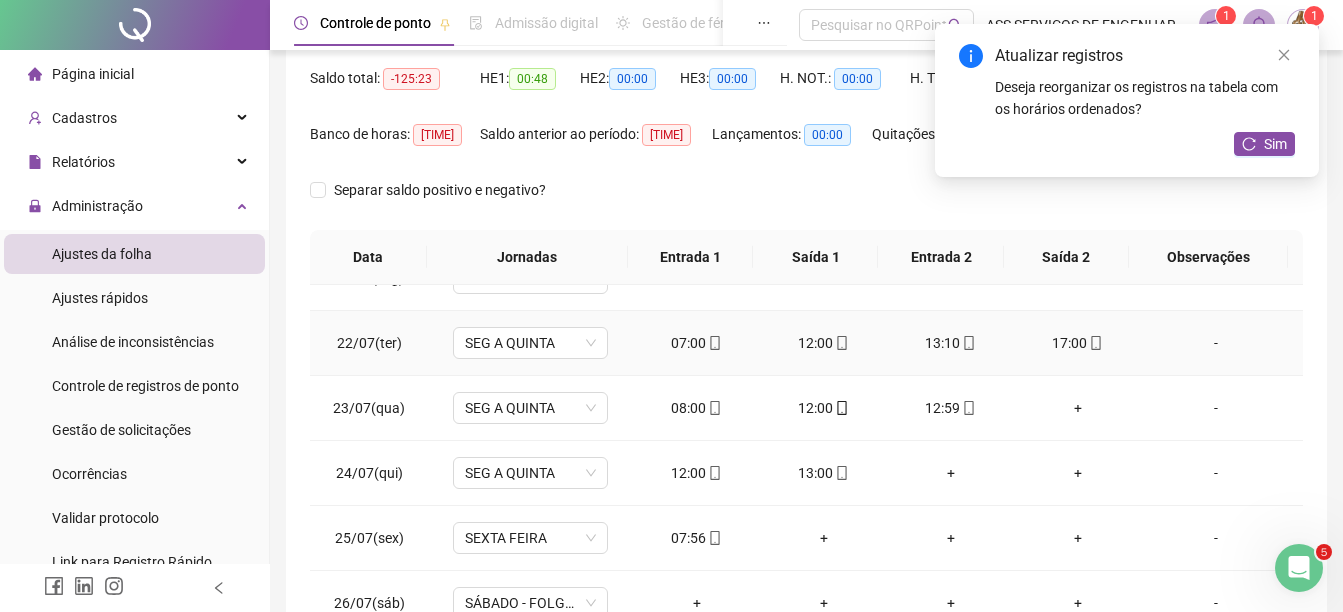 scroll, scrollTop: 1400, scrollLeft: 0, axis: vertical 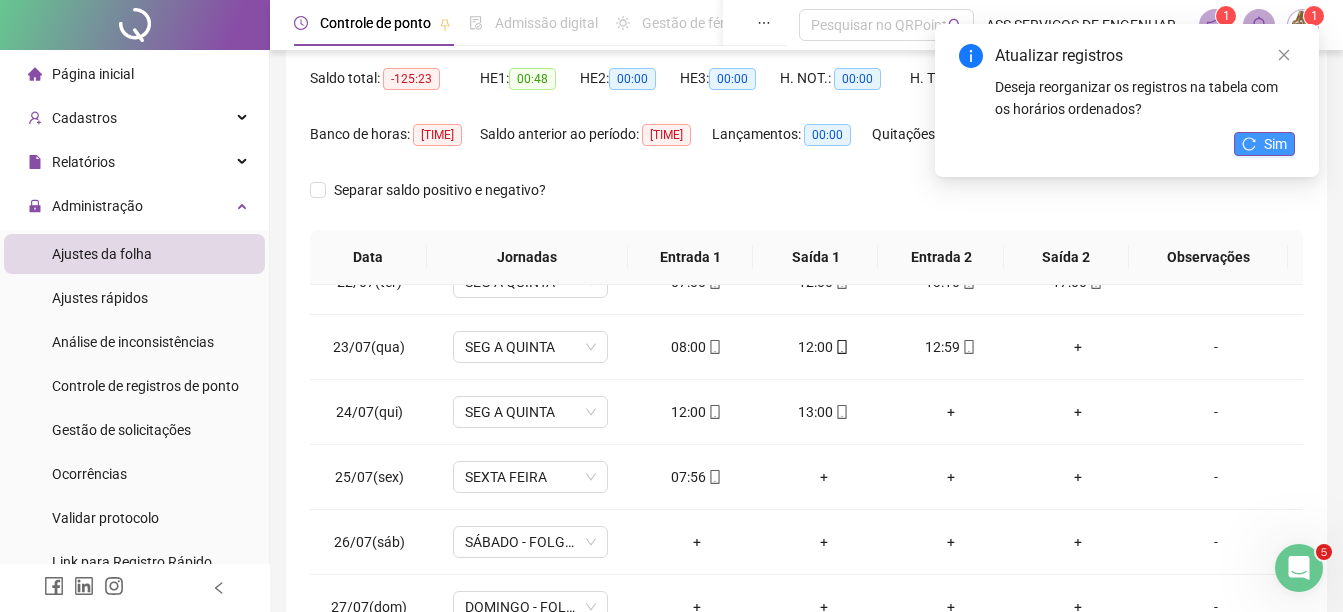 click on "Sim" at bounding box center (1275, 144) 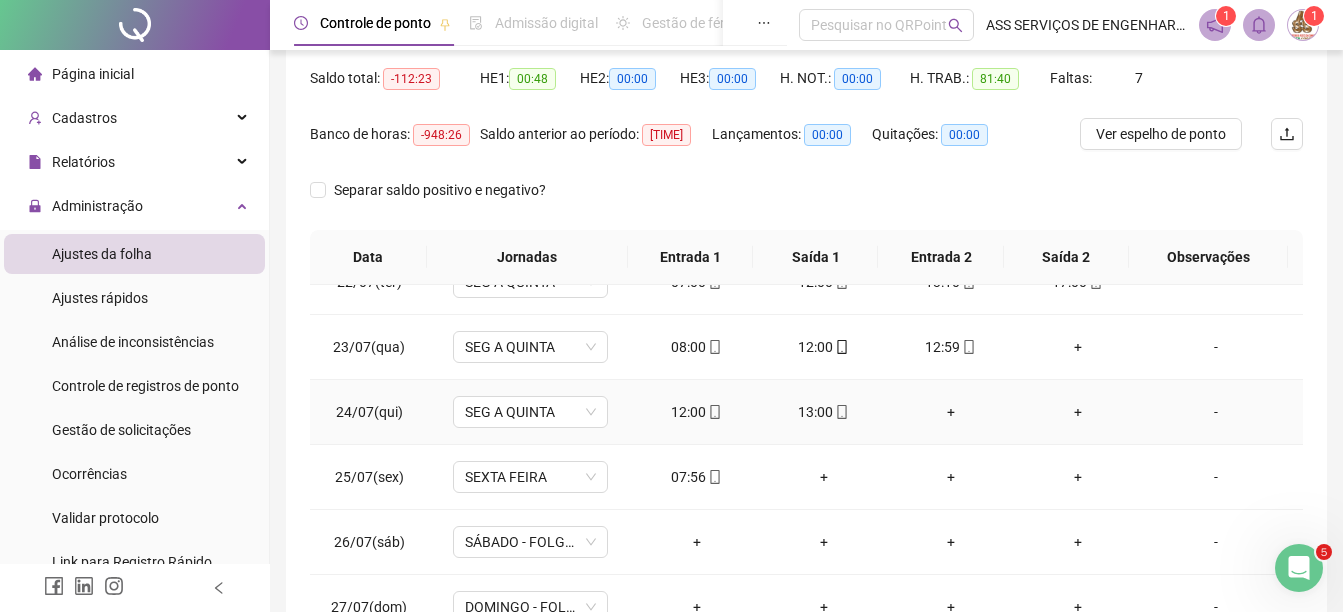 click on "+" at bounding box center [950, 412] 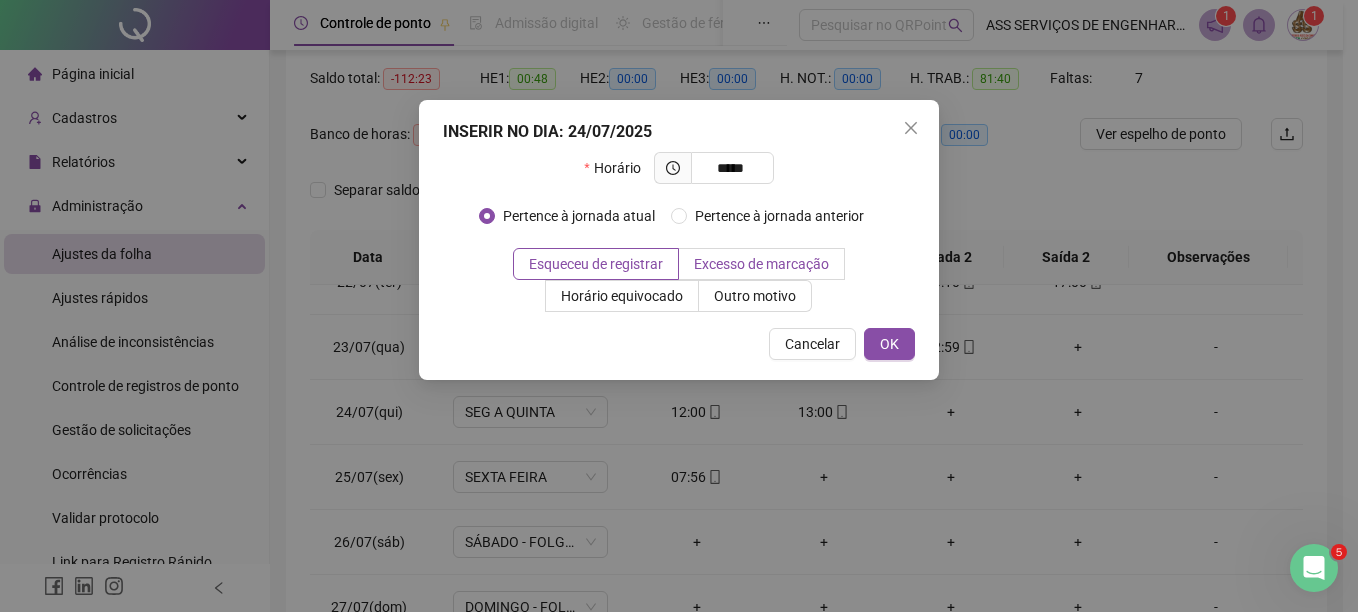 type on "*****" 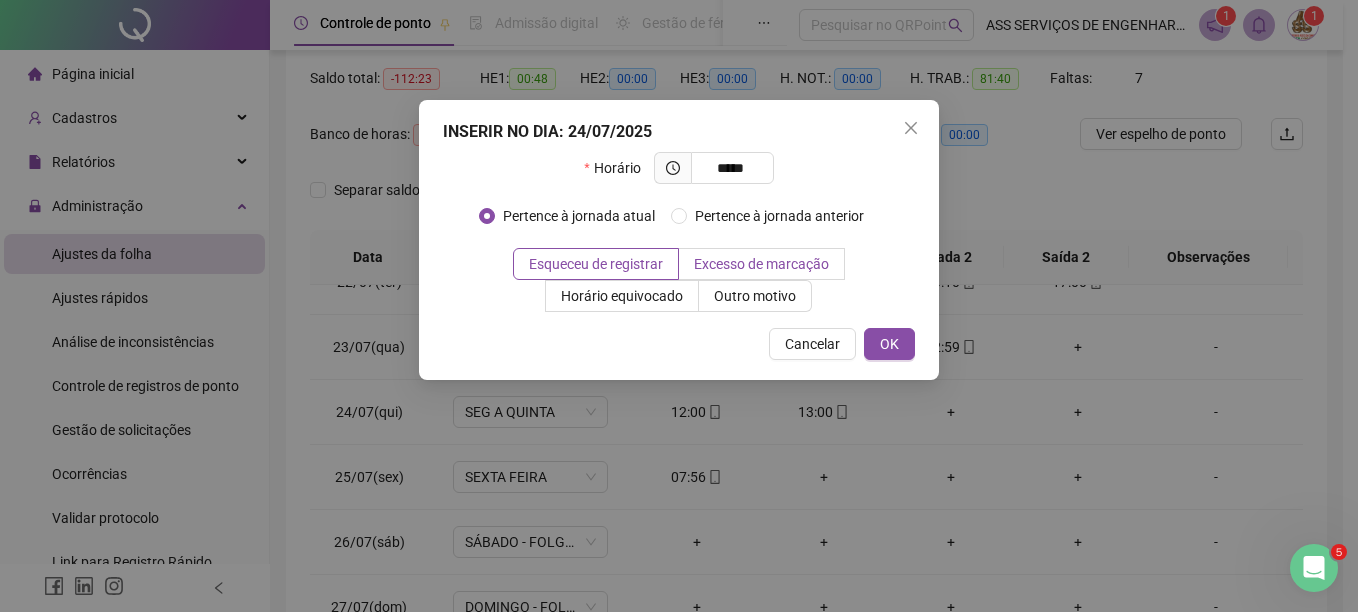 click on "Excesso de marcação" at bounding box center [762, 264] 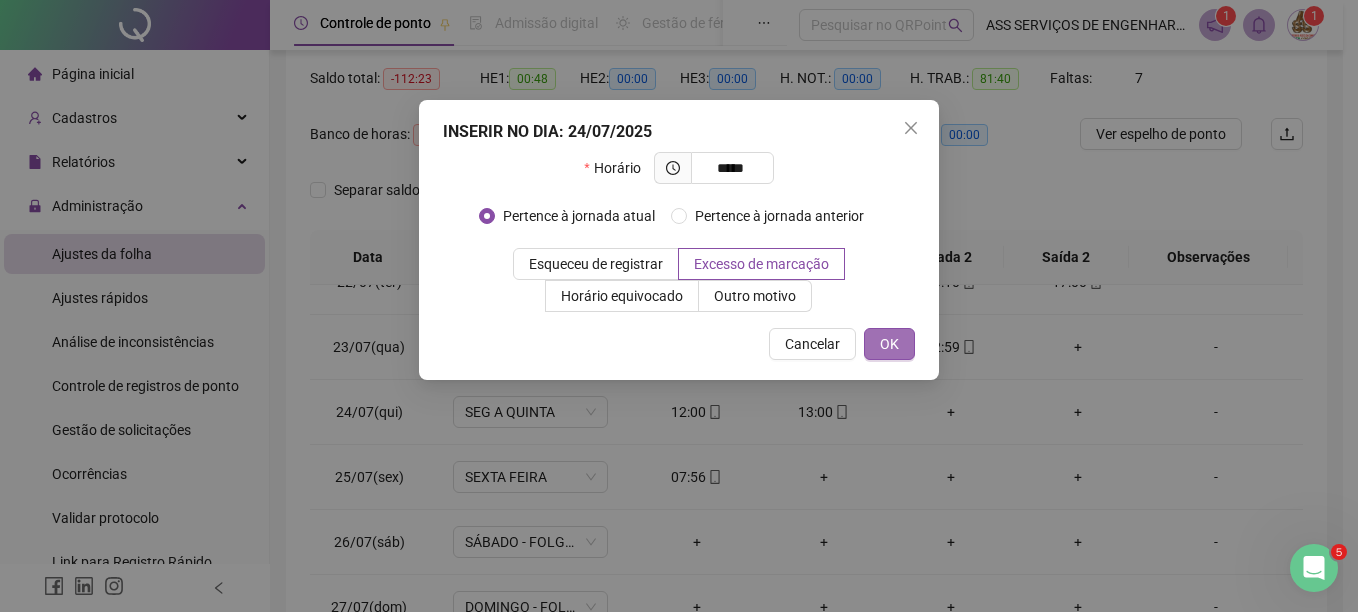 click on "OK" at bounding box center [889, 344] 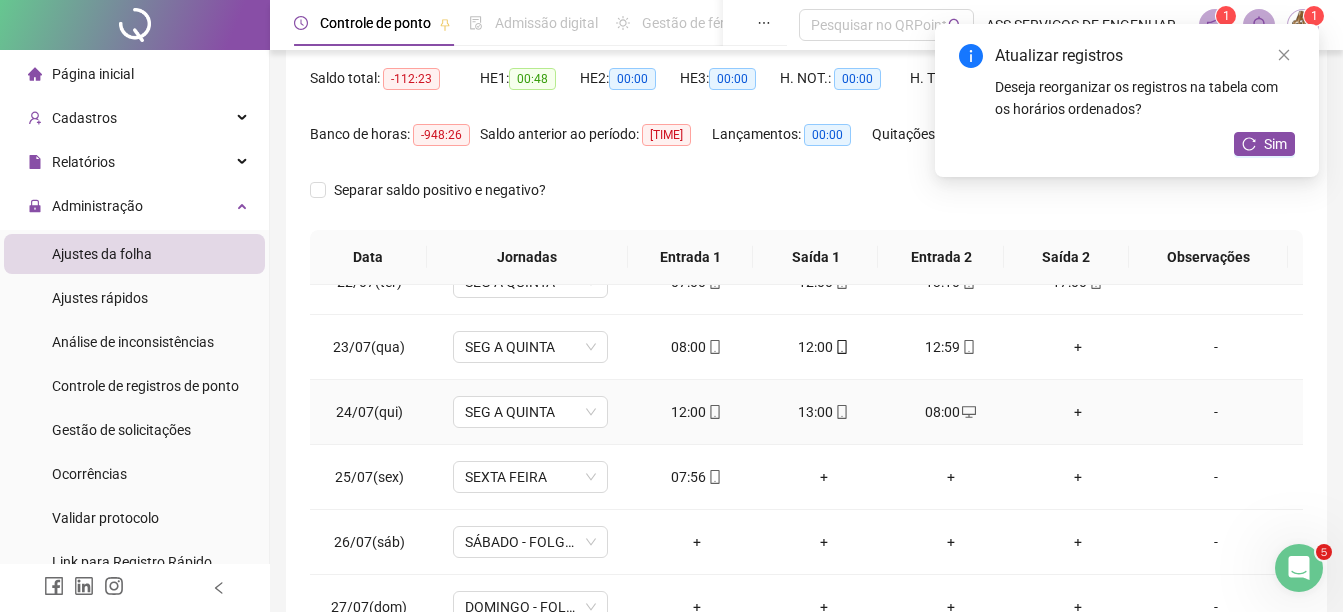 click on "+" at bounding box center [1077, 412] 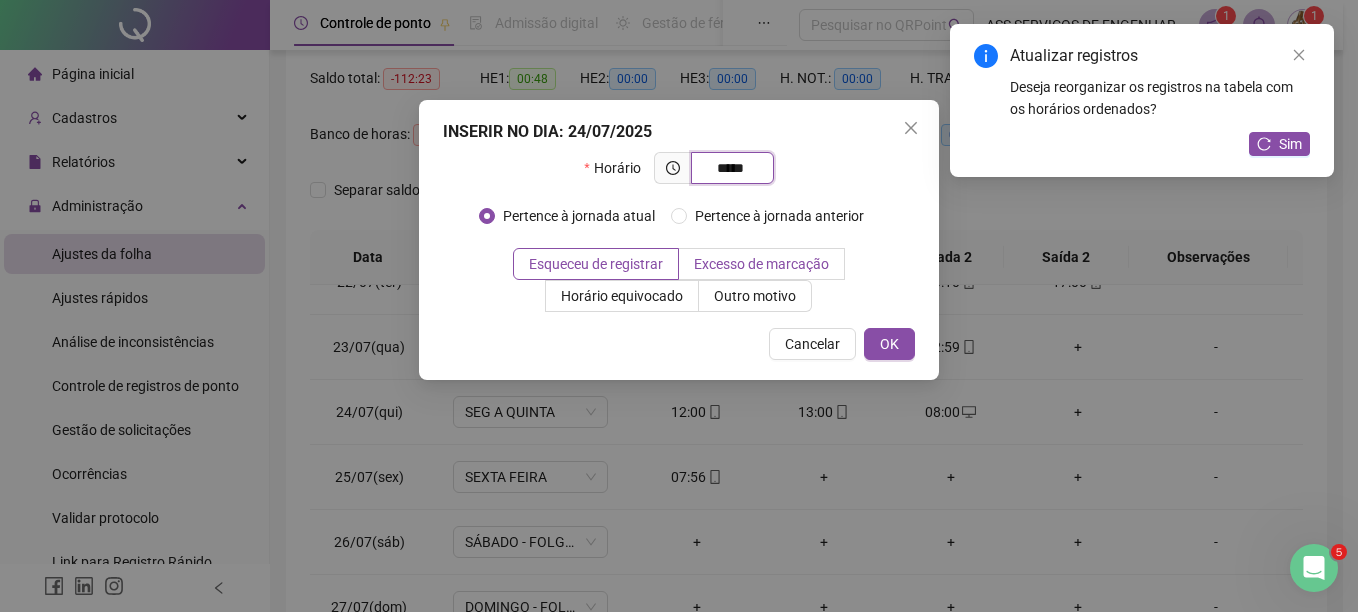 type on "*****" 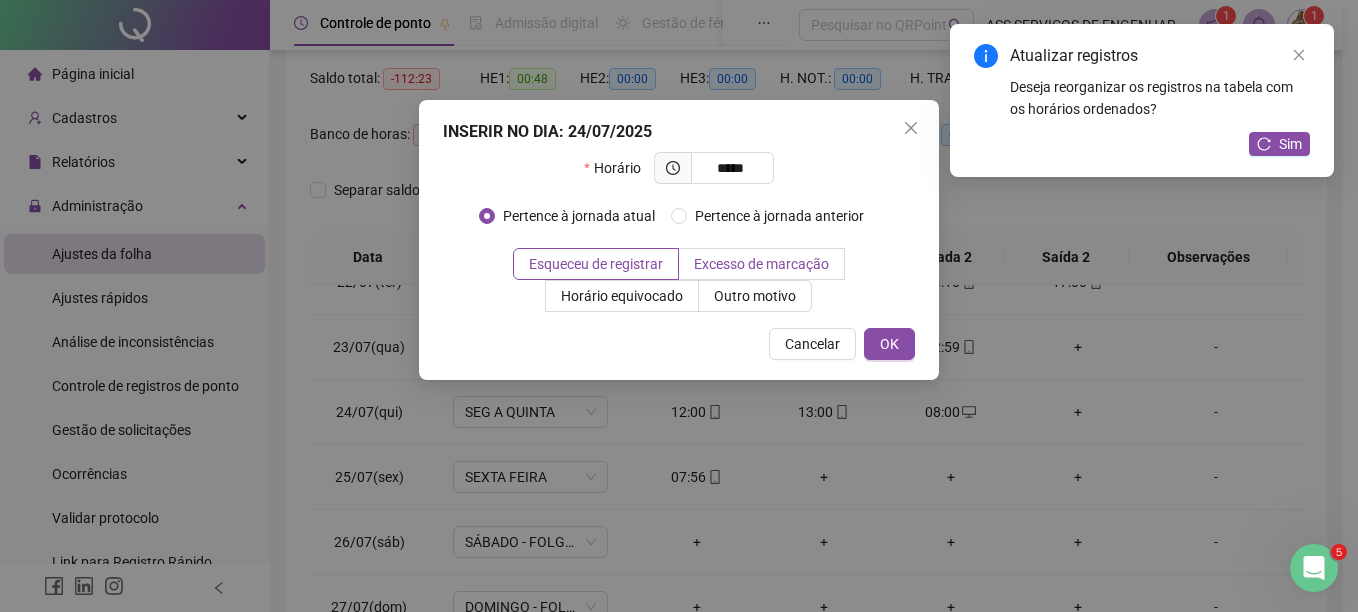 click on "Excesso de marcação" at bounding box center [762, 264] 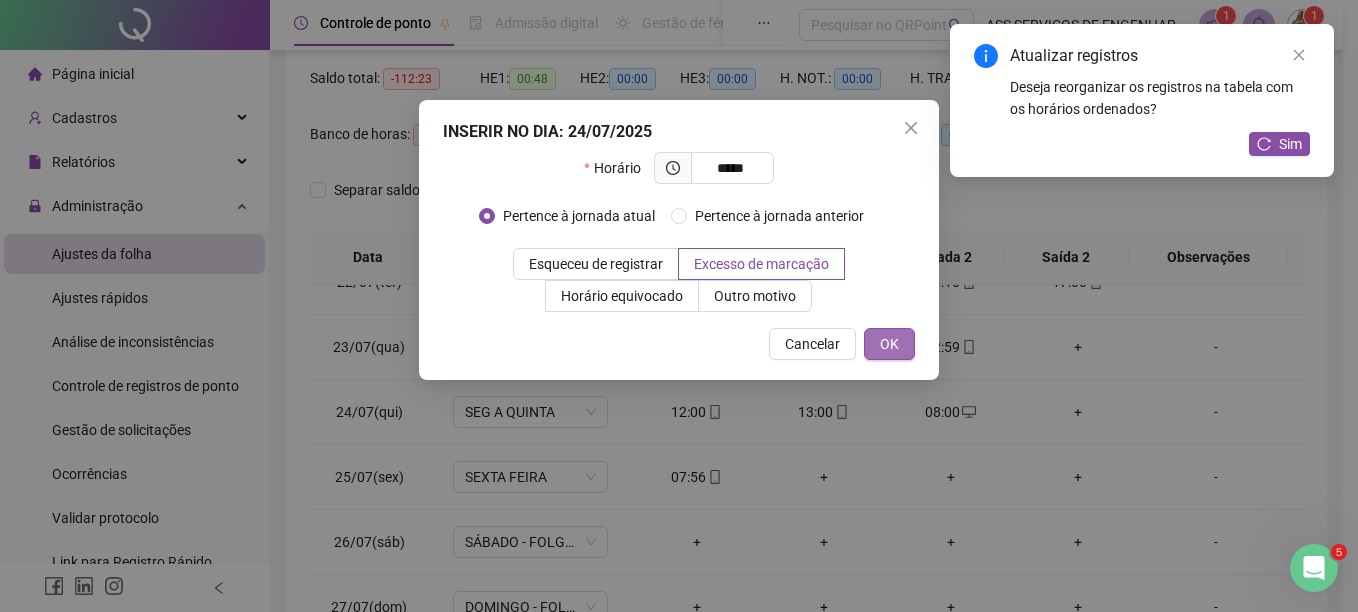 click on "OK" at bounding box center [889, 344] 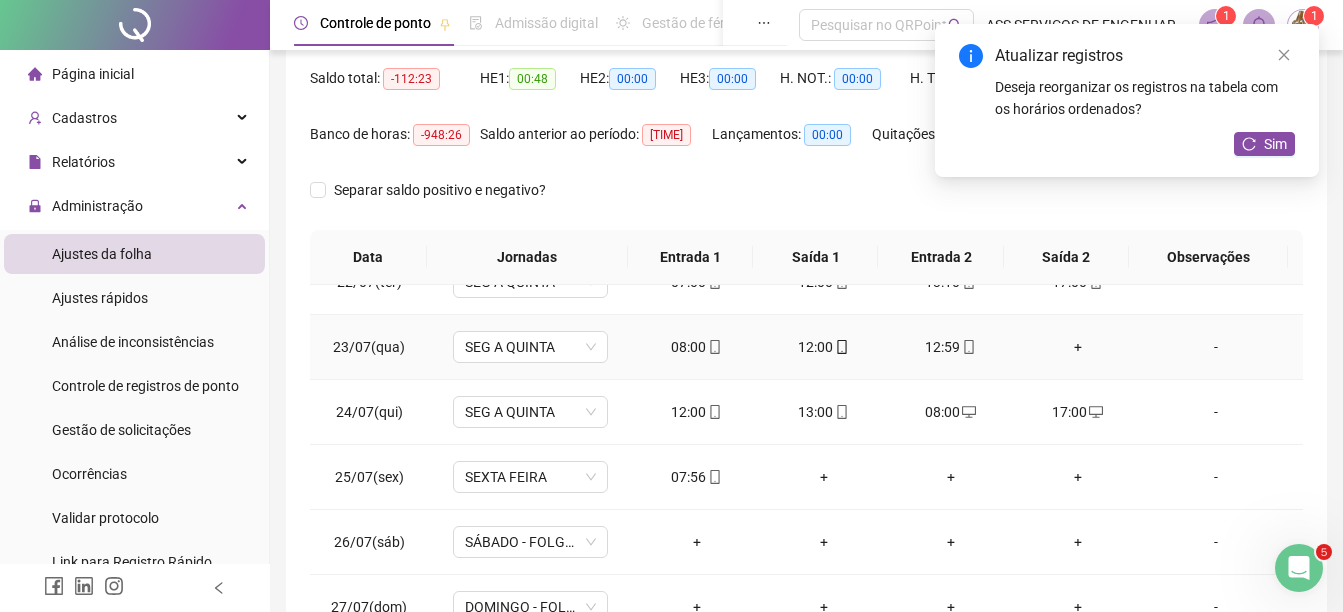 click on "08:00" at bounding box center [696, 347] 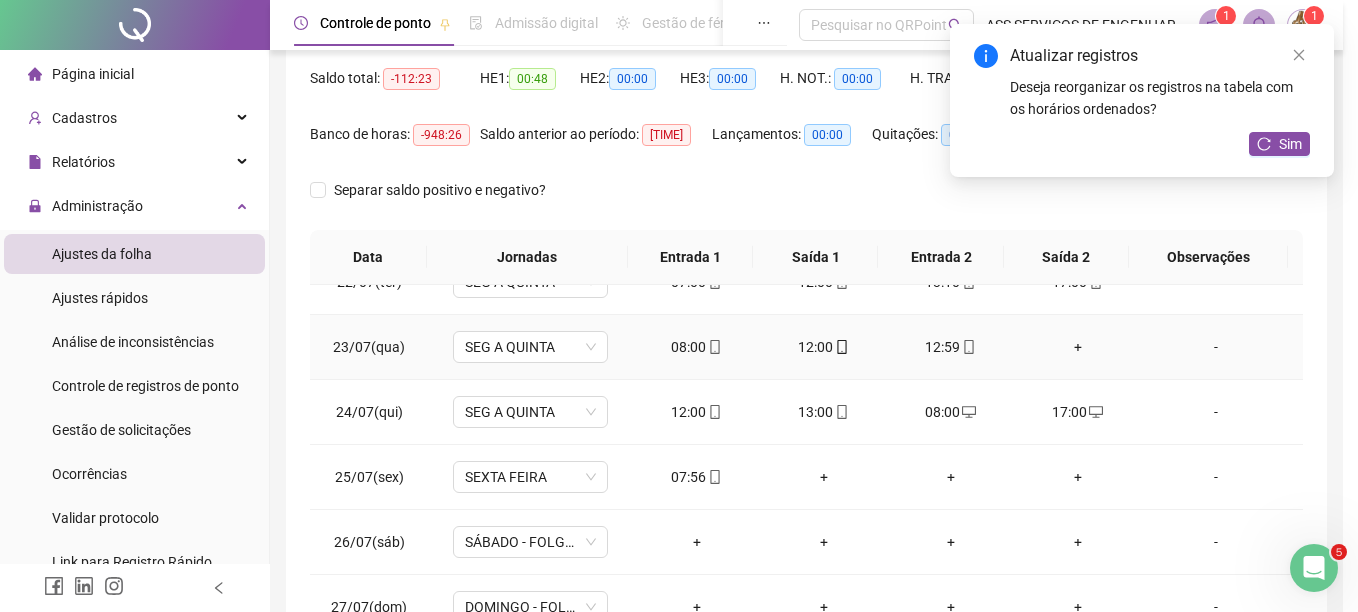 type on "**********" 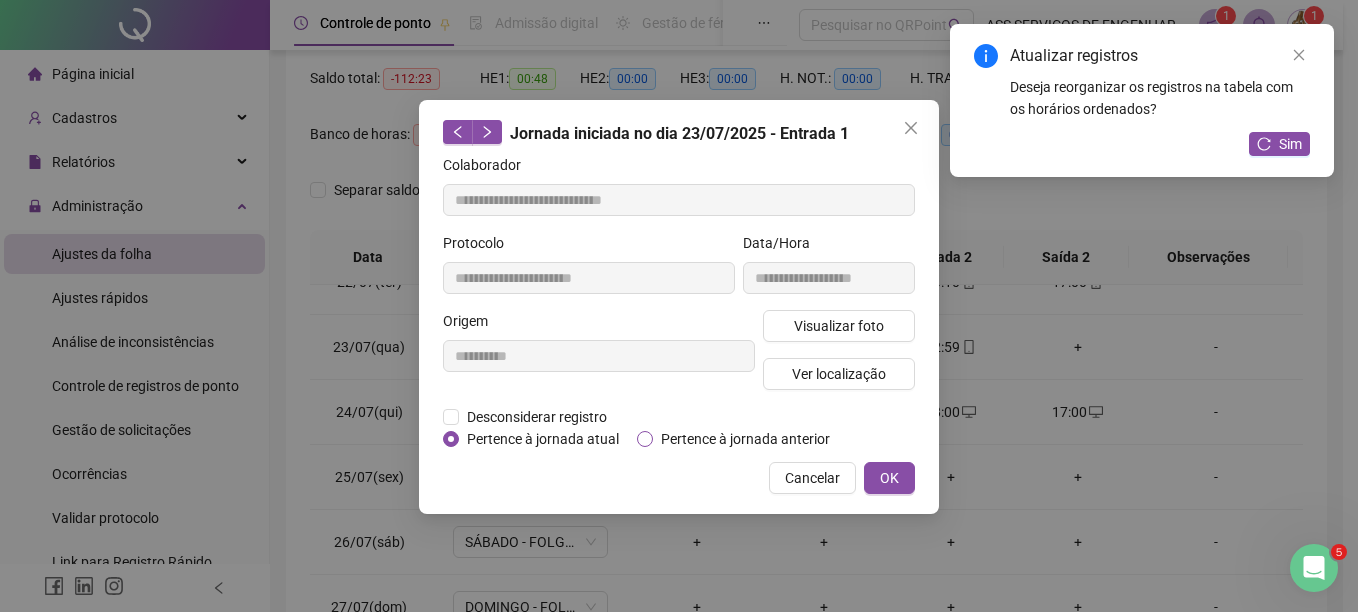 click on "Pertence à jornada anterior" at bounding box center (745, 439) 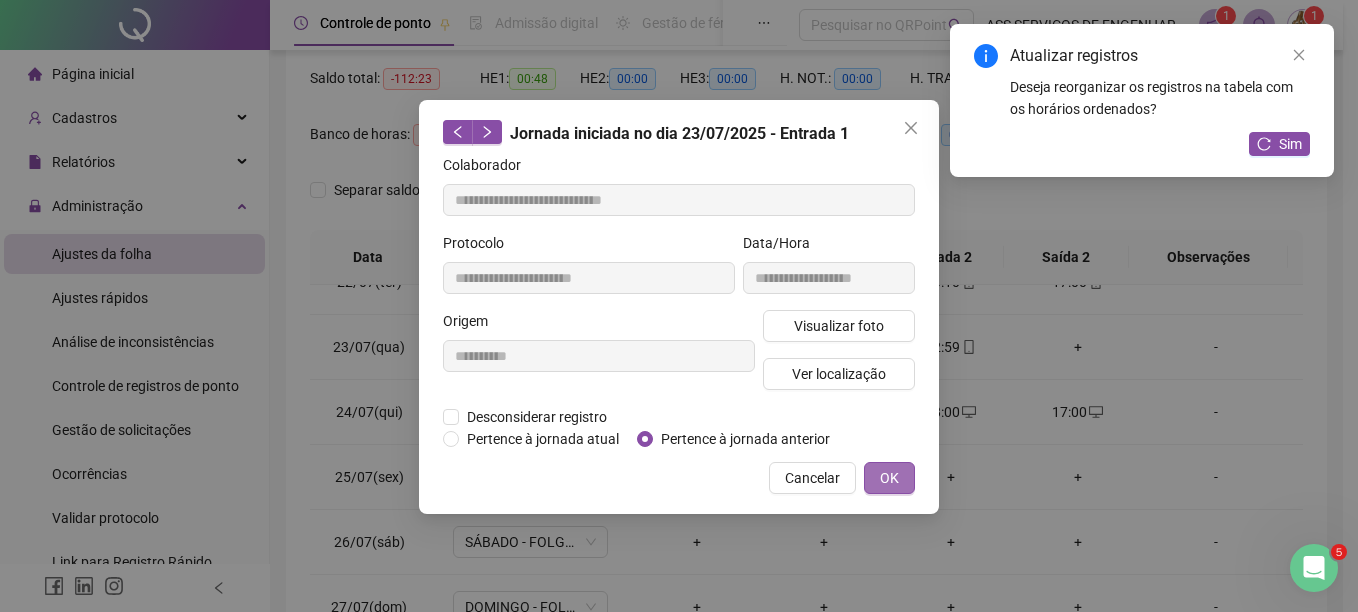 click on "OK" at bounding box center [889, 478] 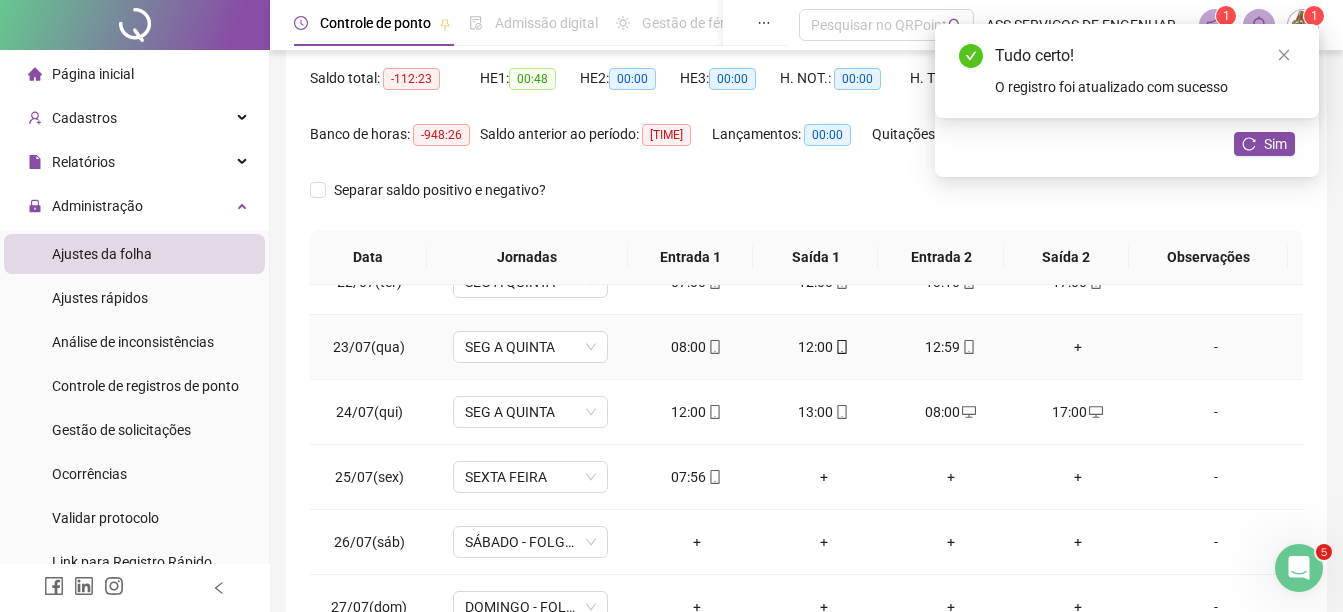 click on "12:00" at bounding box center [823, 347] 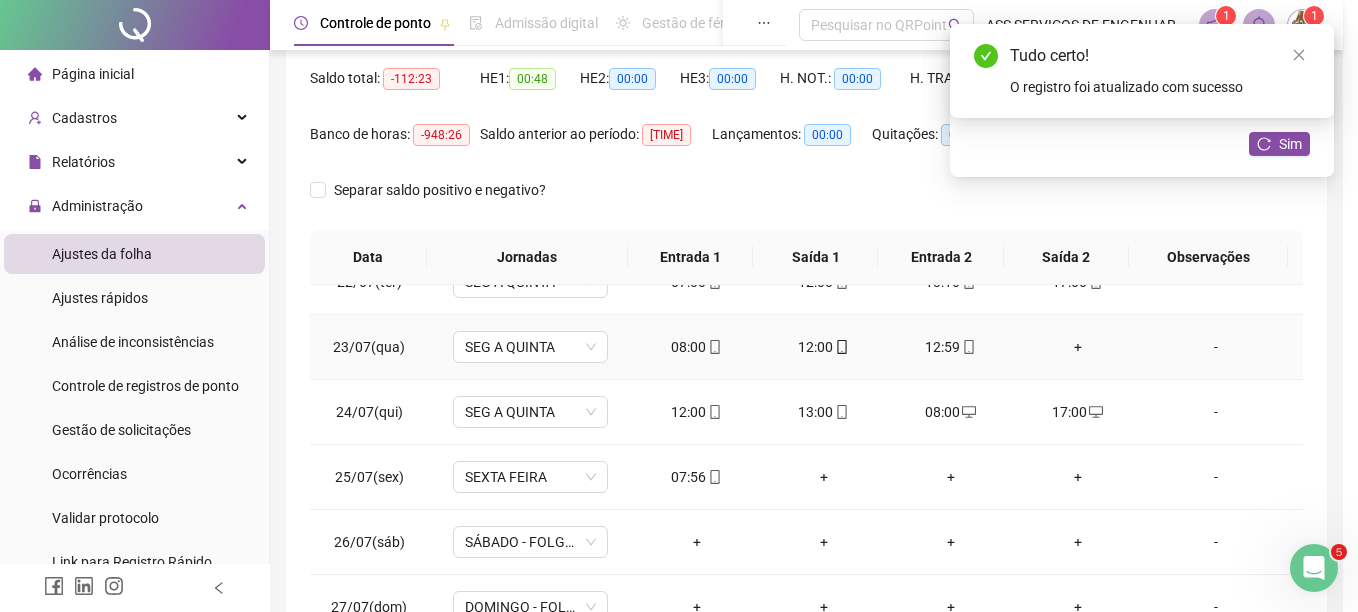 type on "**********" 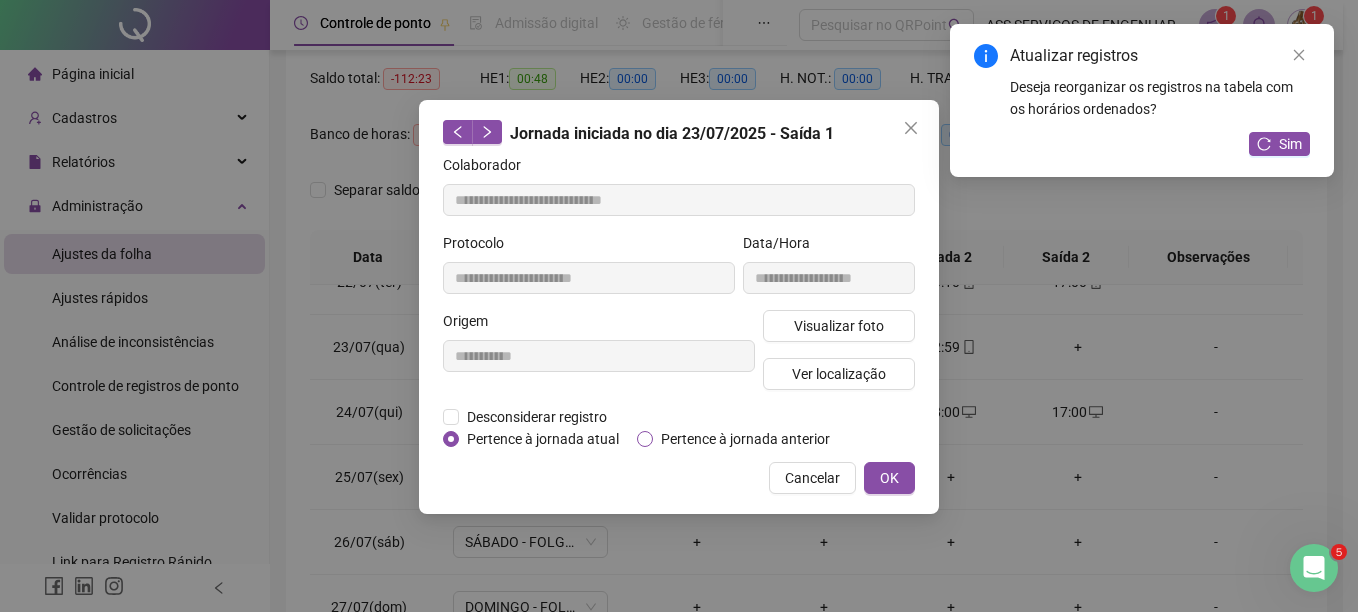 click on "Pertence à jornada anterior" at bounding box center [745, 439] 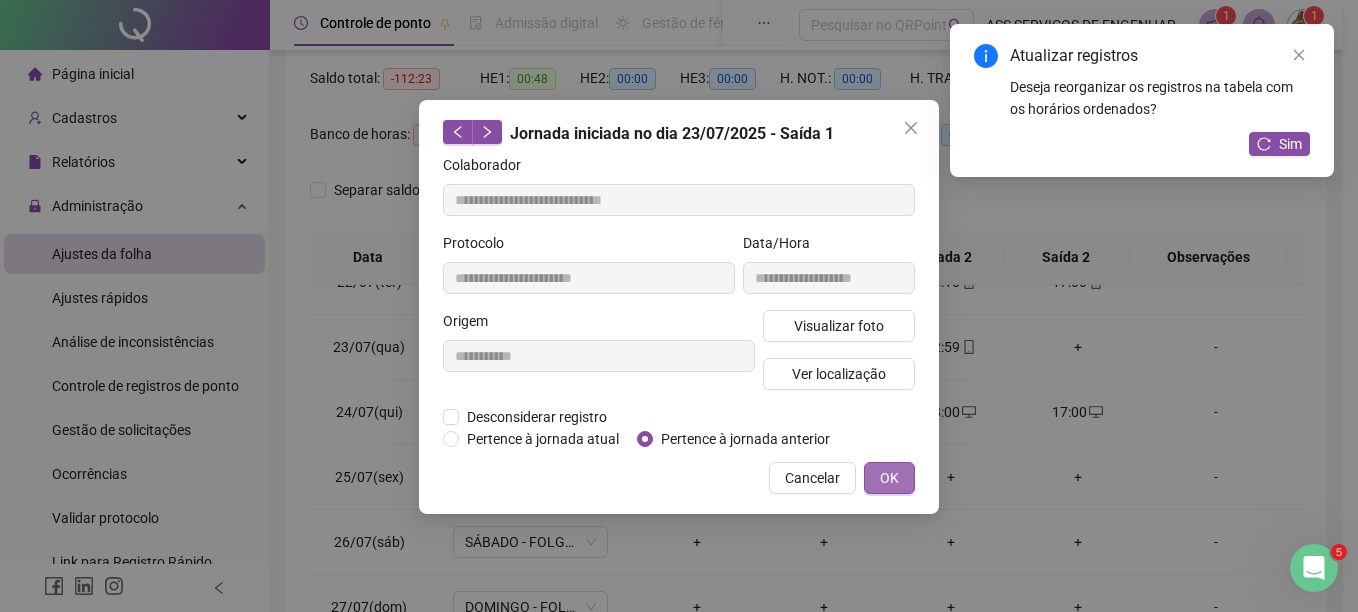 click on "OK" at bounding box center [889, 478] 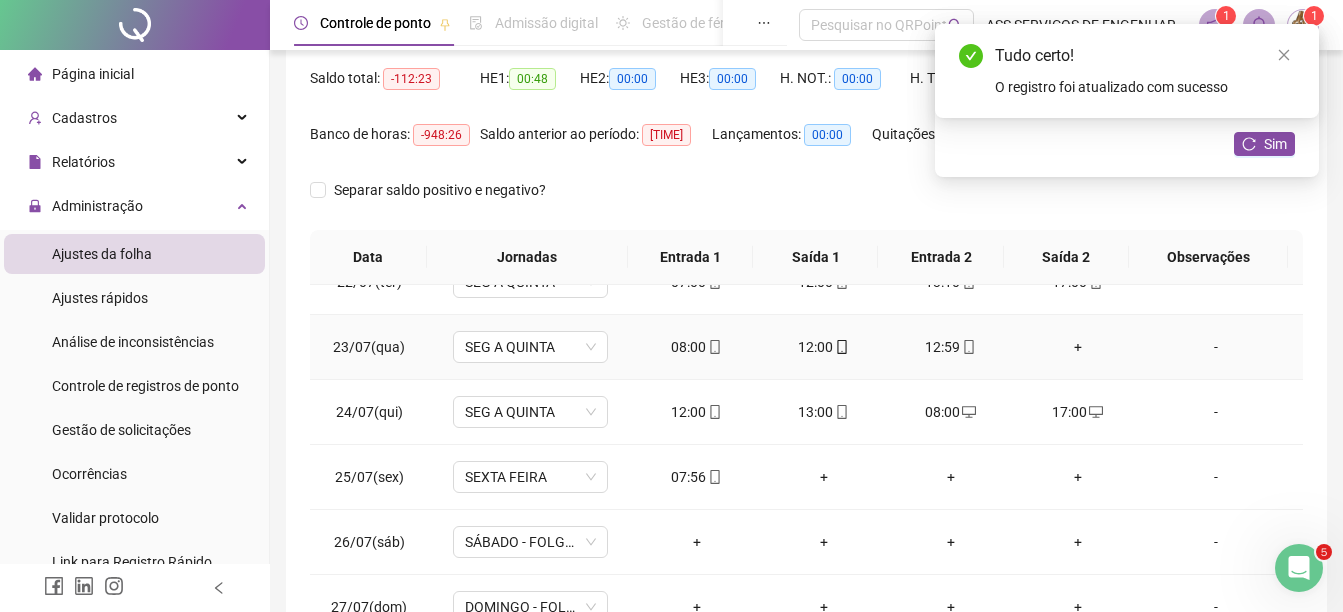 click on "12:59" at bounding box center [950, 347] 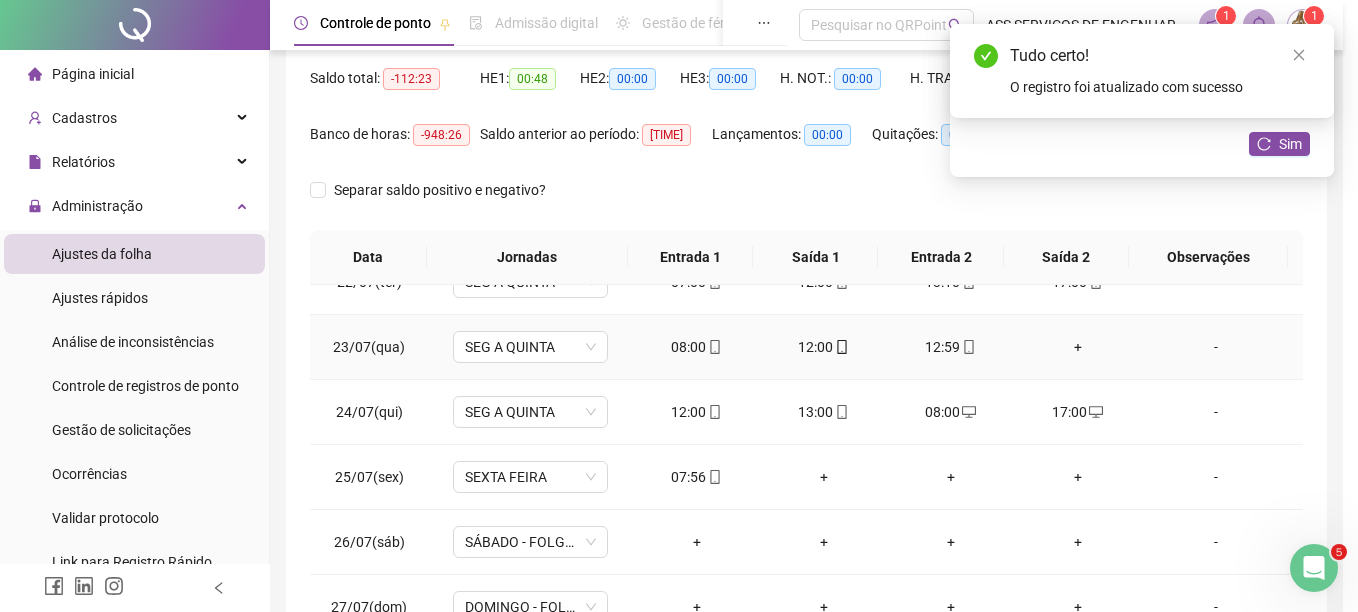 type on "**********" 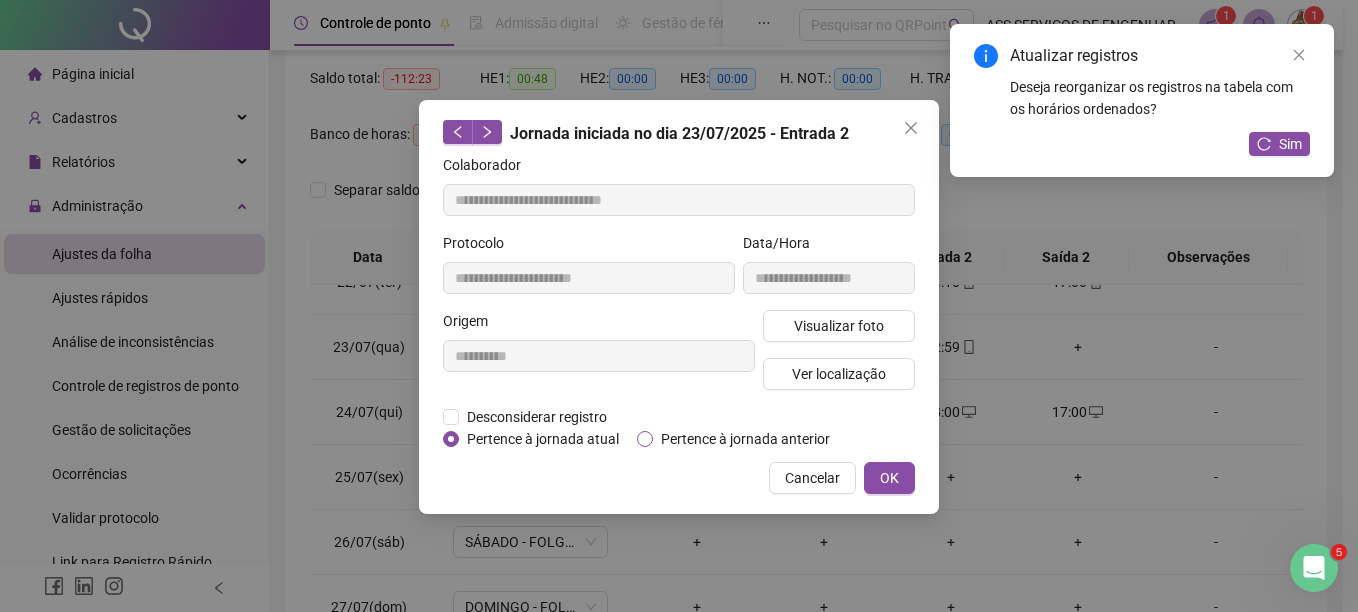 click on "Pertence à jornada anterior" at bounding box center [745, 439] 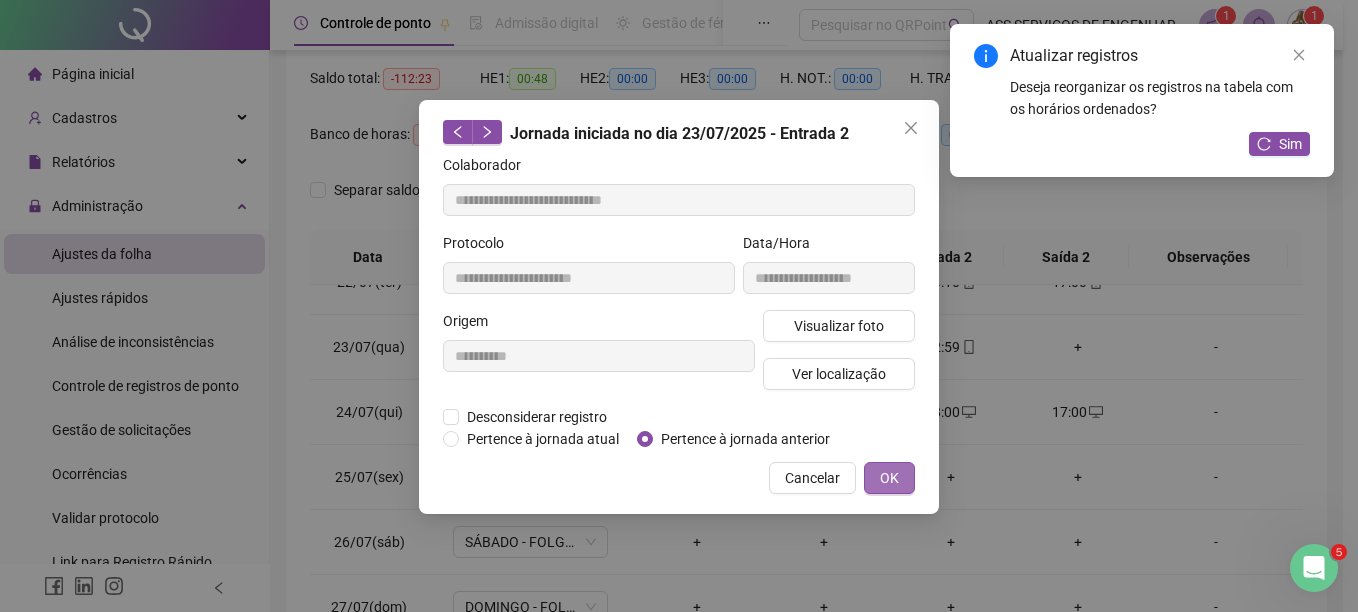 click on "OK" at bounding box center [889, 478] 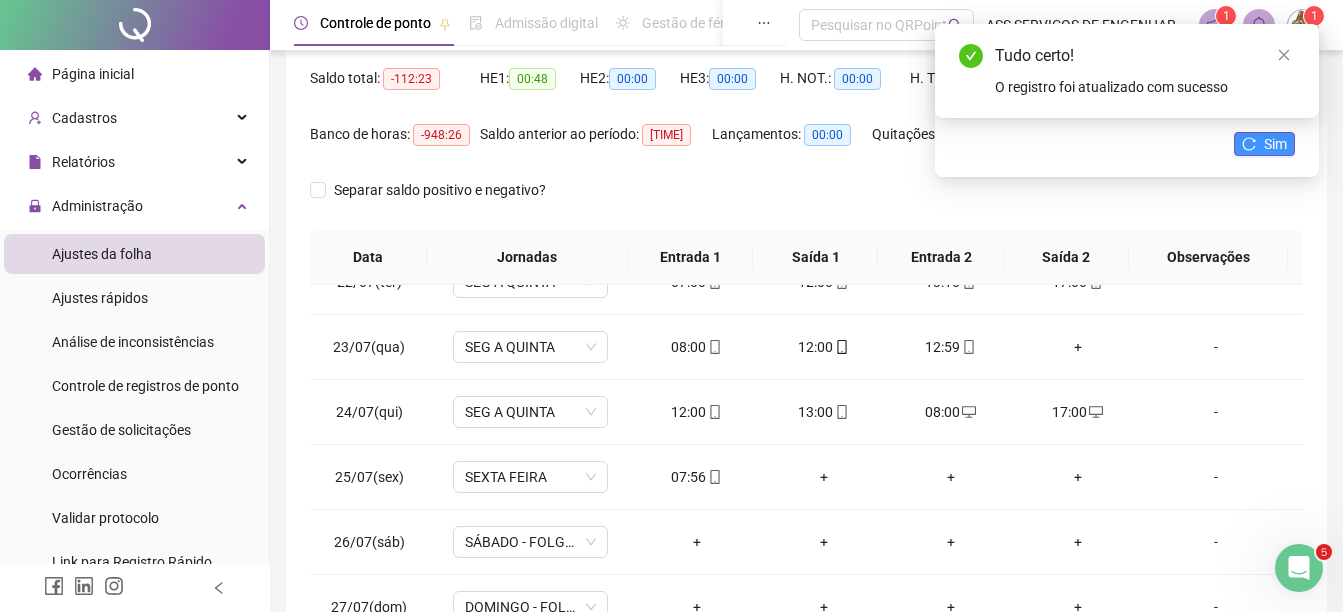 click on "Sim" at bounding box center (1264, 144) 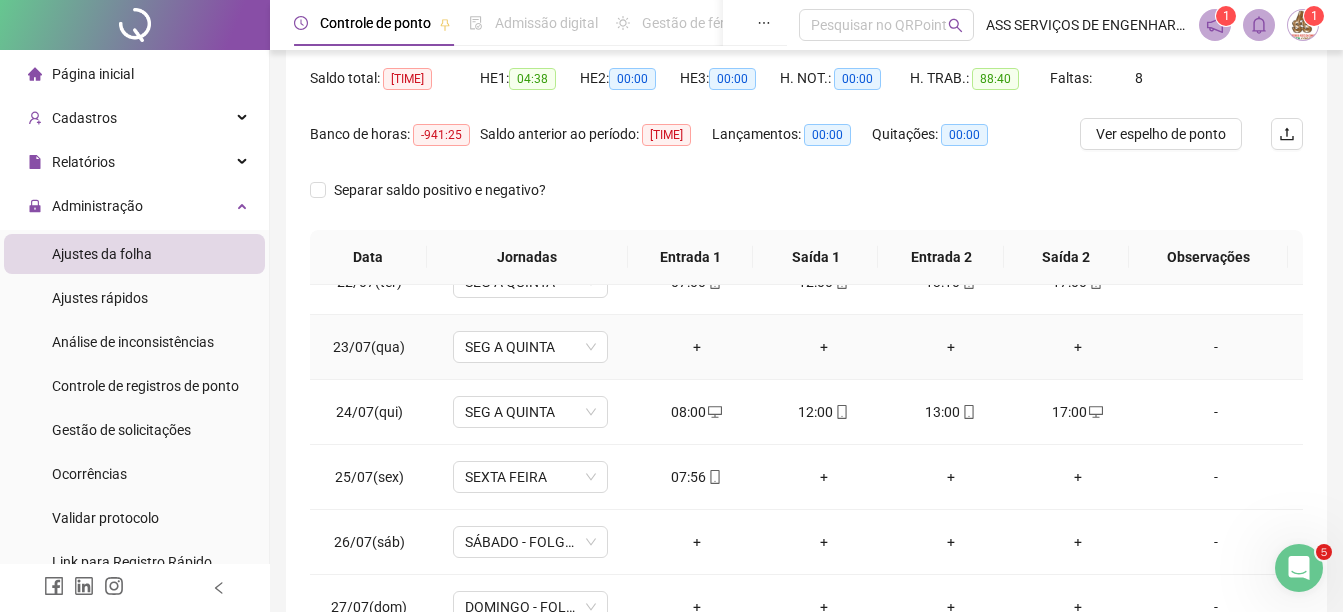 click on "-" at bounding box center [1216, 347] 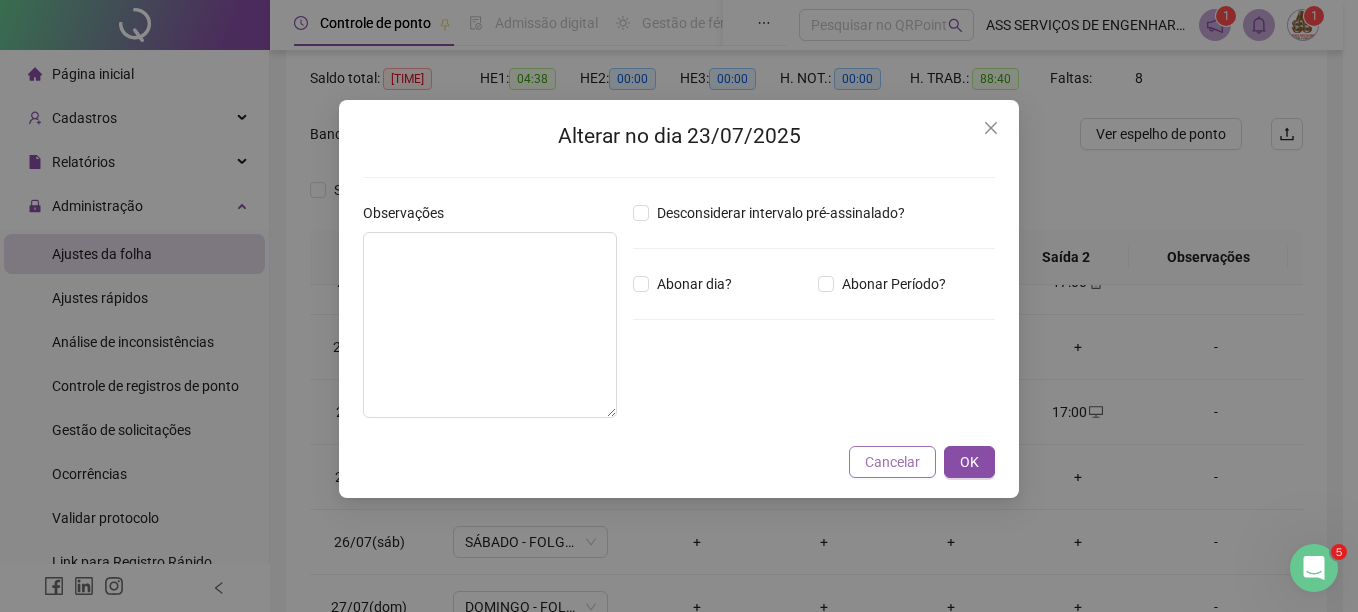 click on "Cancelar" at bounding box center (892, 462) 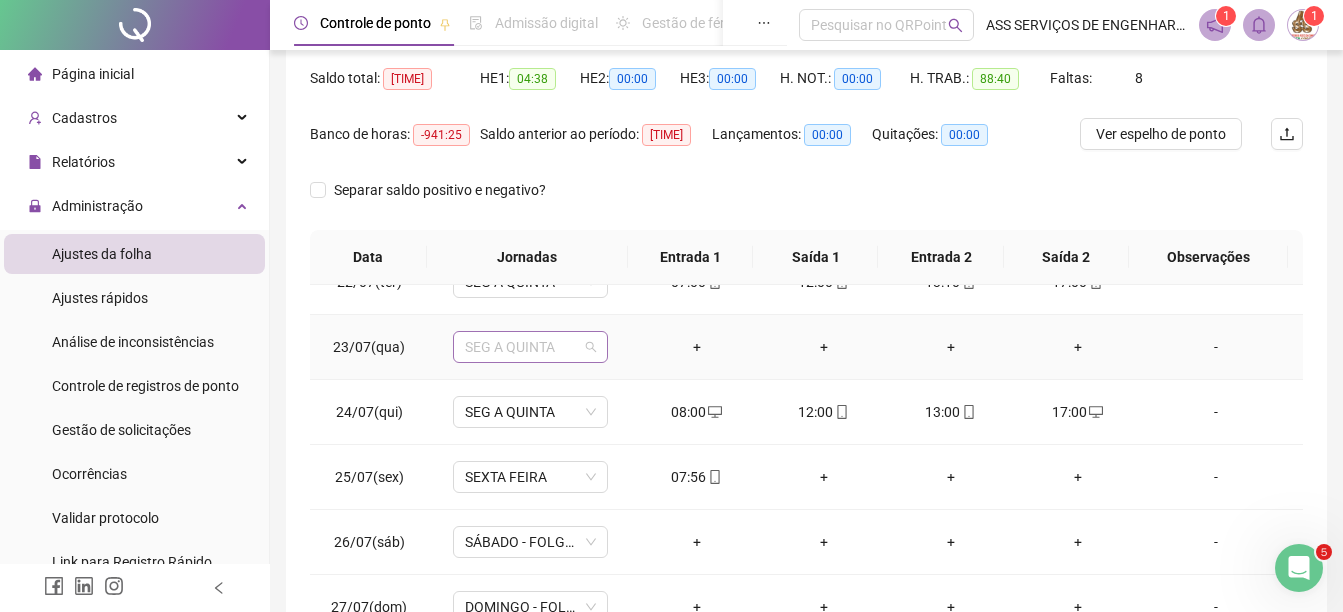 click on "SEG A QUINTA" at bounding box center [530, 347] 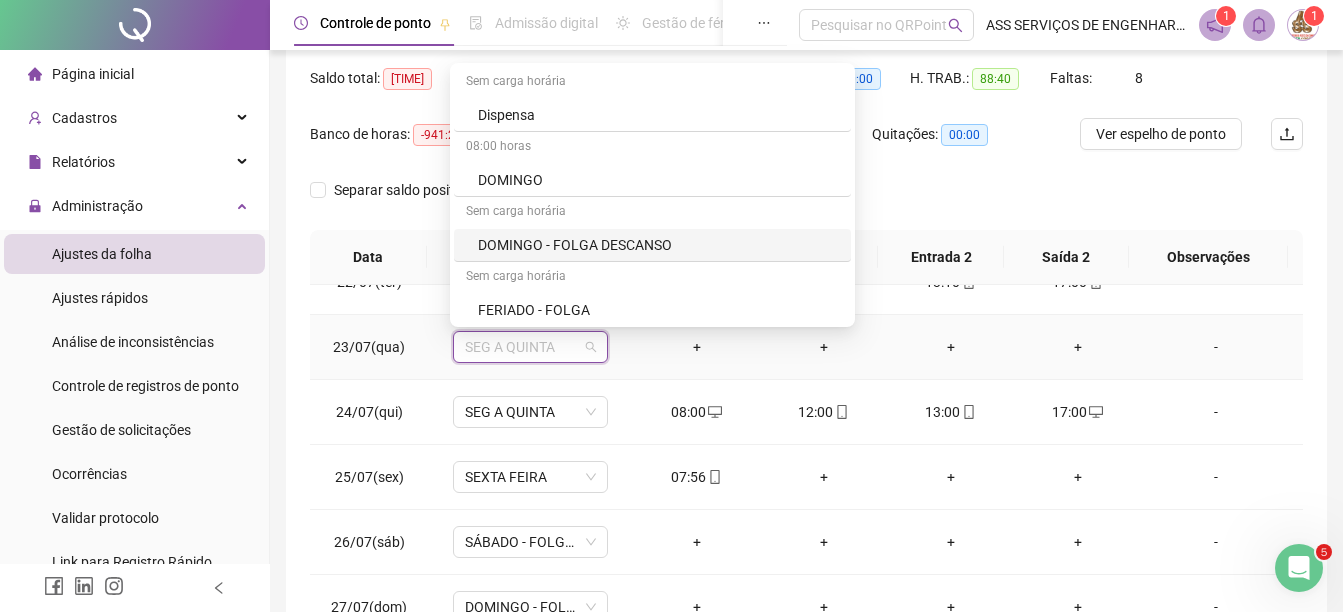 scroll, scrollTop: 100, scrollLeft: 0, axis: vertical 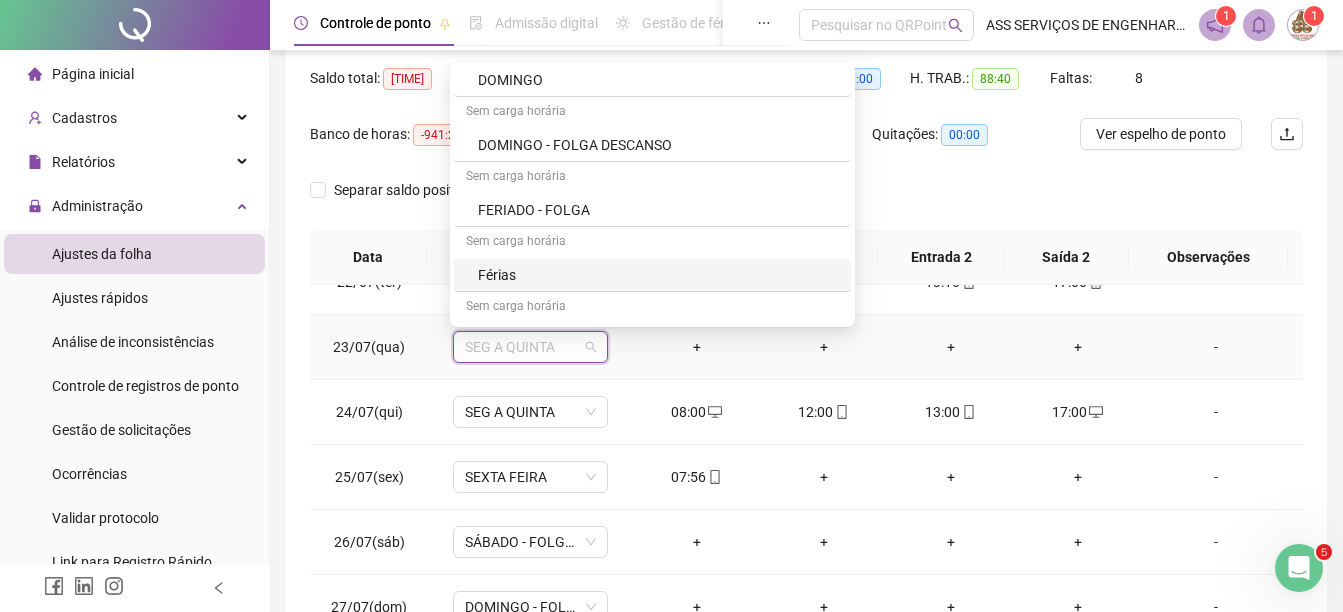 click on "Férias" at bounding box center [658, 275] 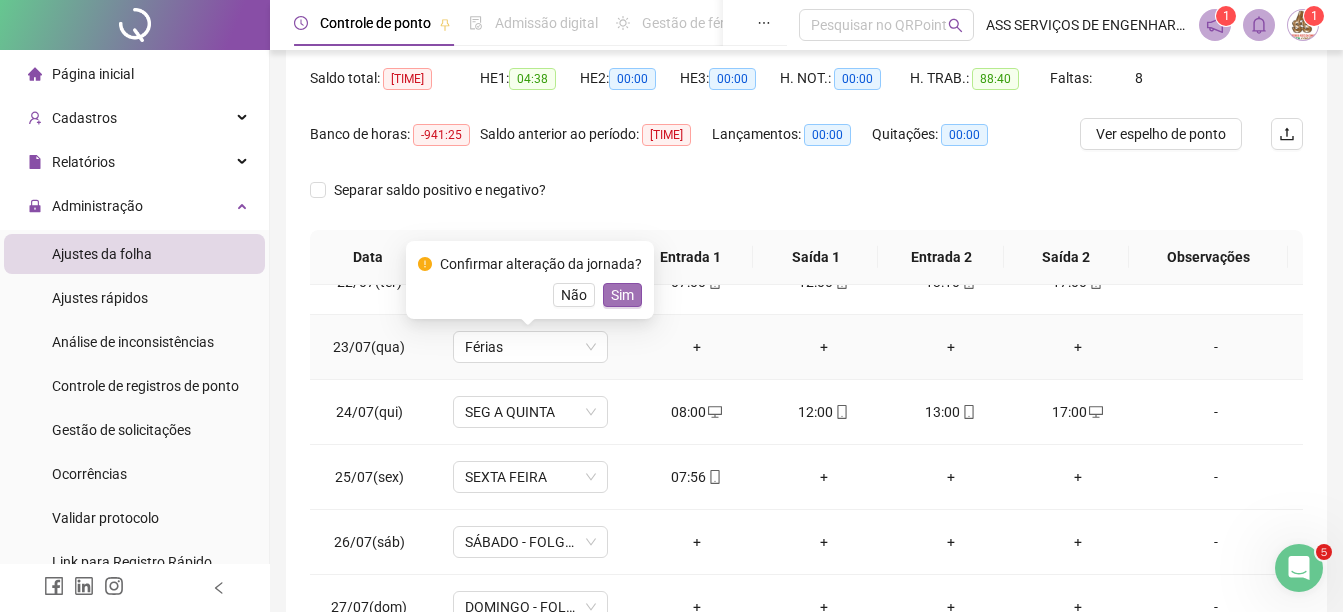 click on "Sim" at bounding box center (622, 295) 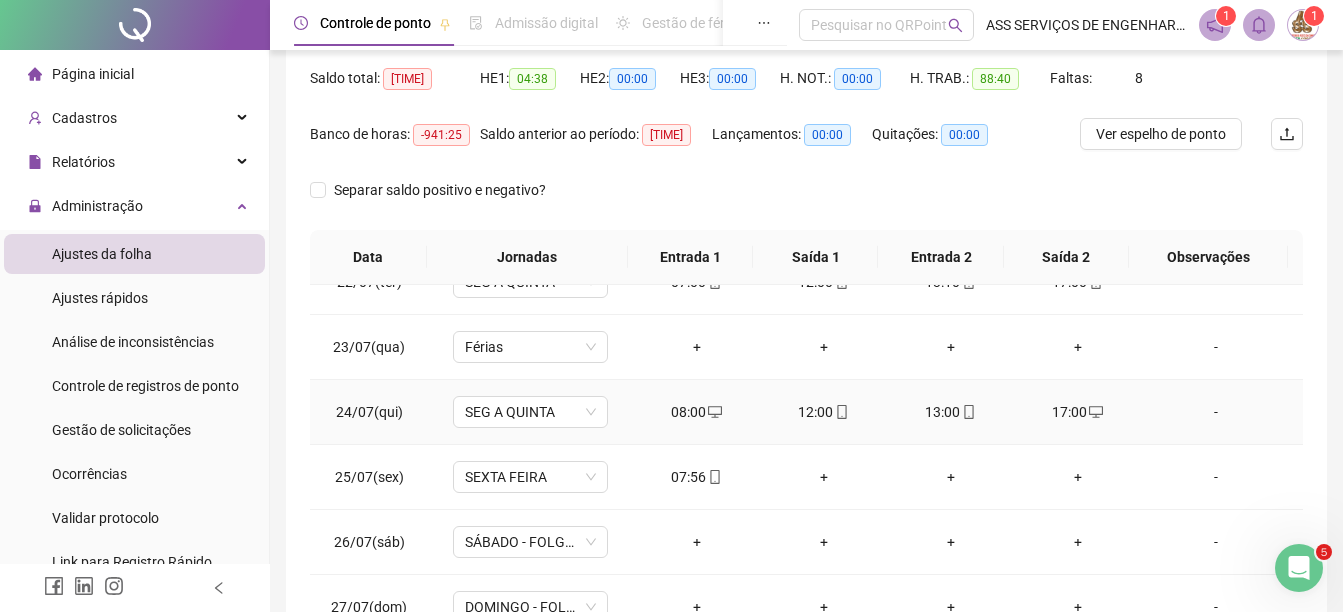 click on "08:00" at bounding box center [696, 412] 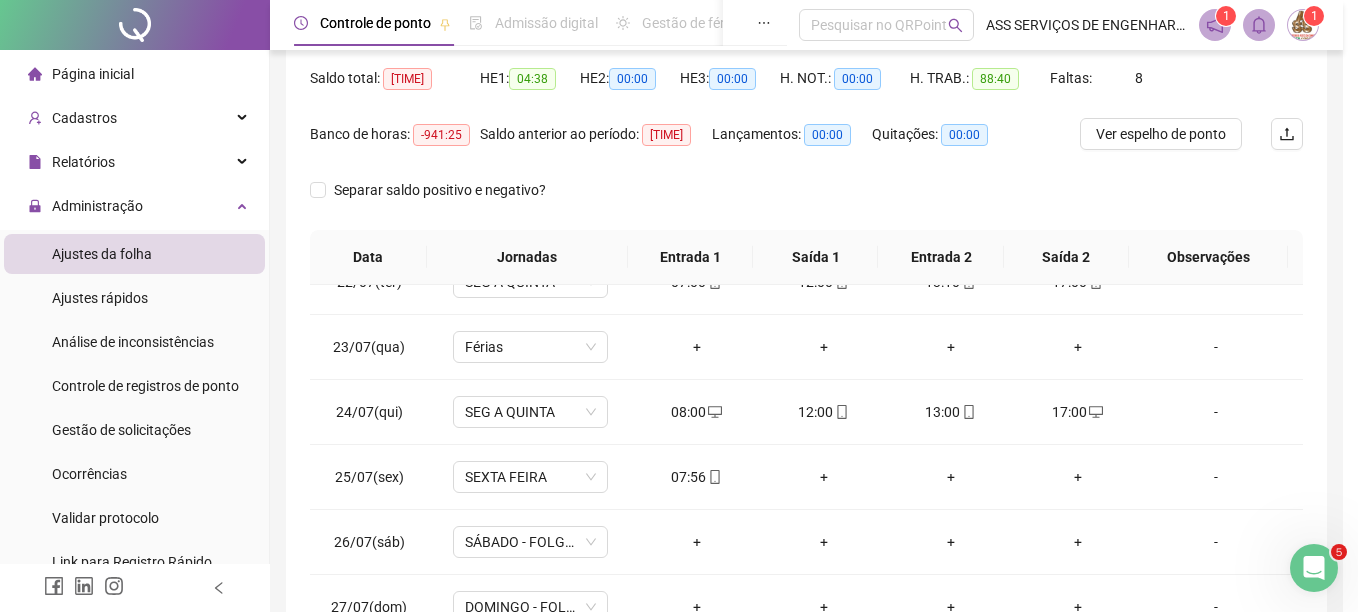 type on "**********" 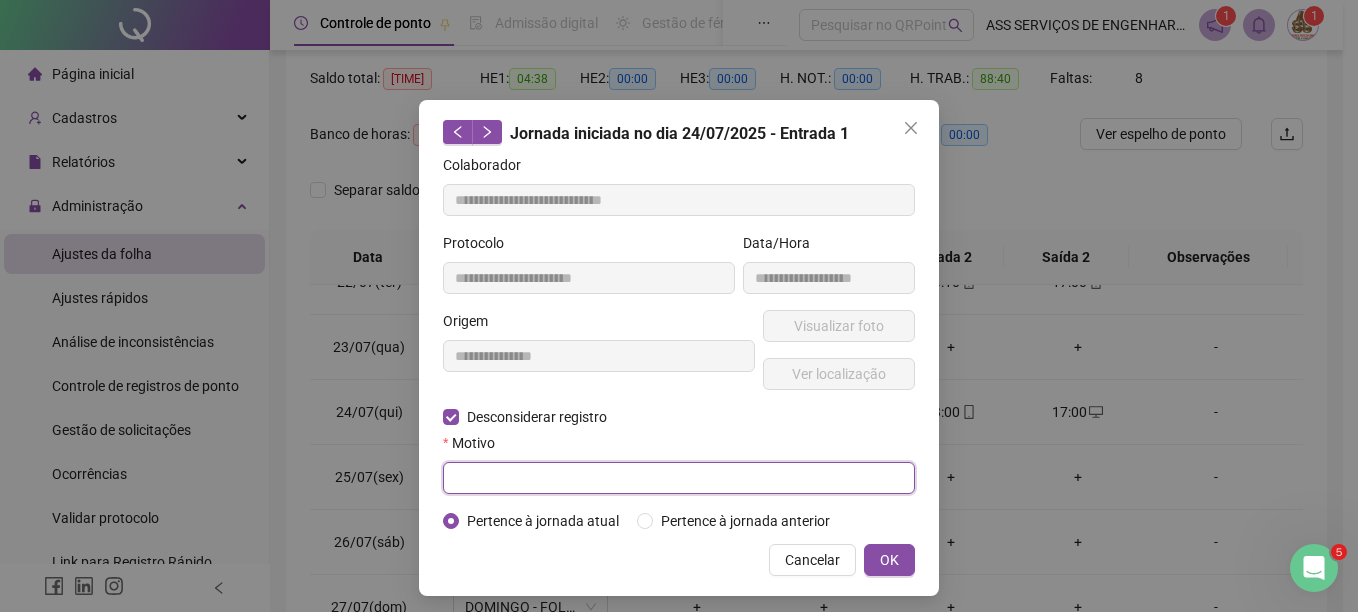 click at bounding box center [679, 478] 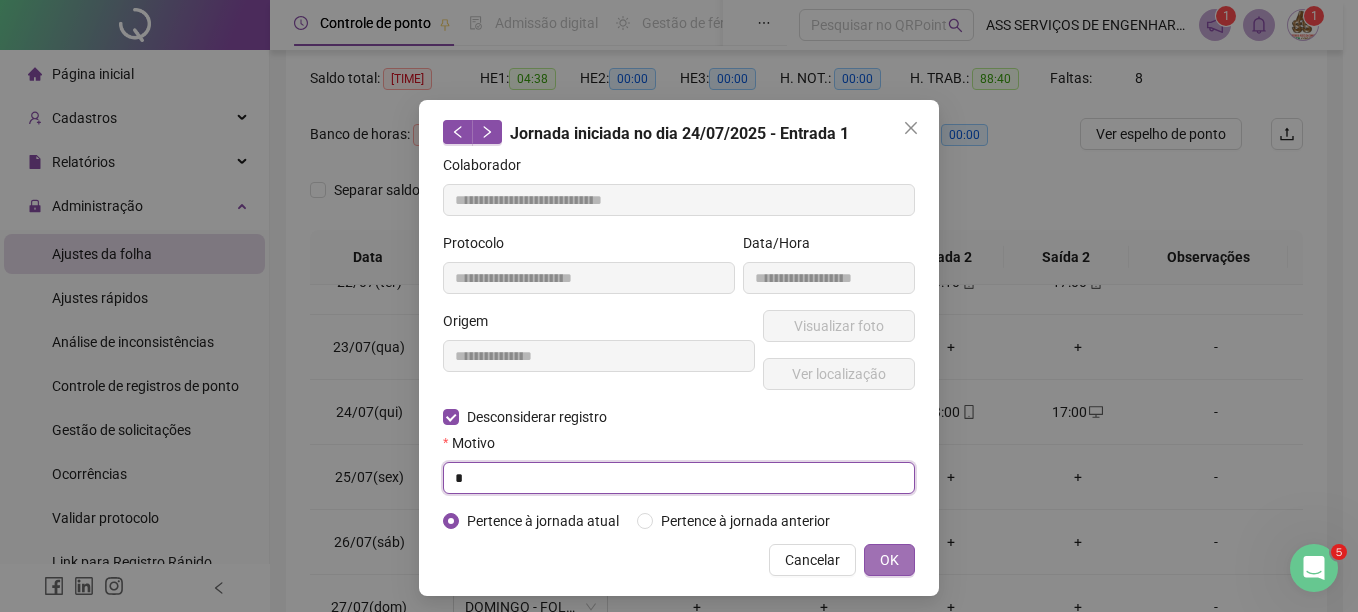 type on "*" 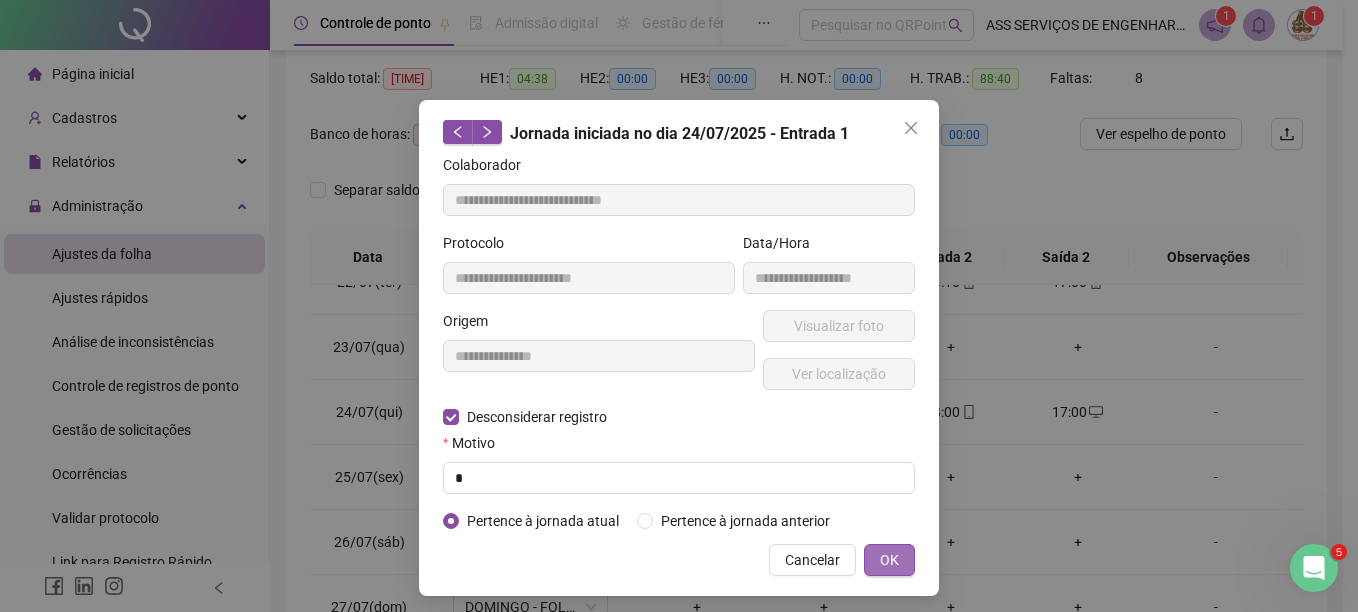 click on "OK" at bounding box center (889, 560) 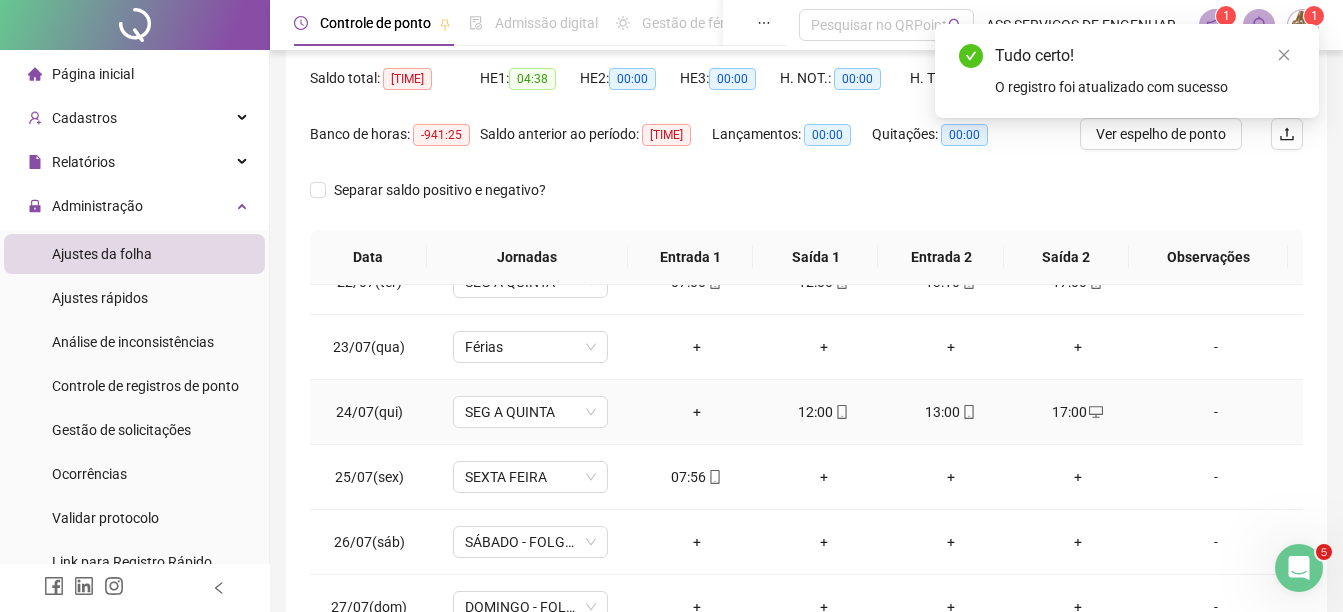 click on "12:00" at bounding box center (823, 412) 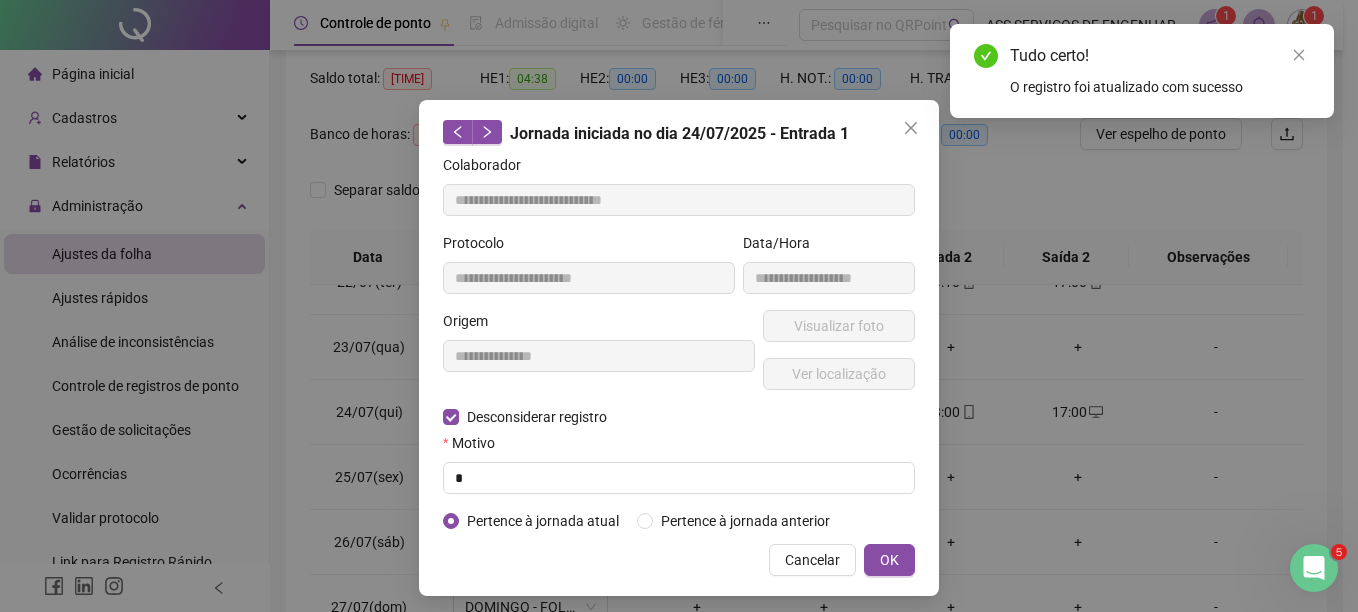 type on "**********" 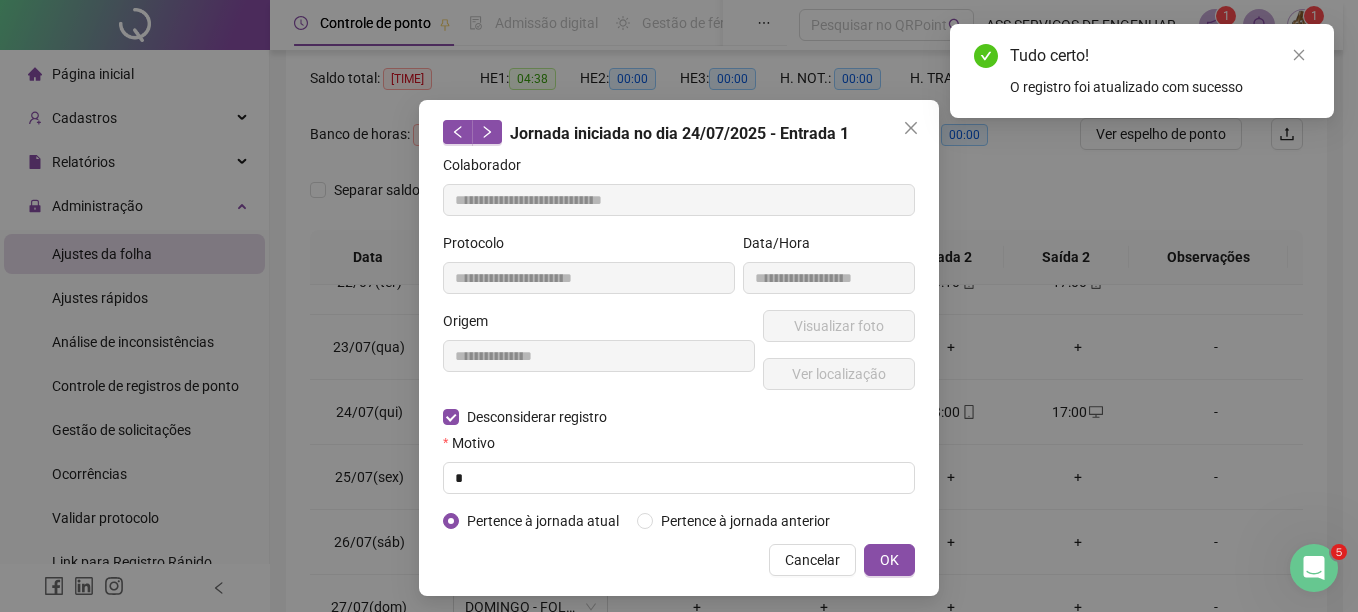 type on "**********" 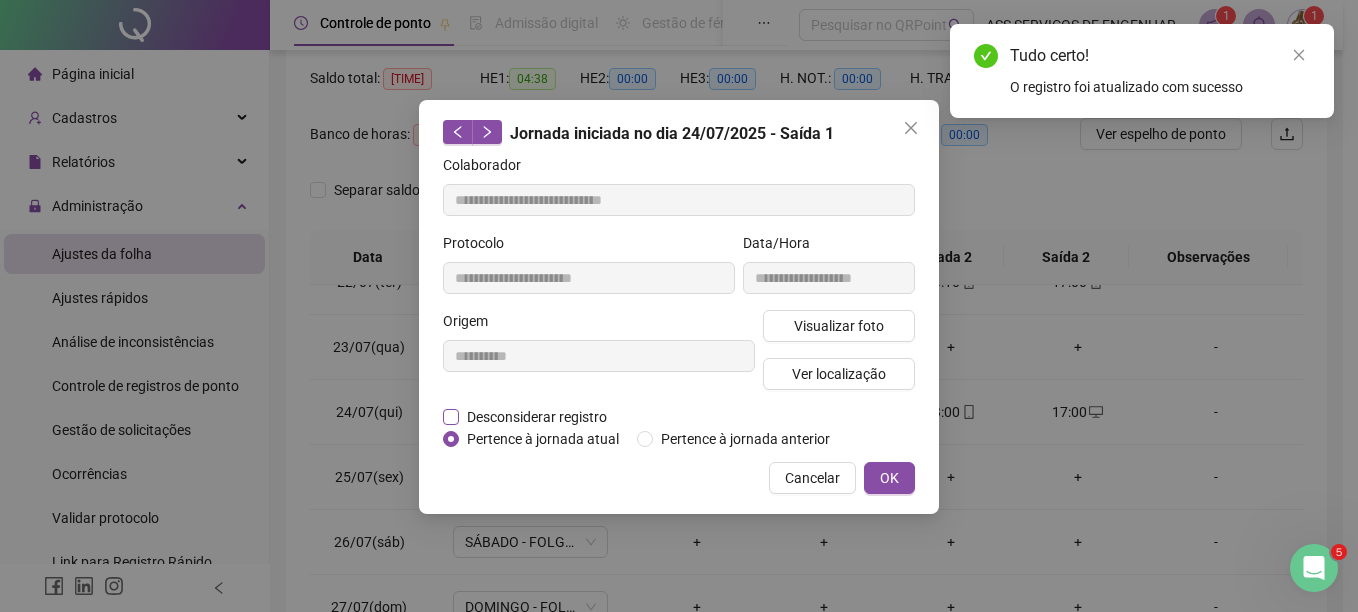 click on "Desconsiderar registro" at bounding box center (537, 417) 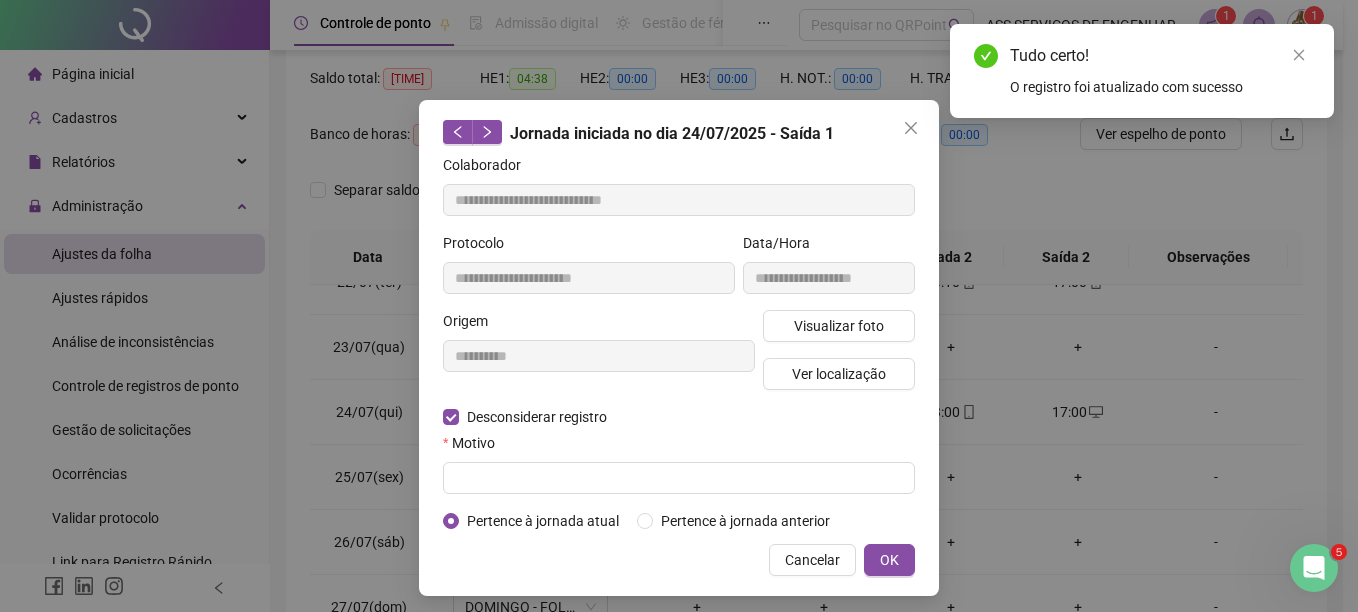 click on "**********" at bounding box center (679, 343) 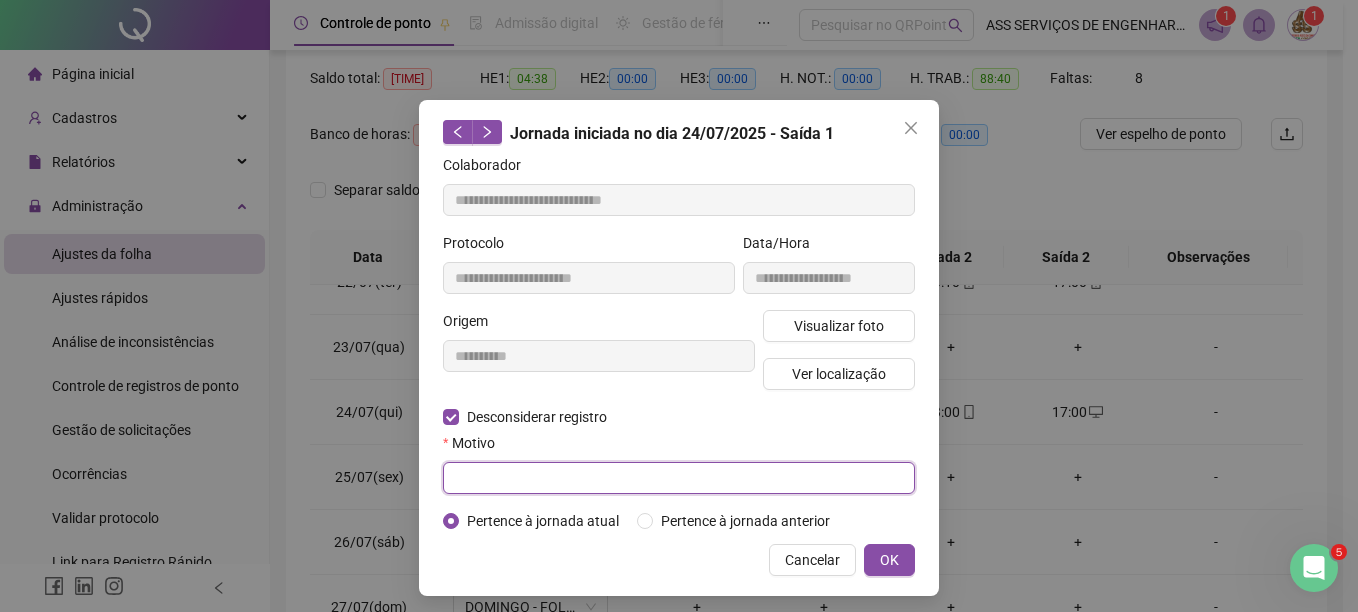 click at bounding box center [679, 478] 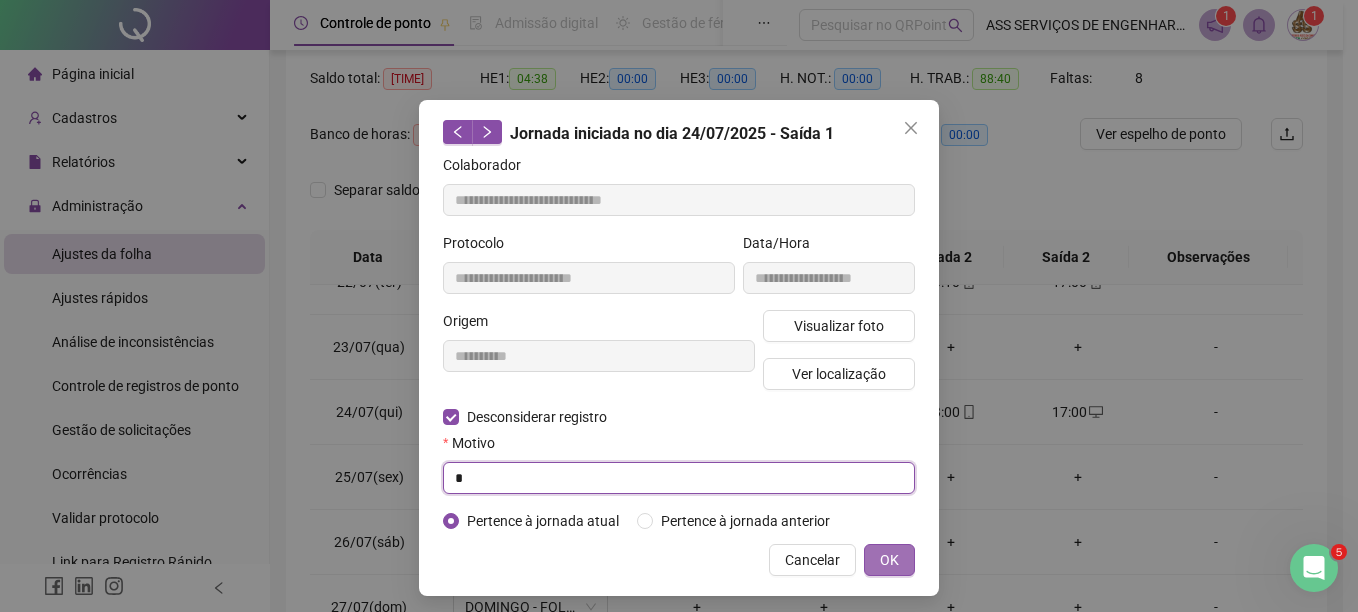 type on "*" 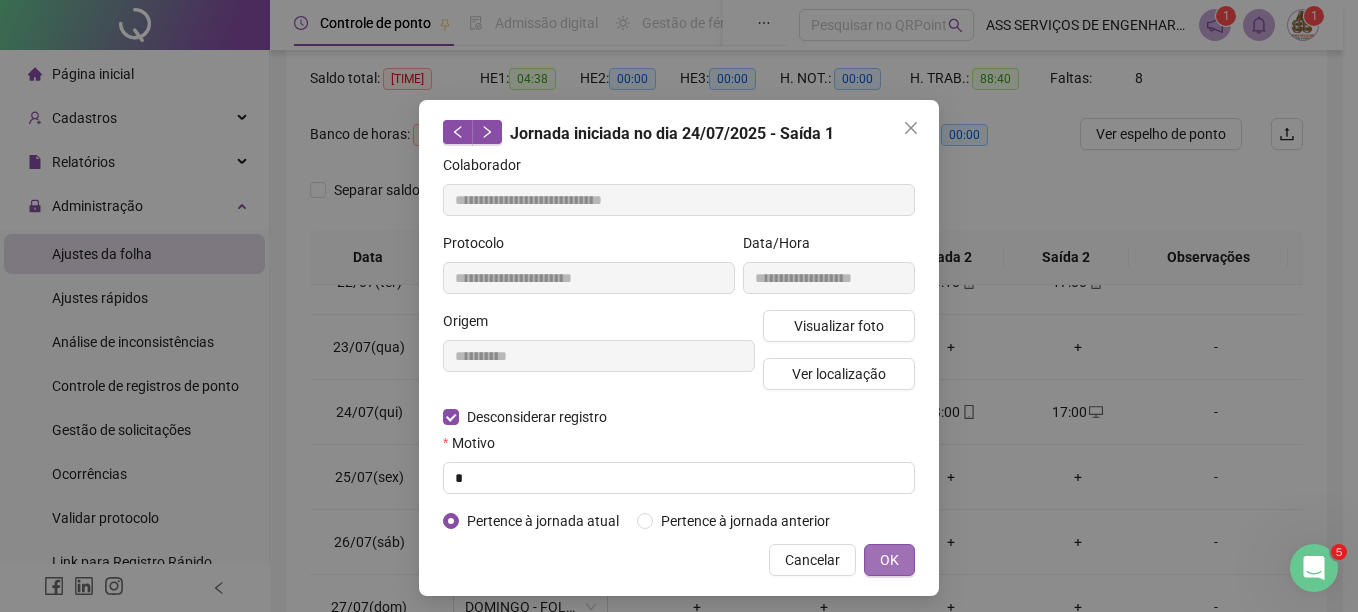 click on "OK" at bounding box center [889, 560] 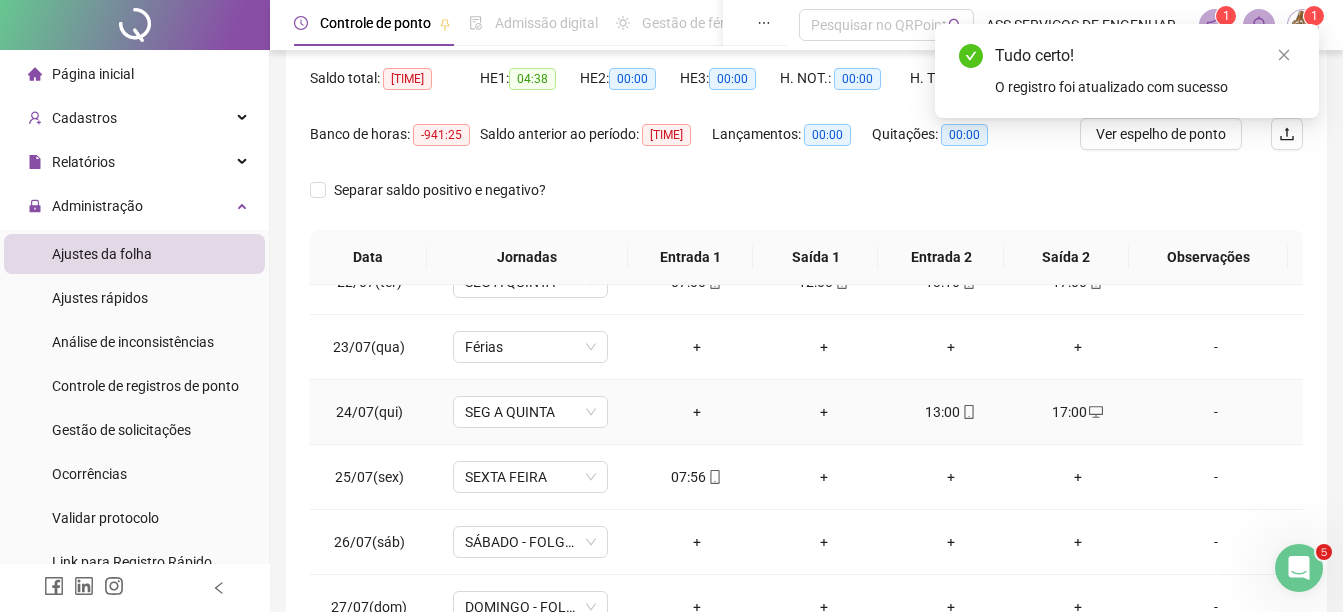 click on "13:00" at bounding box center [950, 412] 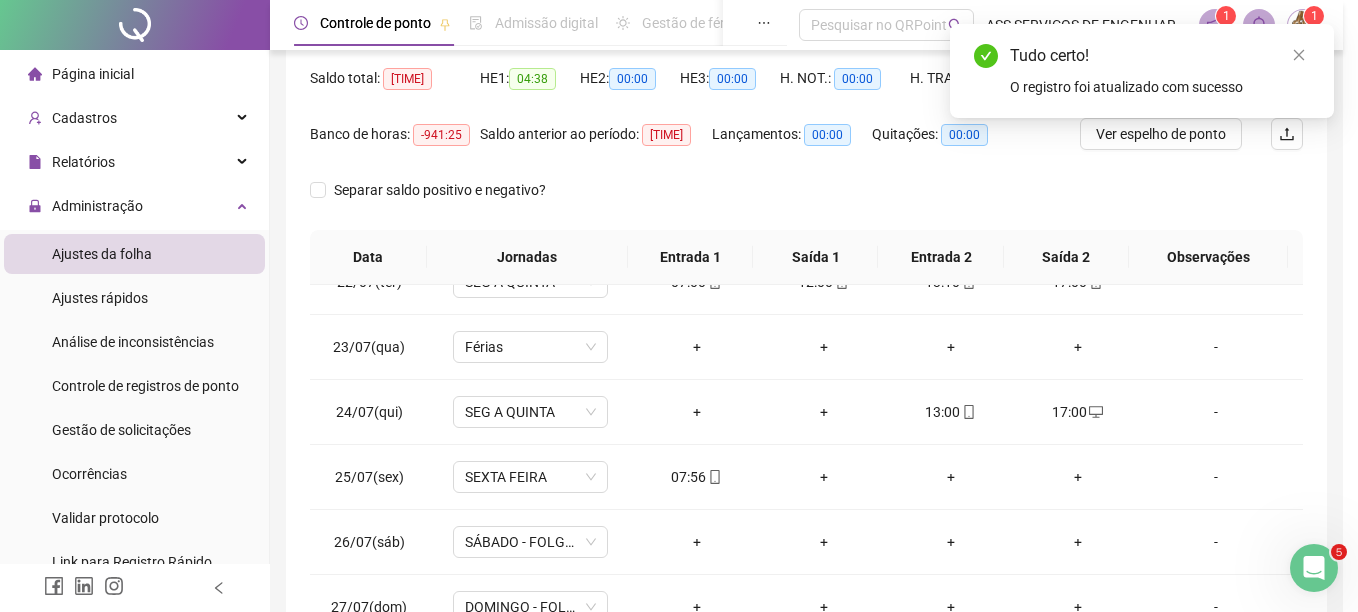type on "**********" 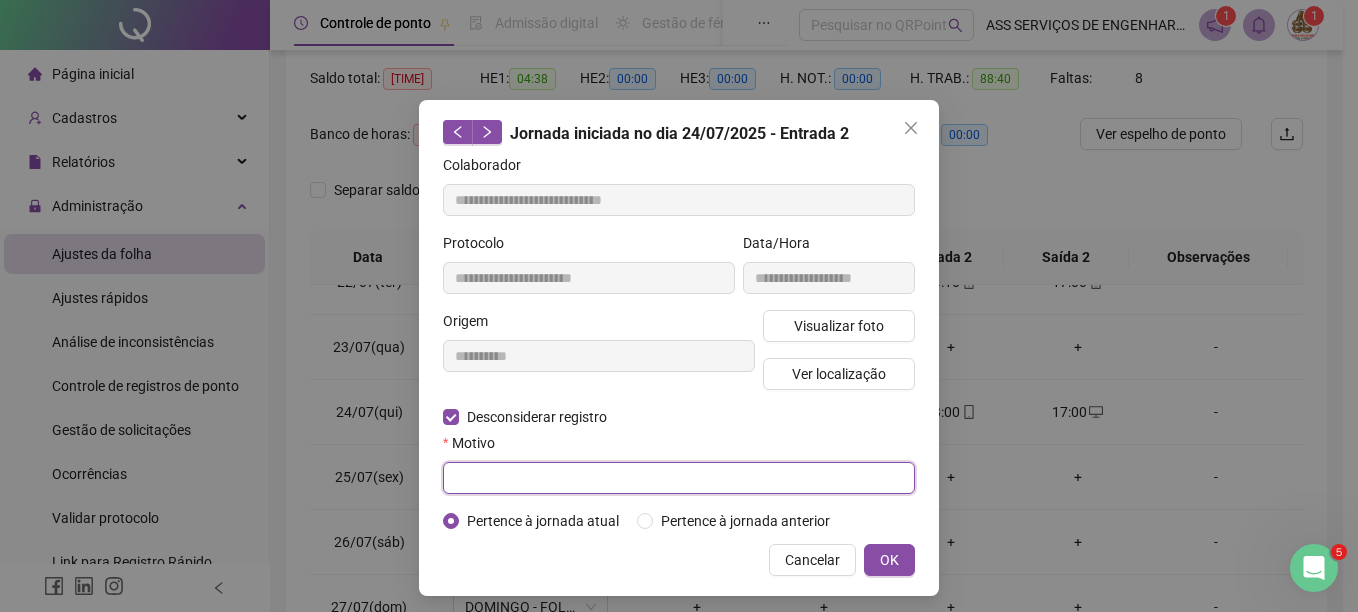 click at bounding box center [679, 478] 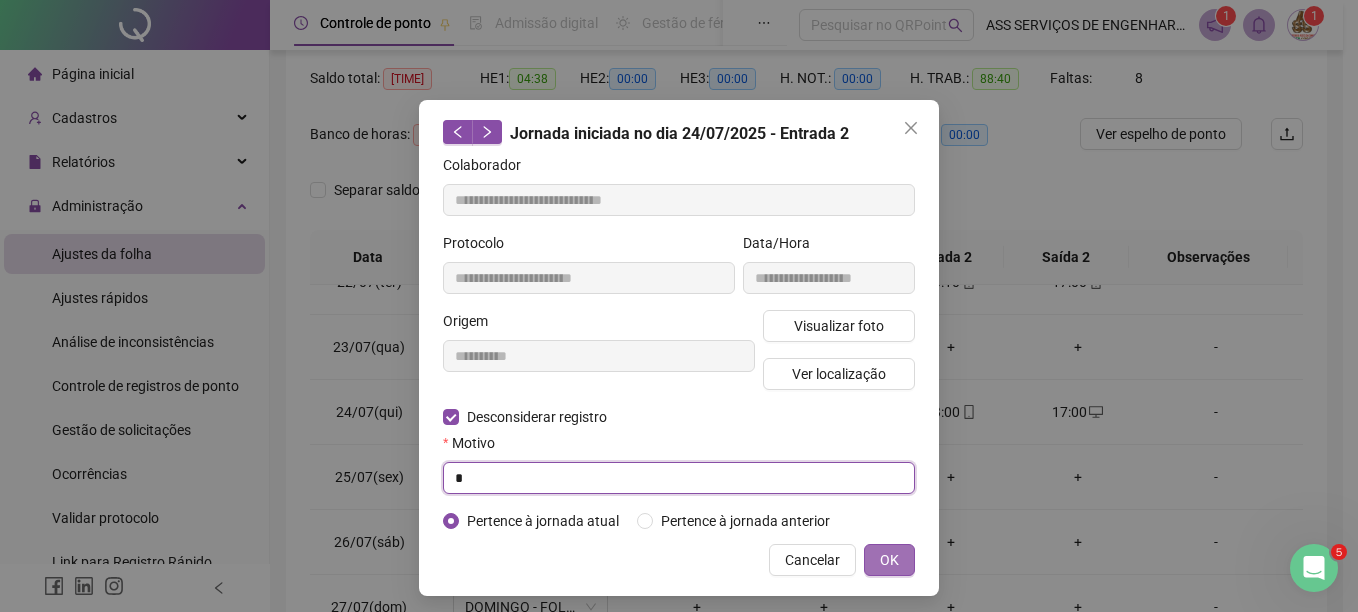 type on "*" 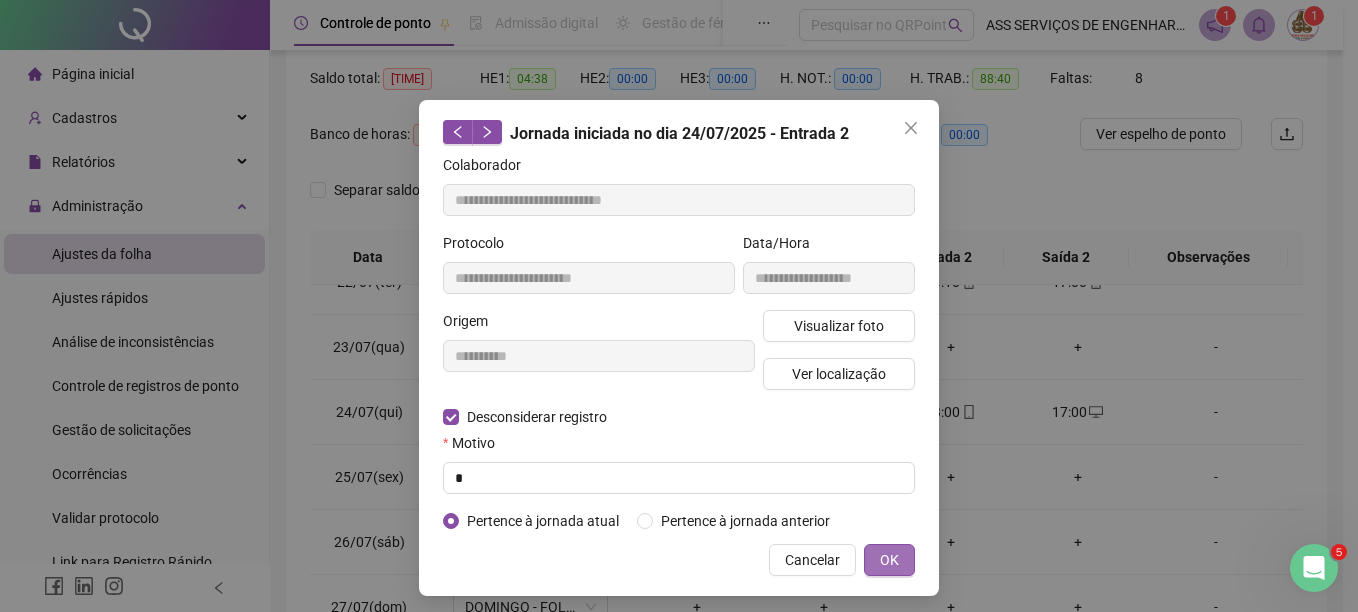 click on "OK" at bounding box center (889, 560) 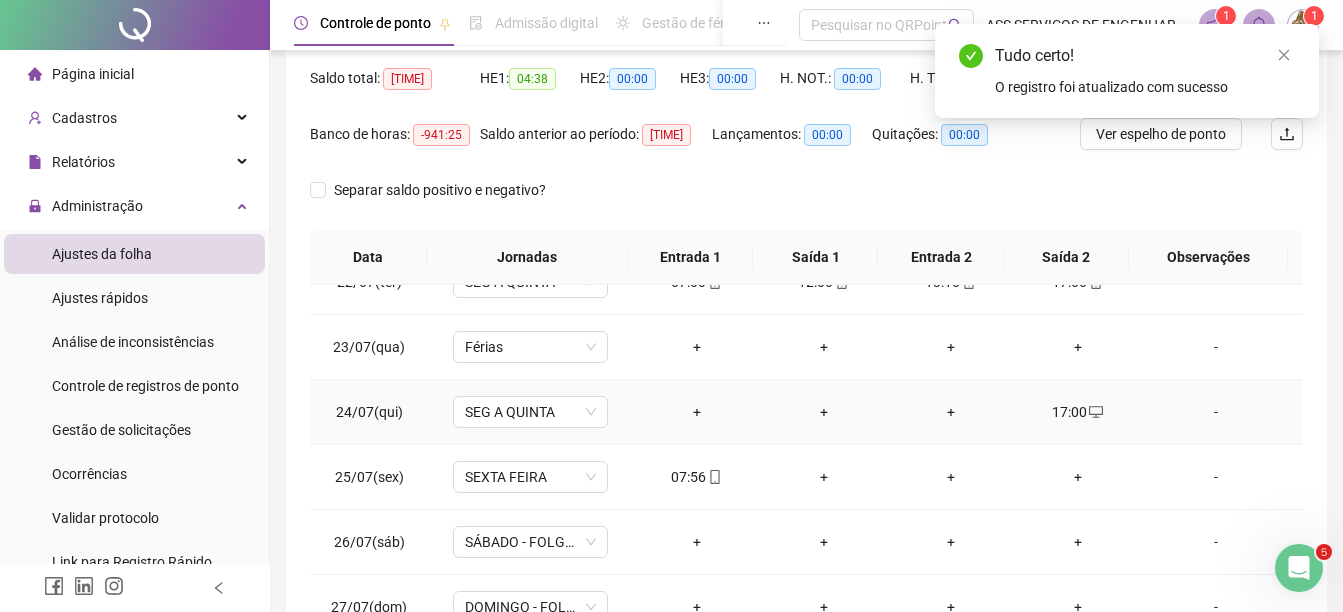 click on "17:00" at bounding box center [1077, 412] 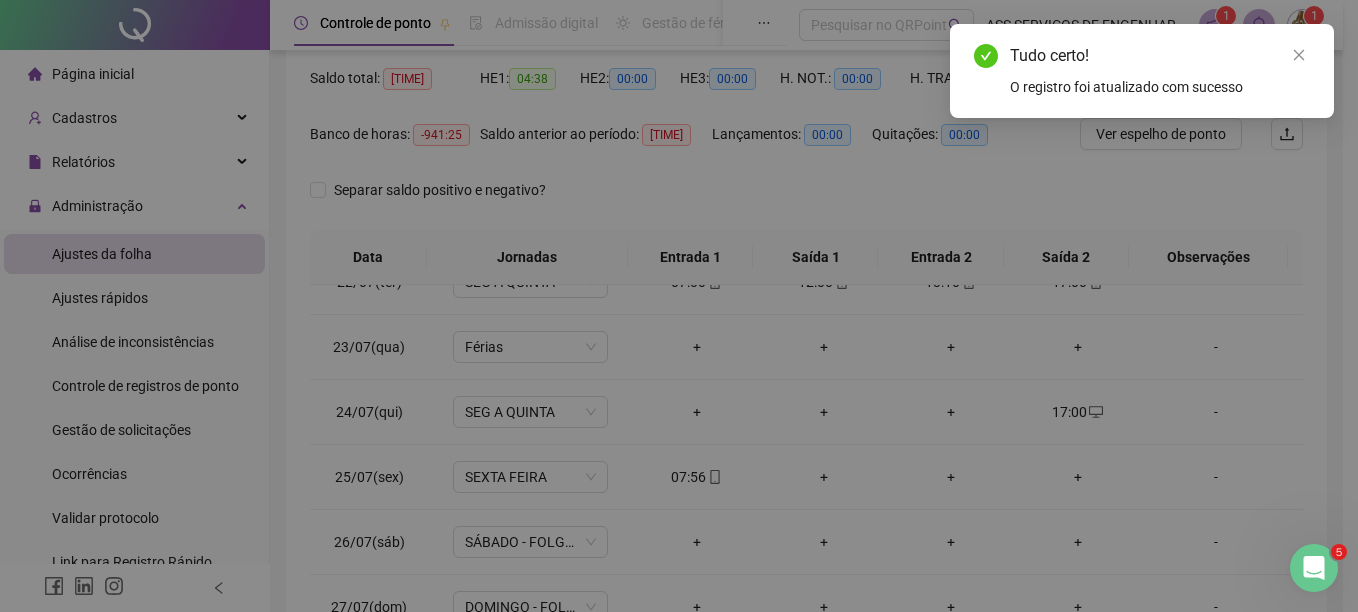 type on "**********" 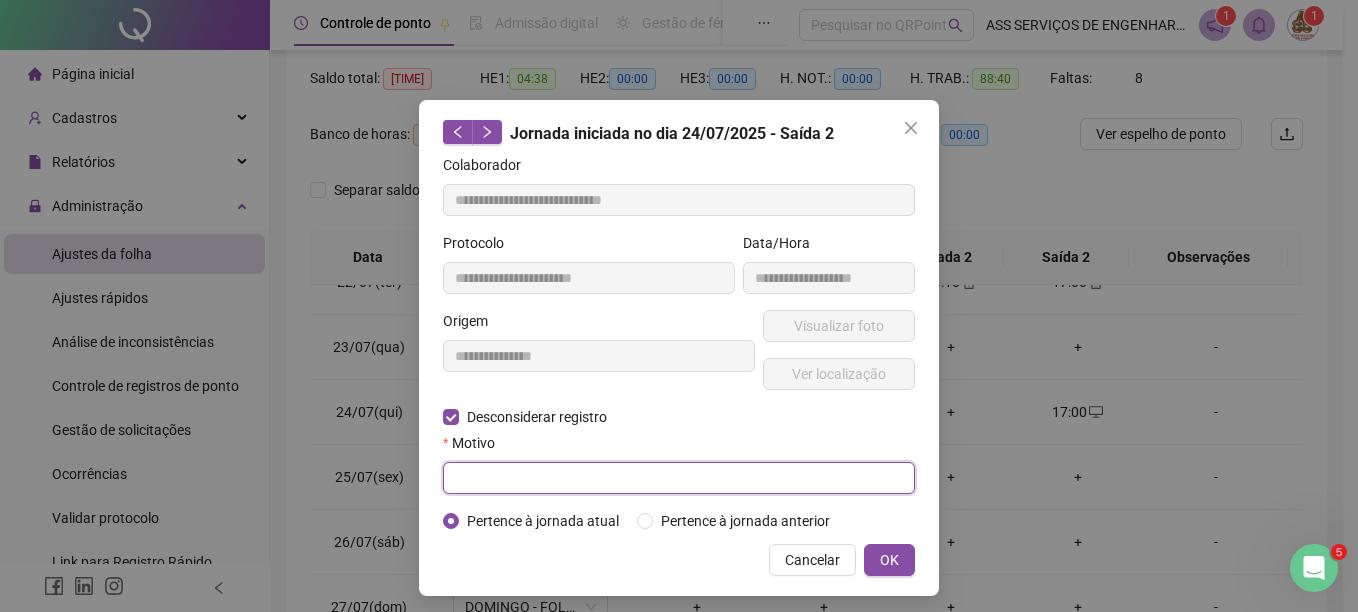 click at bounding box center (679, 478) 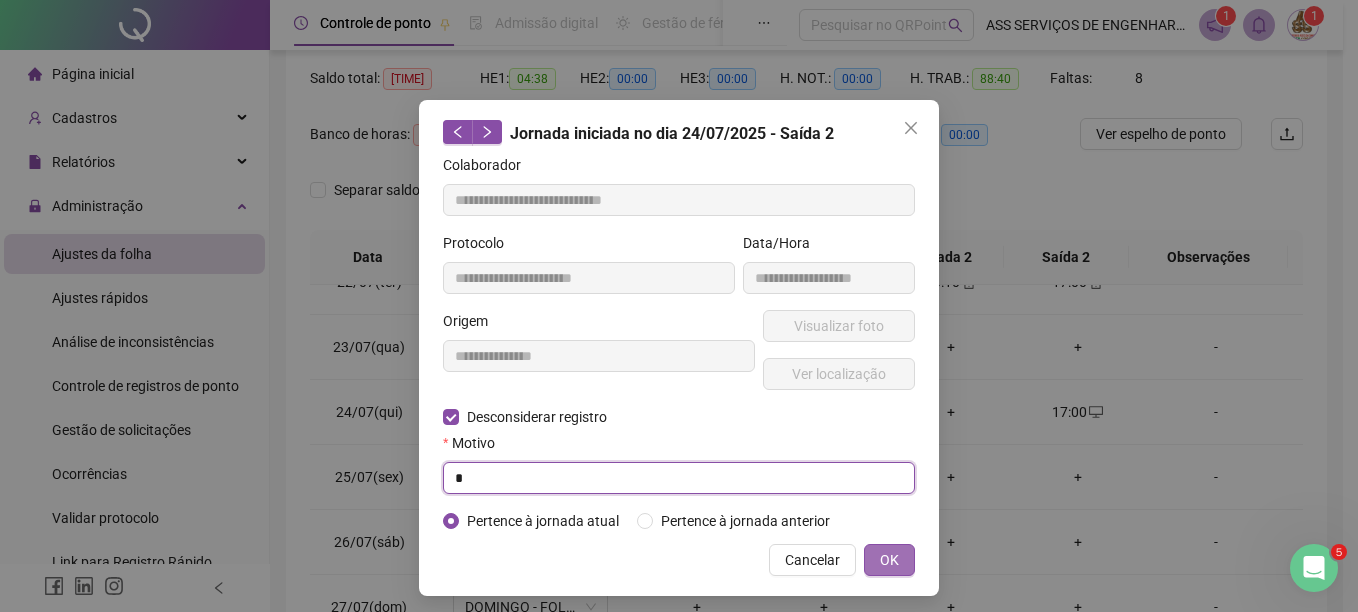 type on "*" 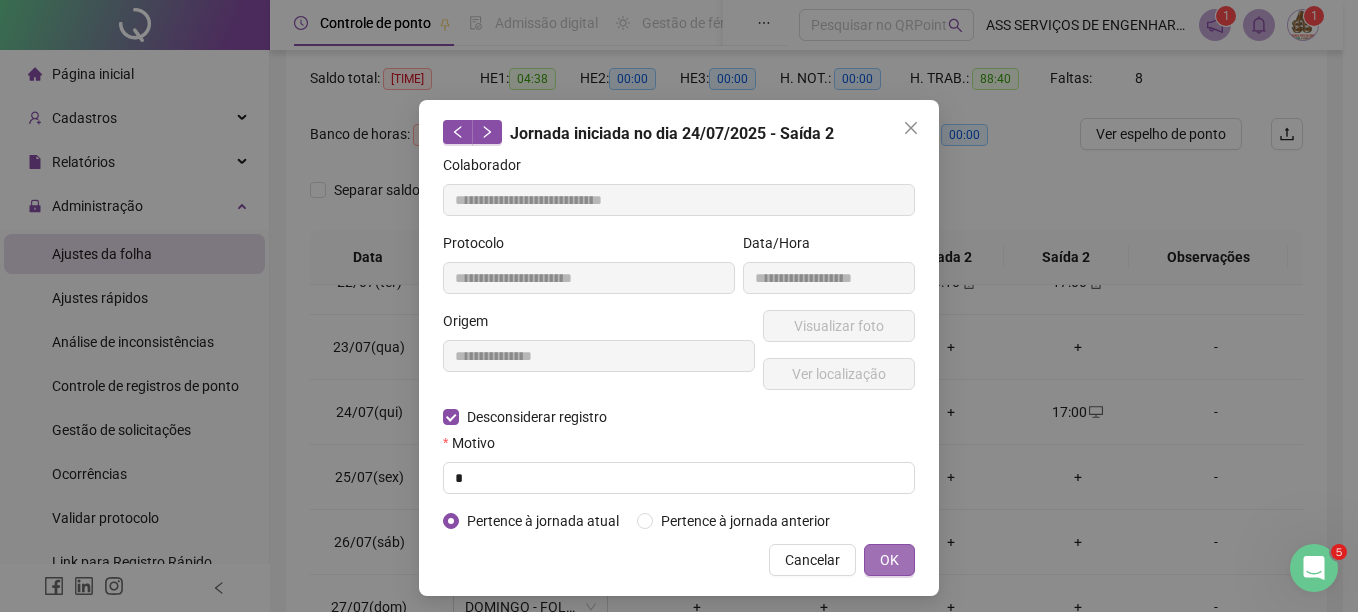 click on "OK" at bounding box center (889, 560) 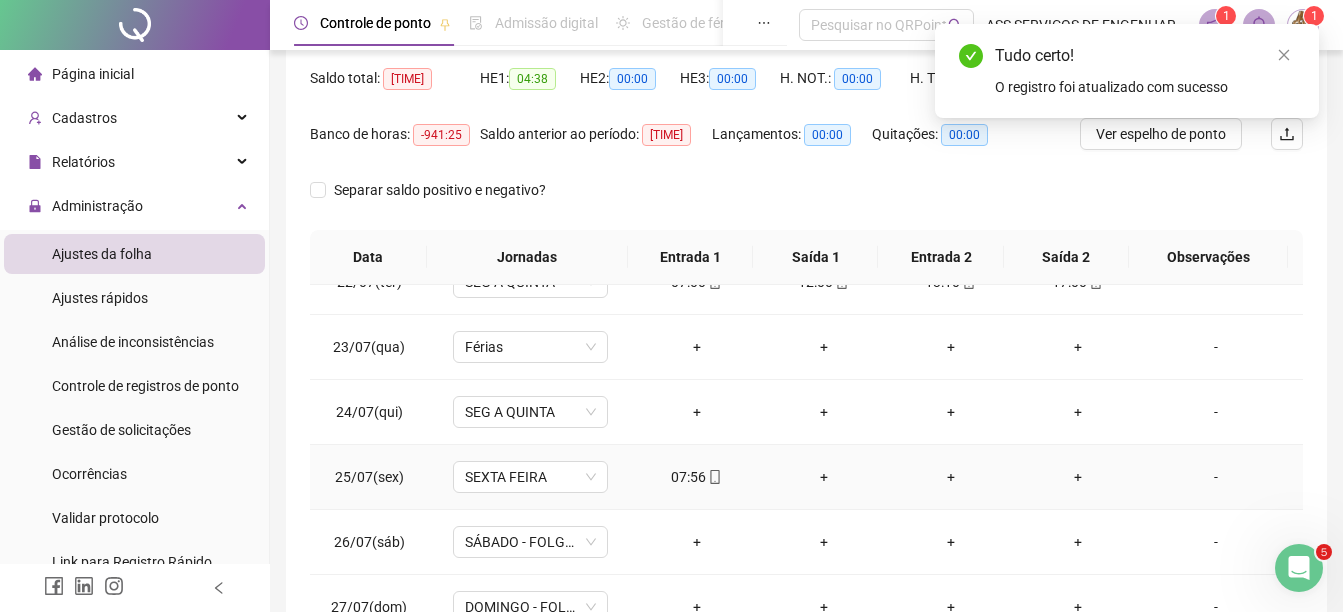 click on "07:56" at bounding box center [696, 477] 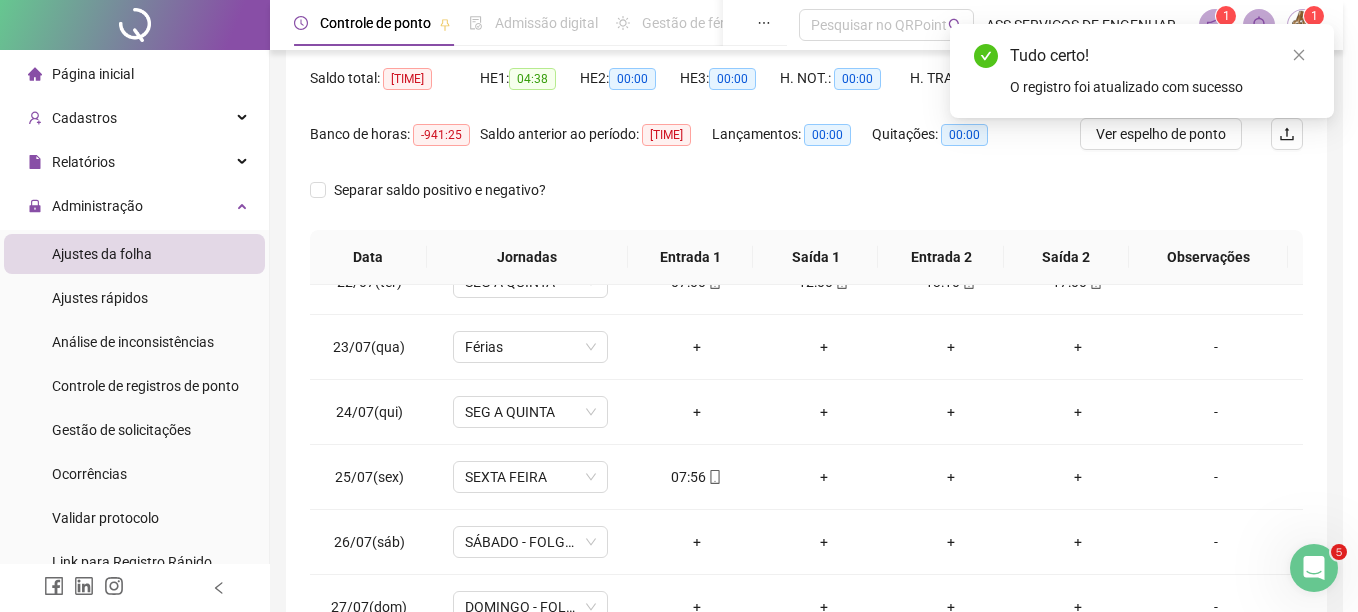 type on "**********" 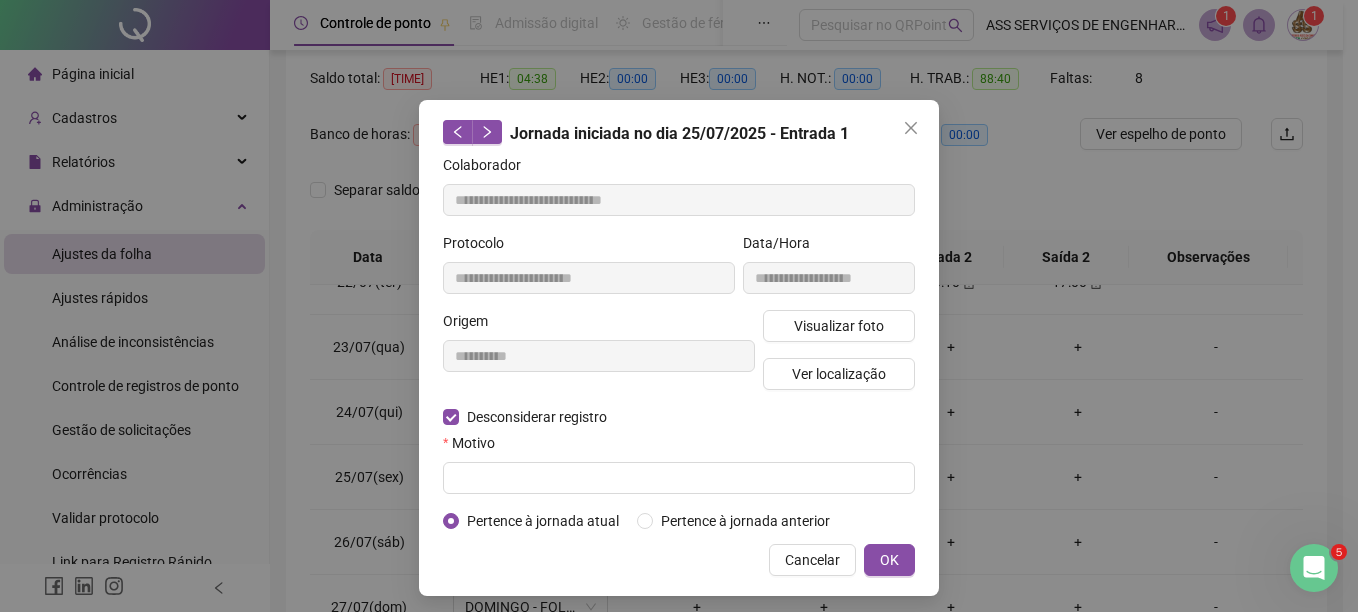 click on "**********" at bounding box center (679, 343) 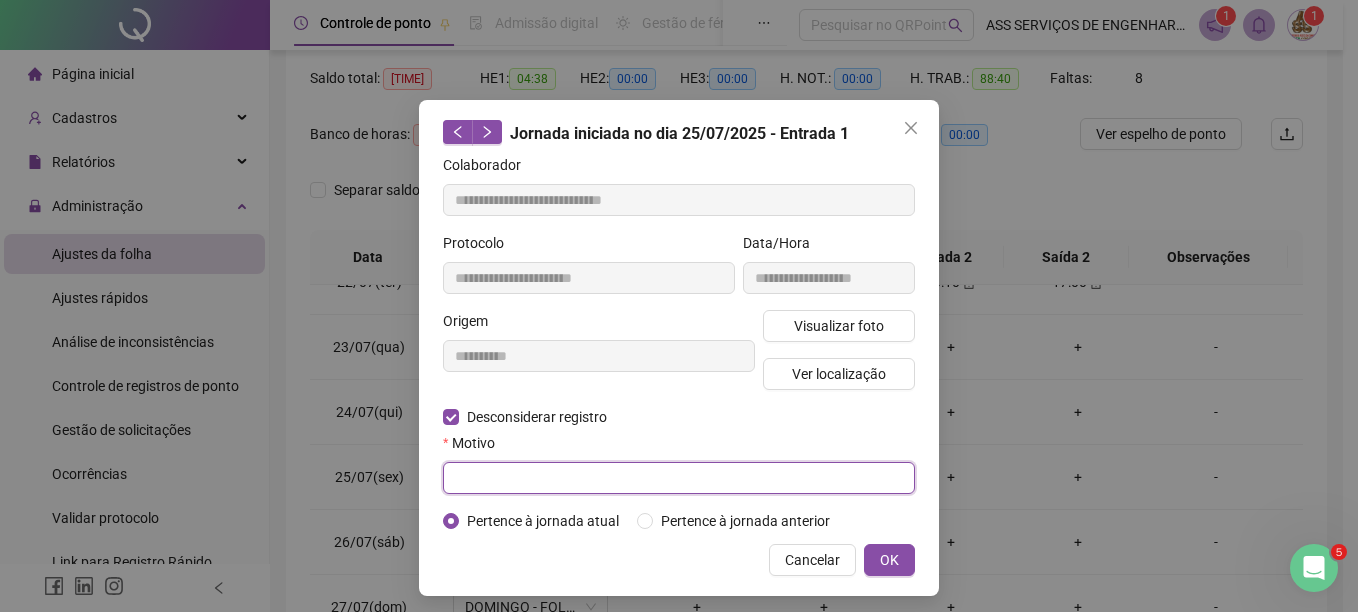 click at bounding box center (679, 478) 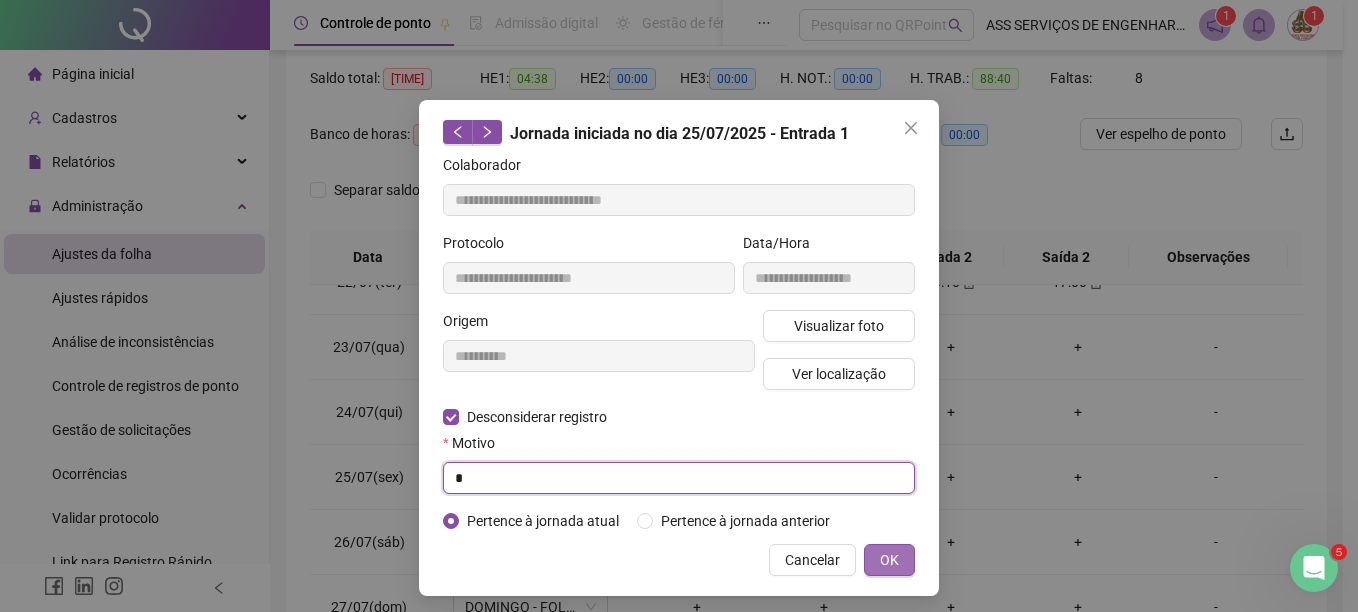 type on "*" 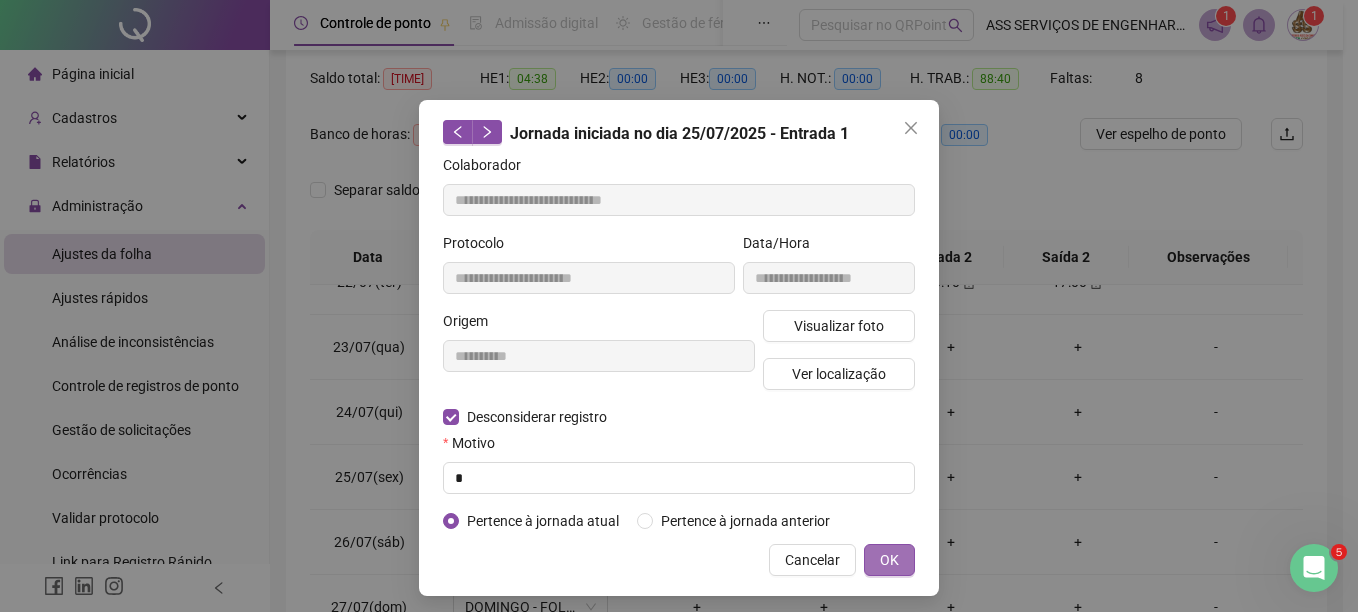 click on "OK" at bounding box center (889, 560) 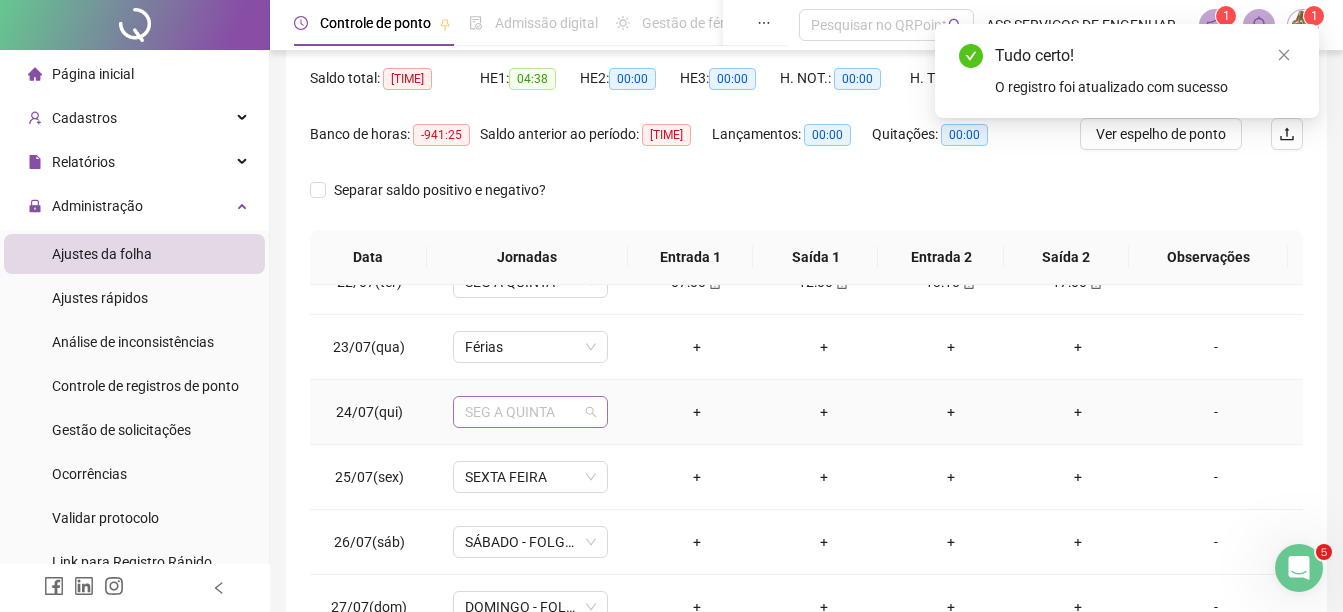 click on "SEG A QUINTA" at bounding box center [530, 412] 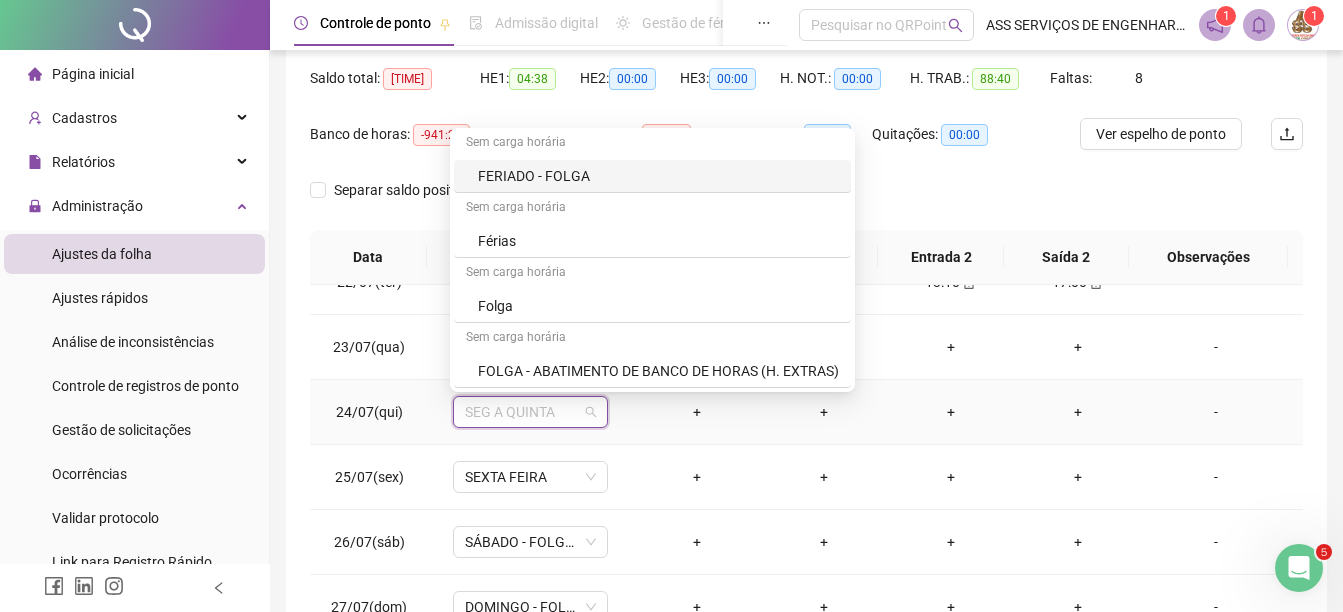 scroll, scrollTop: 200, scrollLeft: 0, axis: vertical 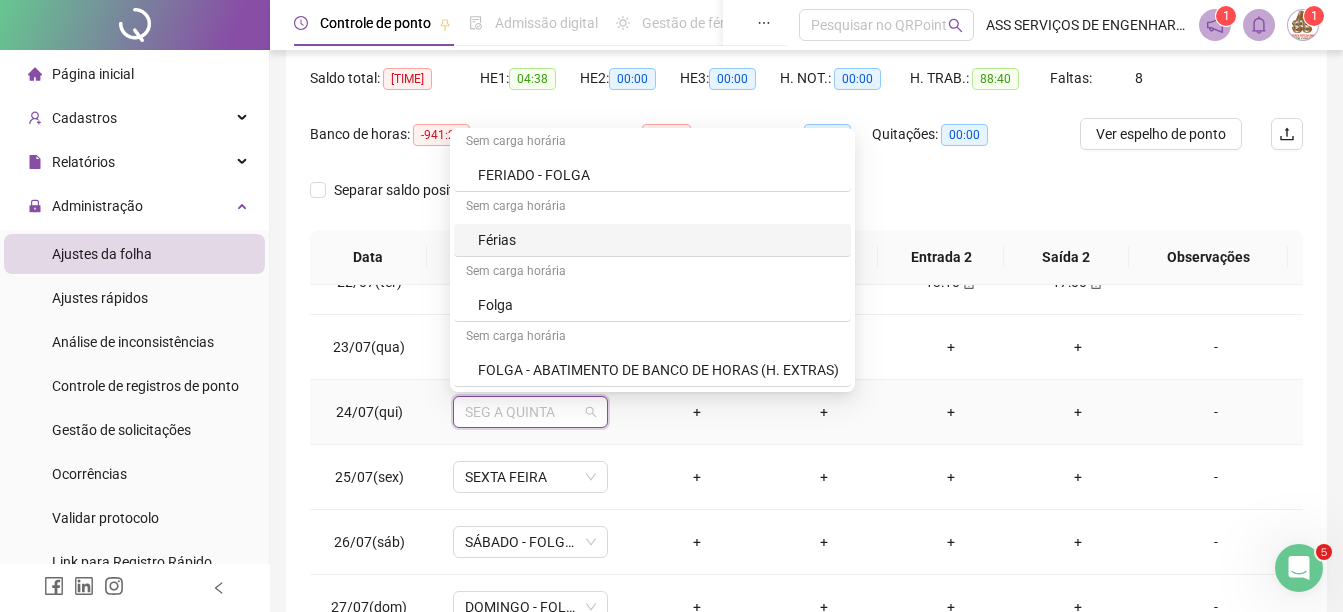 click on "Férias" at bounding box center (658, 240) 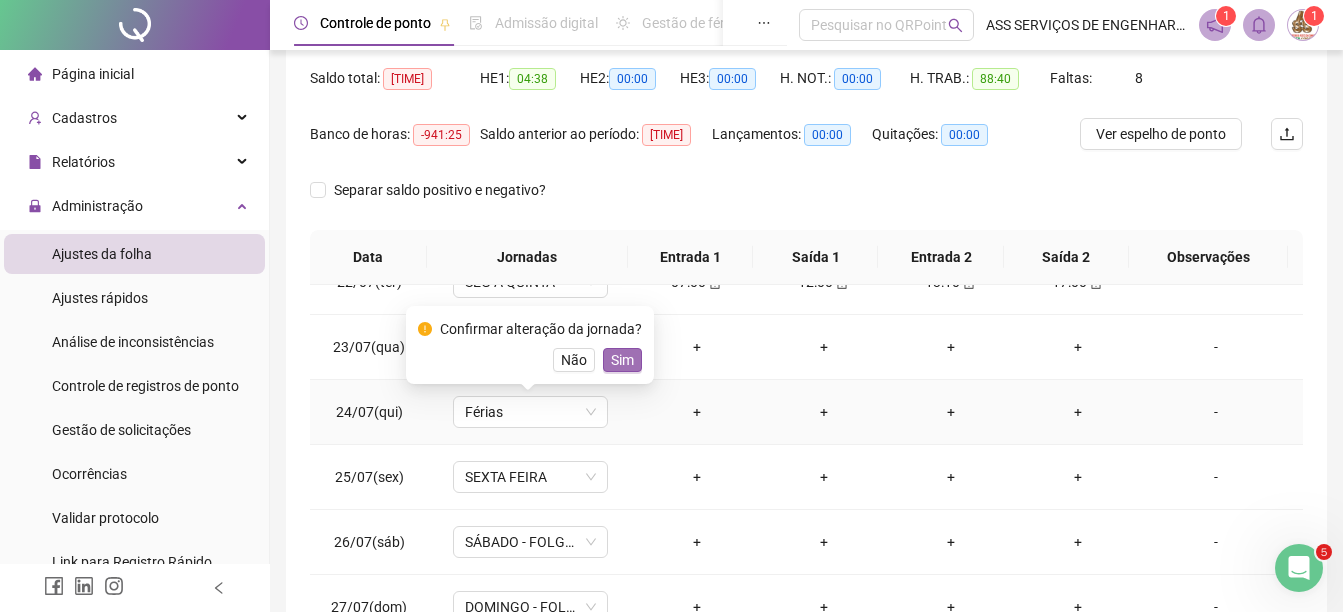 click on "Sim" at bounding box center (622, 360) 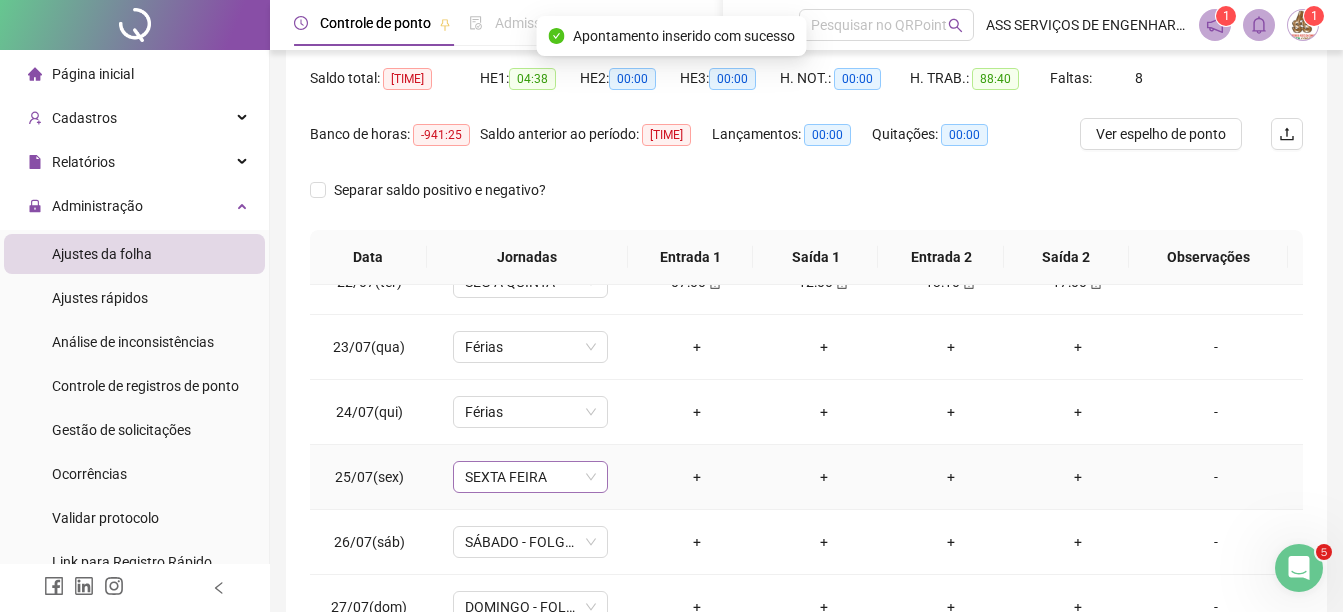 click on "SEXTA FEIRA" at bounding box center [530, 477] 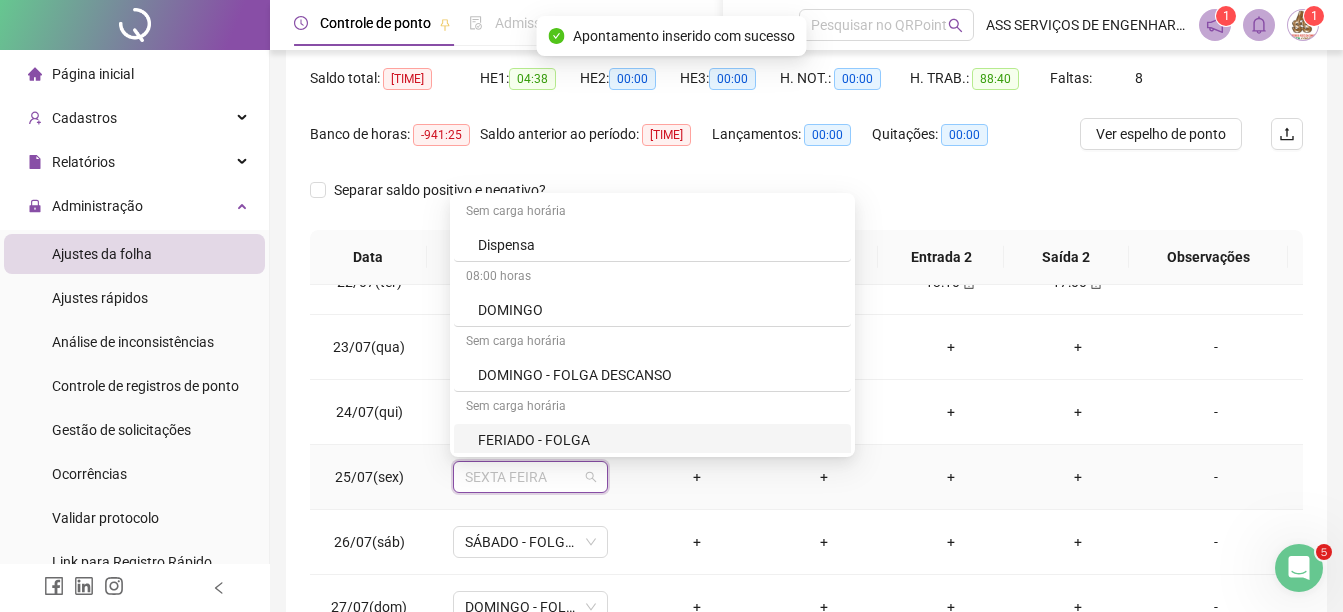 scroll, scrollTop: 100, scrollLeft: 0, axis: vertical 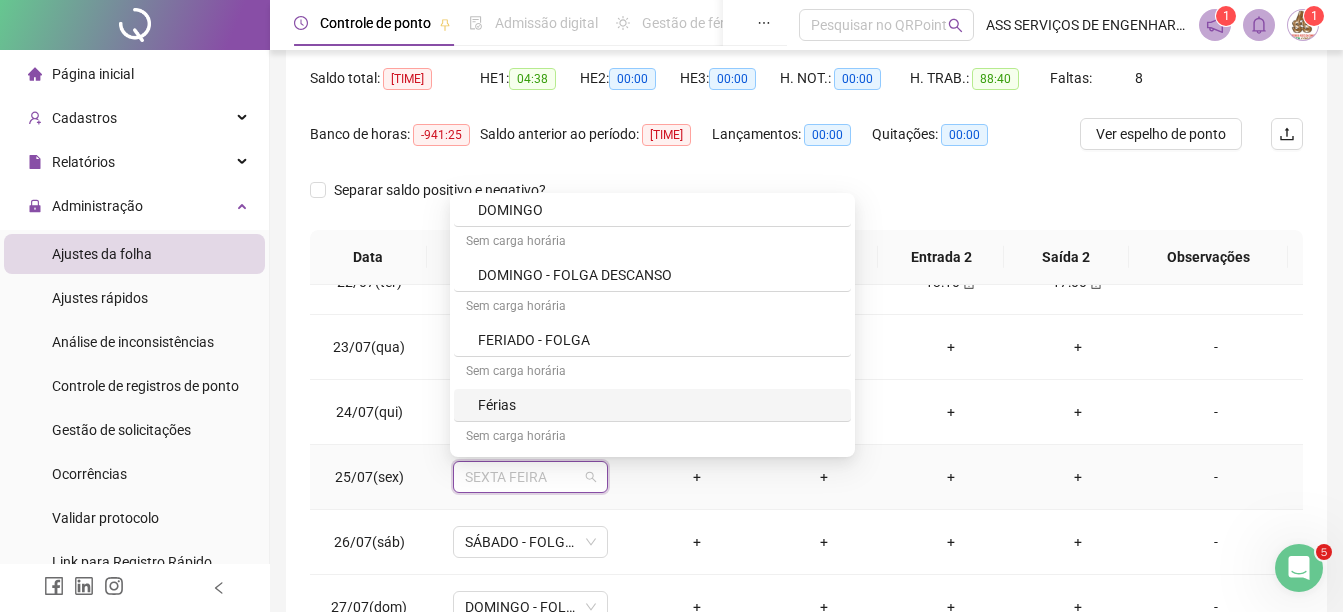 click on "Férias" at bounding box center [658, 405] 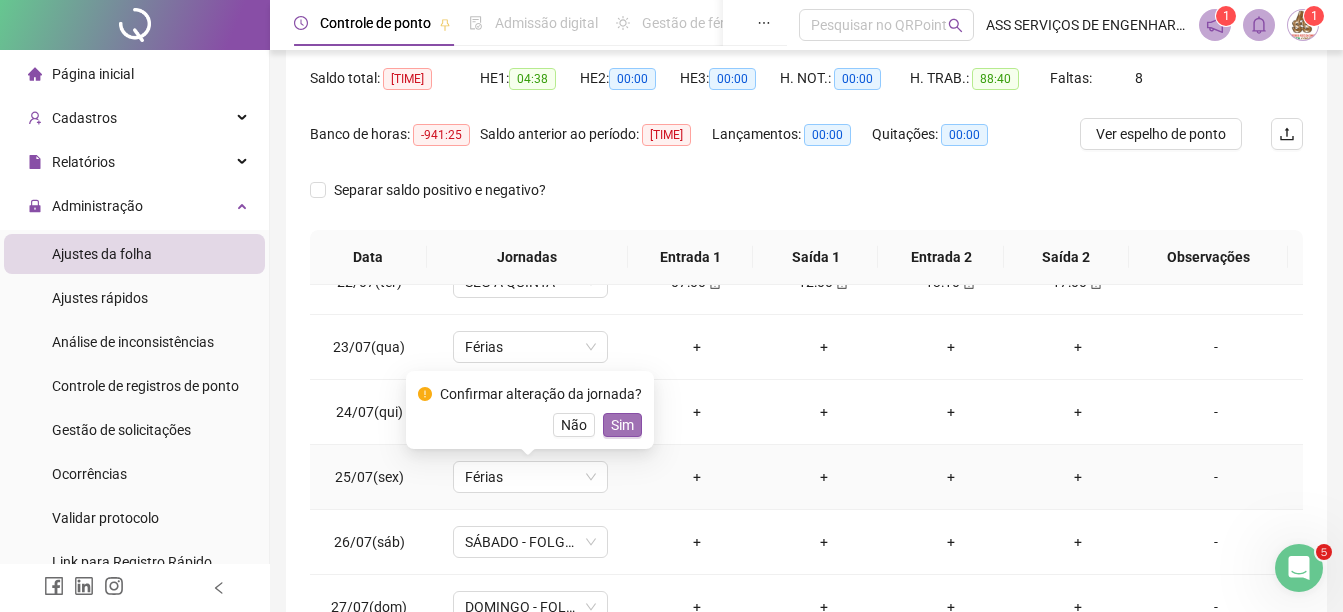 click on "Sim" at bounding box center (622, 425) 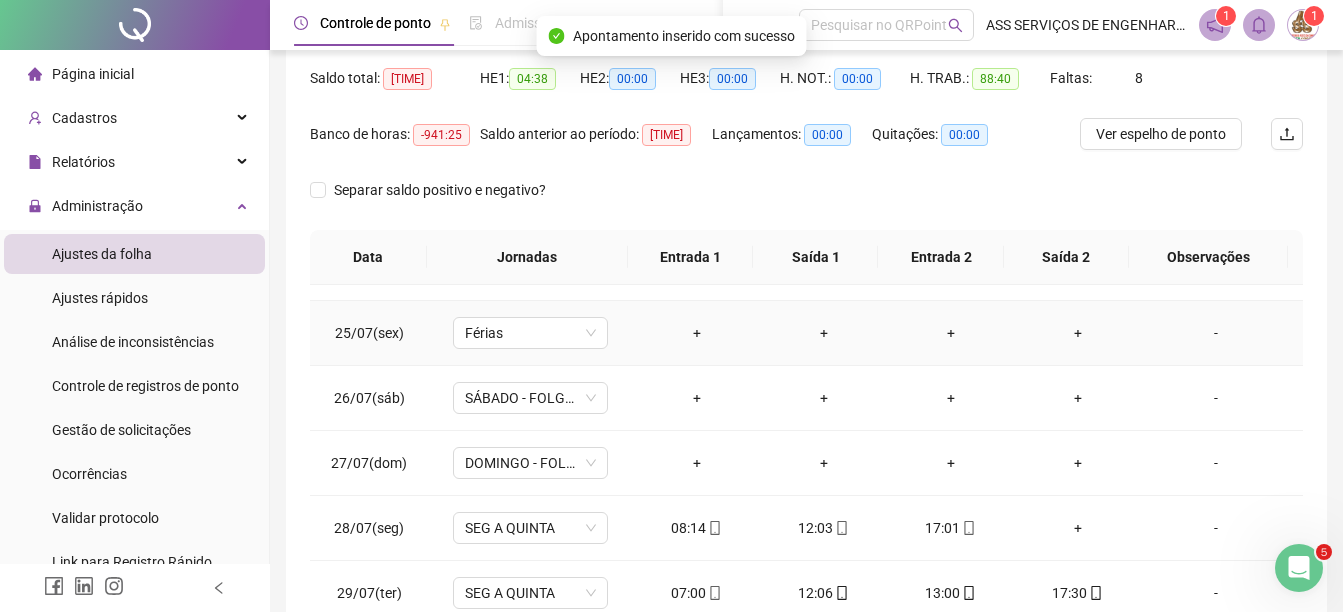 scroll, scrollTop: 1588, scrollLeft: 0, axis: vertical 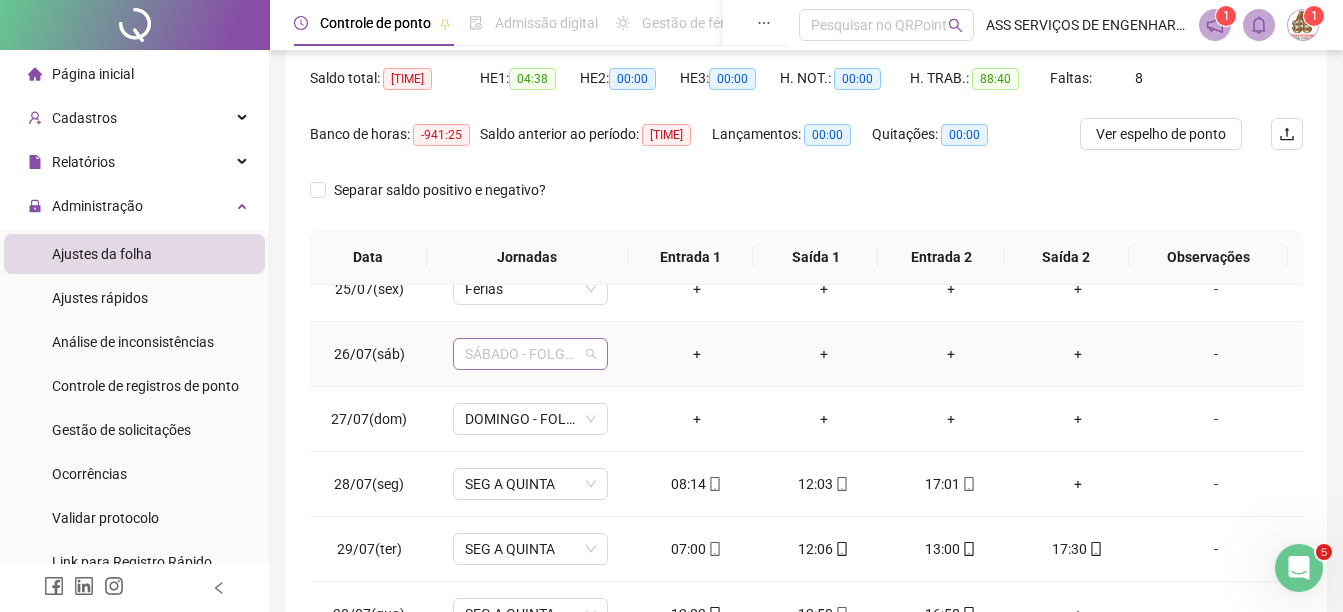 click on "SÁBADO - FOLGA DESCANSO" at bounding box center (530, 354) 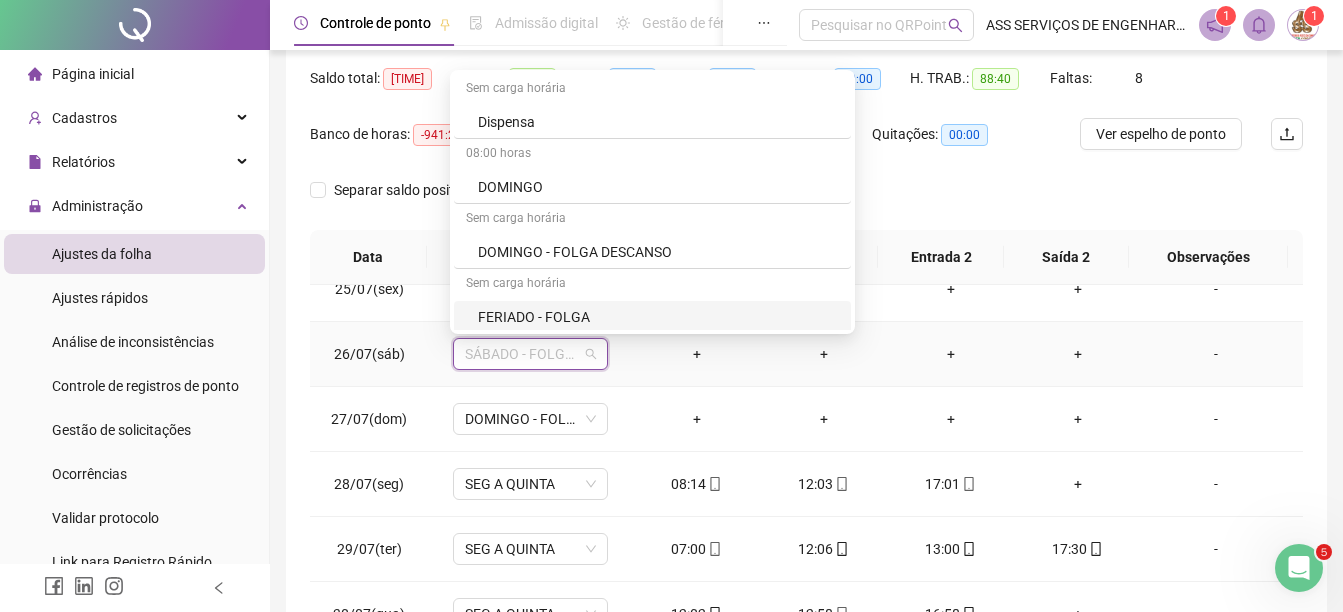 scroll, scrollTop: 100, scrollLeft: 0, axis: vertical 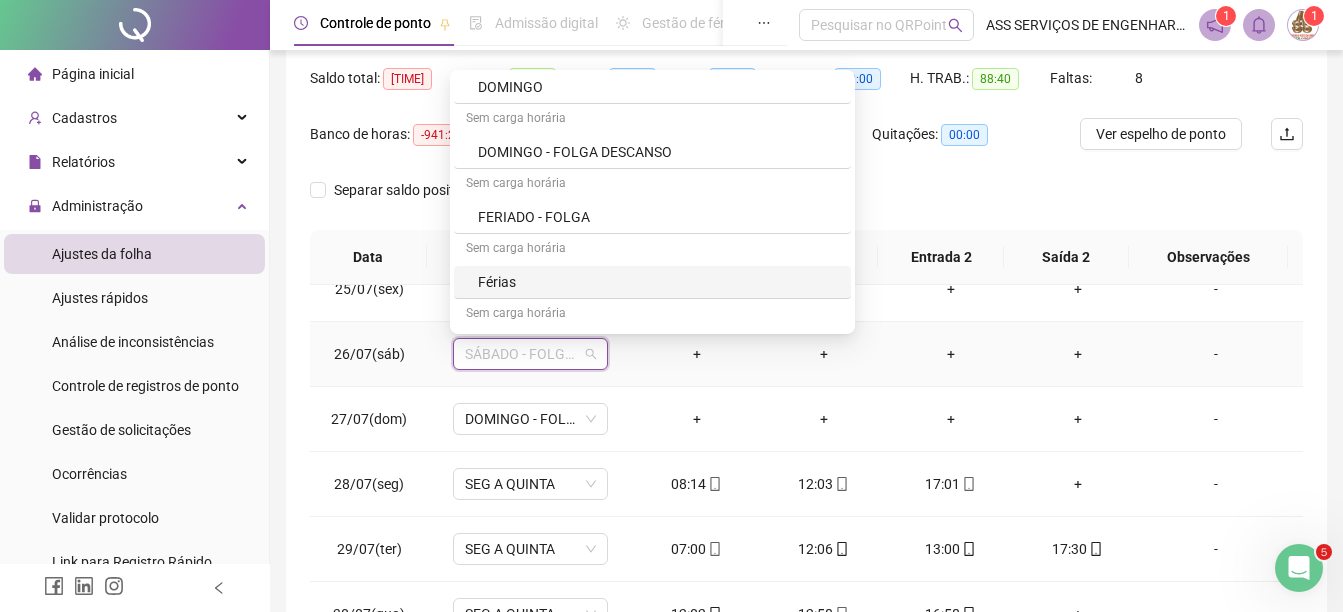 click on "Férias" at bounding box center (658, 282) 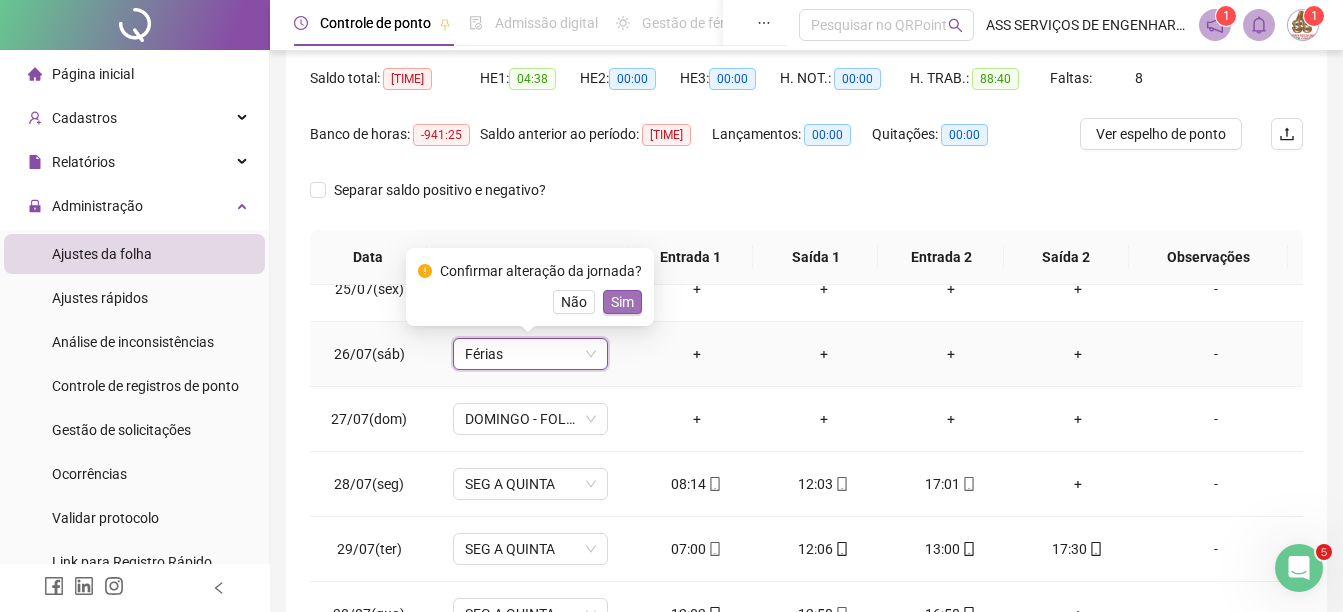 click on "Sim" at bounding box center [622, 302] 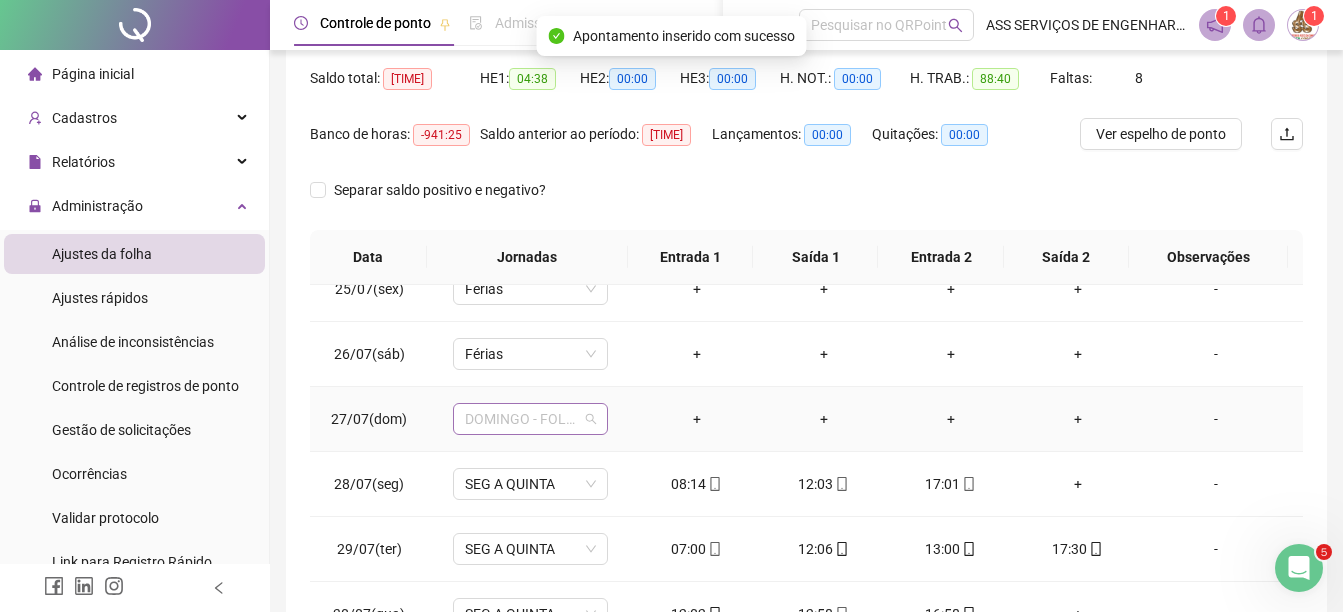 click on "DOMINGO - FOLGA DESCANSO" at bounding box center [530, 419] 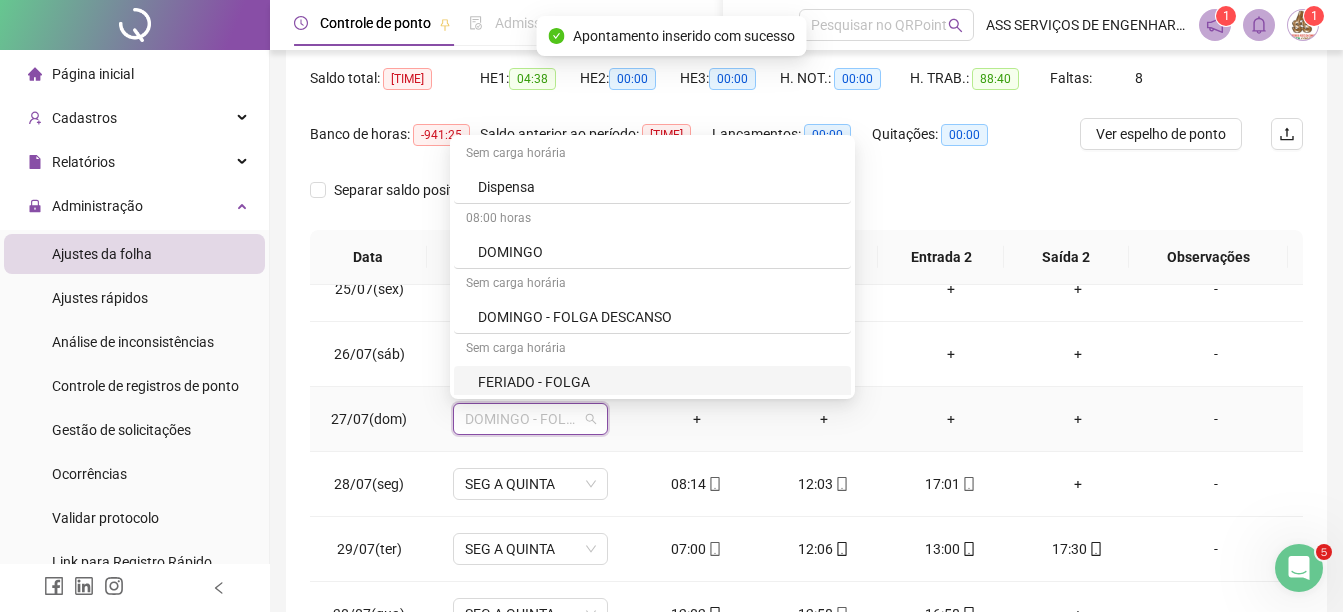 scroll, scrollTop: 100, scrollLeft: 0, axis: vertical 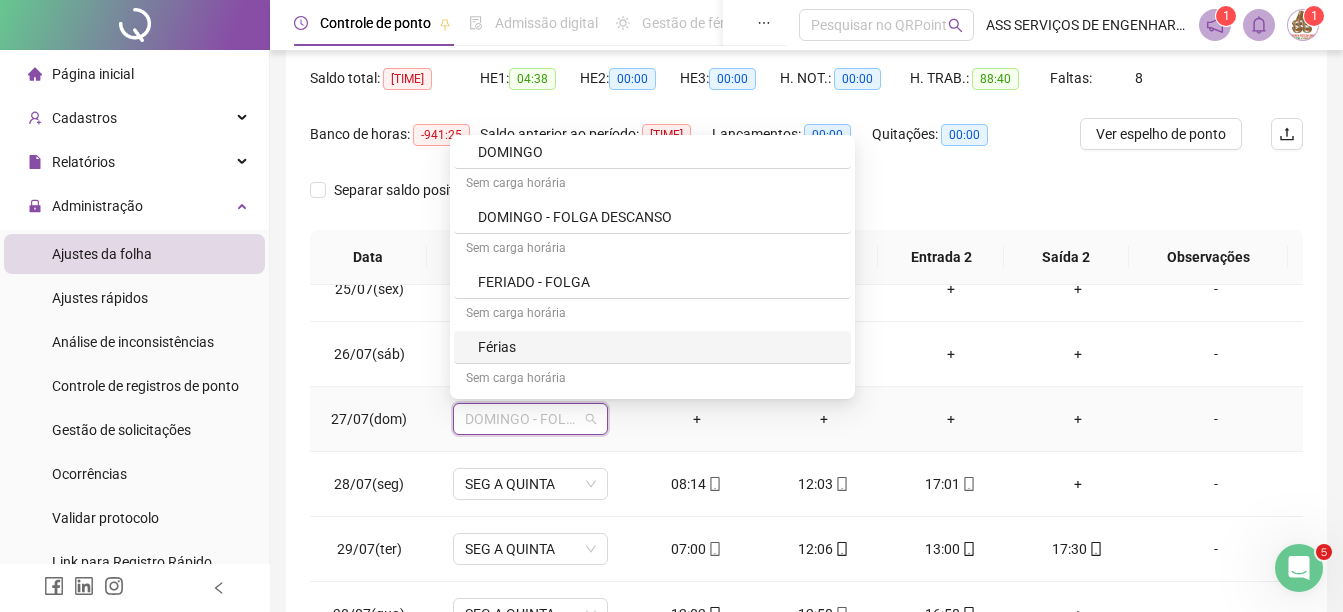 click on "Férias" at bounding box center [658, 347] 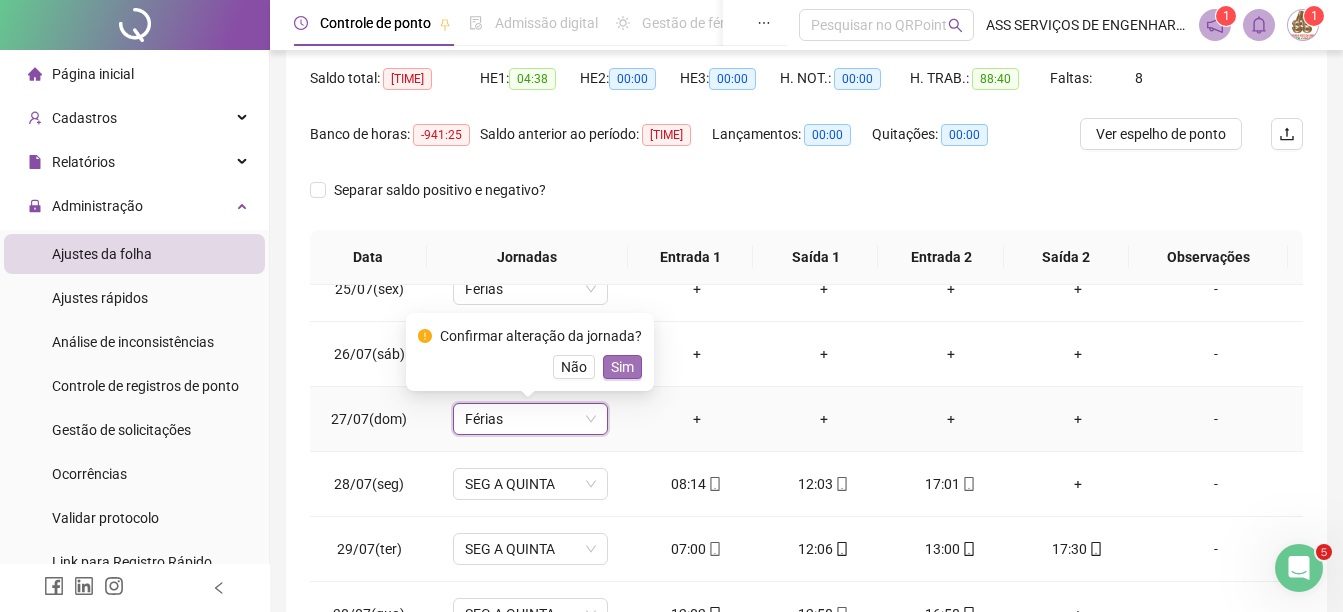 click on "Sim" at bounding box center [622, 367] 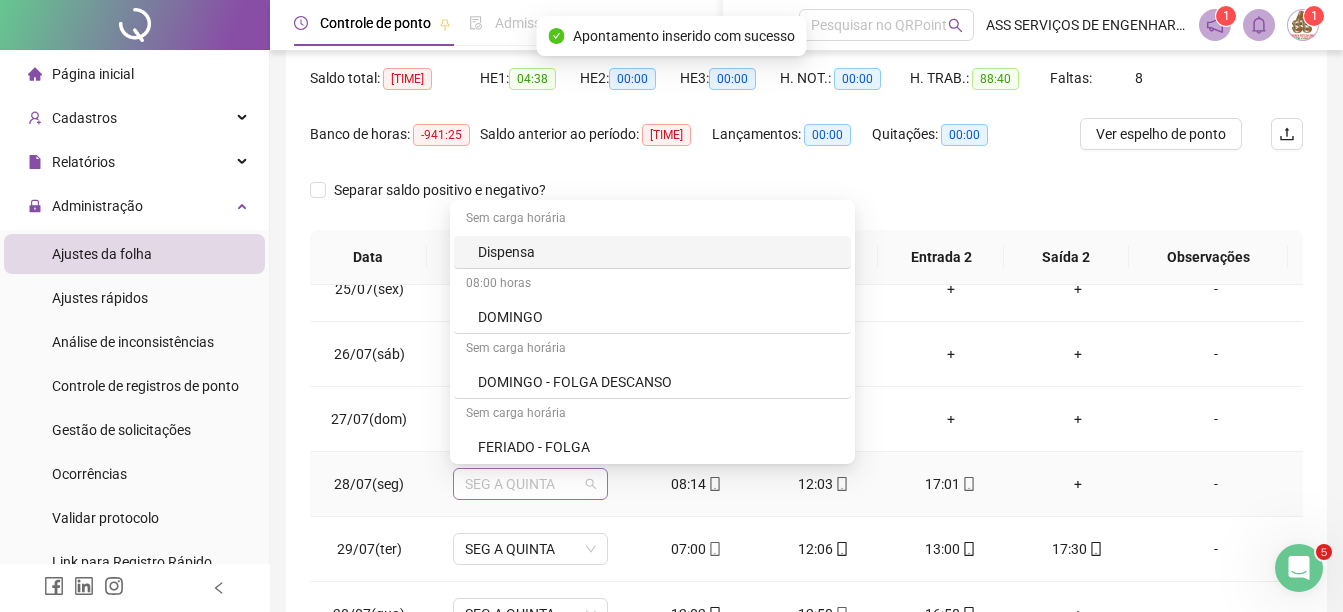 click on "SEG A QUINTA" at bounding box center (530, 484) 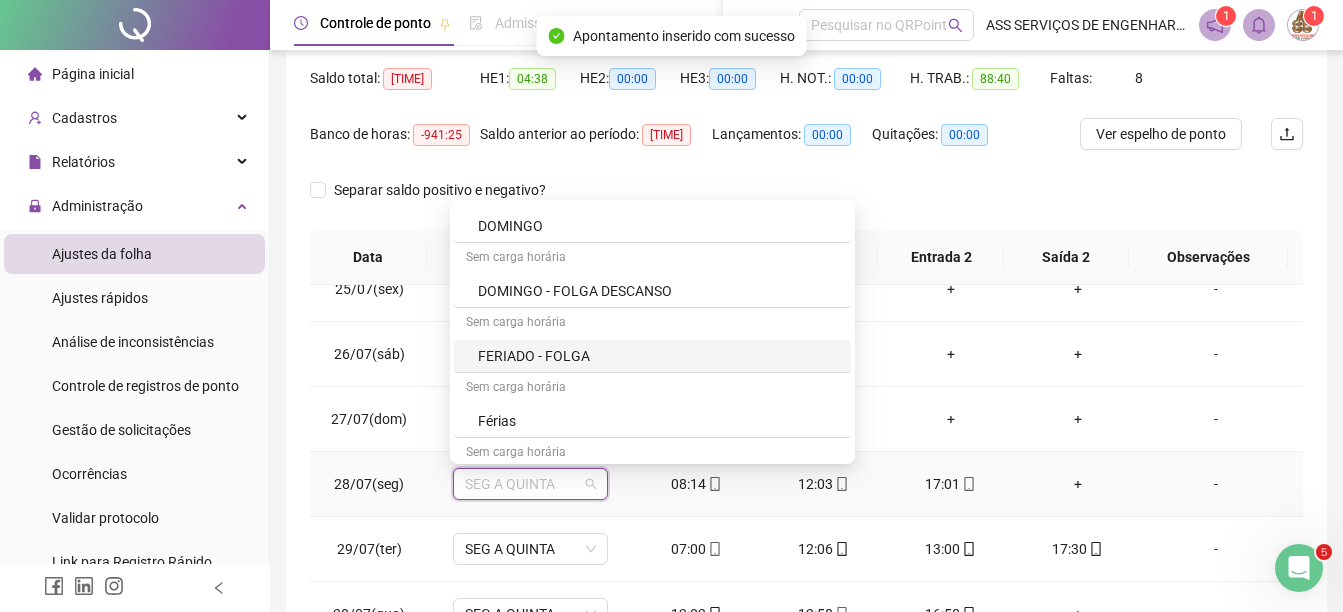 scroll, scrollTop: 200, scrollLeft: 0, axis: vertical 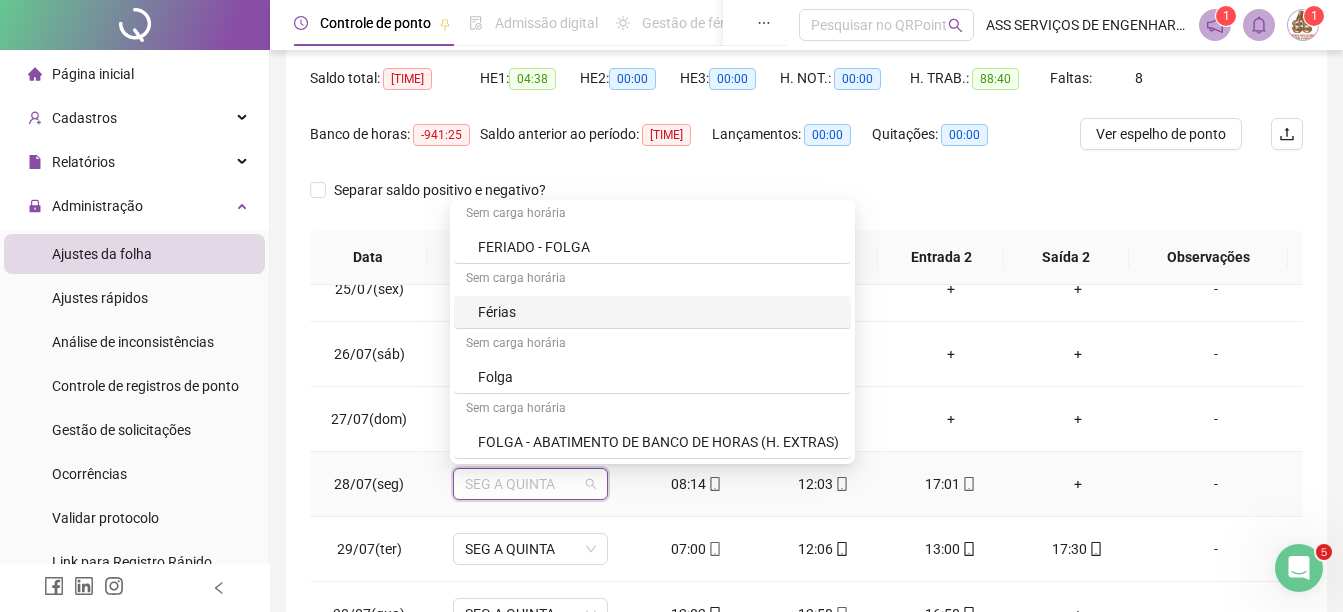 click on "Férias" at bounding box center [658, 312] 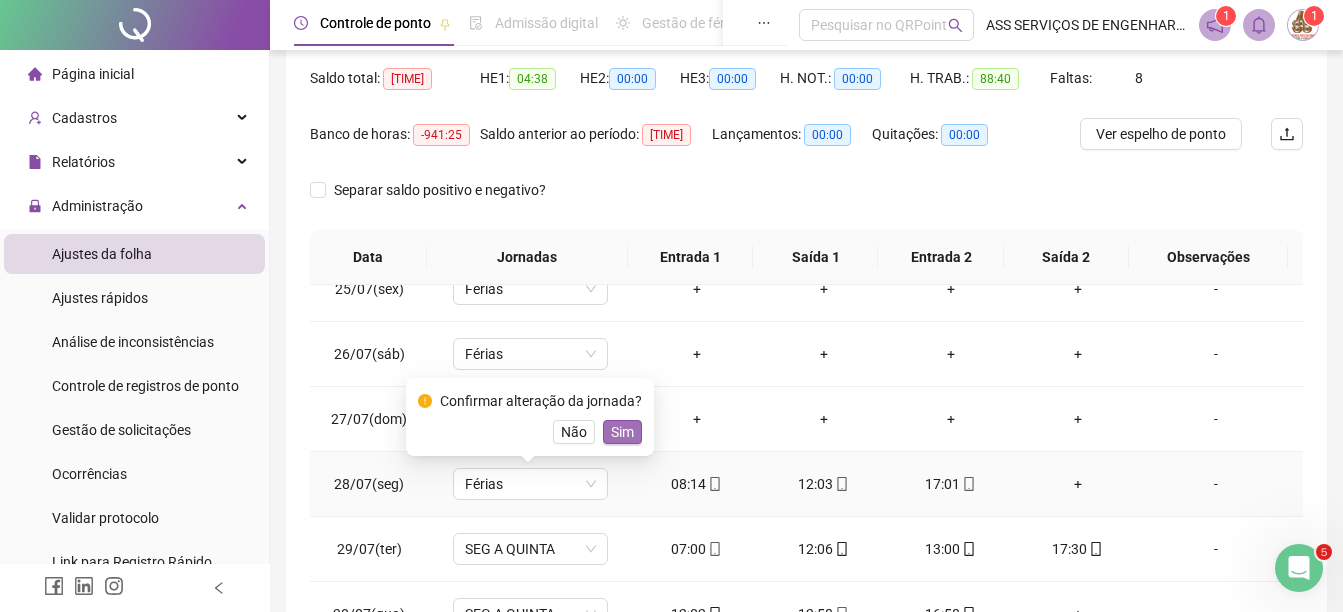 click on "Sim" at bounding box center [622, 432] 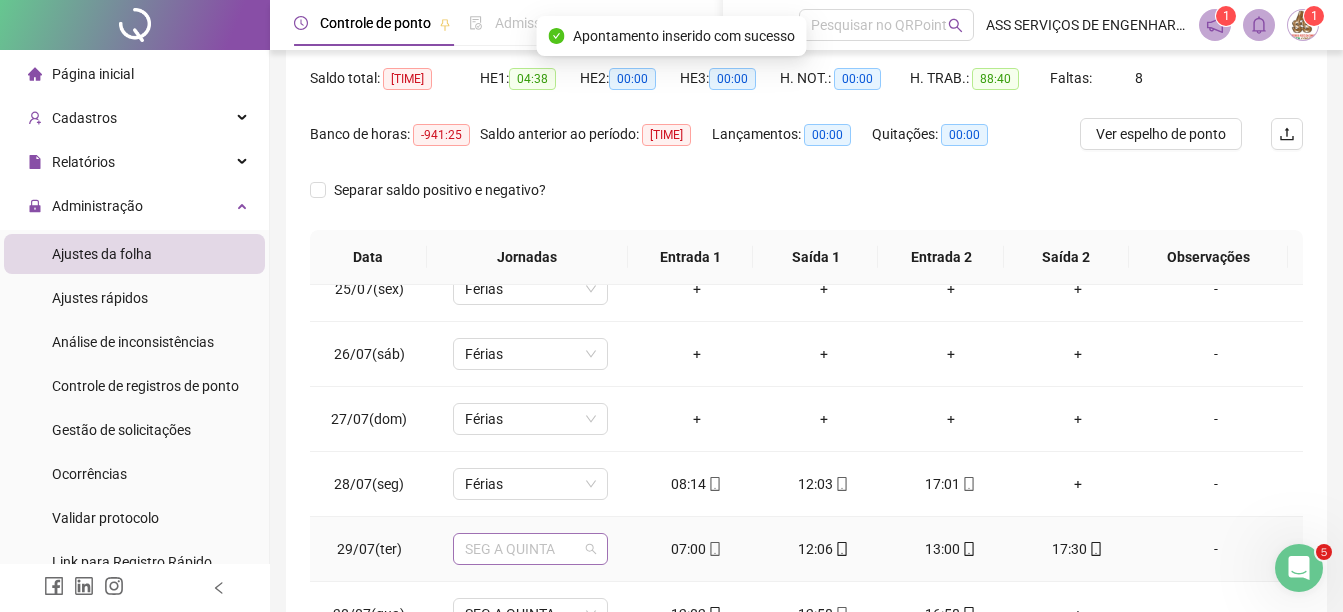 click on "SEG A QUINTA" at bounding box center (530, 549) 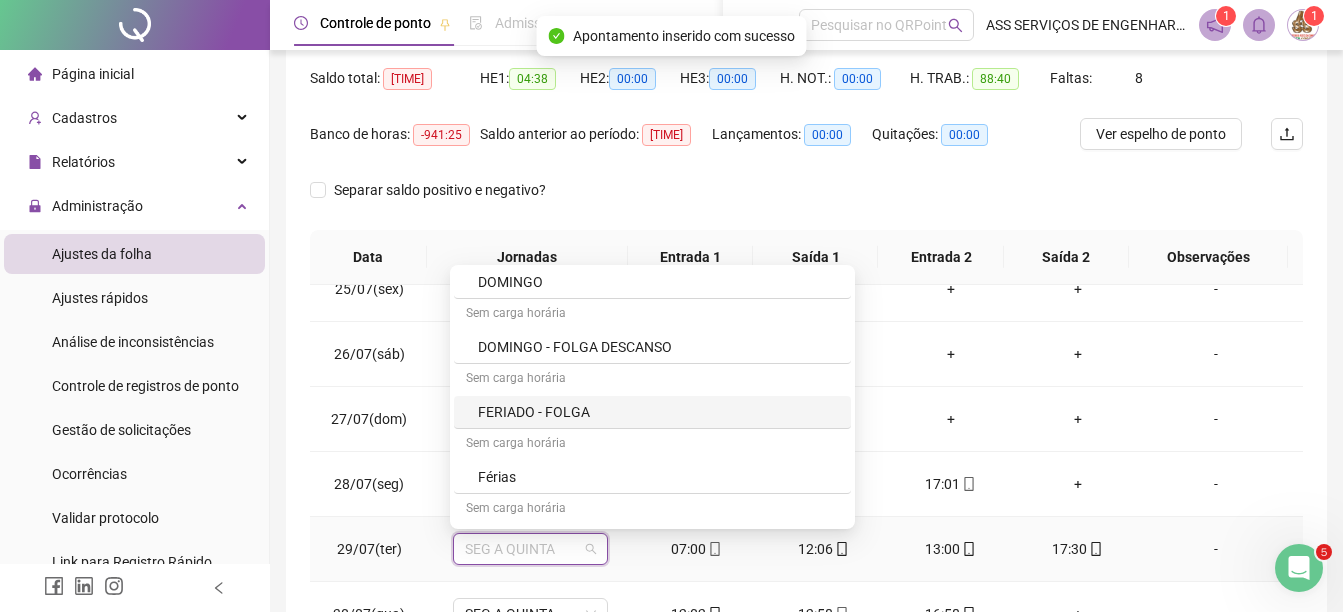 scroll, scrollTop: 200, scrollLeft: 0, axis: vertical 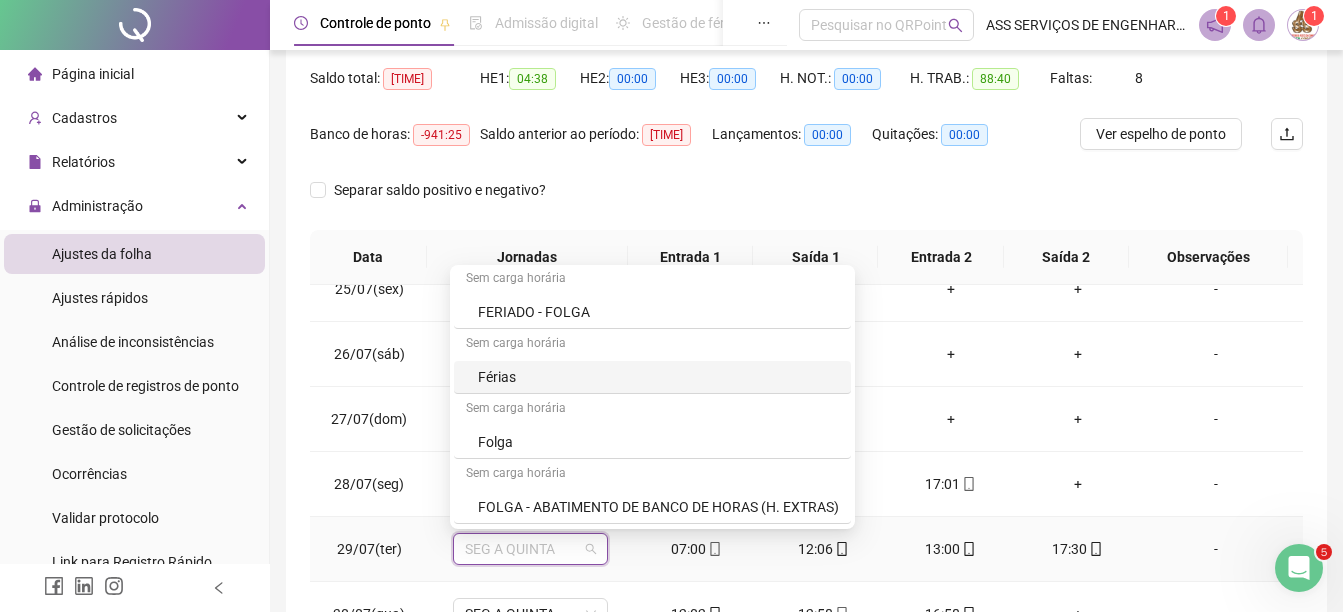 click on "Férias" at bounding box center (658, 377) 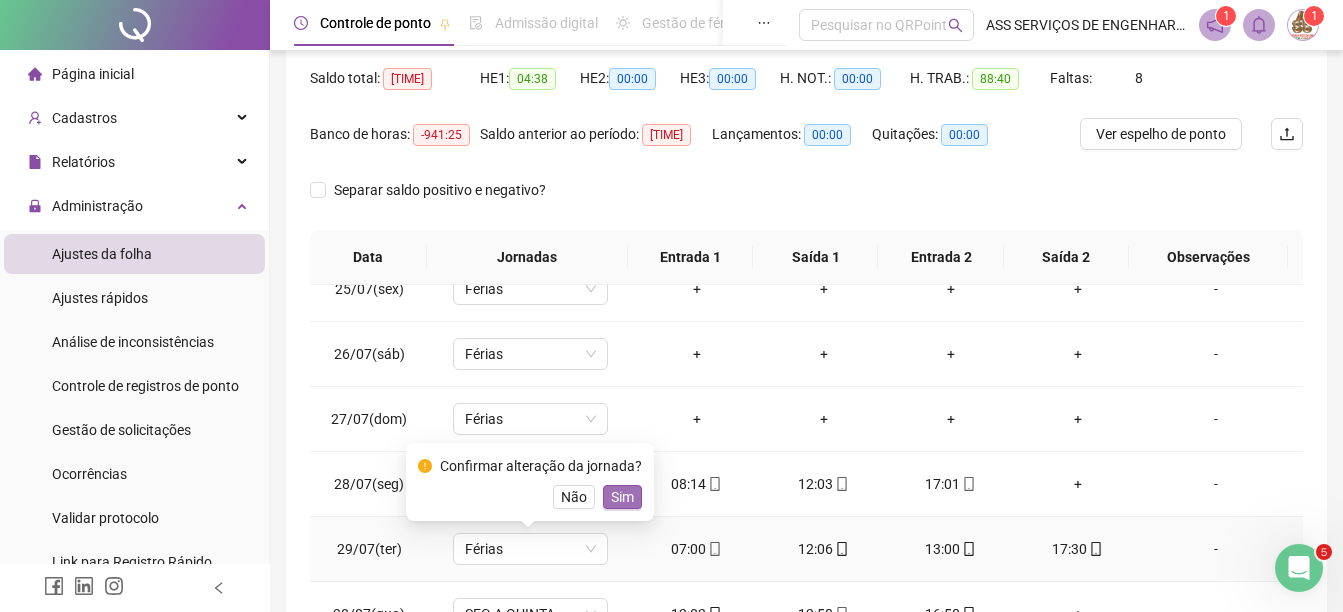 click on "Sim" at bounding box center (622, 497) 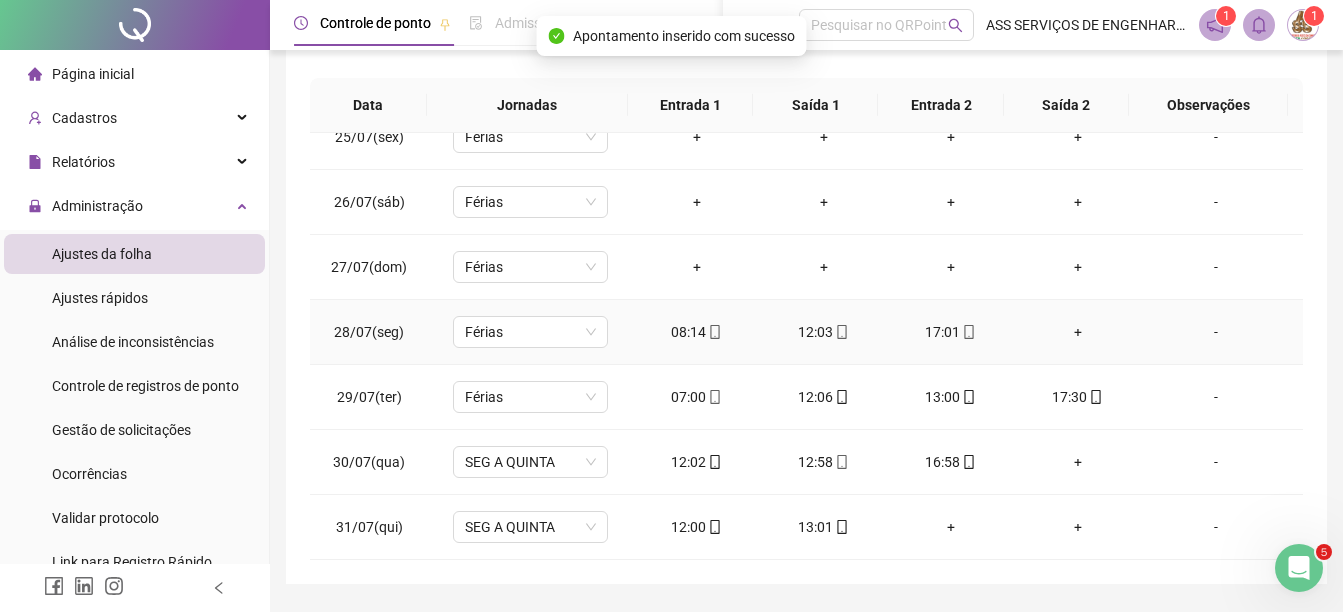 scroll, scrollTop: 400, scrollLeft: 0, axis: vertical 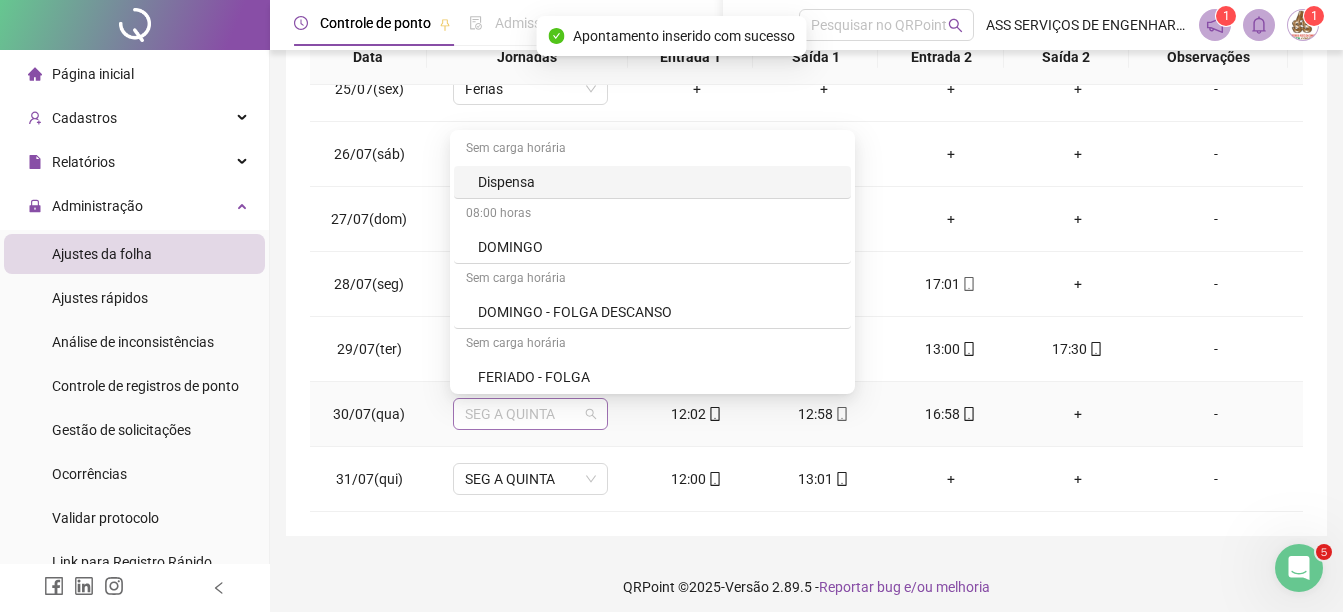 click on "SEG A QUINTA" at bounding box center [530, 414] 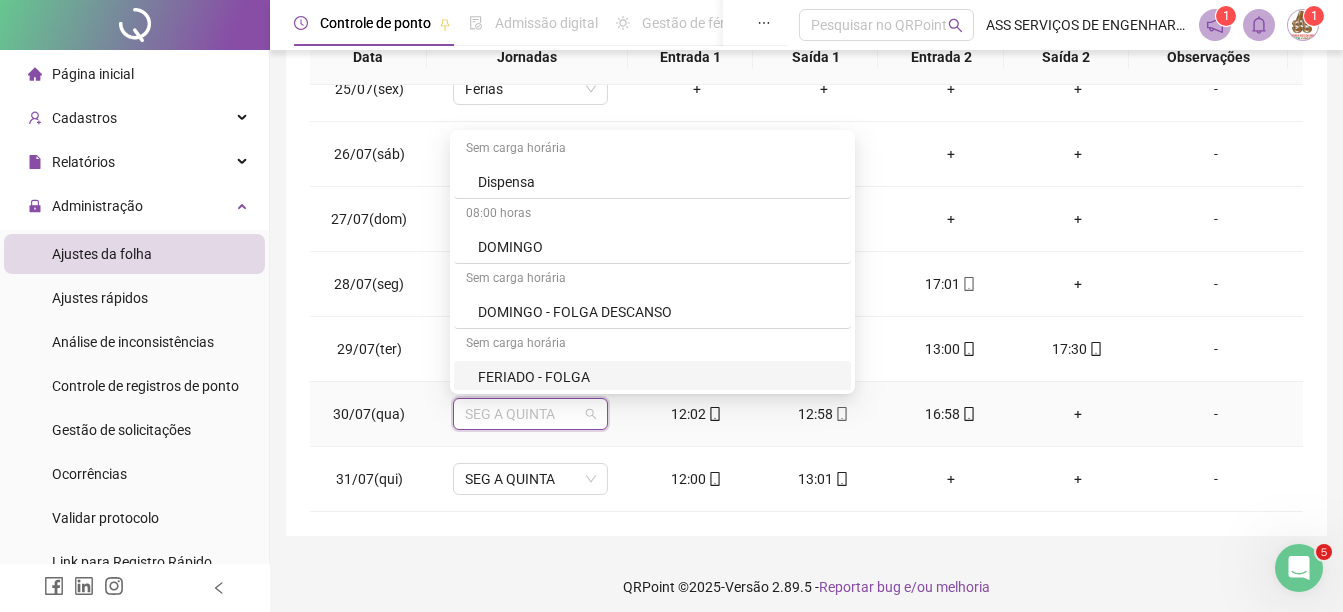 scroll, scrollTop: 100, scrollLeft: 0, axis: vertical 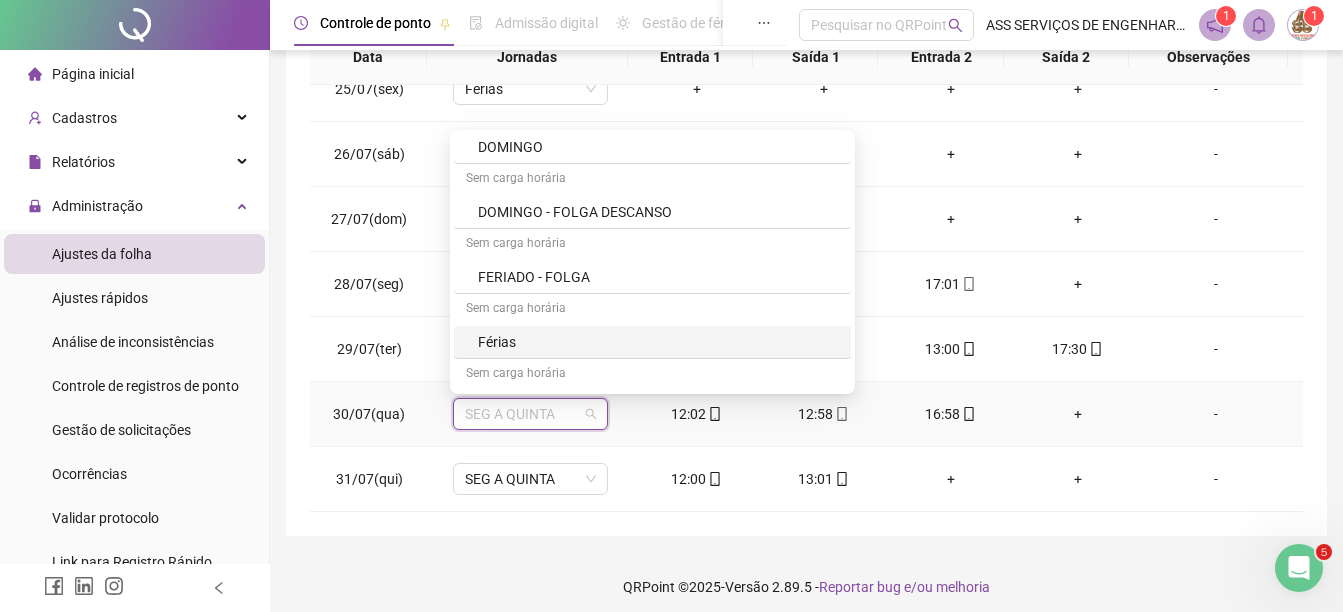 click on "Férias" at bounding box center (658, 342) 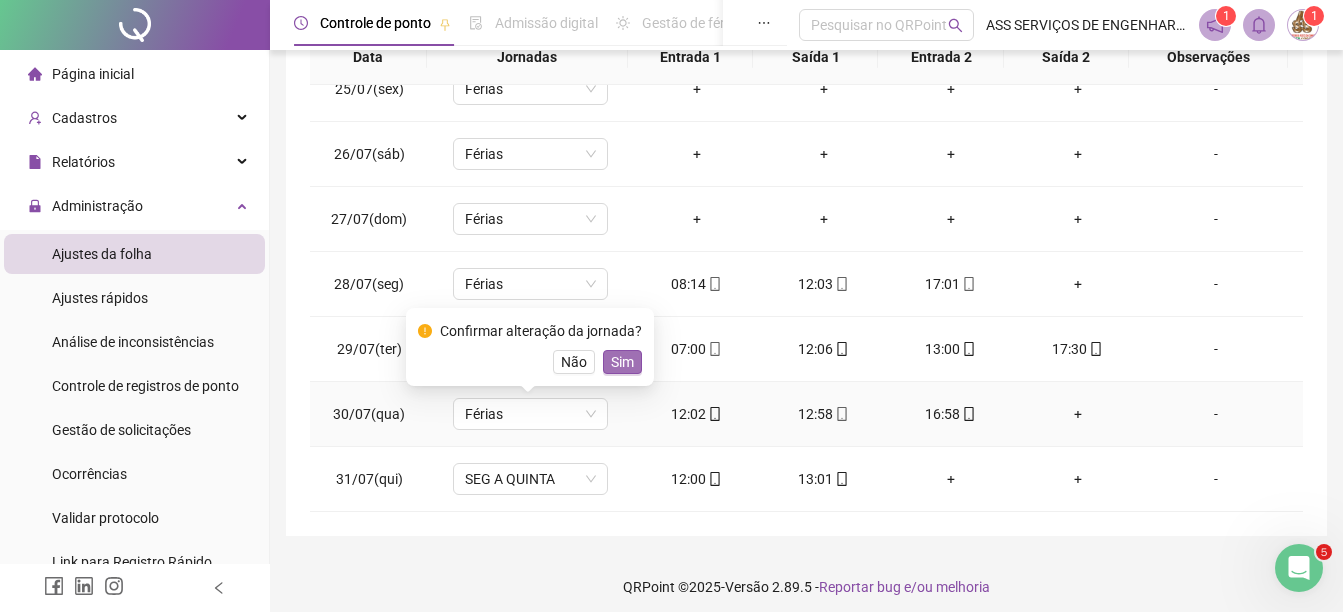 click on "Sim" at bounding box center [622, 362] 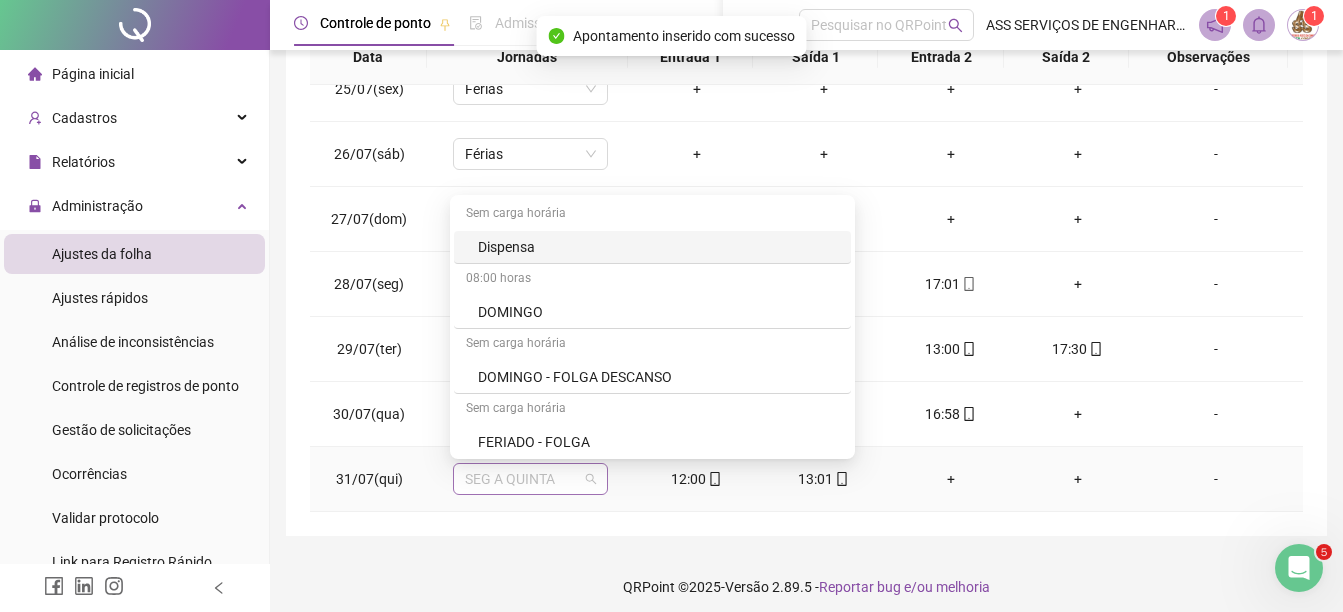 click on "SEG A QUINTA" at bounding box center (530, 479) 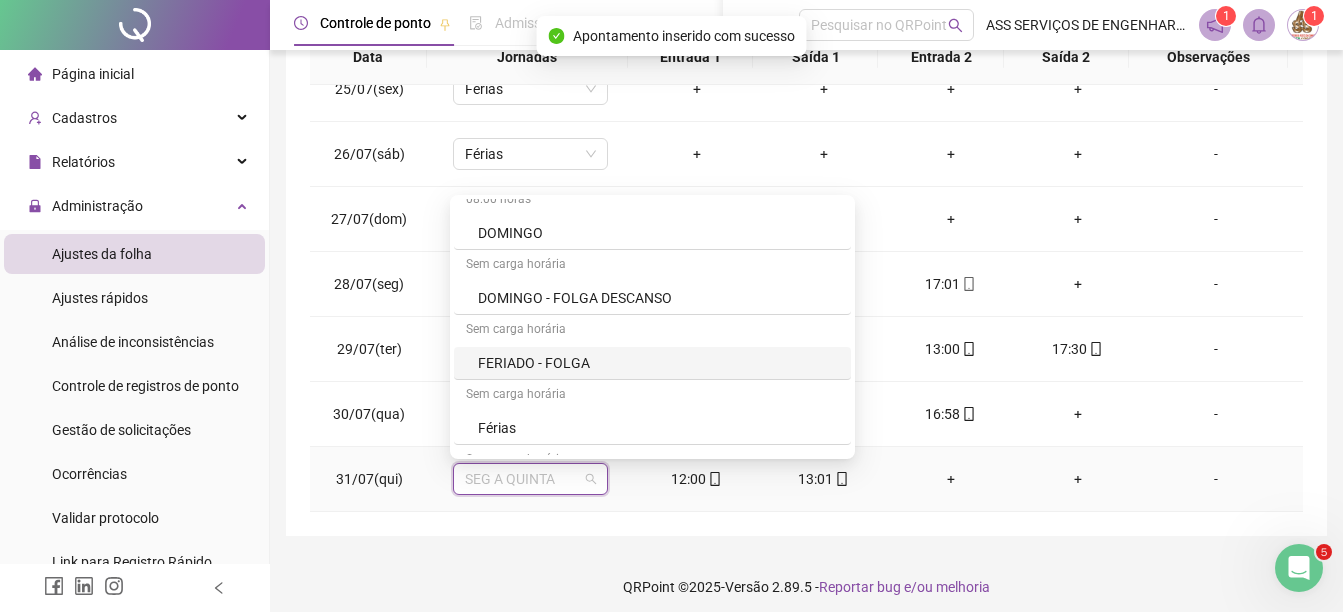 scroll, scrollTop: 100, scrollLeft: 0, axis: vertical 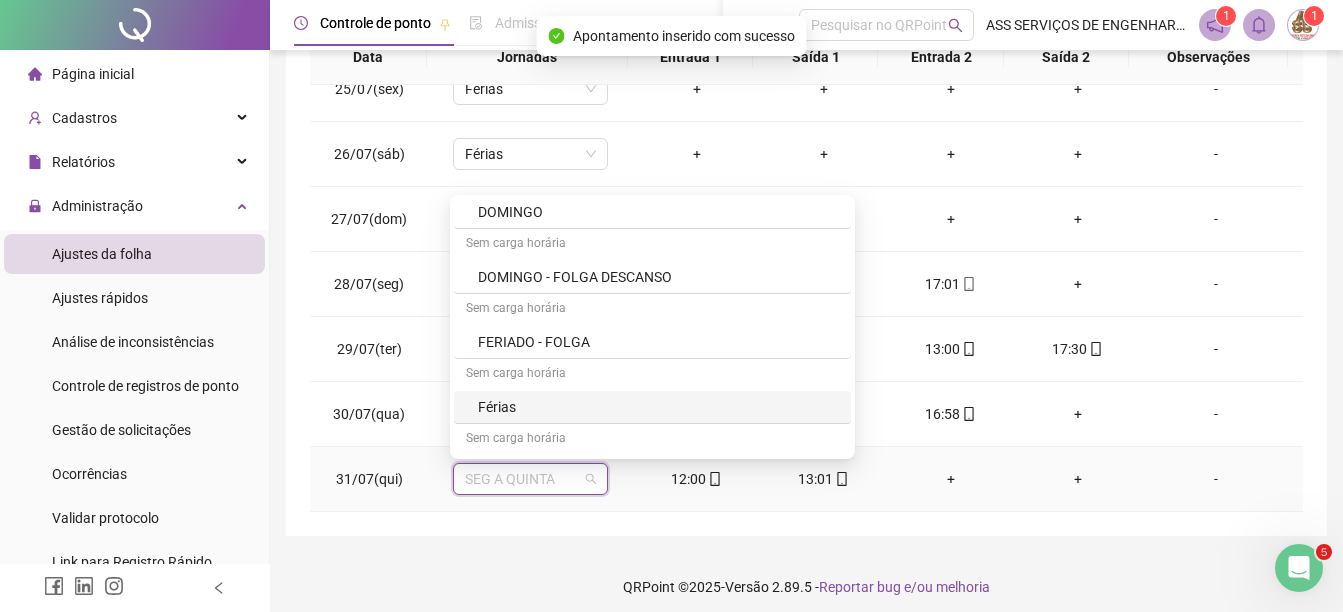 click on "Férias" at bounding box center [658, 407] 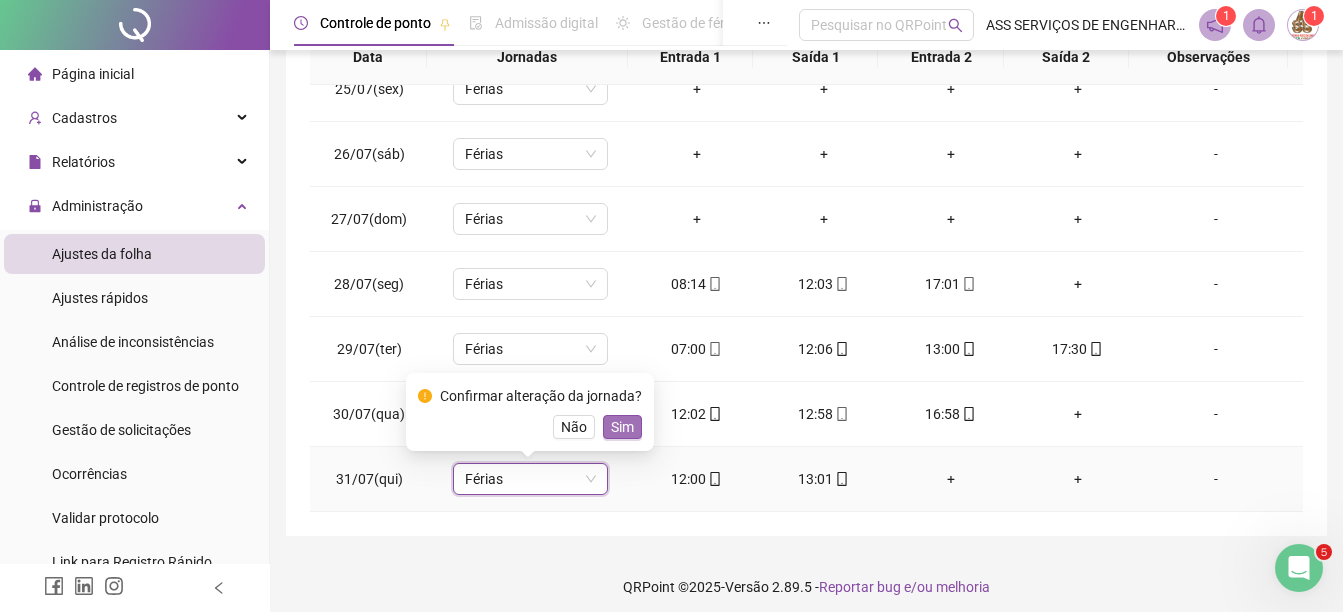 click on "Sim" at bounding box center [622, 427] 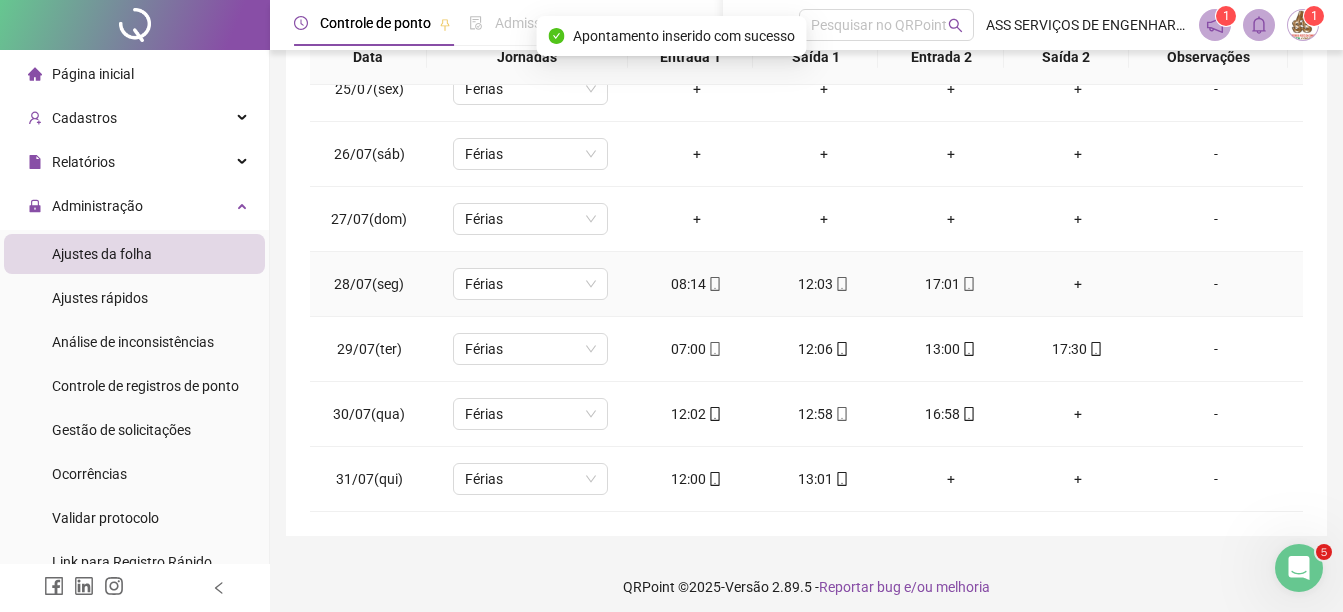 click on "08:14" at bounding box center (696, 284) 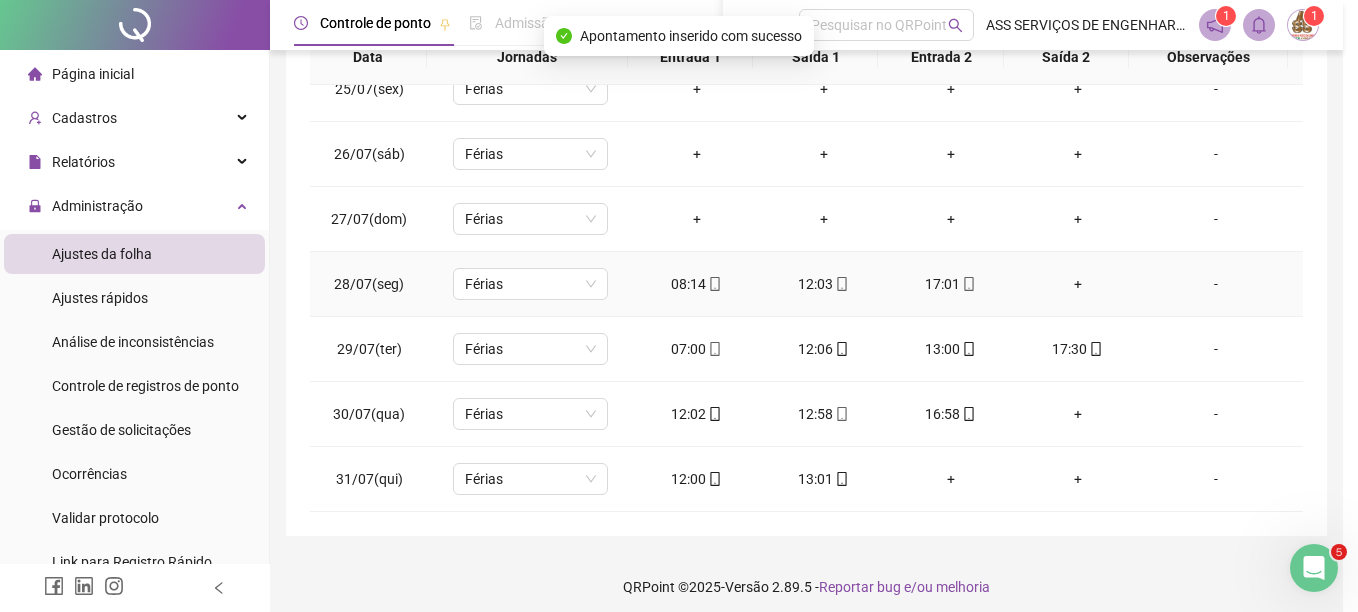 type on "**********" 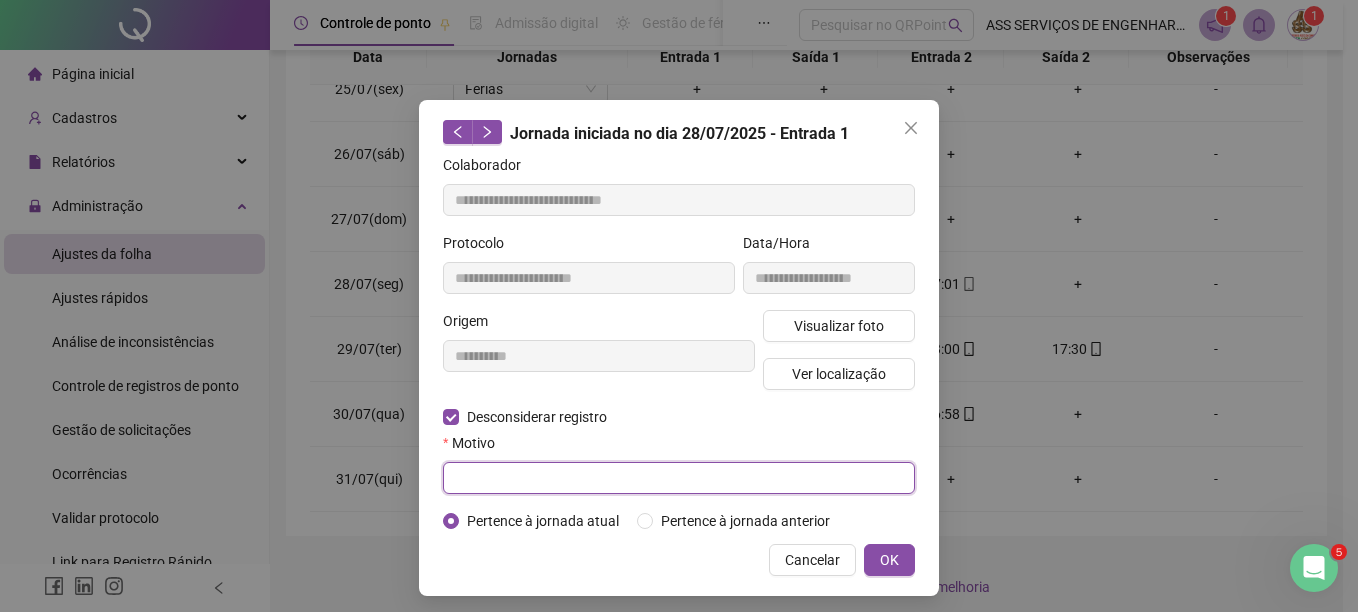 click at bounding box center [679, 478] 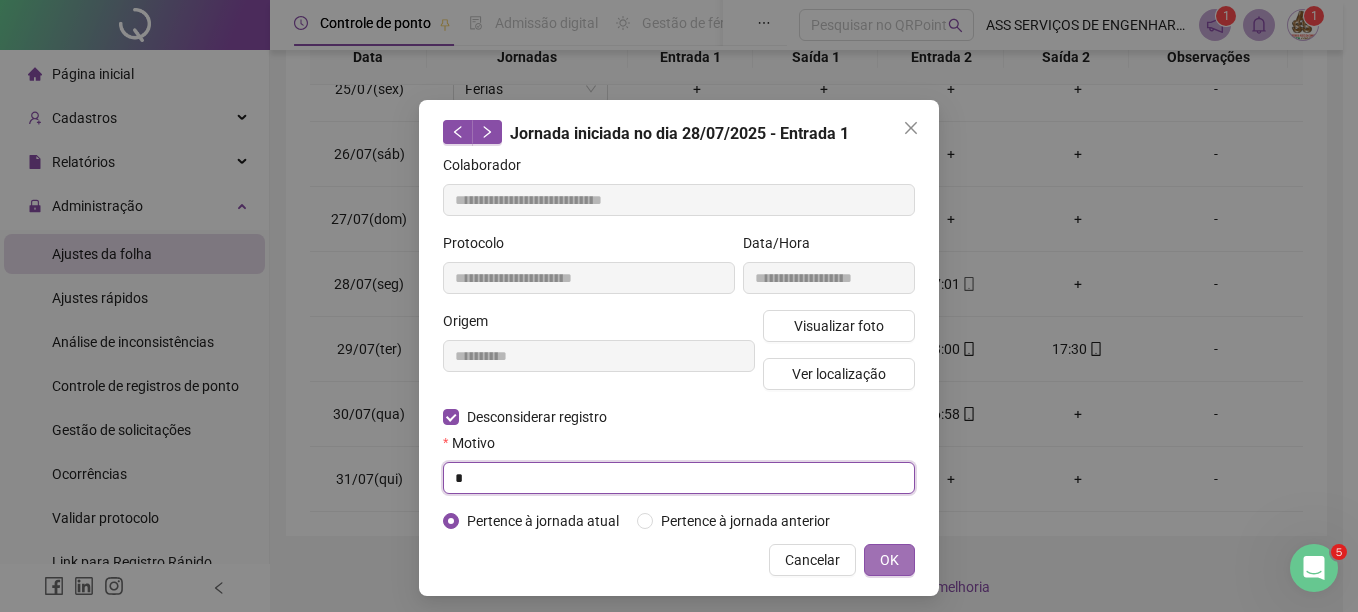 type on "*" 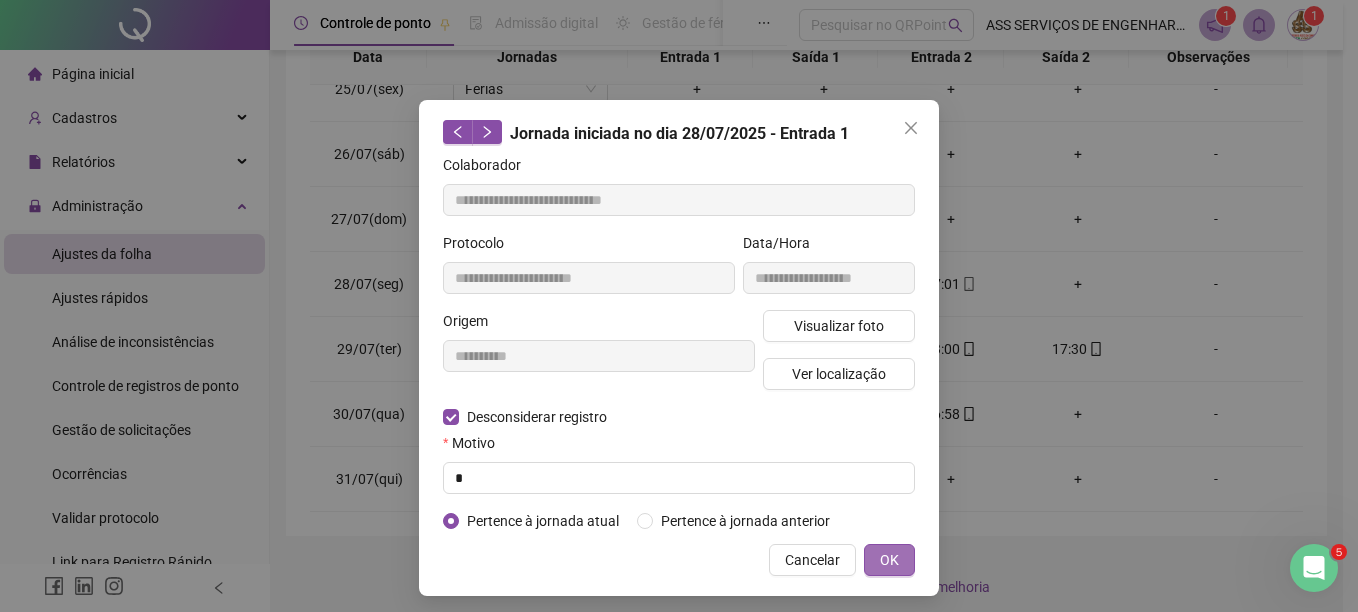 click on "OK" at bounding box center (889, 560) 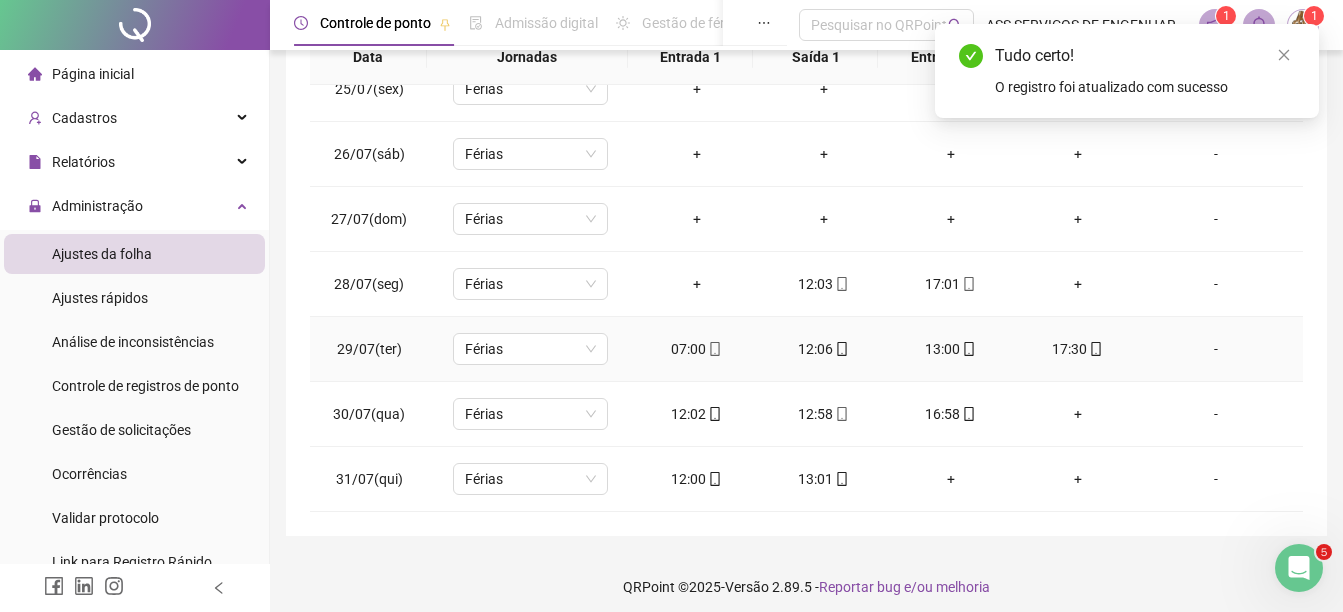 click on "12:06" at bounding box center [823, 349] 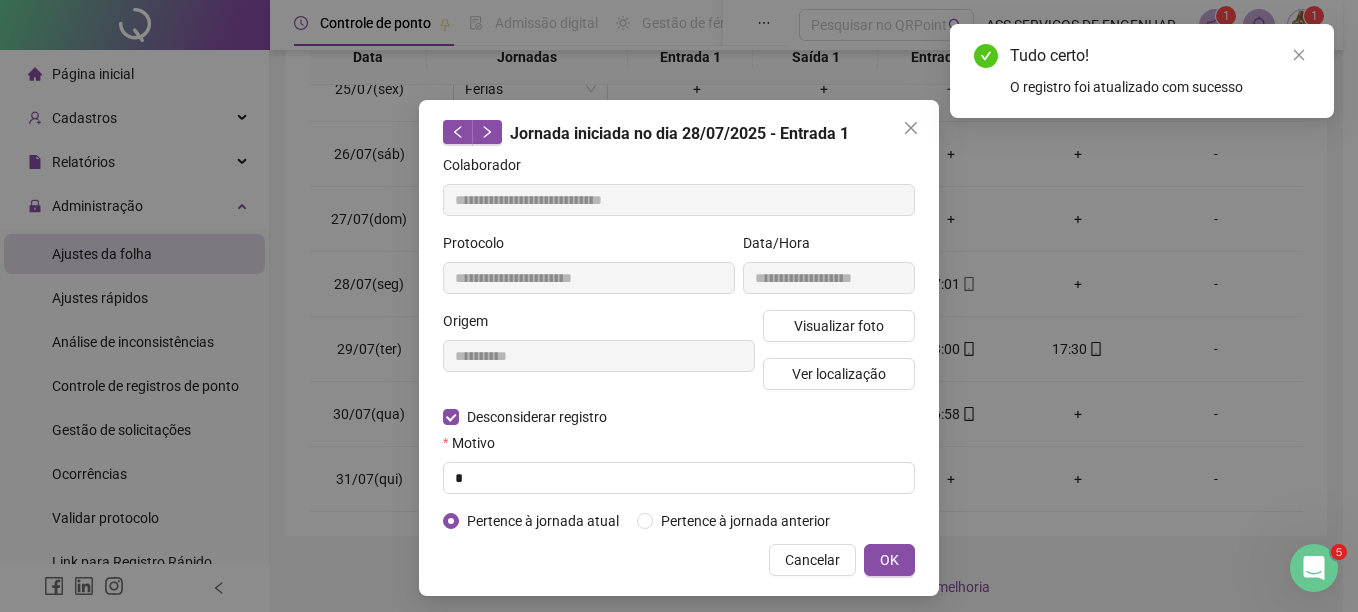 type on "**********" 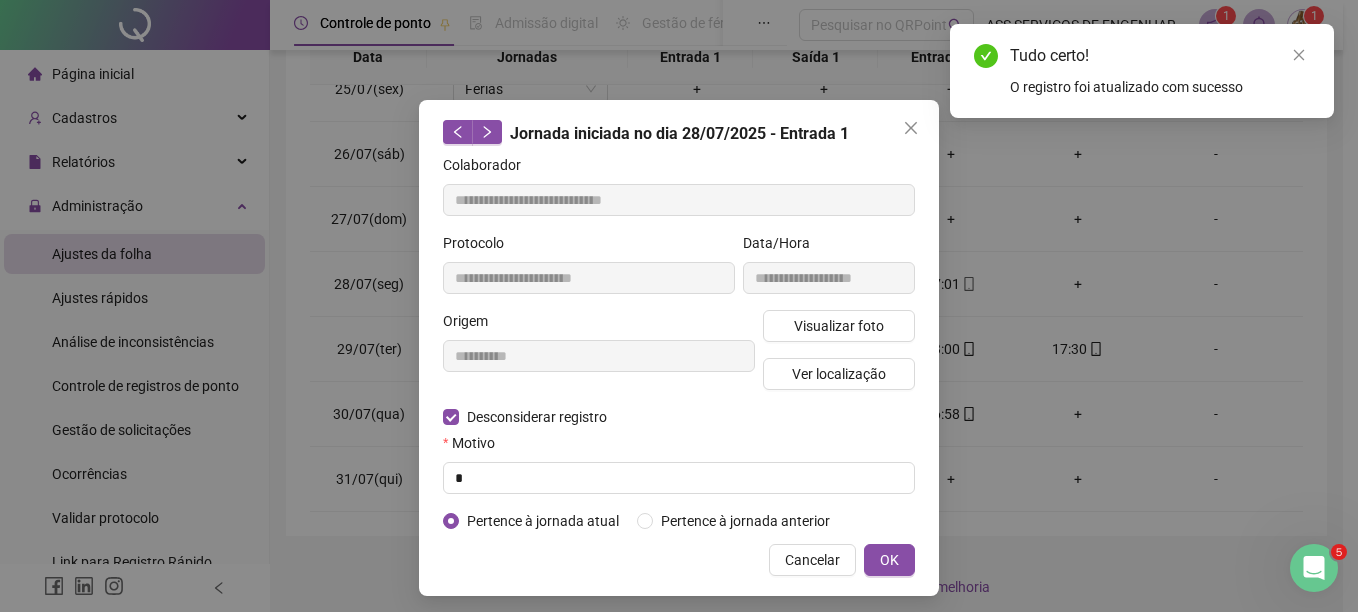 type on "**********" 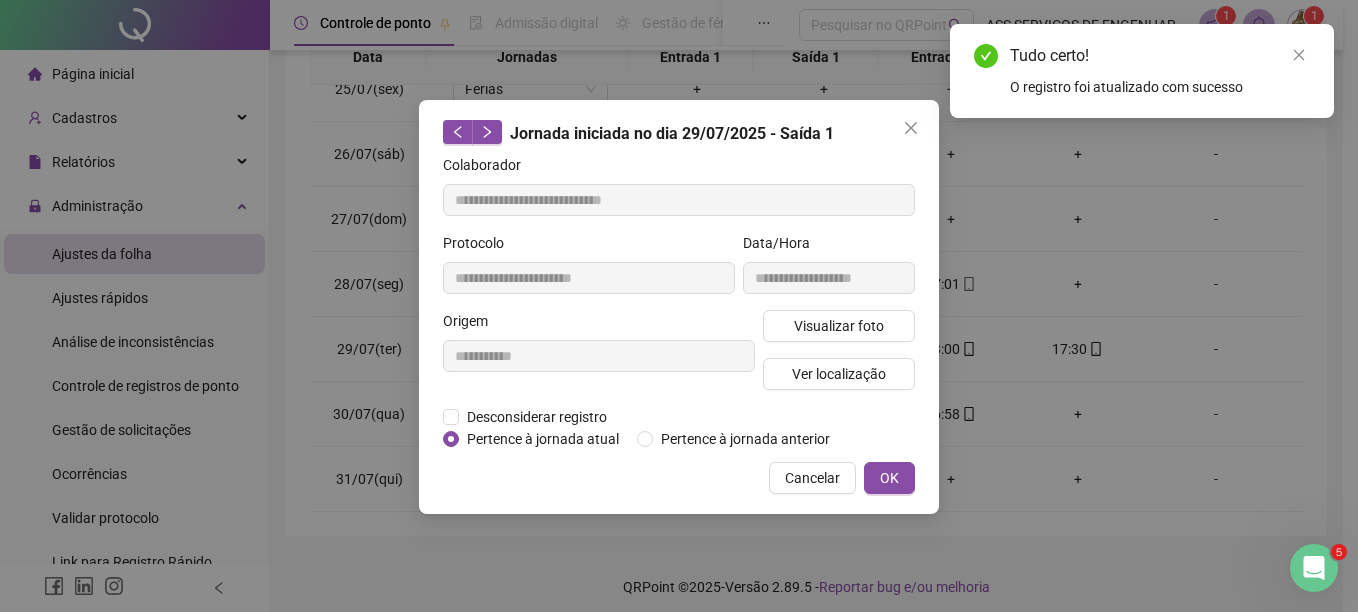 click on "Pertence à jornada atual" at bounding box center [536, 439] 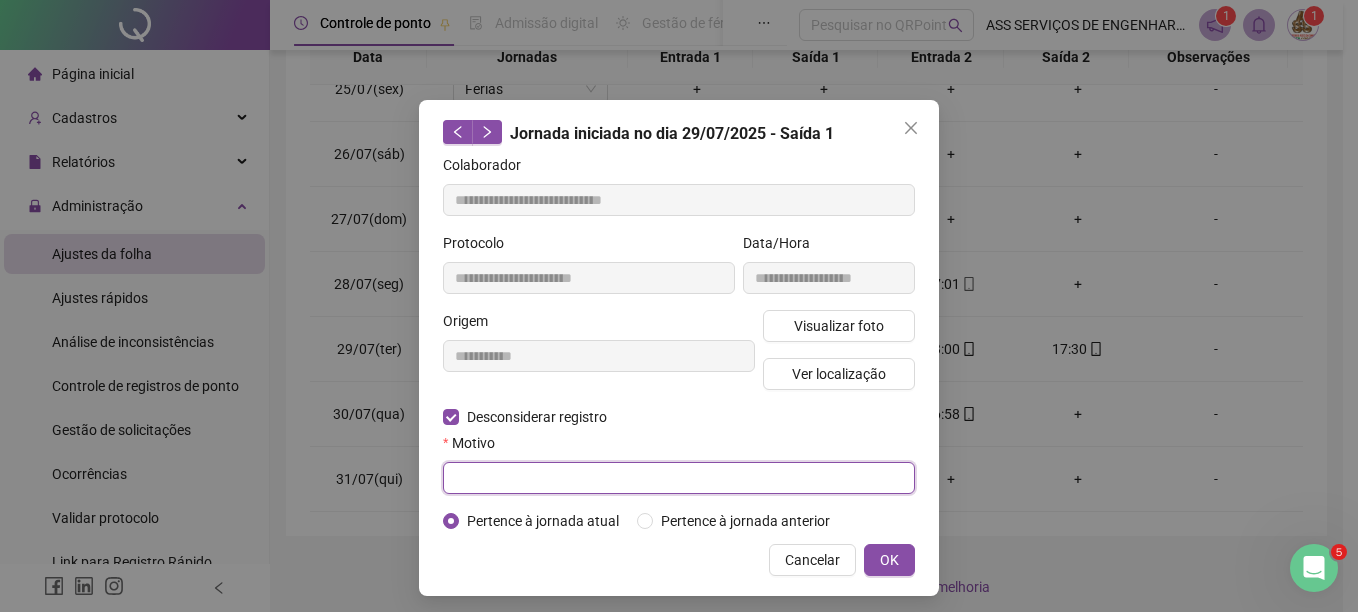 click at bounding box center (679, 478) 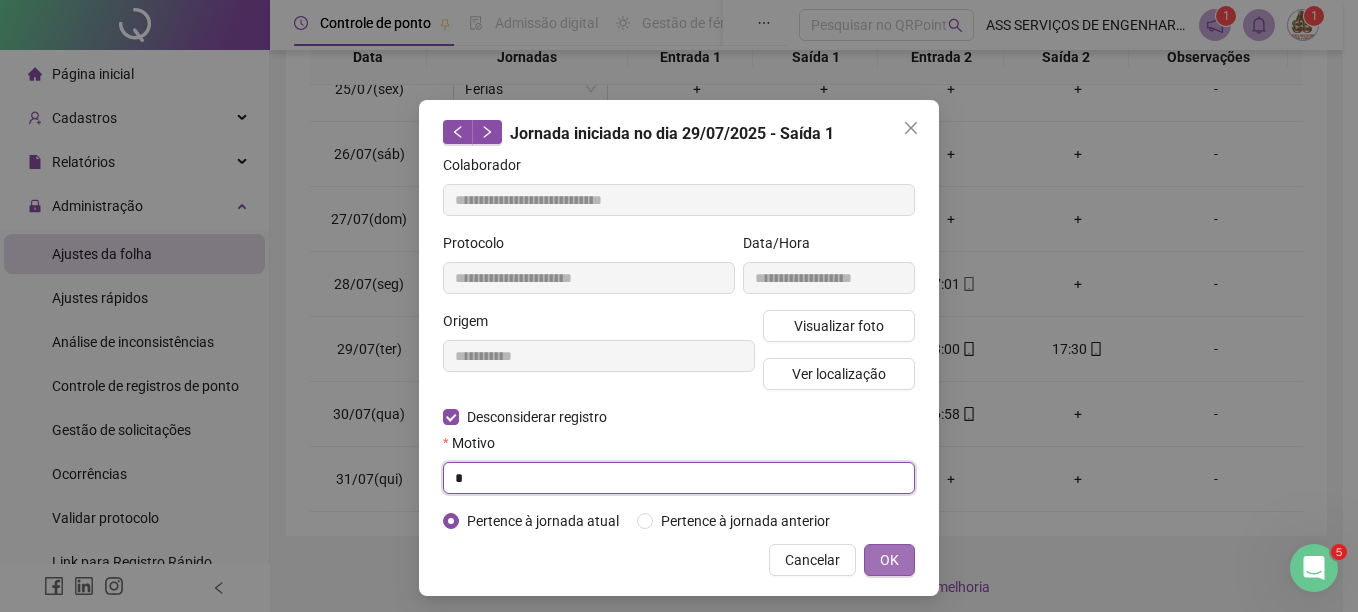 type on "*" 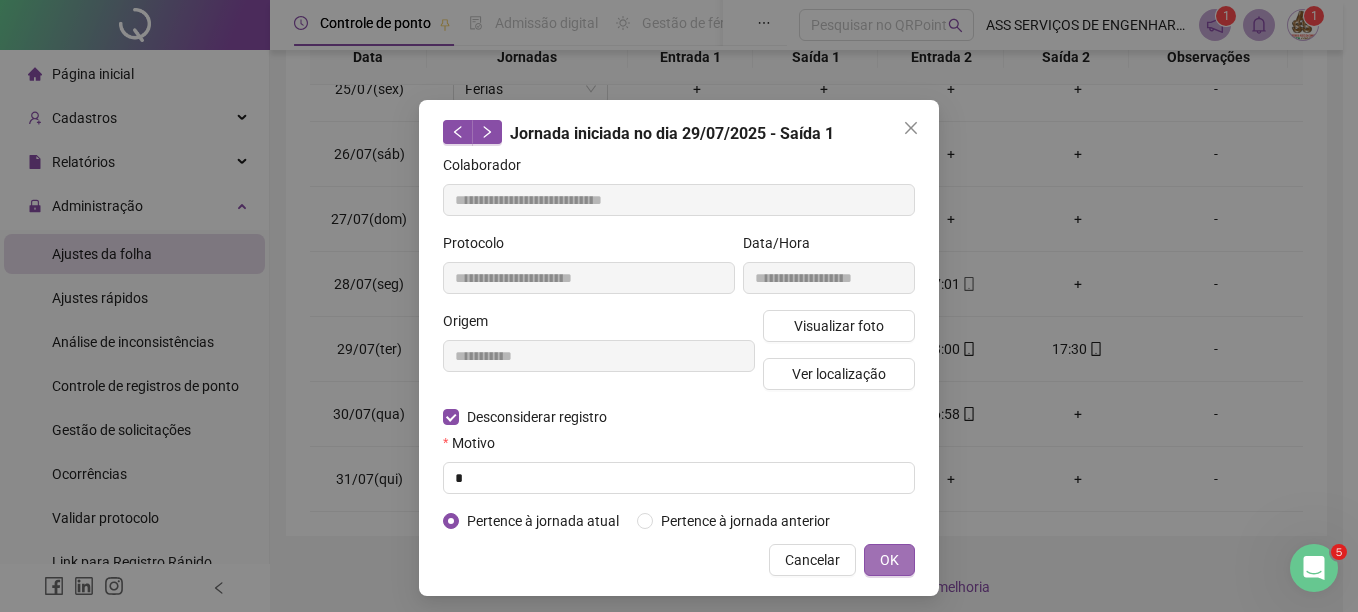 click on "OK" at bounding box center (889, 560) 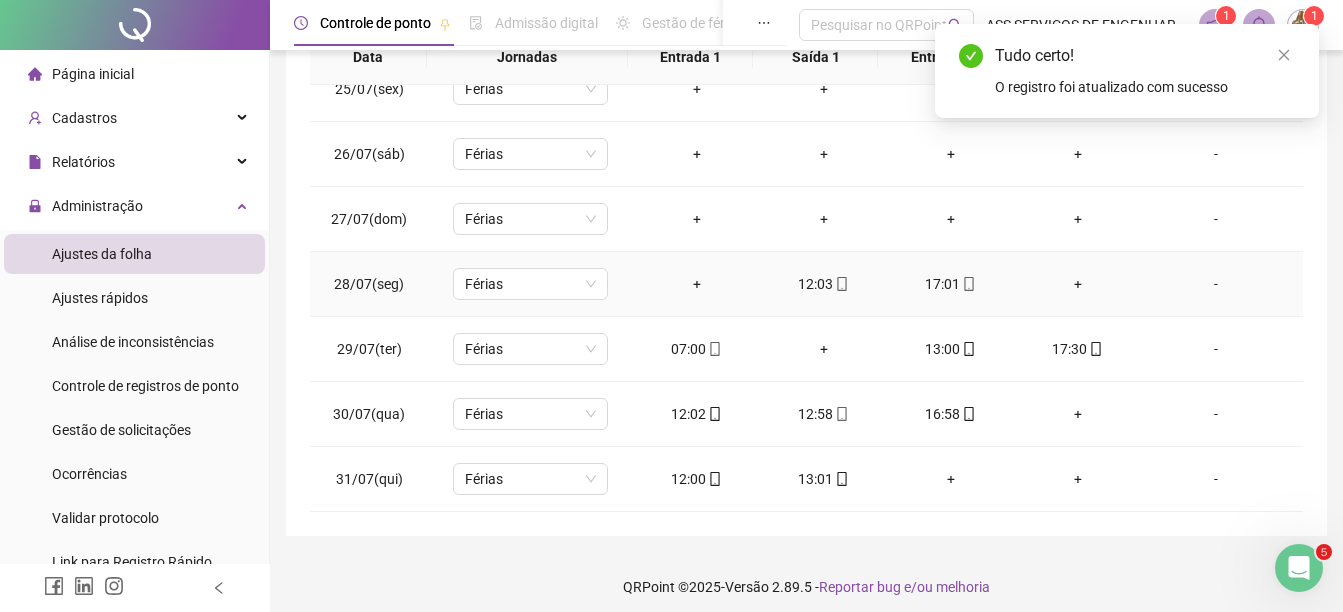 click on "12:03" at bounding box center (823, 284) 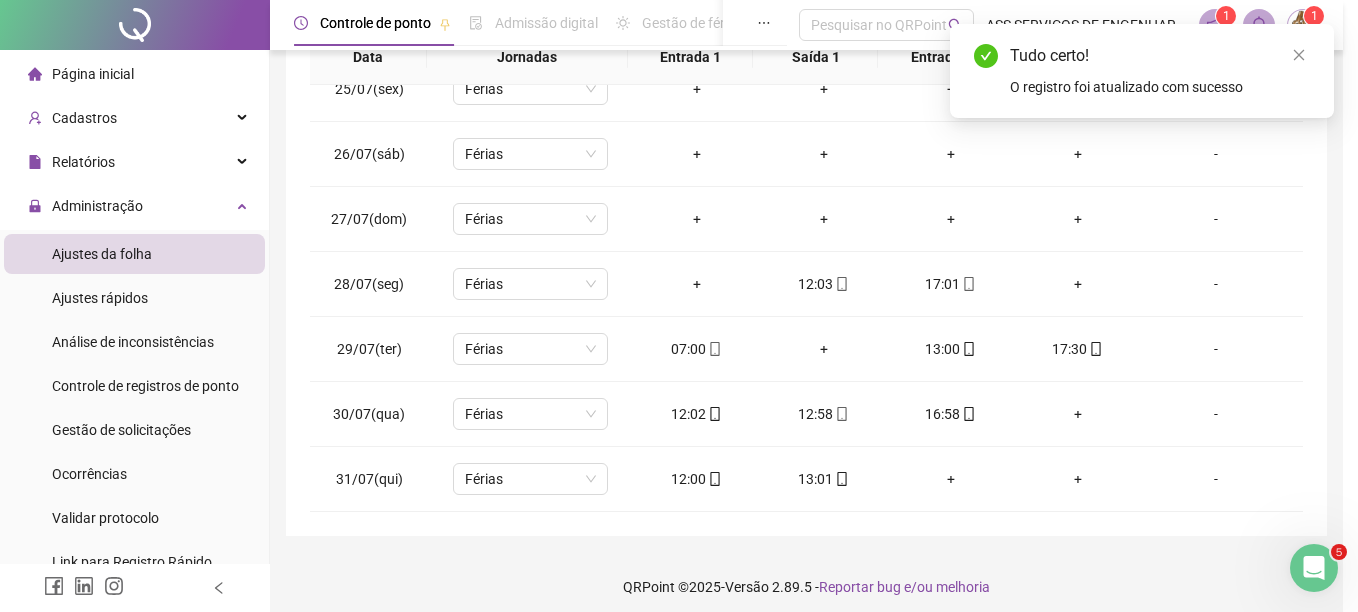 type on "**********" 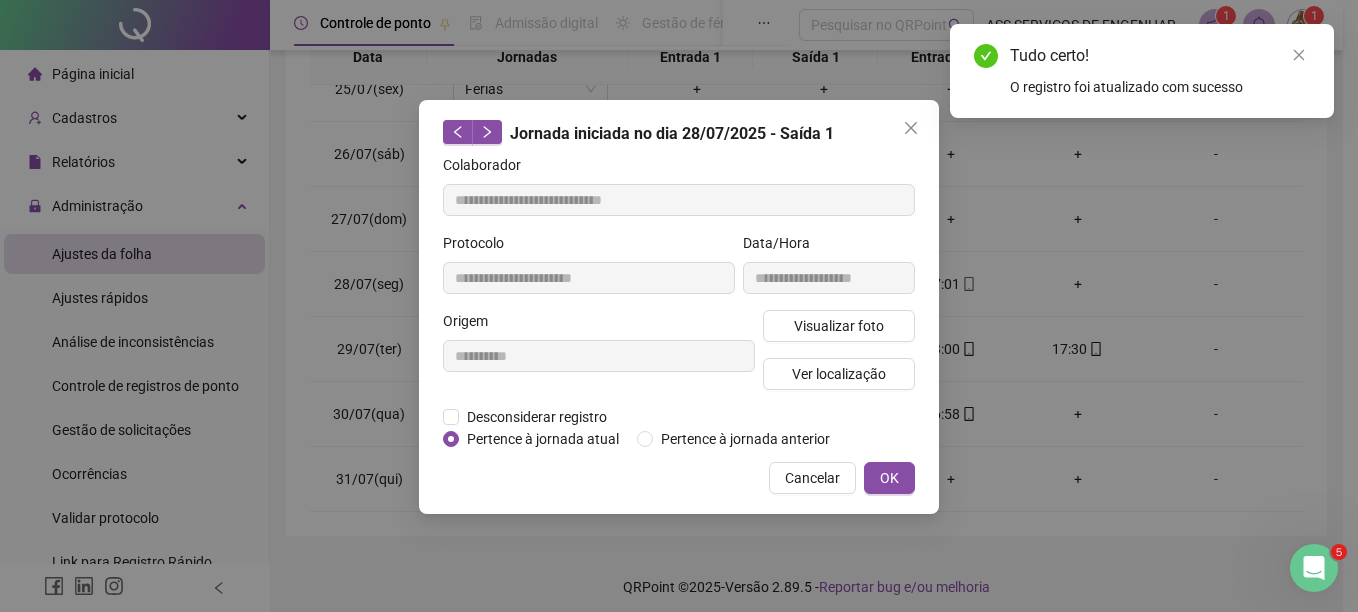 click on "Pertence à jornada atual" at bounding box center [536, 439] 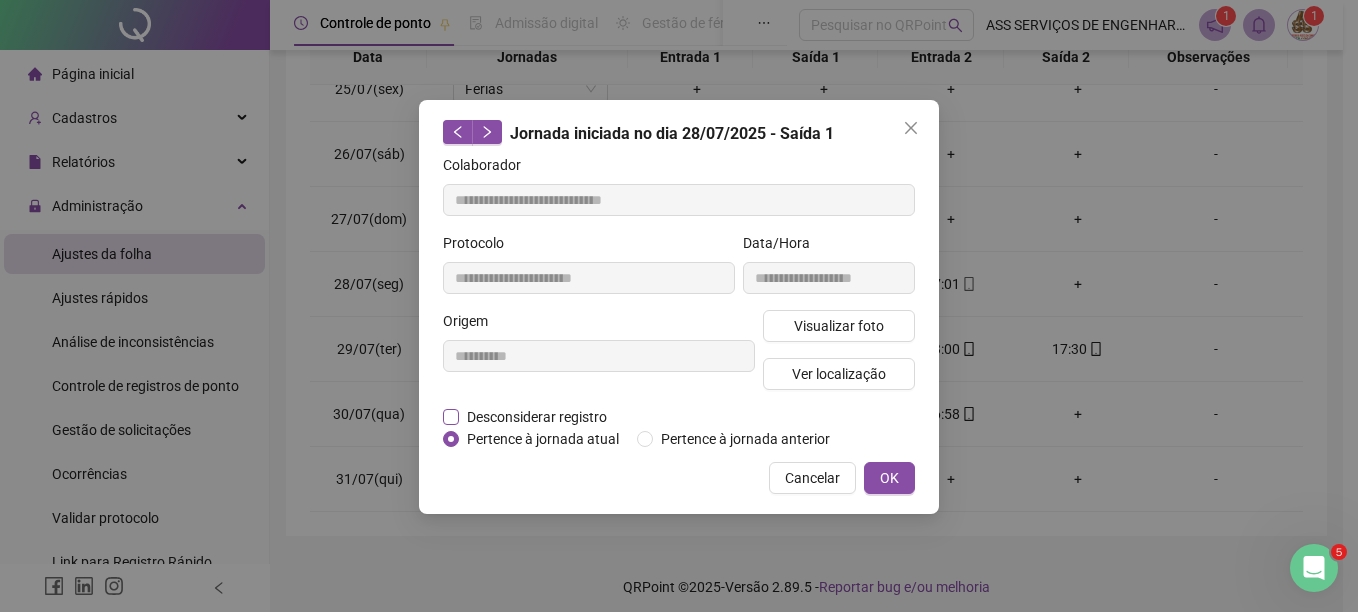 click on "Desconsiderar registro" at bounding box center [536, 417] 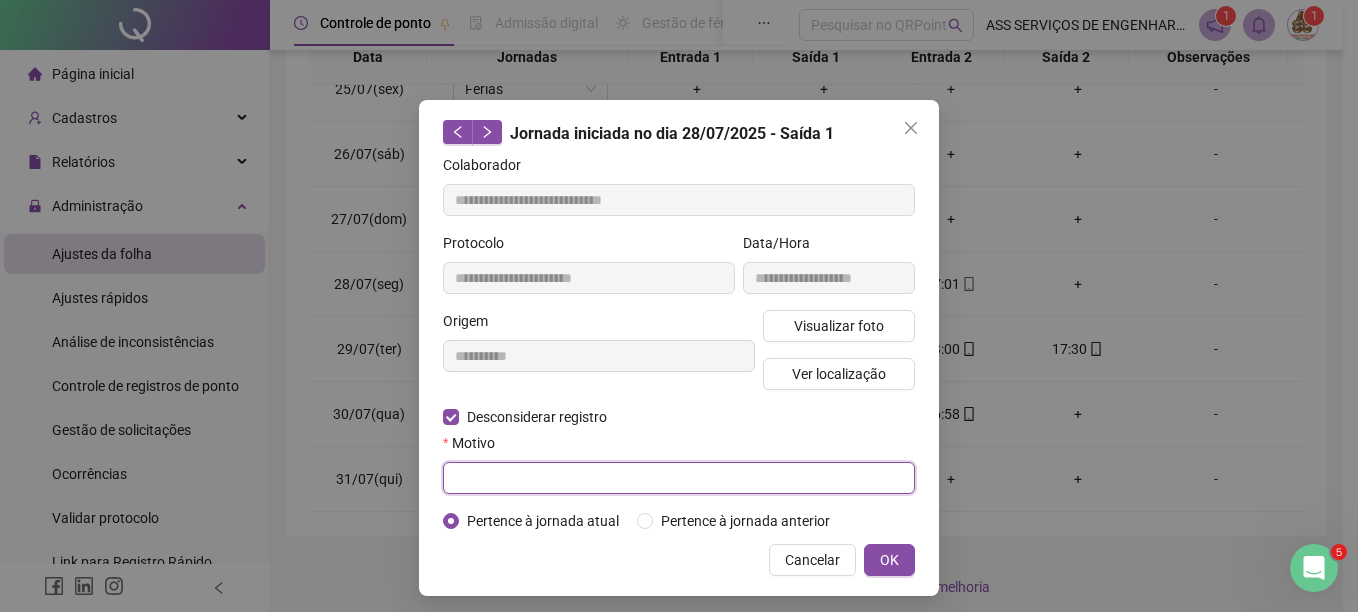 click at bounding box center (679, 478) 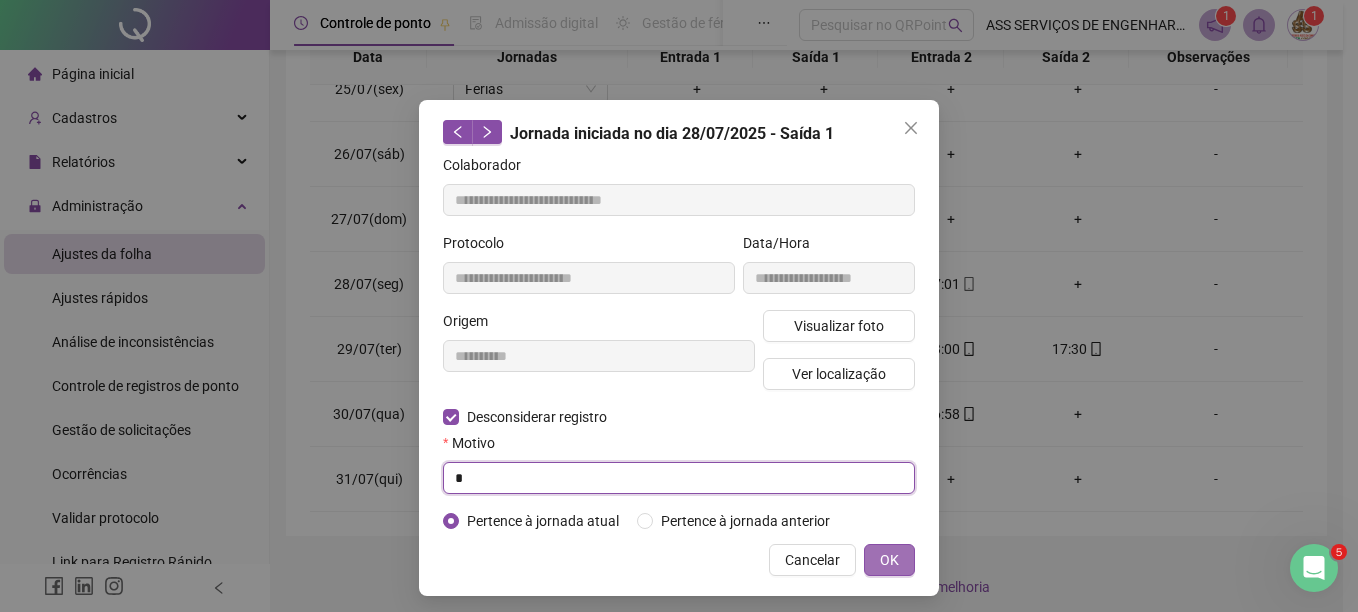 type on "*" 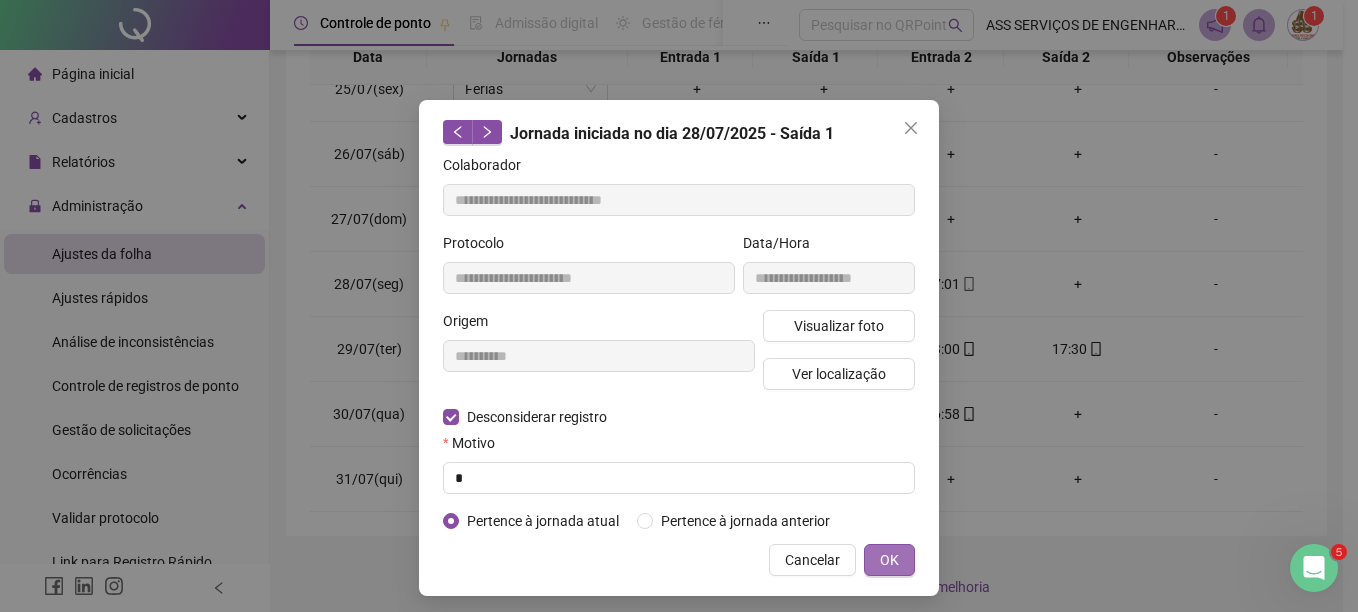 click on "OK" at bounding box center (889, 560) 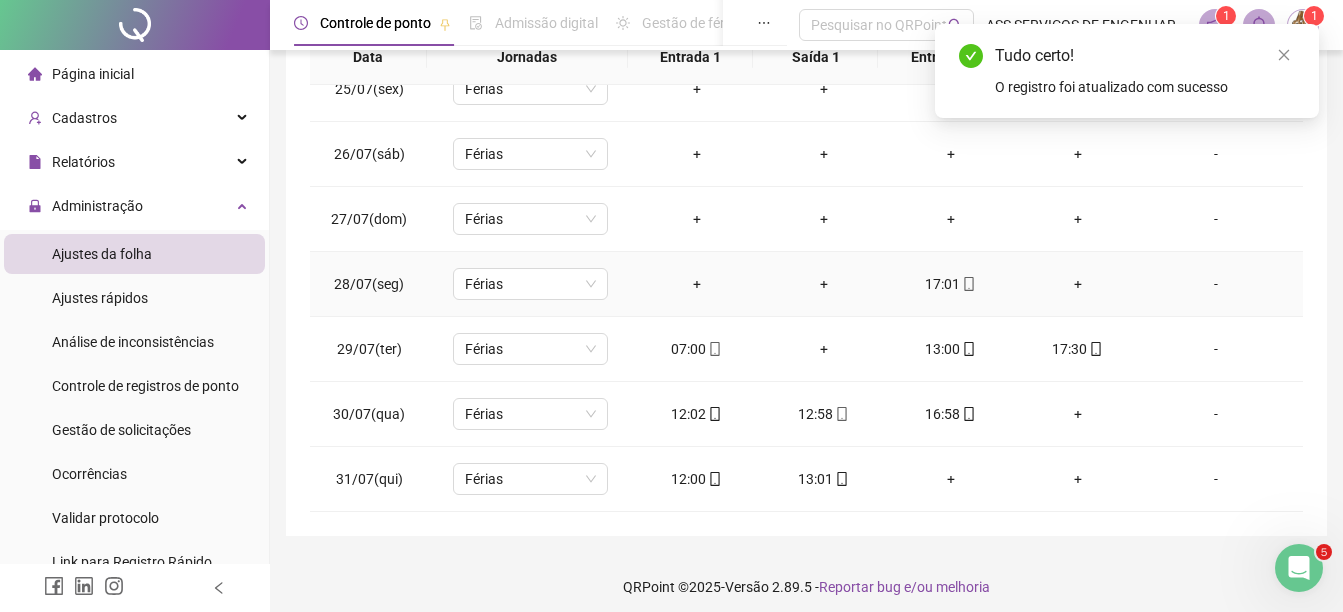 click on "17:01" at bounding box center [950, 284] 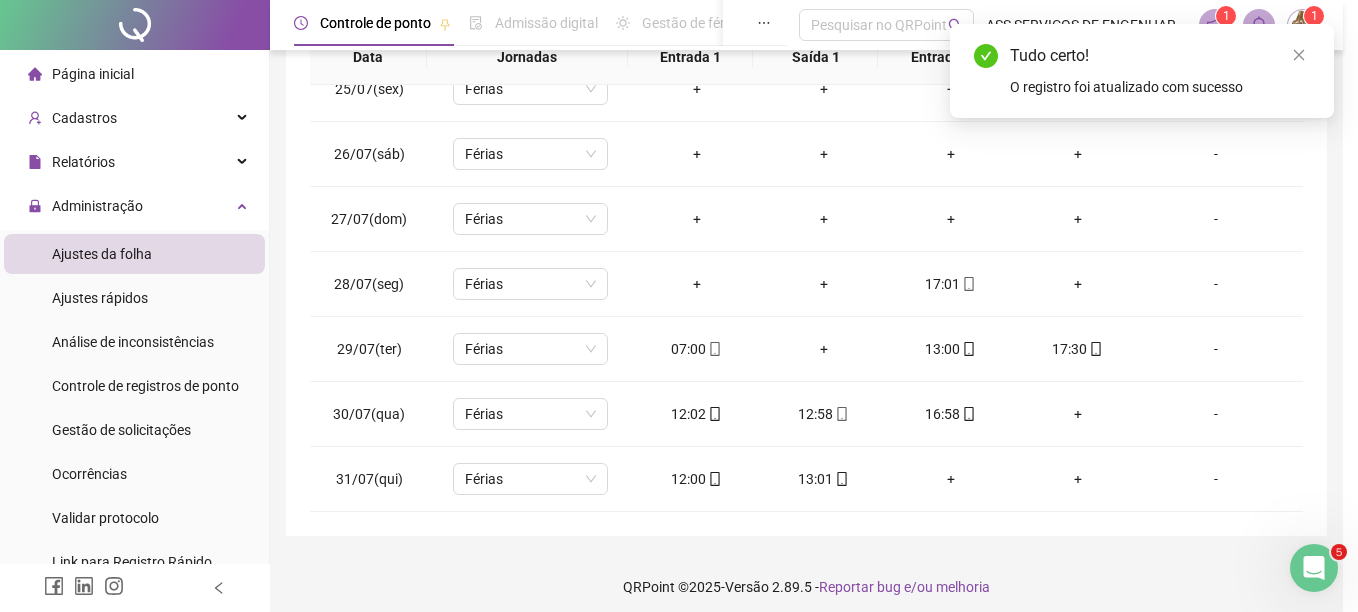 type on "**********" 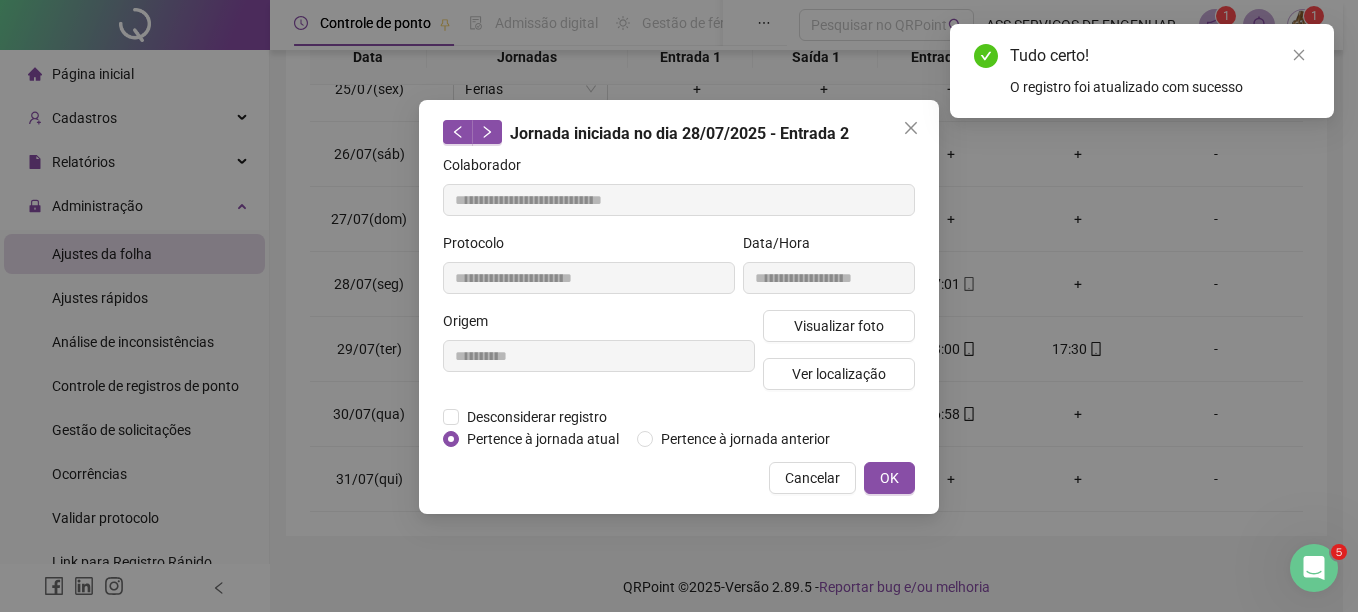 click on "Pertence à jornada atual" at bounding box center (536, 439) 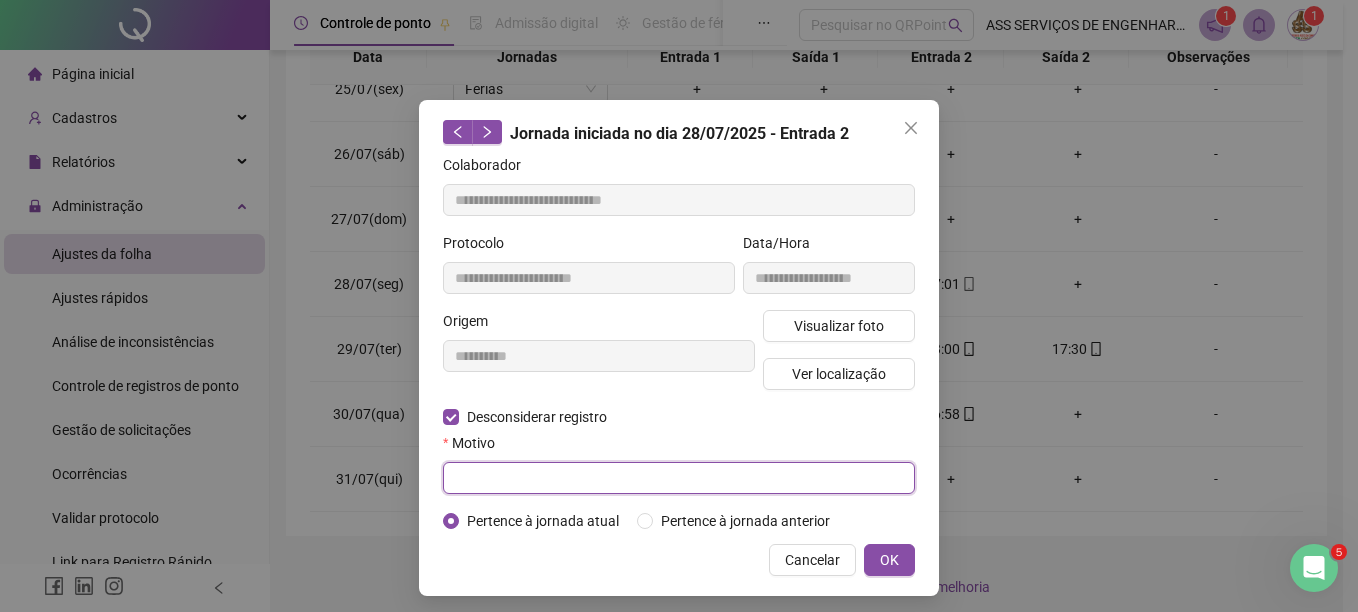 click at bounding box center [679, 478] 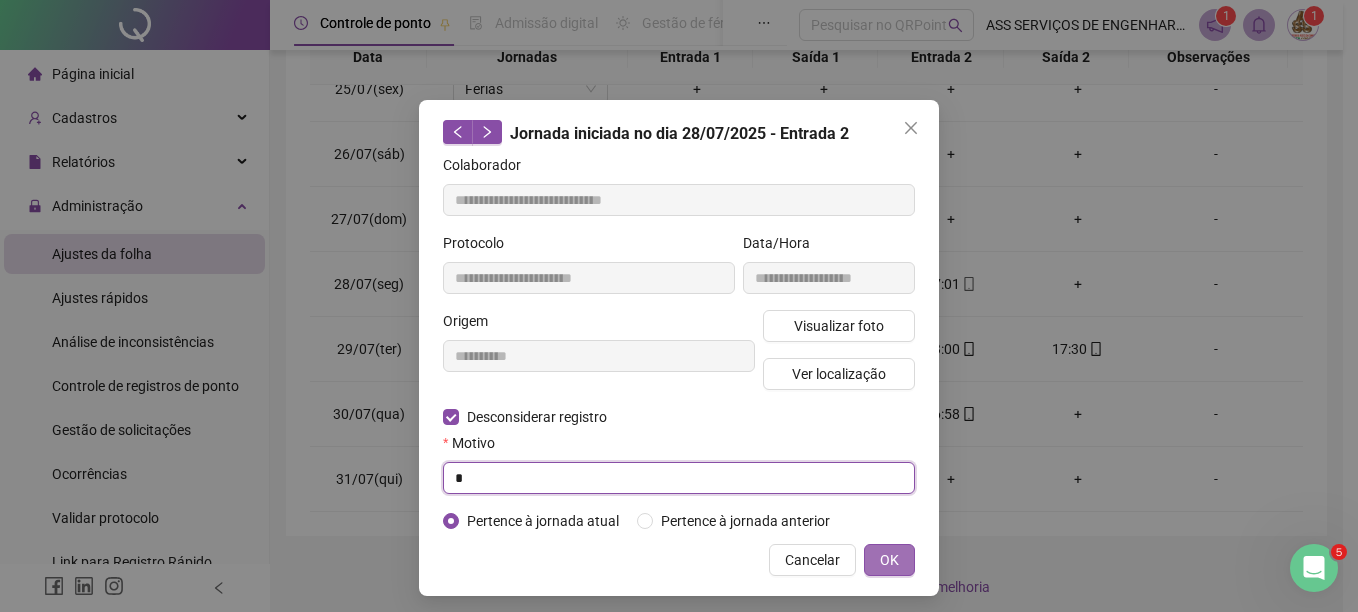 type on "*" 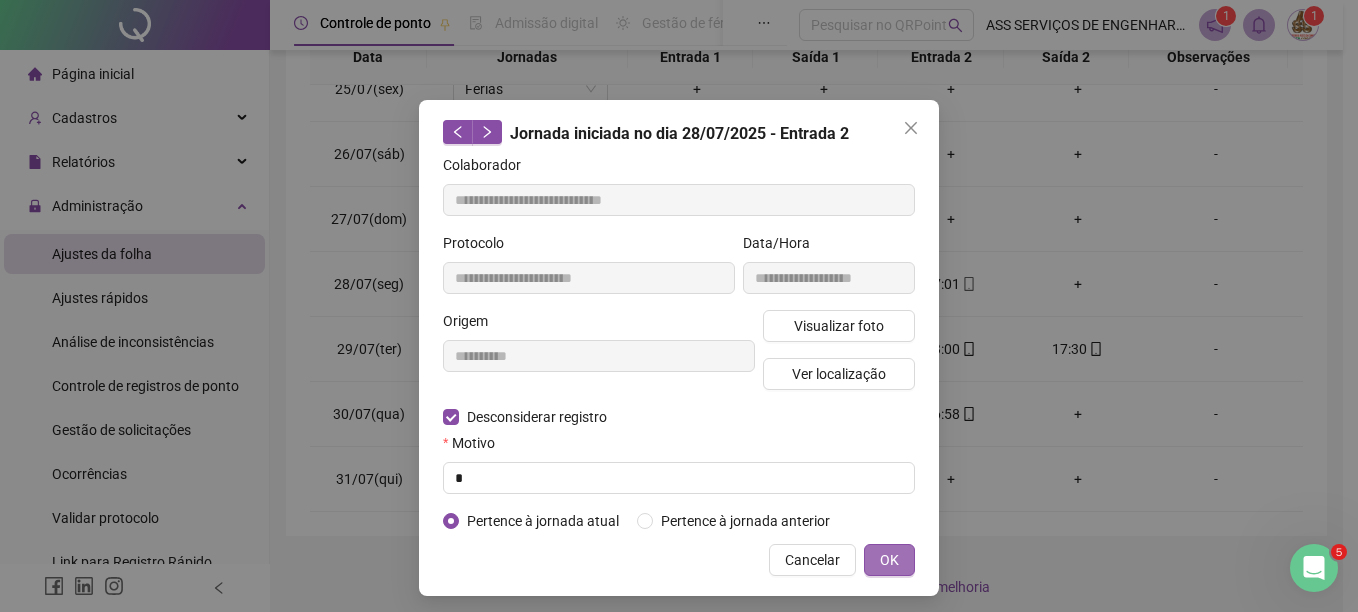 click on "OK" at bounding box center [889, 560] 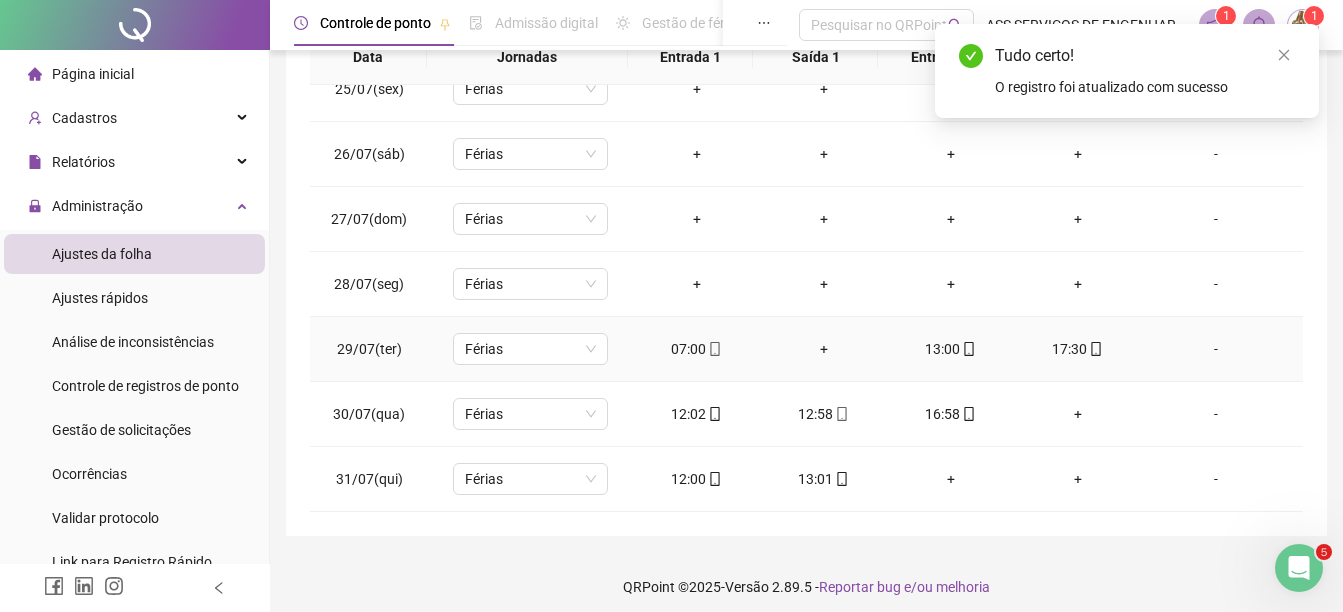 click on "07:00" at bounding box center (696, 349) 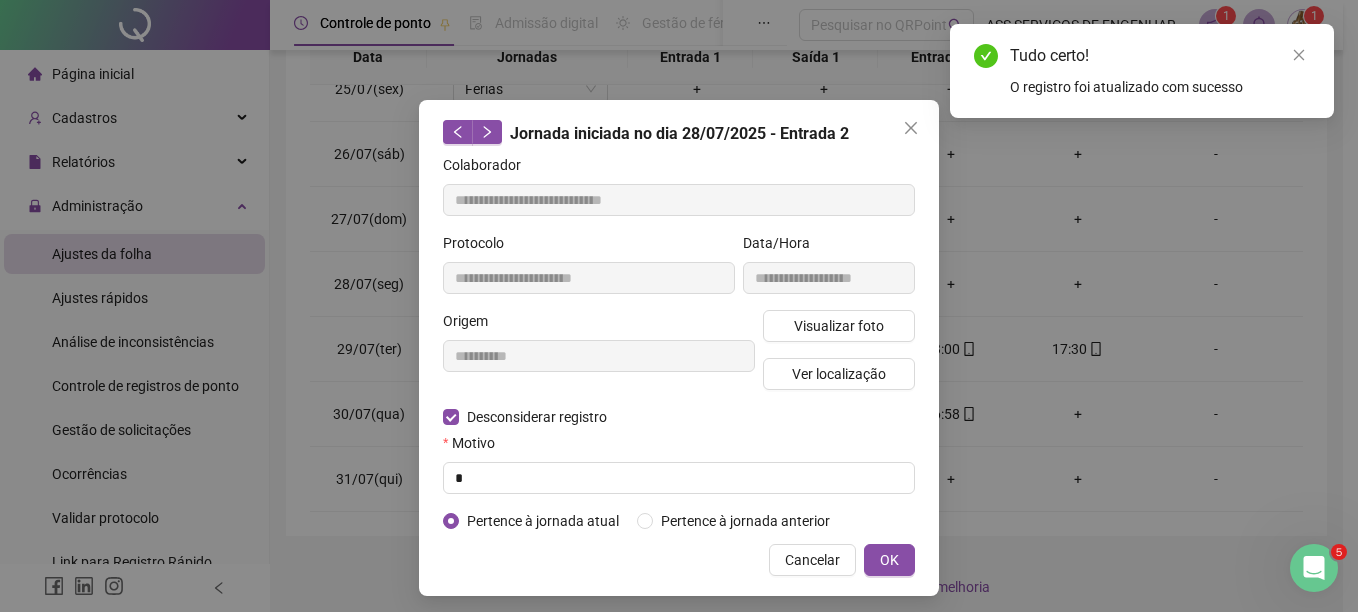type on "**********" 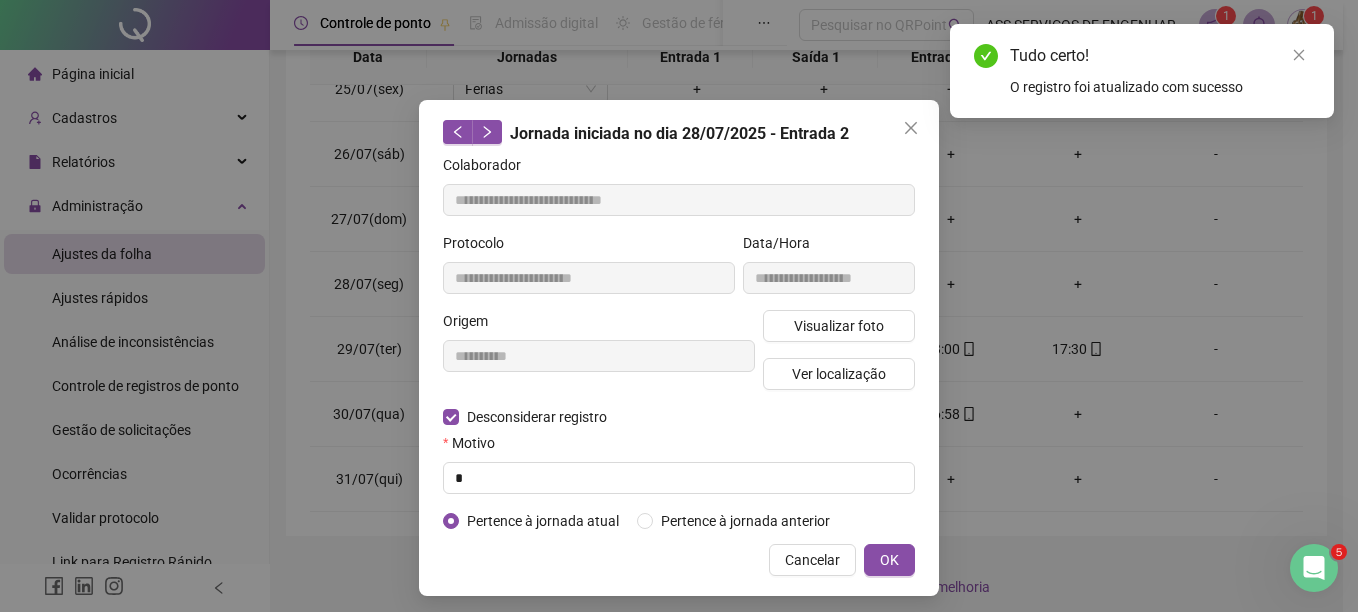 type on "**********" 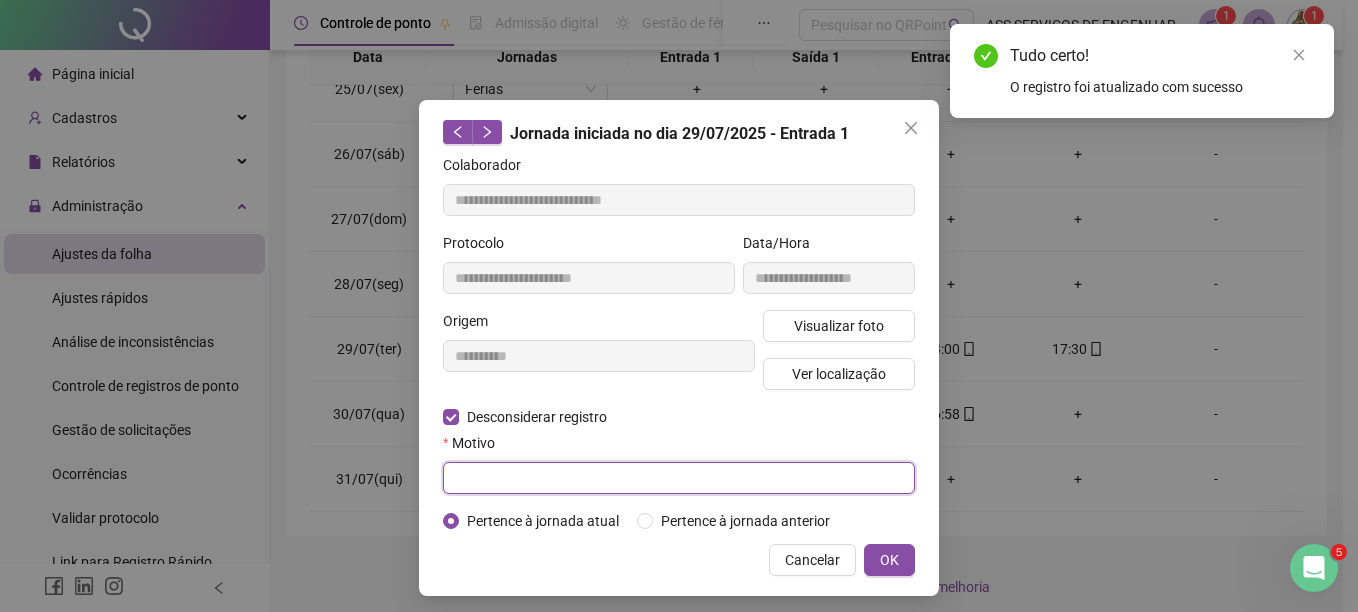 click at bounding box center [679, 478] 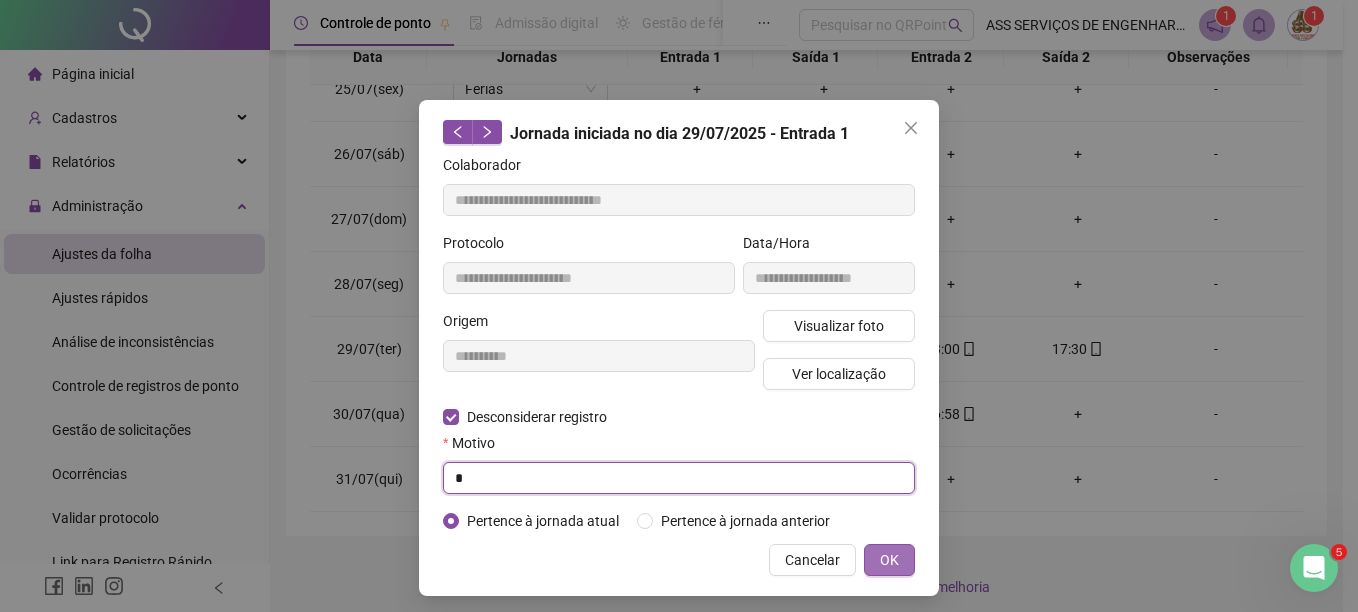 type on "*" 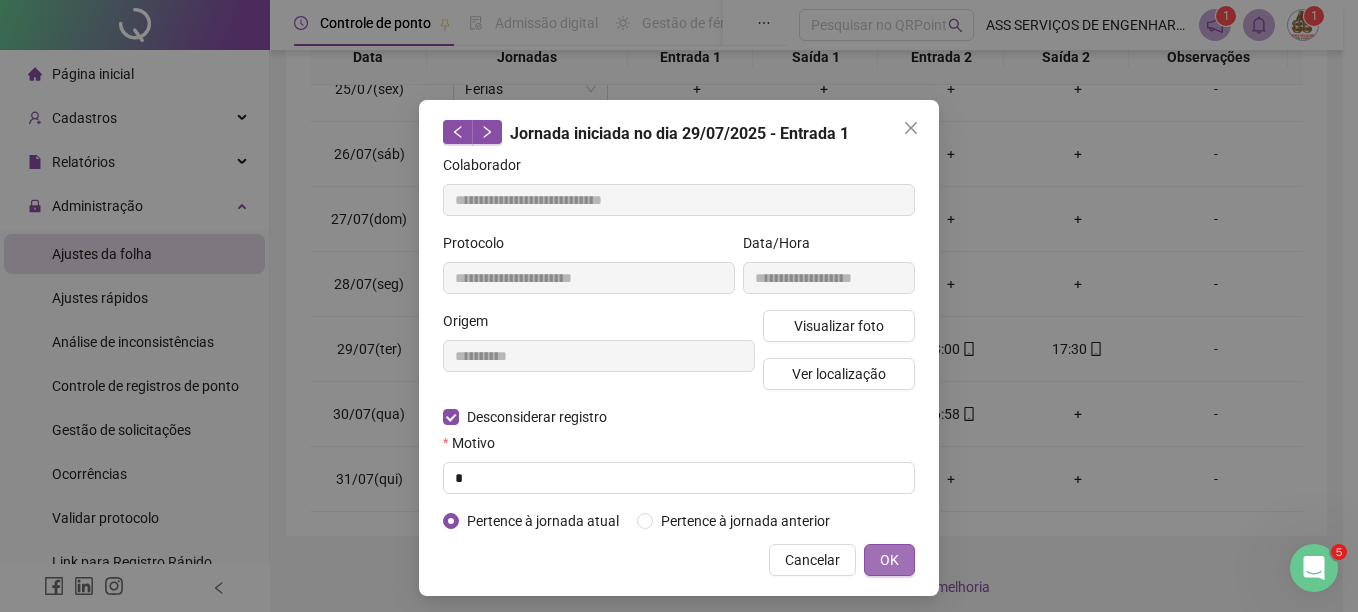 click on "OK" at bounding box center [889, 560] 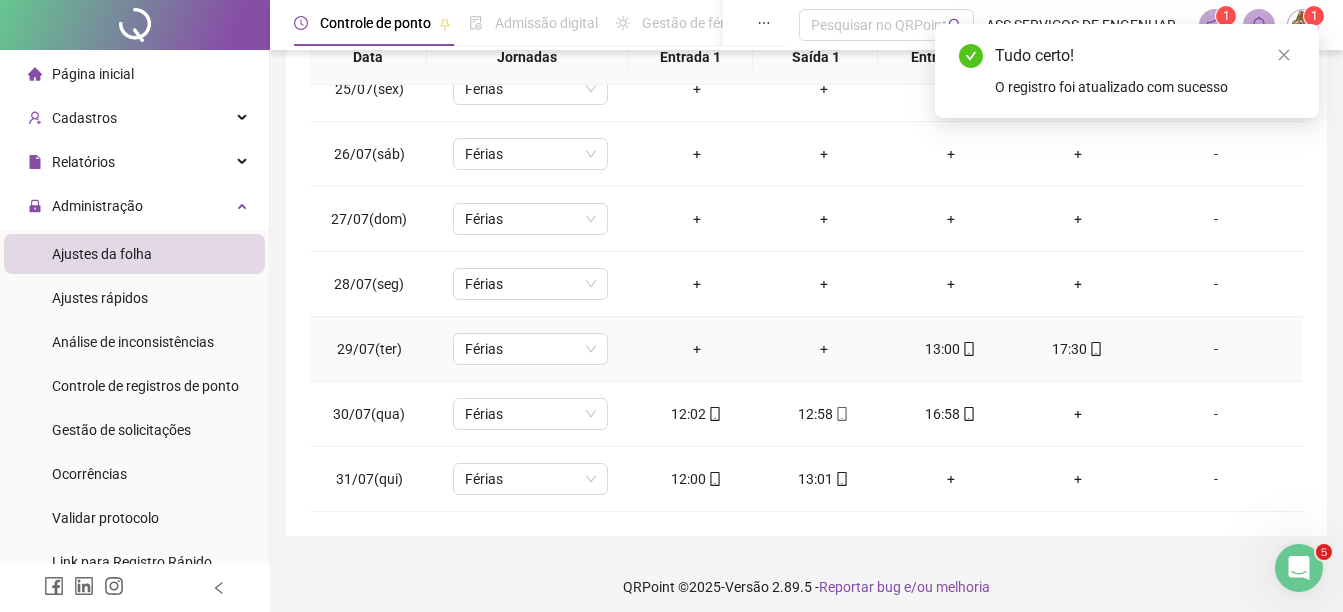 click on "13:00" at bounding box center (950, 349) 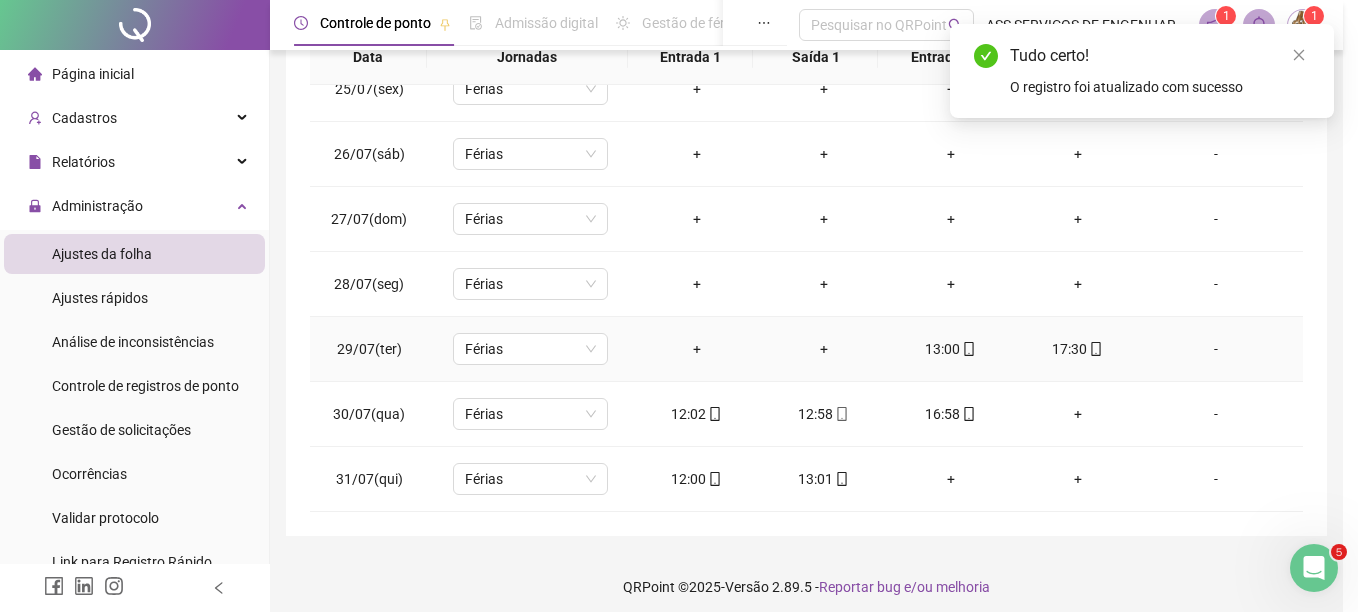 type on "**********" 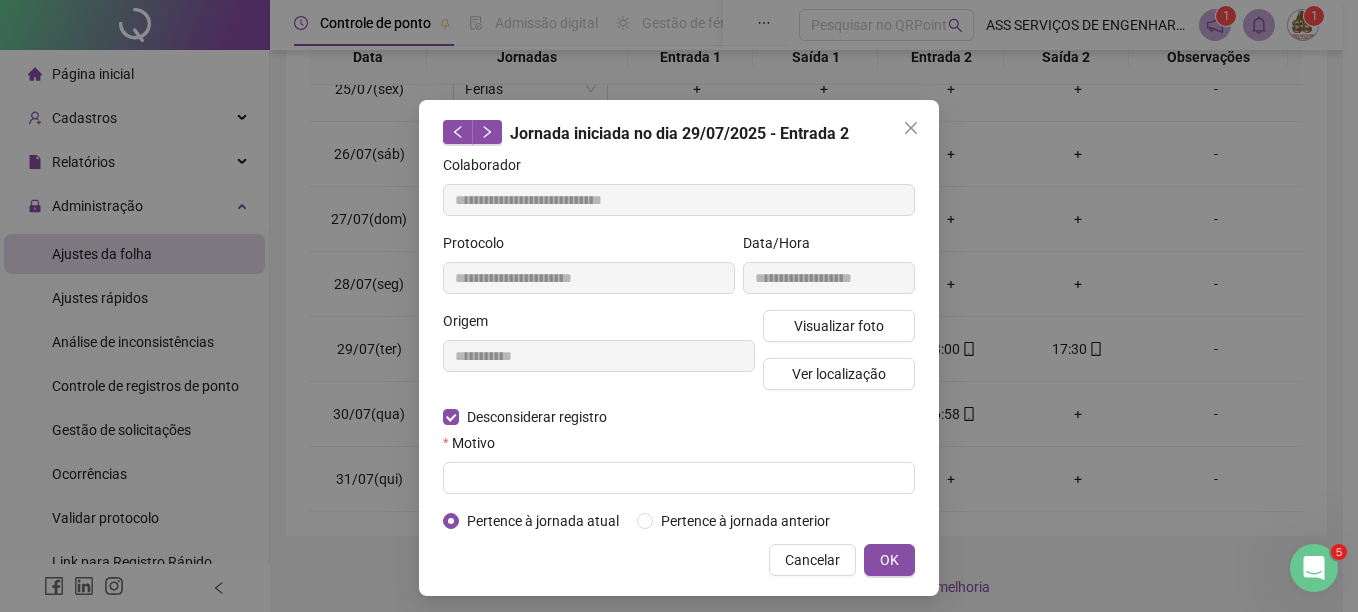 click on "**********" at bounding box center [679, 343] 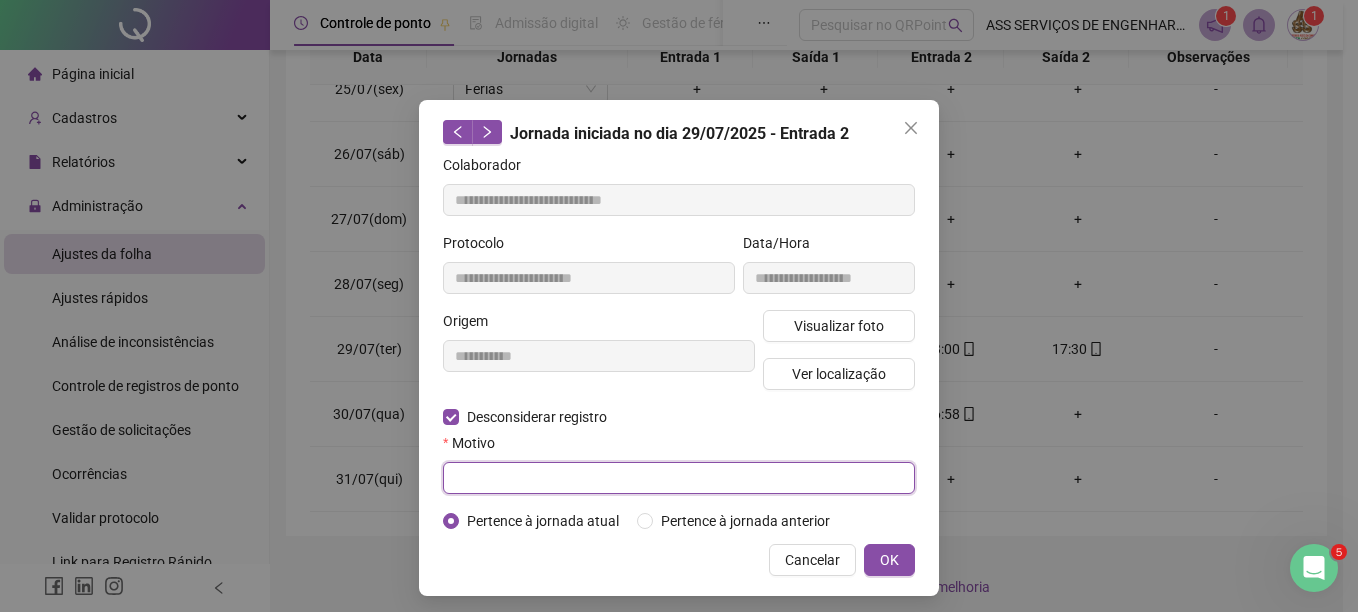 click at bounding box center (679, 478) 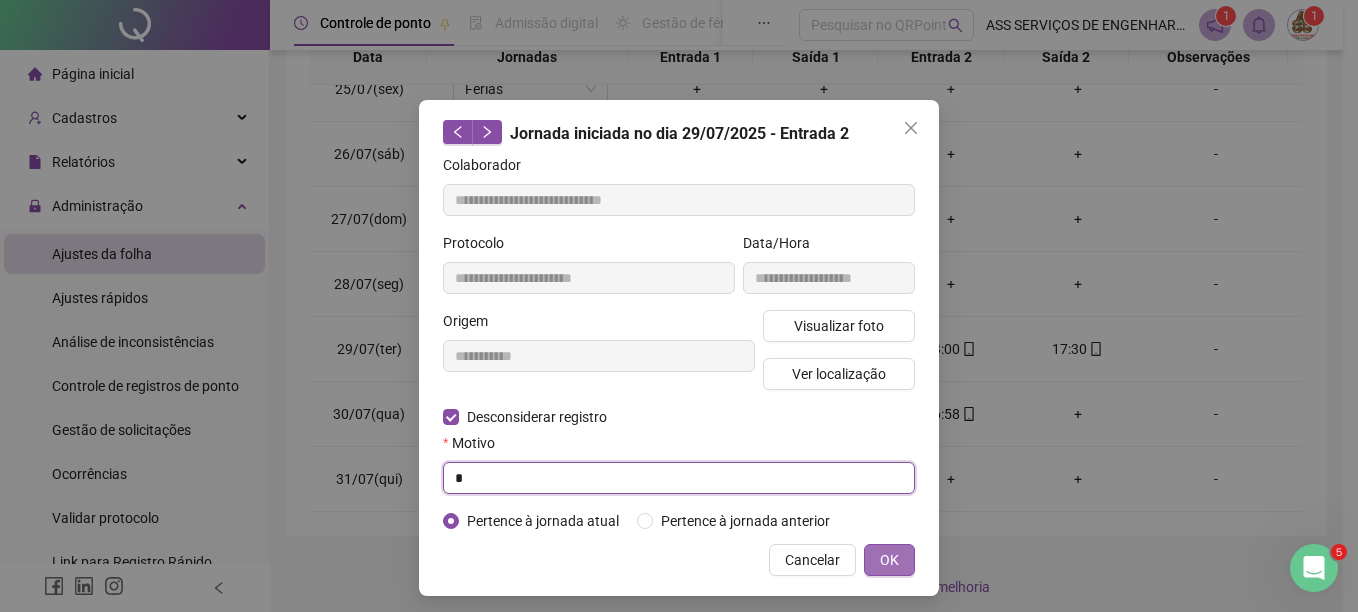 type on "*" 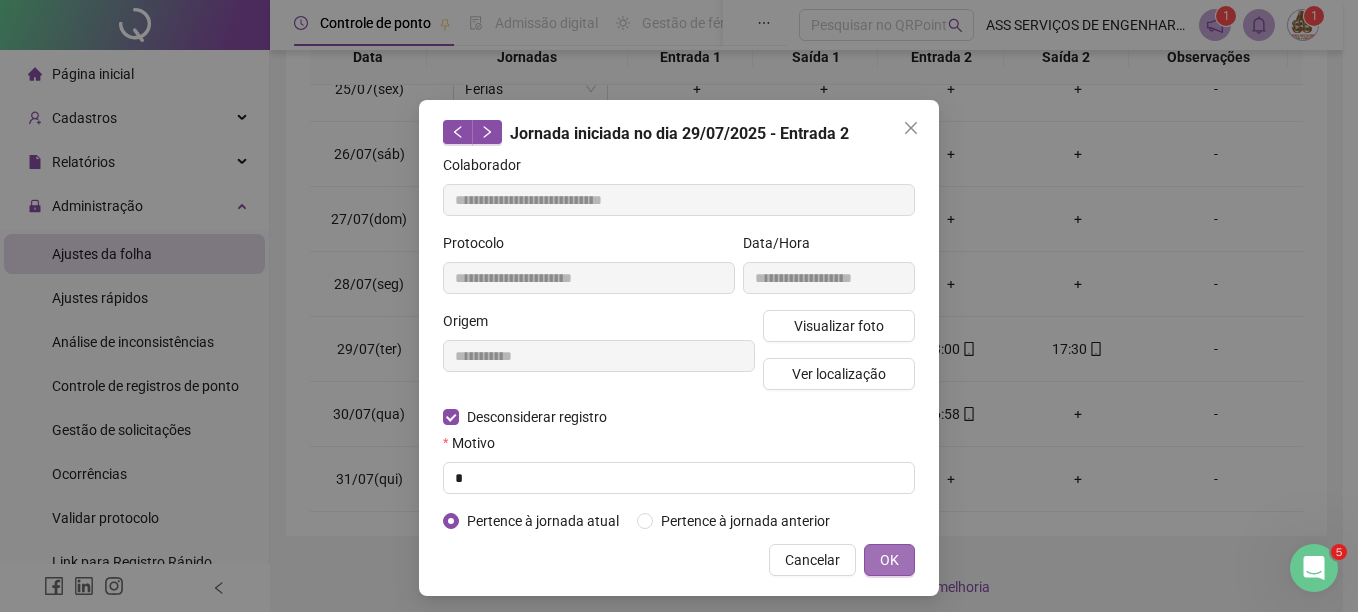 click on "OK" at bounding box center (889, 560) 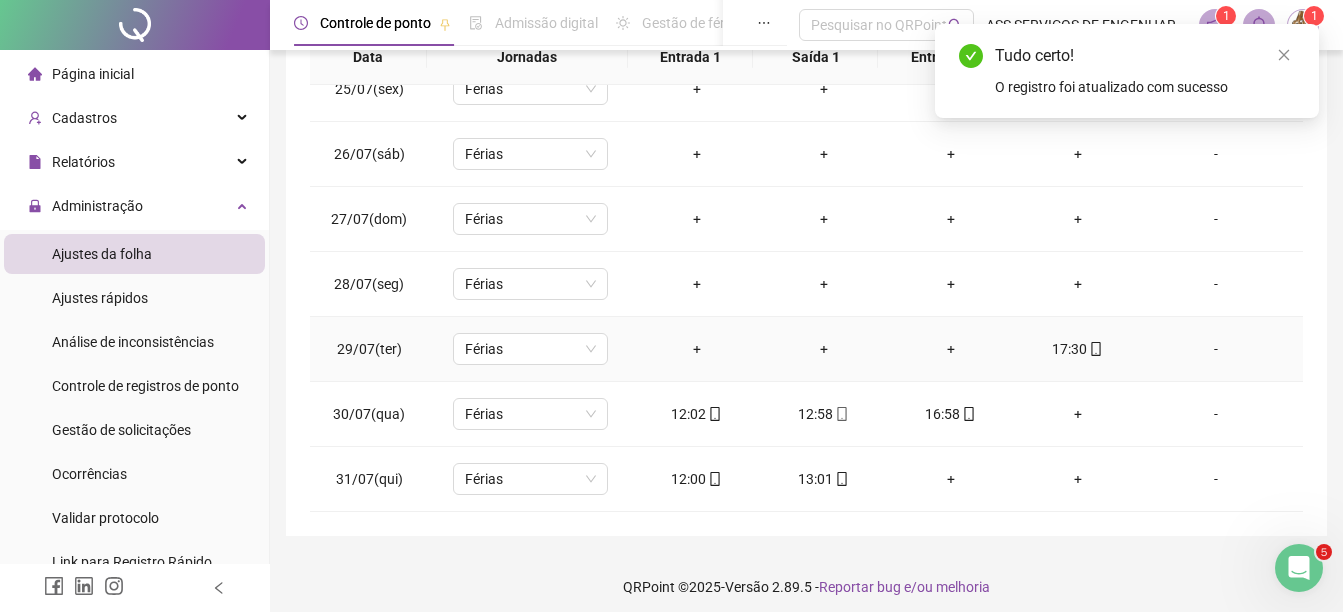 click on "17:30" at bounding box center (1077, 349) 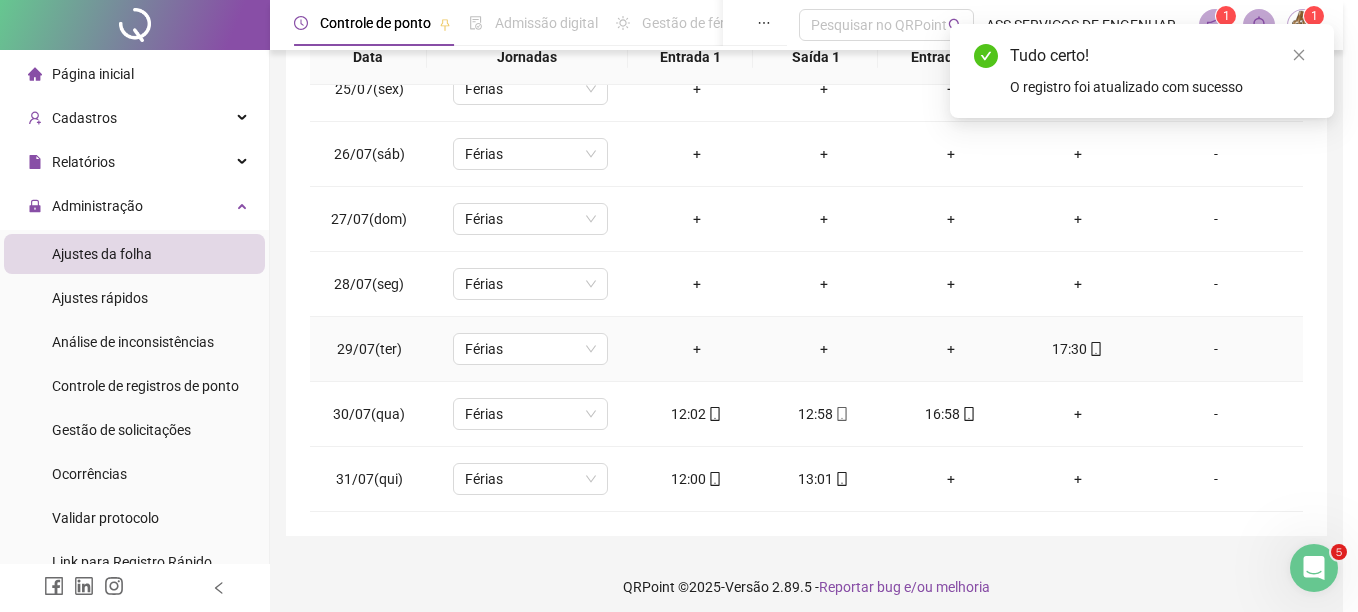 type on "**********" 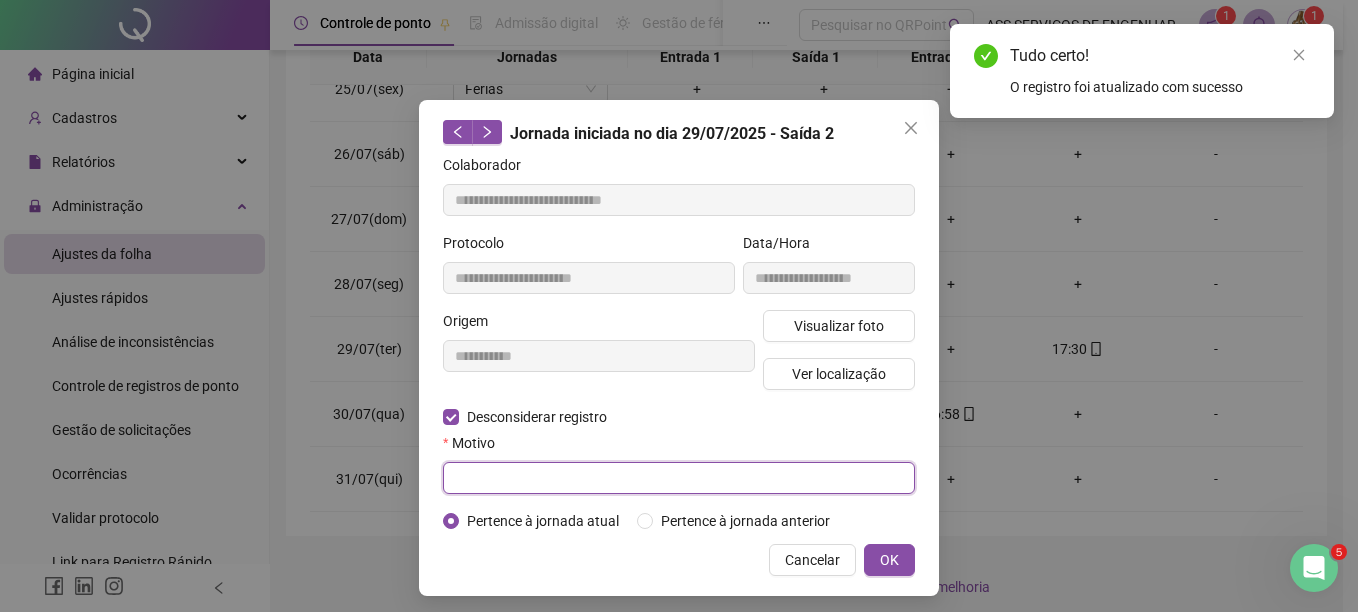 click at bounding box center [679, 478] 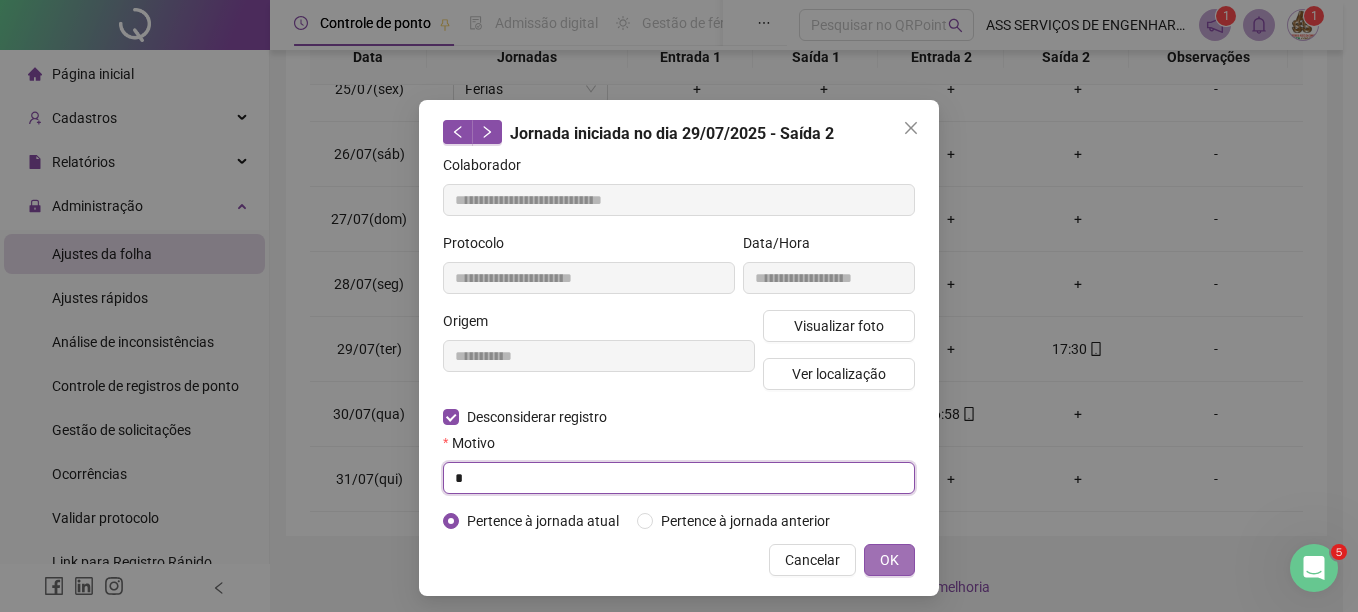 type on "*" 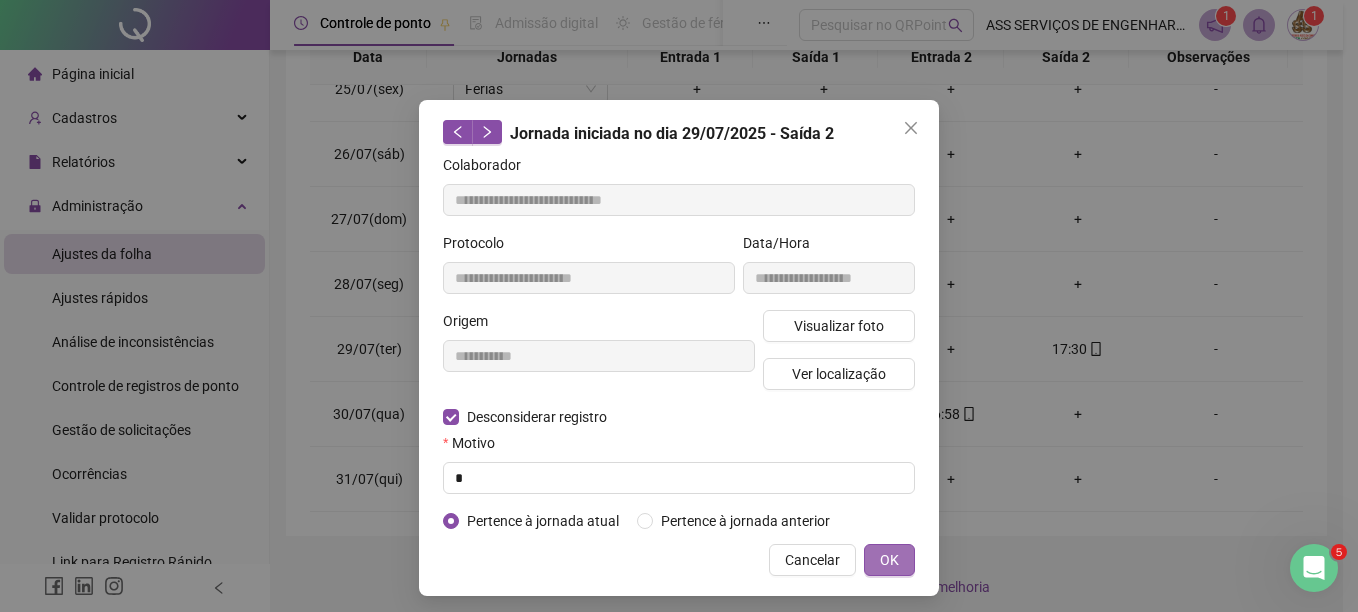 click on "OK" at bounding box center (889, 560) 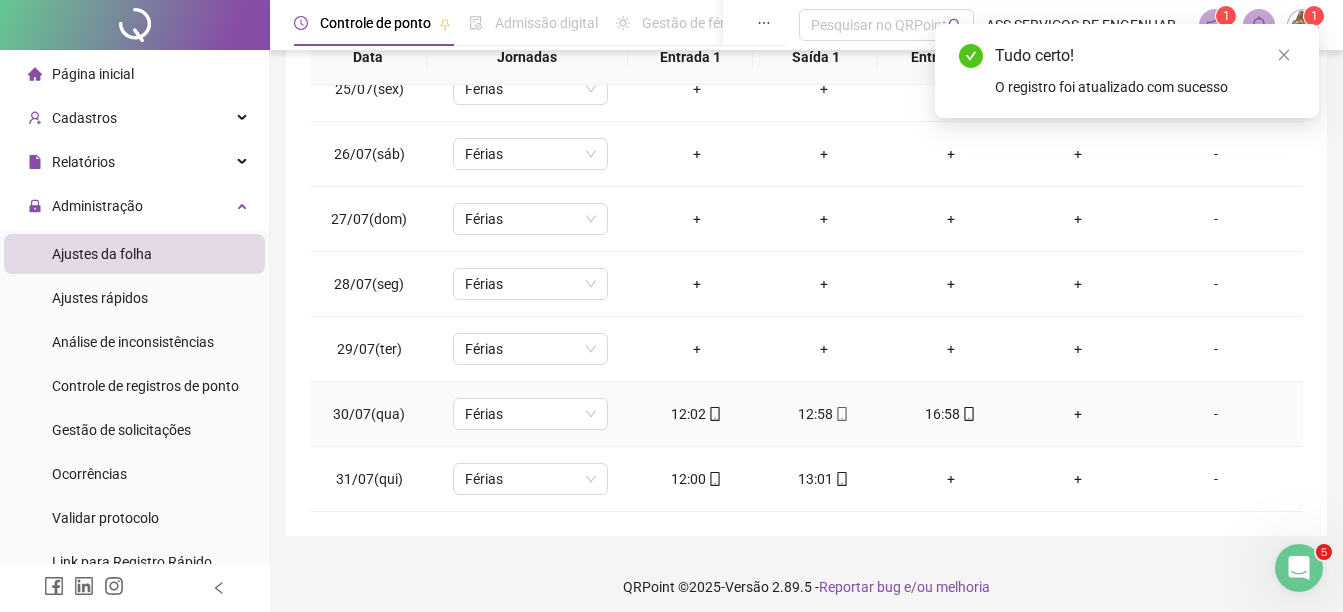 click on "12:02" at bounding box center [696, 414] 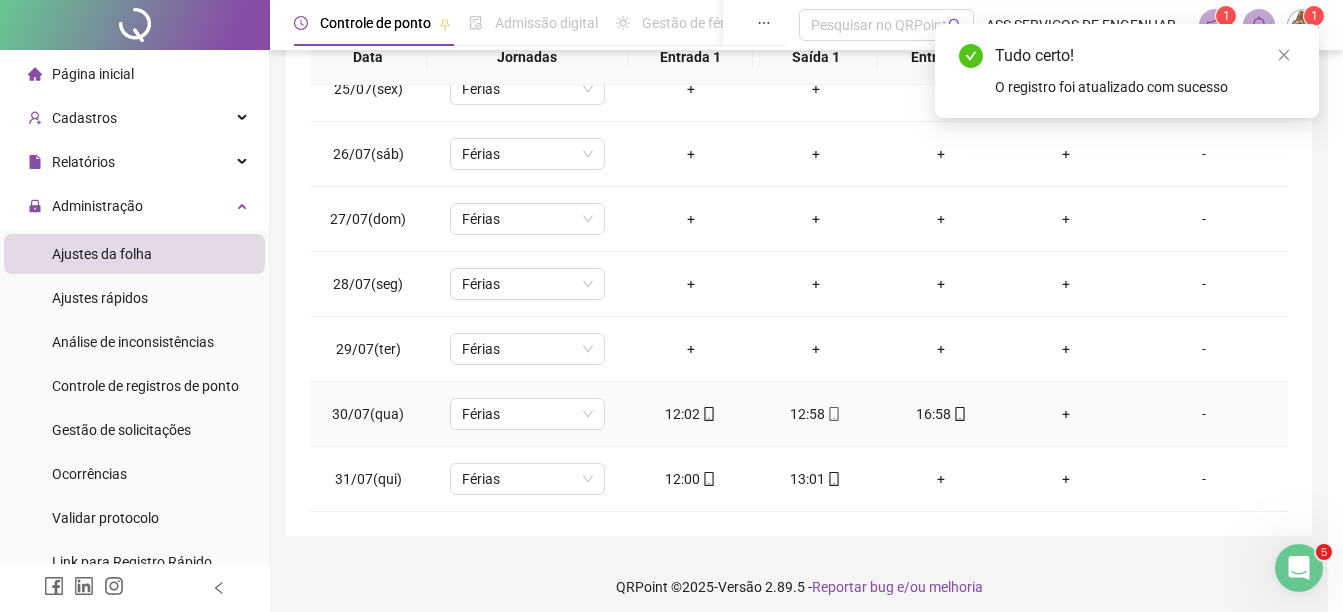 type on "**********" 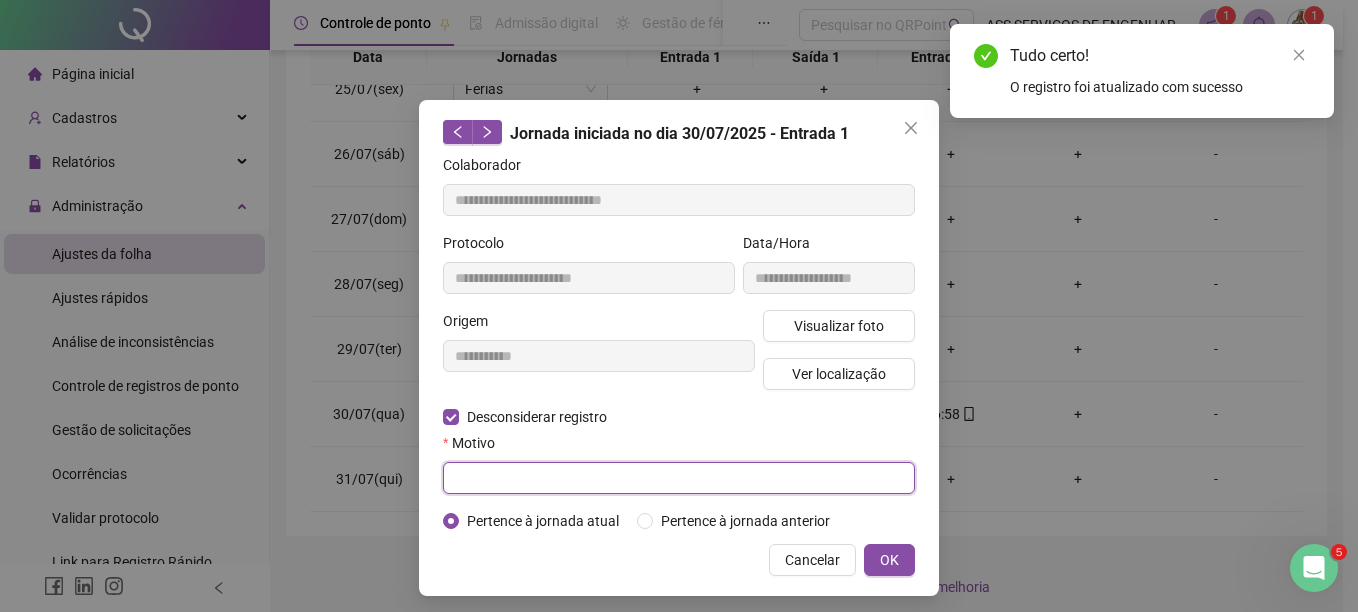 click at bounding box center (679, 478) 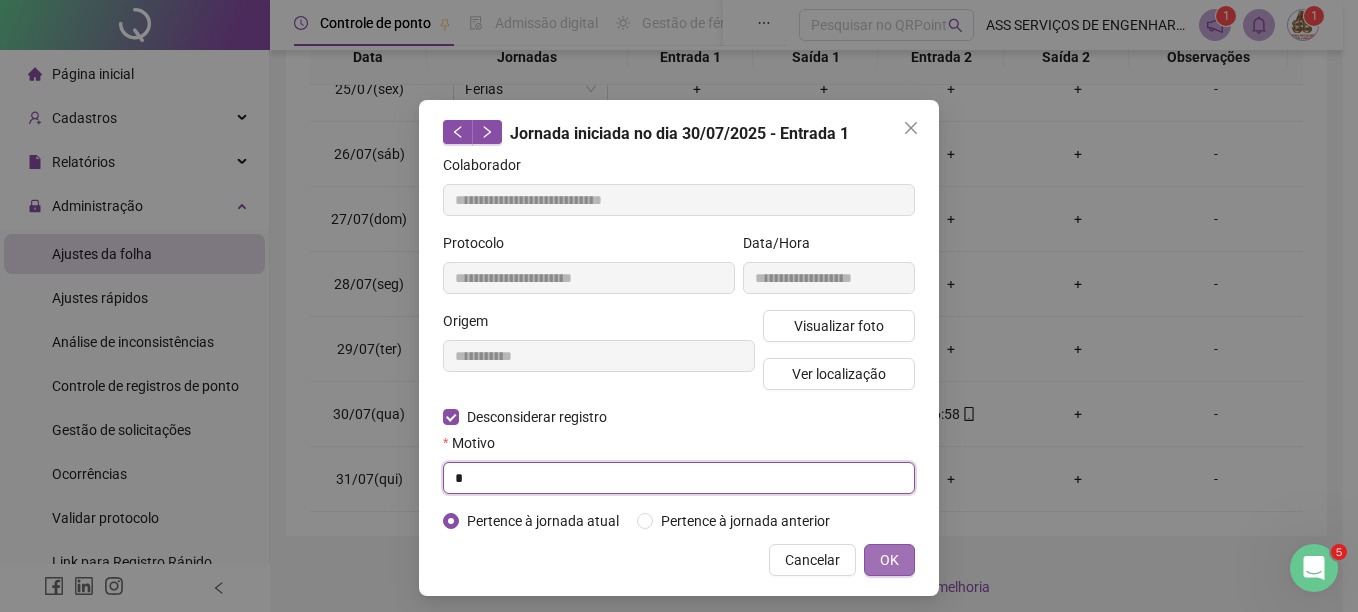 type on "*" 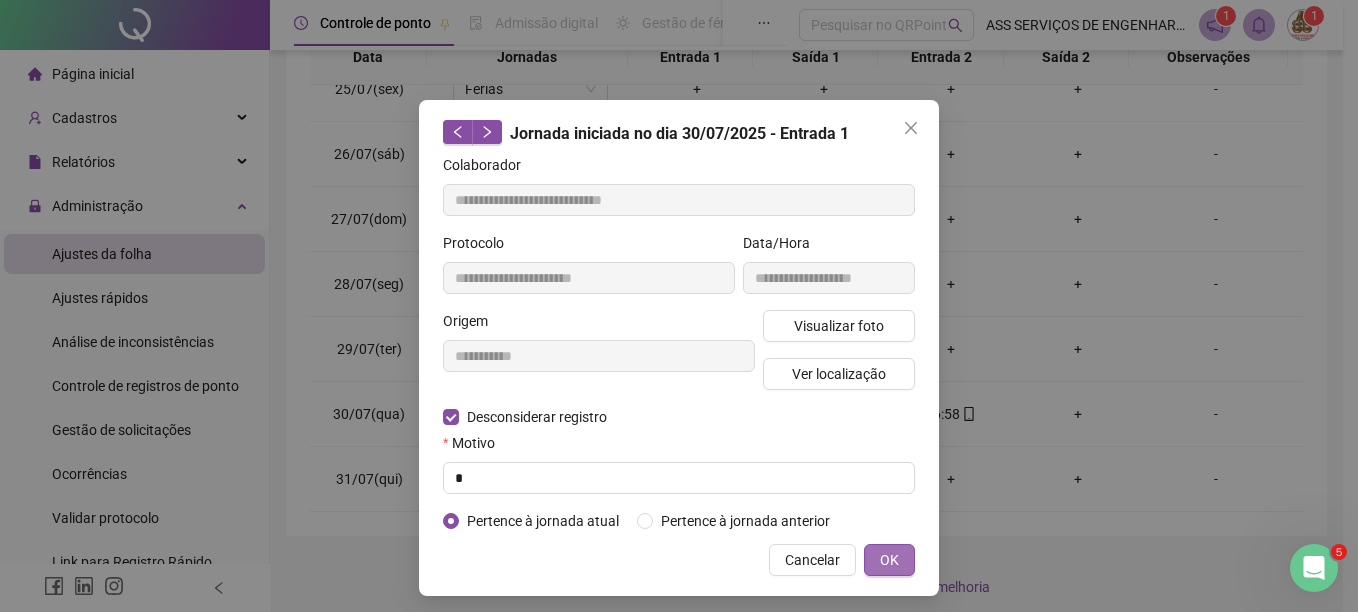 click on "OK" at bounding box center (889, 560) 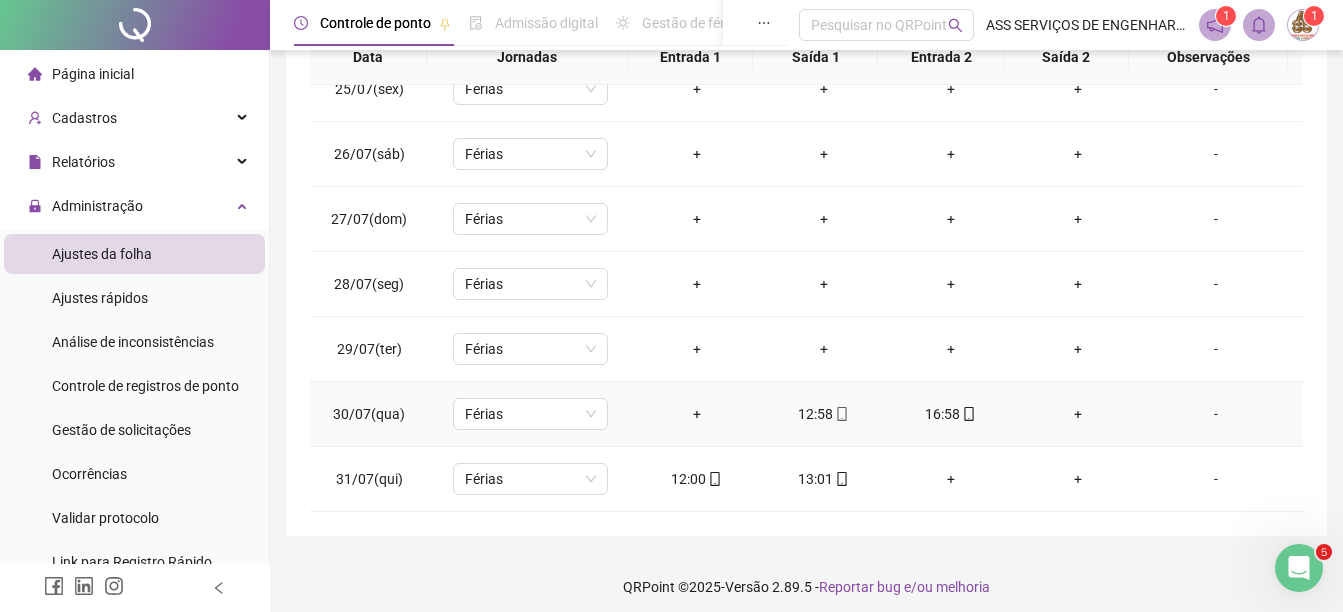 click on "12:58" at bounding box center (823, 414) 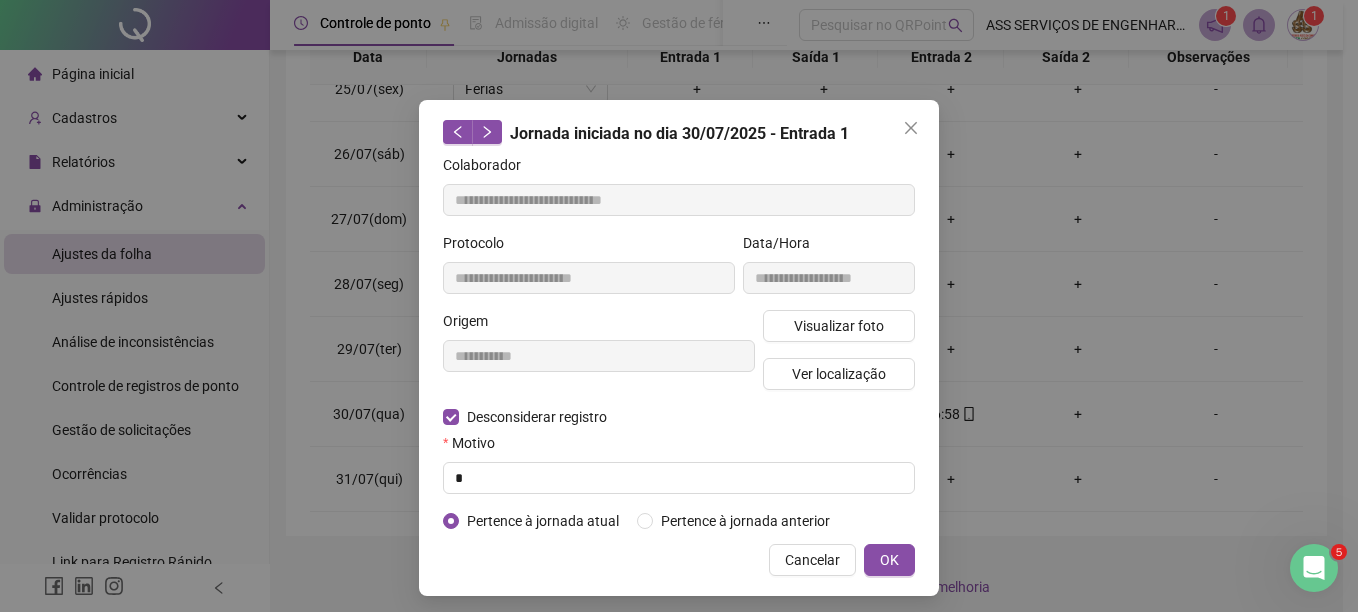 type on "**********" 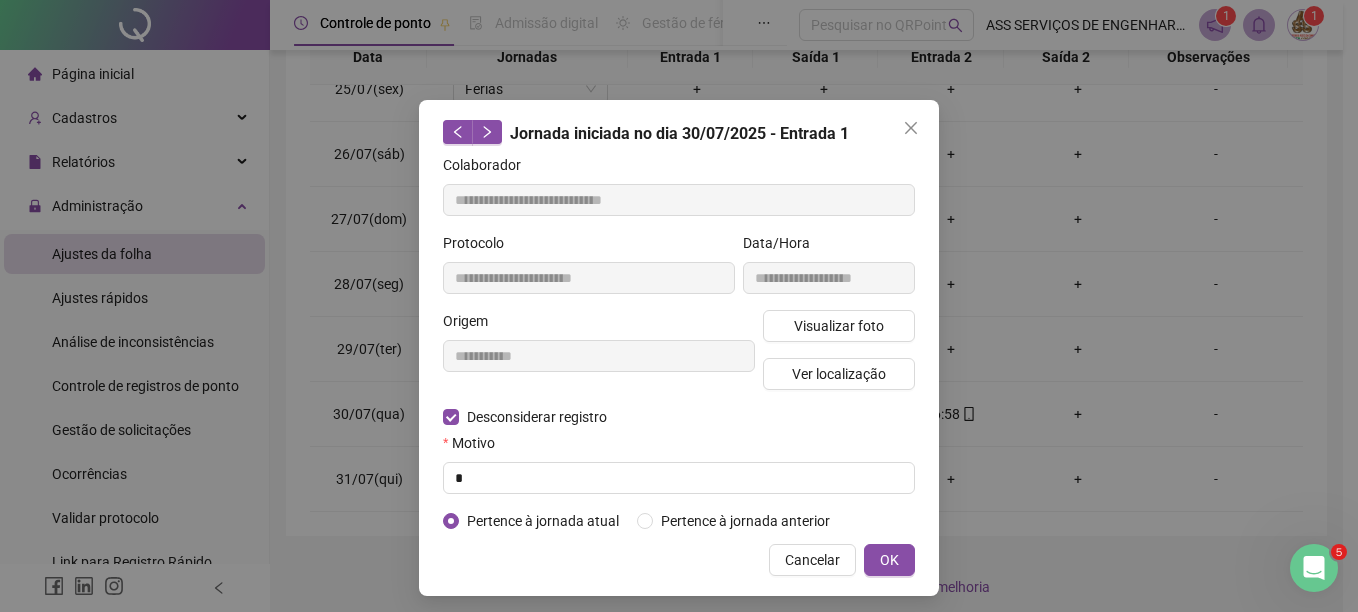 type on "**********" 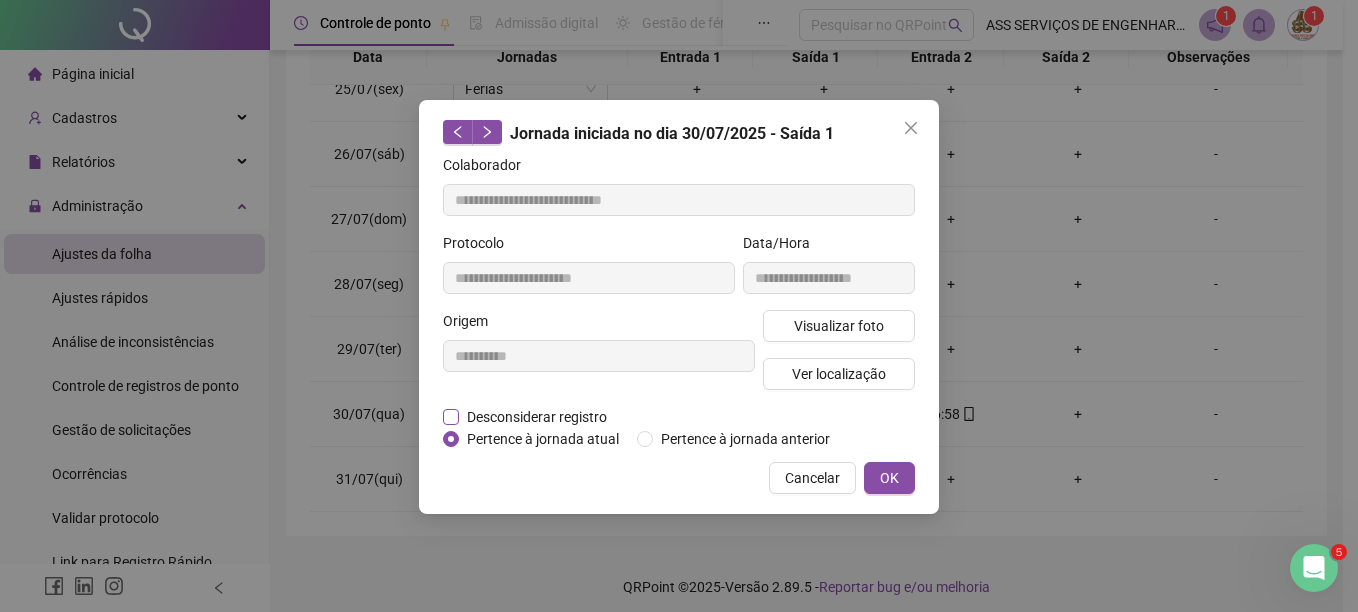click on "Desconsiderar registro" at bounding box center [536, 417] 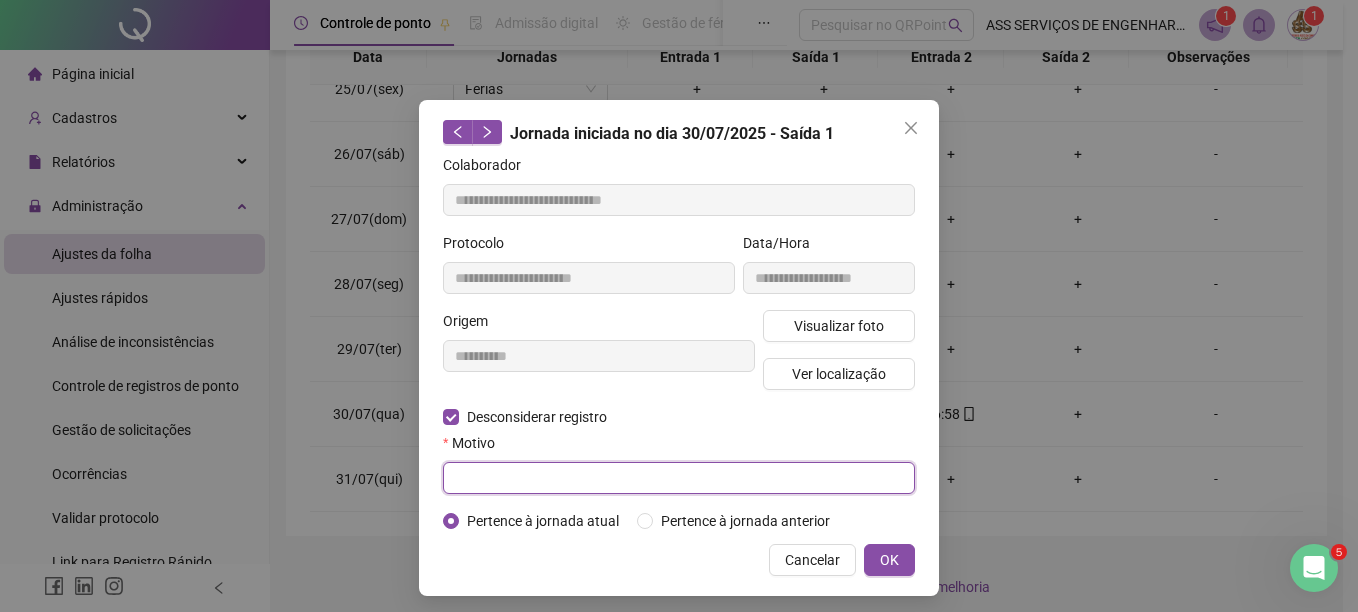 click at bounding box center (679, 478) 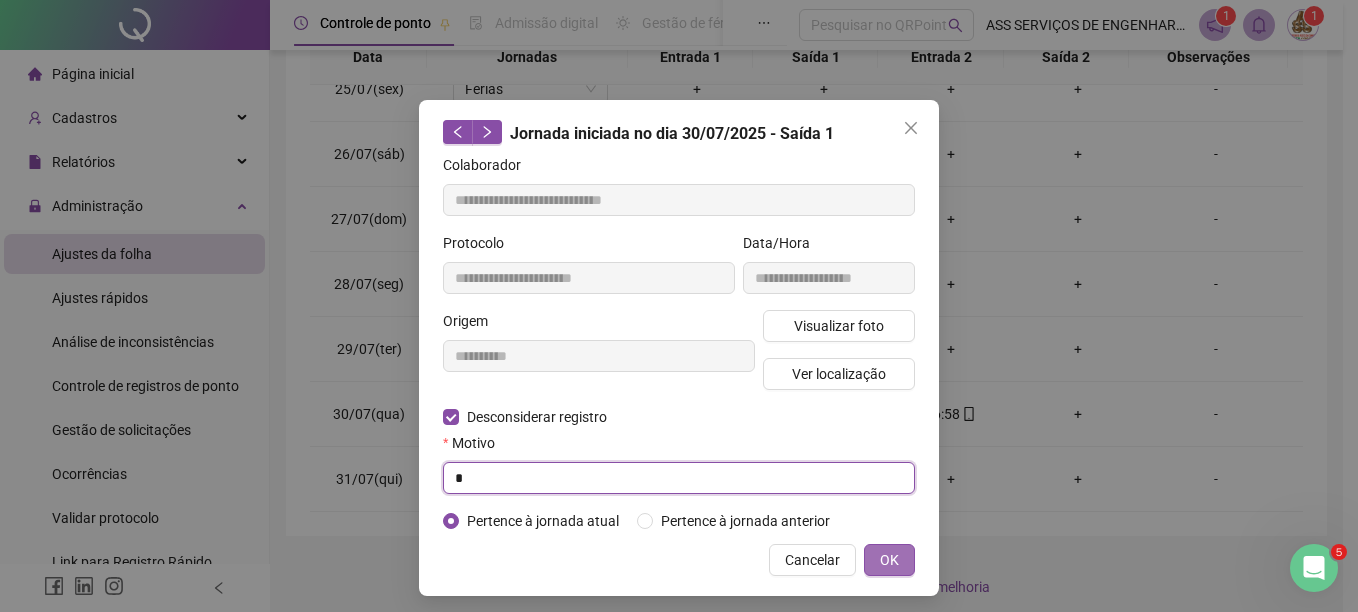 type on "*" 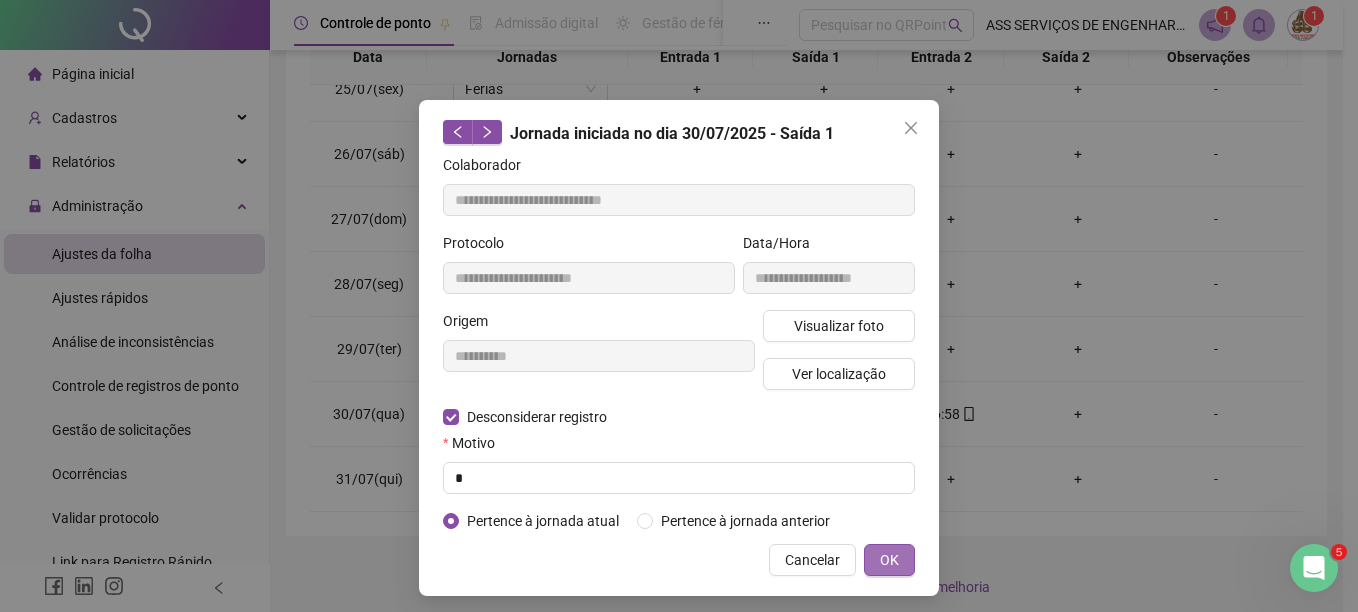 click on "OK" at bounding box center [889, 560] 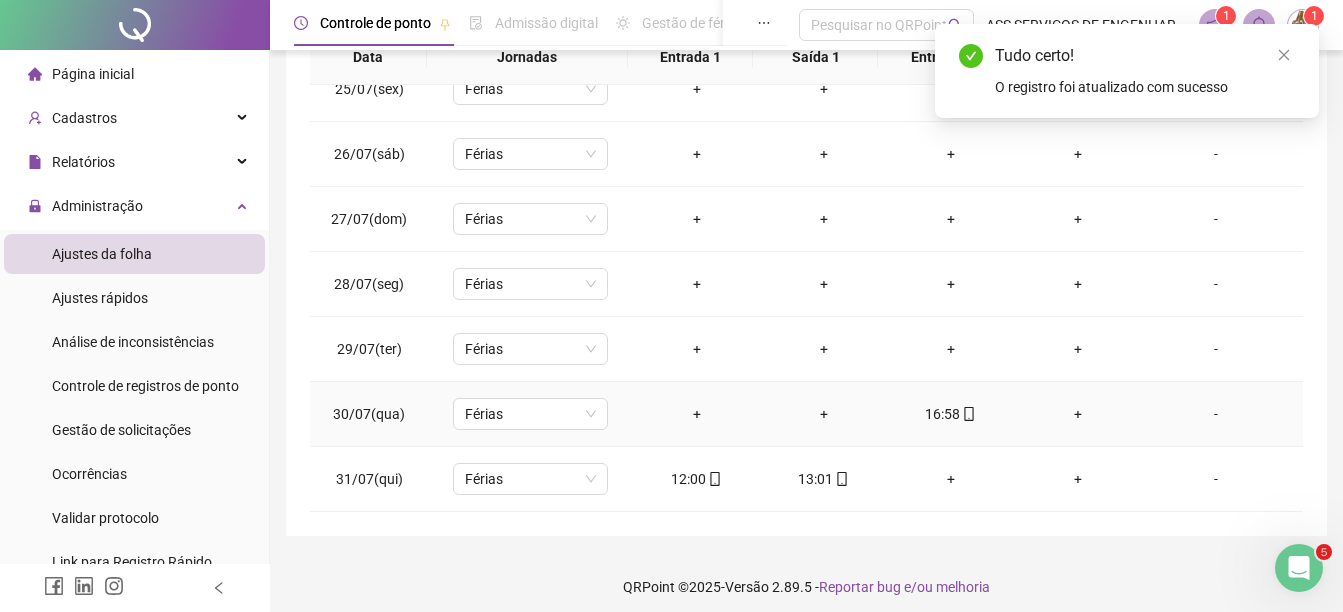 click on "16:58" at bounding box center [950, 414] 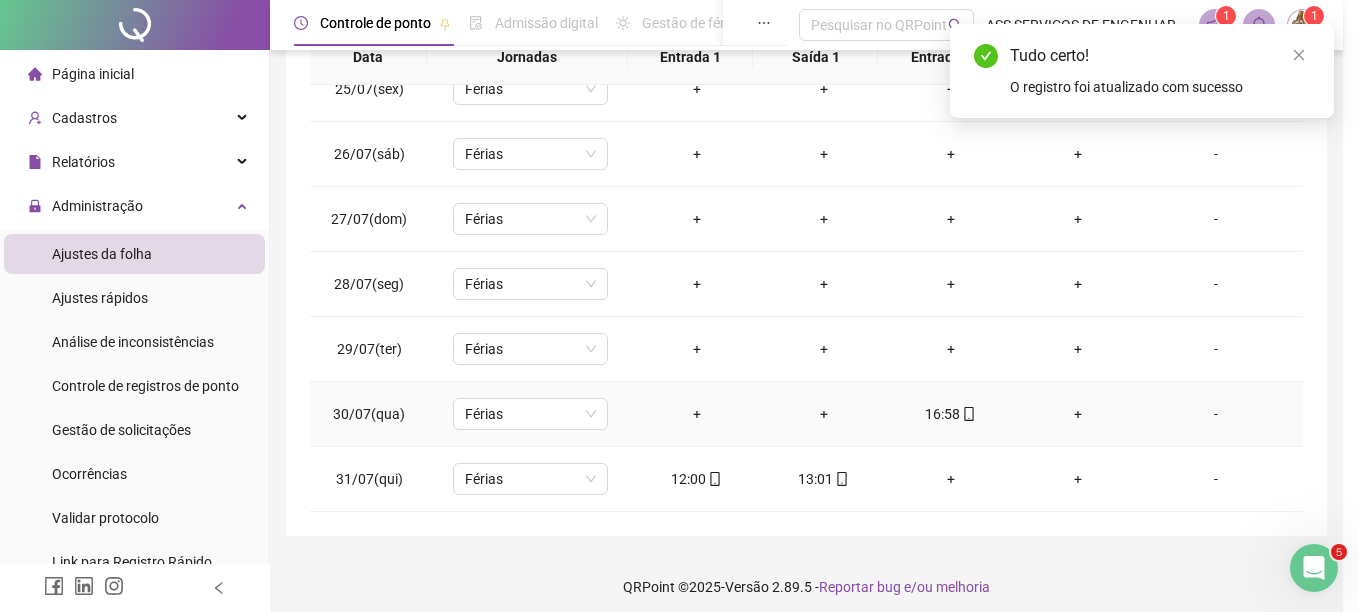 type on "**********" 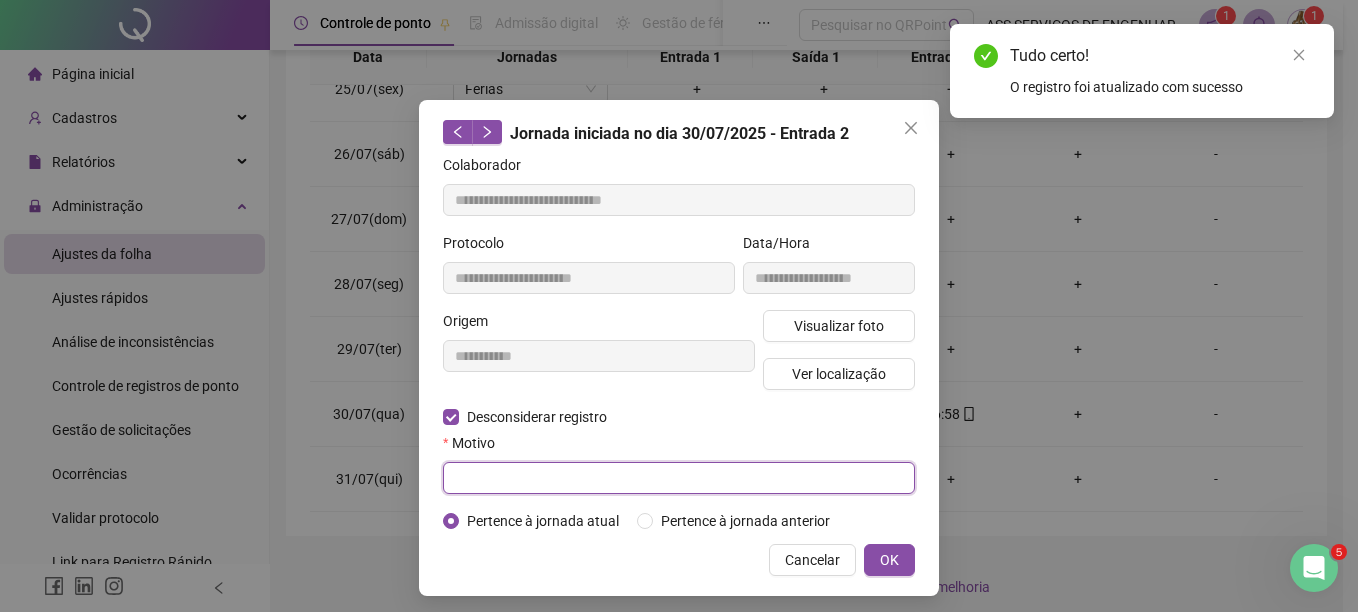 click at bounding box center (679, 478) 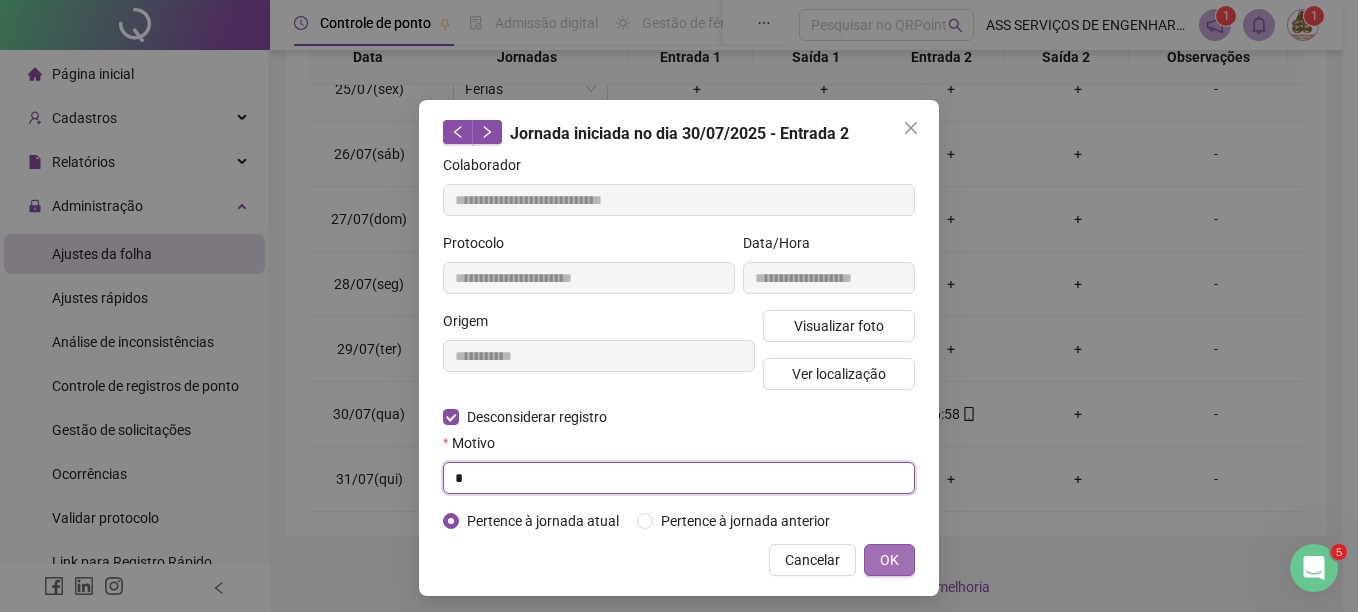 type on "*" 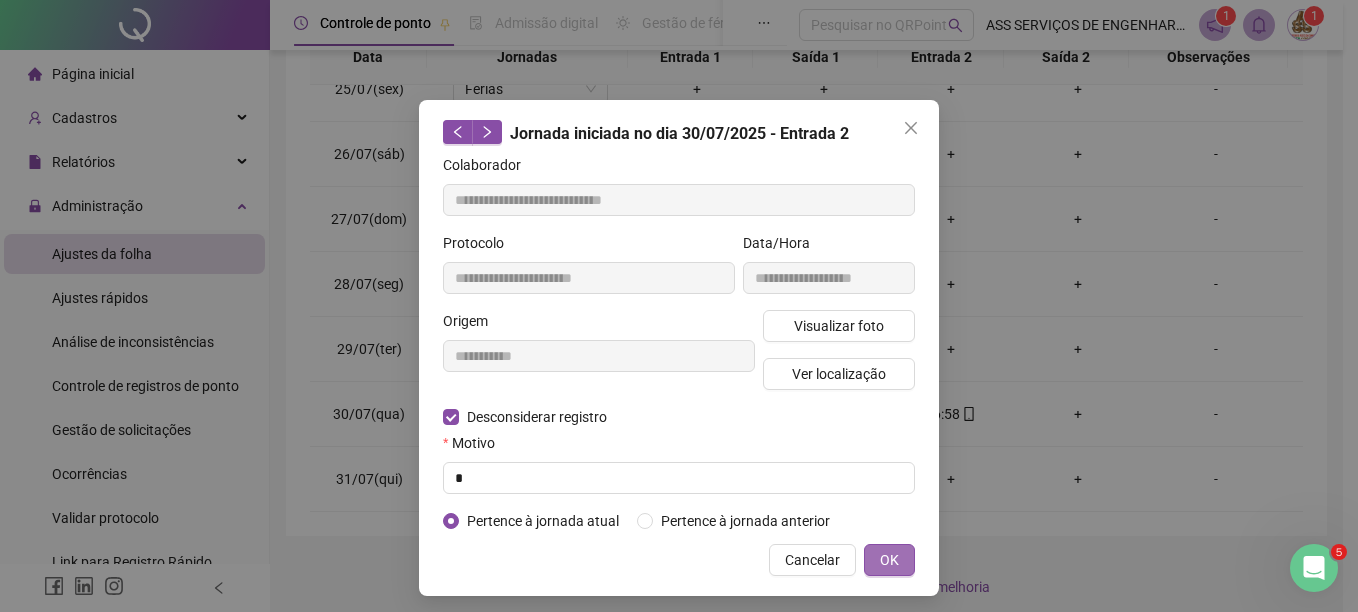 click on "OK" at bounding box center [889, 560] 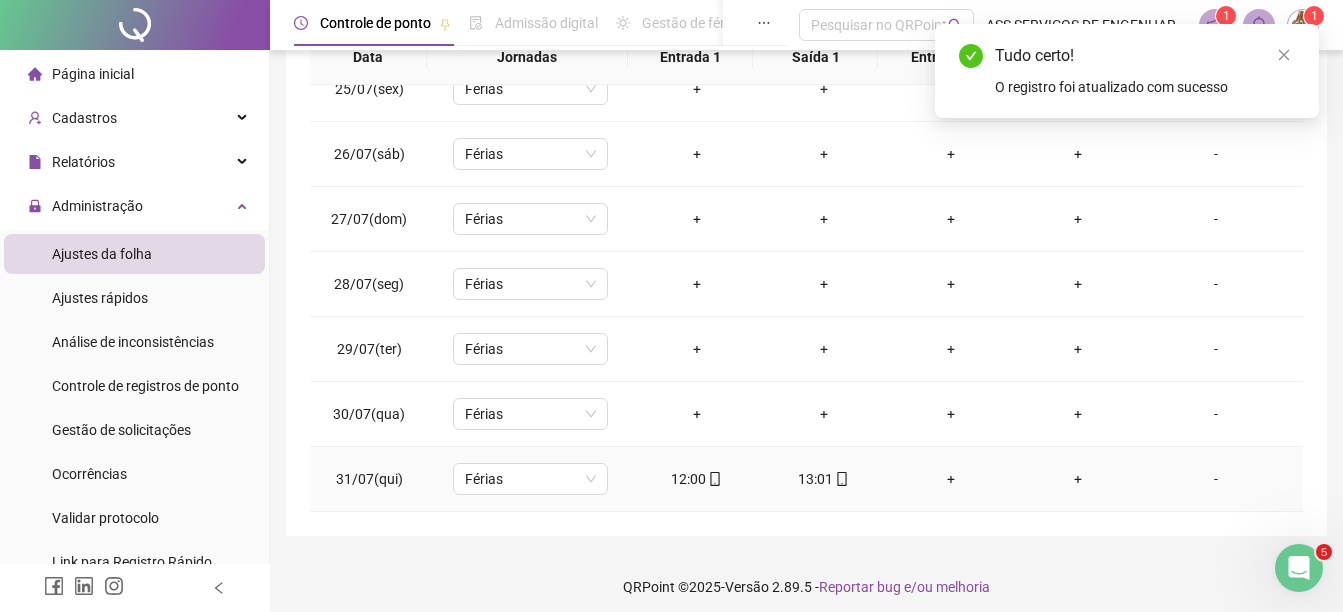 click on "12:00" at bounding box center (696, 479) 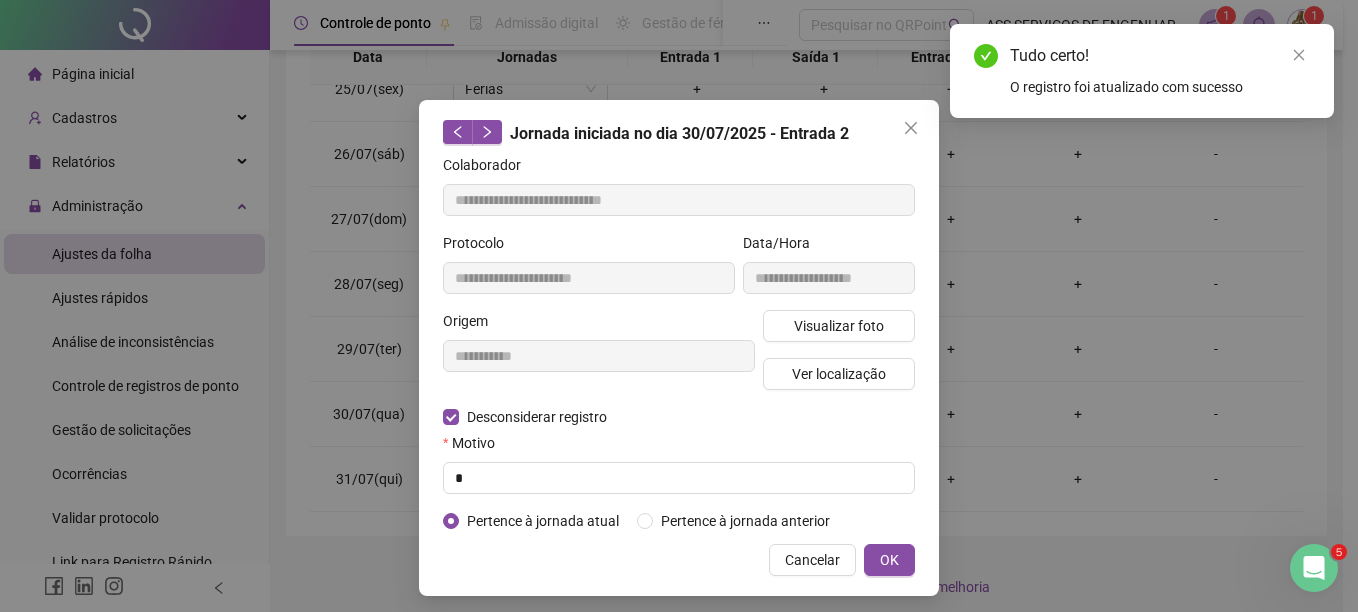 type on "**********" 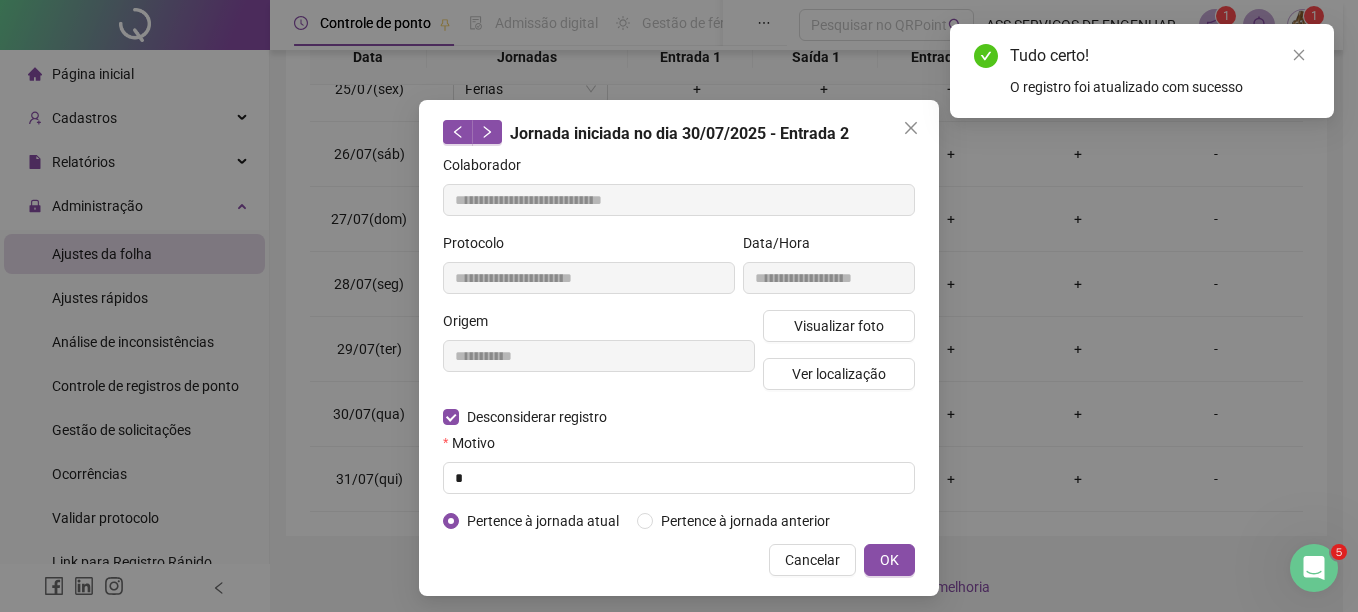 type on "**********" 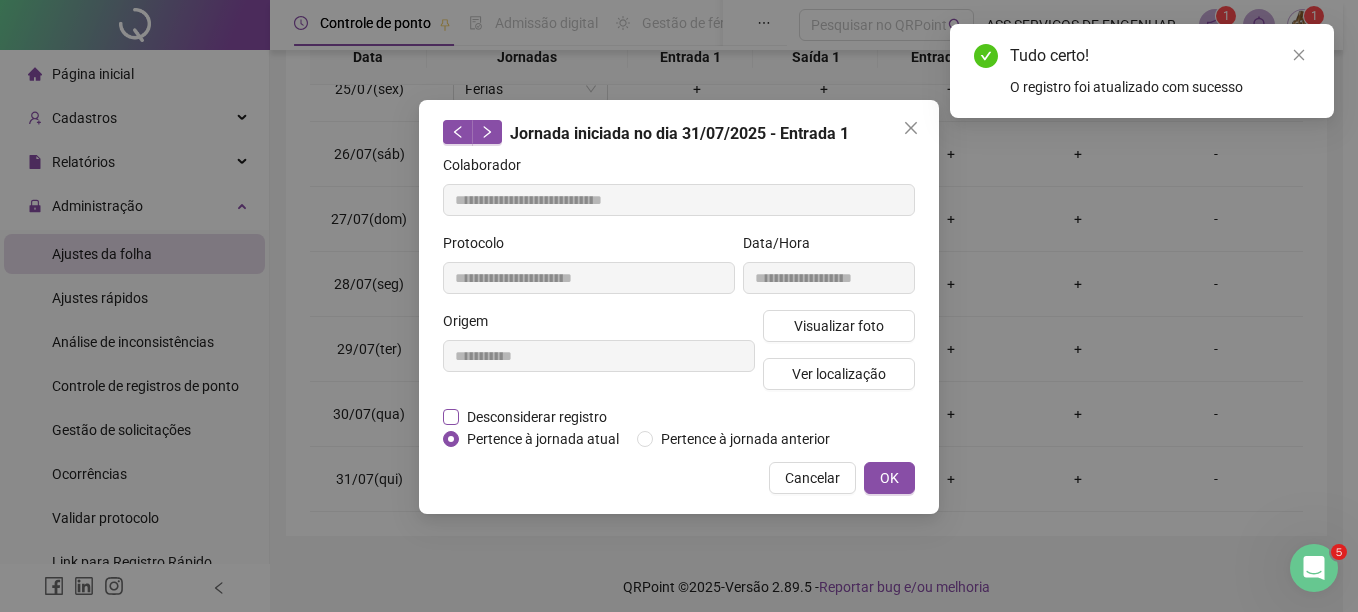 click on "Desconsiderar registro" at bounding box center (536, 417) 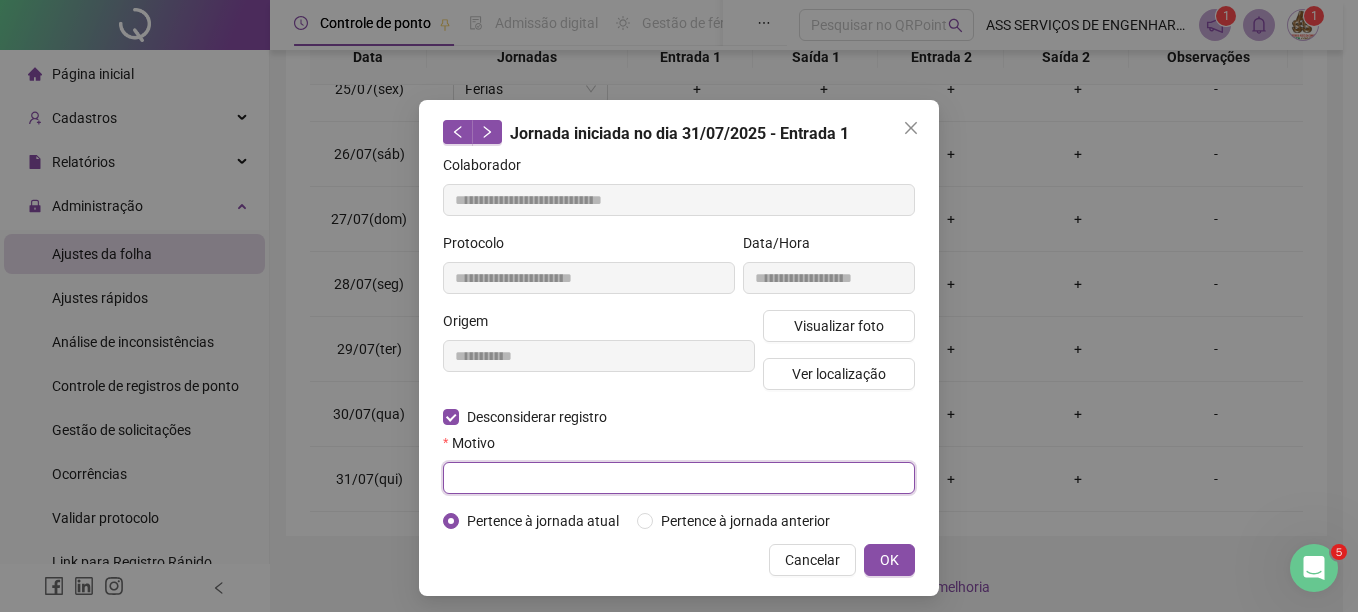 click at bounding box center (679, 478) 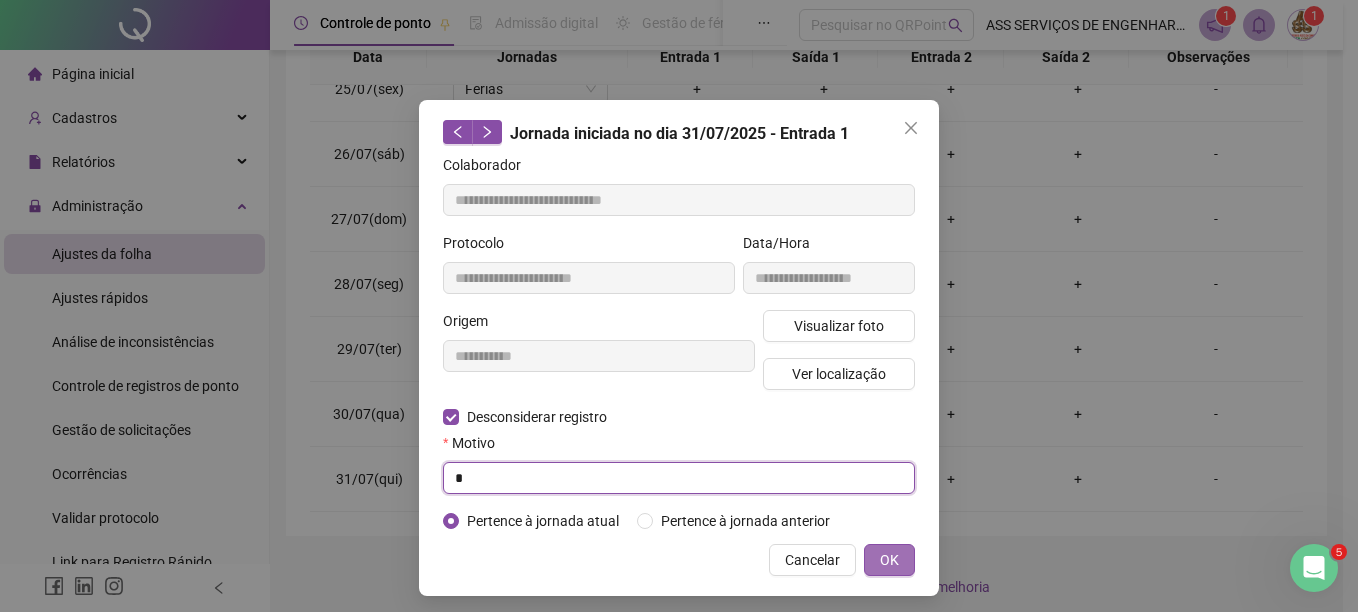 type on "*" 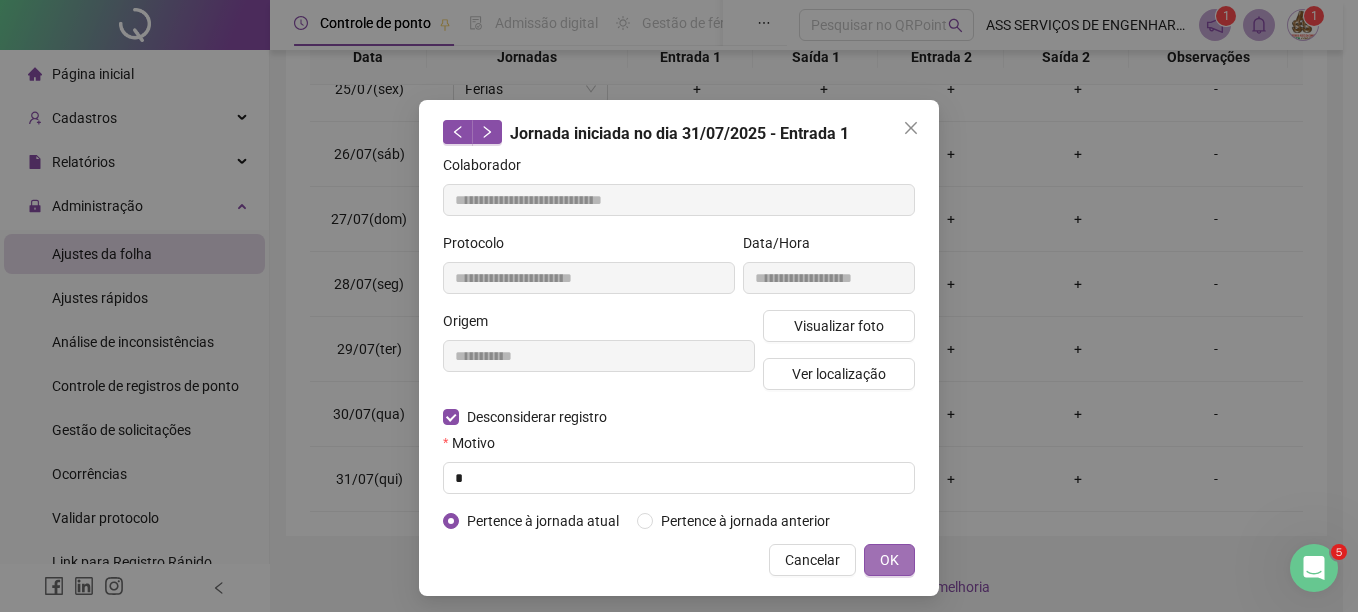 click on "OK" at bounding box center (889, 560) 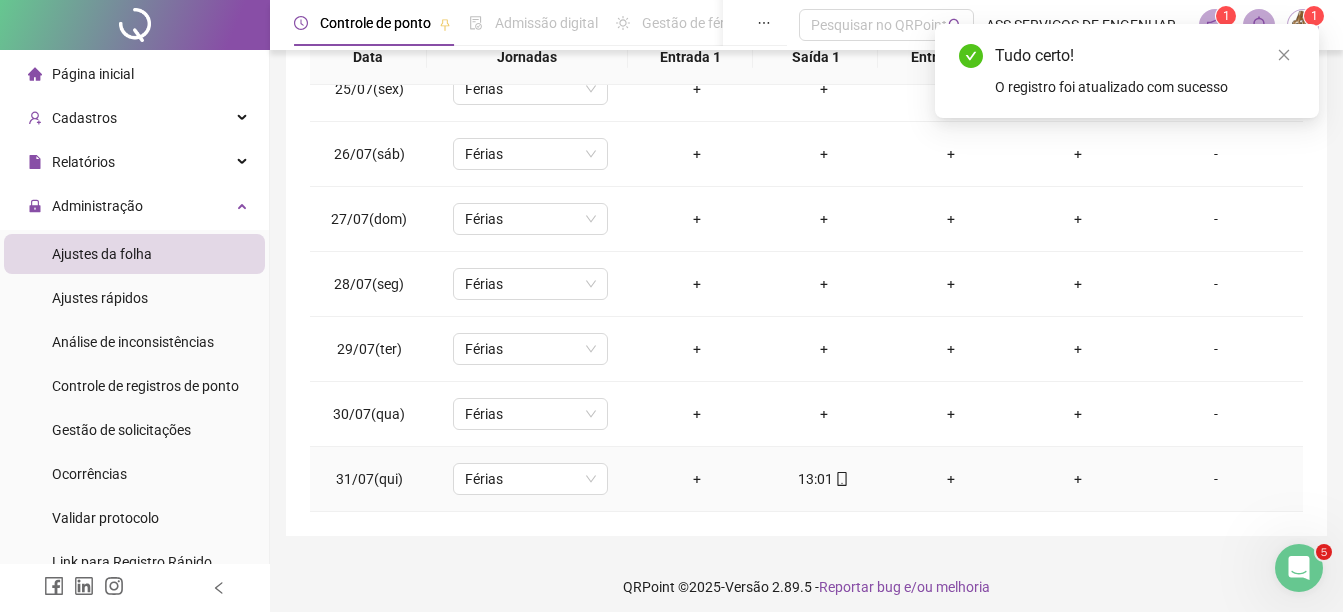 click on "13:01" at bounding box center [823, 479] 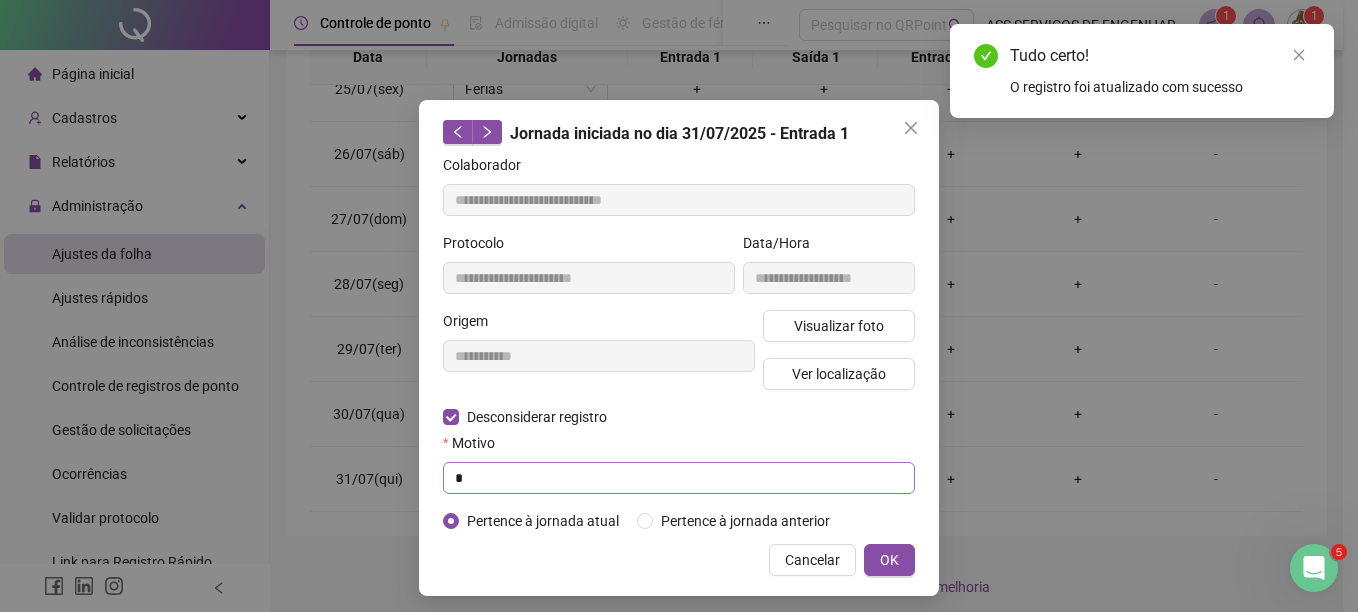 type on "**********" 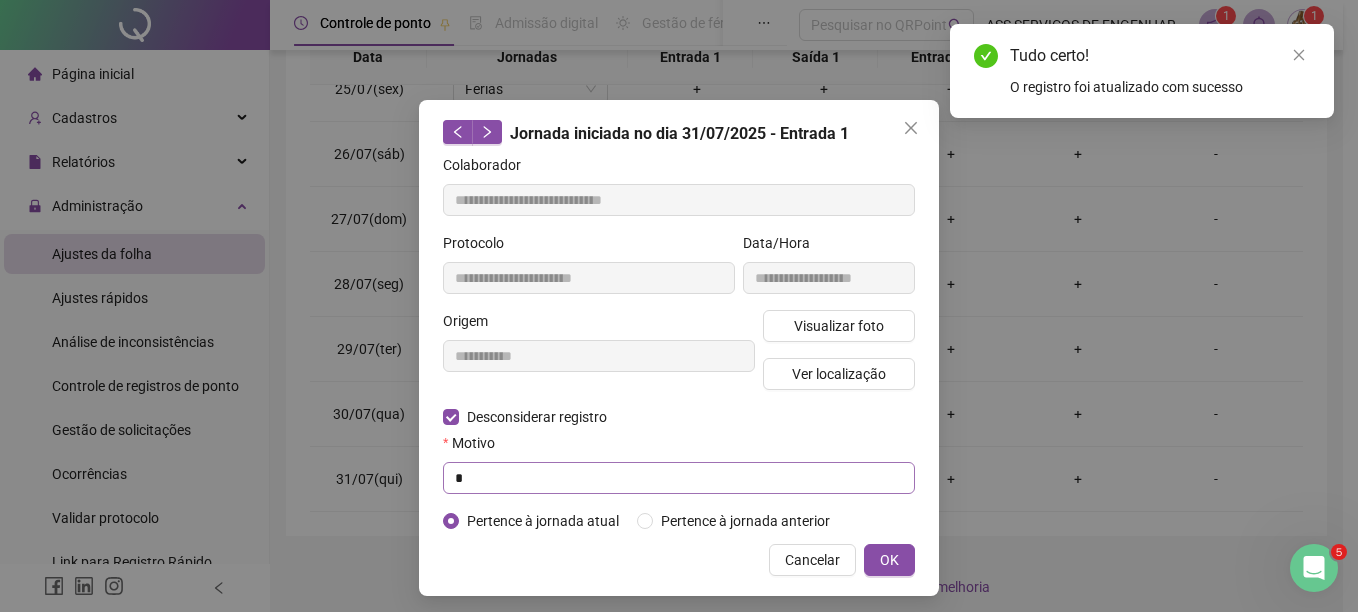 type on "**********" 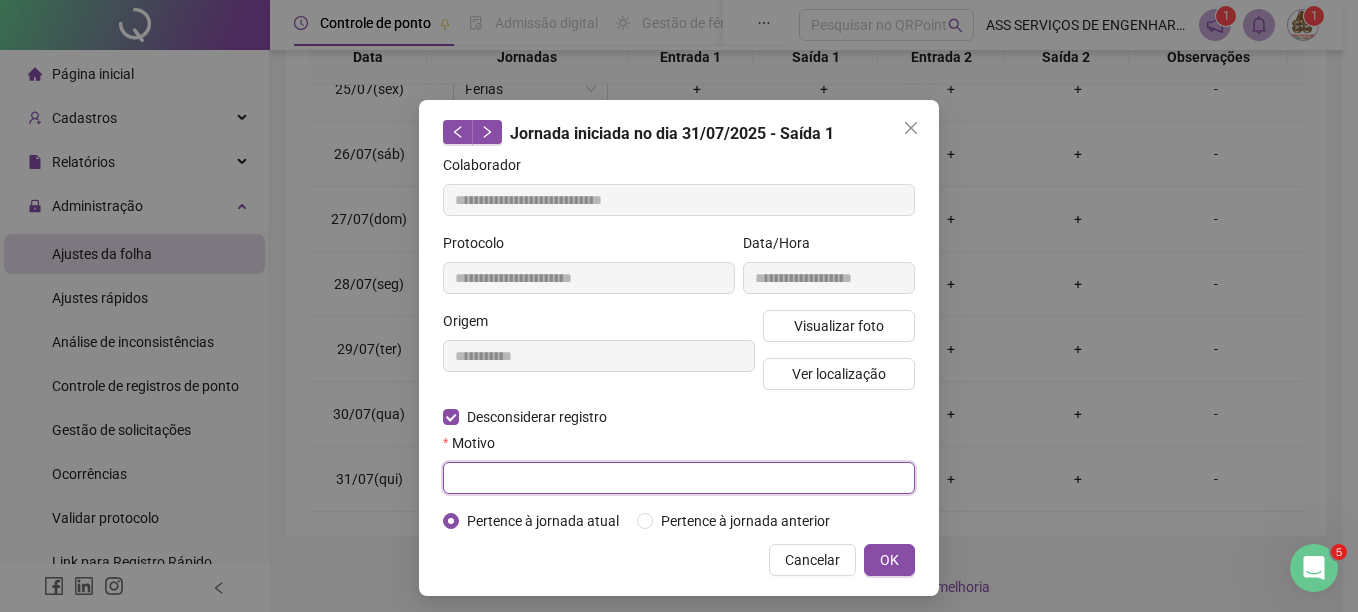 click at bounding box center [679, 478] 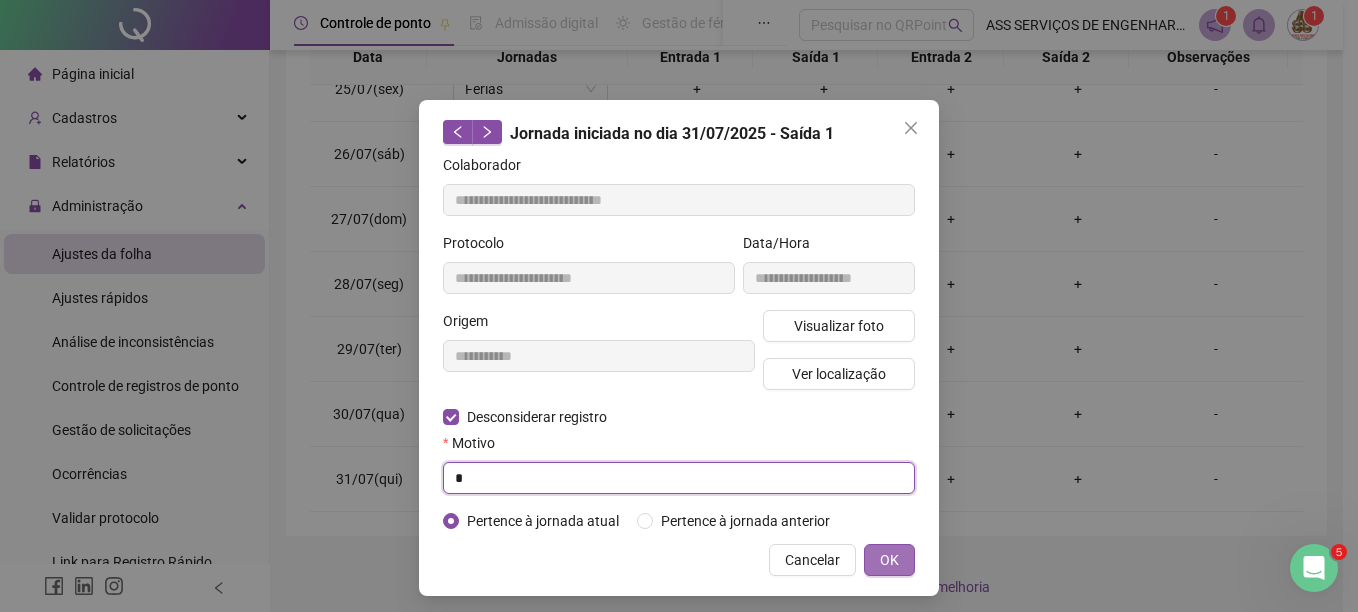 type on "*" 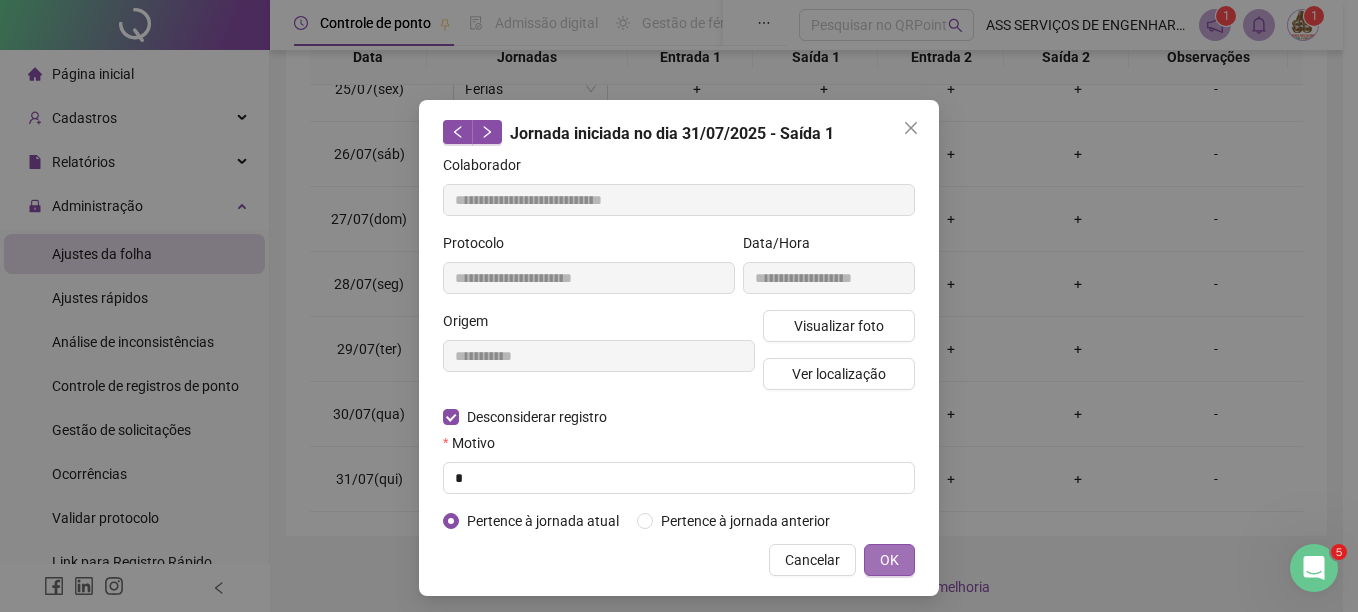 click on "OK" at bounding box center [889, 560] 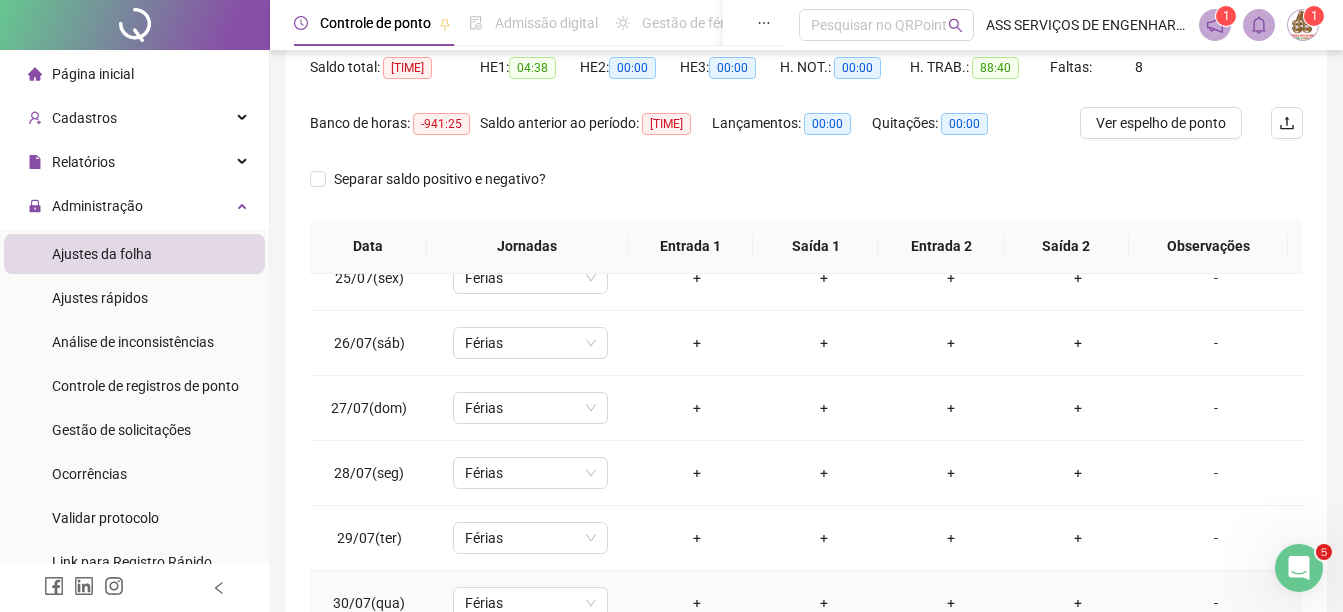scroll, scrollTop: 210, scrollLeft: 0, axis: vertical 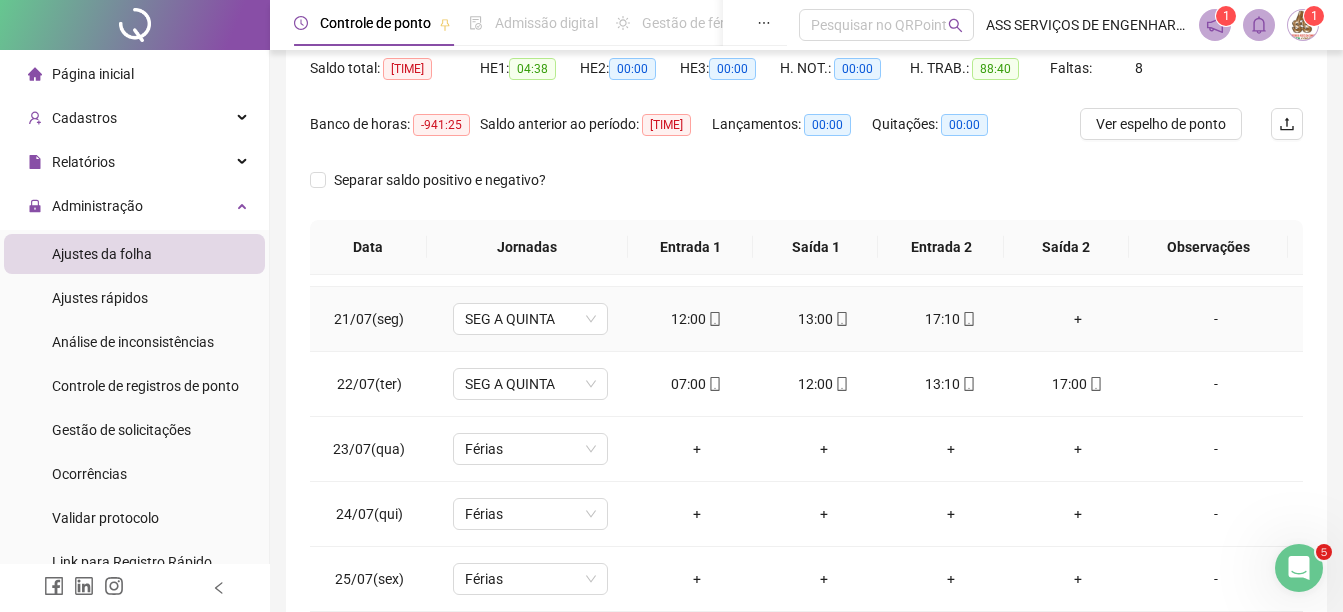 click on "+" at bounding box center (1077, 319) 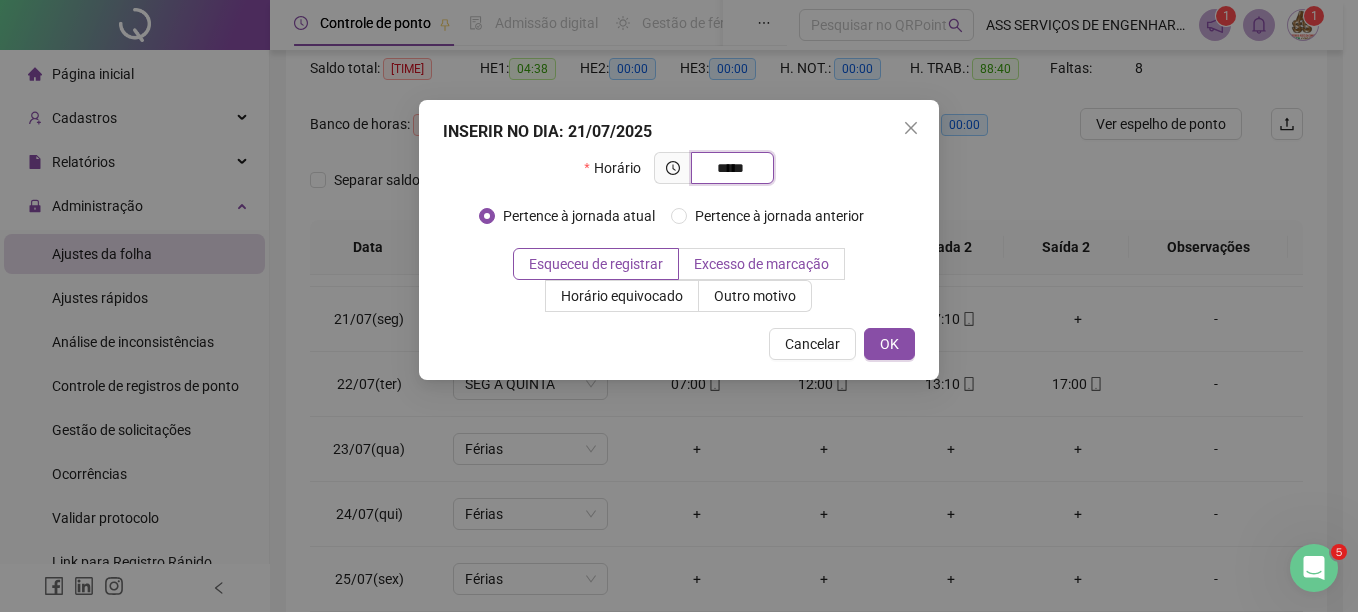 type on "*****" 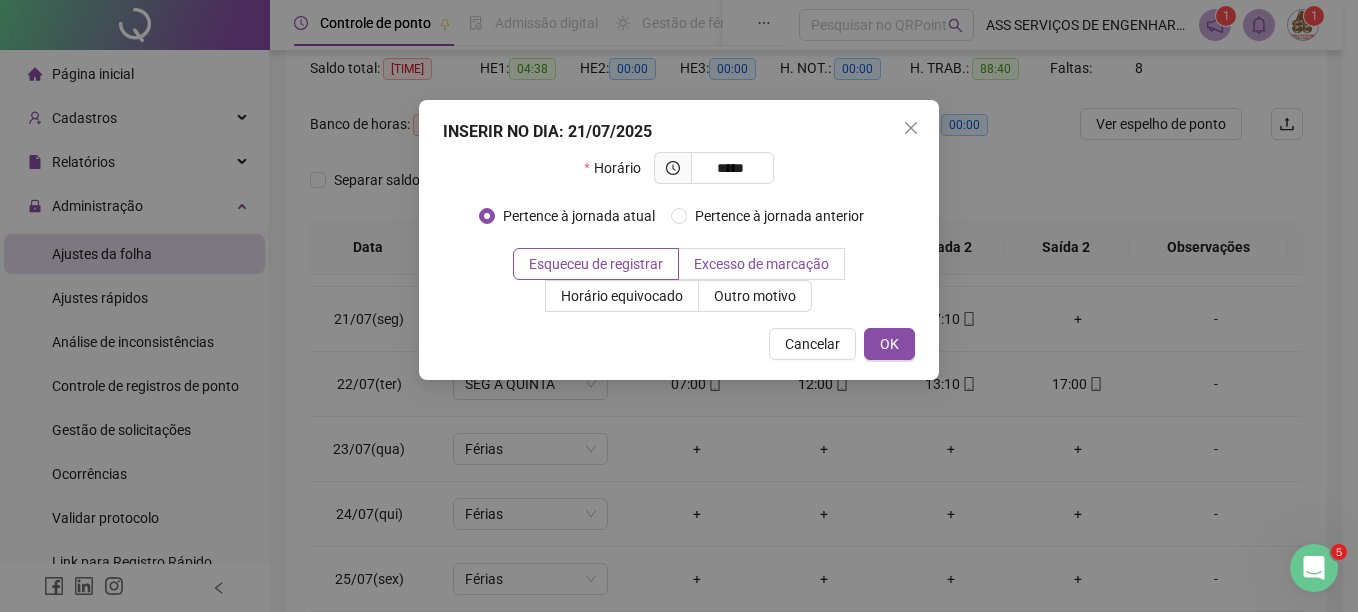 click on "Excesso de marcação" at bounding box center (761, 264) 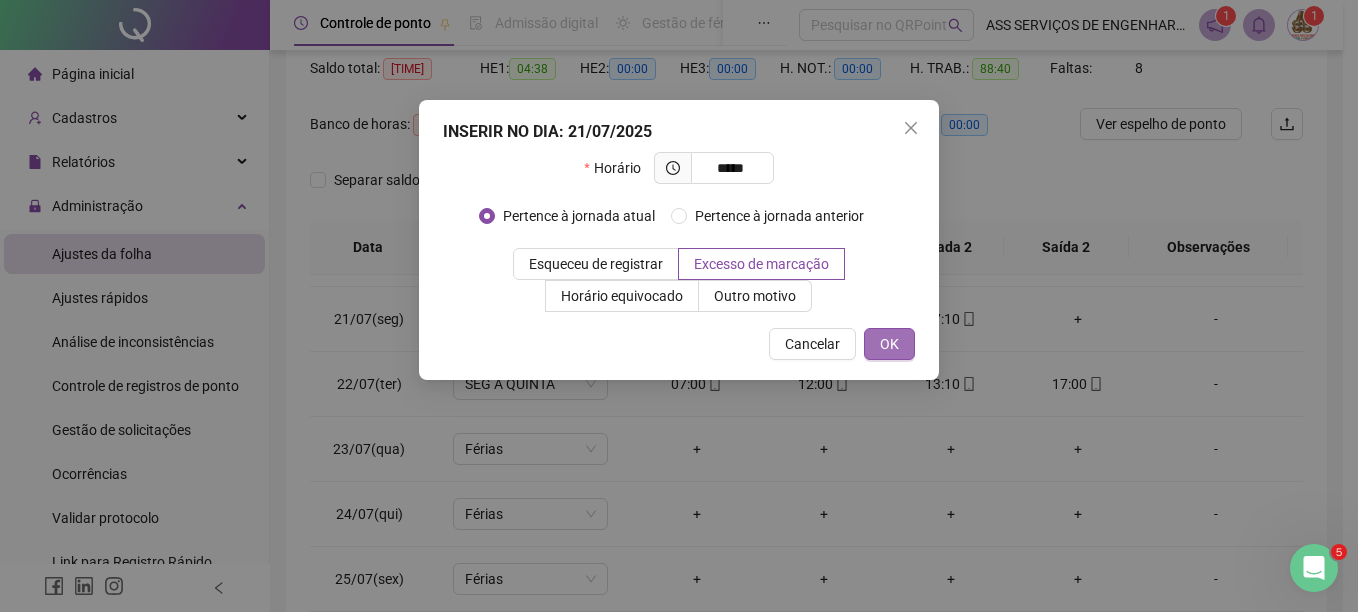 click on "OK" at bounding box center (889, 344) 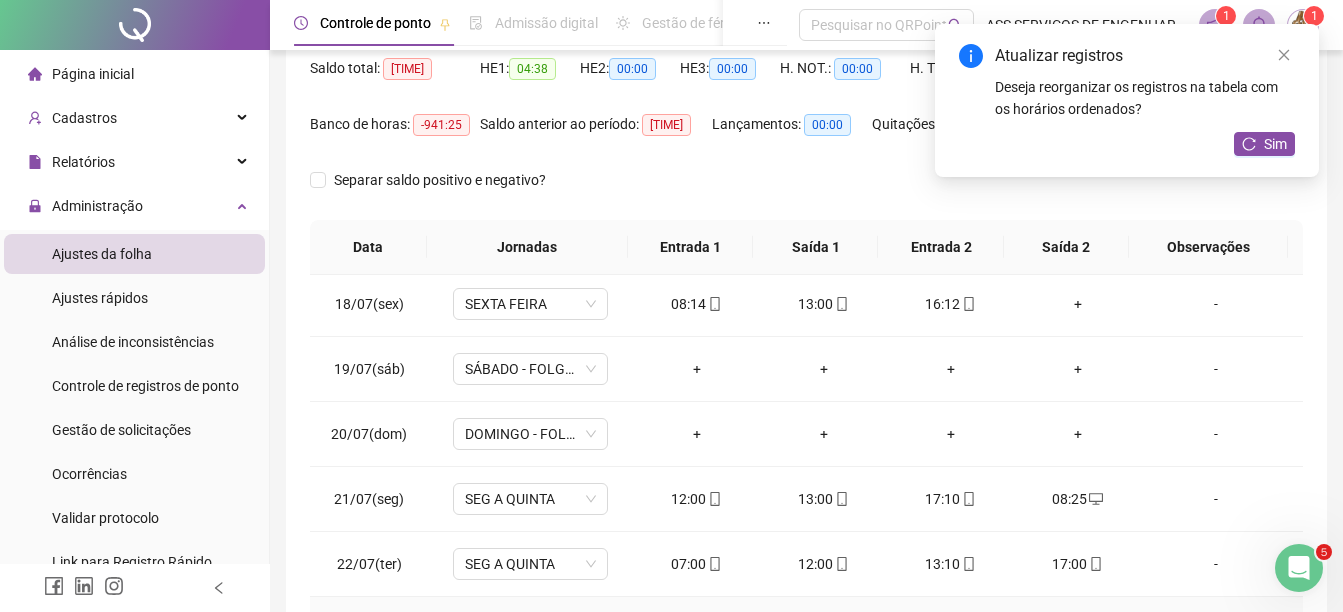 scroll, scrollTop: 1088, scrollLeft: 0, axis: vertical 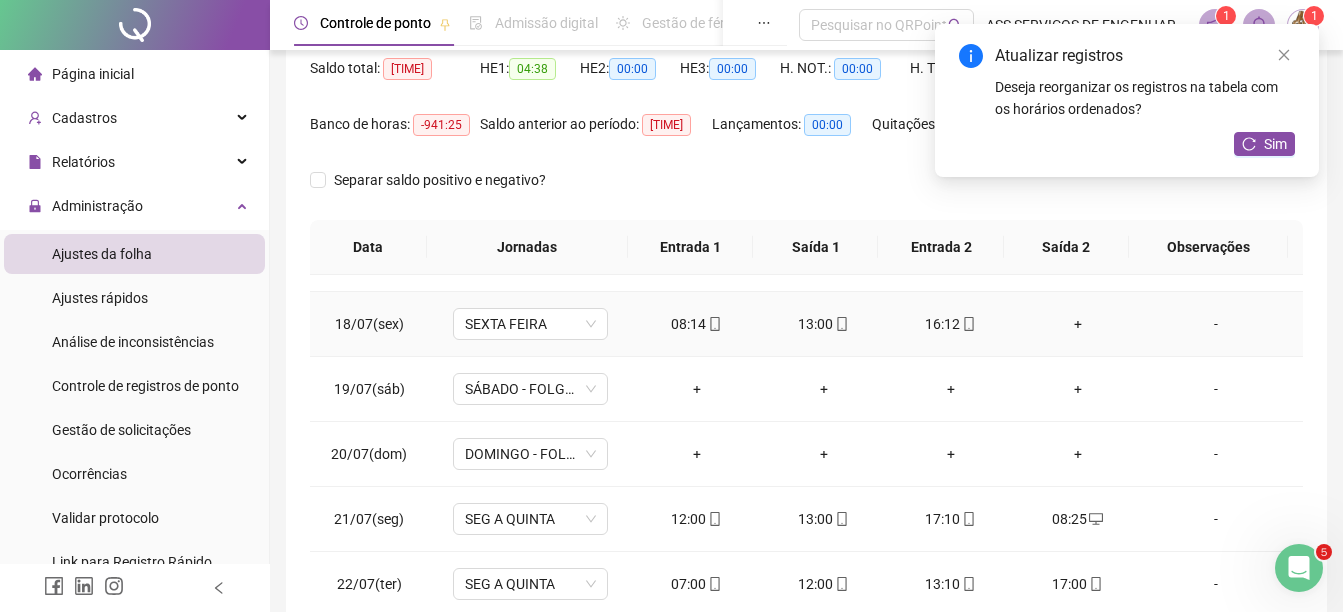 click on "+" at bounding box center [1077, 324] 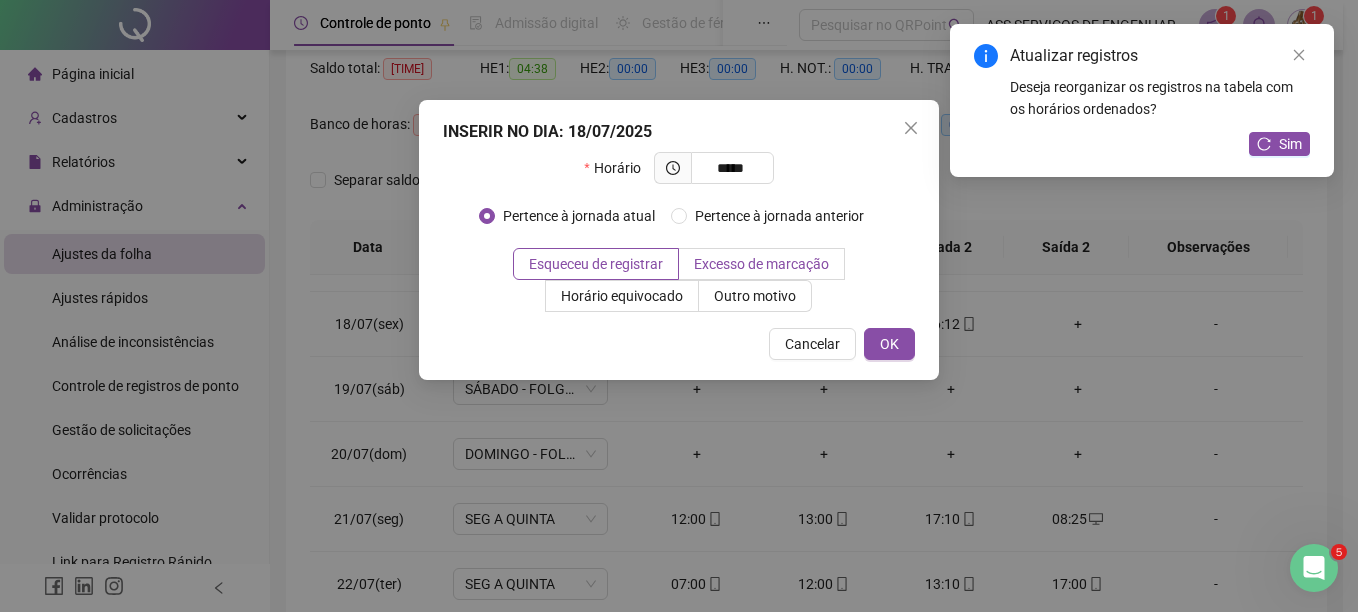 type on "*****" 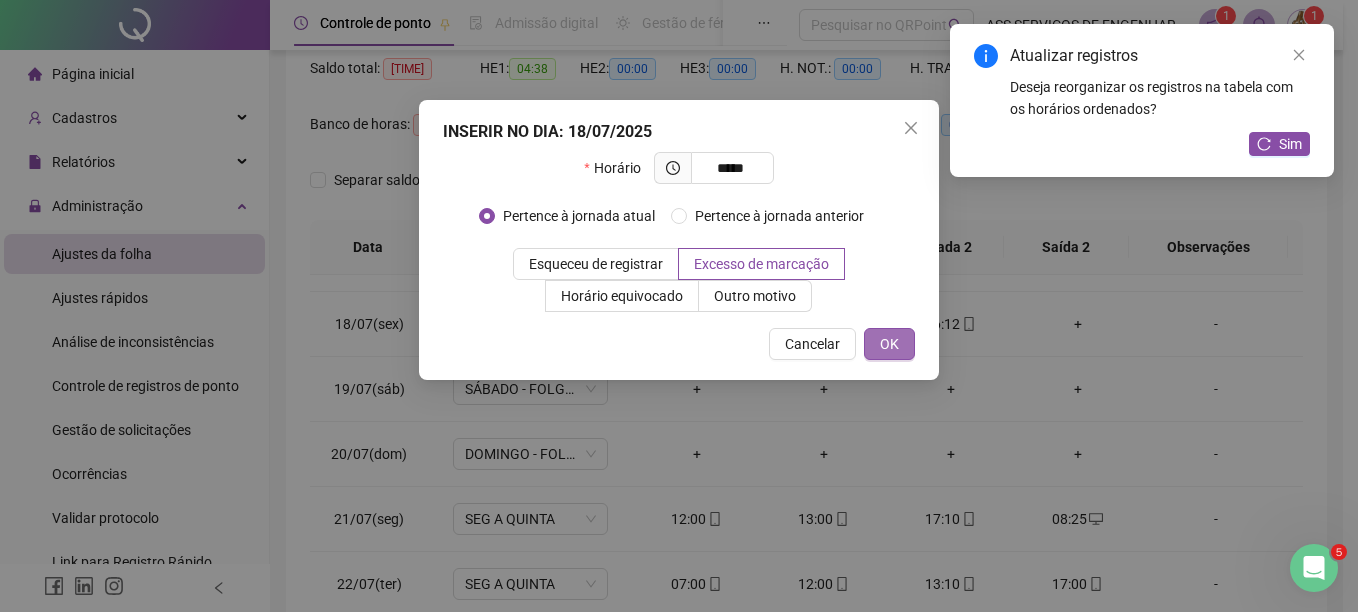 click on "OK" at bounding box center (889, 344) 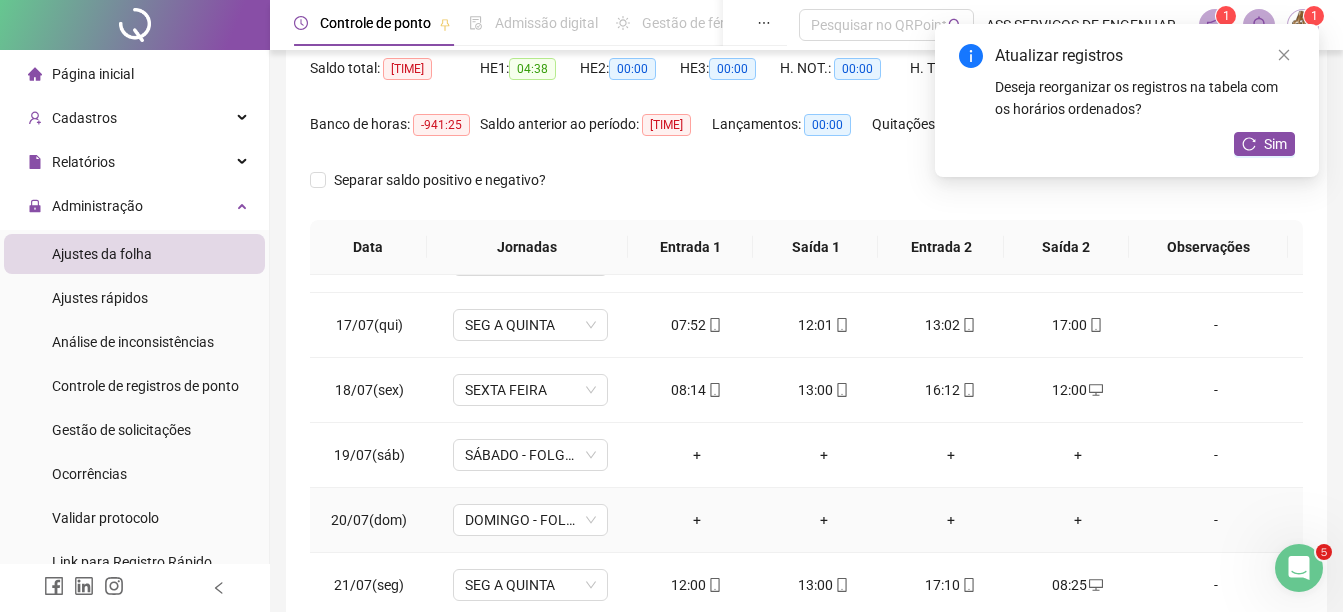 scroll, scrollTop: 988, scrollLeft: 0, axis: vertical 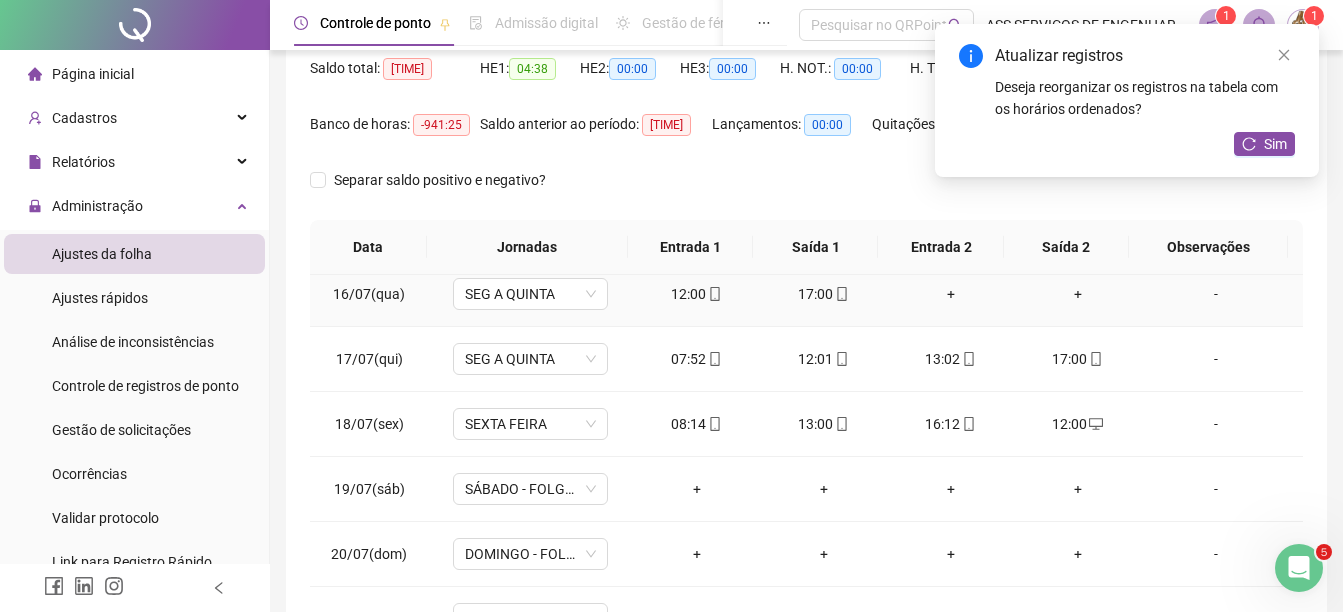 click on "+" at bounding box center [950, 294] 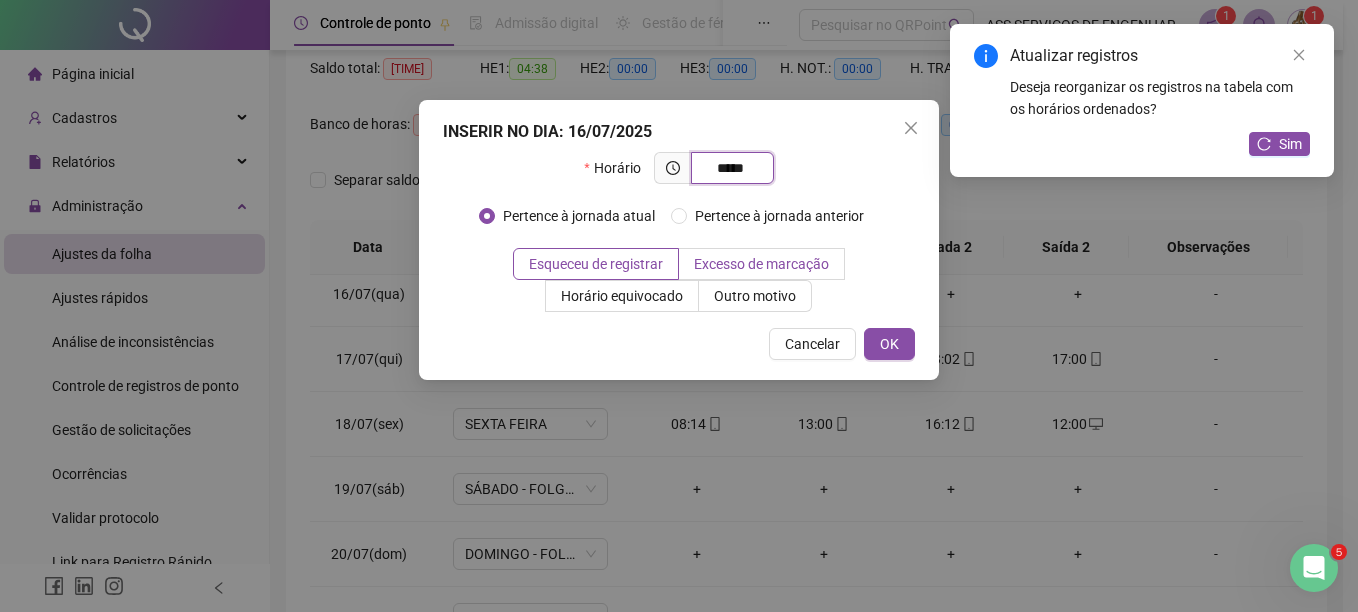 type on "*****" 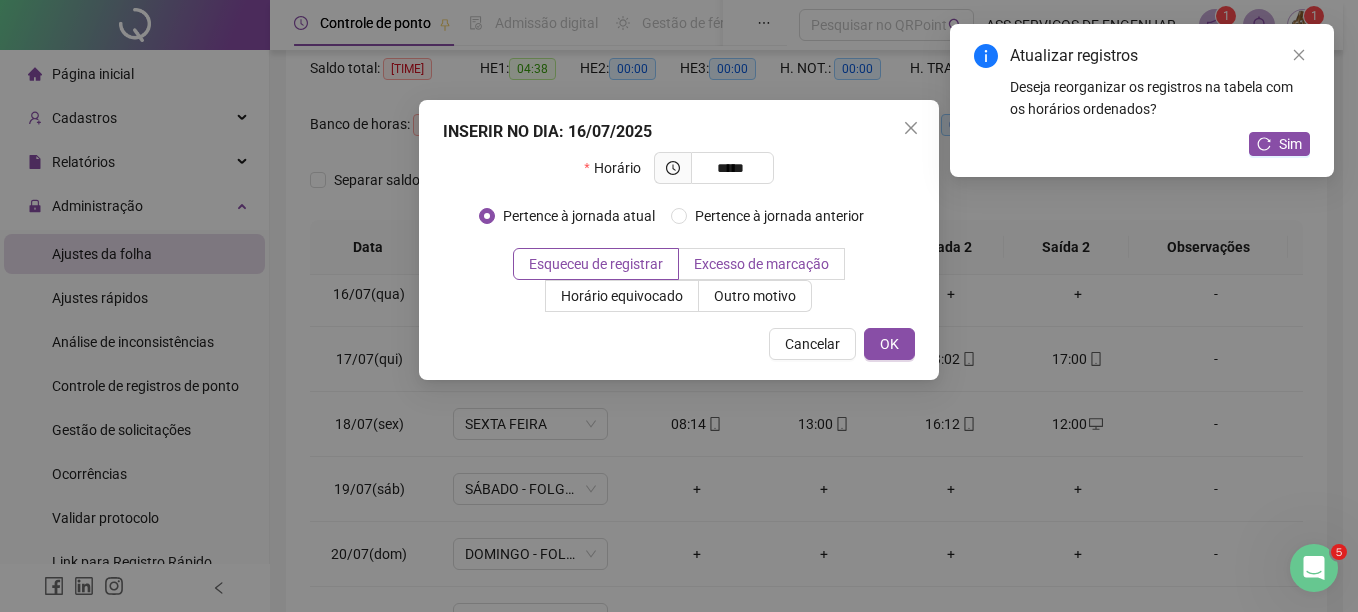 click on "Excesso de marcação" at bounding box center [761, 264] 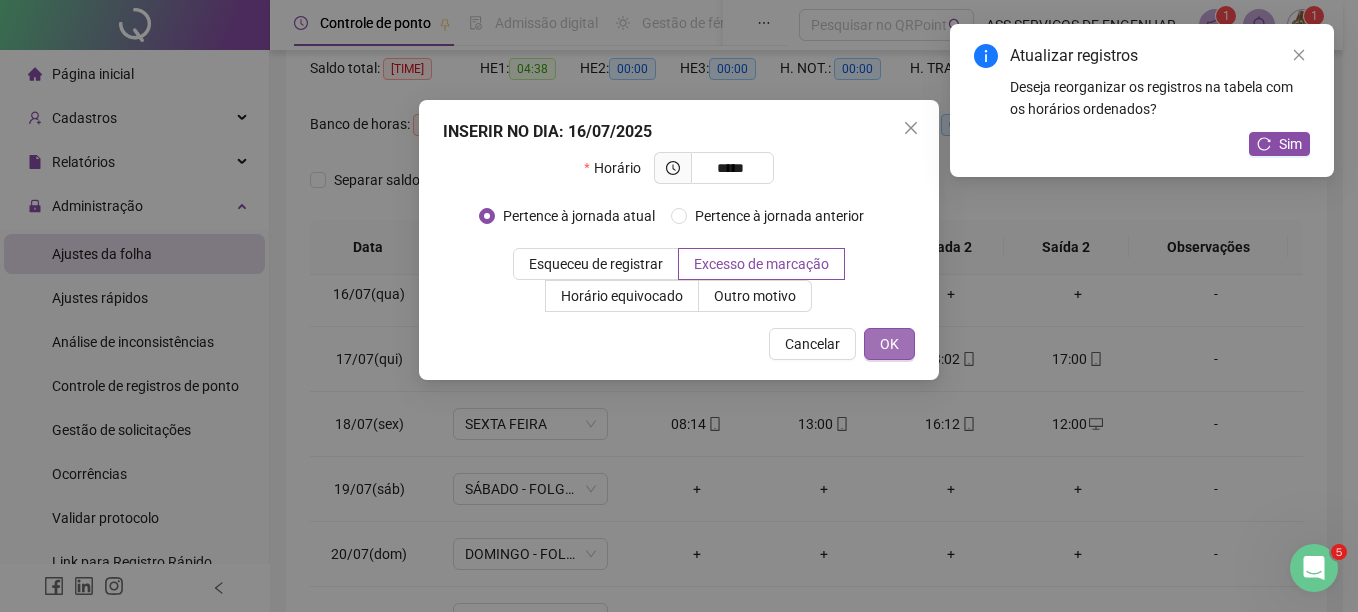 click on "OK" at bounding box center (889, 344) 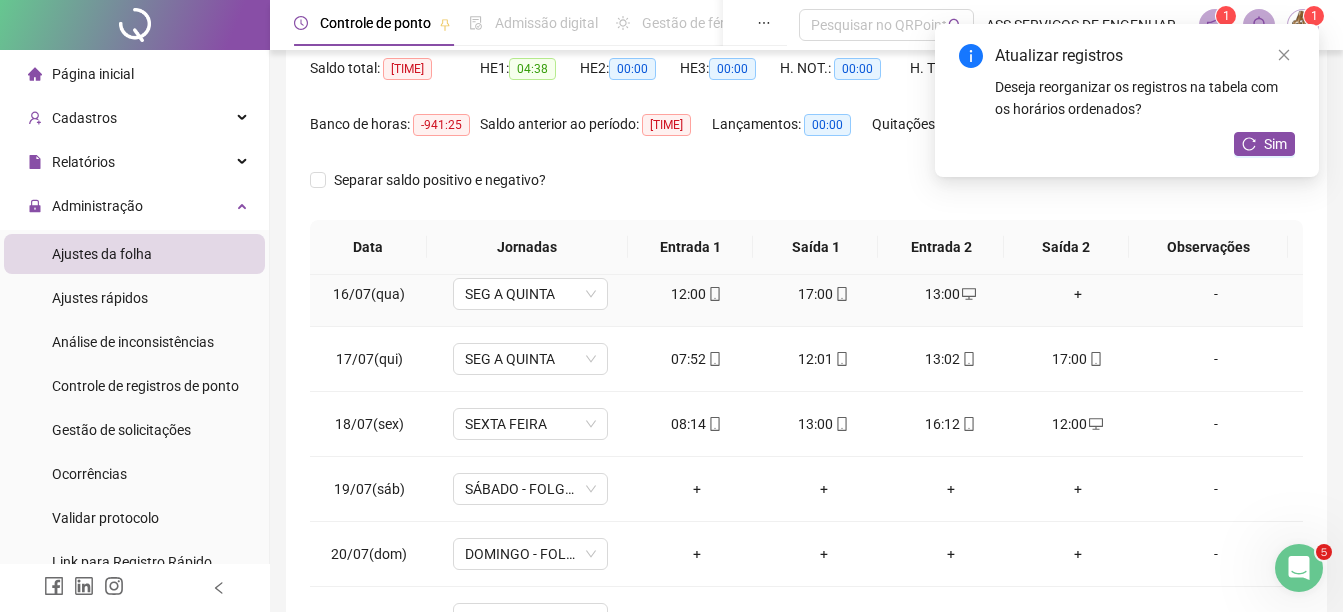 click on "+" at bounding box center (1077, 294) 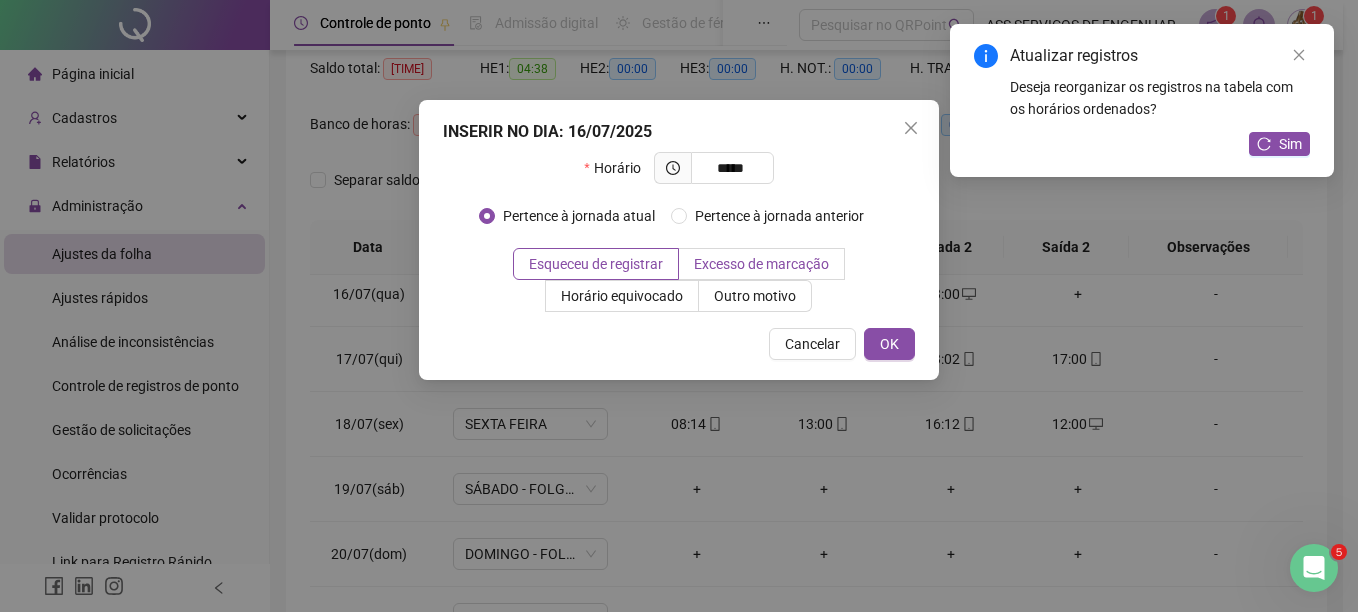 type on "*****" 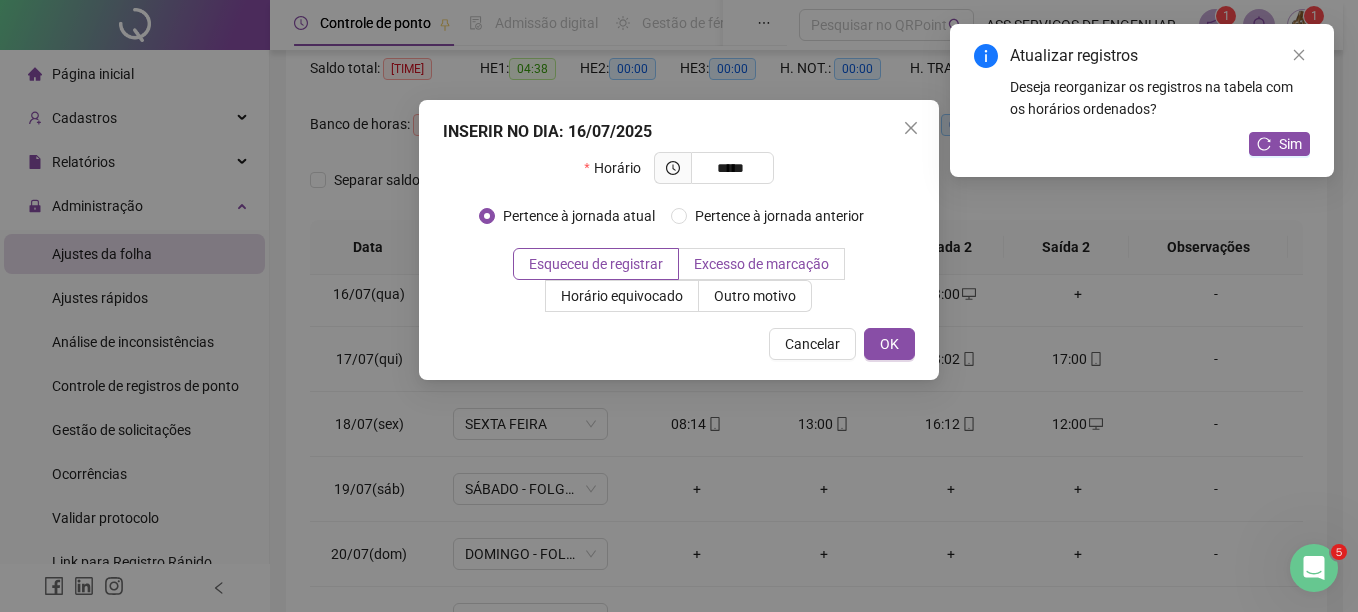 click on "Excesso de marcação" at bounding box center (761, 264) 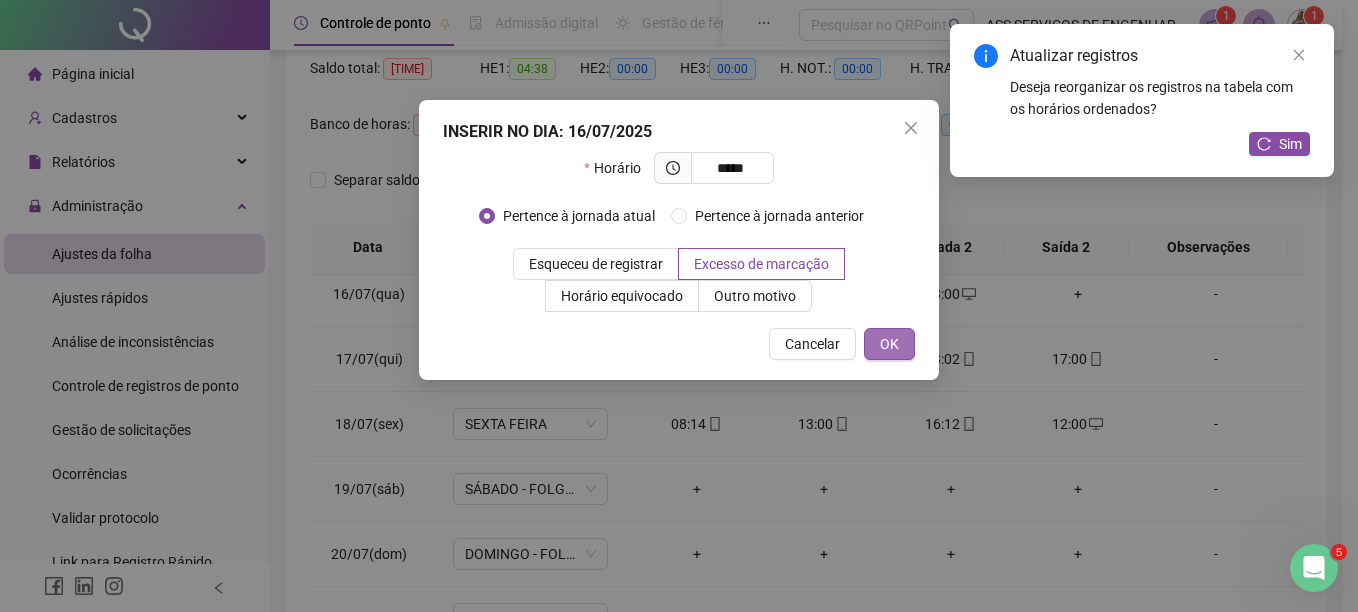 click on "OK" at bounding box center [889, 344] 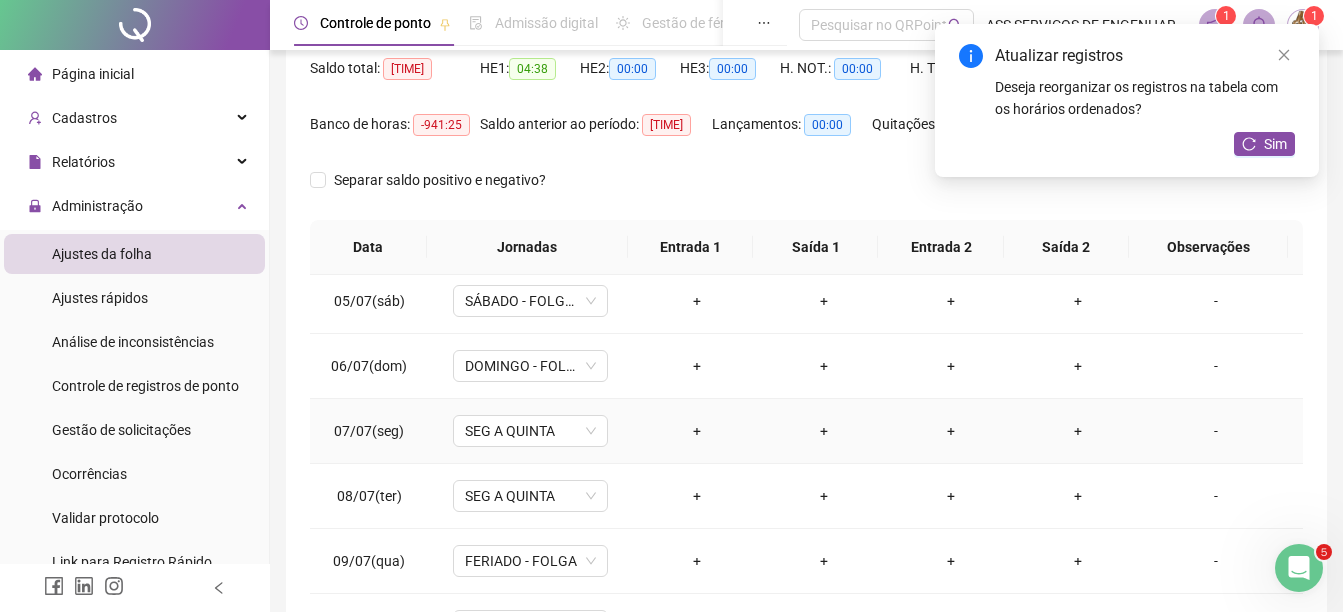 scroll, scrollTop: 300, scrollLeft: 0, axis: vertical 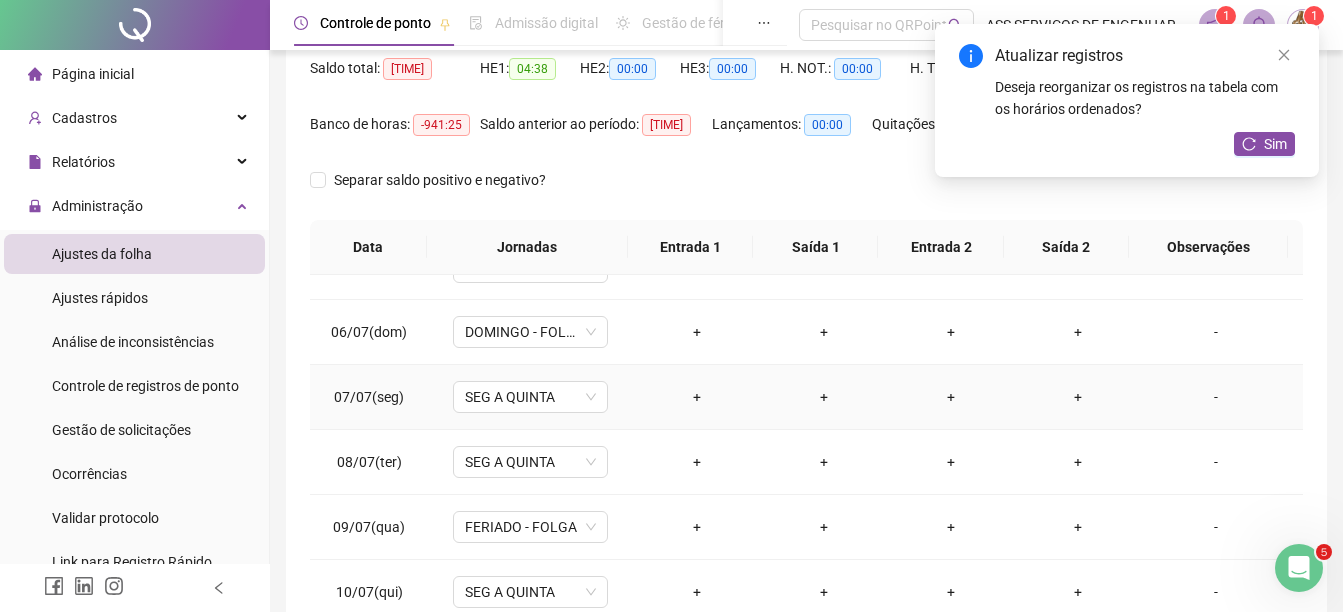 click on "+" at bounding box center (696, 397) 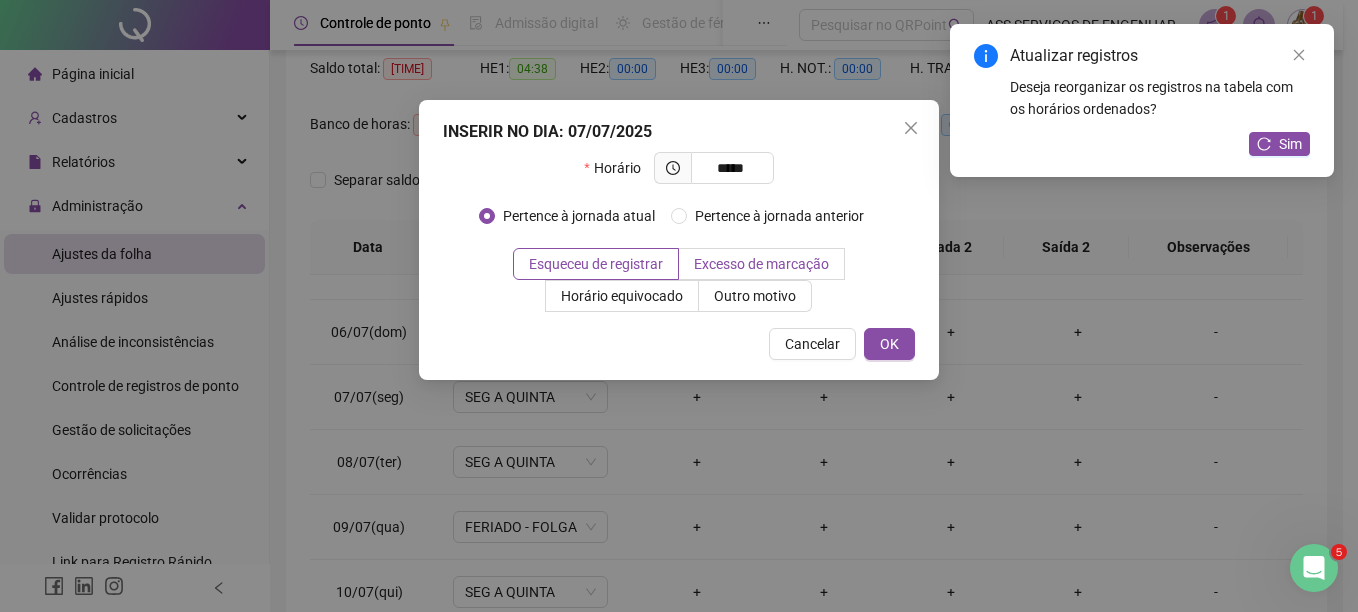 type on "*****" 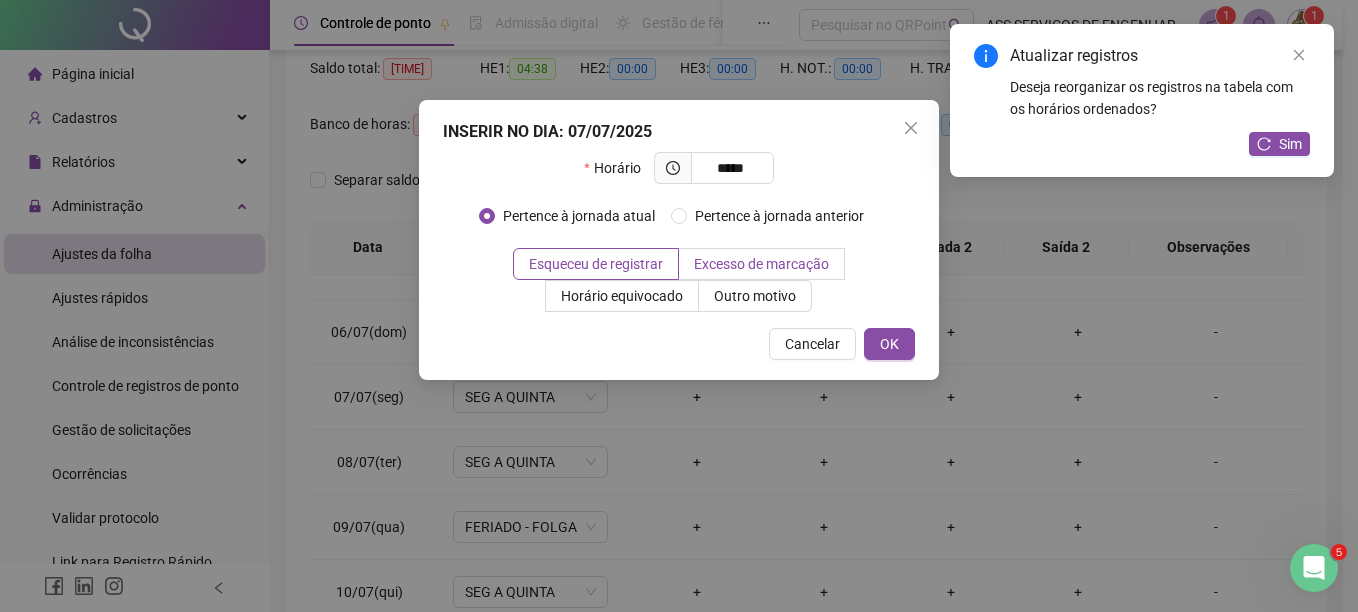 click on "Excesso de marcação" at bounding box center [761, 264] 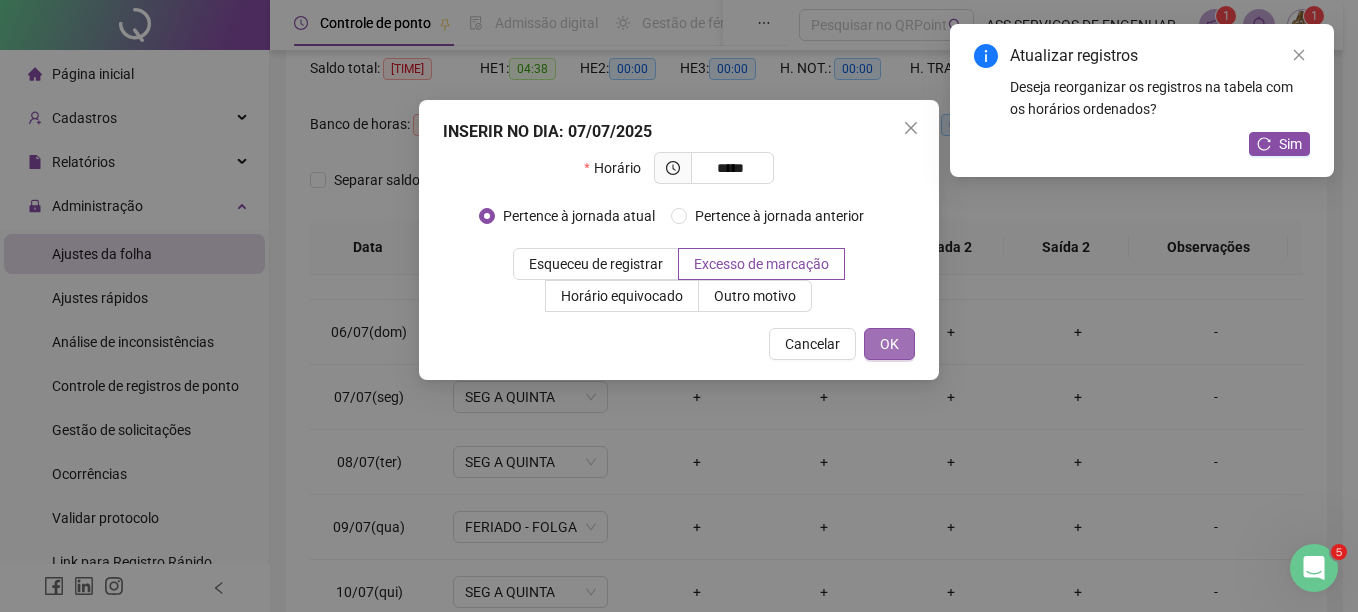 click on "OK" at bounding box center (889, 344) 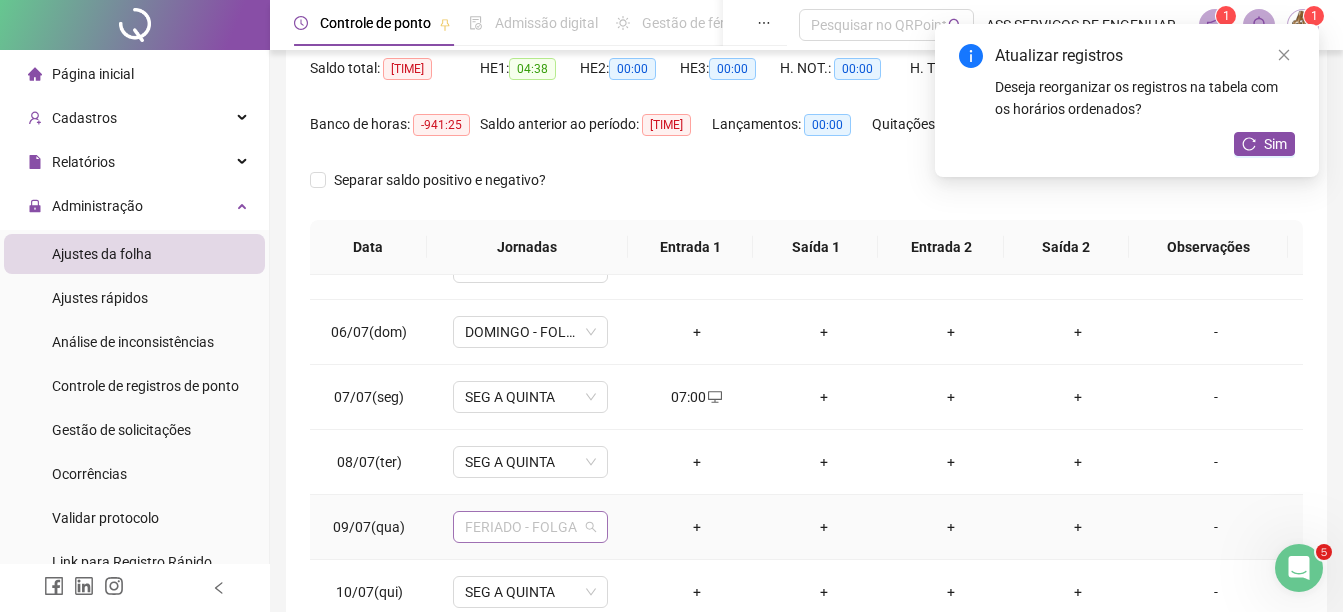 click on "FERIADO - FOLGA" at bounding box center [530, 527] 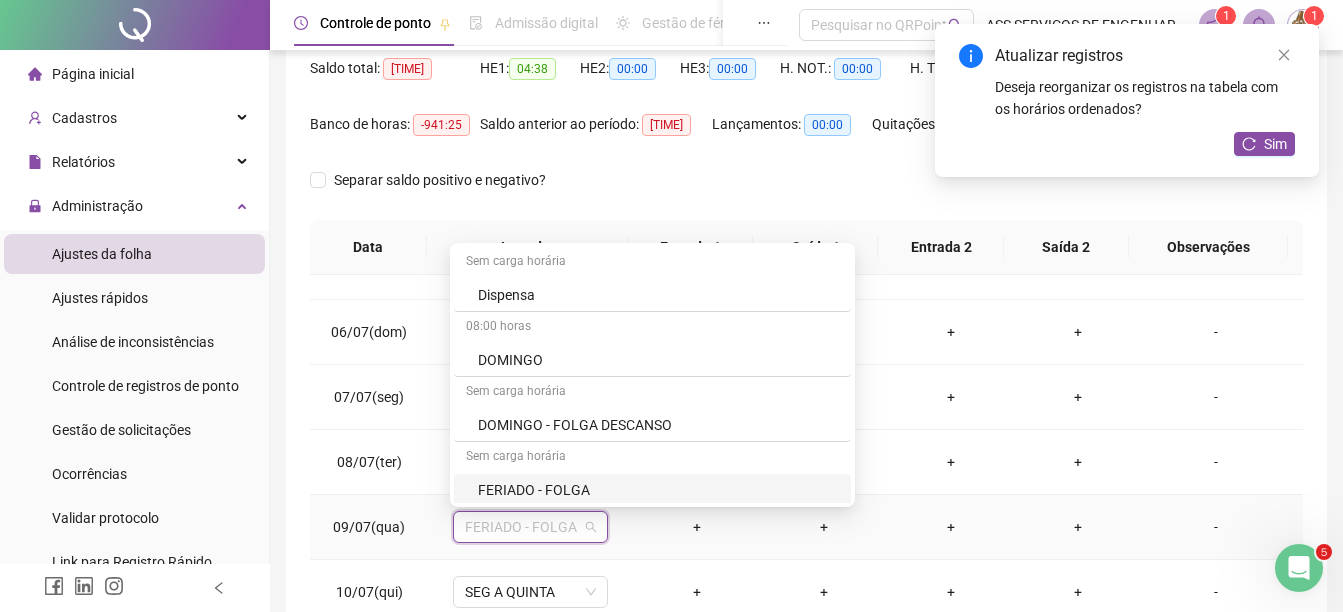 click on "FERIADO - FOLGA" at bounding box center [658, 490] 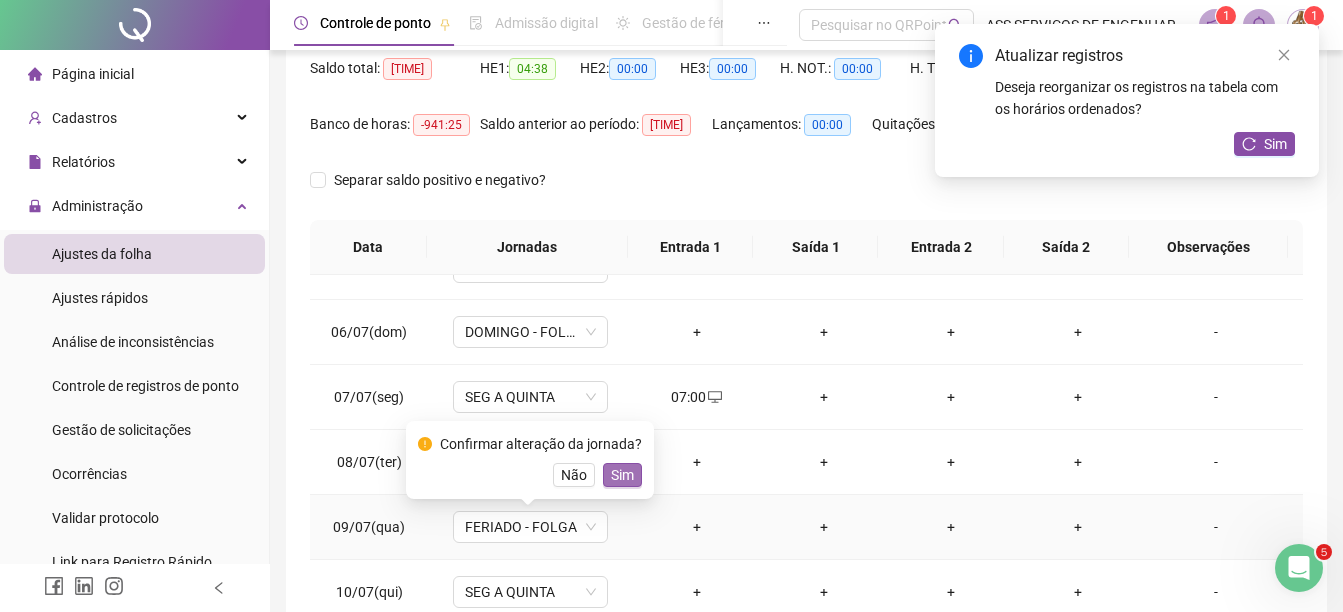 click on "Sim" at bounding box center [622, 475] 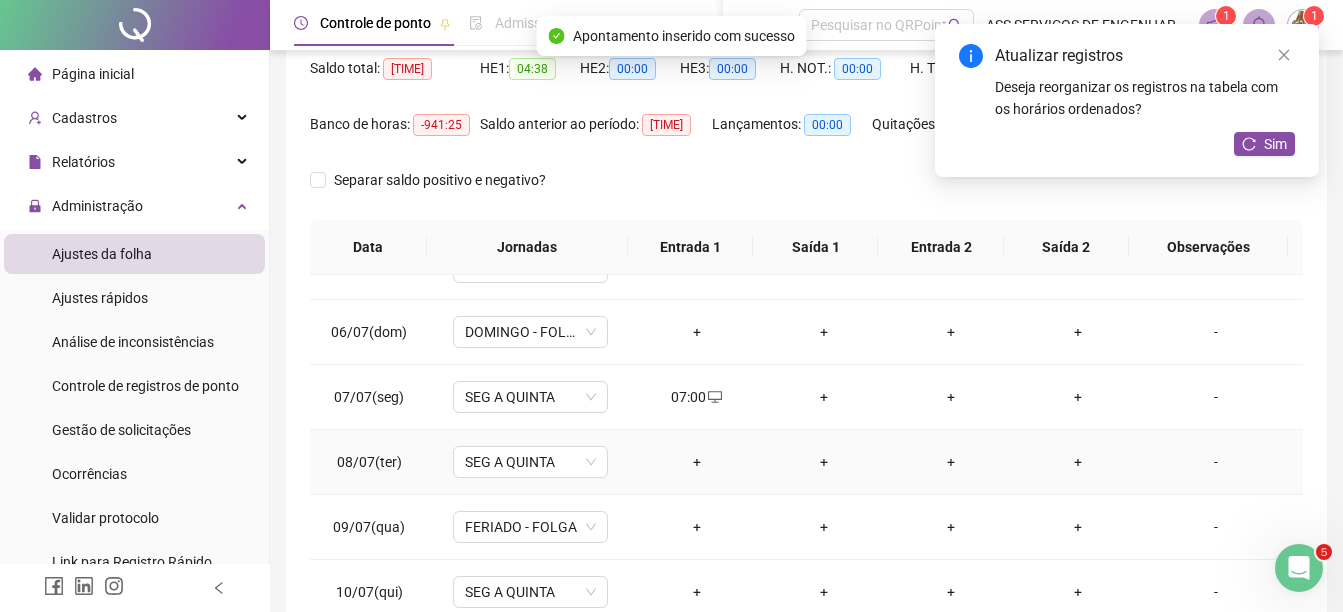 click on "+" at bounding box center [696, 462] 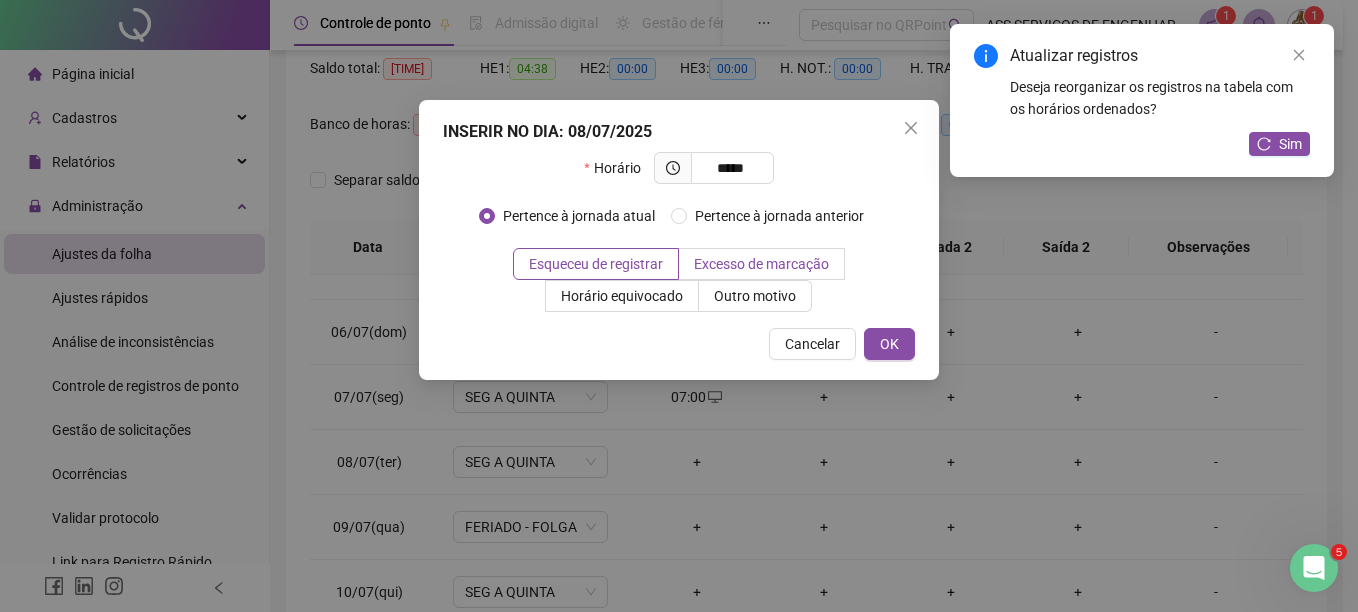 type on "*****" 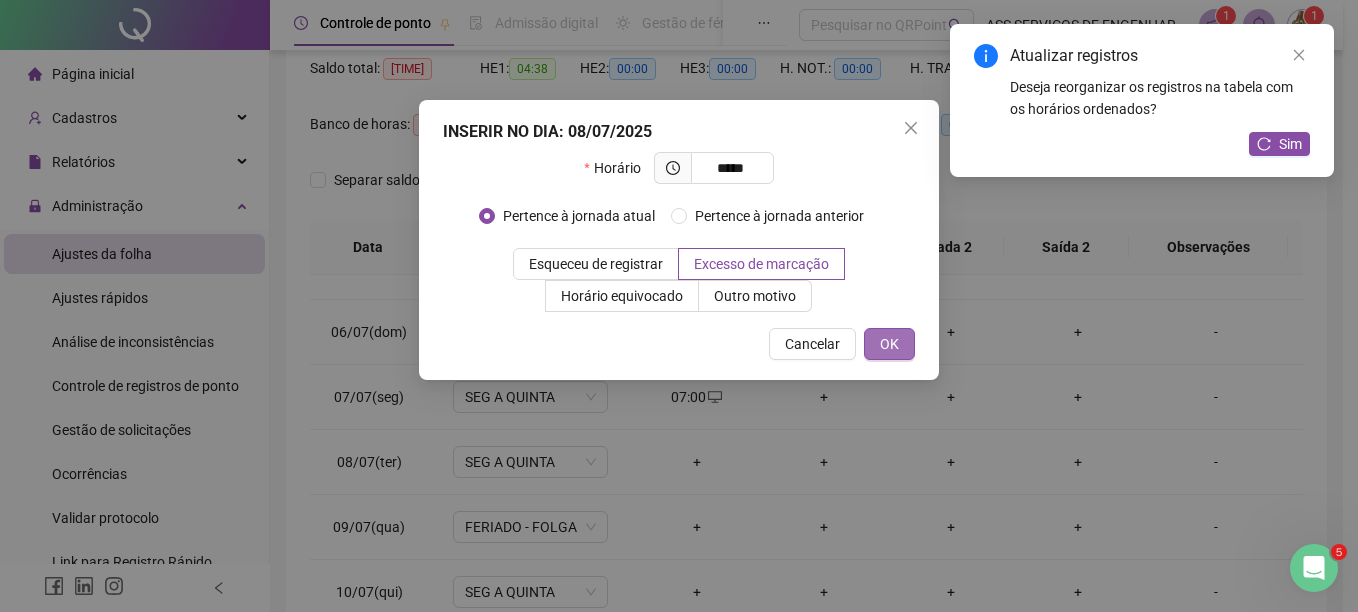 click on "OK" at bounding box center [889, 344] 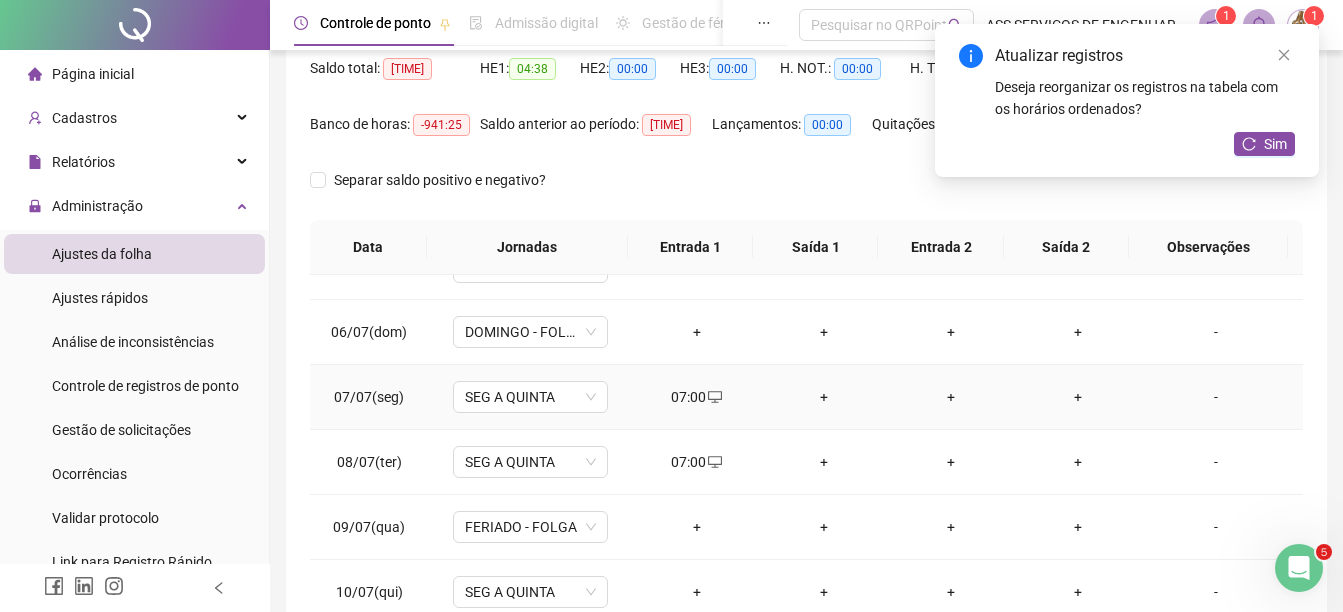 click on "+" at bounding box center (823, 397) 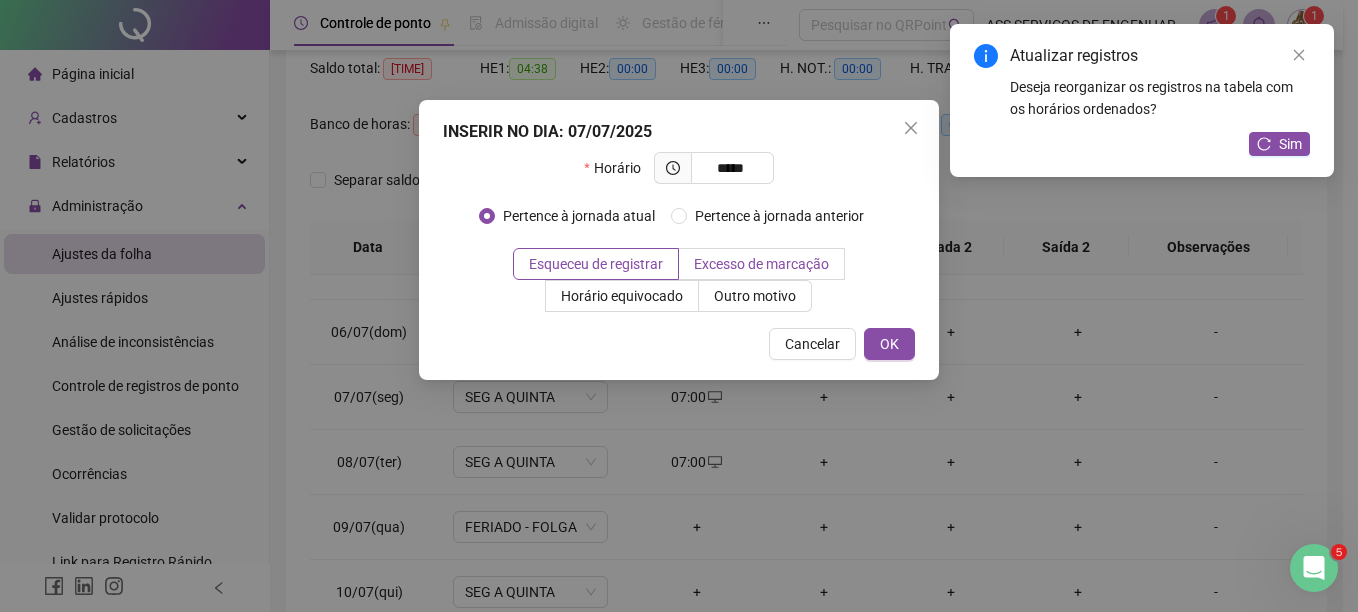 type on "*****" 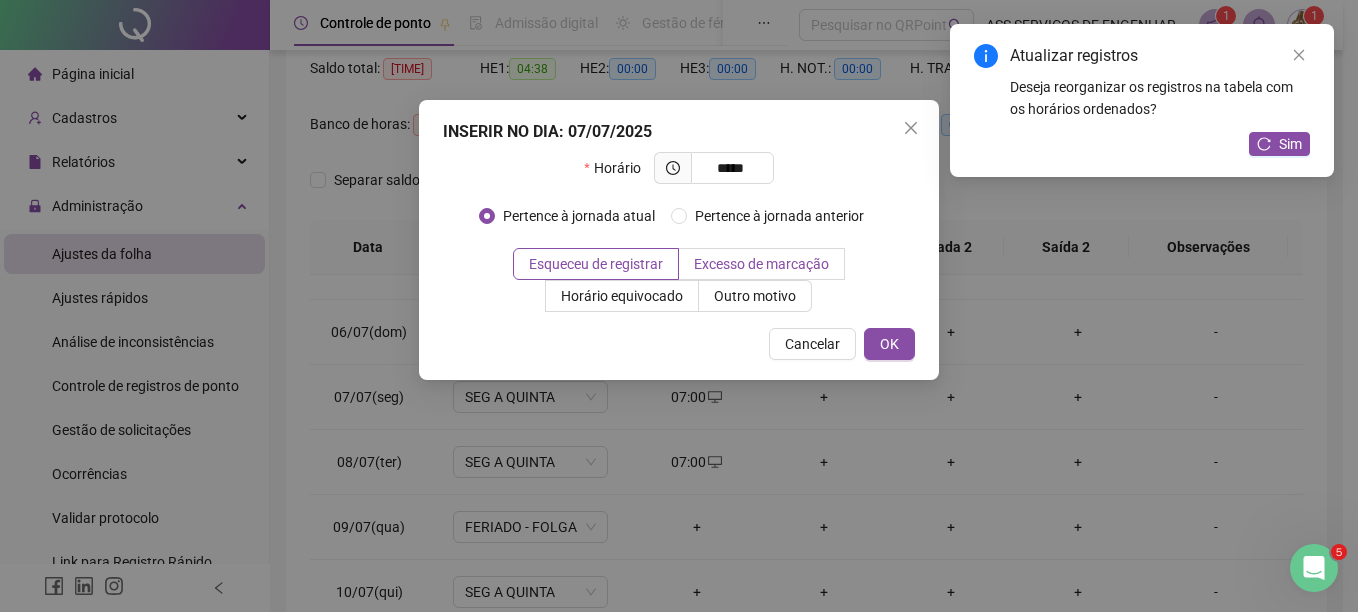 click on "Excesso de marcação" at bounding box center [761, 264] 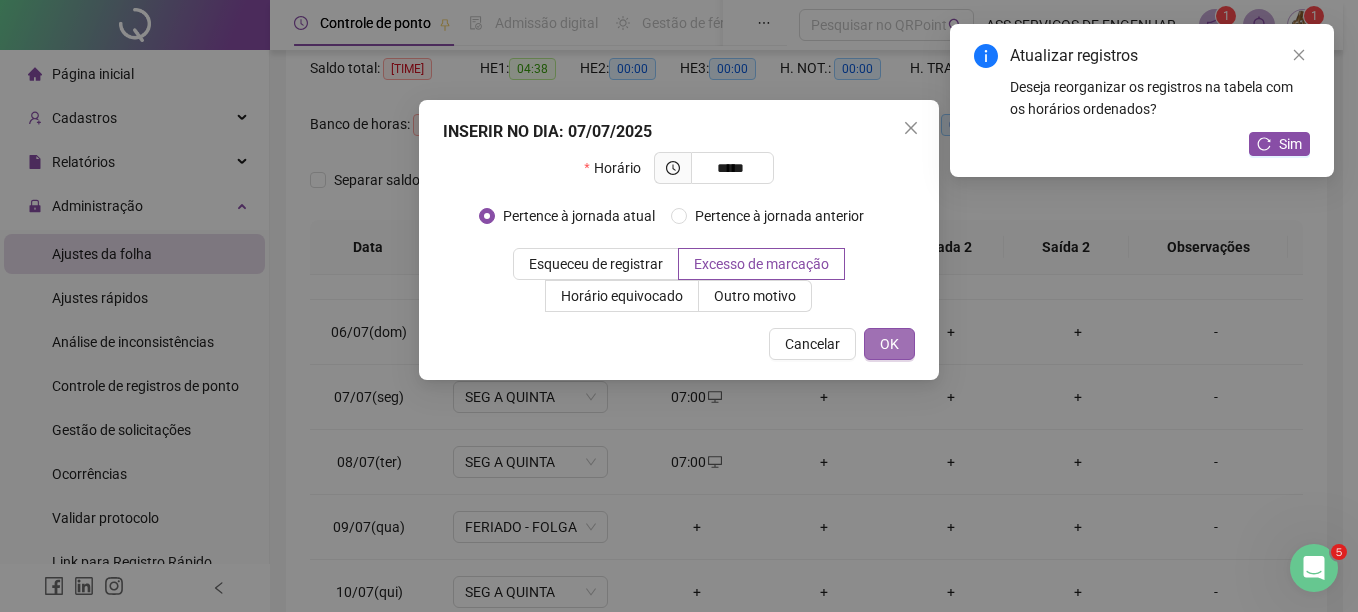 click on "OK" at bounding box center [889, 344] 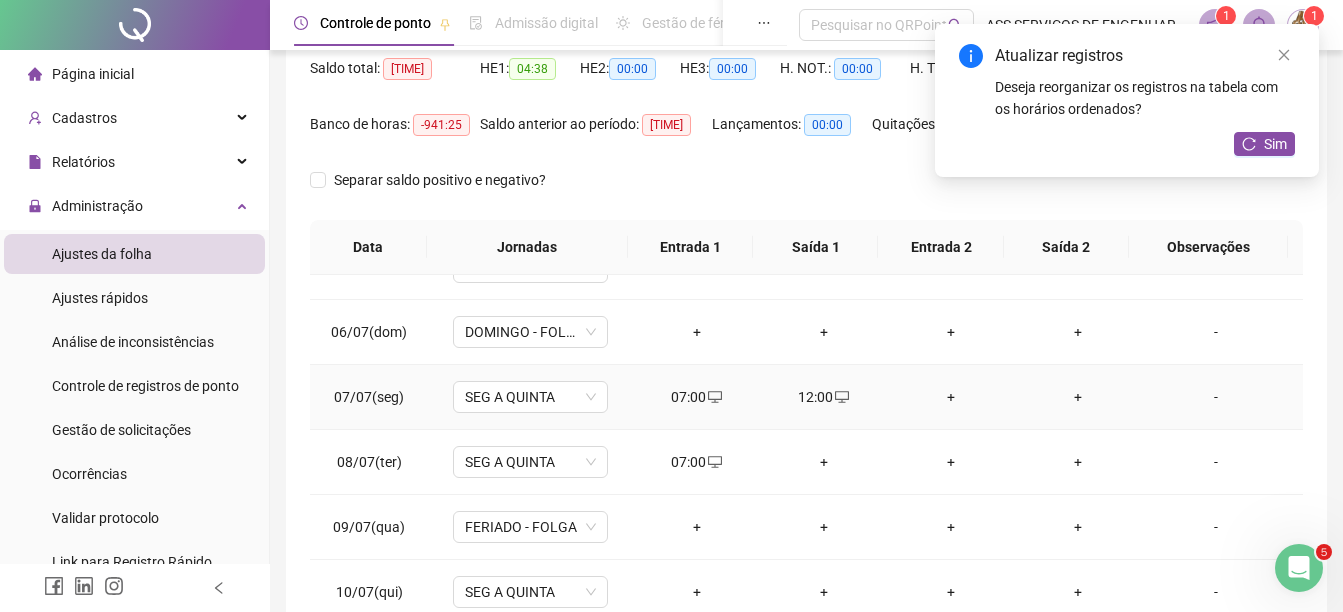 click on "+" at bounding box center (950, 397) 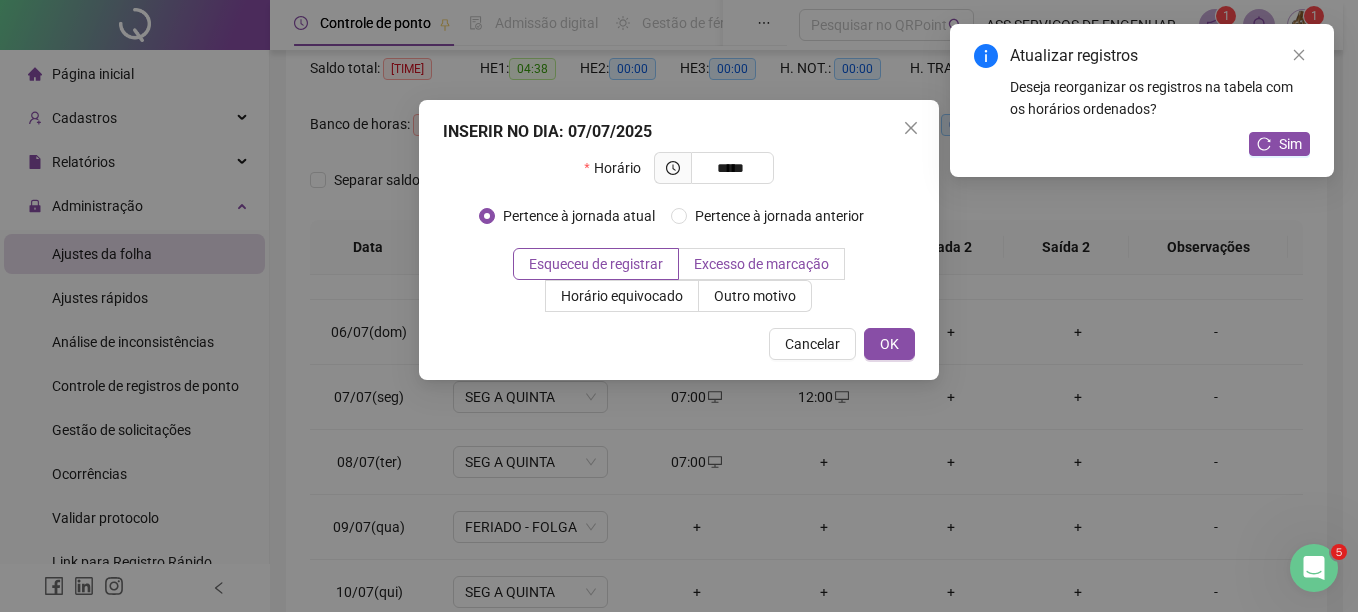 type on "*****" 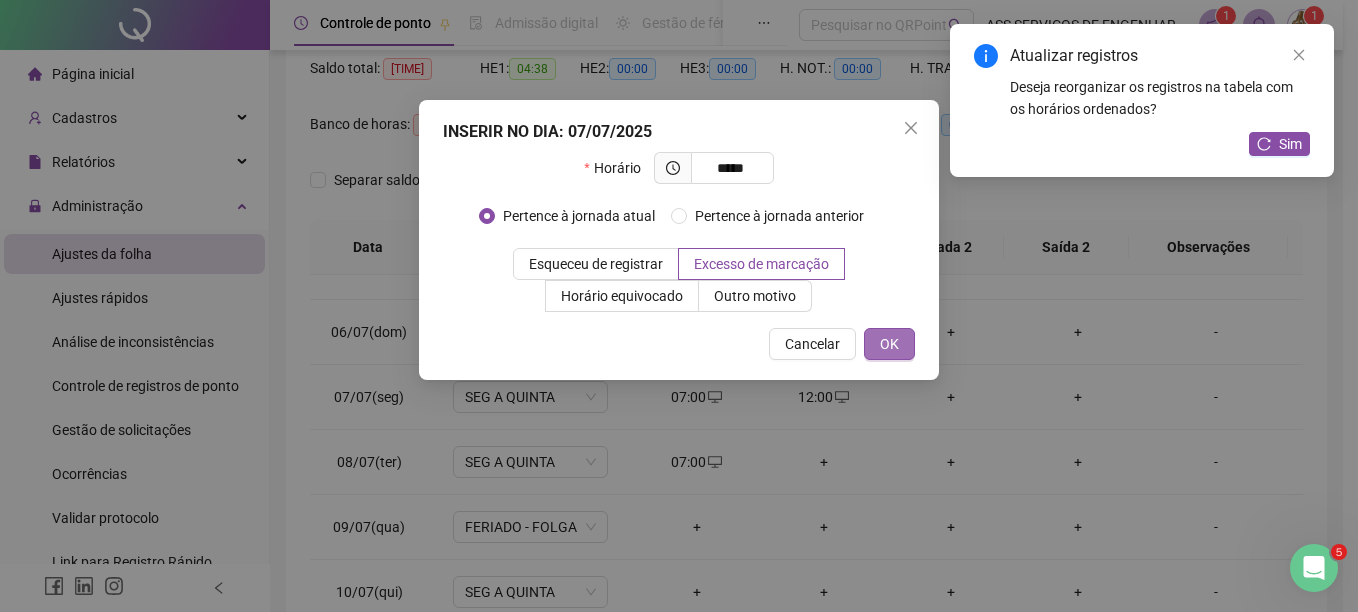 click on "OK" at bounding box center [889, 344] 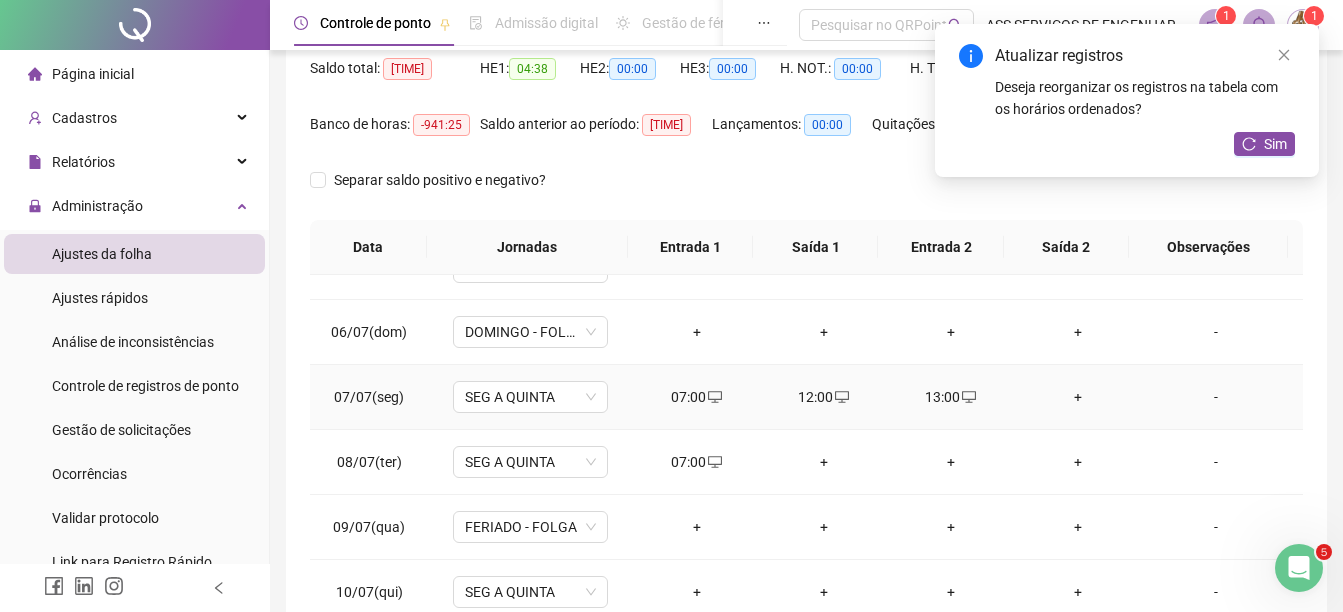 click on "+" at bounding box center [1077, 397] 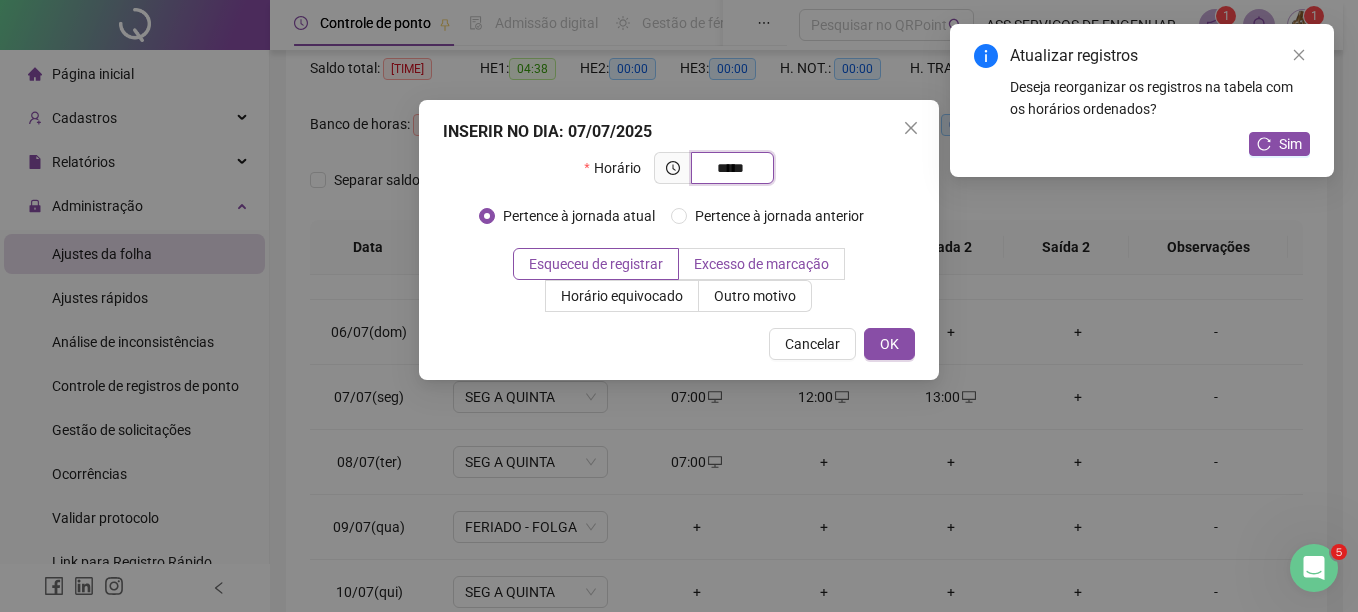 type on "*****" 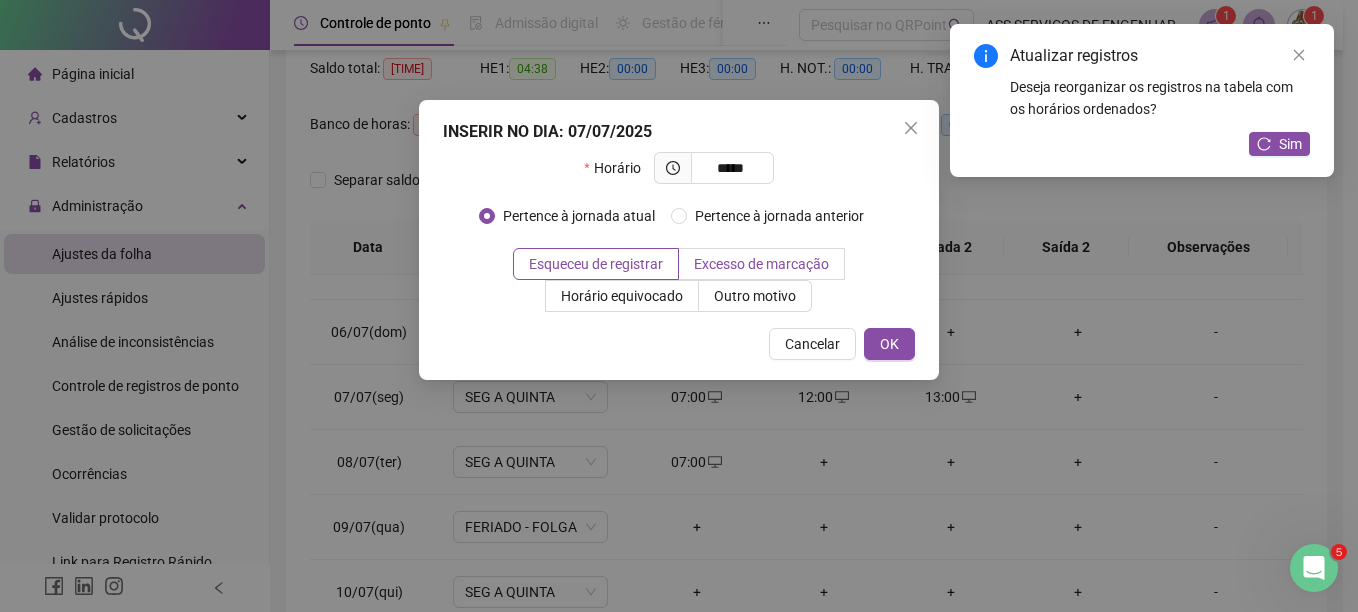 click on "Excesso de marcação" at bounding box center [762, 264] 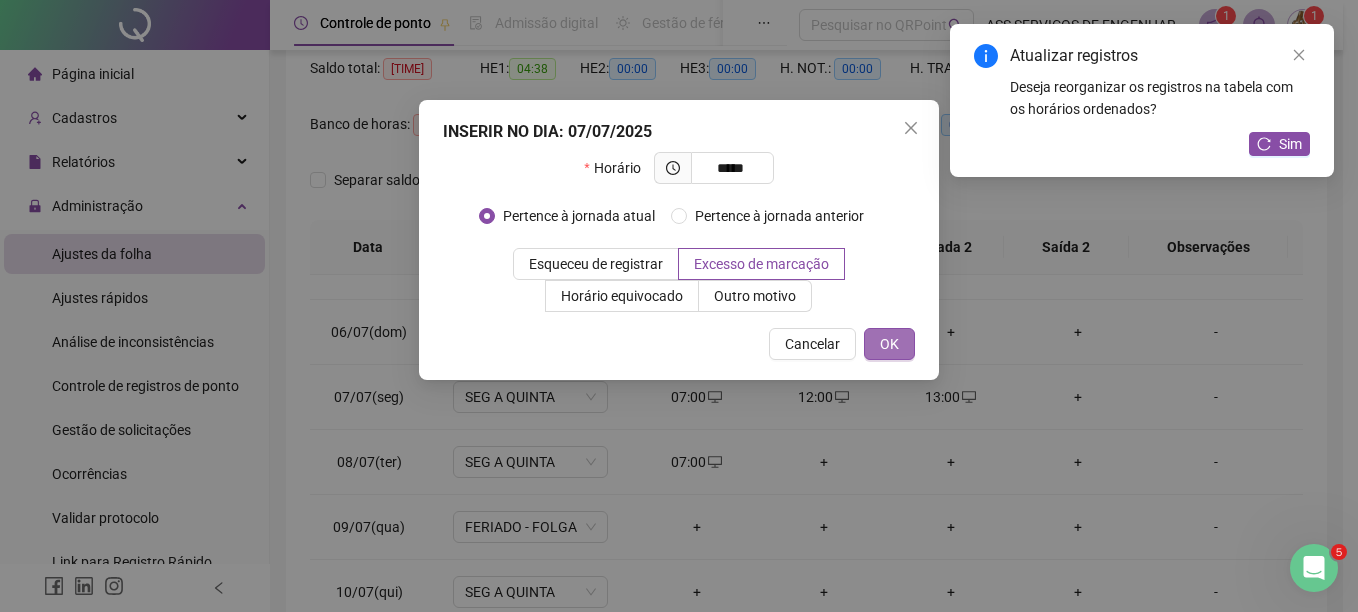 click on "OK" at bounding box center (889, 344) 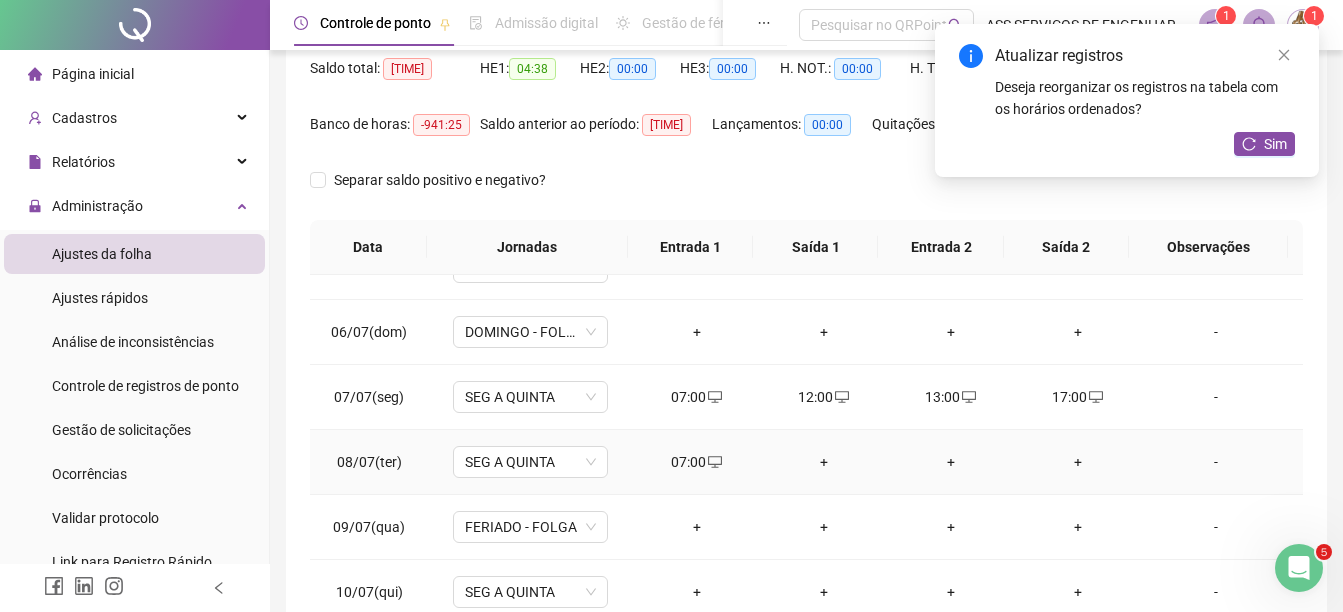 click on "+" at bounding box center (823, 462) 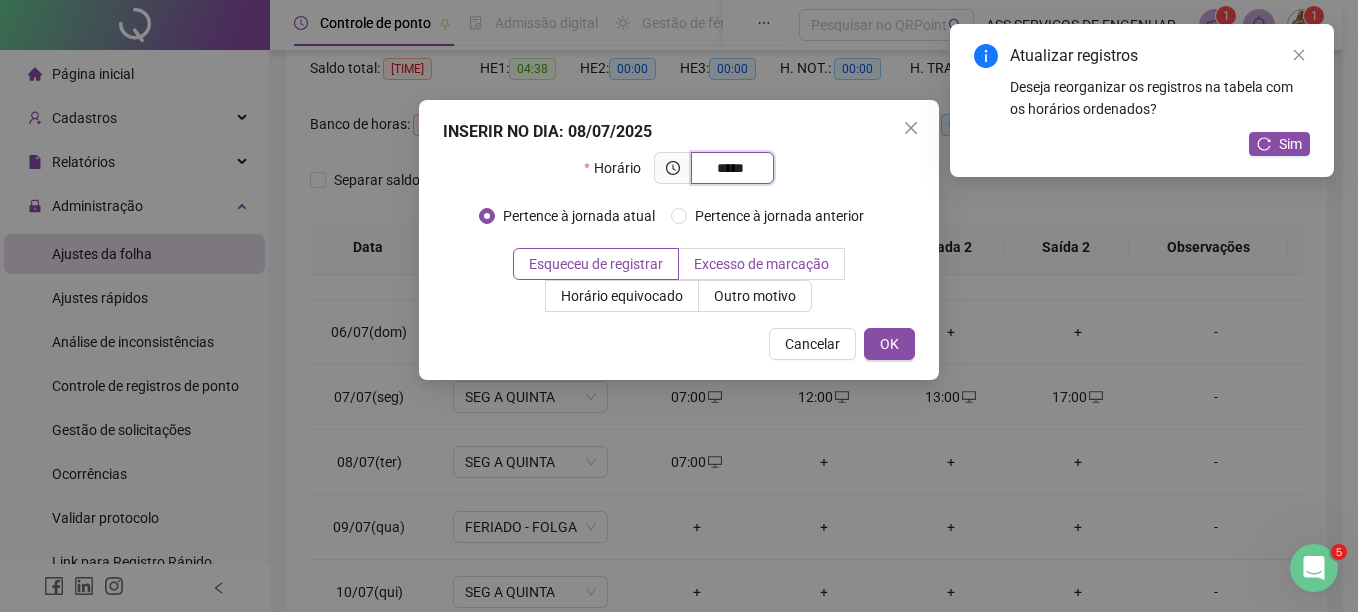 type on "*****" 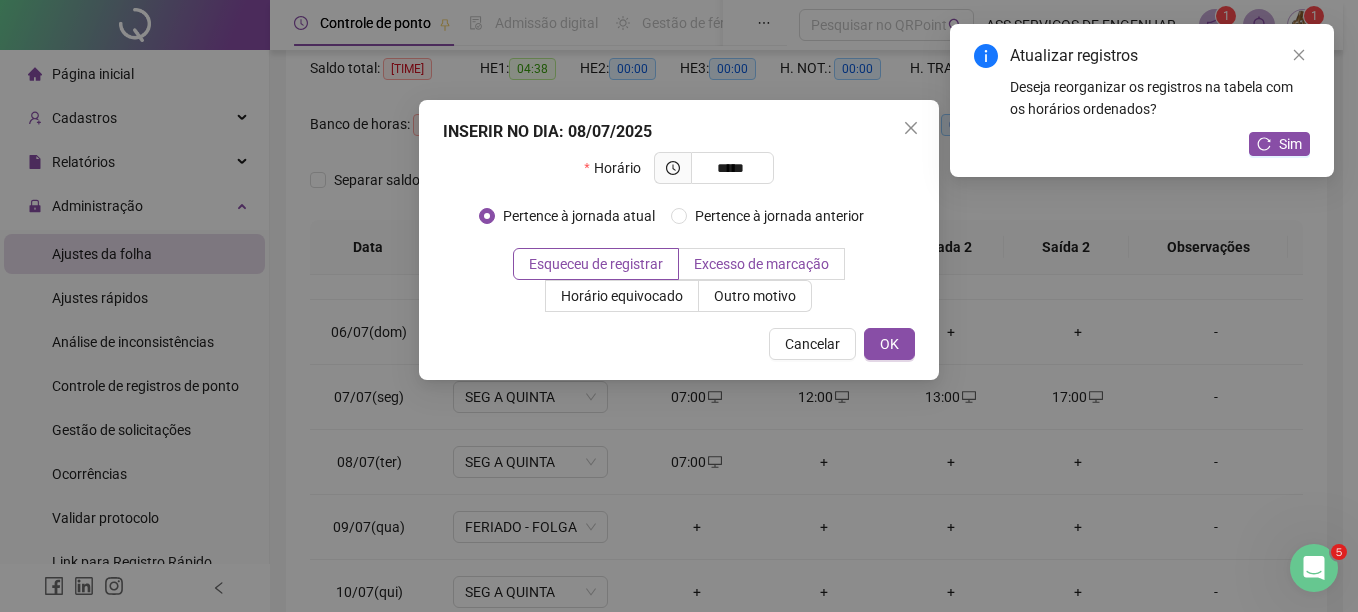 click on "Excesso de marcação" at bounding box center [761, 264] 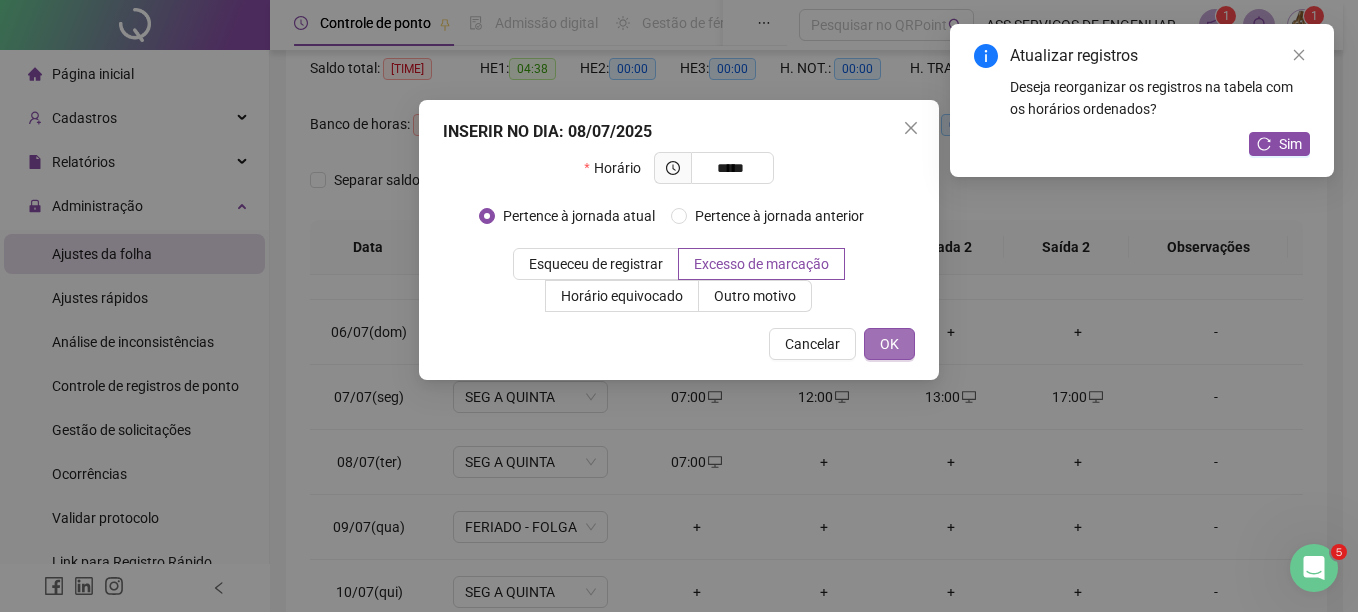 click on "OK" at bounding box center (889, 344) 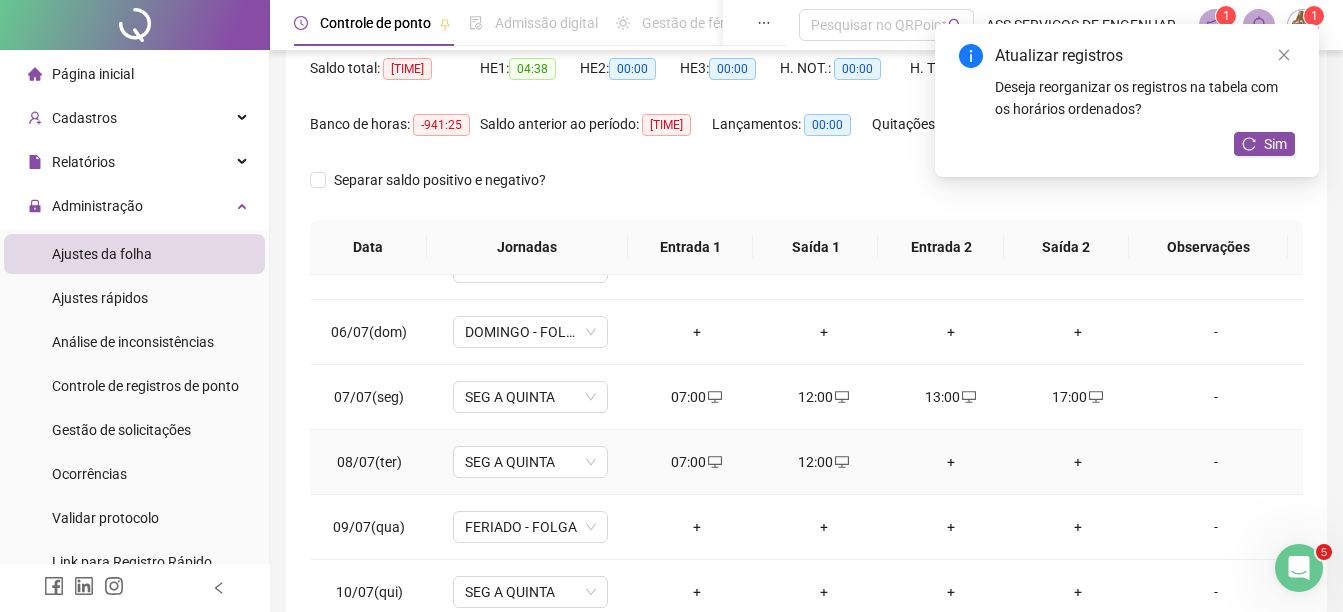 click on "+" at bounding box center [950, 462] 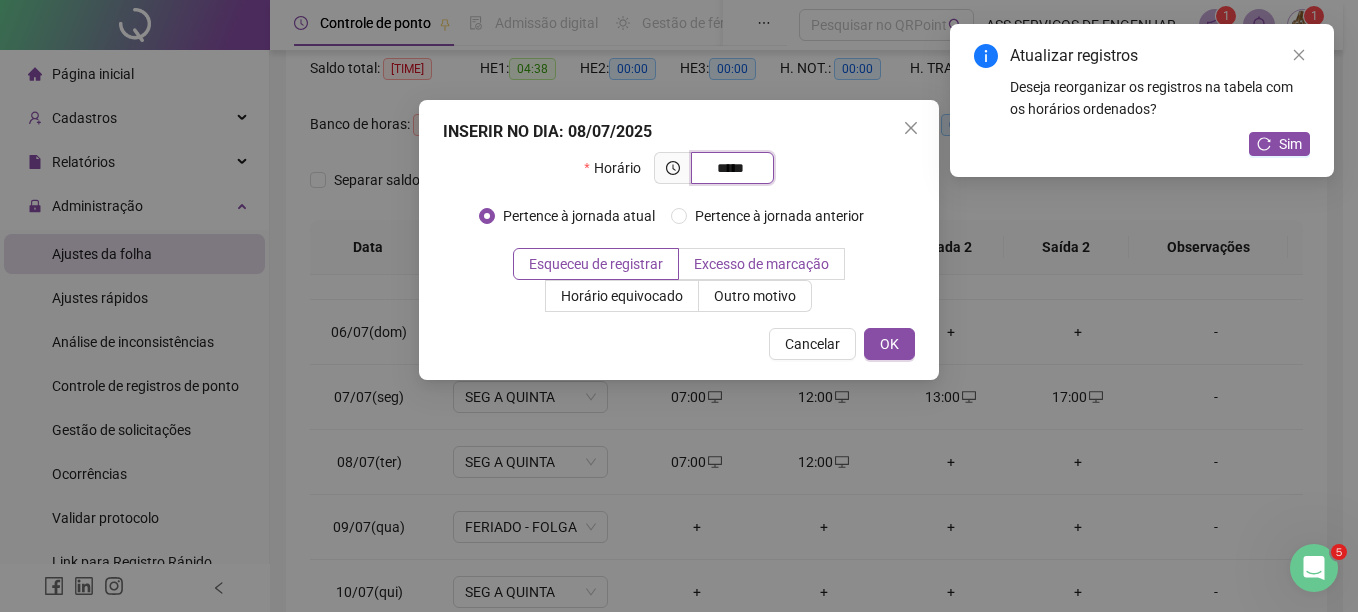 type on "*****" 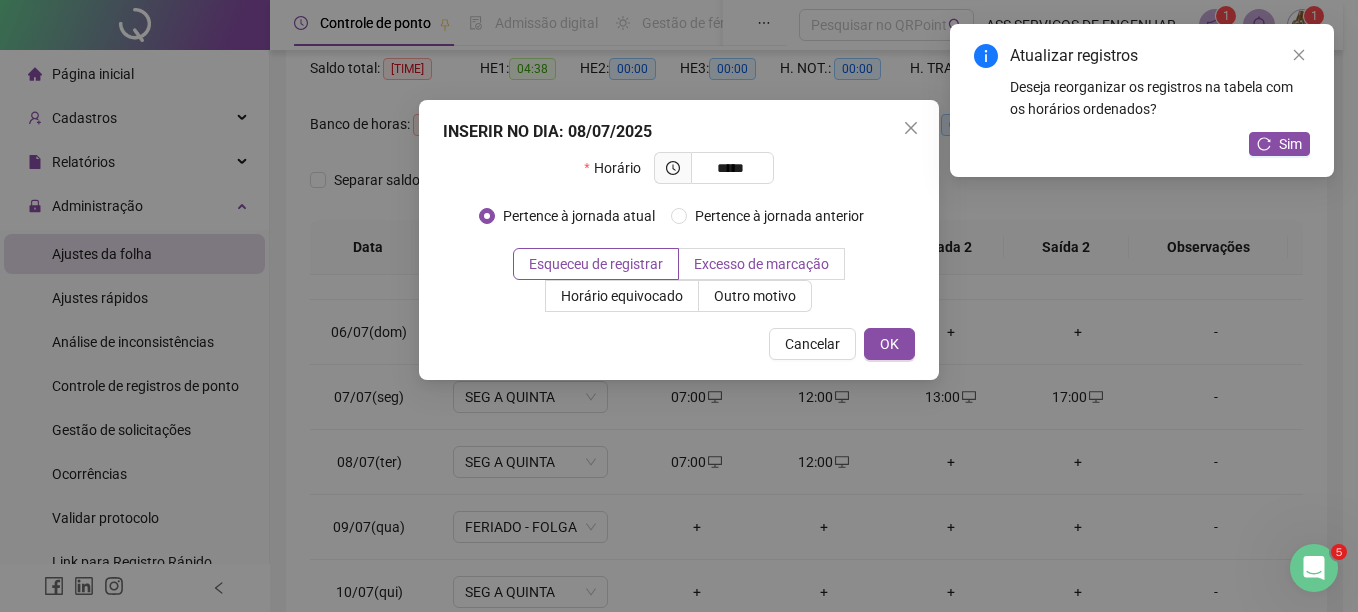 click on "Excesso de marcação" at bounding box center [761, 264] 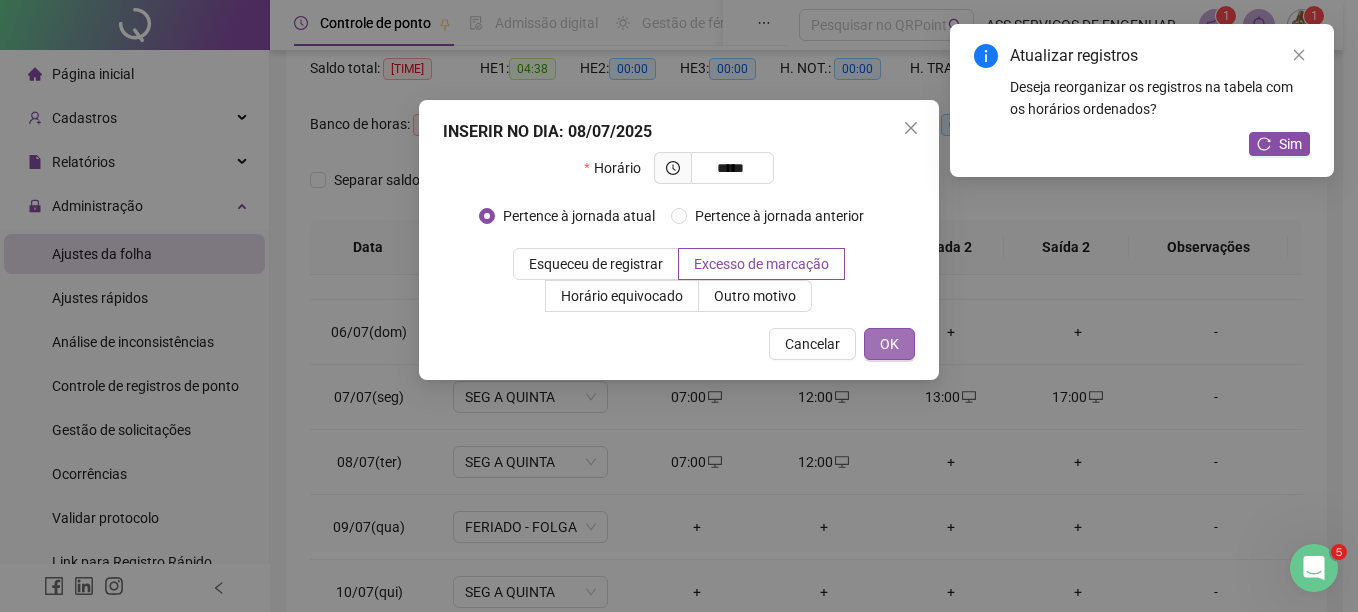 click on "OK" at bounding box center (889, 344) 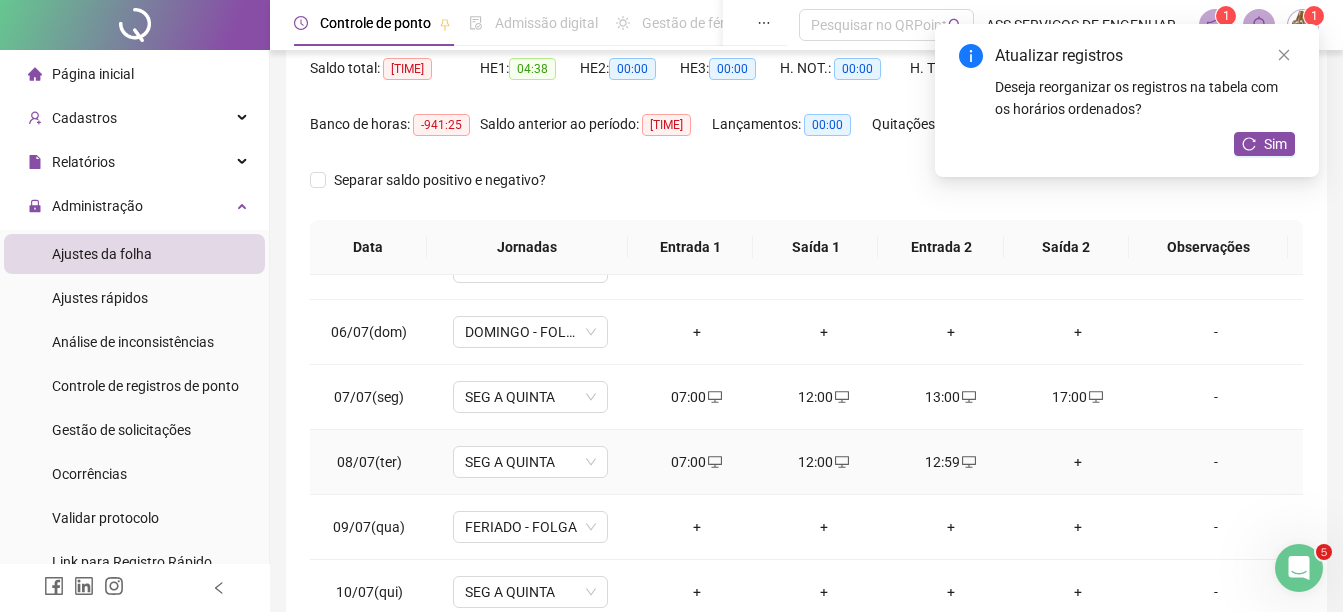 click on "+" at bounding box center [1077, 462] 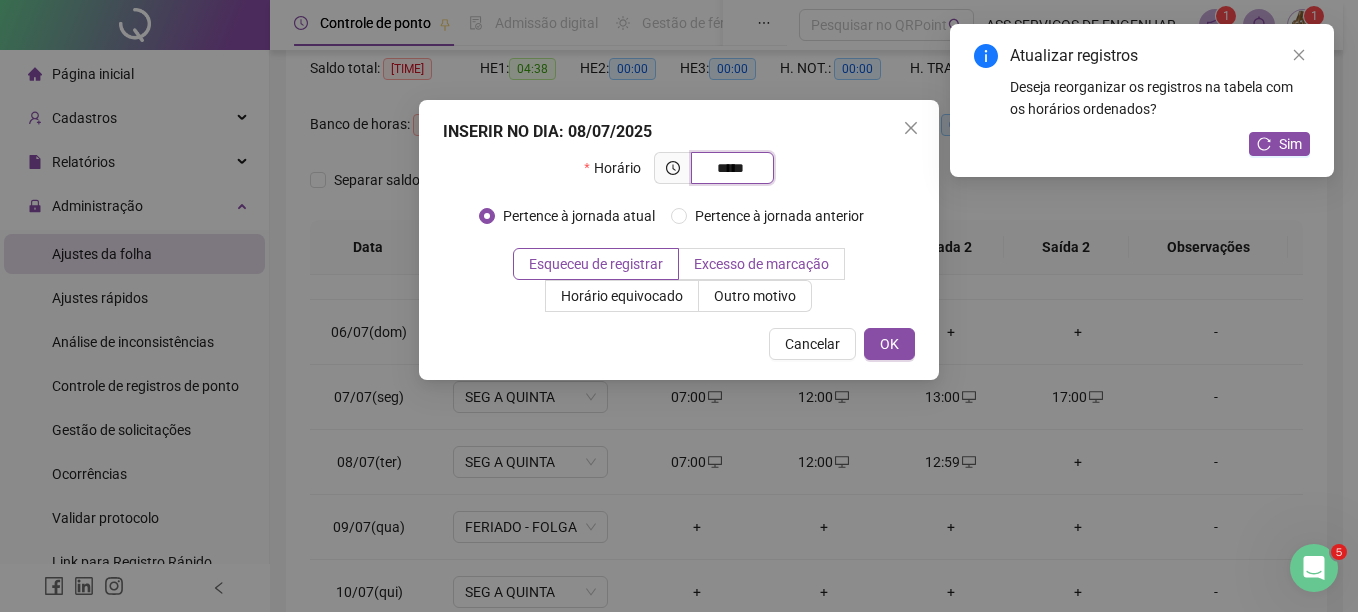type on "*****" 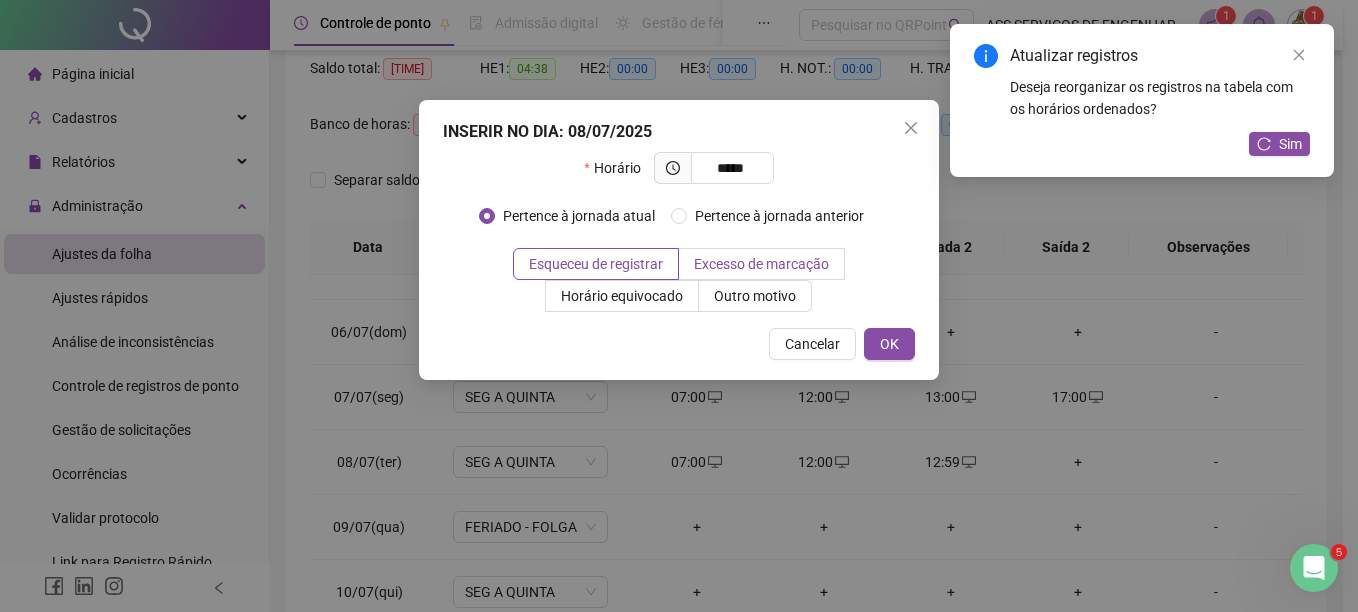 click on "Excesso de marcação" at bounding box center [762, 264] 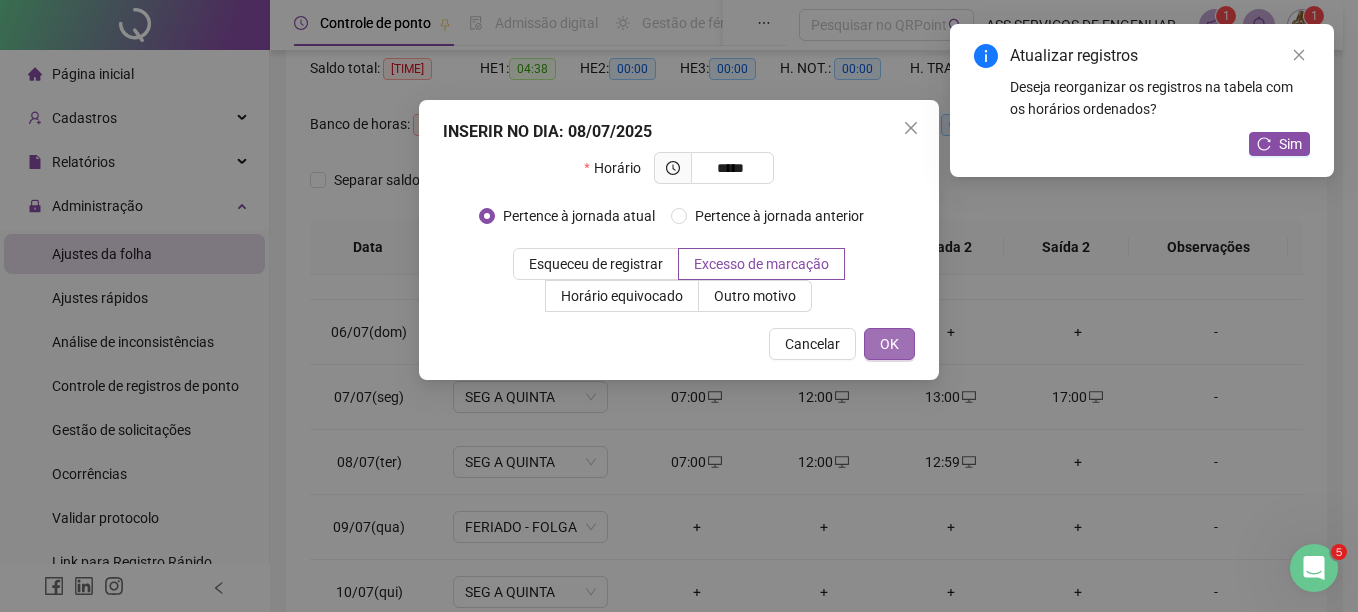 click on "OK" at bounding box center [889, 344] 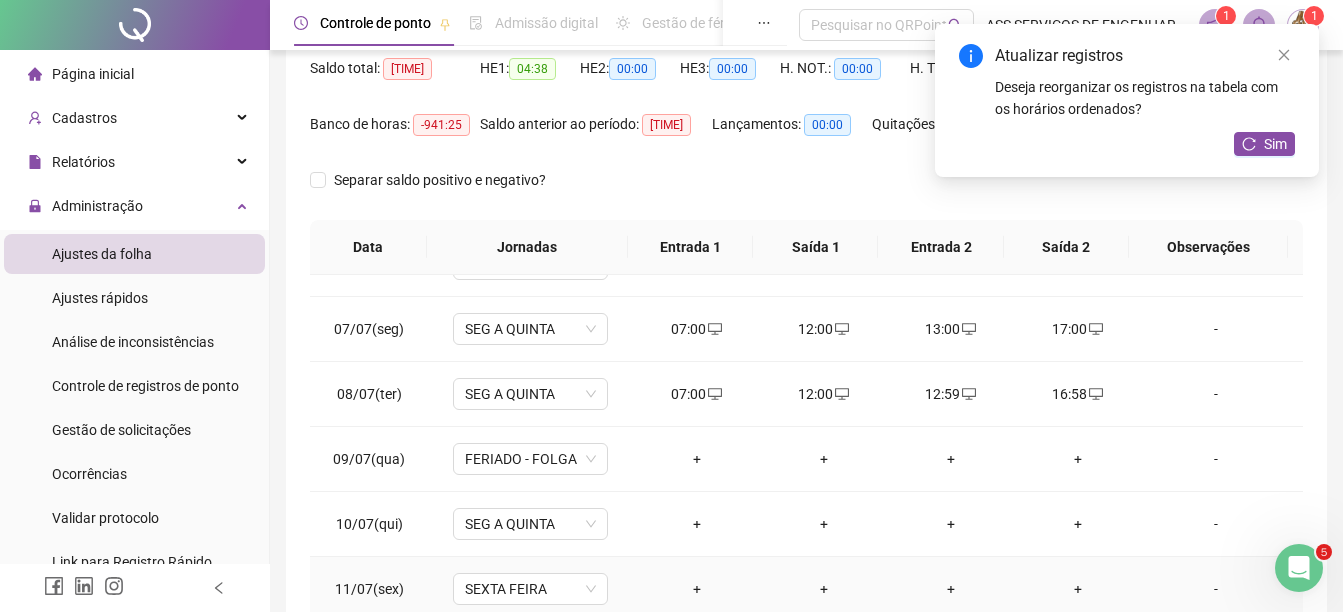 scroll, scrollTop: 400, scrollLeft: 0, axis: vertical 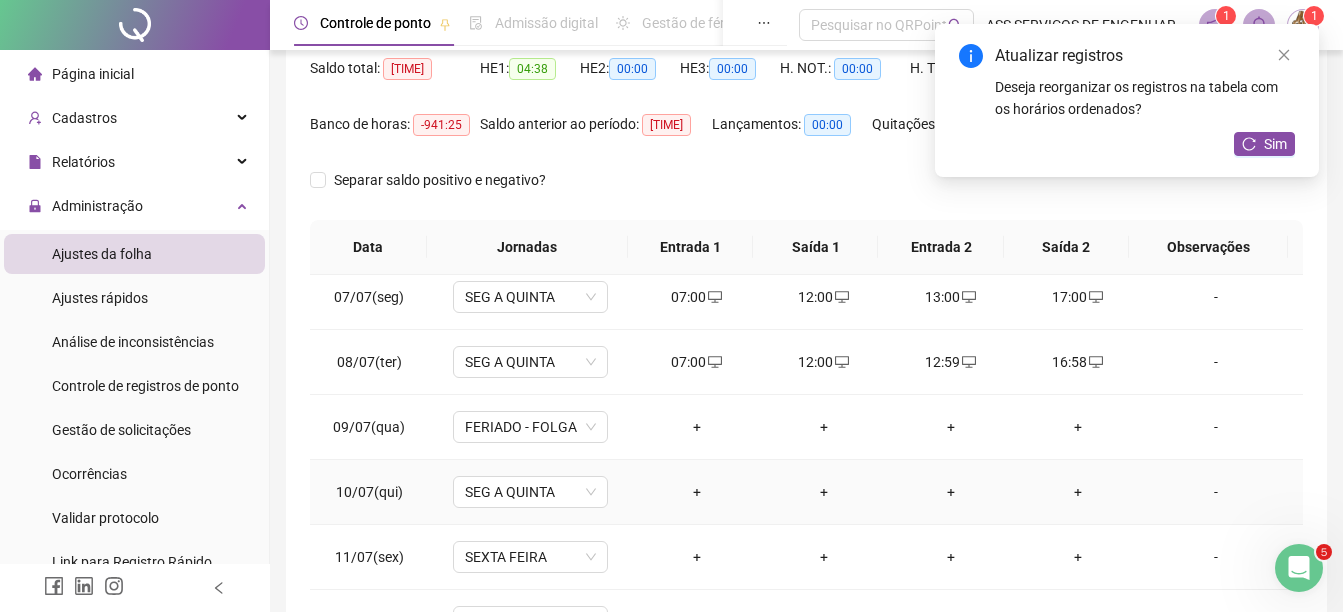 click on "+" at bounding box center [696, 492] 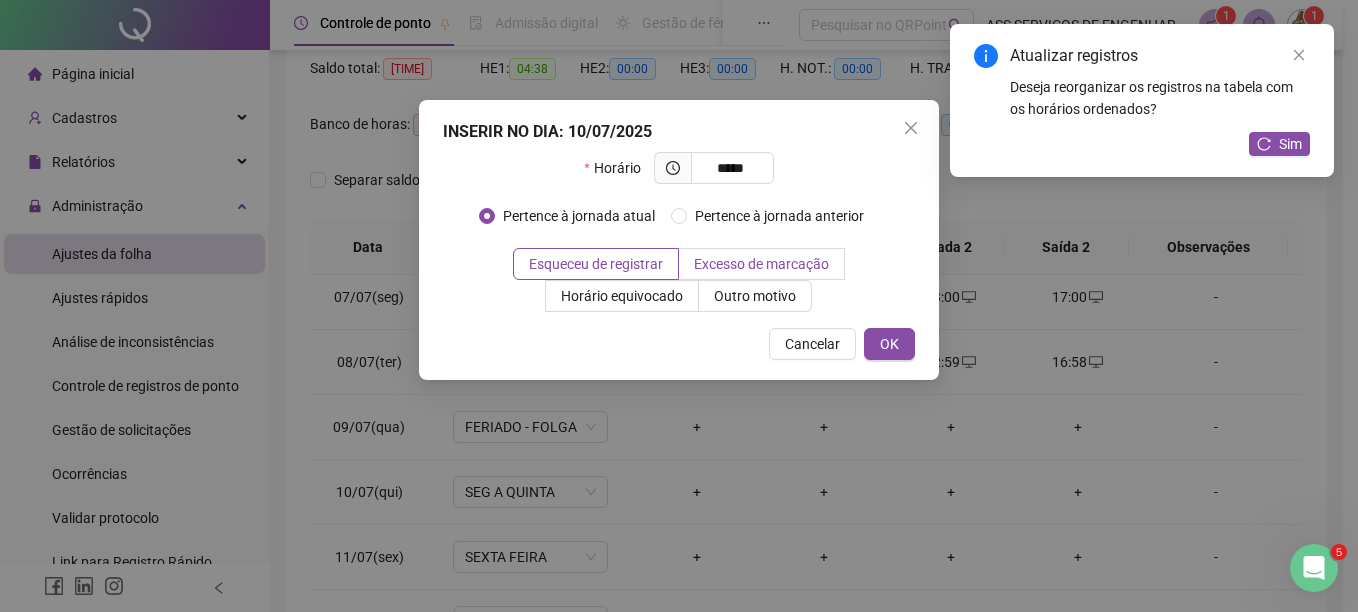 type on "*****" 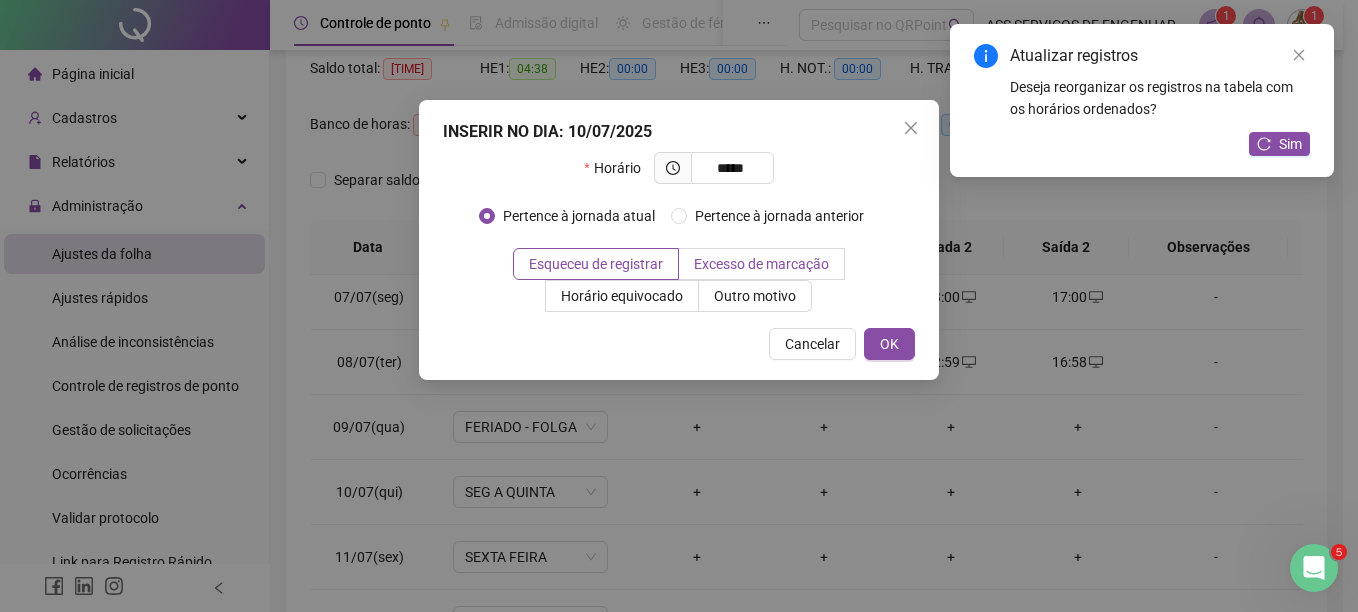click on "Excesso de marcação" at bounding box center (761, 264) 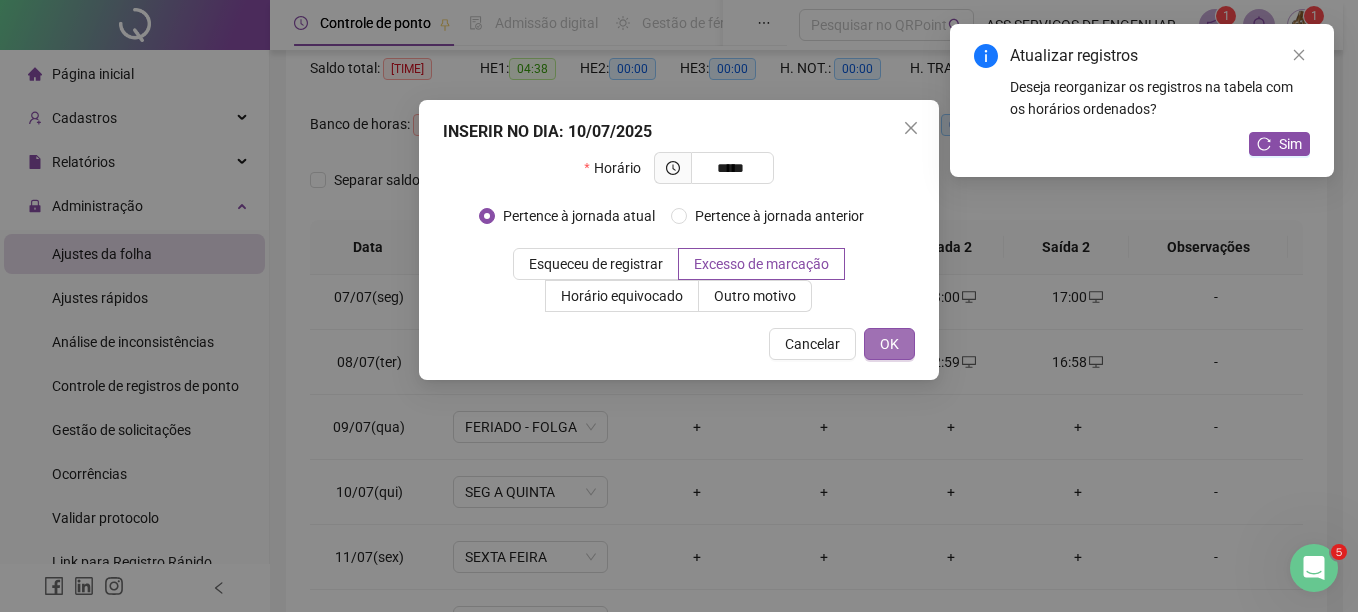 click on "OK" at bounding box center [889, 344] 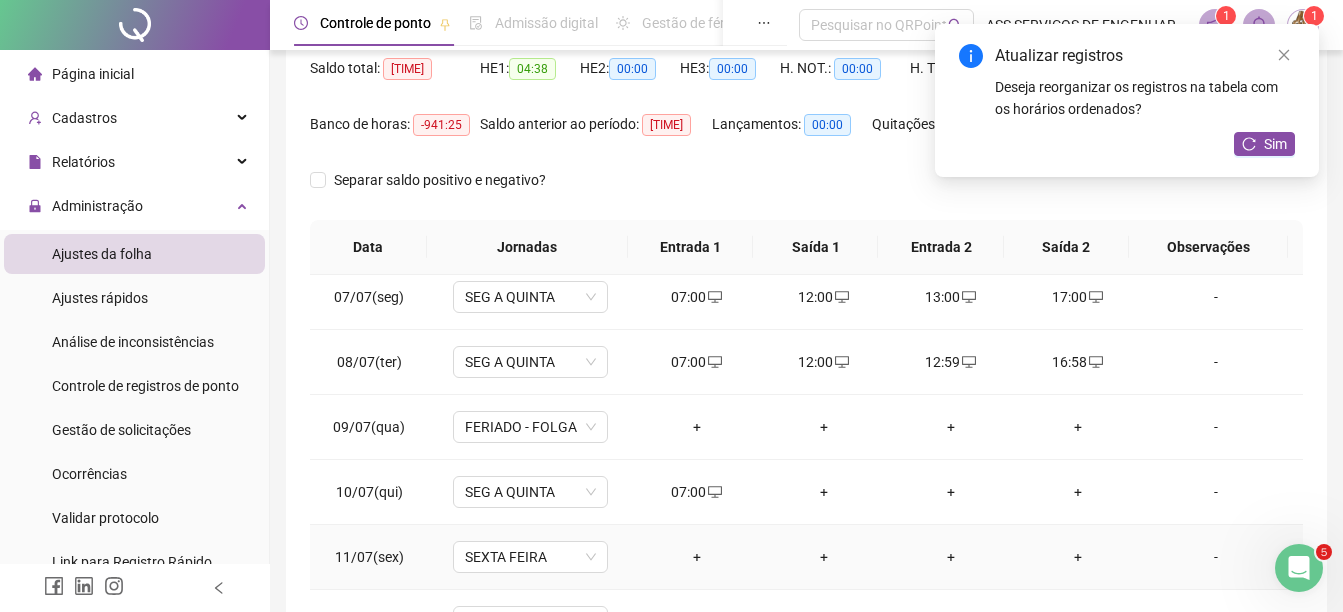 click on "+" at bounding box center [696, 557] 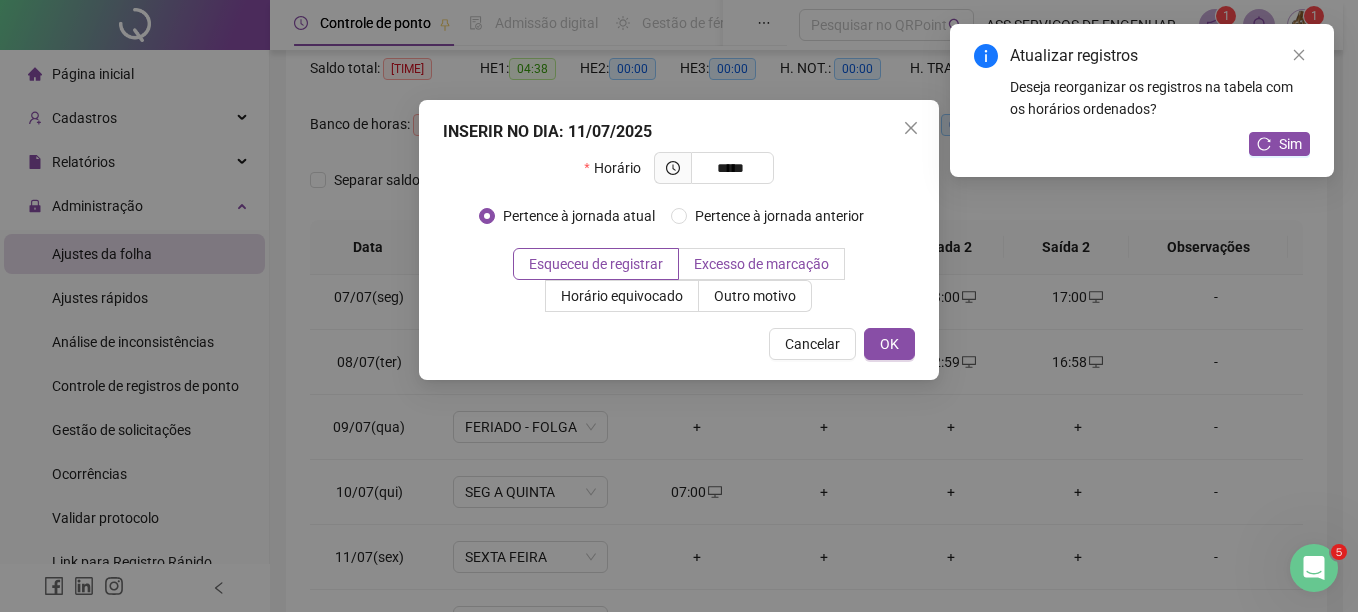 type on "*****" 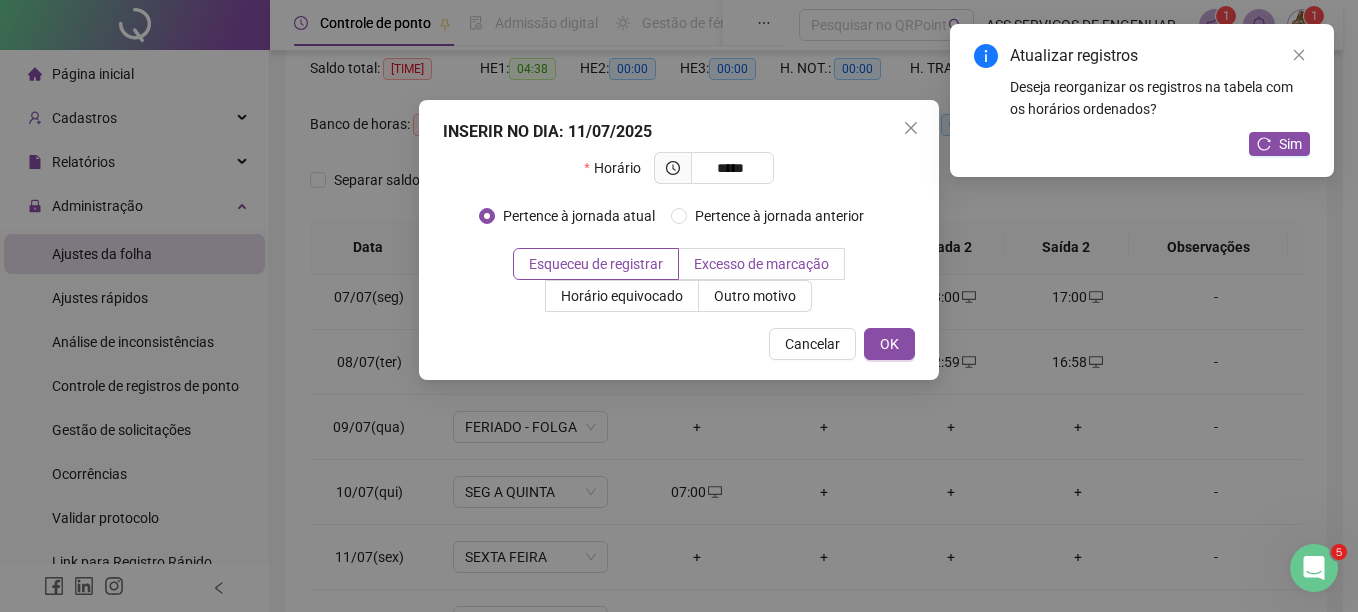 click on "Excesso de marcação" at bounding box center [762, 264] 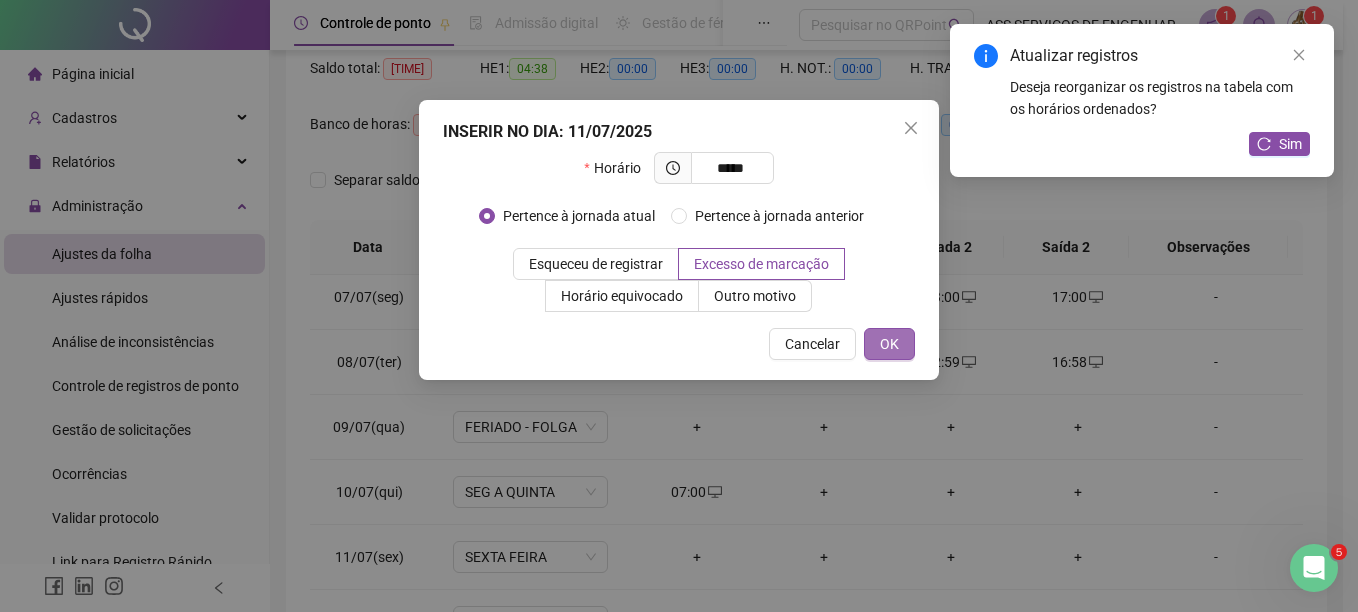 click on "OK" at bounding box center [889, 344] 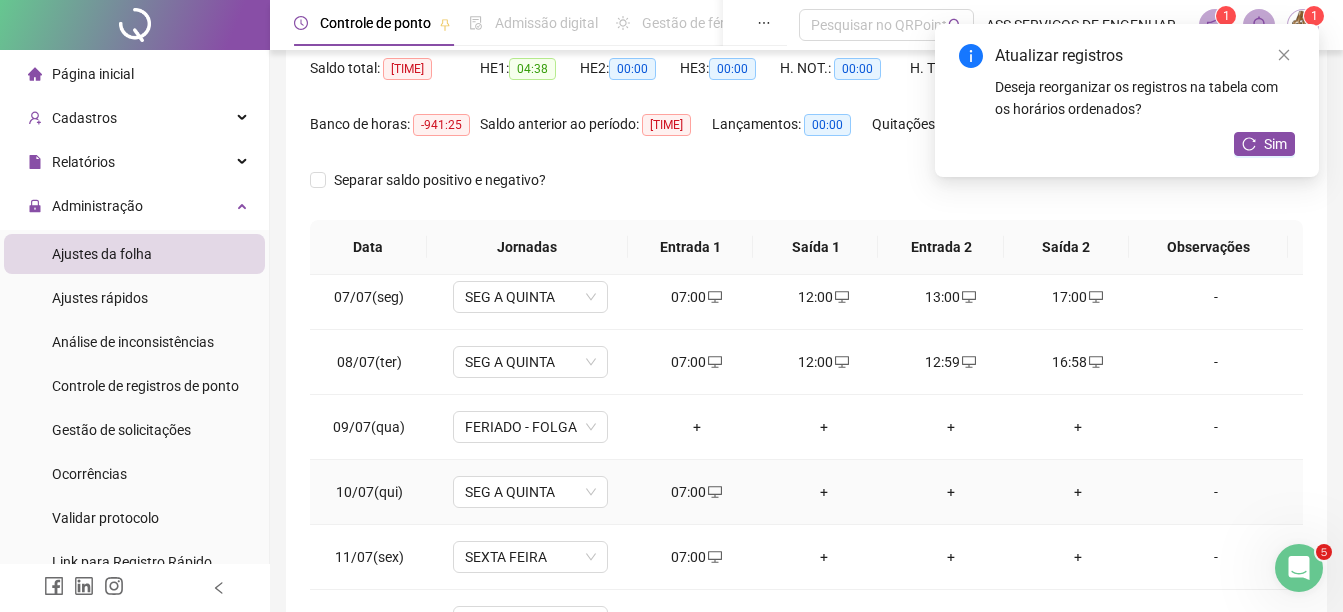click on "+" at bounding box center [823, 492] 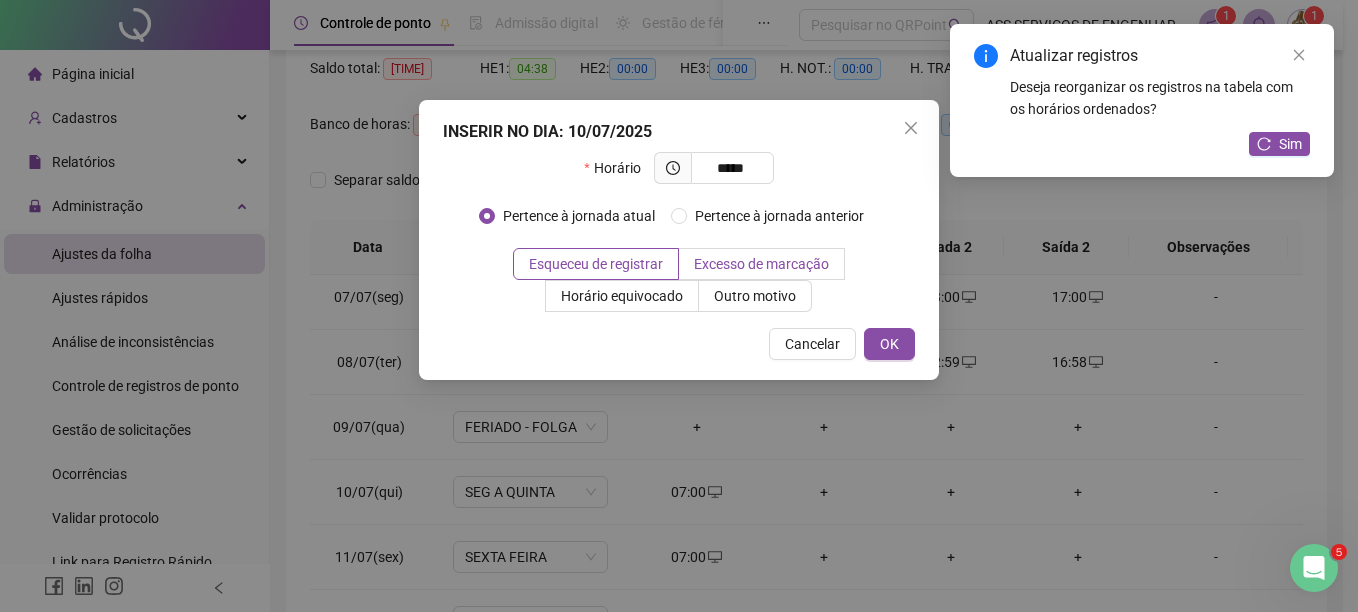 type on "*****" 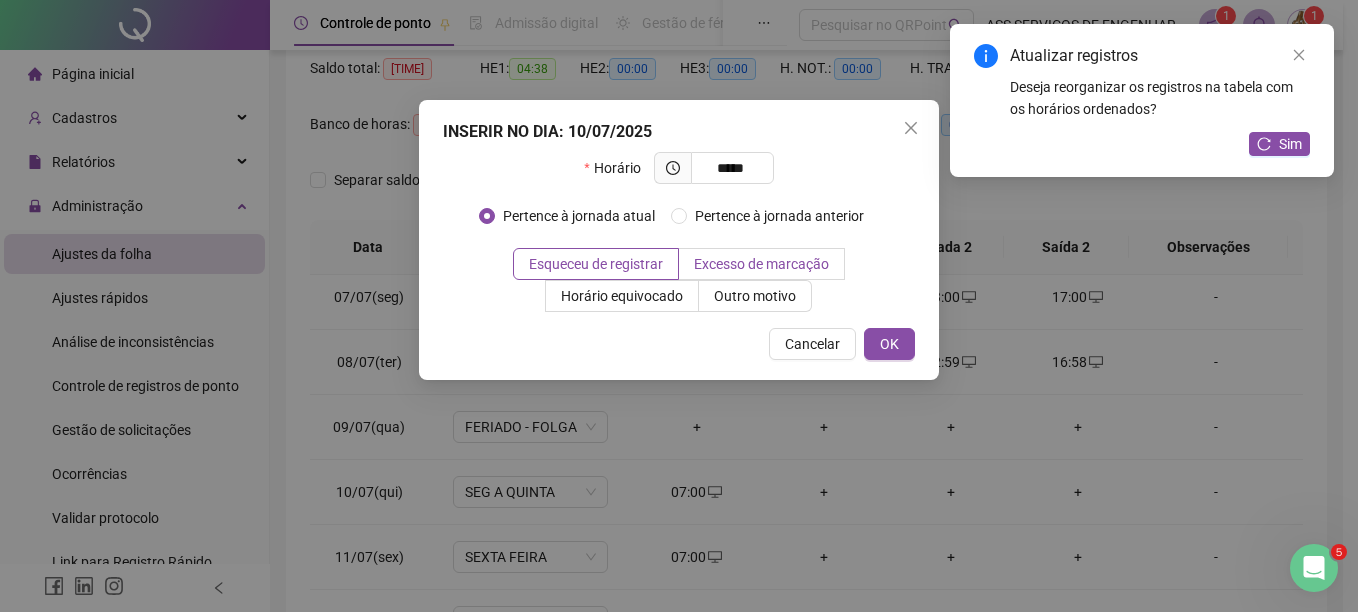 click on "Excesso de marcação" at bounding box center (761, 264) 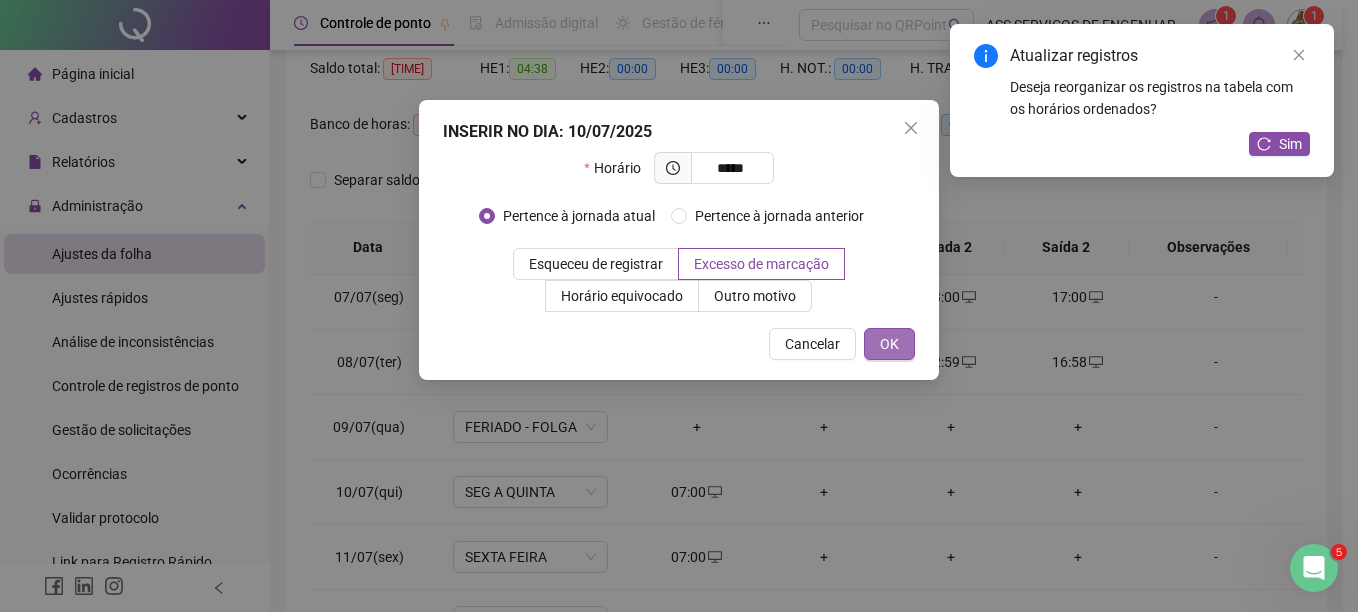 click on "OK" at bounding box center (889, 344) 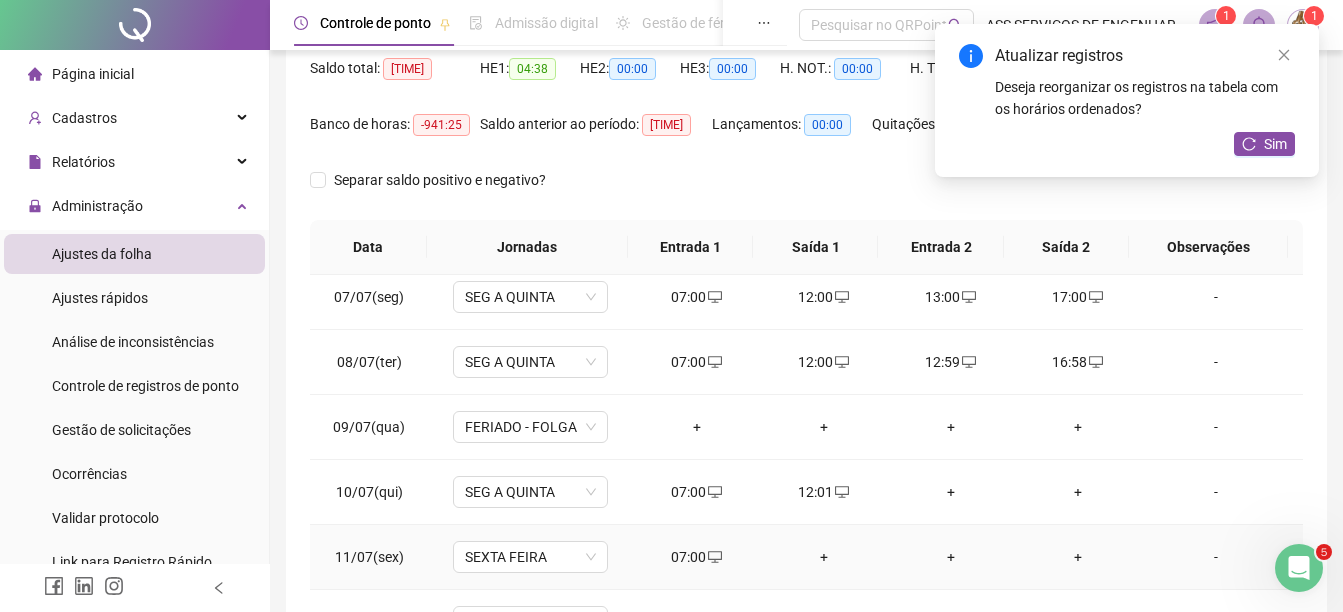click on "+" at bounding box center (823, 557) 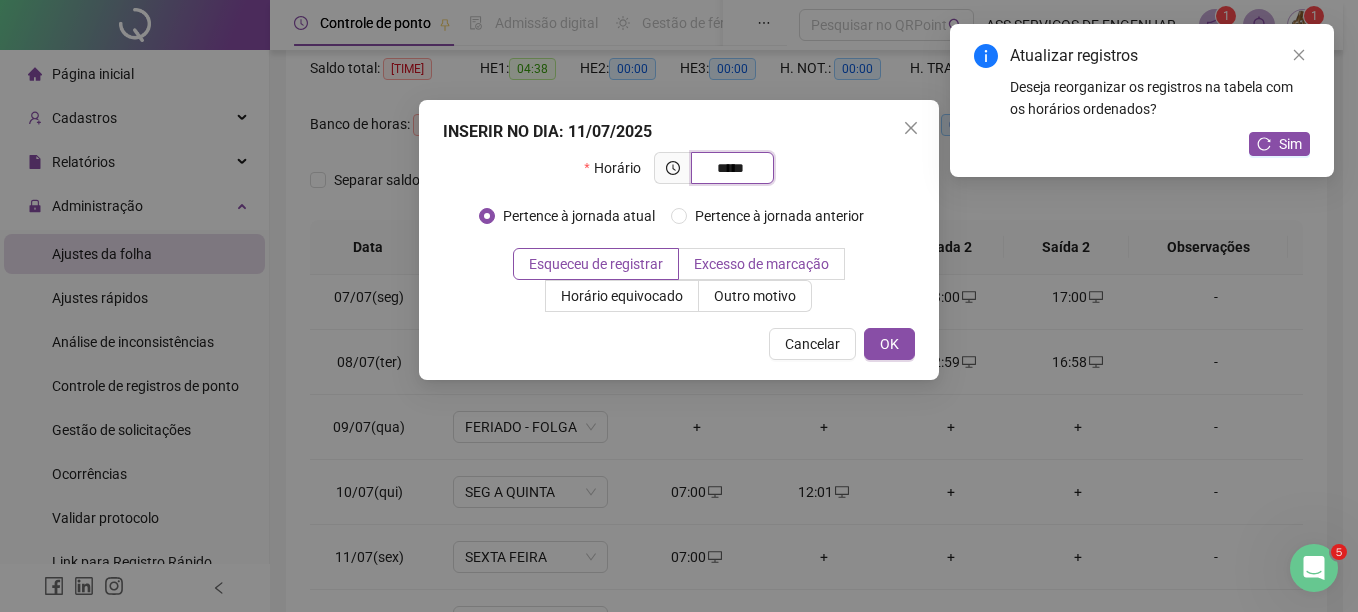 type on "*****" 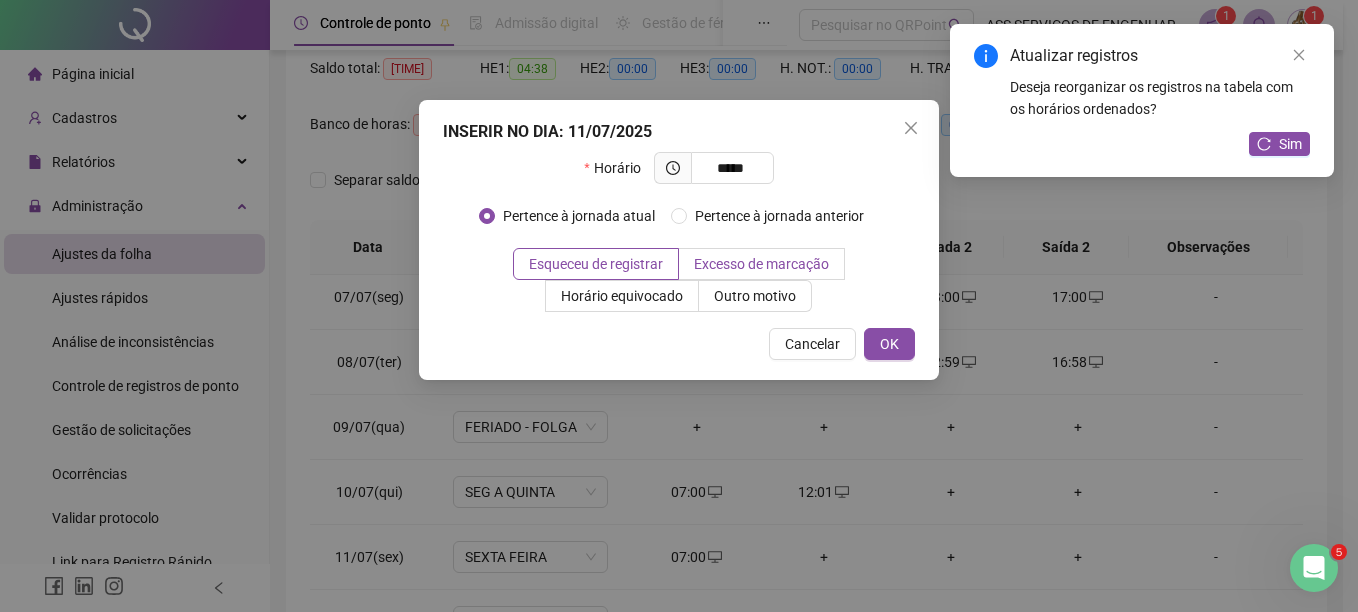 click on "Excesso de marcação" at bounding box center [762, 264] 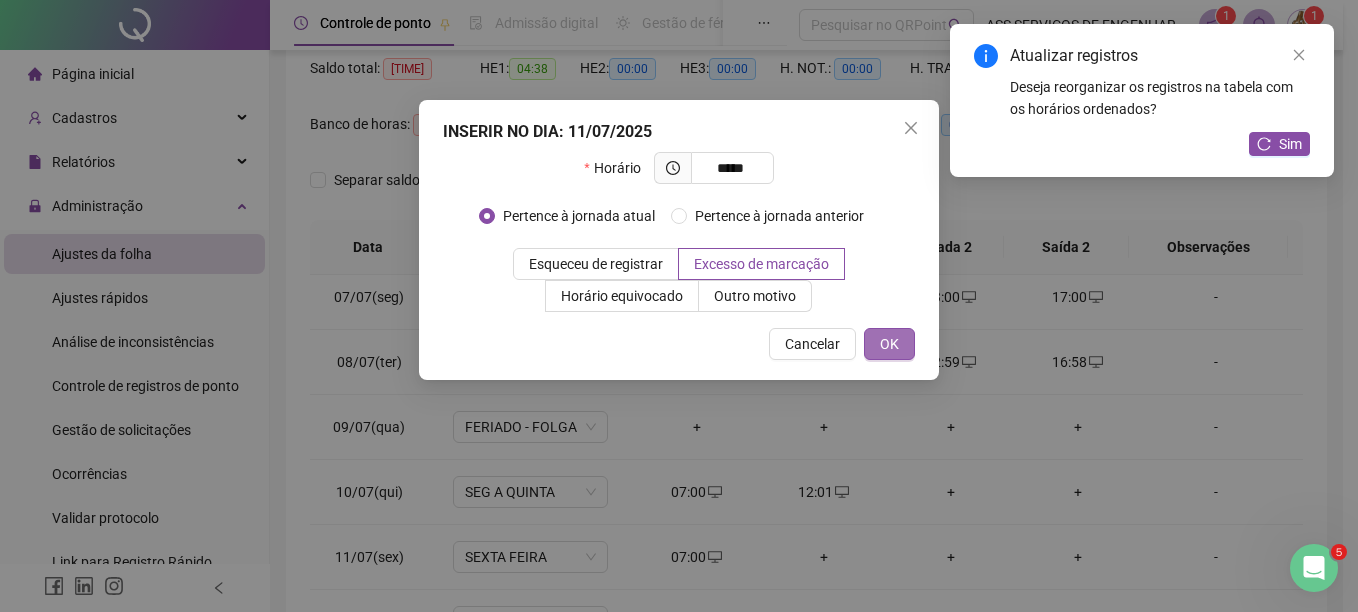 click on "OK" at bounding box center [889, 344] 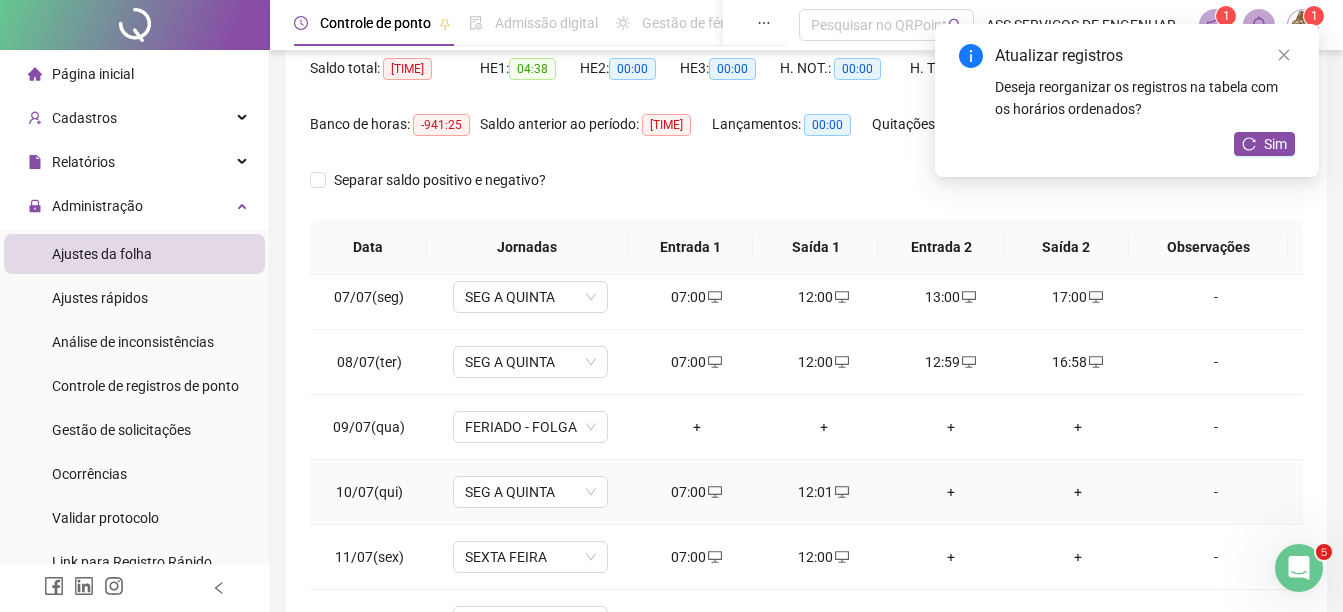 click on "+" at bounding box center (950, 492) 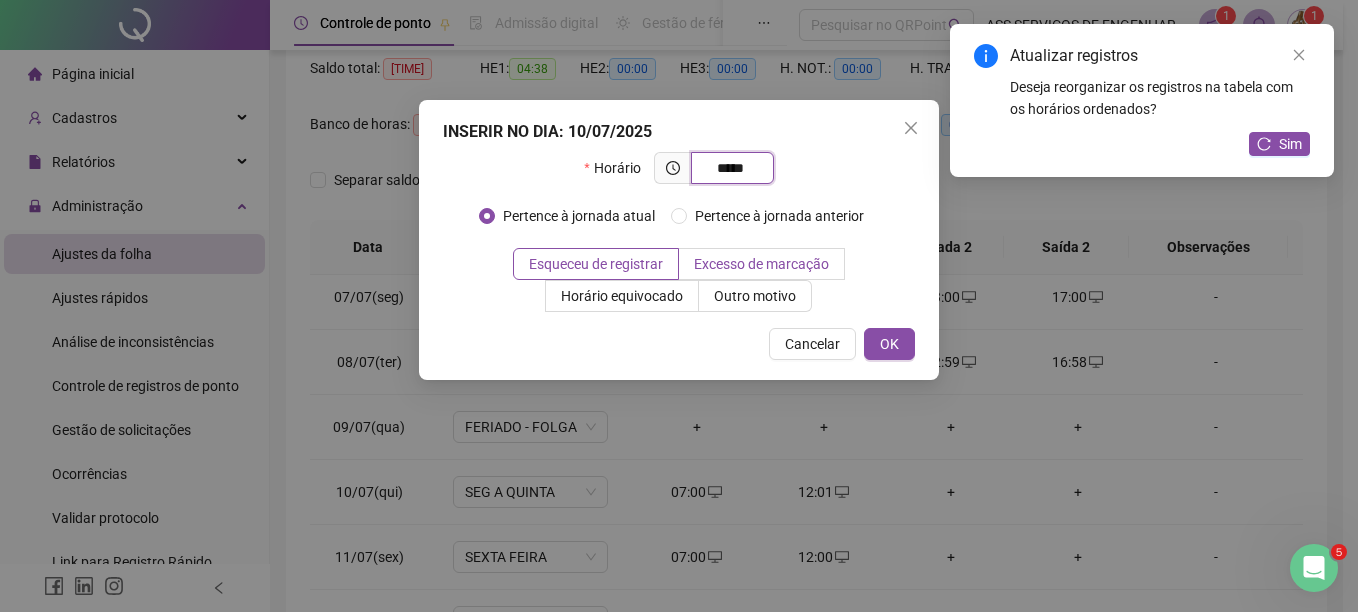 type on "*****" 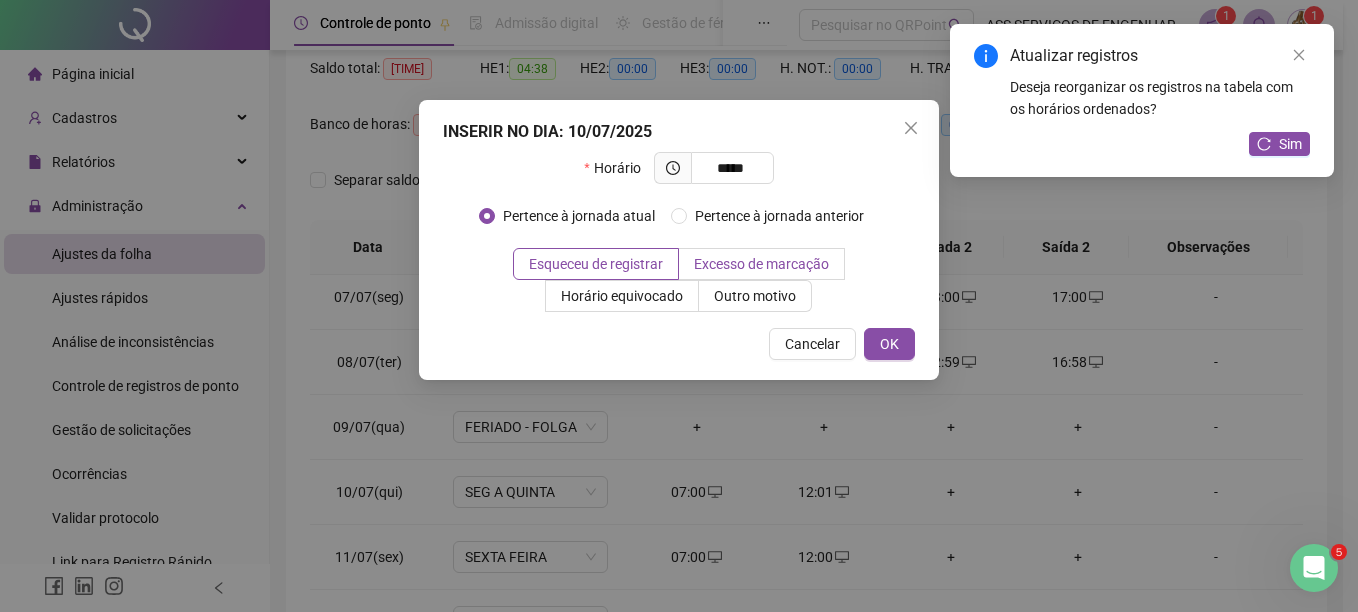 click on "Excesso de marcação" at bounding box center (761, 264) 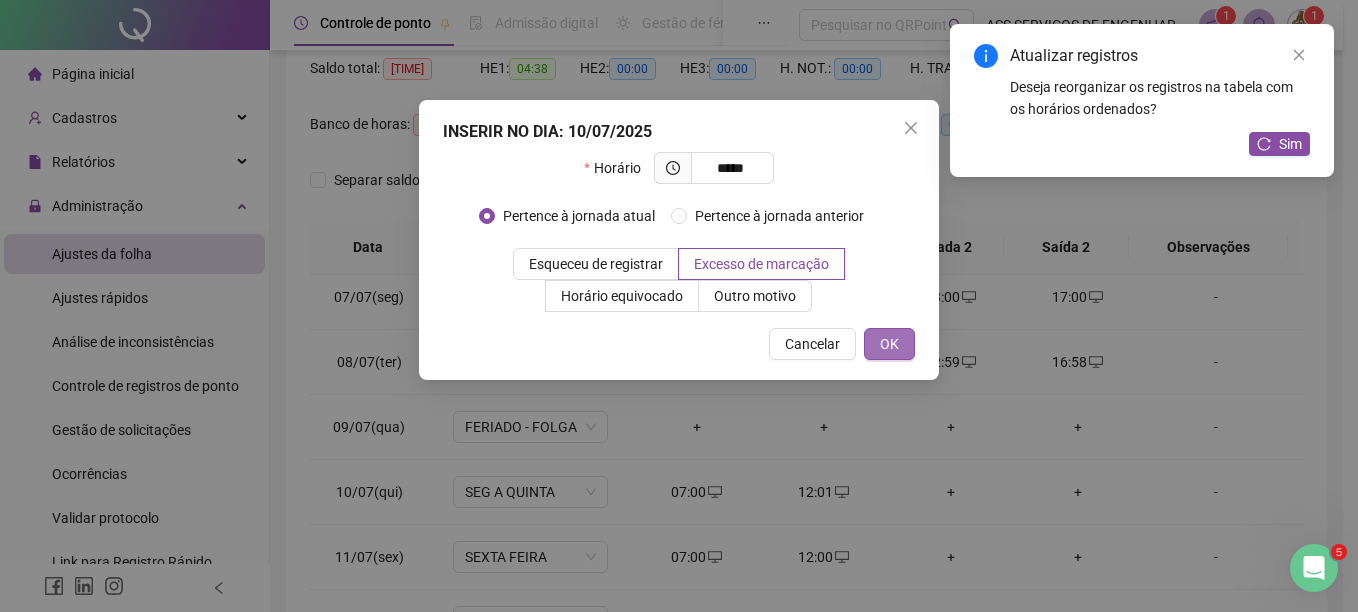 click on "OK" at bounding box center [889, 344] 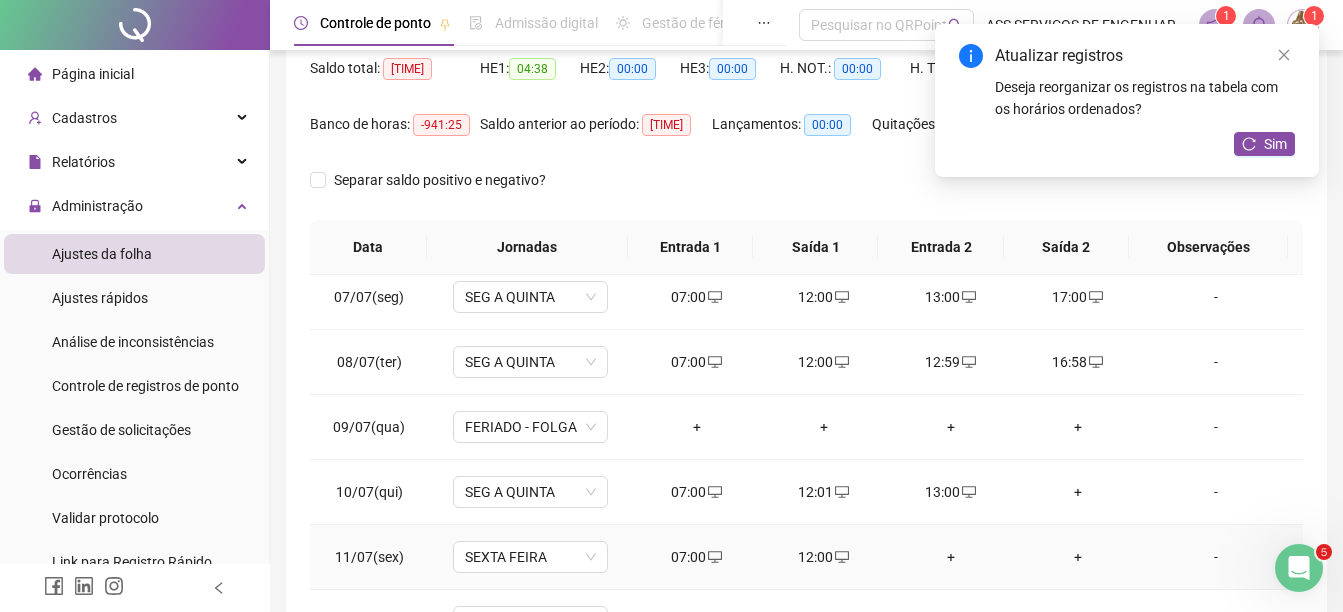 click on "+" at bounding box center [950, 557] 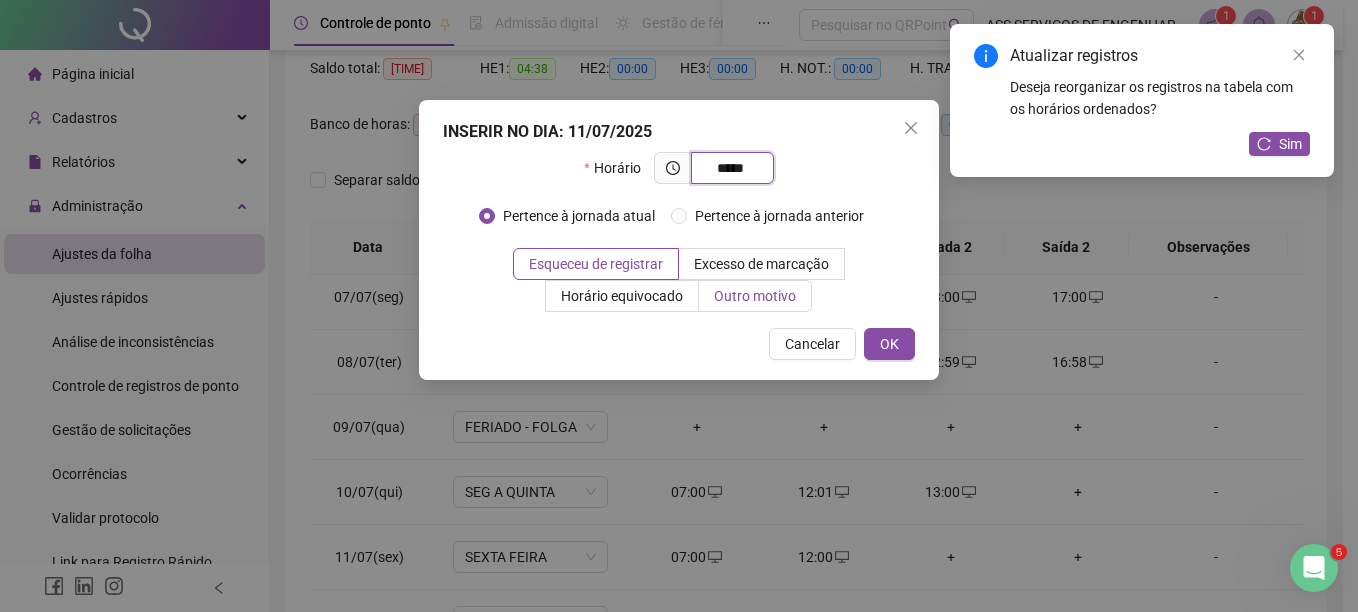 type on "*****" 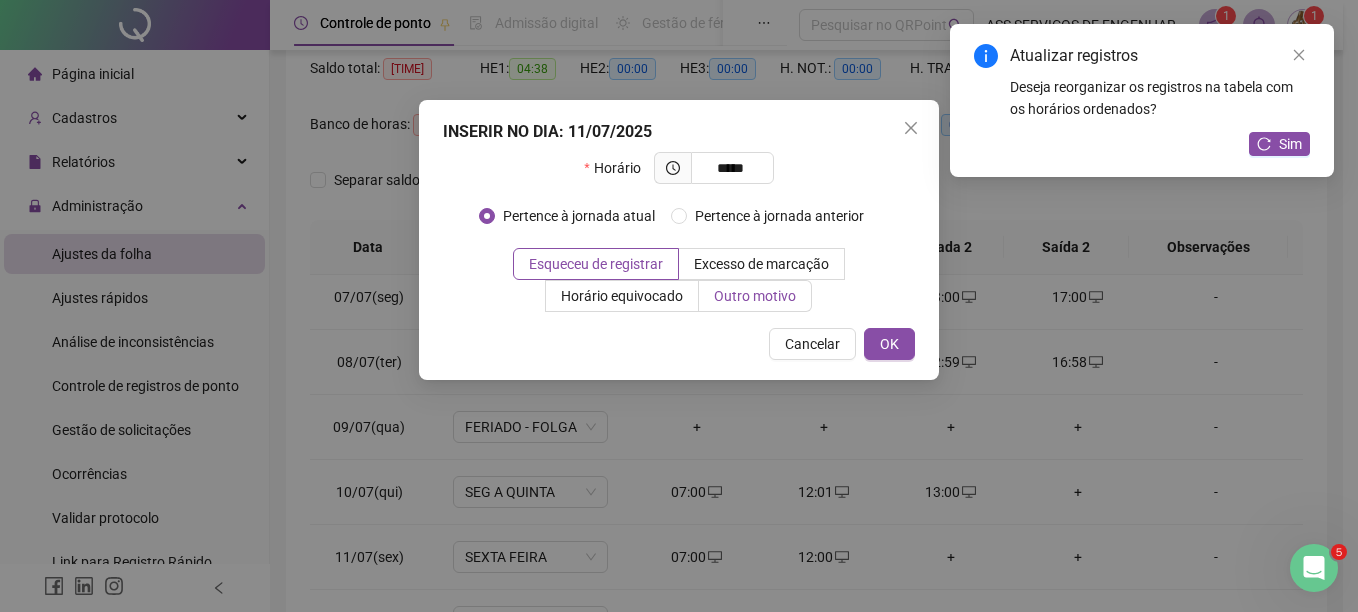click on "Outro motivo" at bounding box center (755, 296) 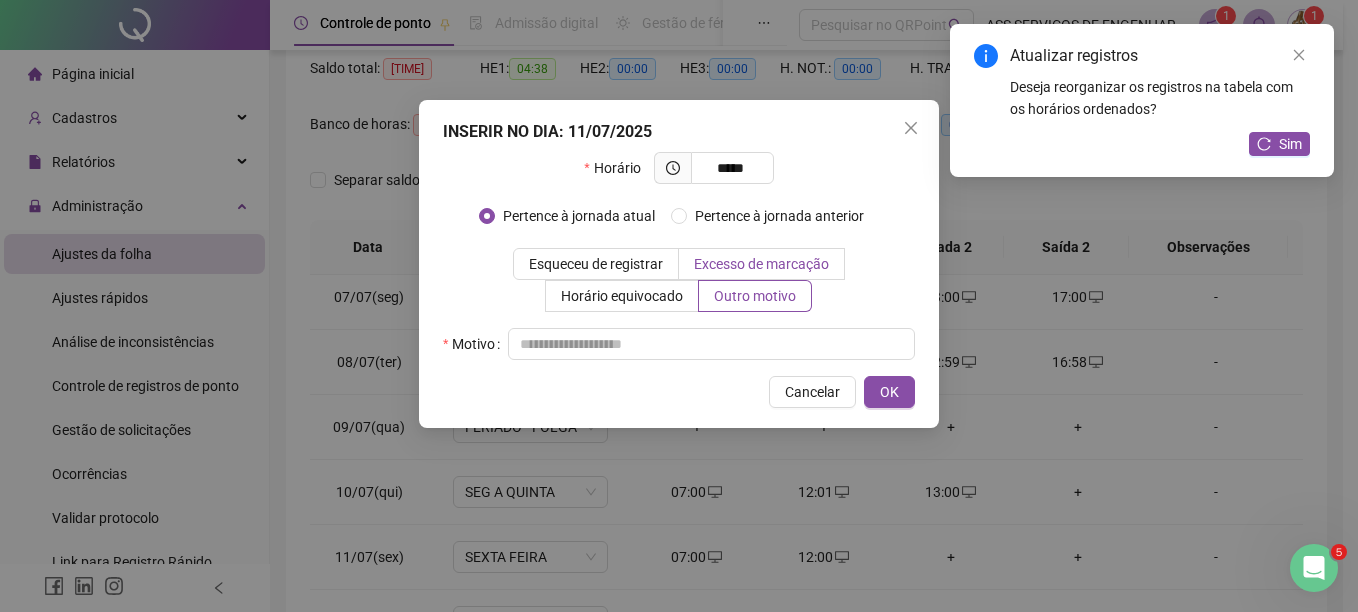 click on "Excesso de marcação" at bounding box center (761, 264) 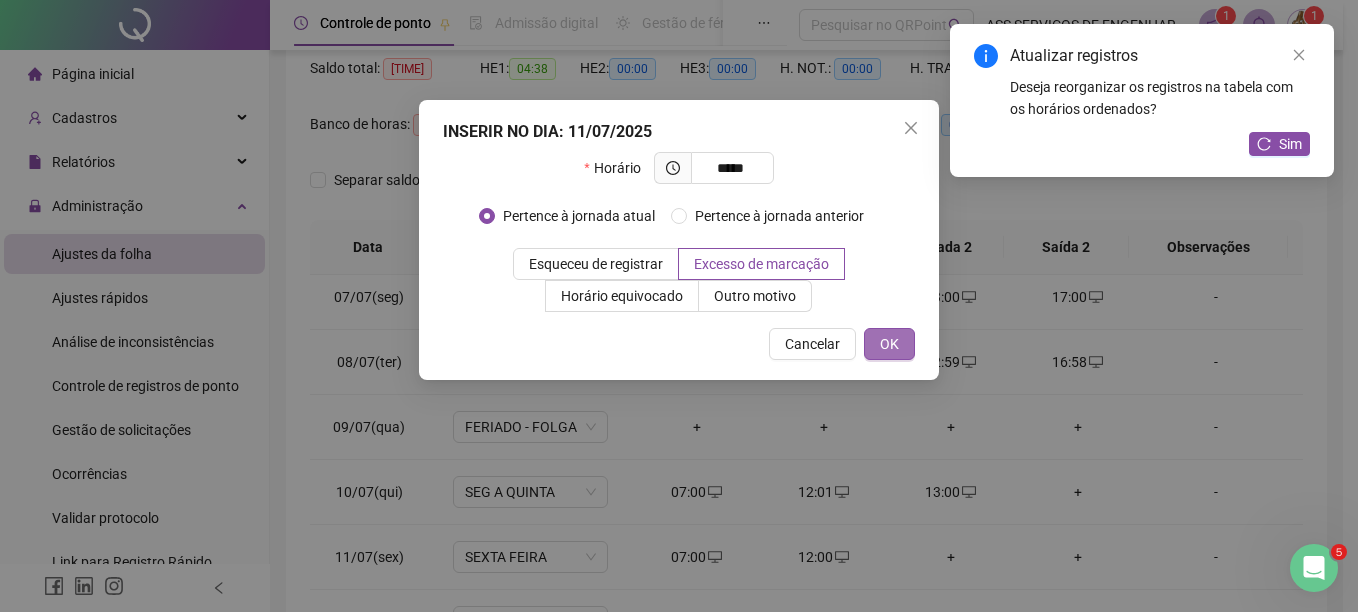 click on "OK" at bounding box center (889, 344) 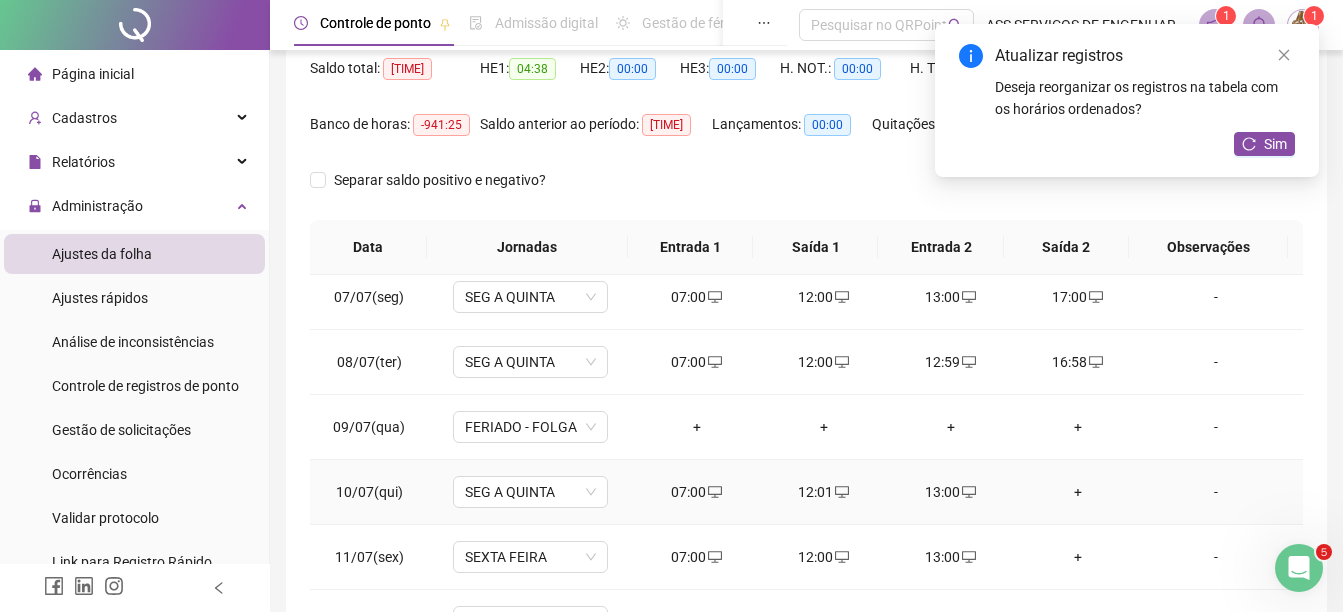 click on "+" at bounding box center (1077, 492) 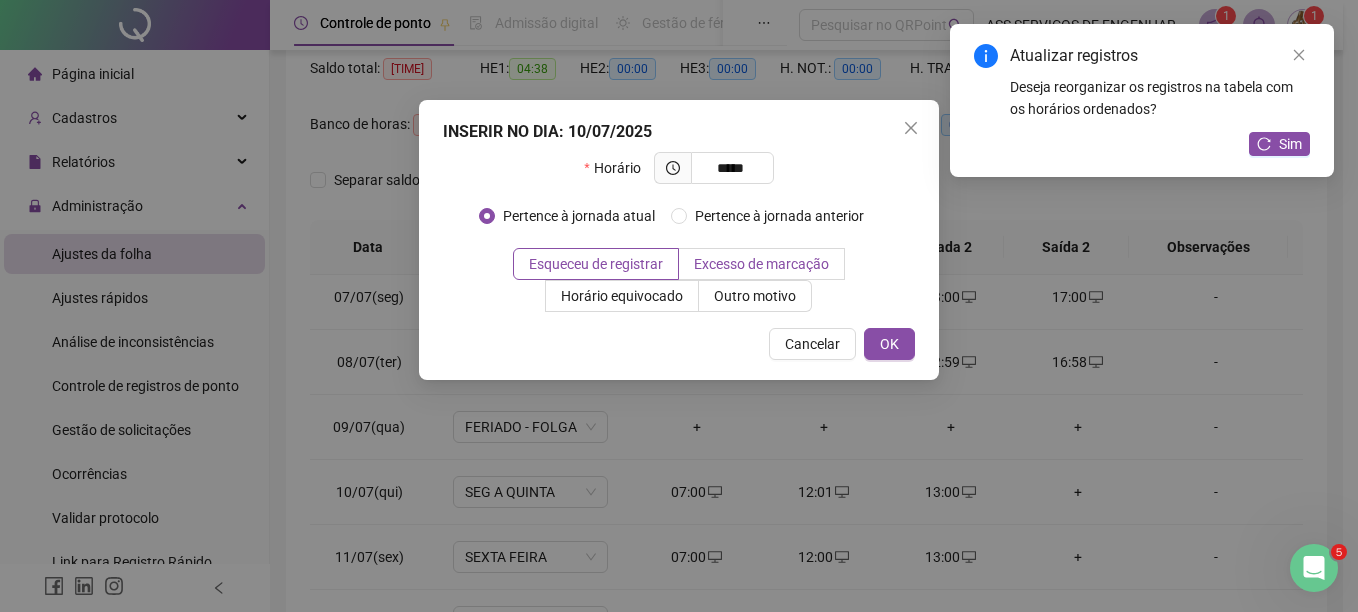 type on "*****" 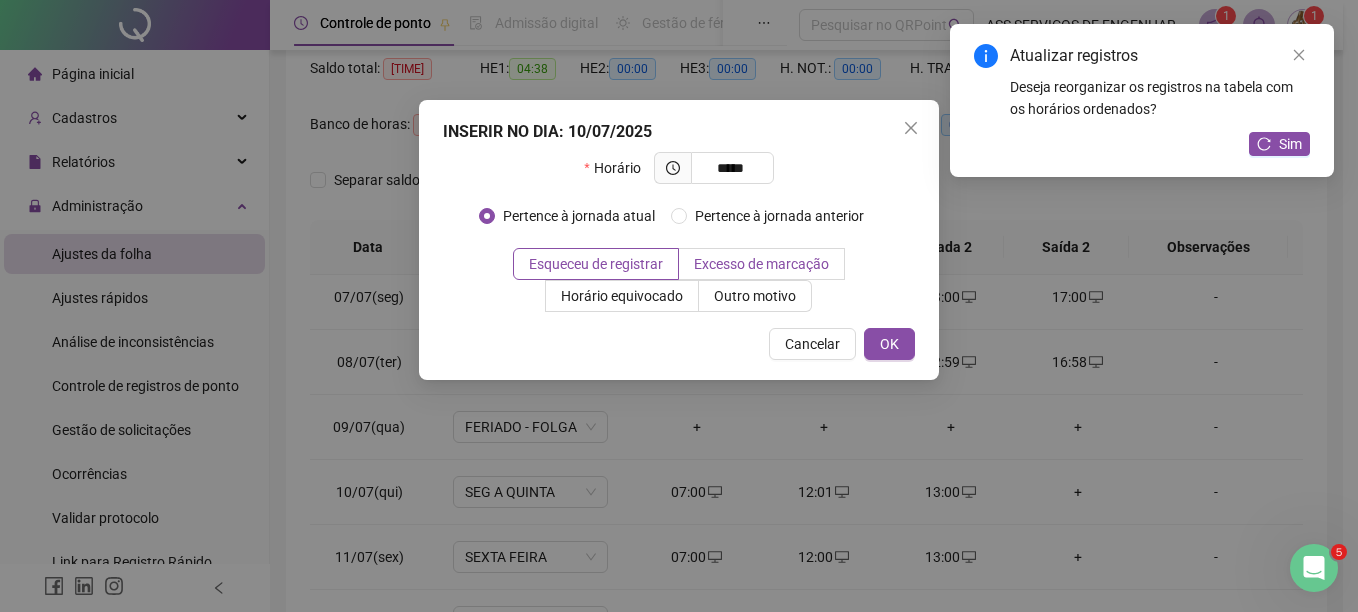 click on "Excesso de marcação" at bounding box center [761, 264] 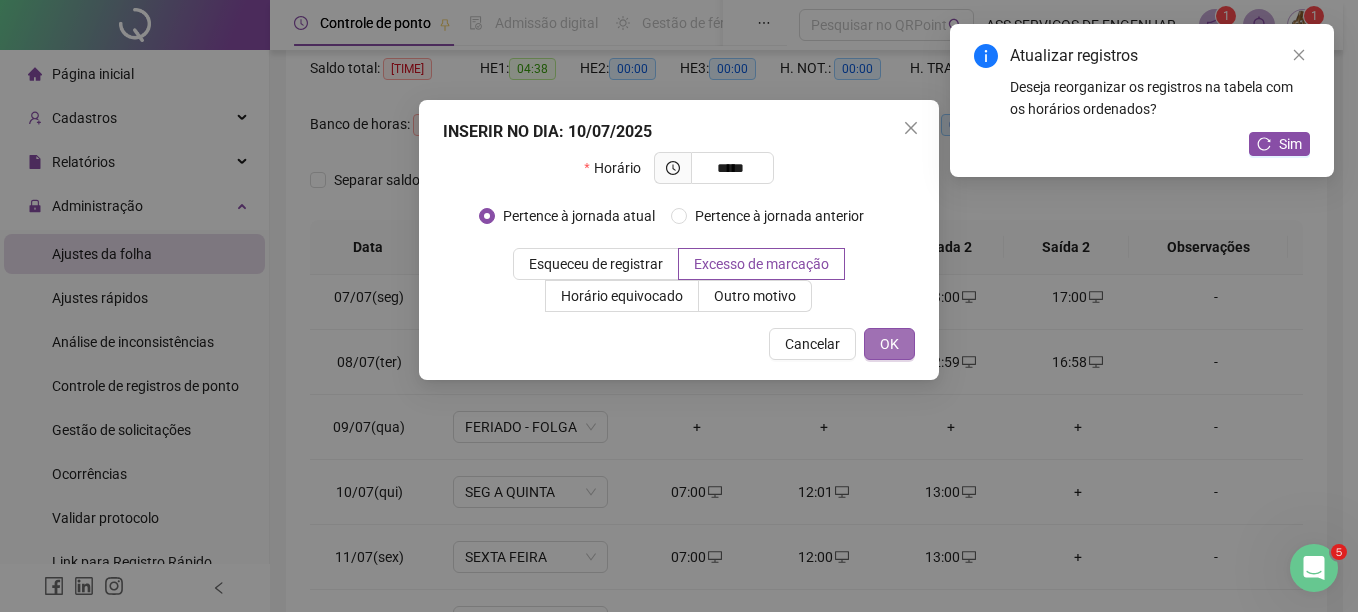 click on "OK" at bounding box center (889, 344) 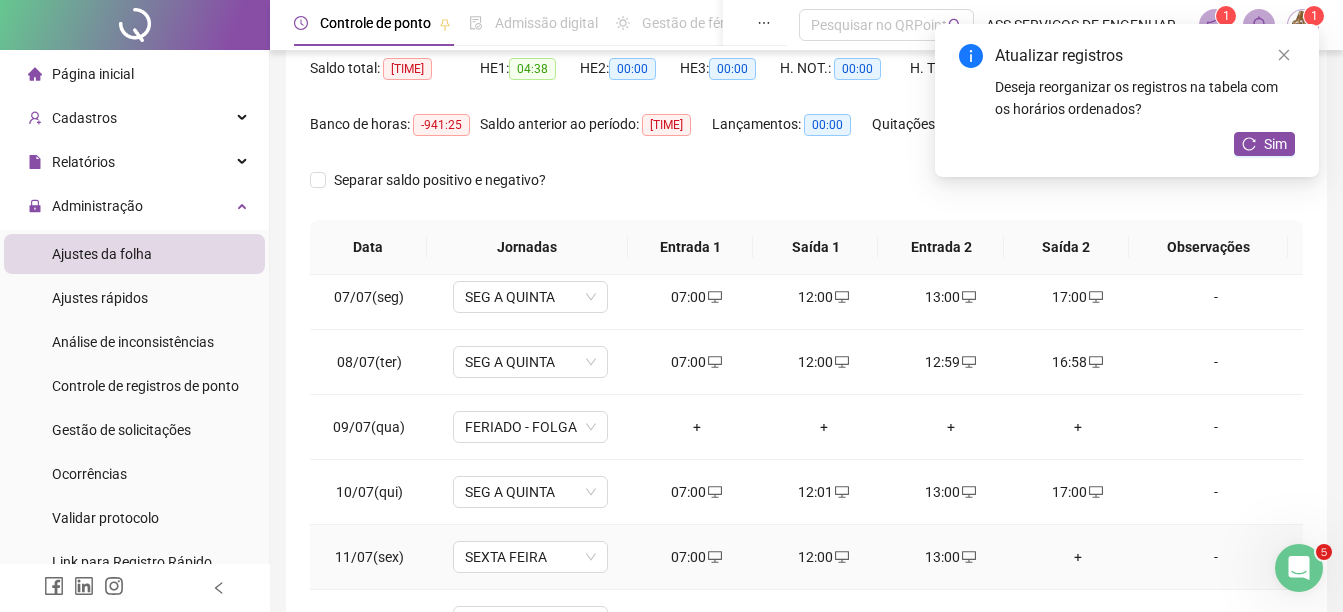 click on "+" at bounding box center [1077, 557] 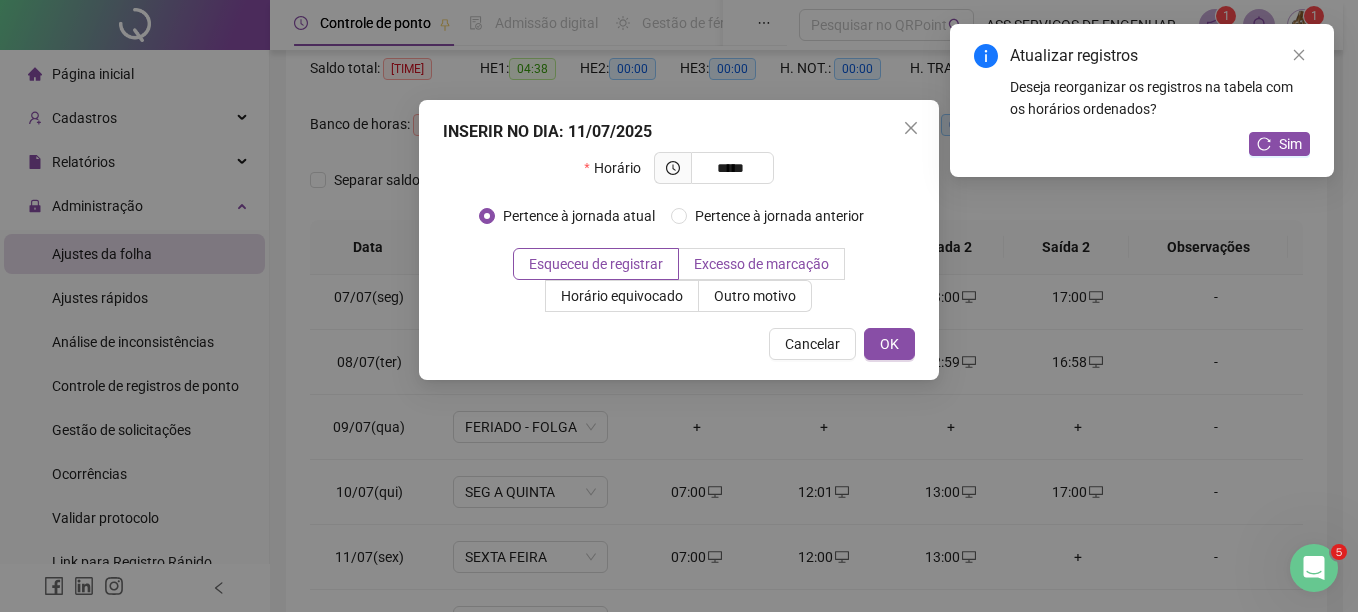 type on "*****" 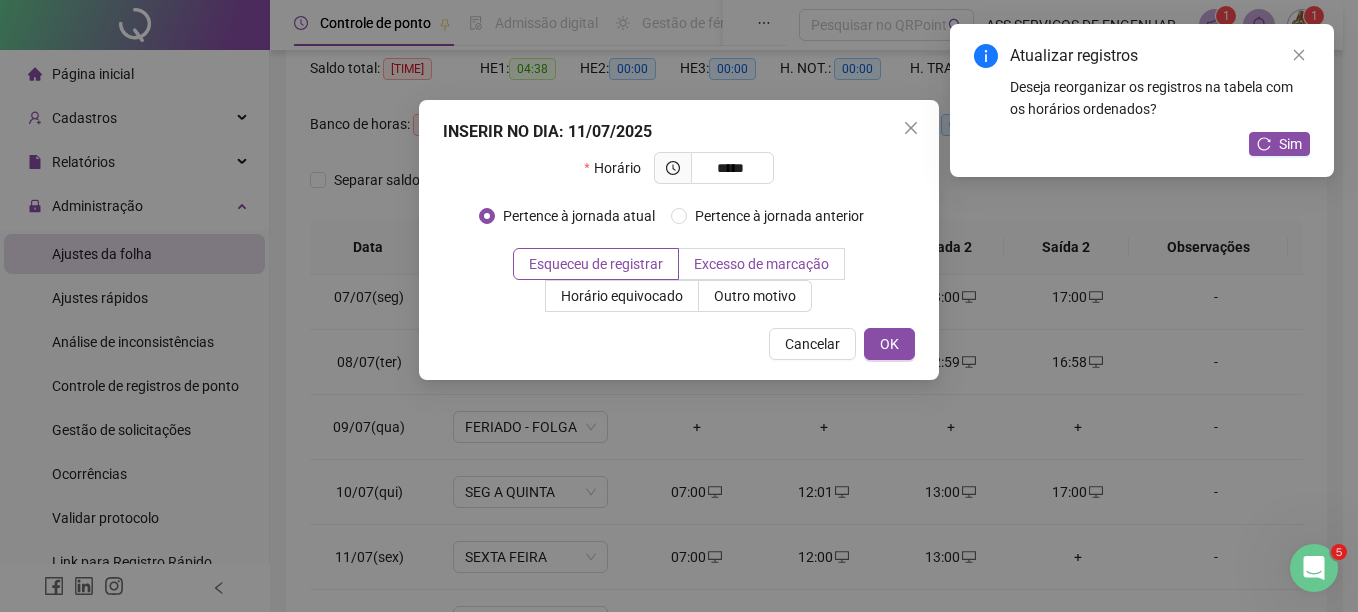 click on "Excesso de marcação" at bounding box center (761, 264) 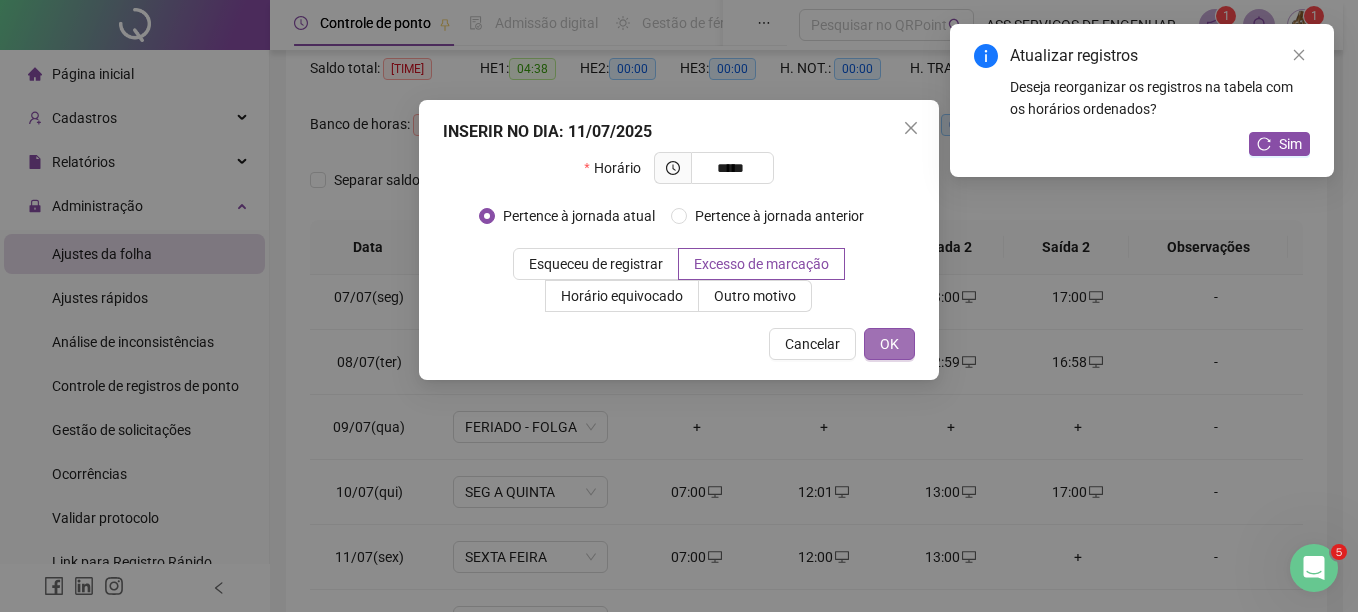click on "OK" at bounding box center (889, 344) 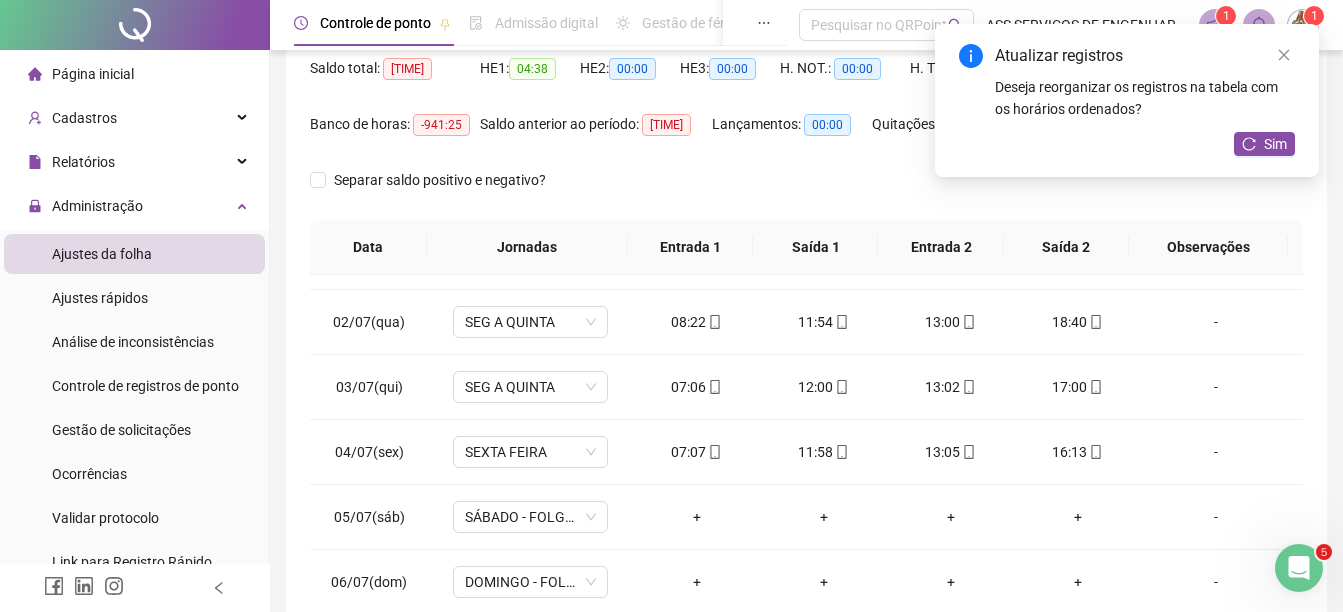 scroll, scrollTop: 0, scrollLeft: 0, axis: both 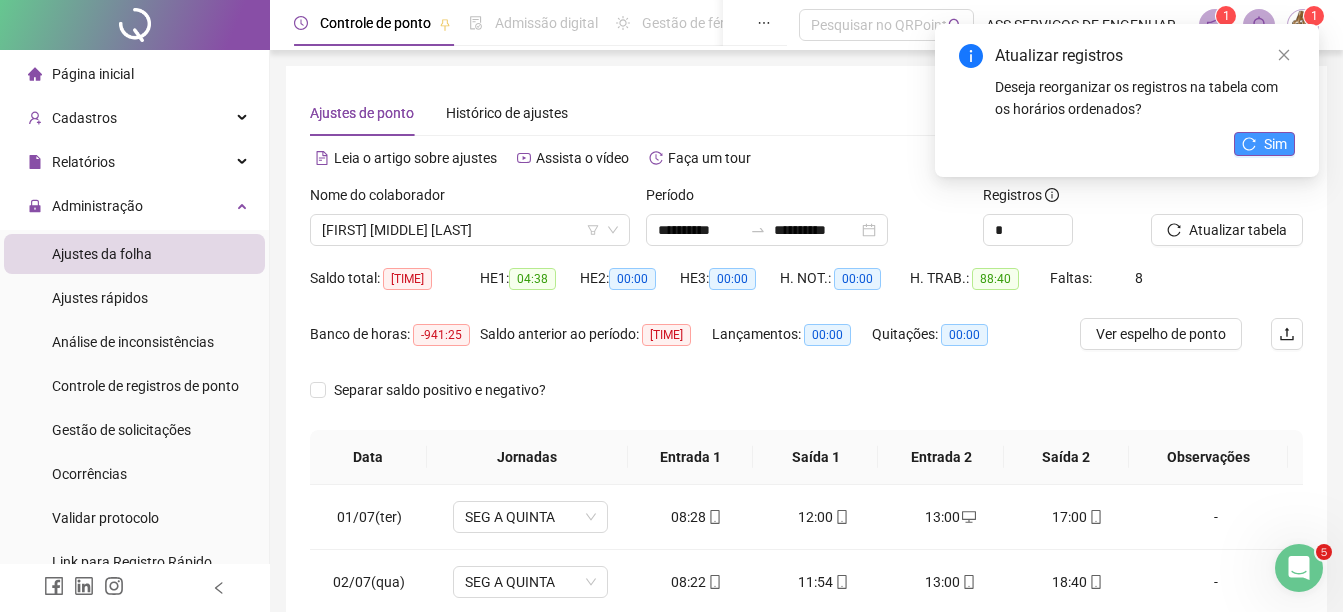 click on "Sim" at bounding box center (1275, 144) 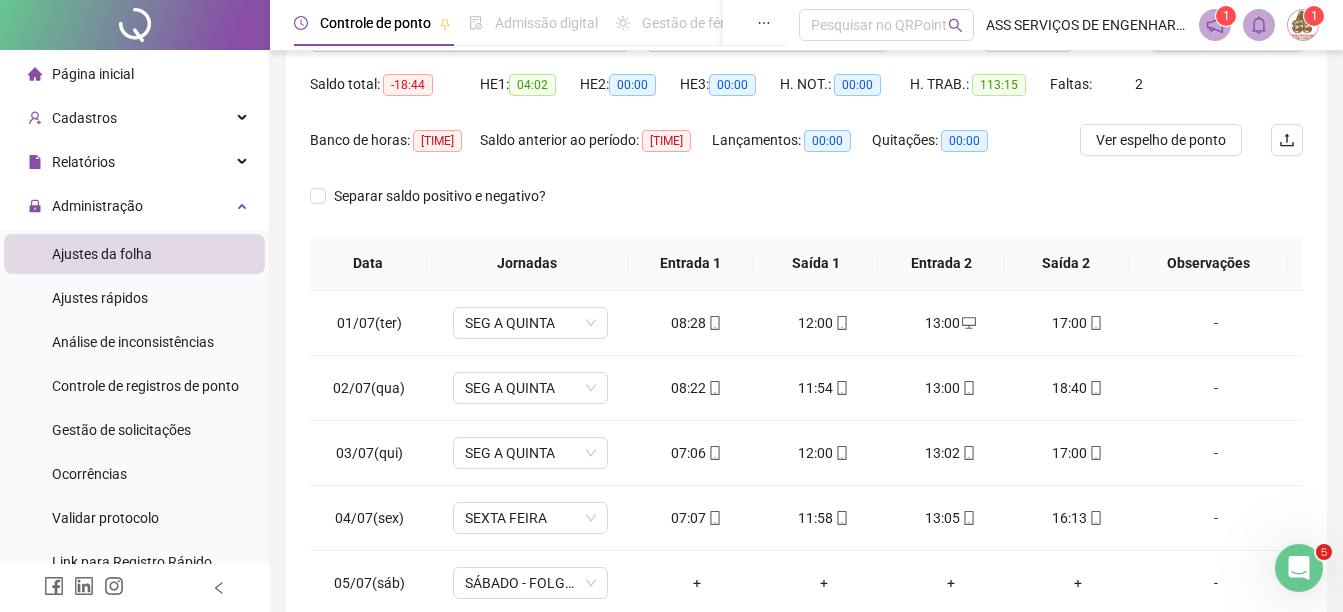 scroll, scrollTop: 200, scrollLeft: 0, axis: vertical 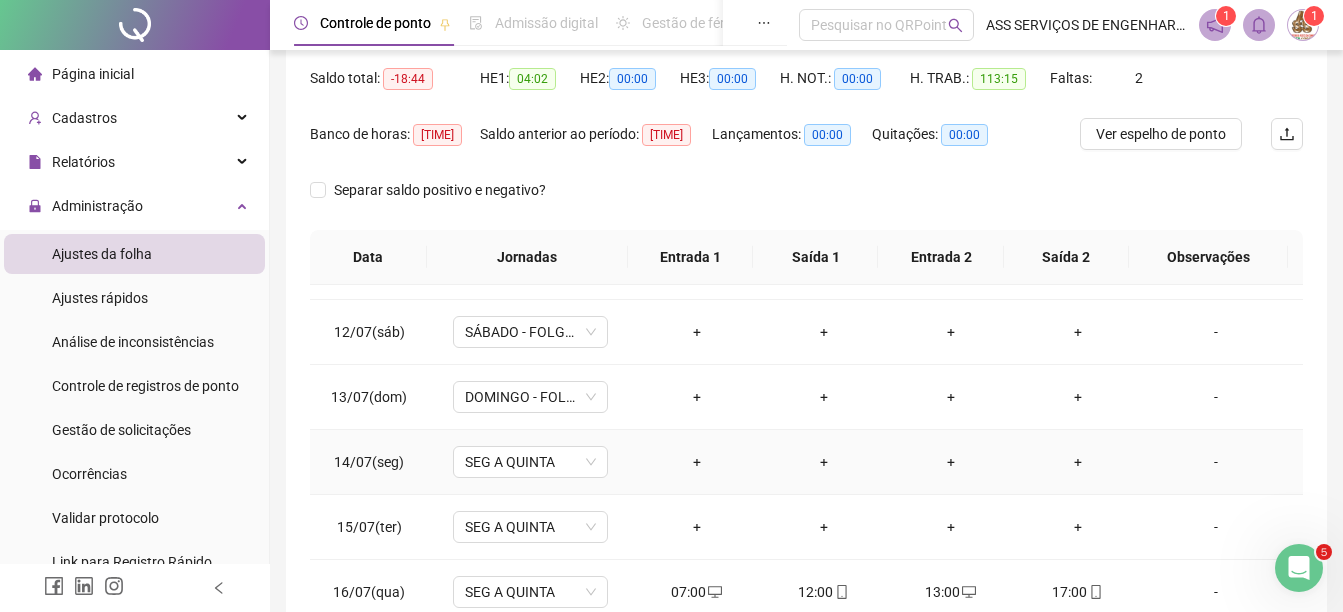 click on "+" at bounding box center [696, 462] 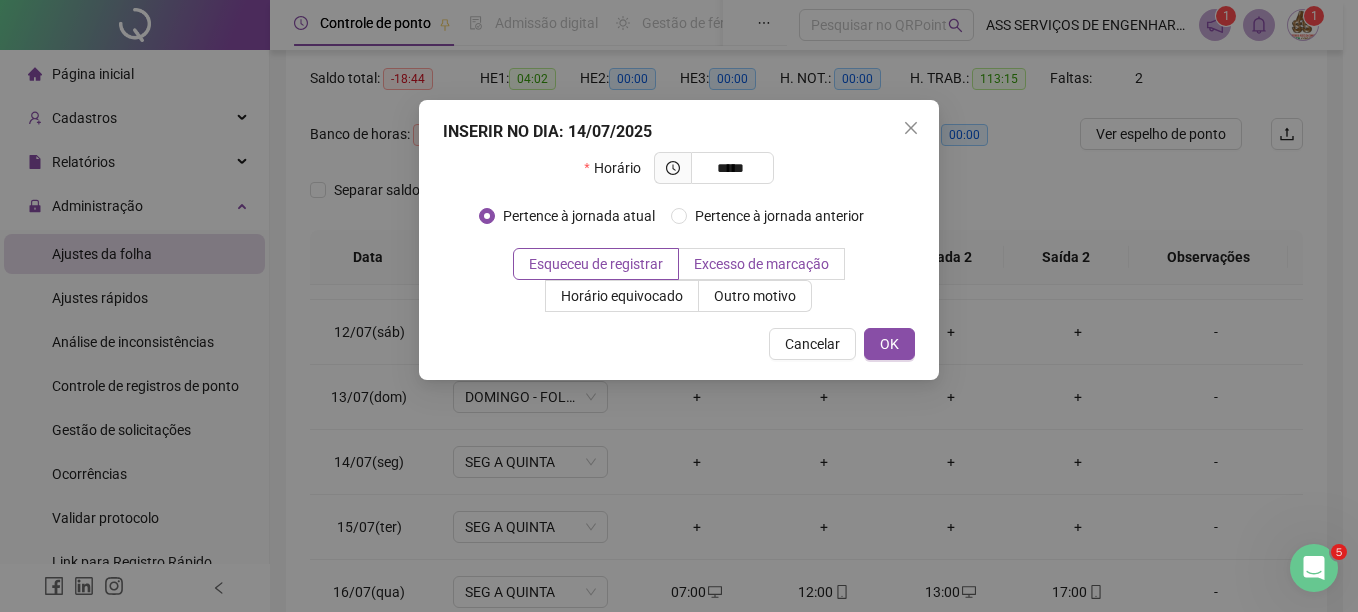 type on "*****" 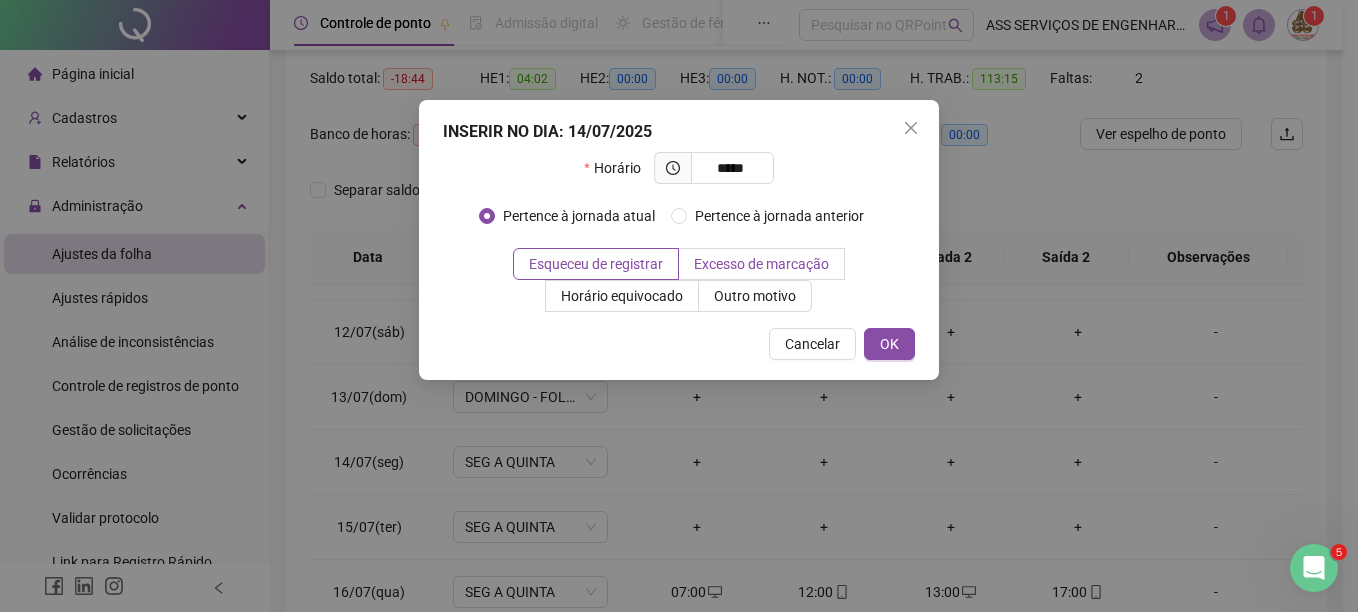 click on "Excesso de marcação" at bounding box center (762, 264) 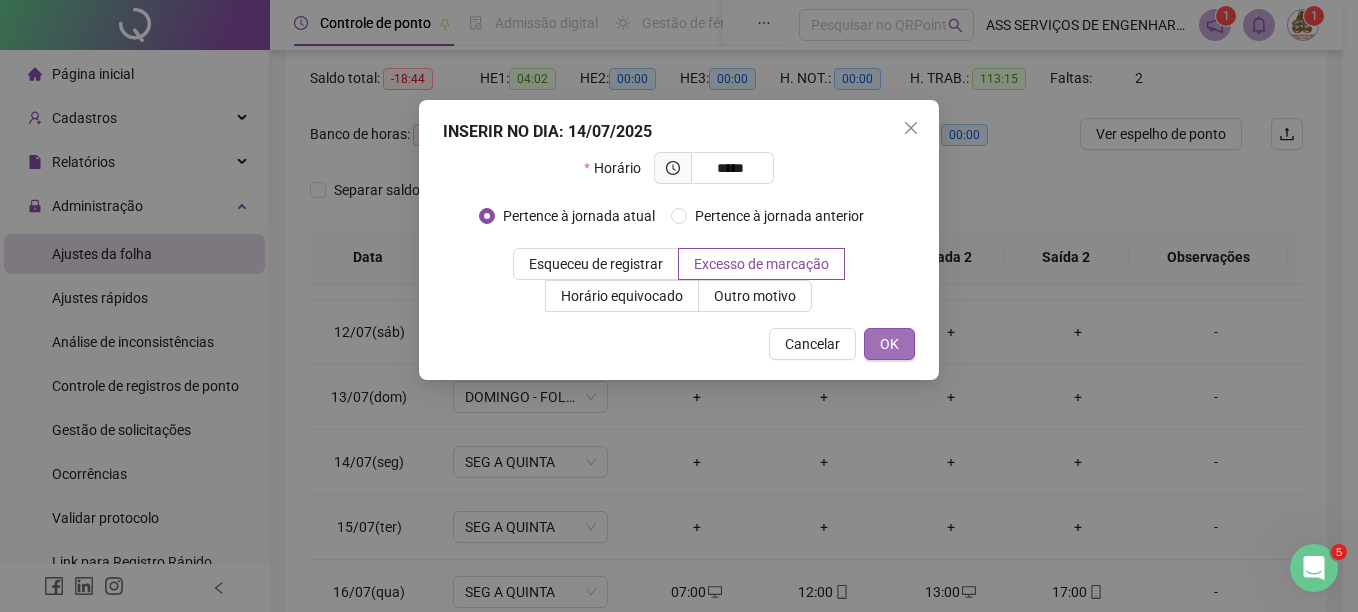 click on "OK" at bounding box center [889, 344] 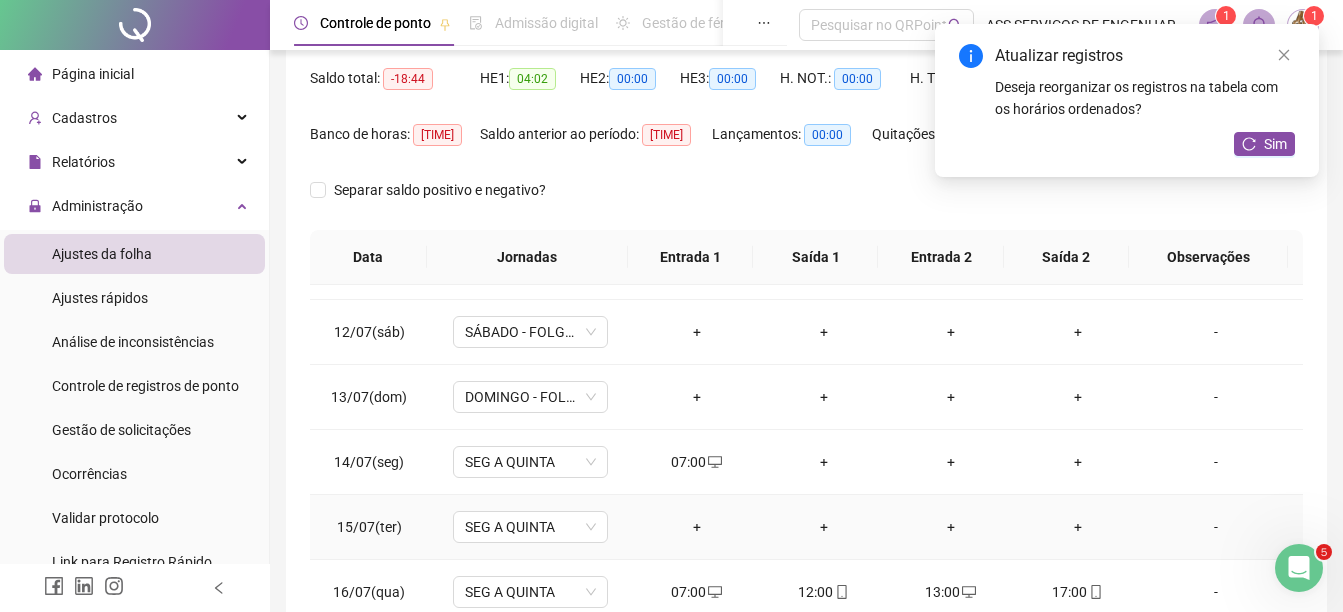 click on "+" at bounding box center [696, 527] 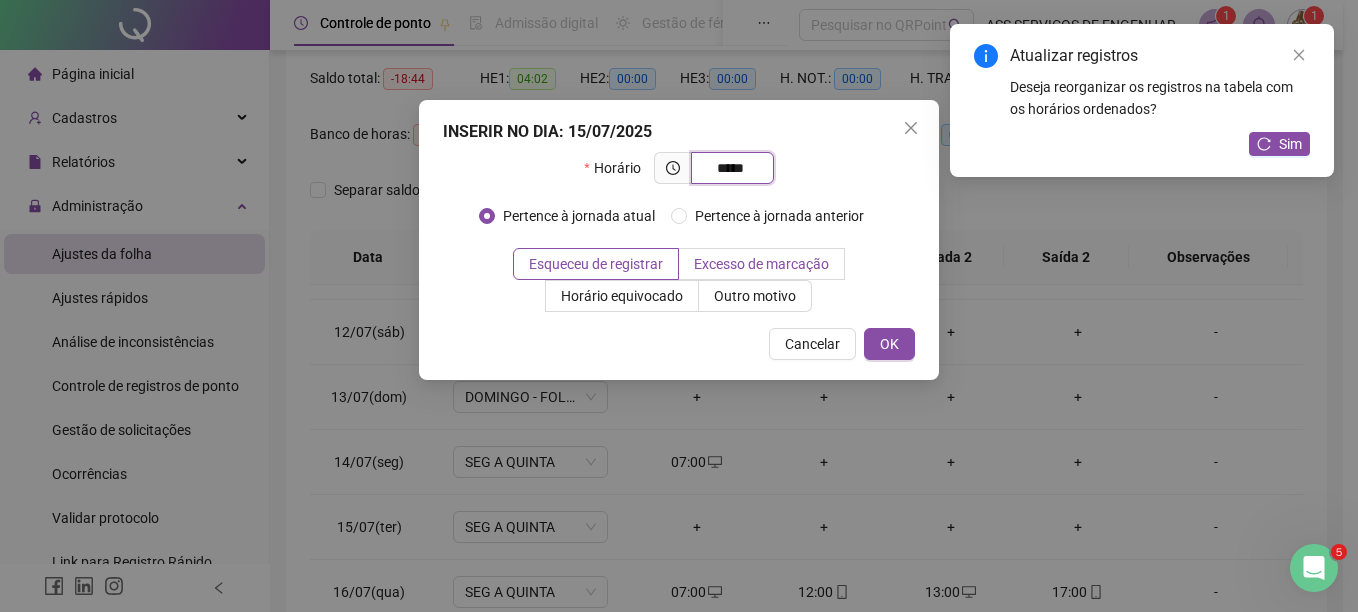 type on "*****" 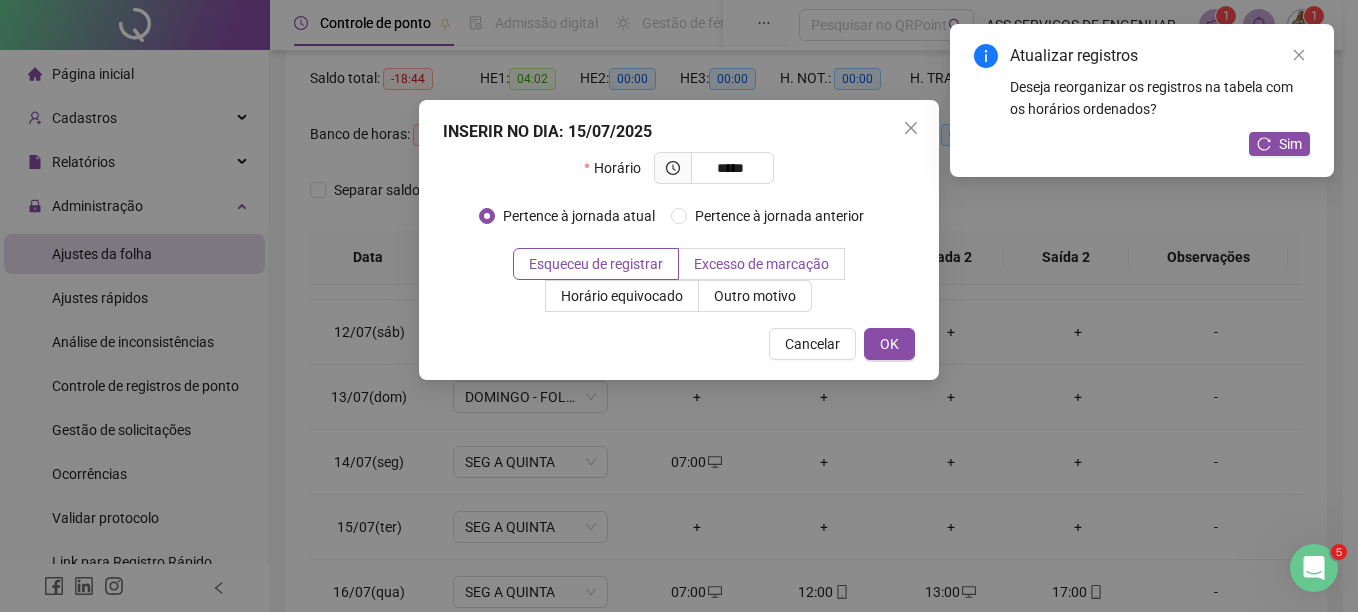 click on "Excesso de marcação" at bounding box center [761, 264] 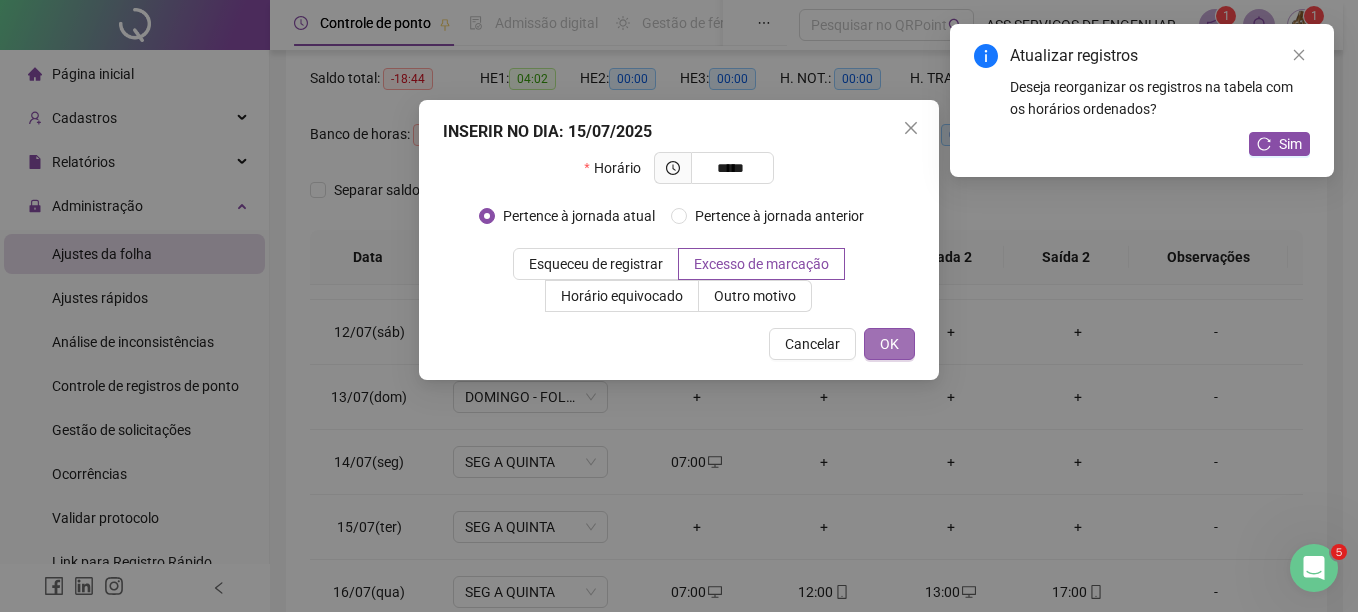 click on "OK" at bounding box center (889, 344) 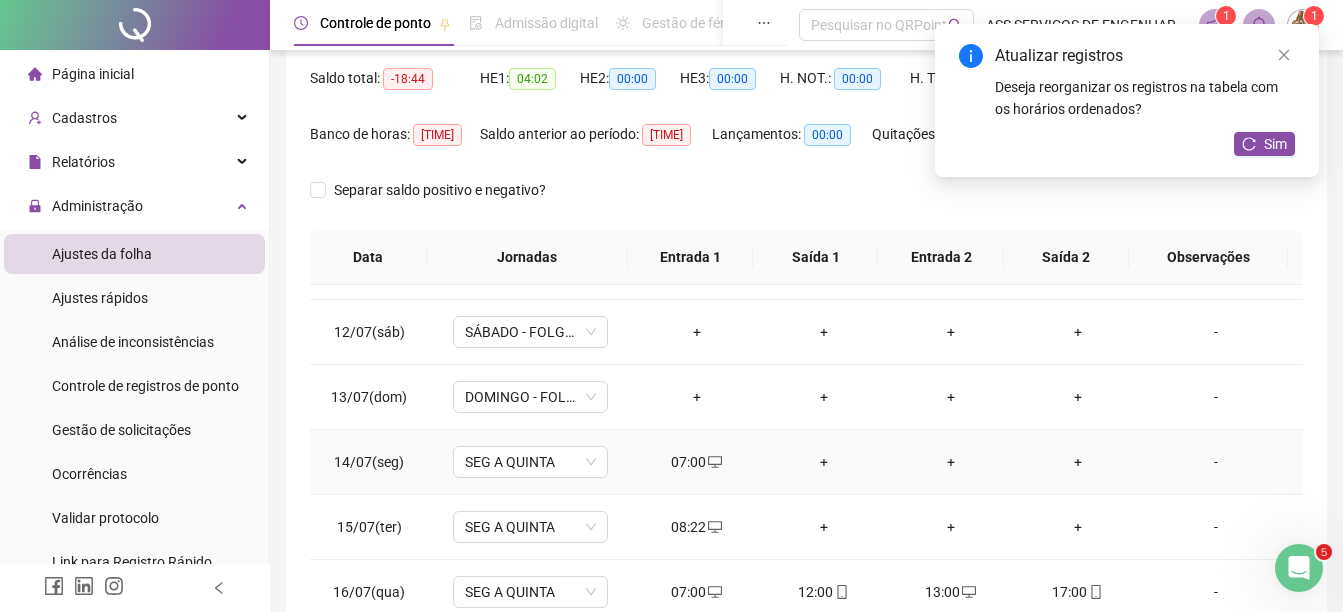 click on "+" at bounding box center [823, 462] 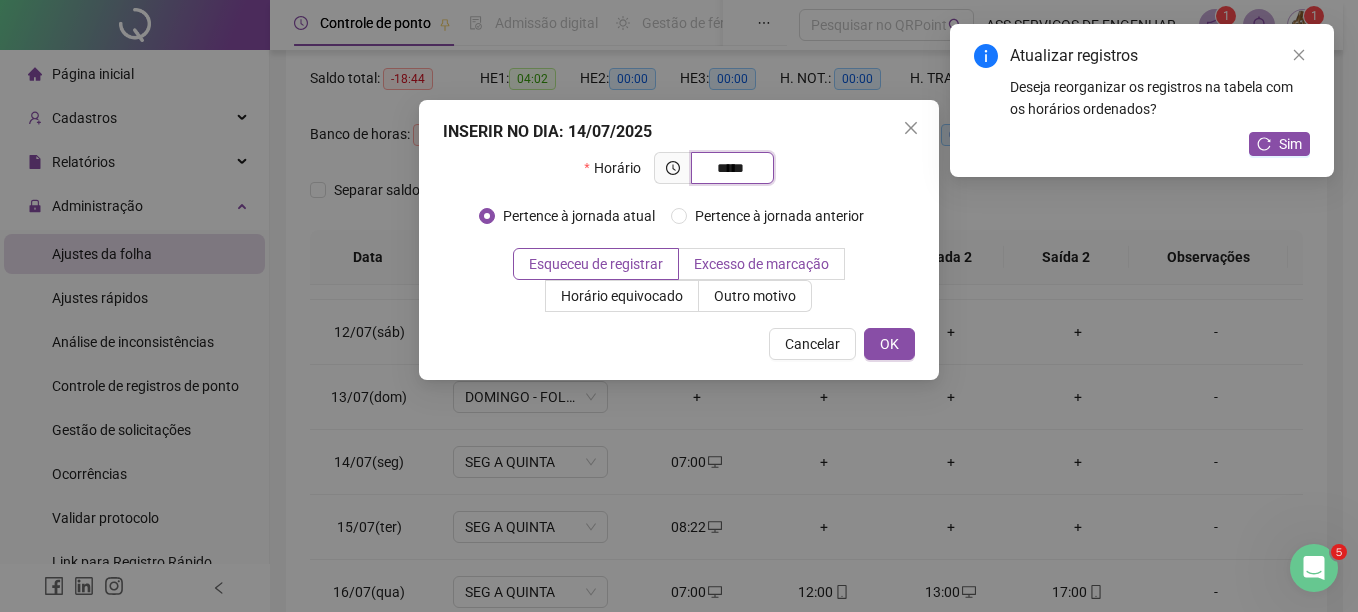 type on "*****" 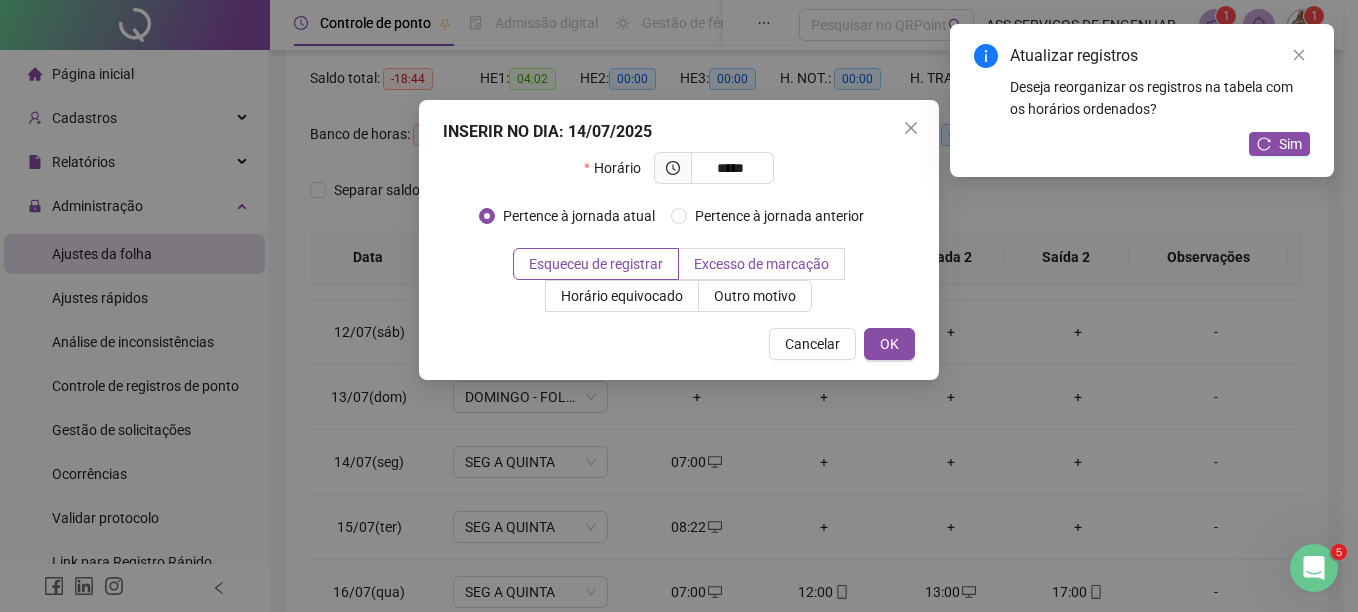 click on "Excesso de marcação" at bounding box center [761, 264] 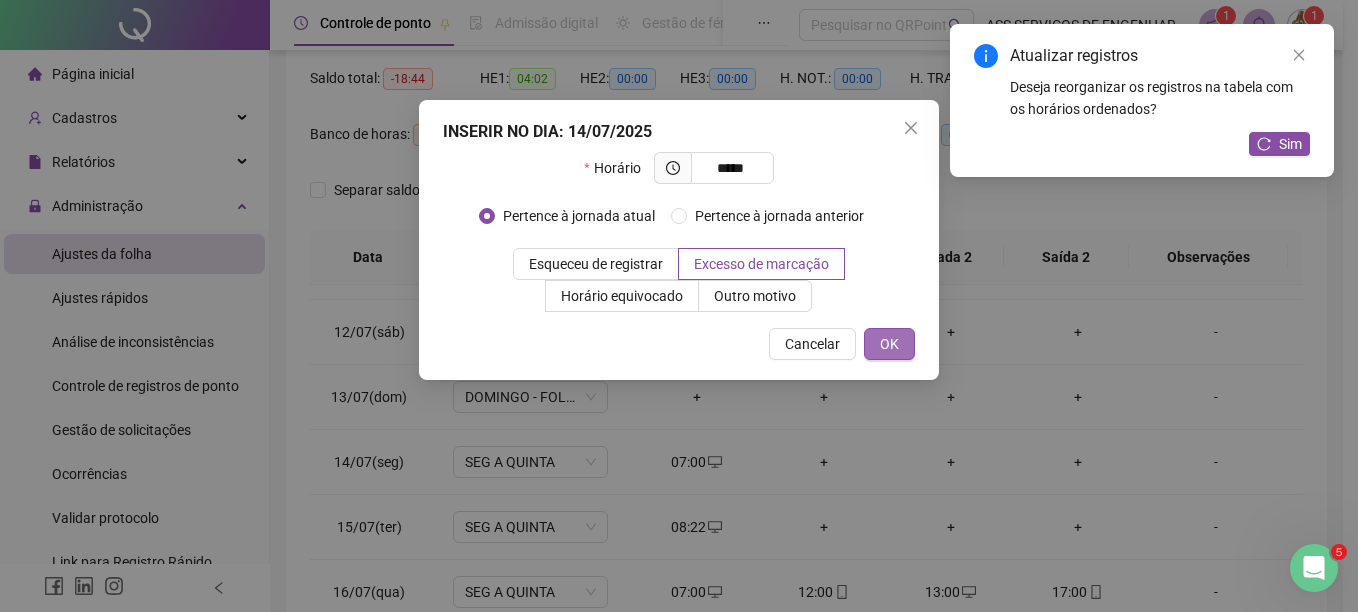 click on "OK" at bounding box center (889, 344) 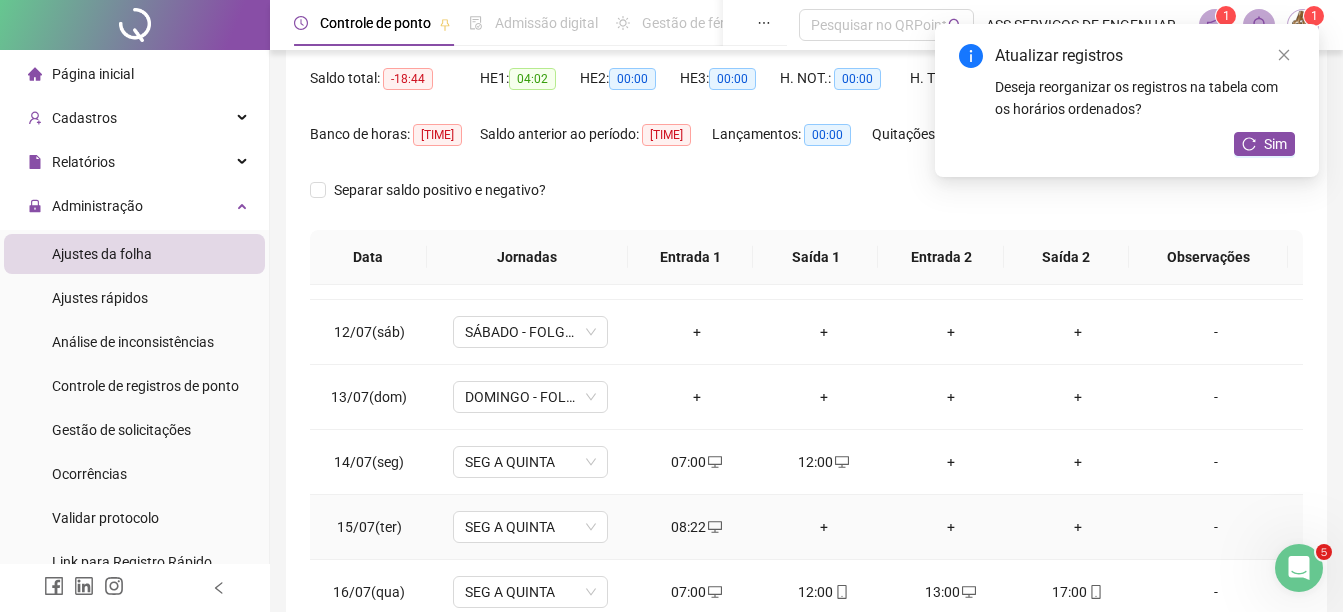 click on "+" at bounding box center (823, 527) 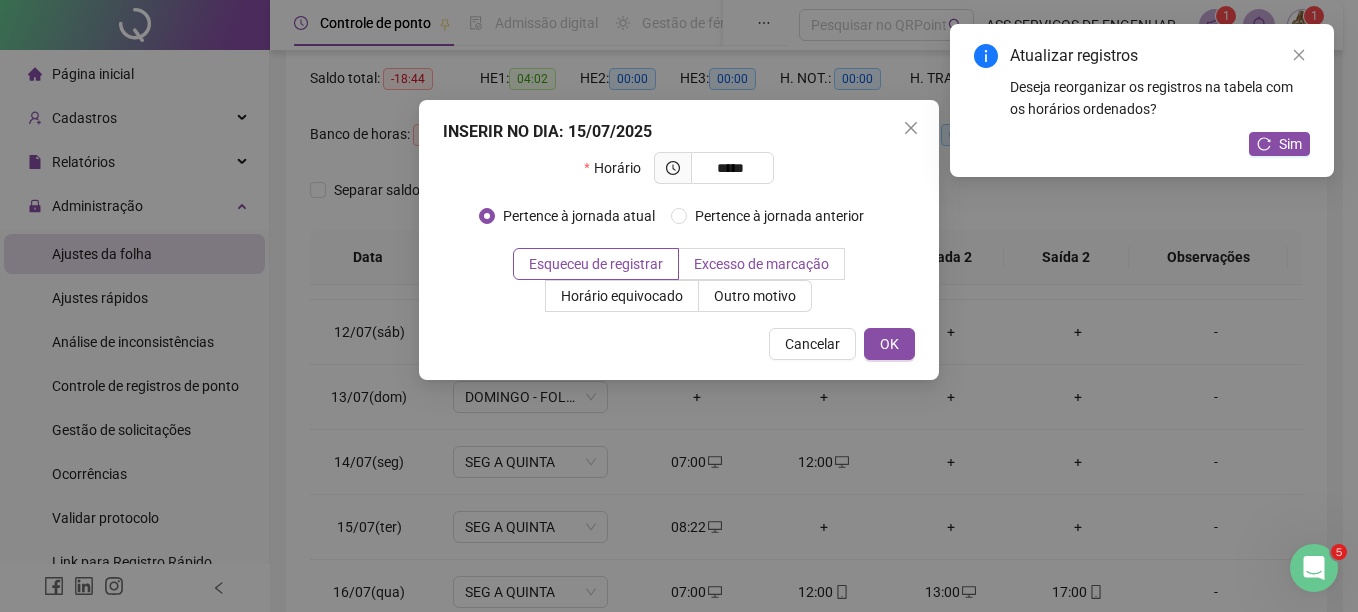 type on "*****" 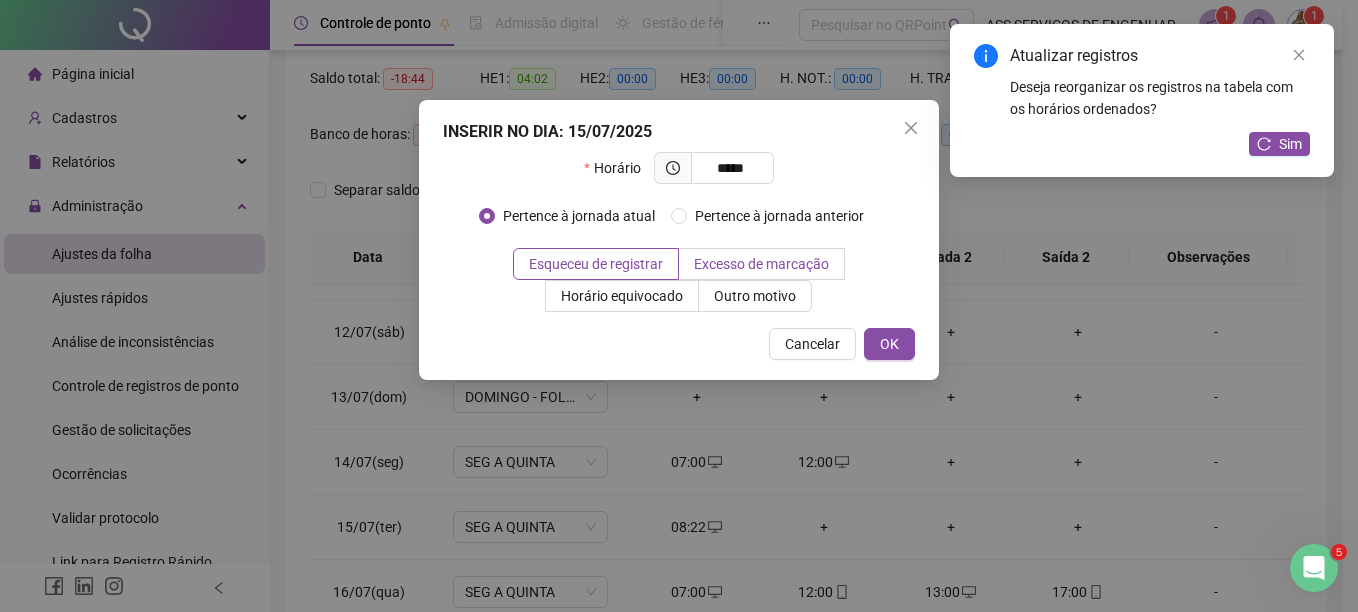 click on "Excesso de marcação" at bounding box center (762, 264) 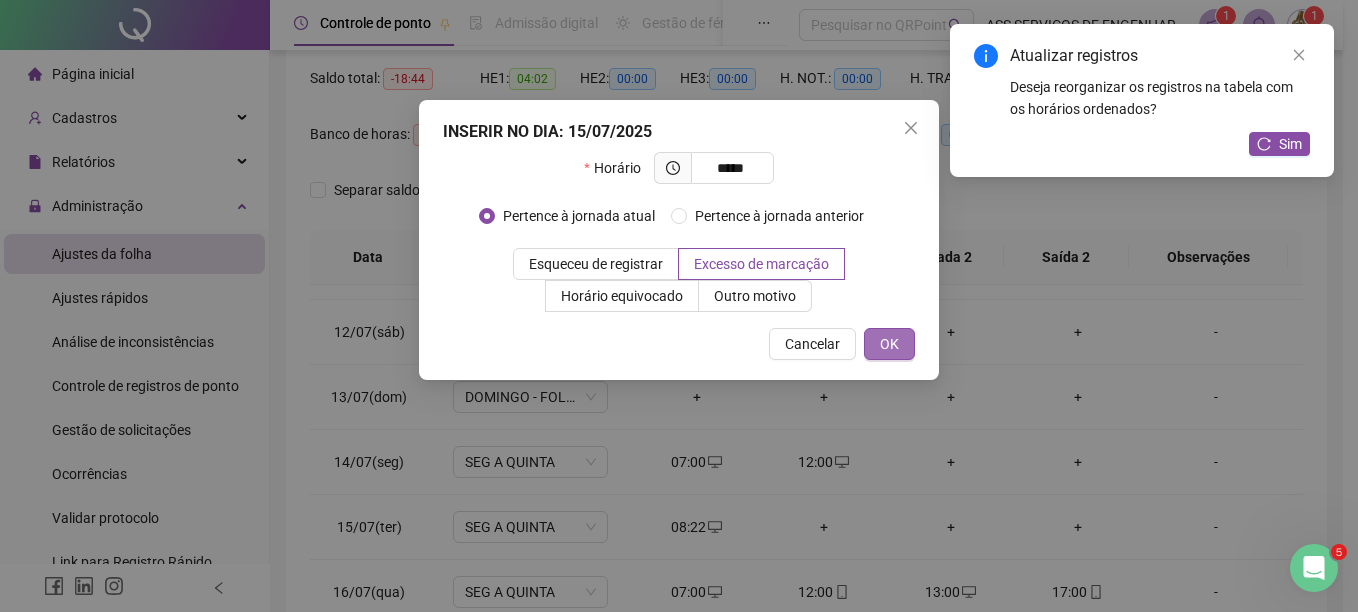 click on "OK" at bounding box center (889, 344) 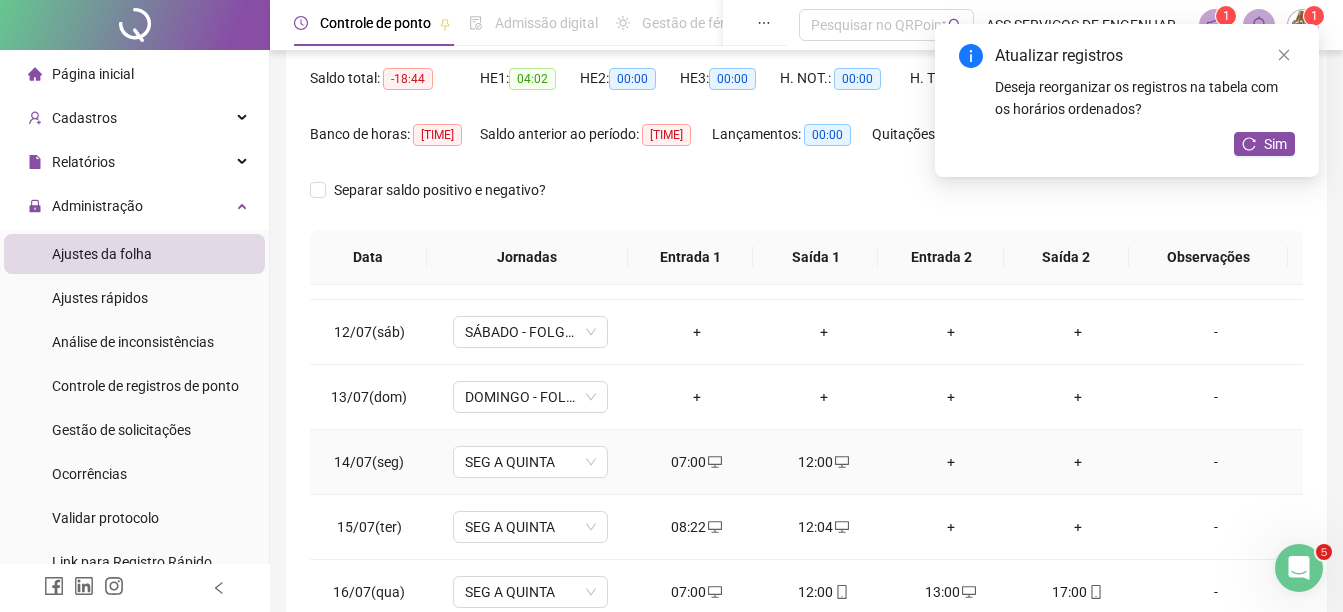click on "+" at bounding box center [950, 462] 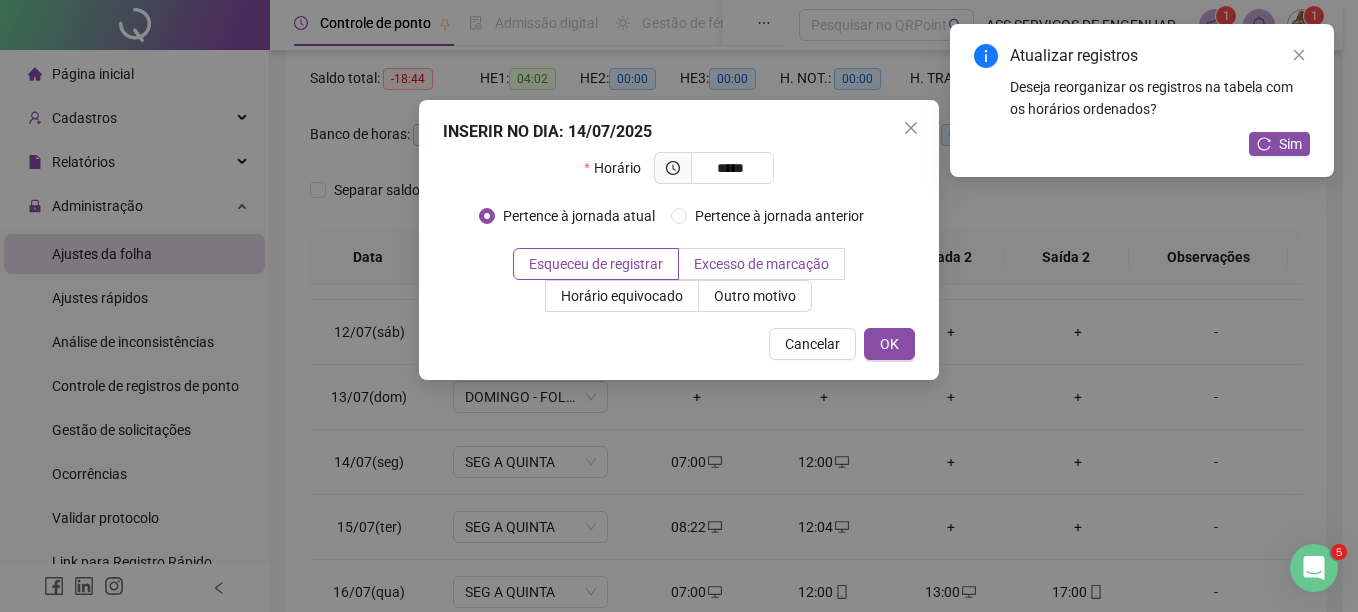 type on "*****" 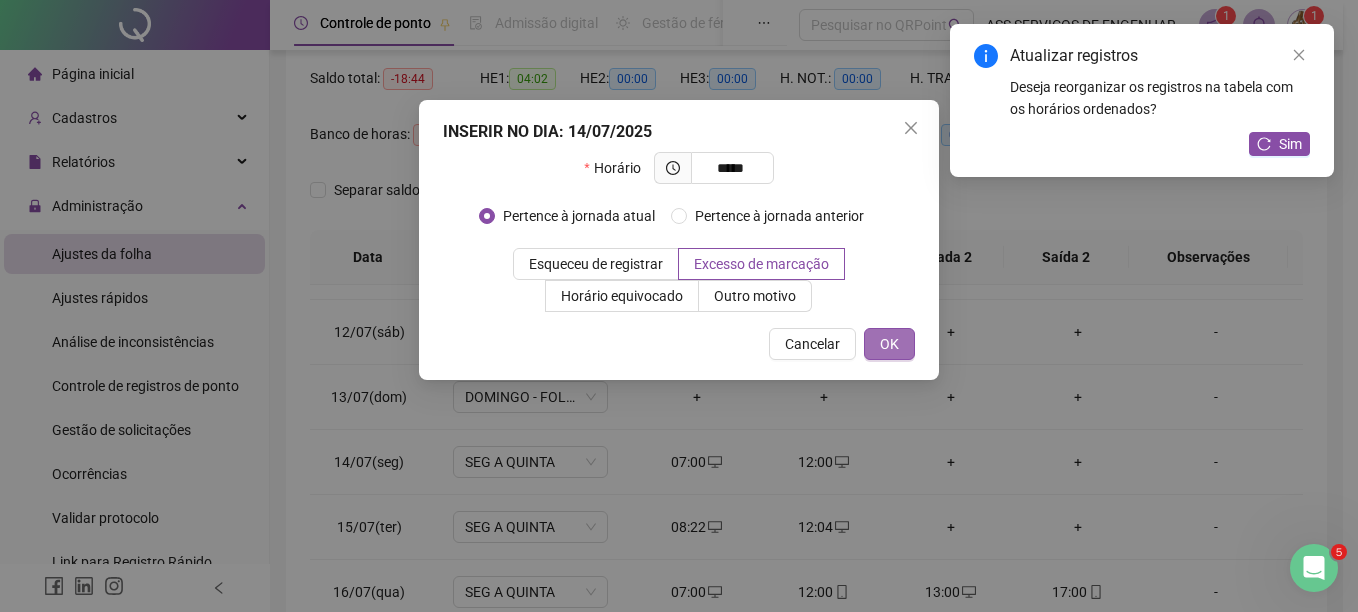click on "OK" at bounding box center (889, 344) 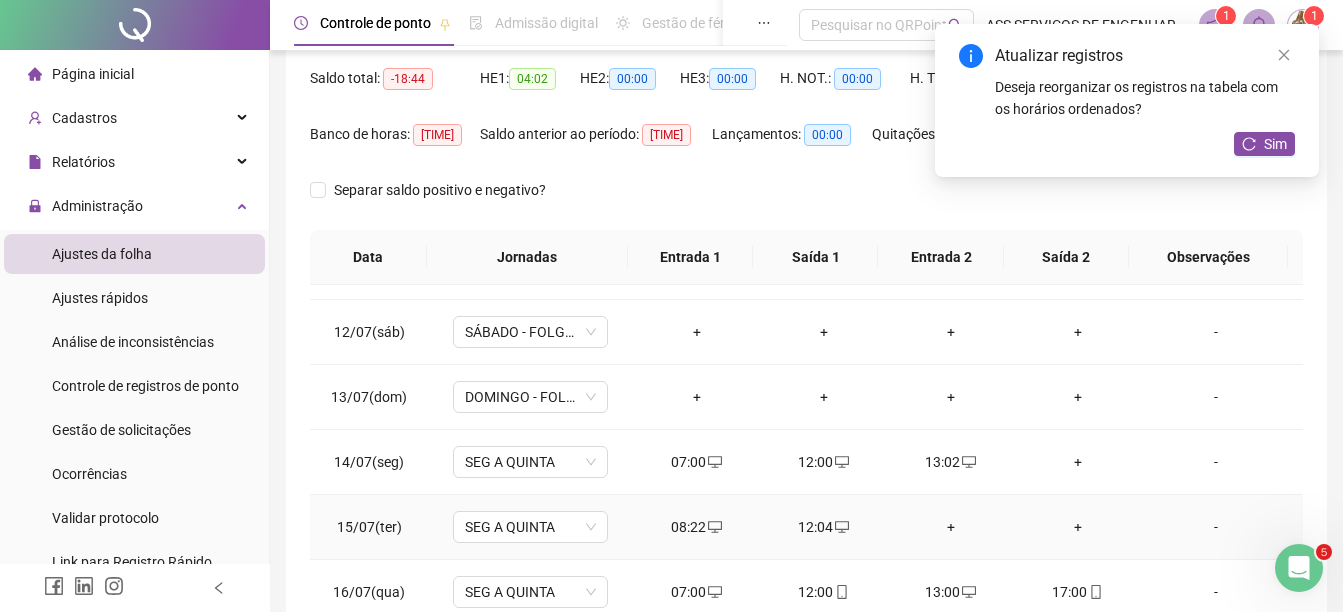 click on "+" at bounding box center (950, 527) 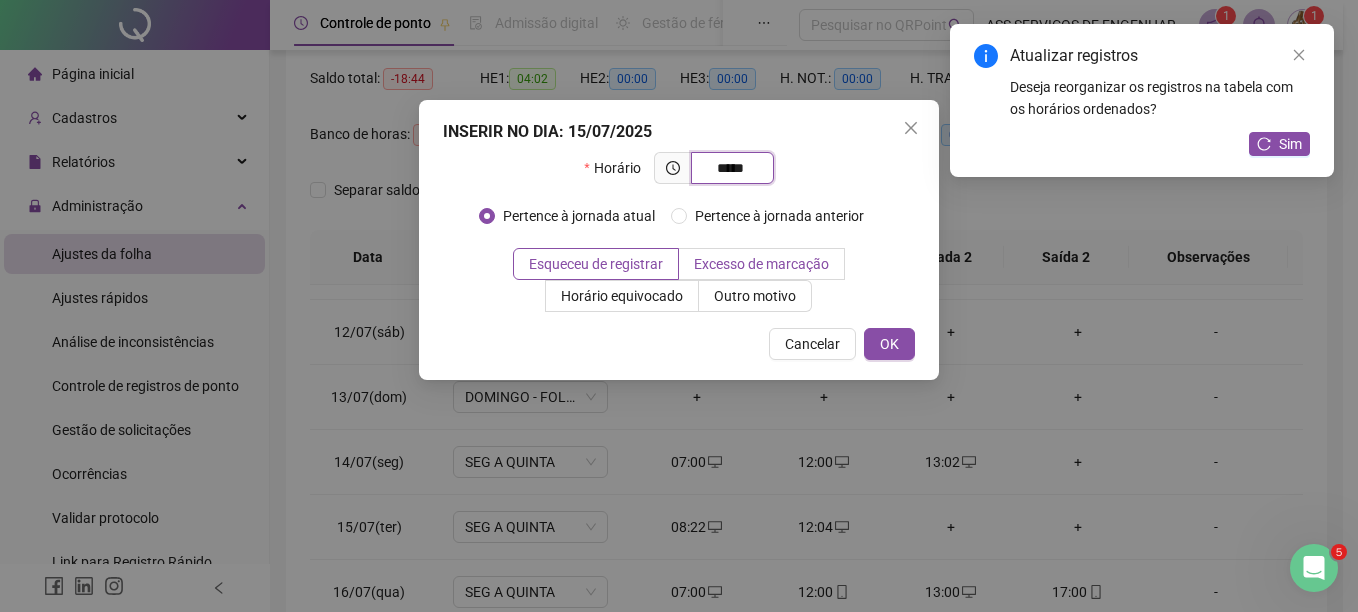 type on "*****" 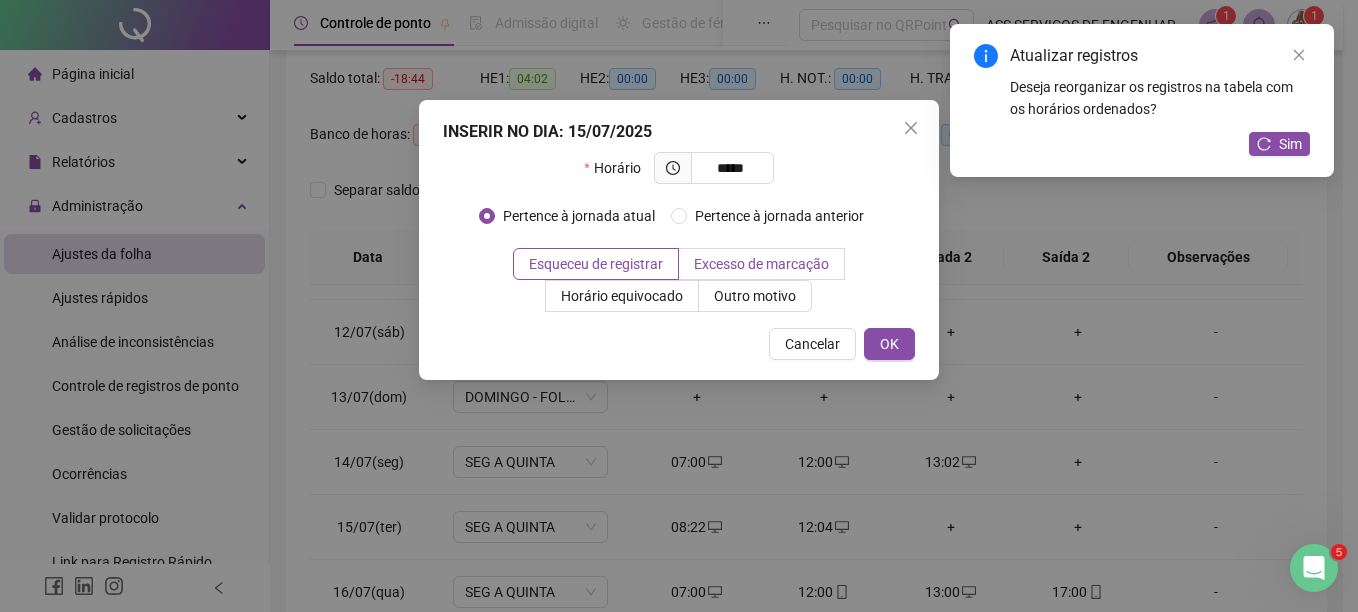 click on "Excesso de marcação" at bounding box center [761, 264] 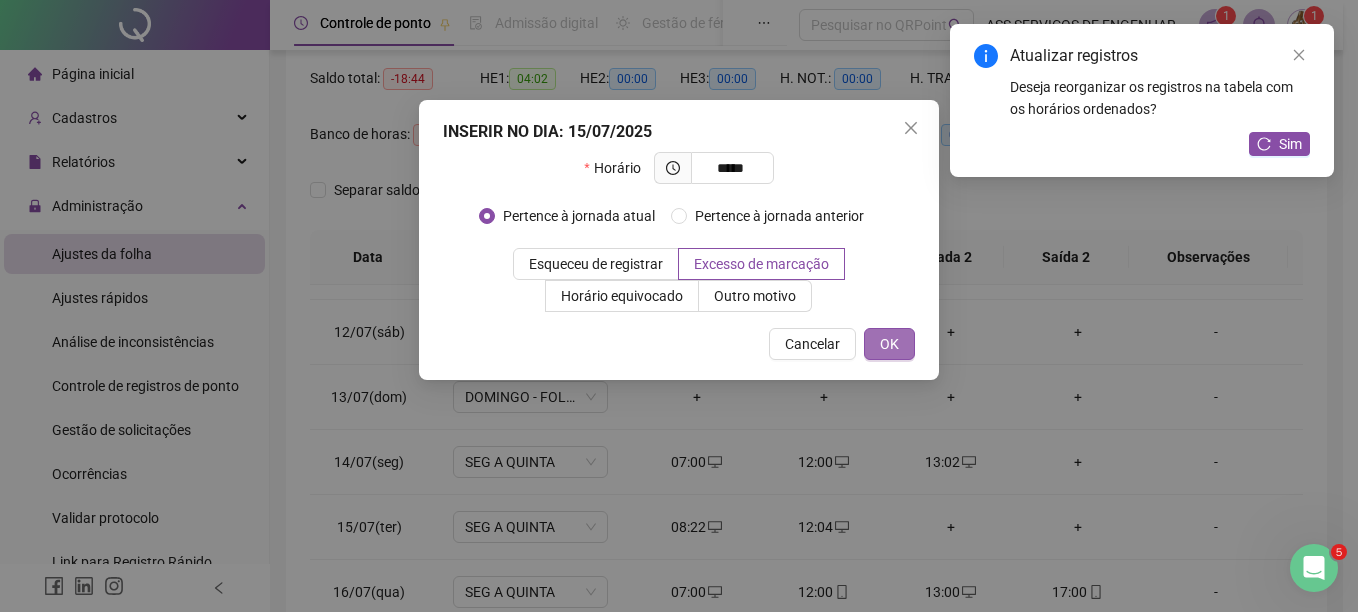 click on "OK" at bounding box center [889, 344] 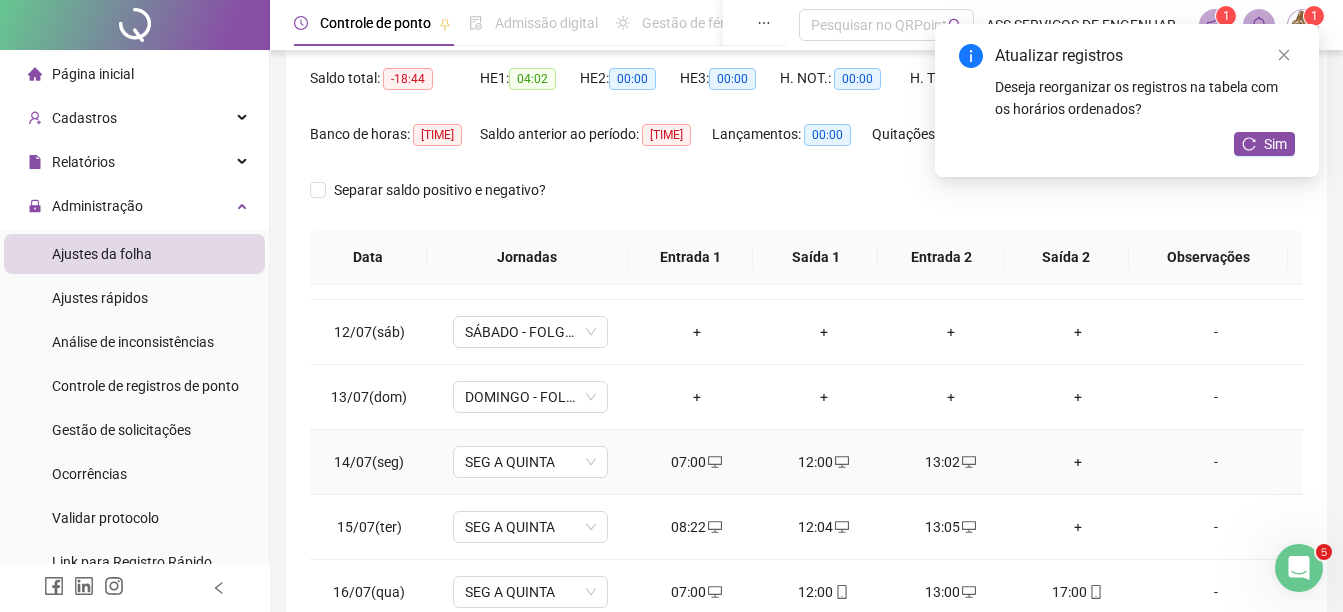 click on "+" at bounding box center [1077, 462] 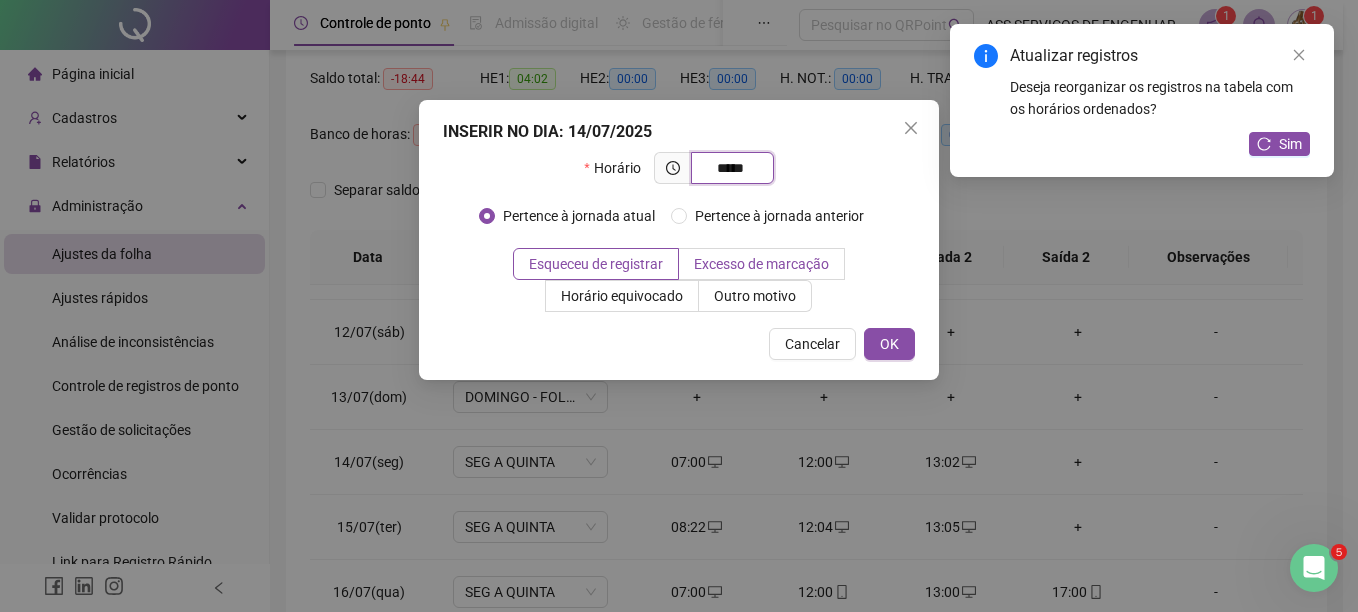 type on "*****" 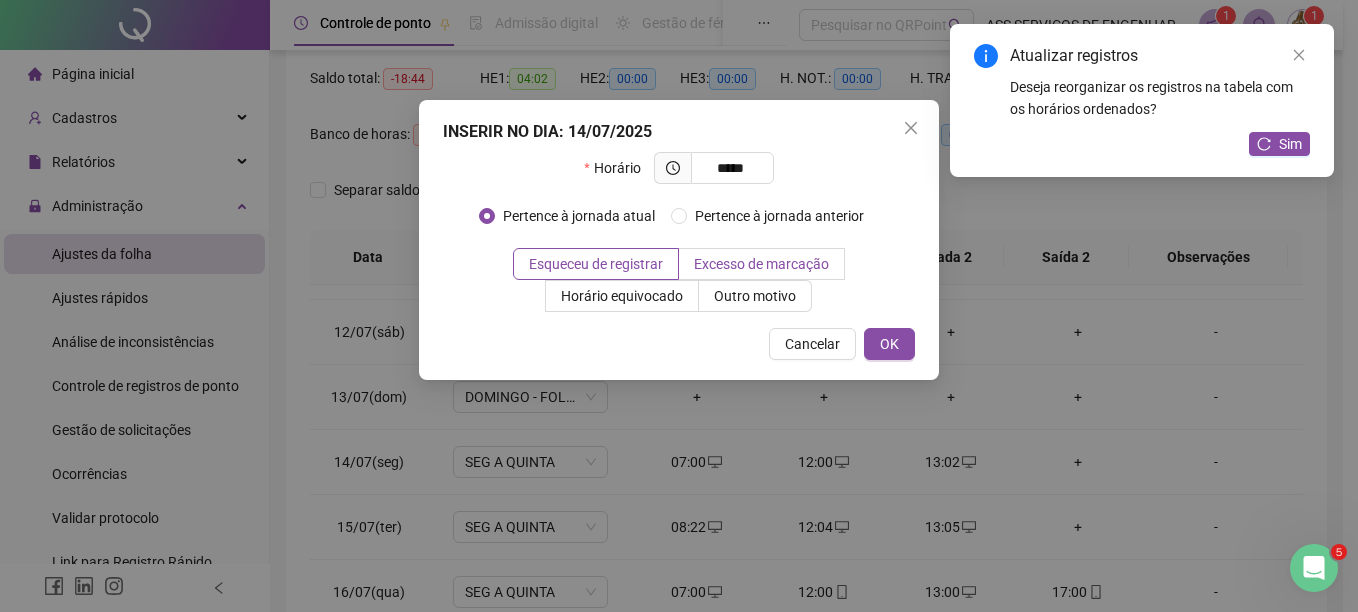 click on "Excesso de marcação" at bounding box center (761, 264) 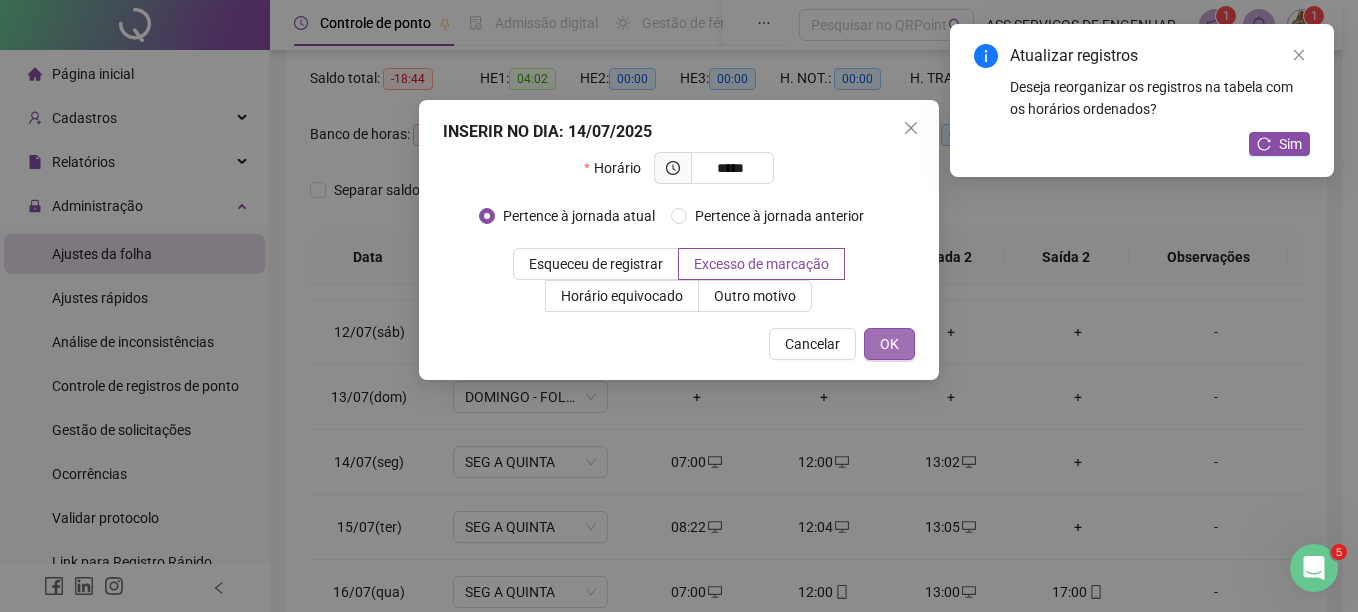 click on "OK" at bounding box center [889, 344] 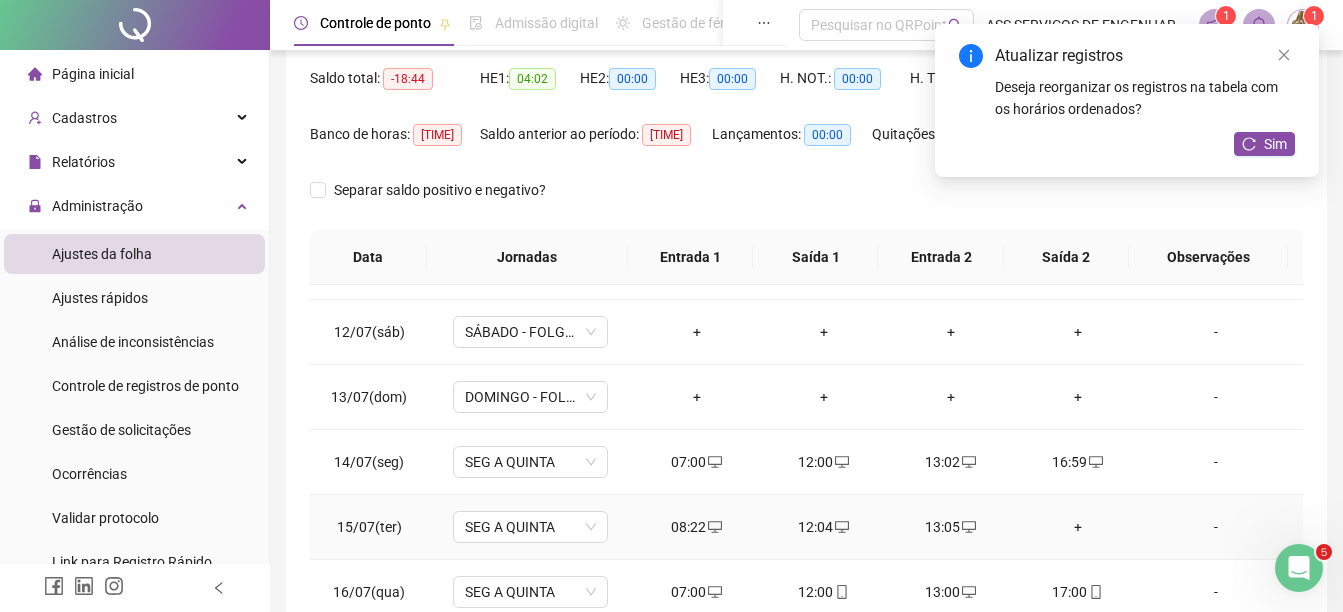 click on "+" at bounding box center (1077, 527) 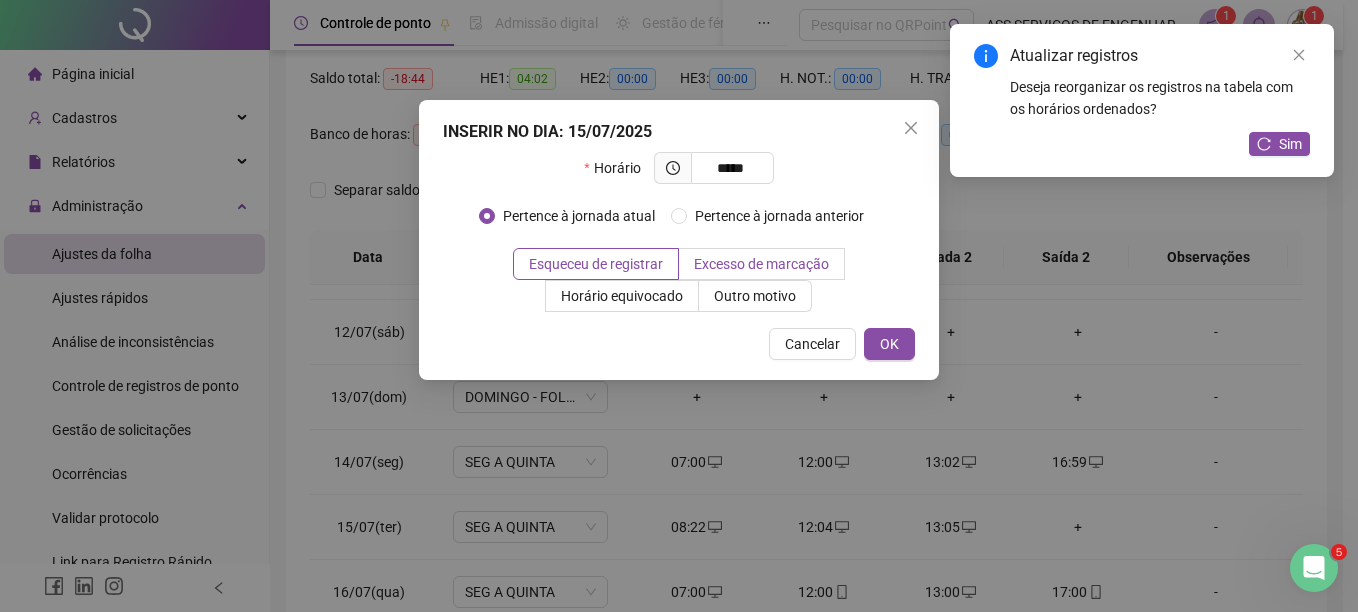 type on "*****" 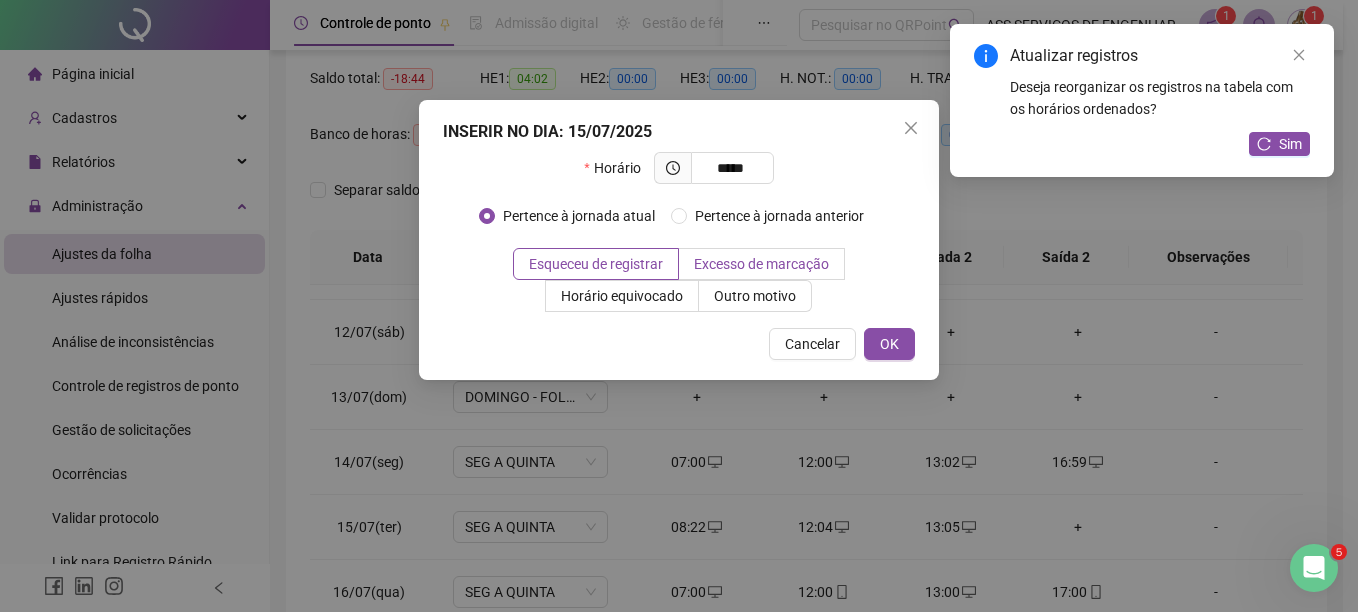 click on "Excesso de marcação" at bounding box center [761, 264] 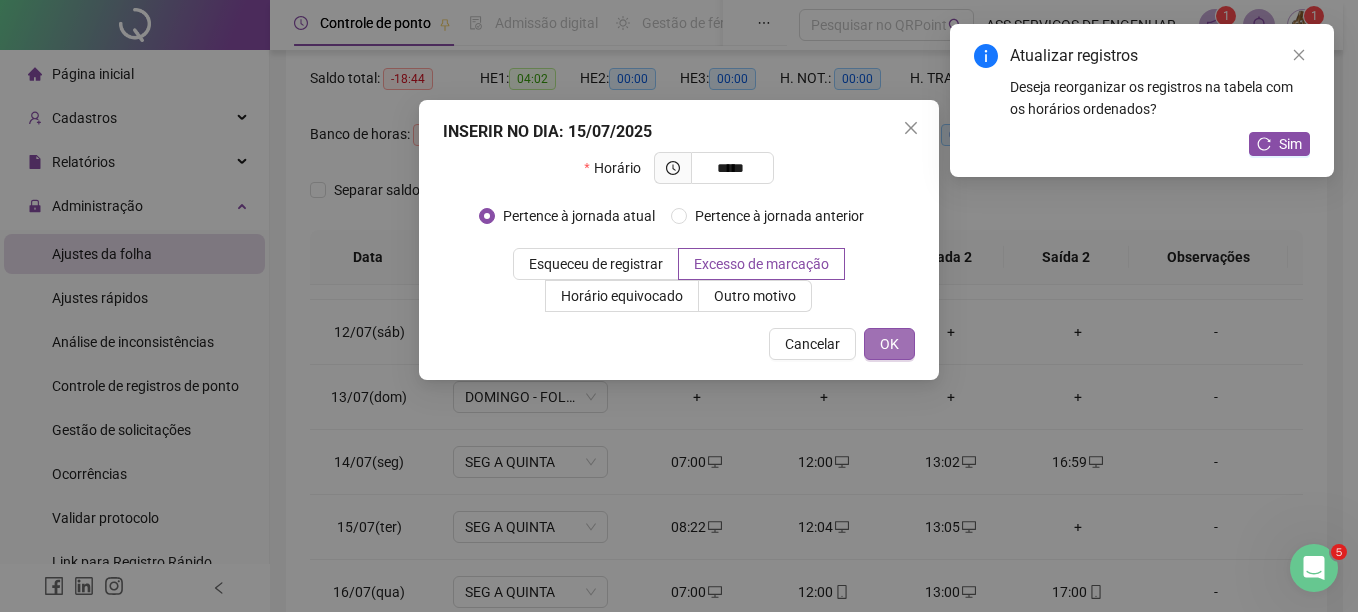 click on "OK" at bounding box center [889, 344] 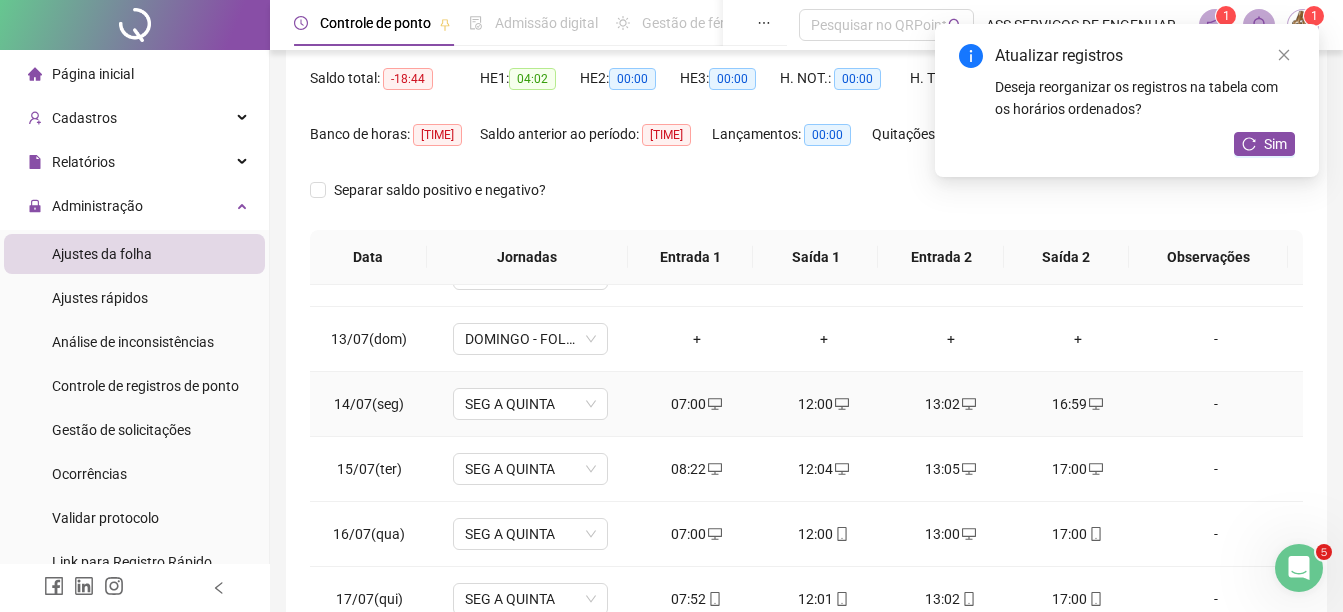 scroll, scrollTop: 900, scrollLeft: 0, axis: vertical 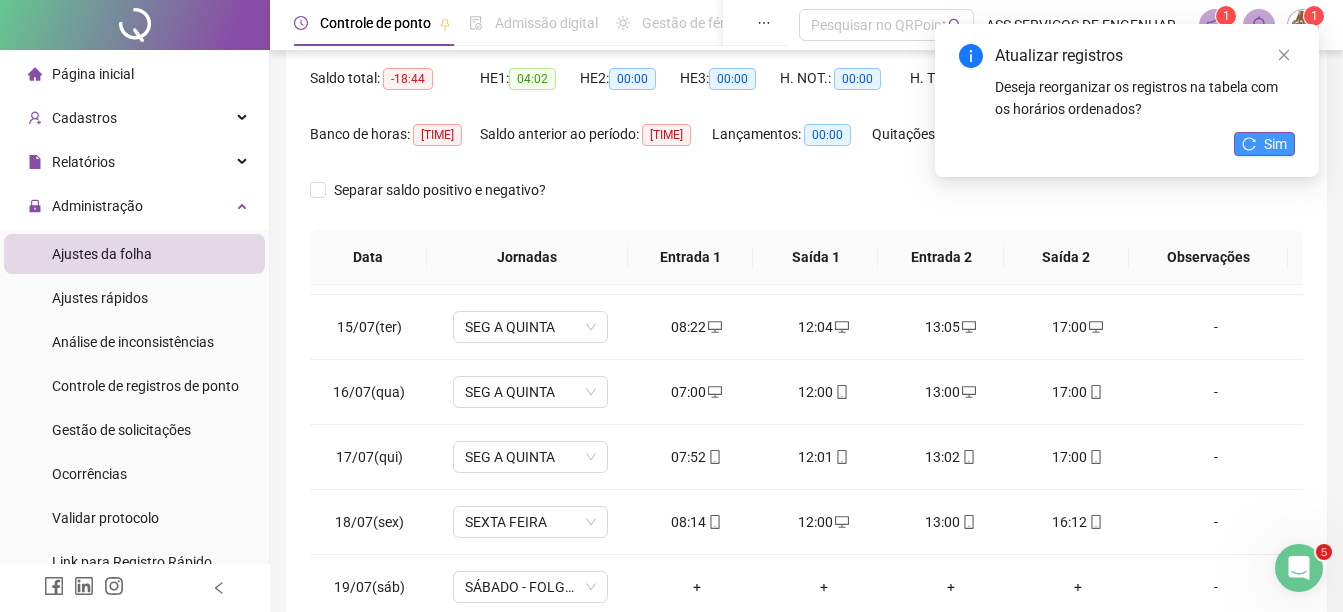 click on "Sim" at bounding box center (1275, 144) 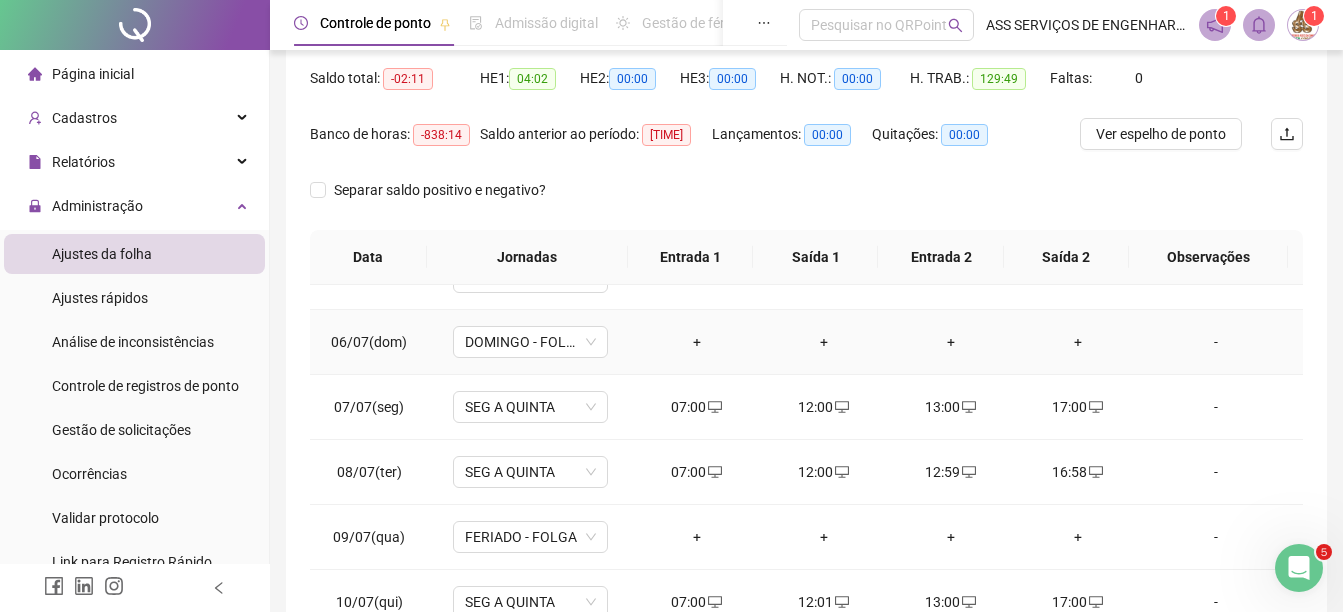 scroll, scrollTop: 0, scrollLeft: 0, axis: both 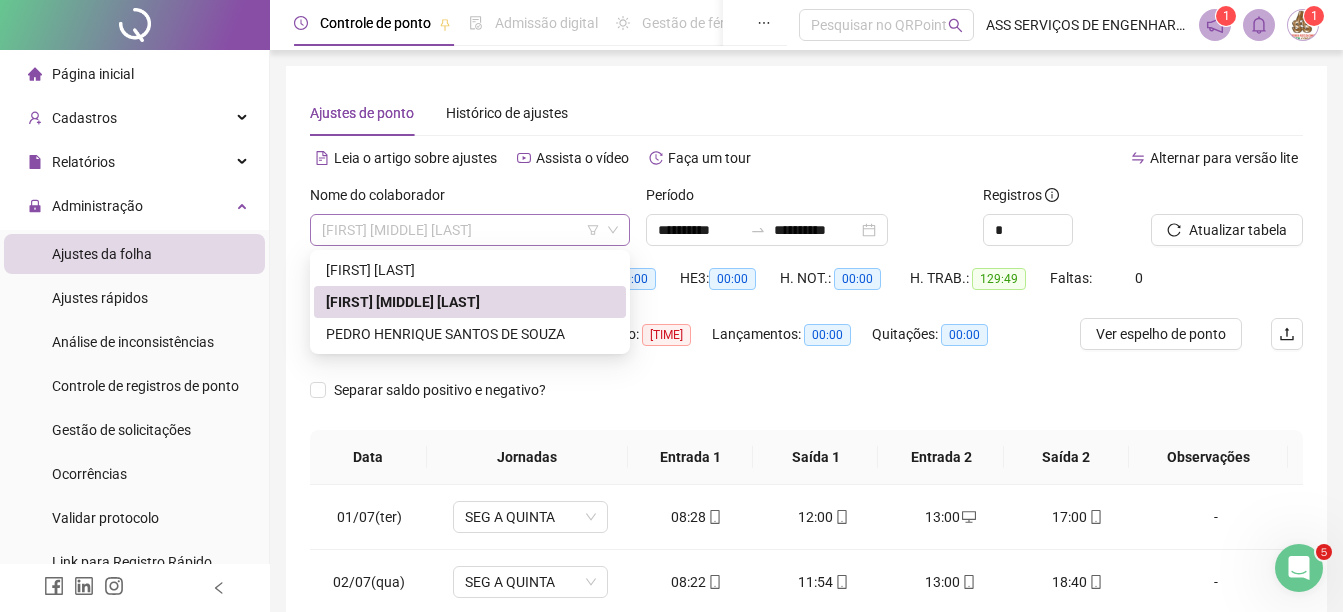 click on "[FIRST] [MIDDLE] [LAST]" at bounding box center [470, 230] 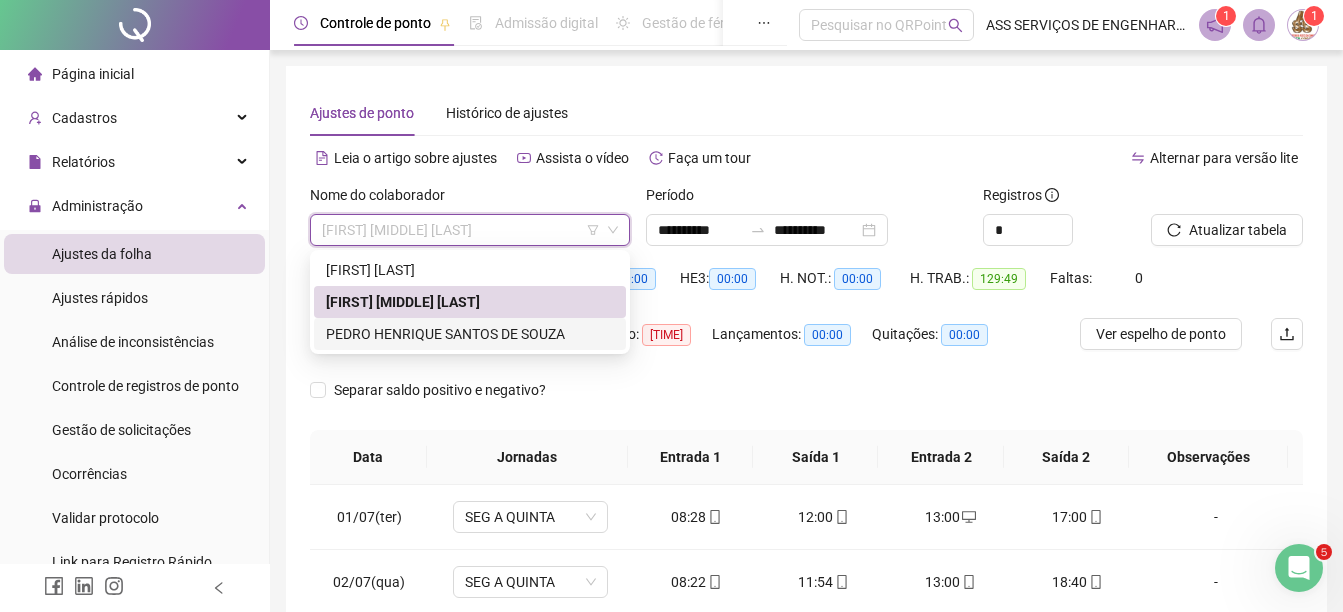 click on "PEDRO HENRIQUE SANTOS DE SOUZA" at bounding box center (470, 334) 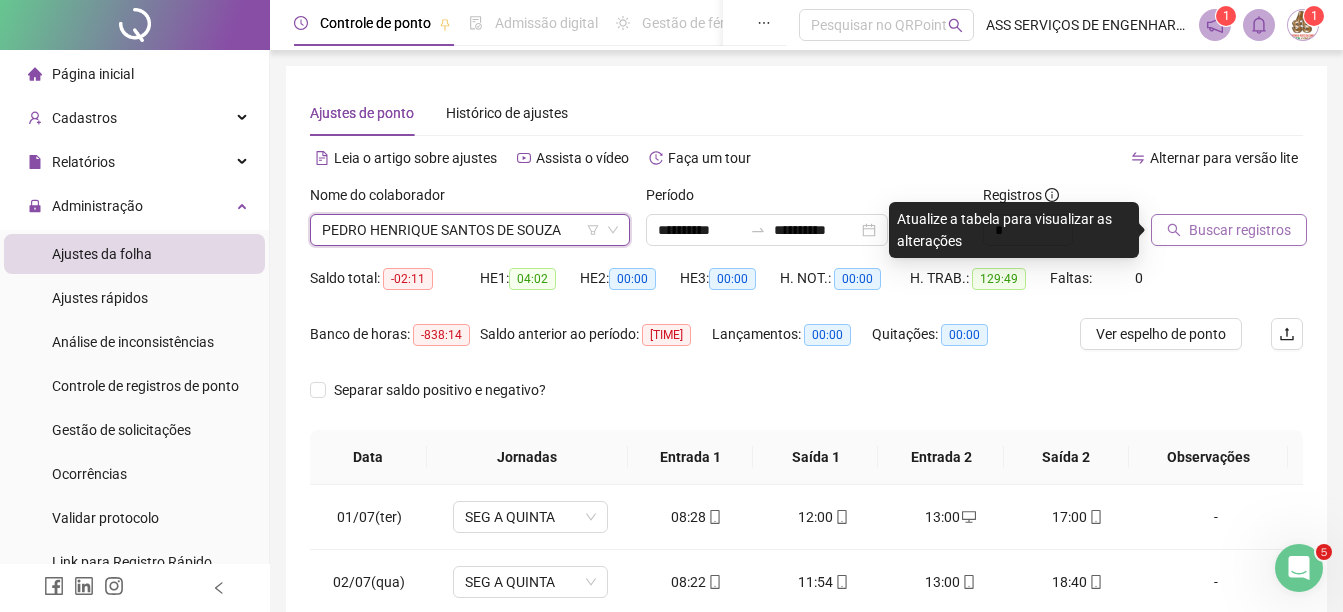 click on "Buscar registros" at bounding box center [1240, 230] 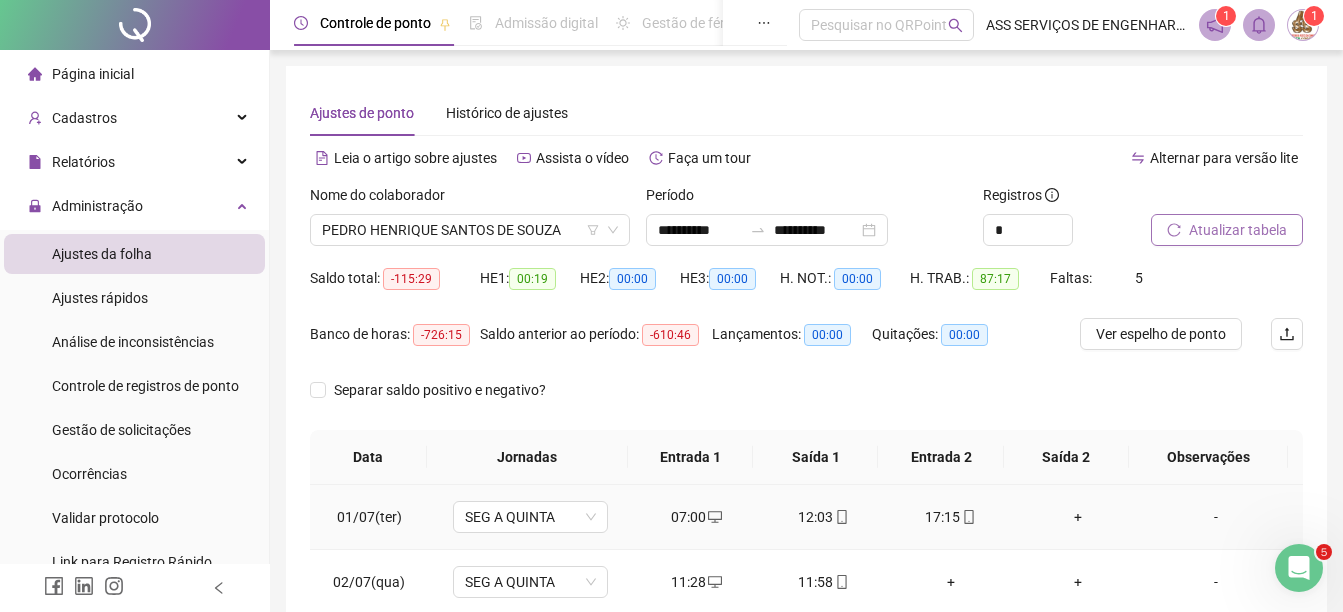 click on "+" at bounding box center (1077, 517) 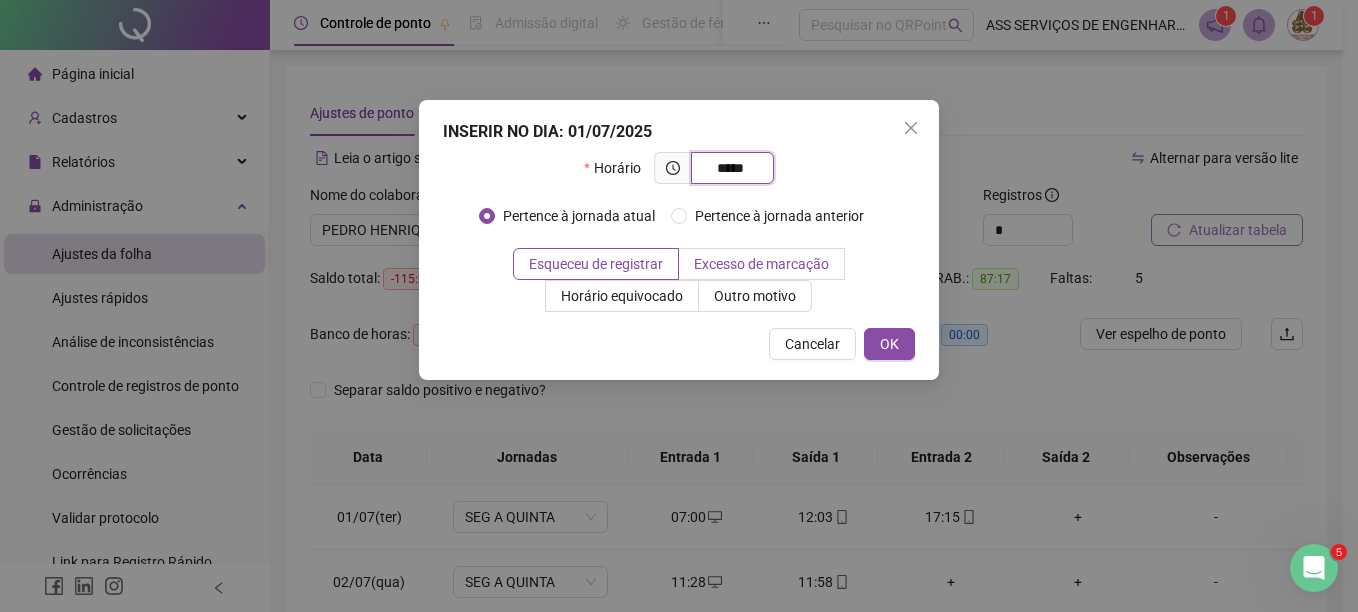 type on "*****" 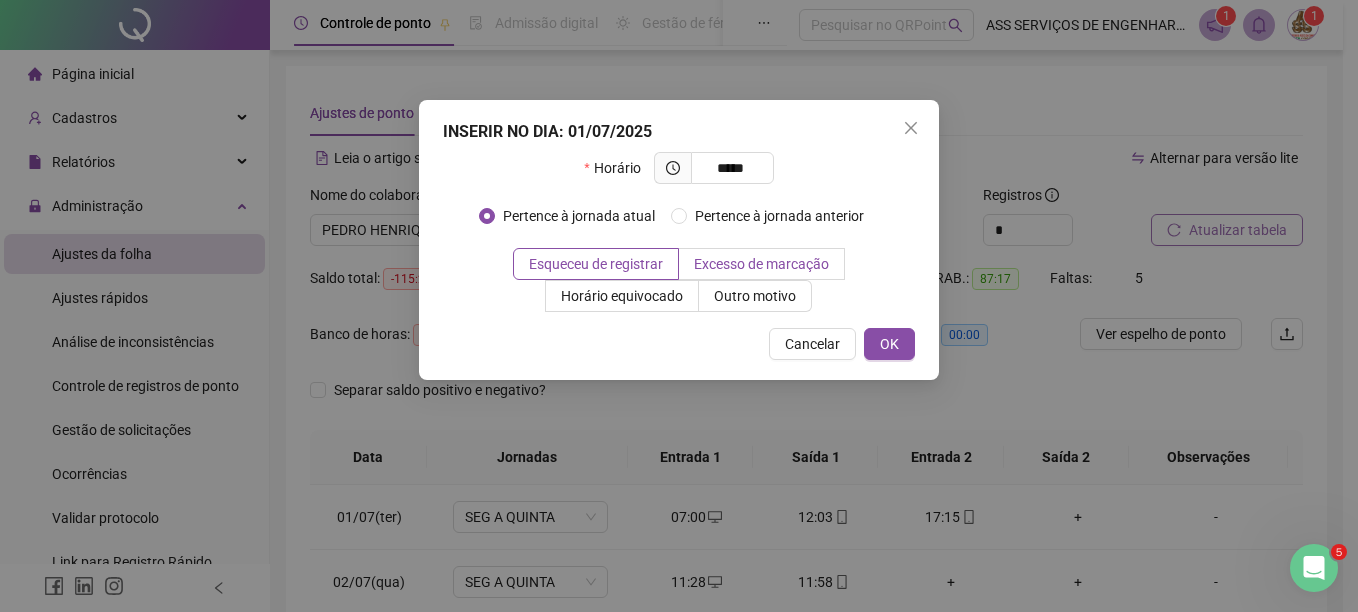 click on "Excesso de marcação" at bounding box center [761, 264] 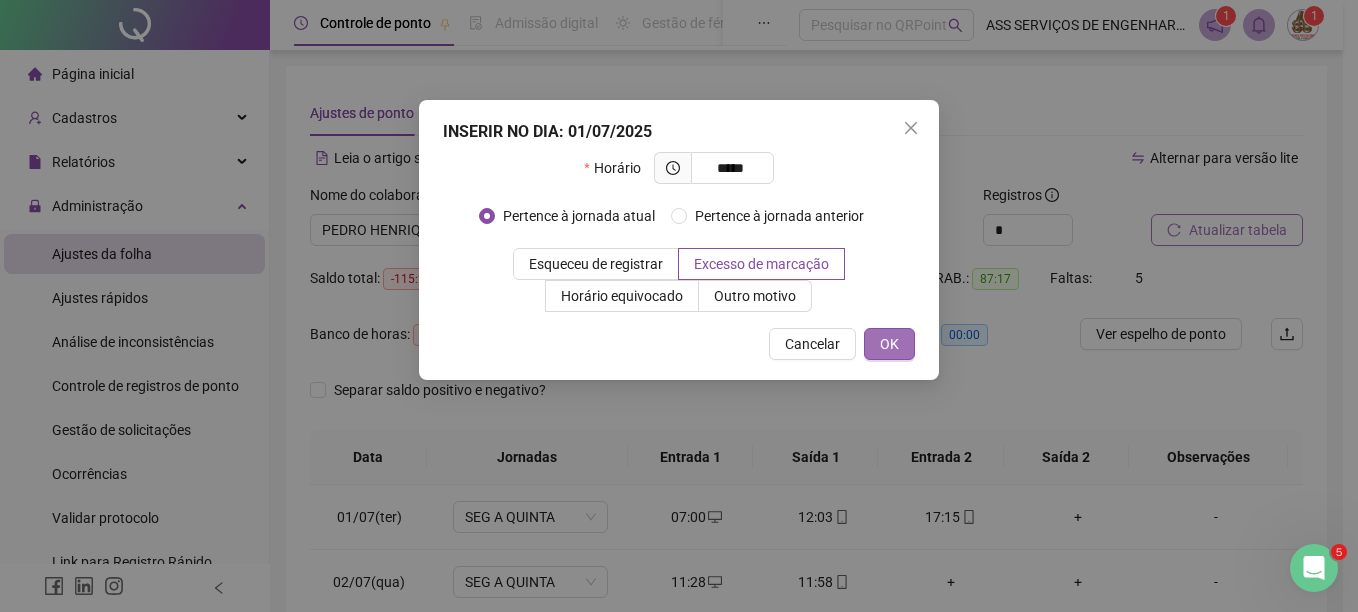 click on "OK" at bounding box center (889, 344) 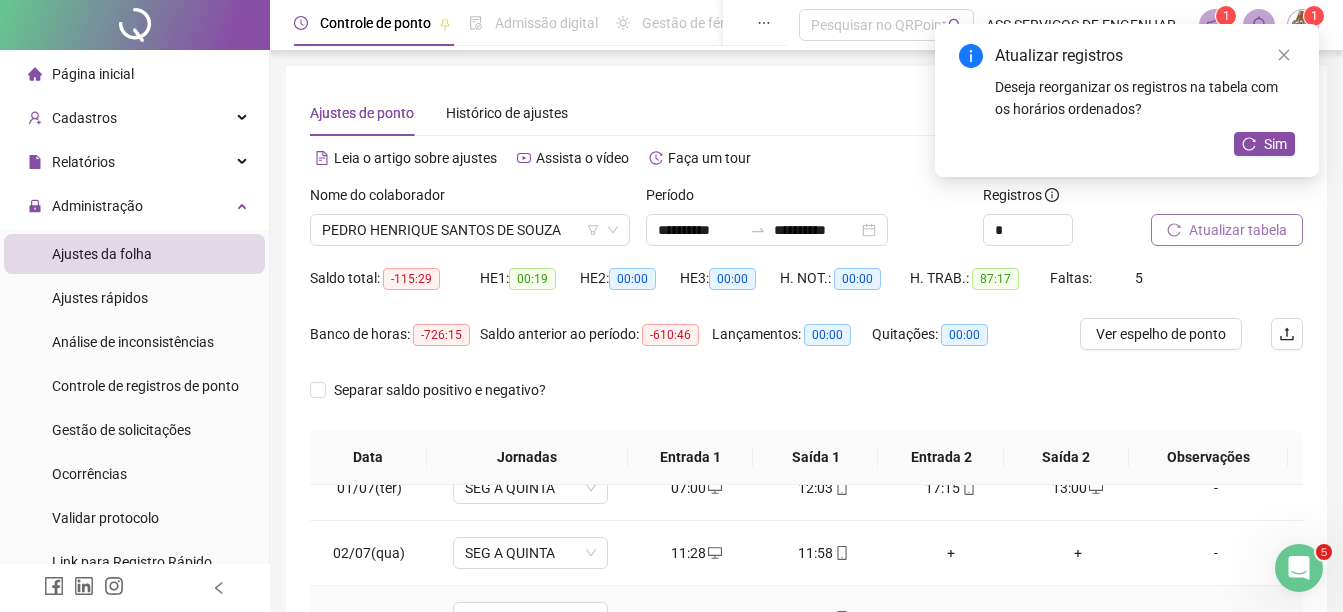 scroll, scrollTop: 0, scrollLeft: 0, axis: both 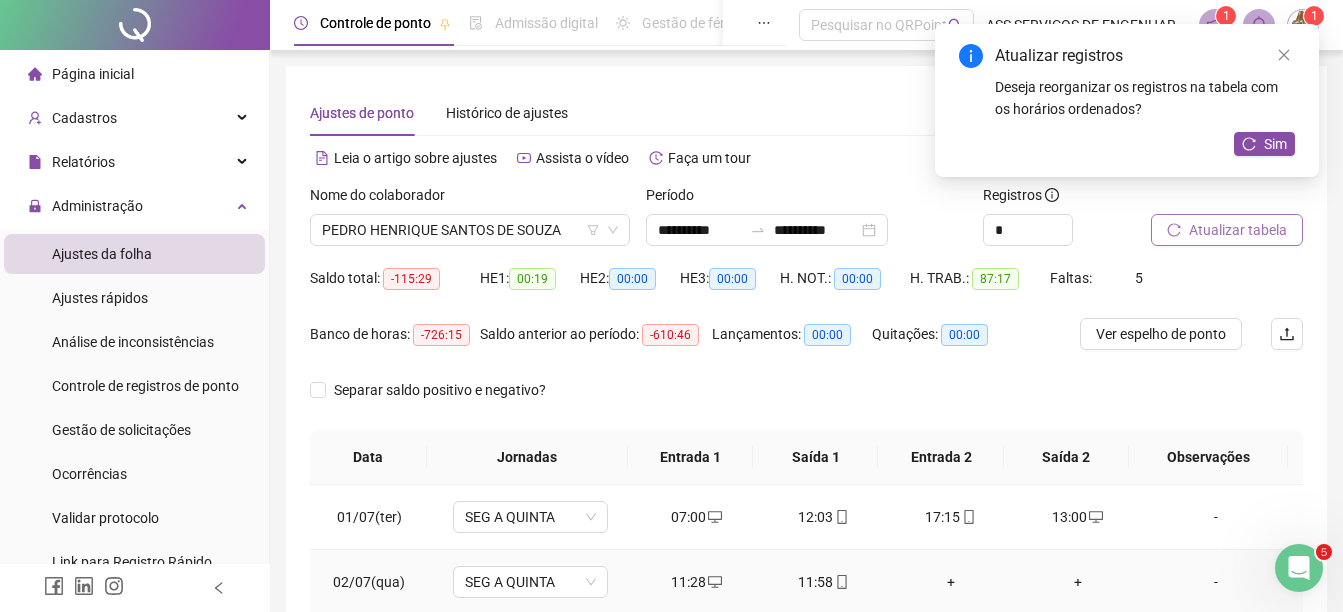 click on "11:58" at bounding box center (823, 582) 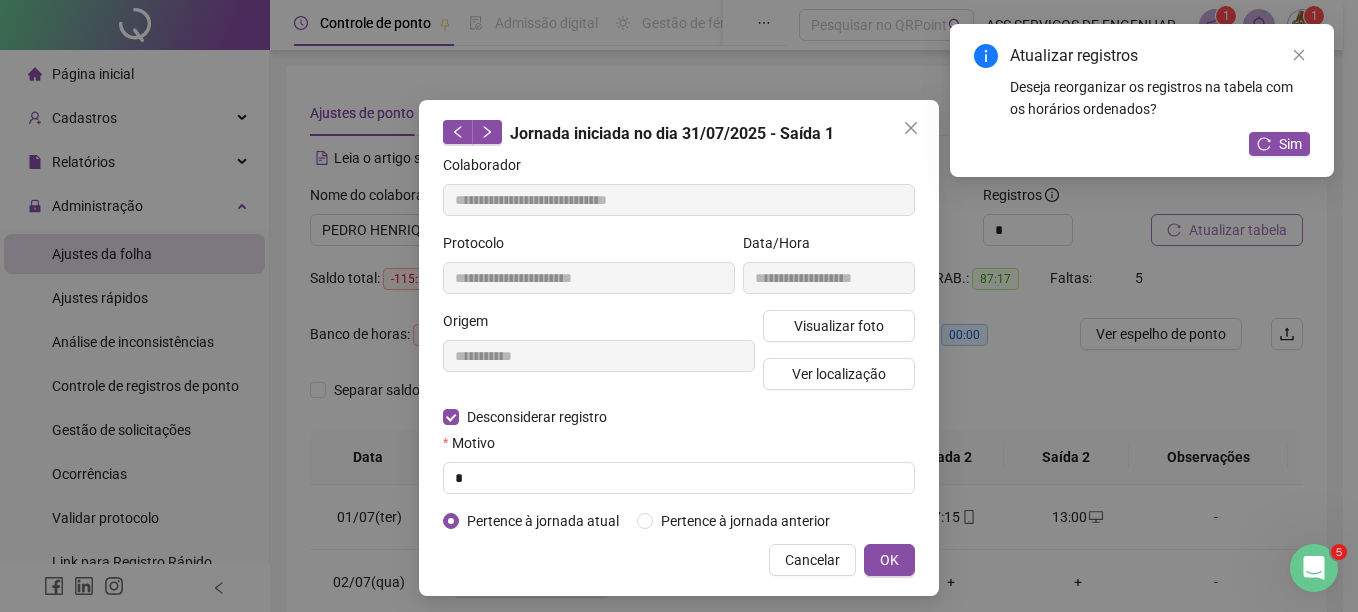 type on "**********" 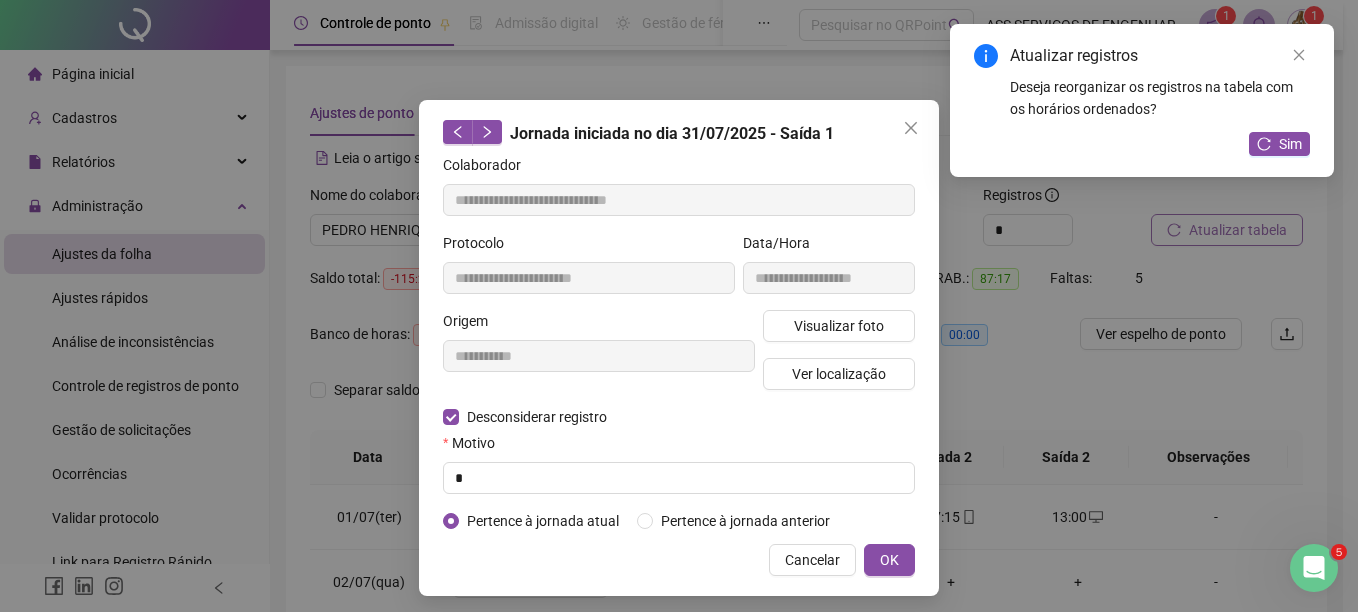 type on "**********" 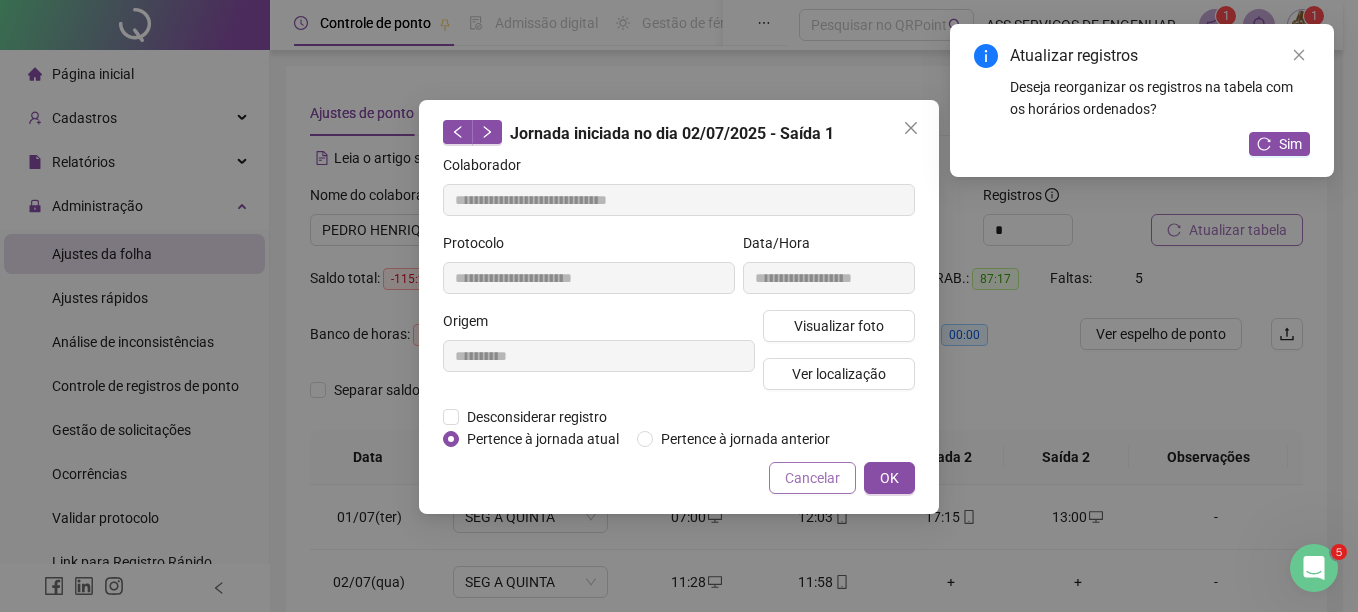 click on "Cancelar" at bounding box center [812, 478] 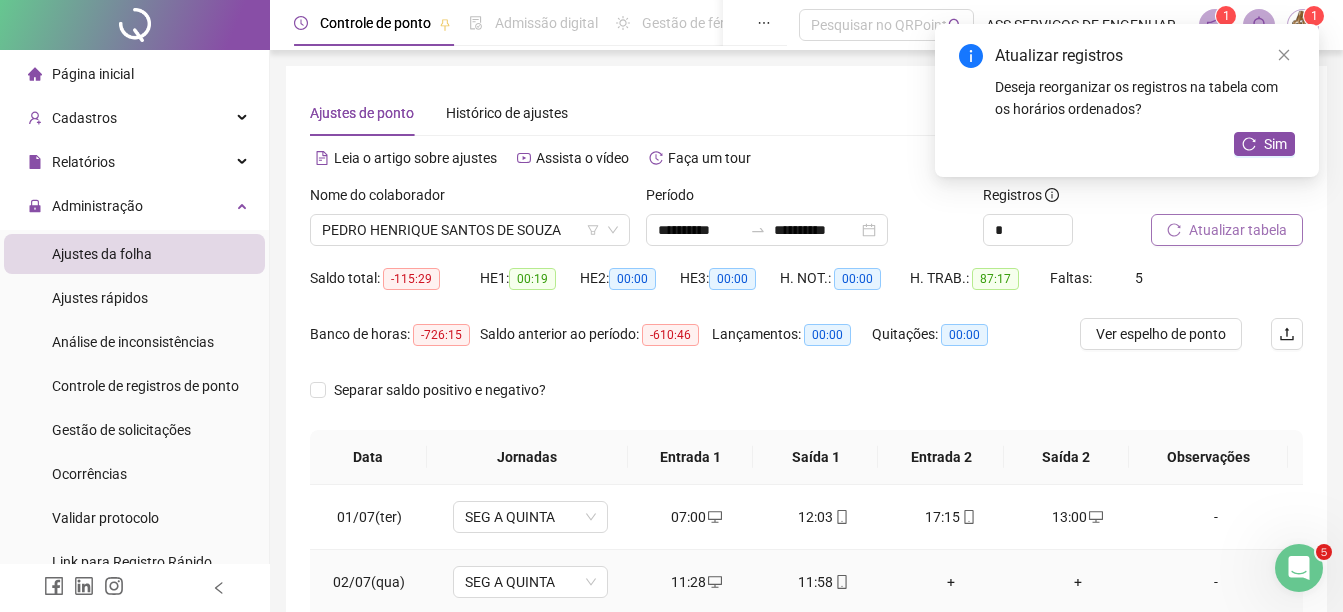 click on "11:28" at bounding box center (696, 582) 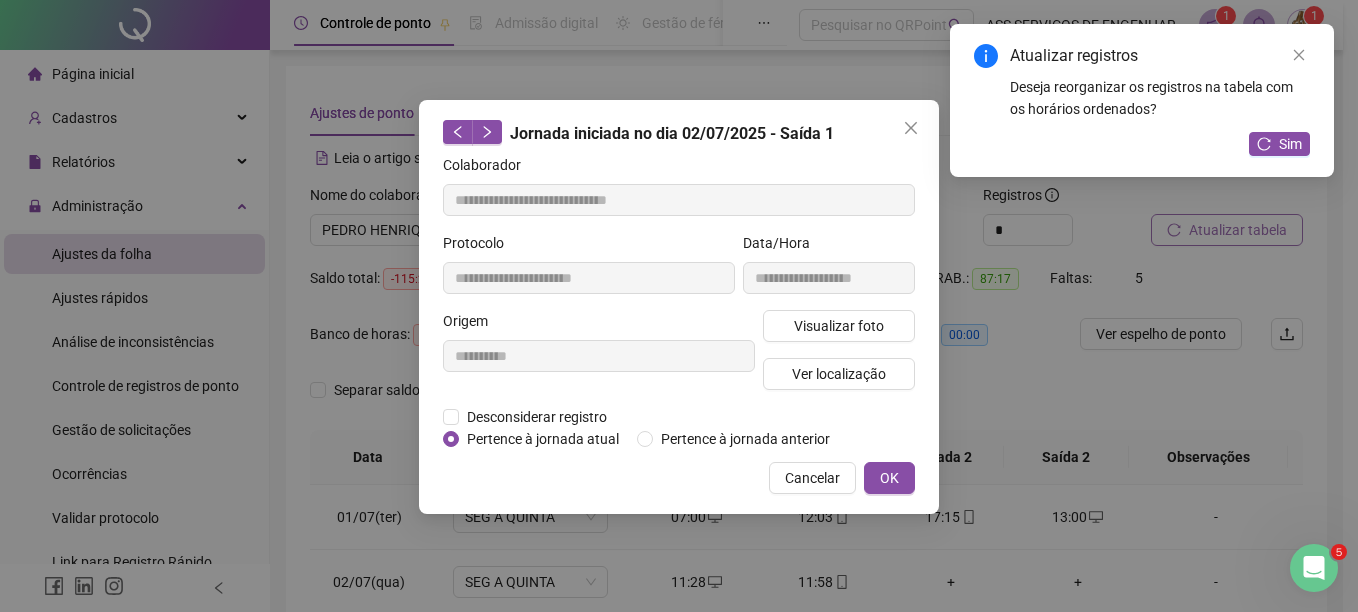 type on "**********" 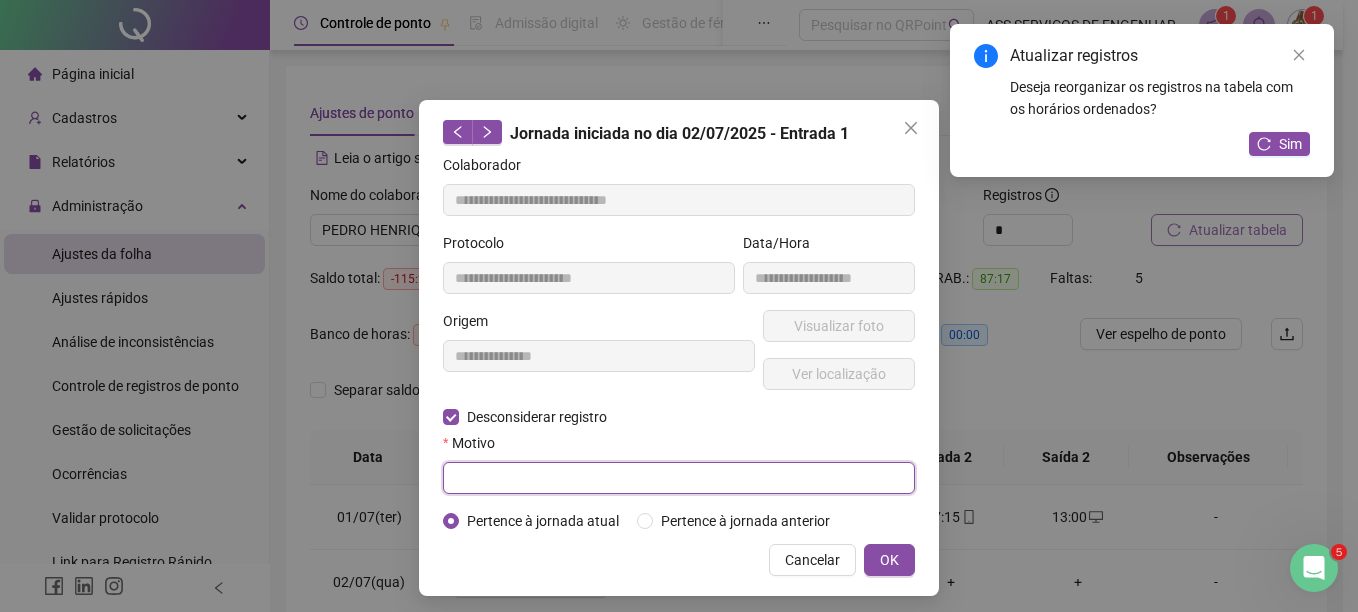 click at bounding box center (679, 478) 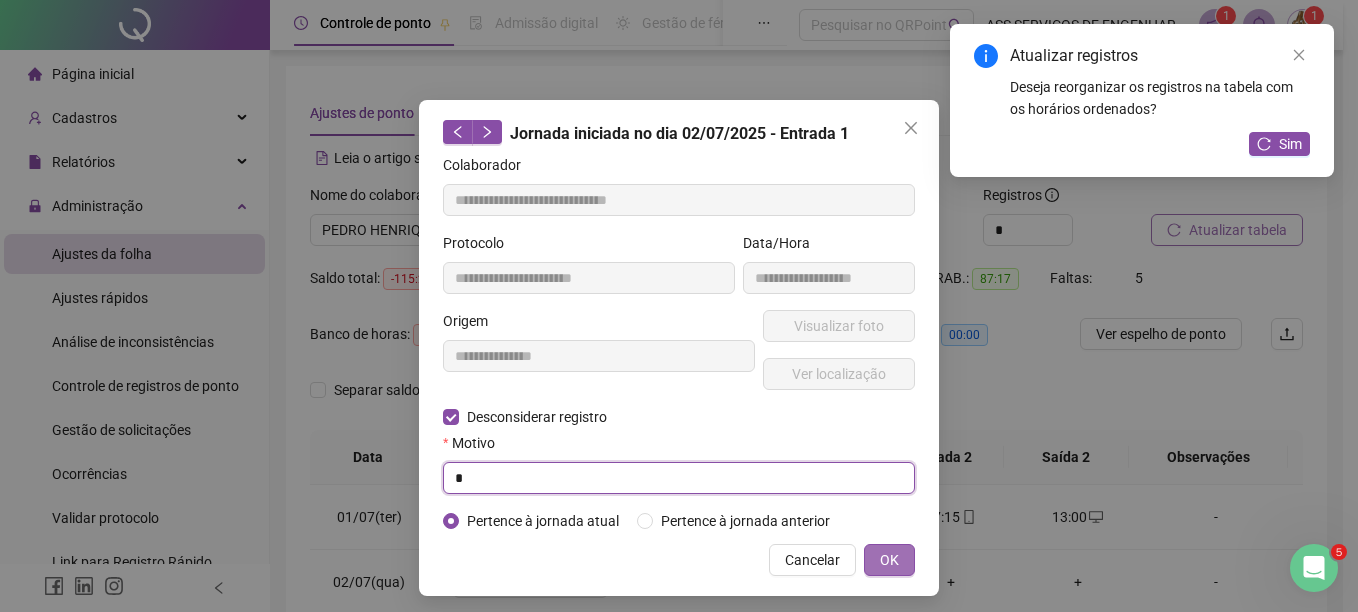 type on "*" 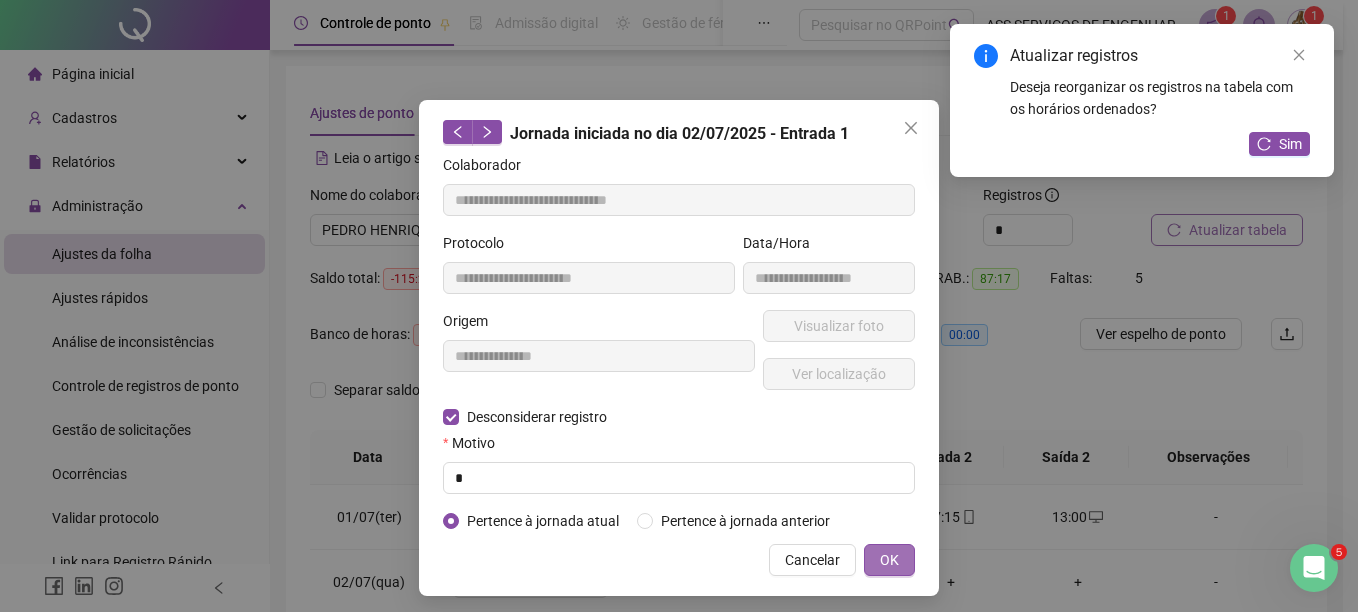 click on "OK" at bounding box center [889, 560] 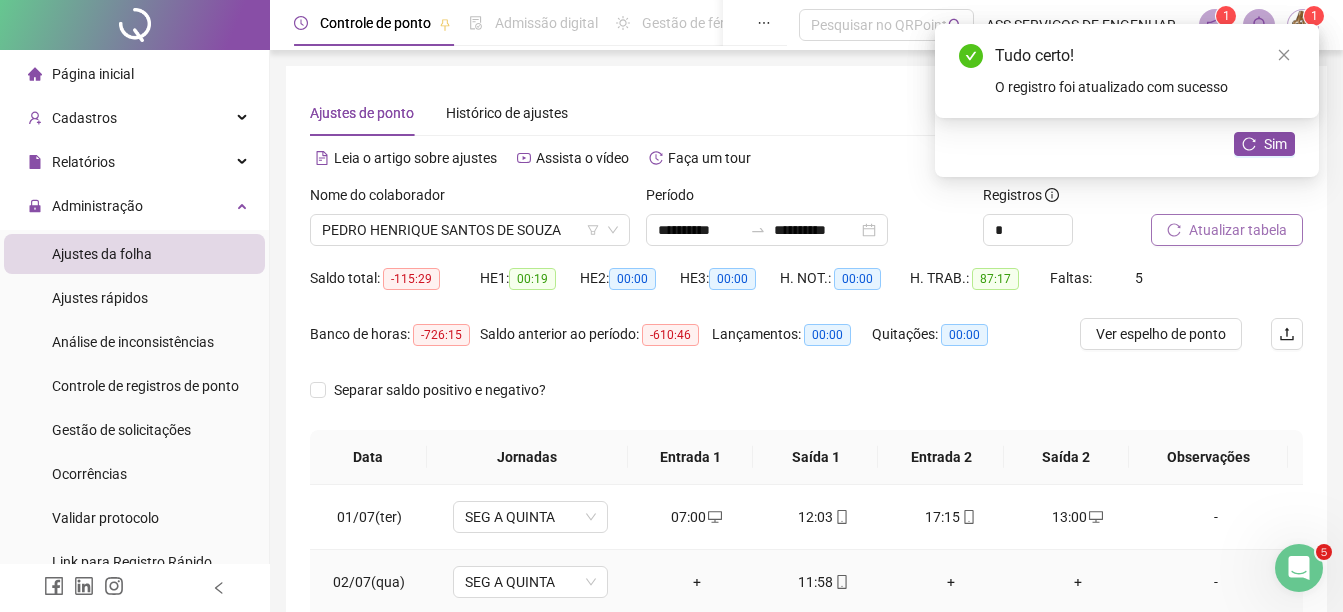 click on "+" at bounding box center (696, 582) 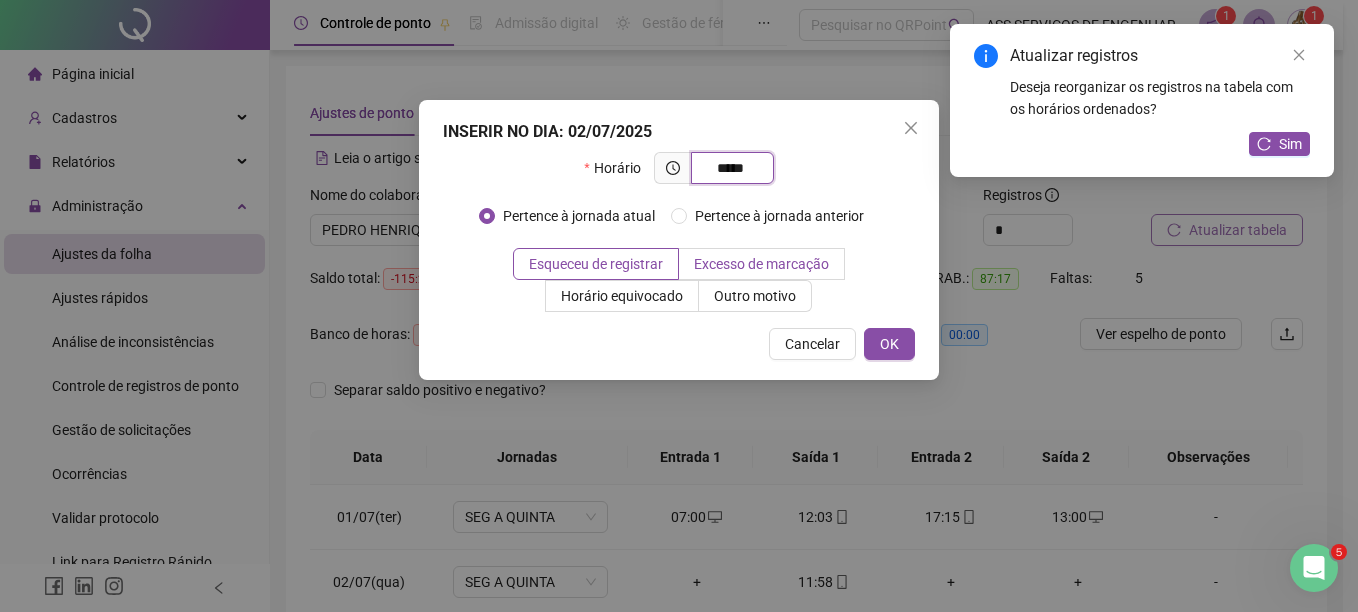 type on "*****" 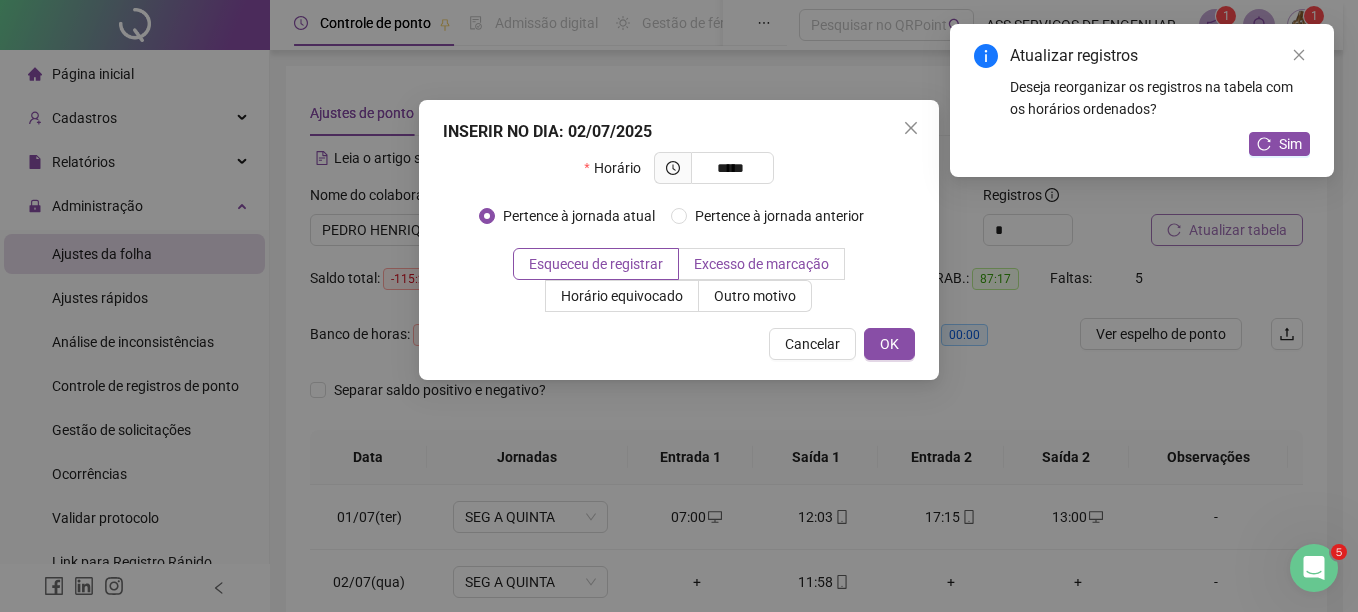 click on "Excesso de marcação" at bounding box center [761, 264] 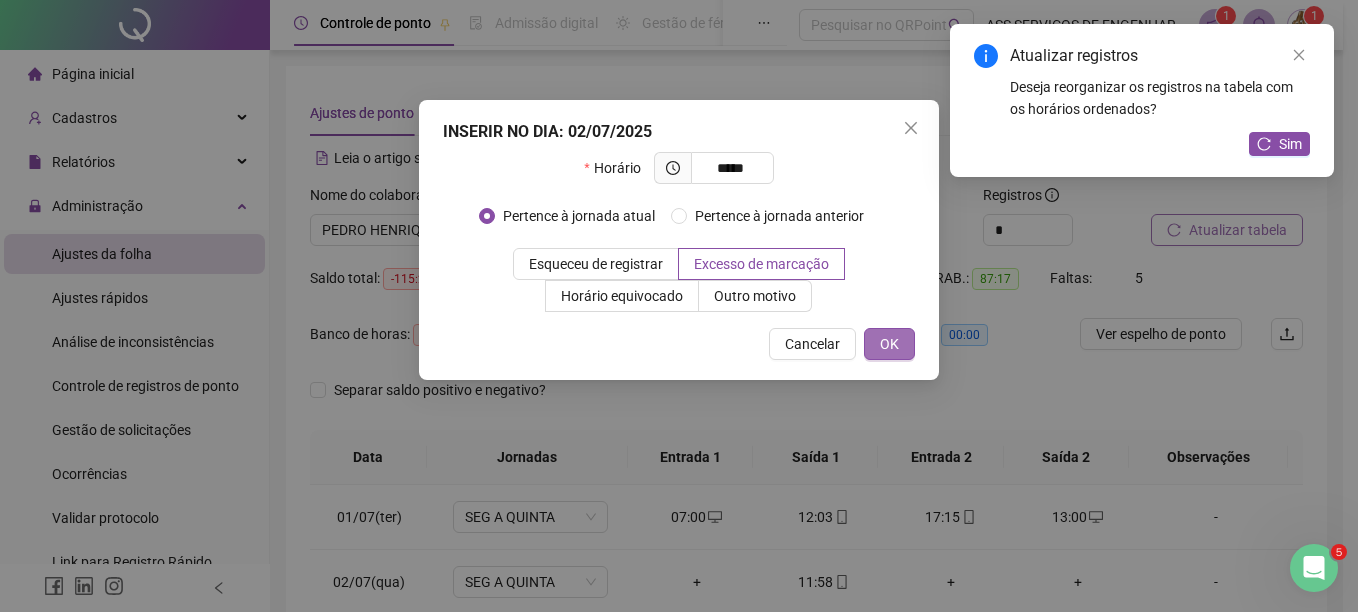 click on "OK" at bounding box center [889, 344] 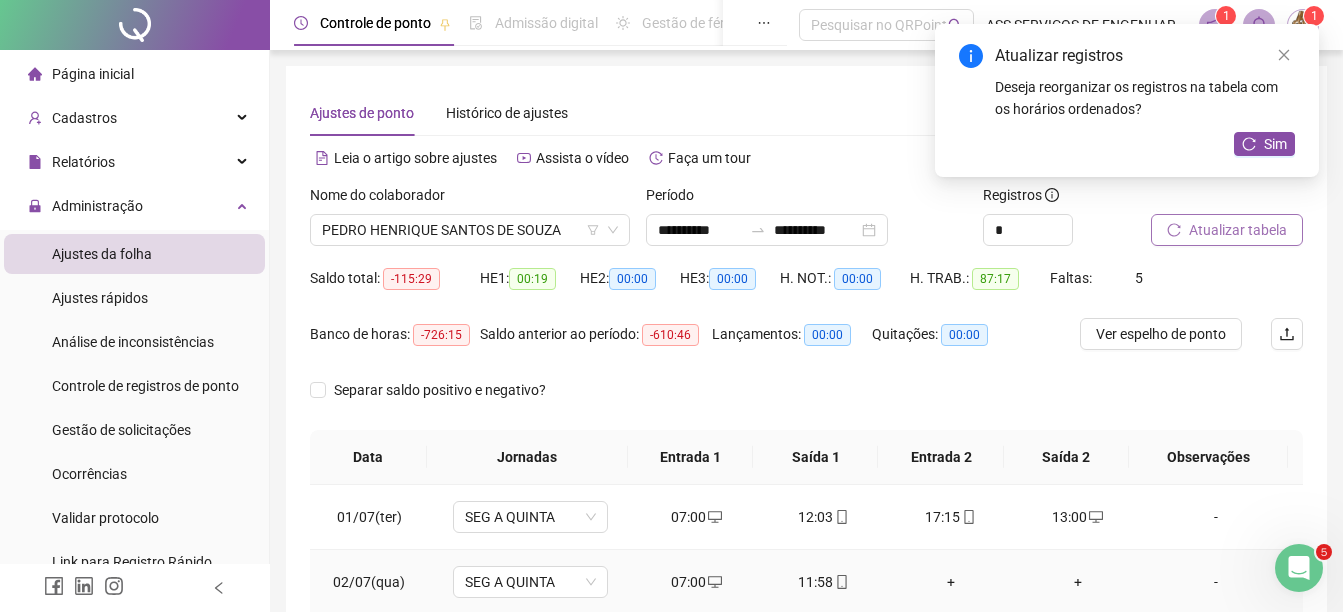 click on "+" at bounding box center [950, 582] 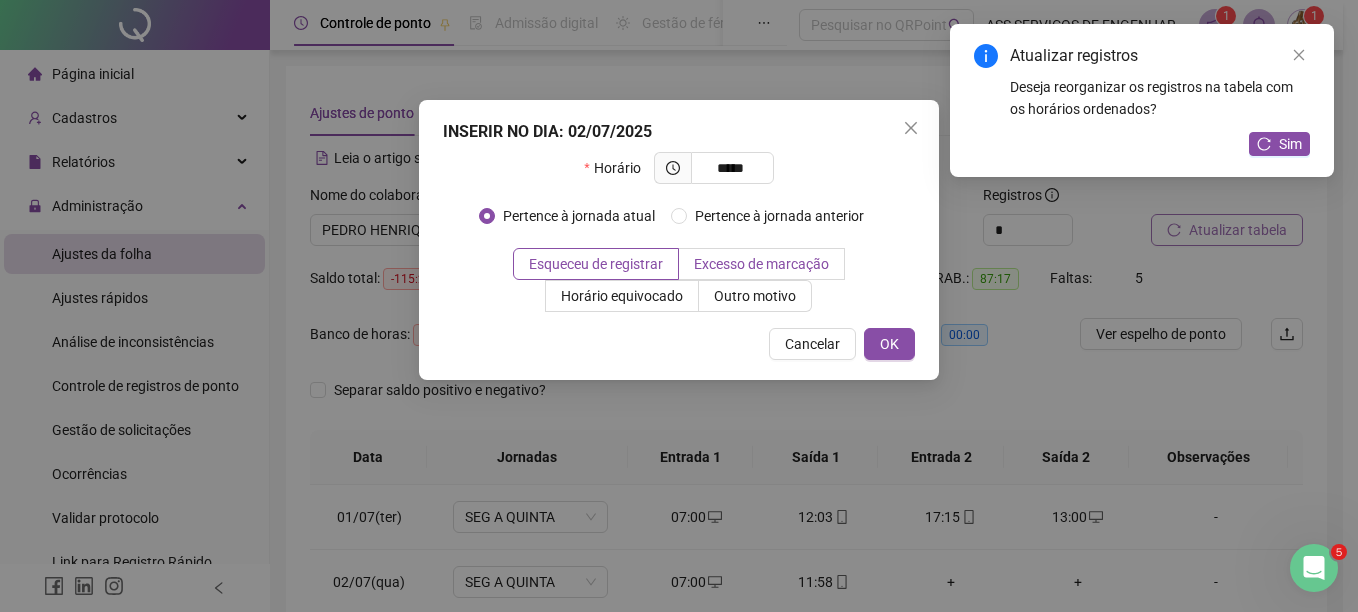type on "*****" 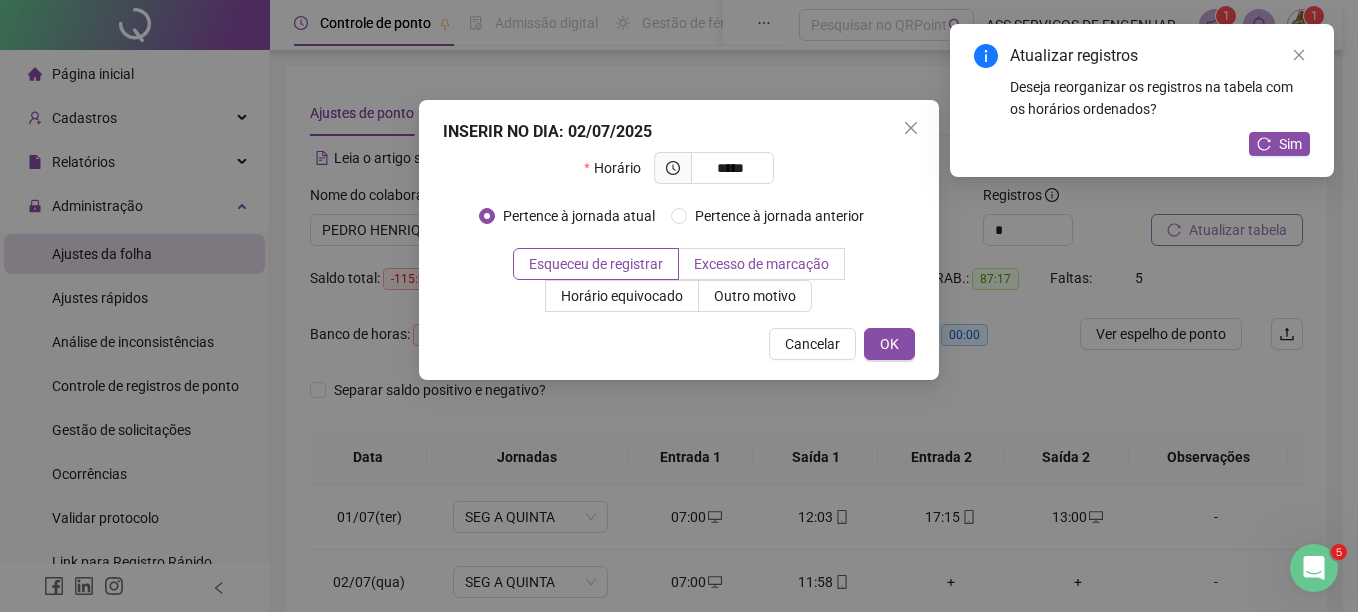 click on "Excesso de marcação" at bounding box center (761, 264) 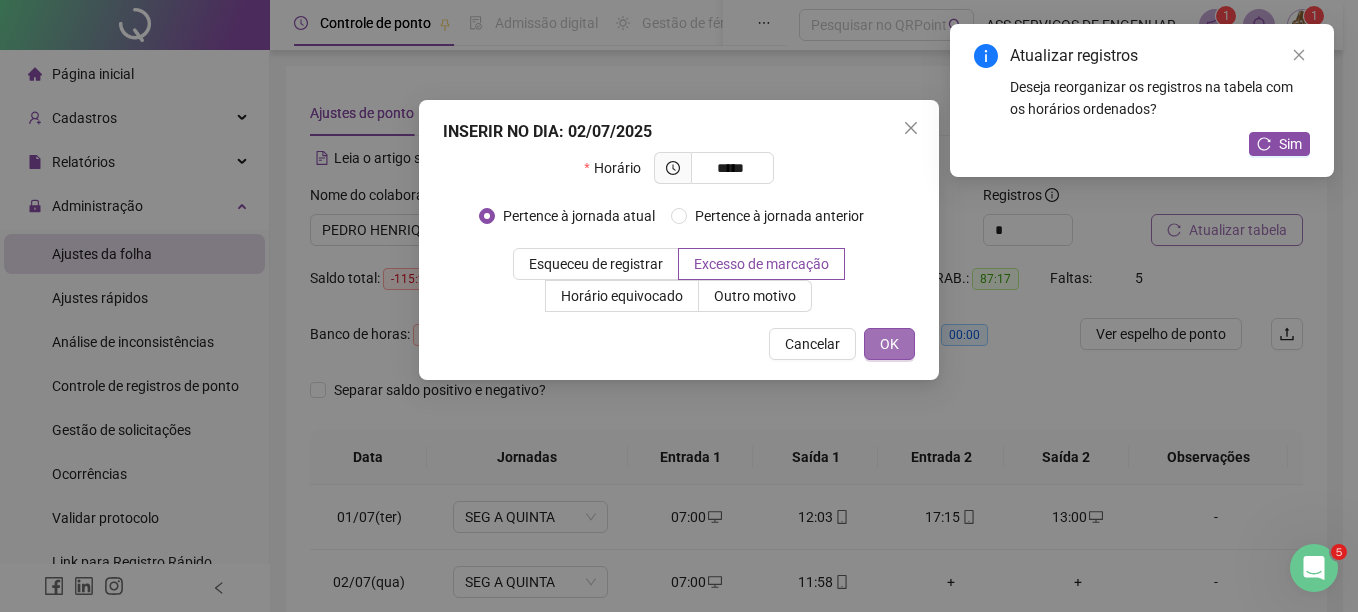 click on "OK" at bounding box center [889, 344] 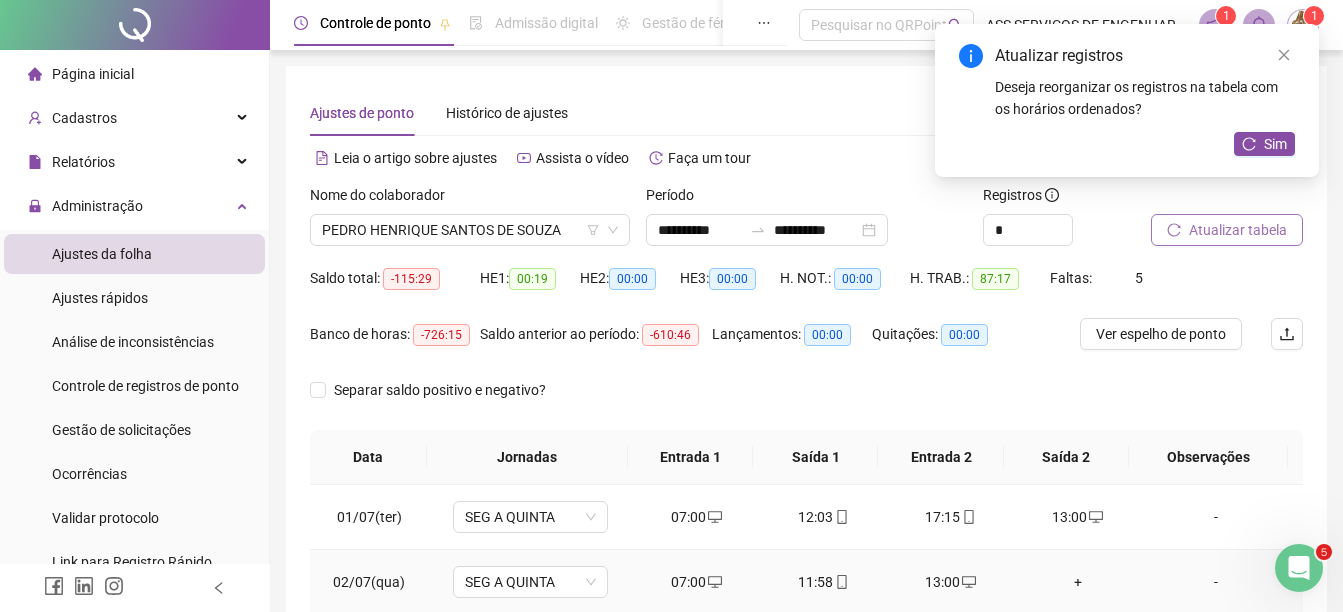 click on "+" at bounding box center [1077, 582] 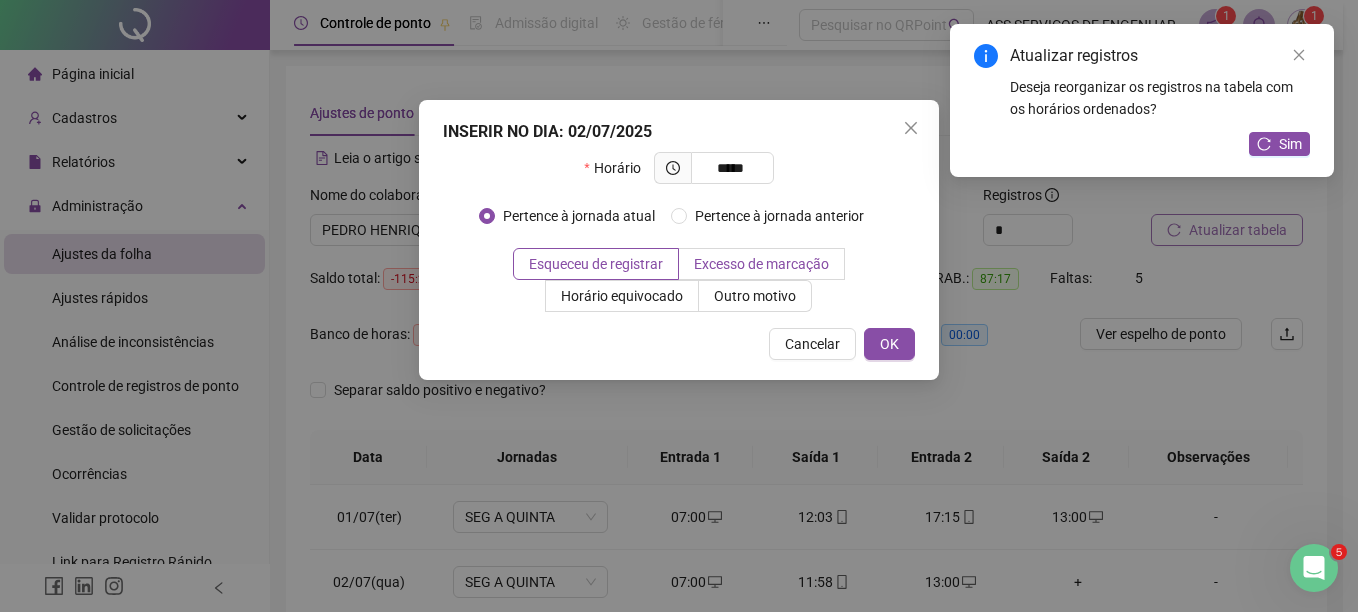 type on "*****" 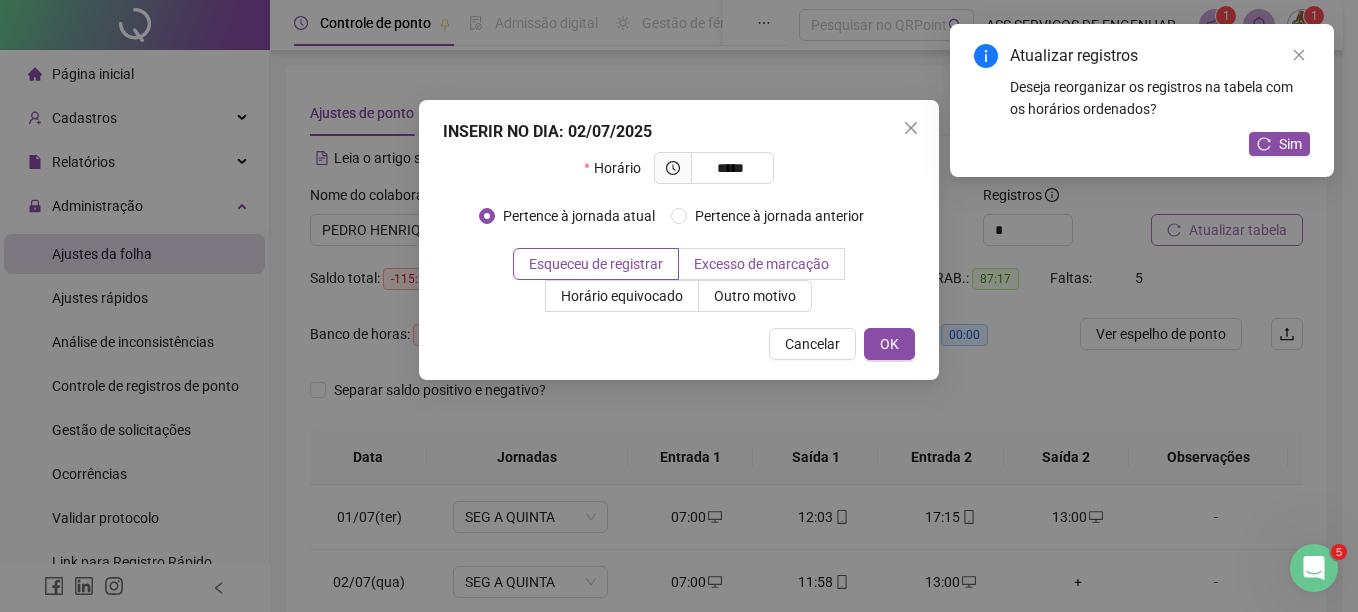click on "Excesso de marcação" at bounding box center (761, 264) 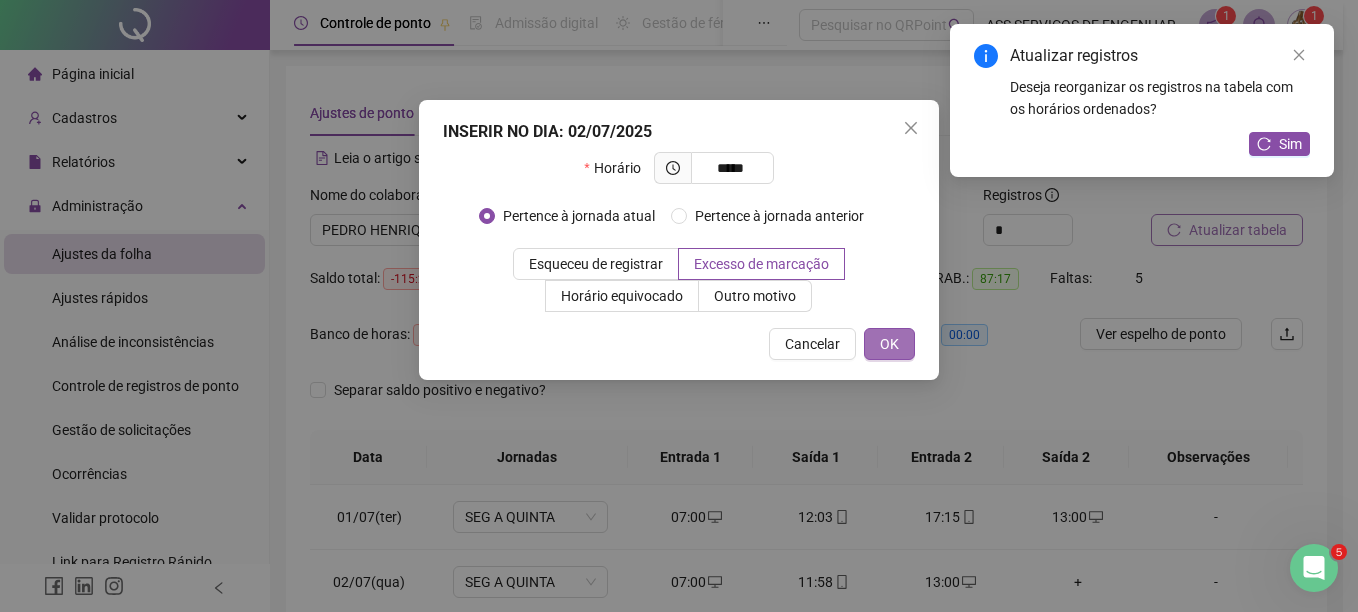 click on "OK" at bounding box center [889, 344] 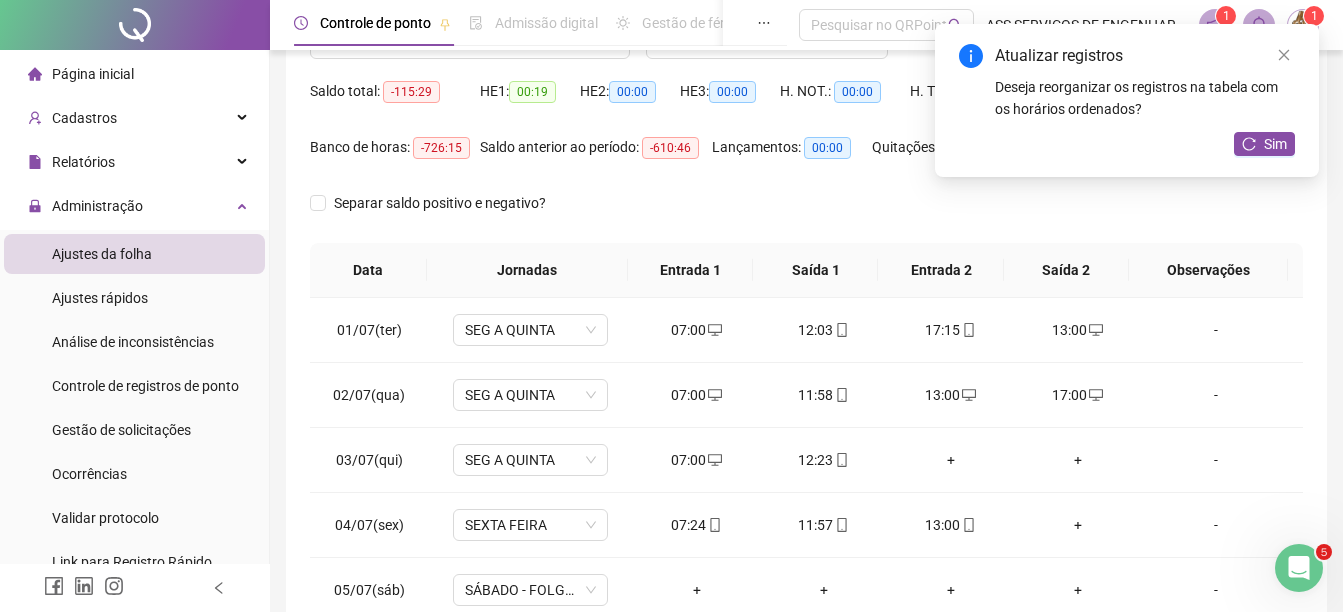 scroll, scrollTop: 200, scrollLeft: 0, axis: vertical 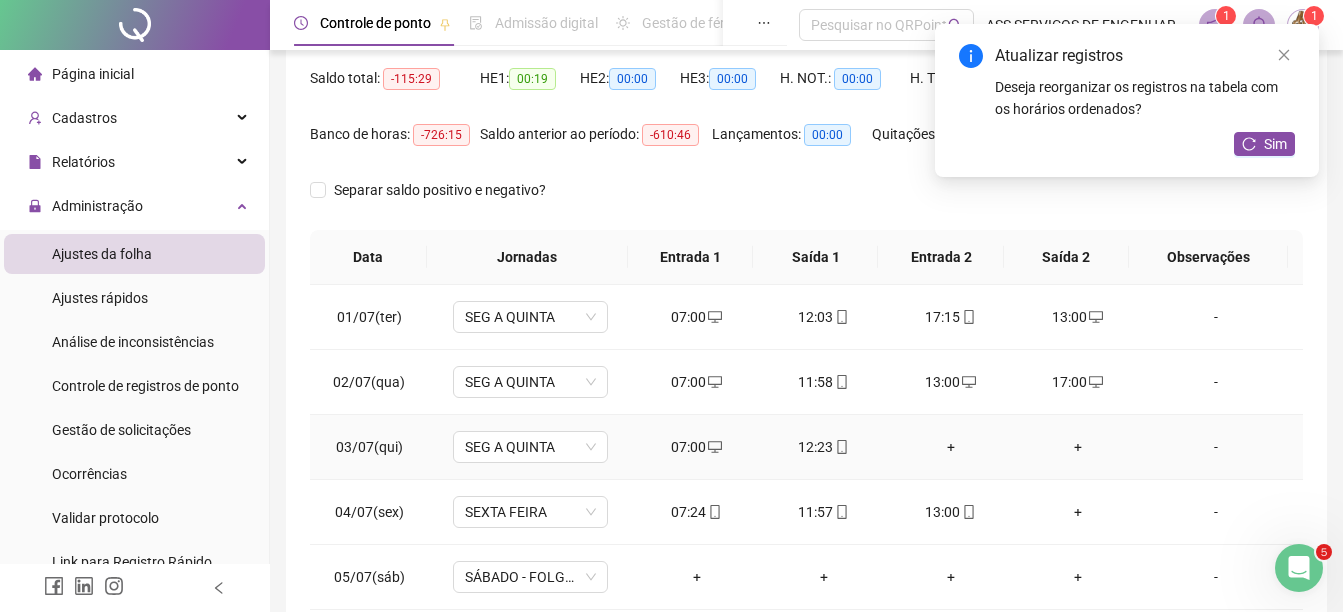 click on "+" at bounding box center (950, 447) 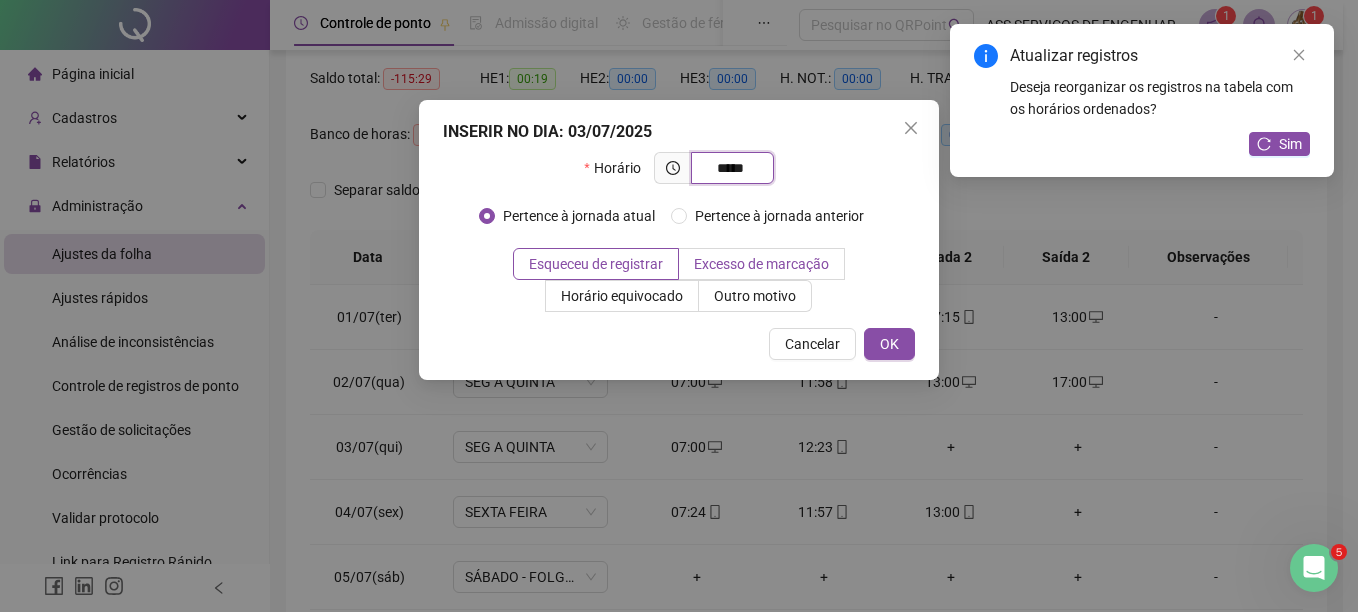 type on "*****" 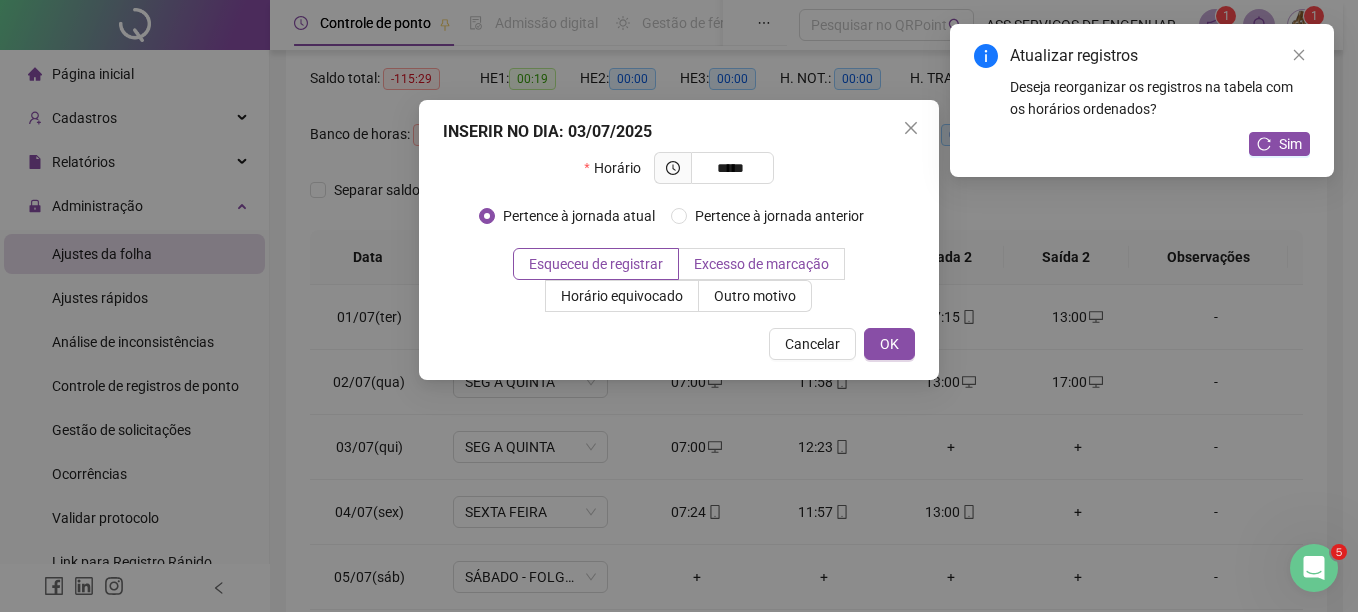 click on "Excesso de marcação" at bounding box center (761, 264) 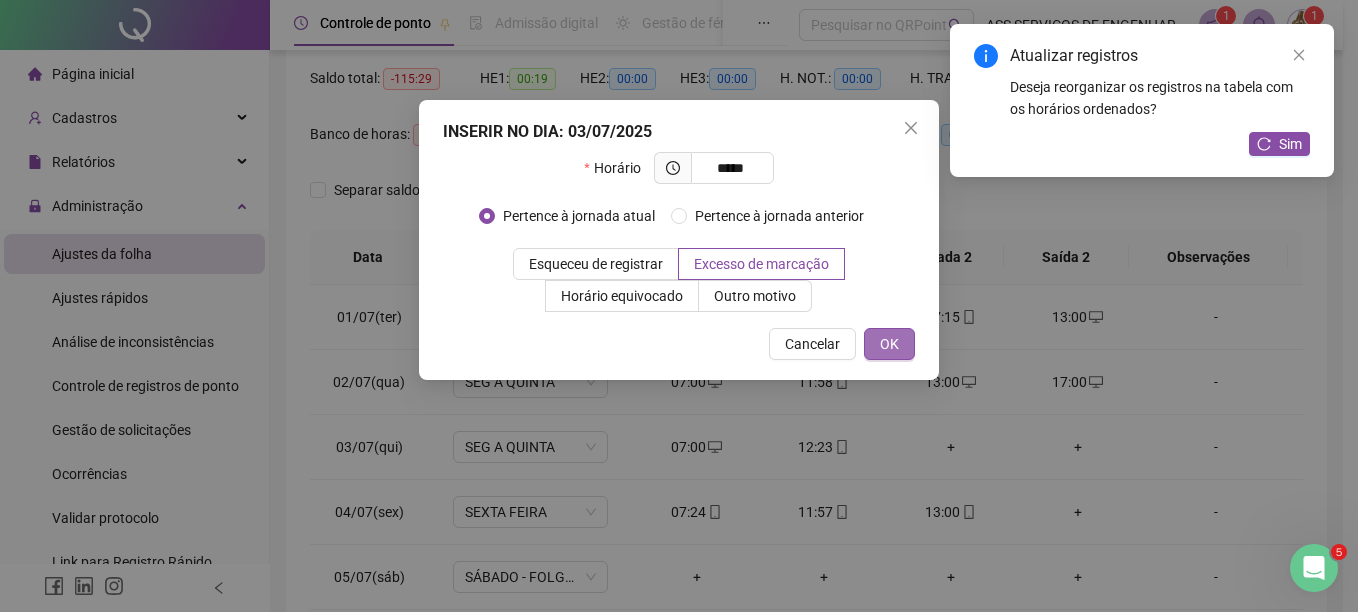 click on "OK" at bounding box center [889, 344] 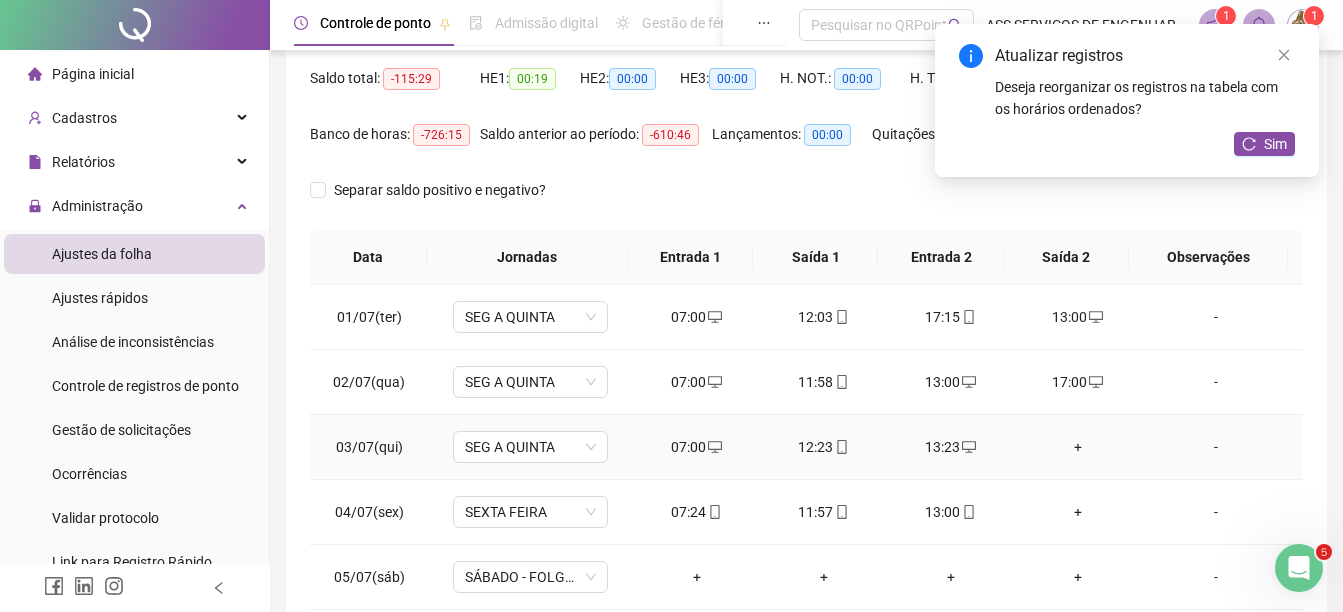 click on "+" at bounding box center (1077, 447) 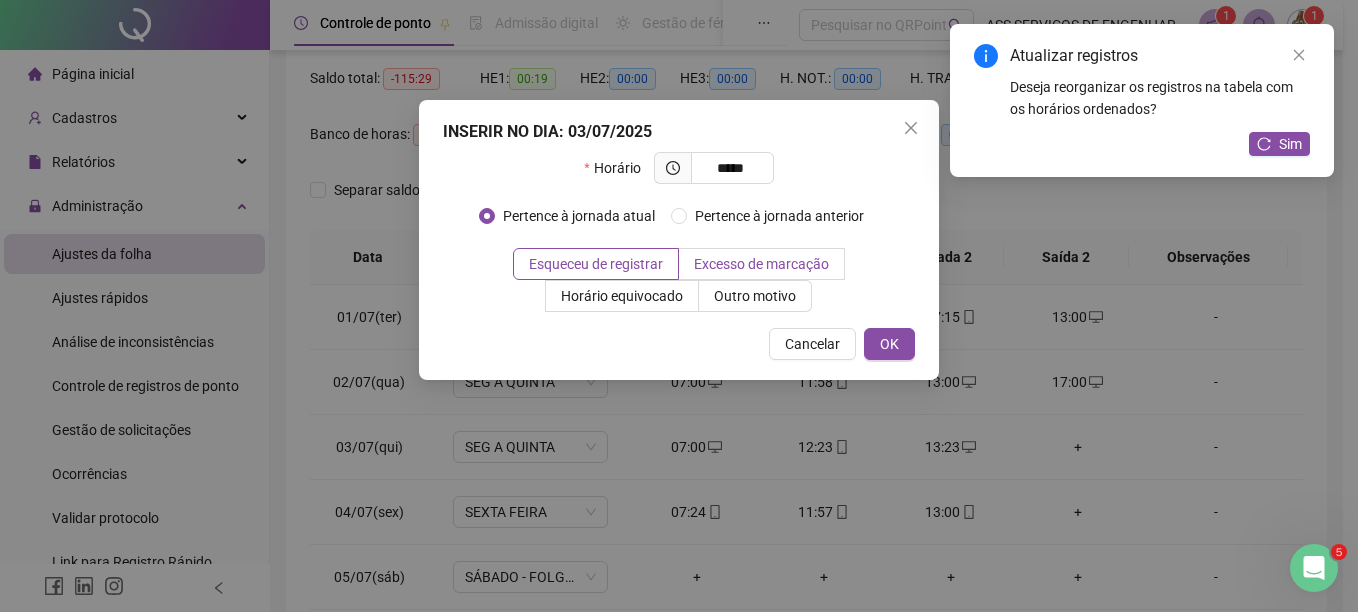 type on "*****" 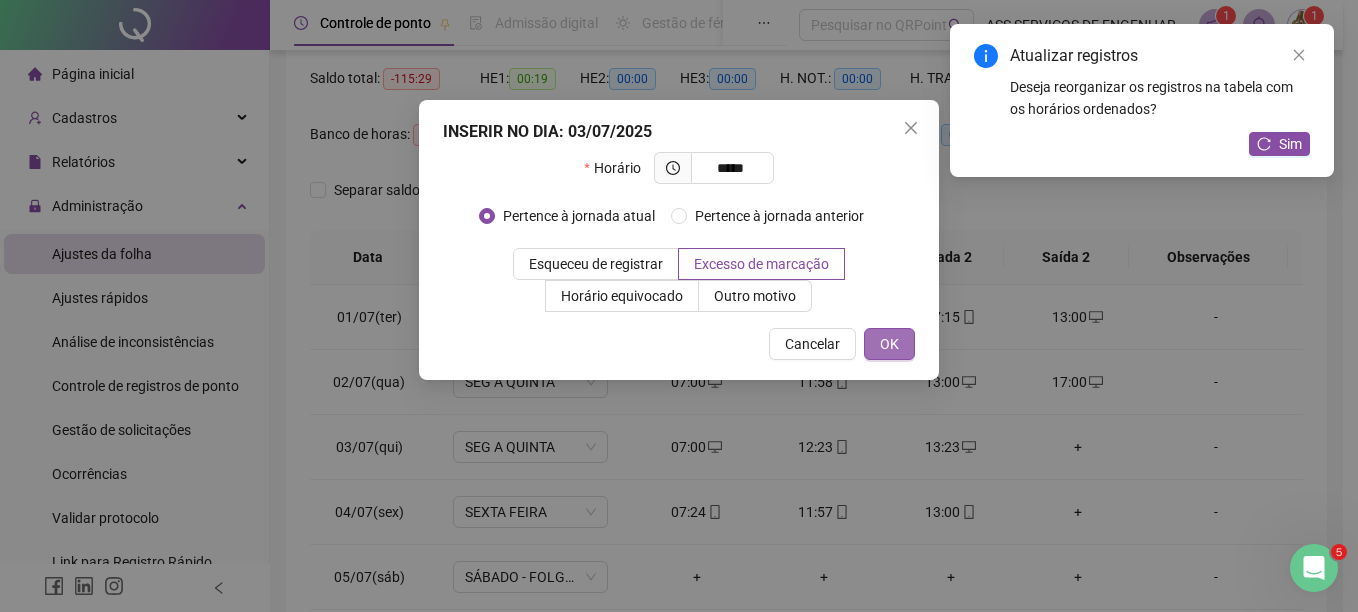 click on "OK" at bounding box center [889, 344] 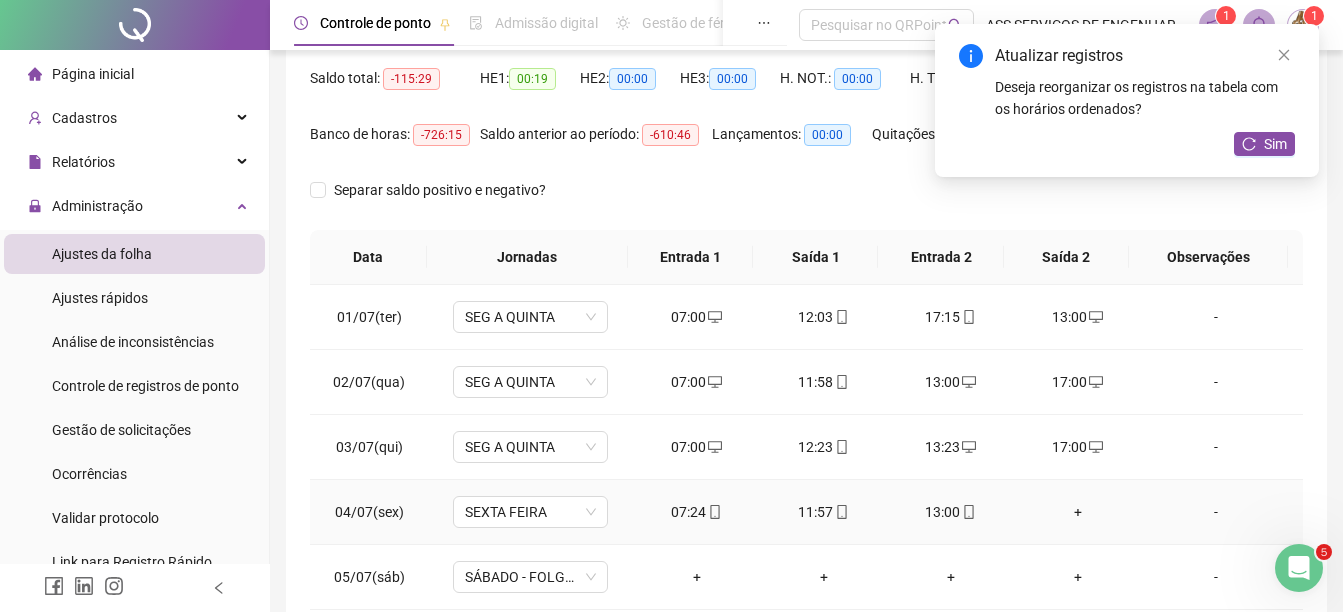 click on "+" at bounding box center [1077, 512] 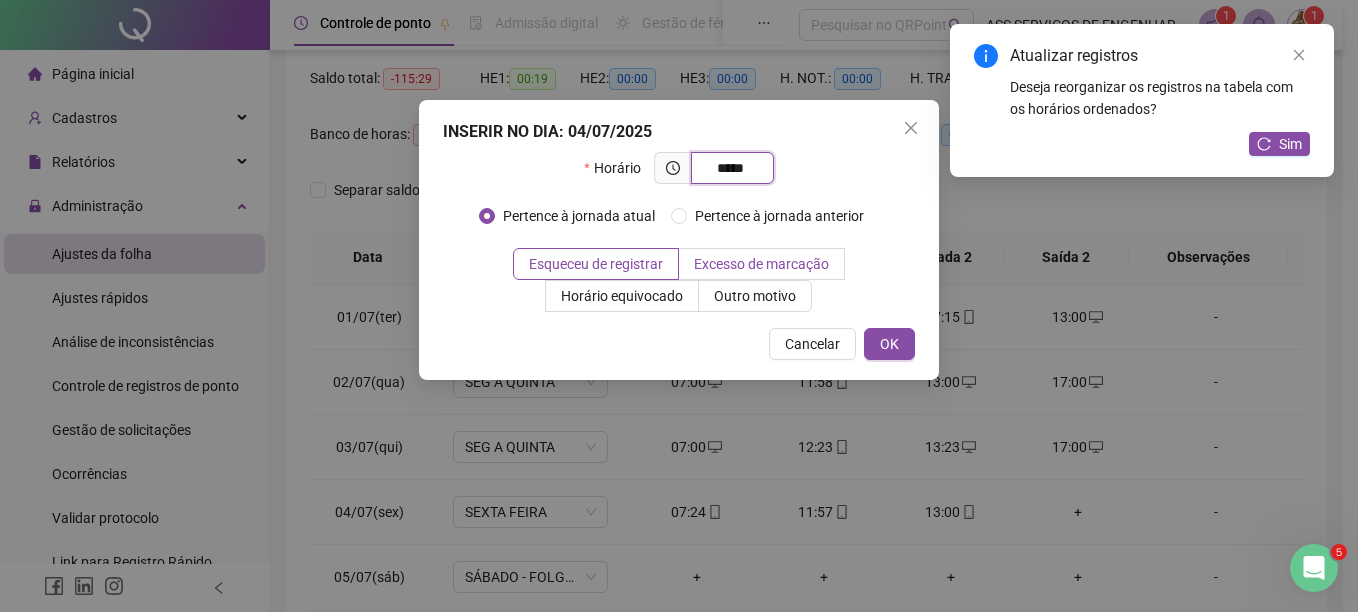 type on "*****" 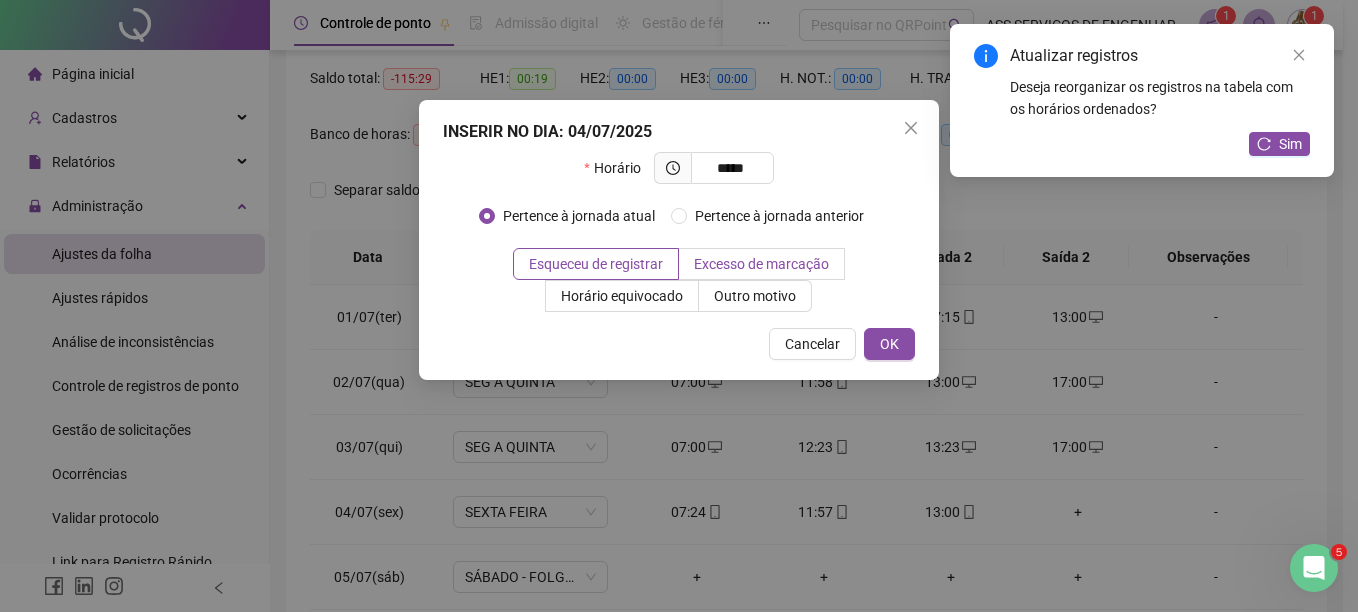 click on "Excesso de marcação" at bounding box center (761, 264) 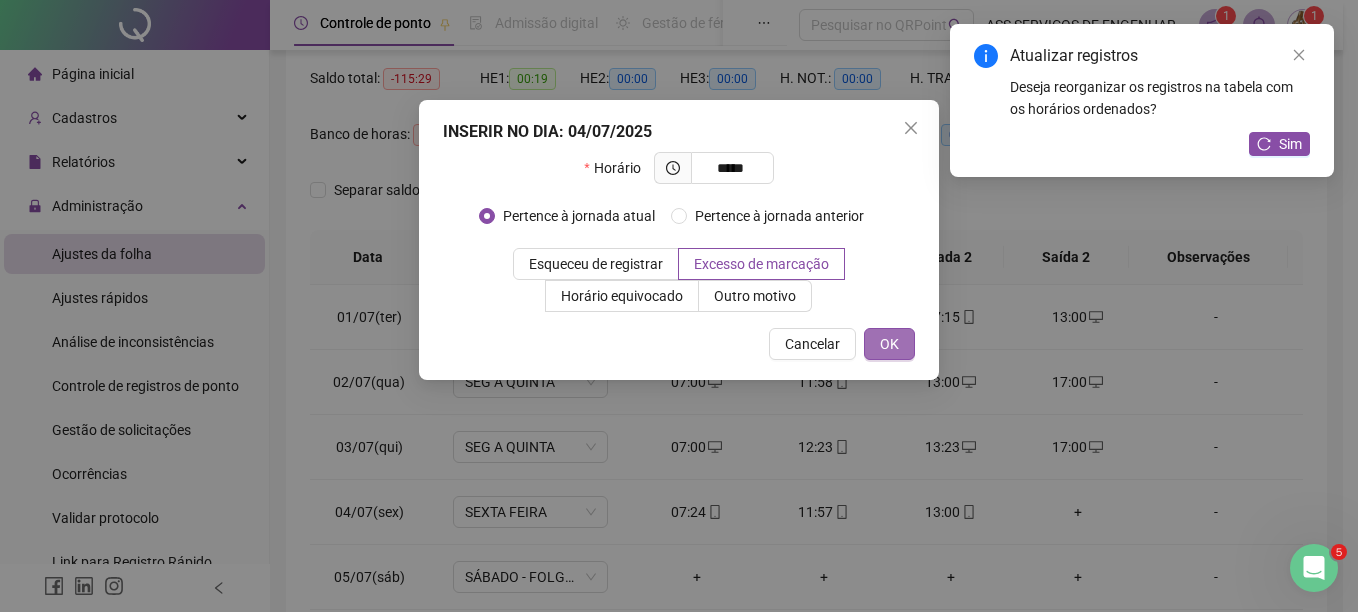 click on "OK" at bounding box center [889, 344] 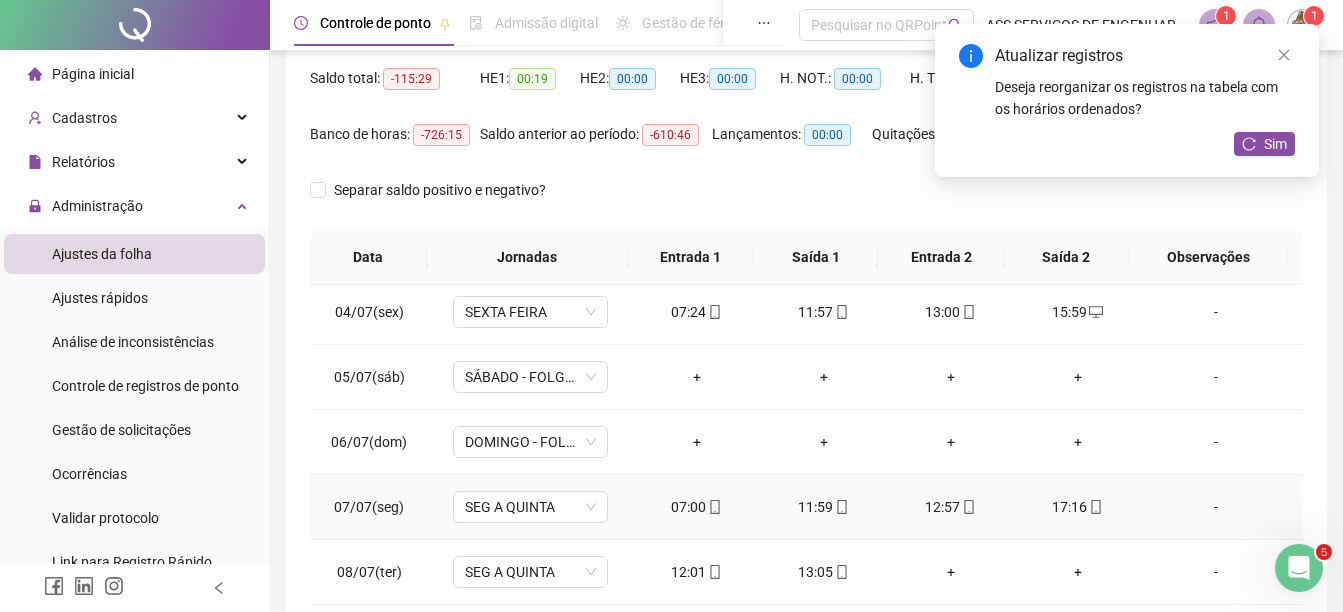 scroll, scrollTop: 300, scrollLeft: 0, axis: vertical 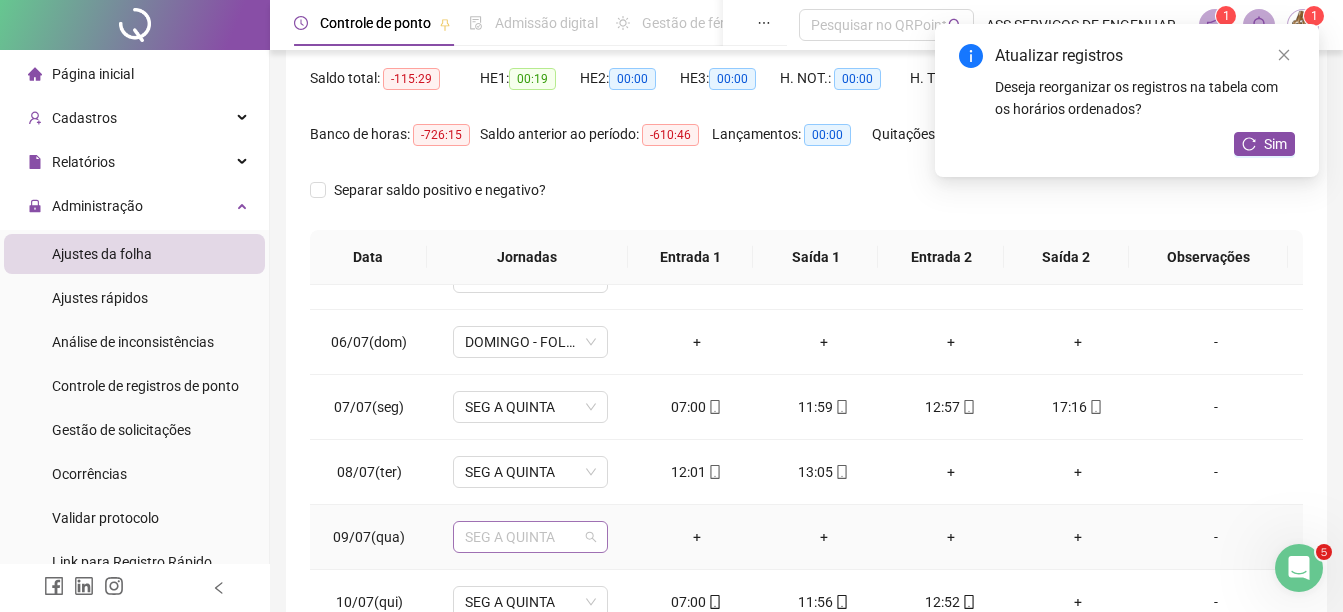 click on "SEG A QUINTA" at bounding box center (530, 537) 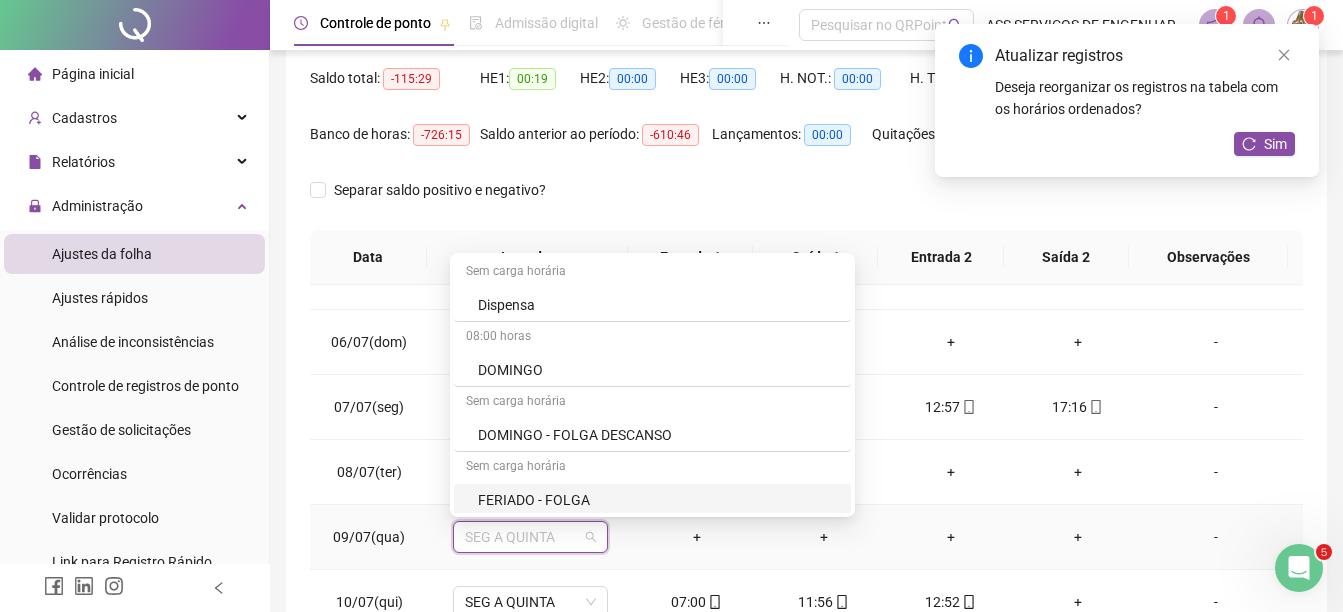 click on "FERIADO - FOLGA" at bounding box center (658, 500) 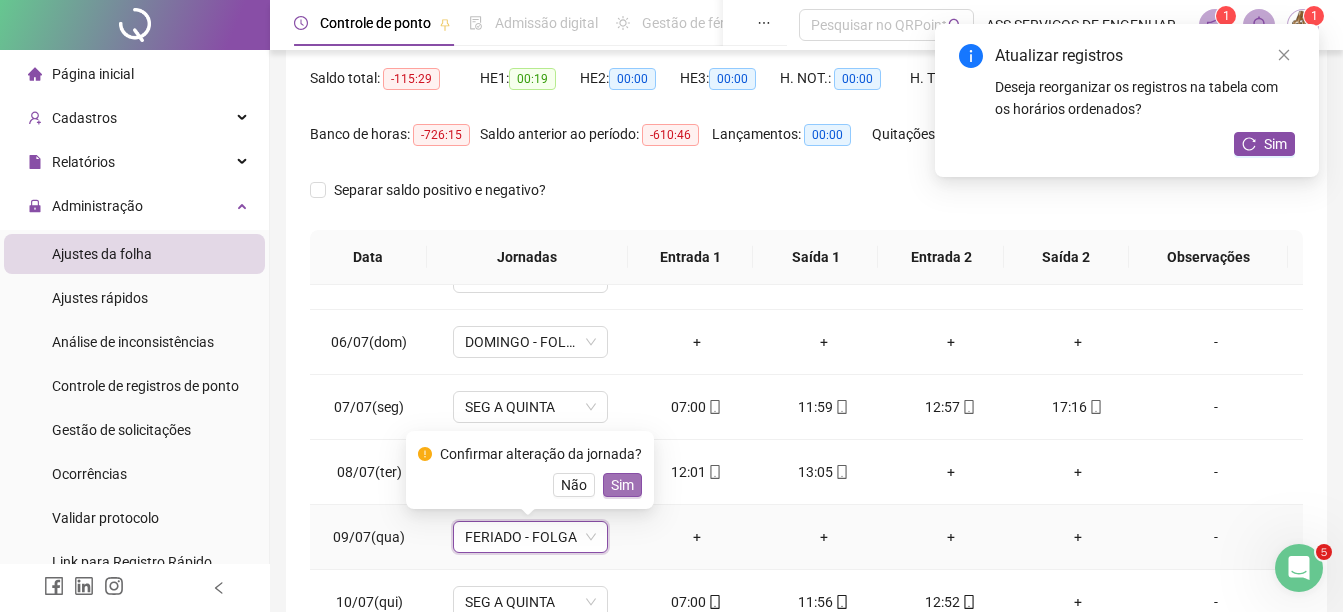 click on "Sim" at bounding box center (622, 485) 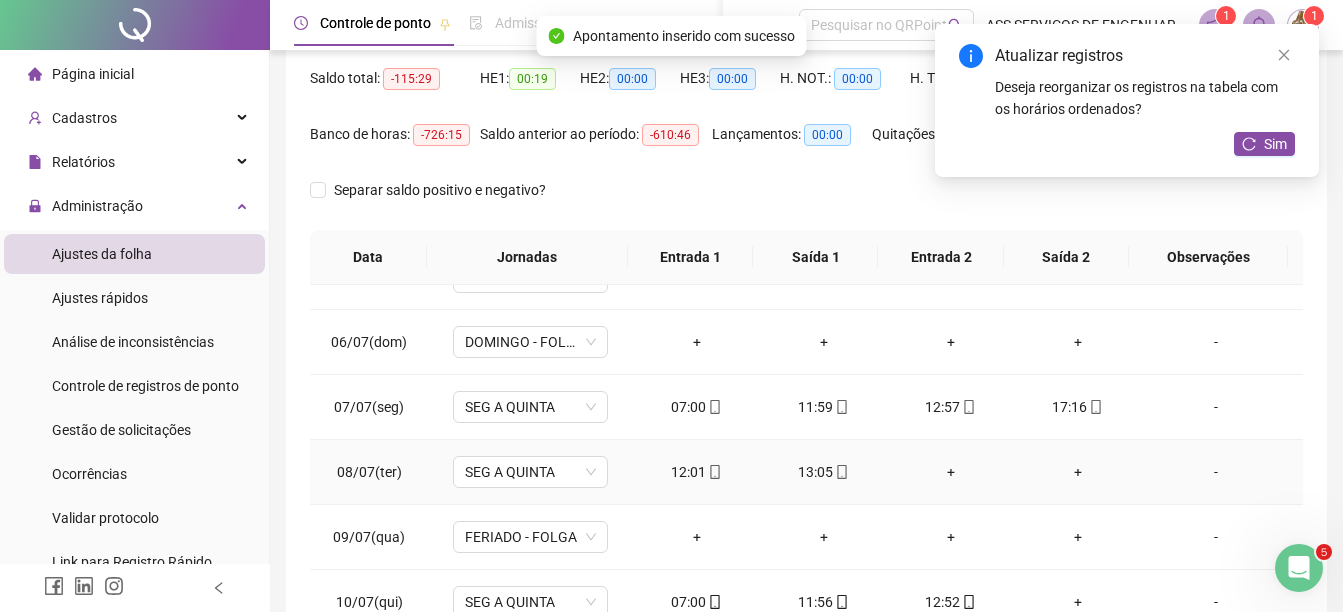 click on "+" at bounding box center [950, 472] 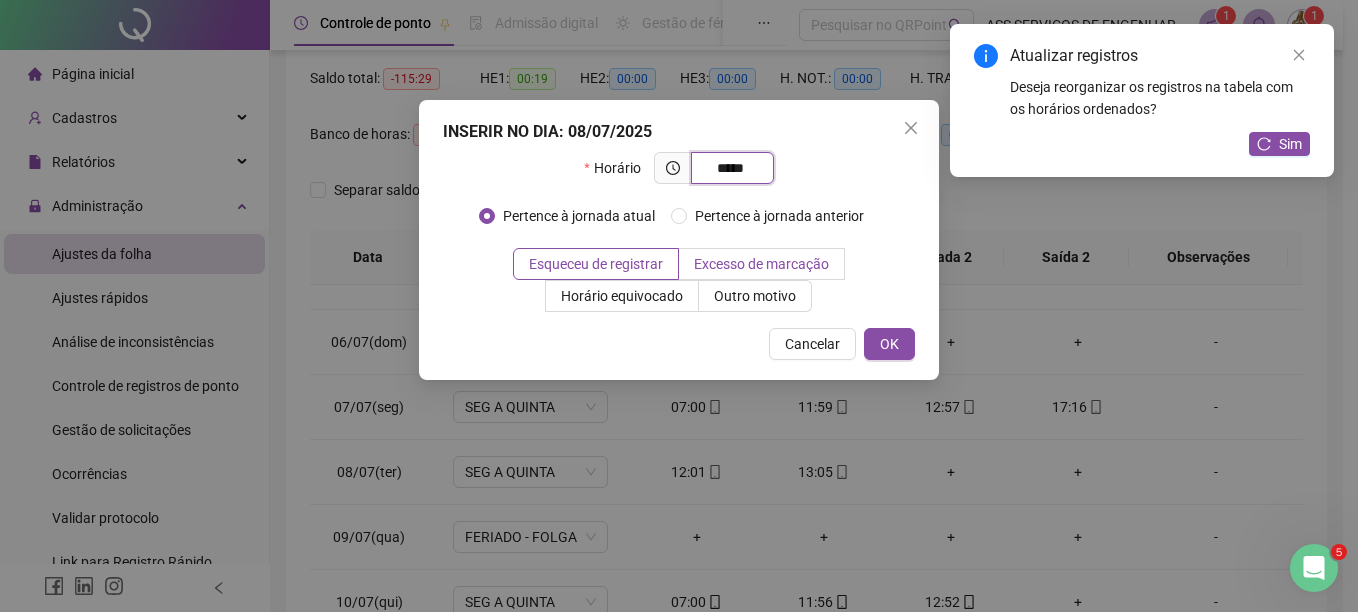 type on "*****" 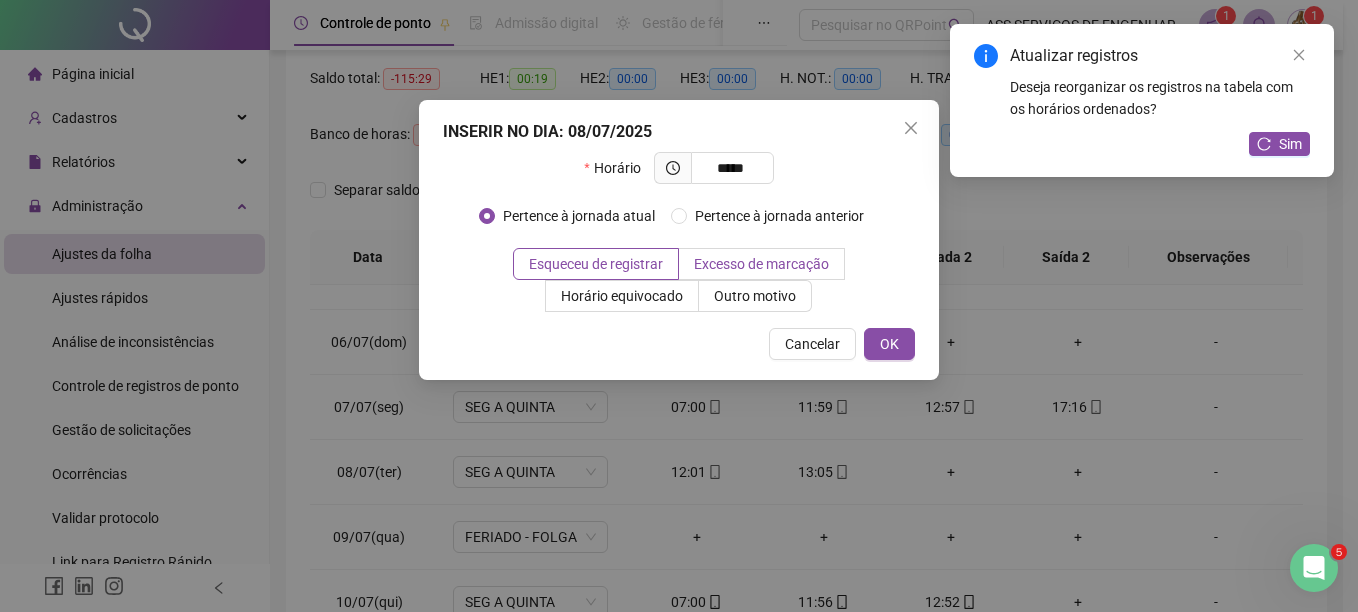 click on "Excesso de marcação" at bounding box center (761, 264) 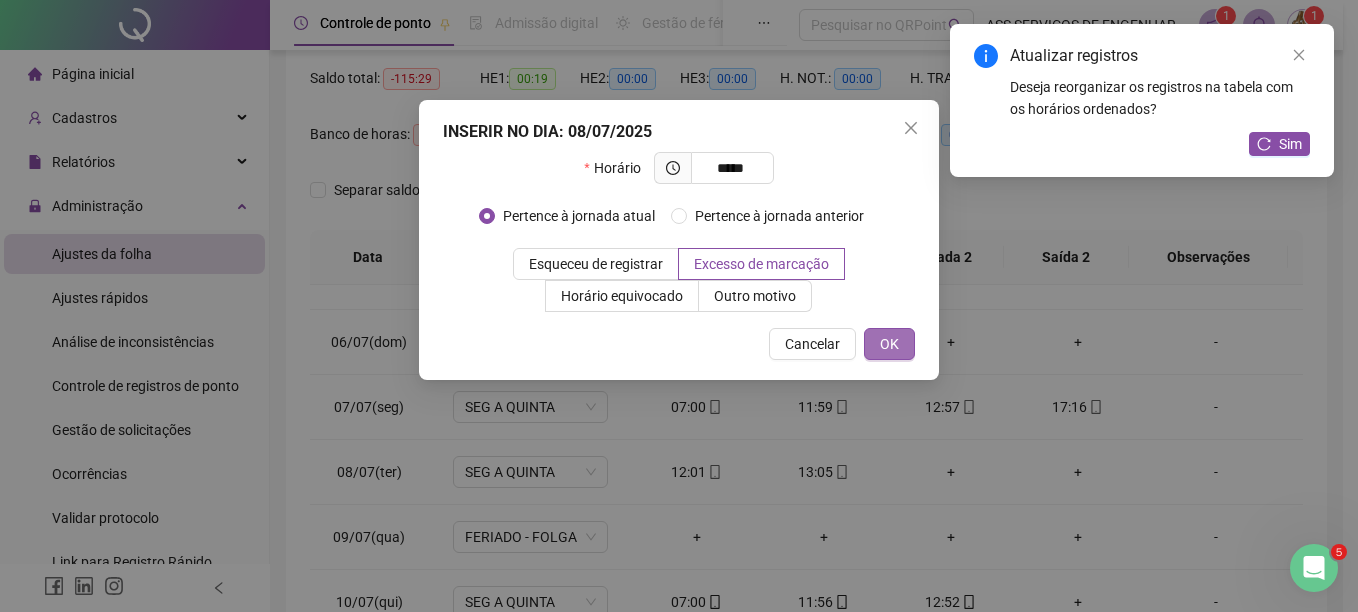 click on "OK" at bounding box center [889, 344] 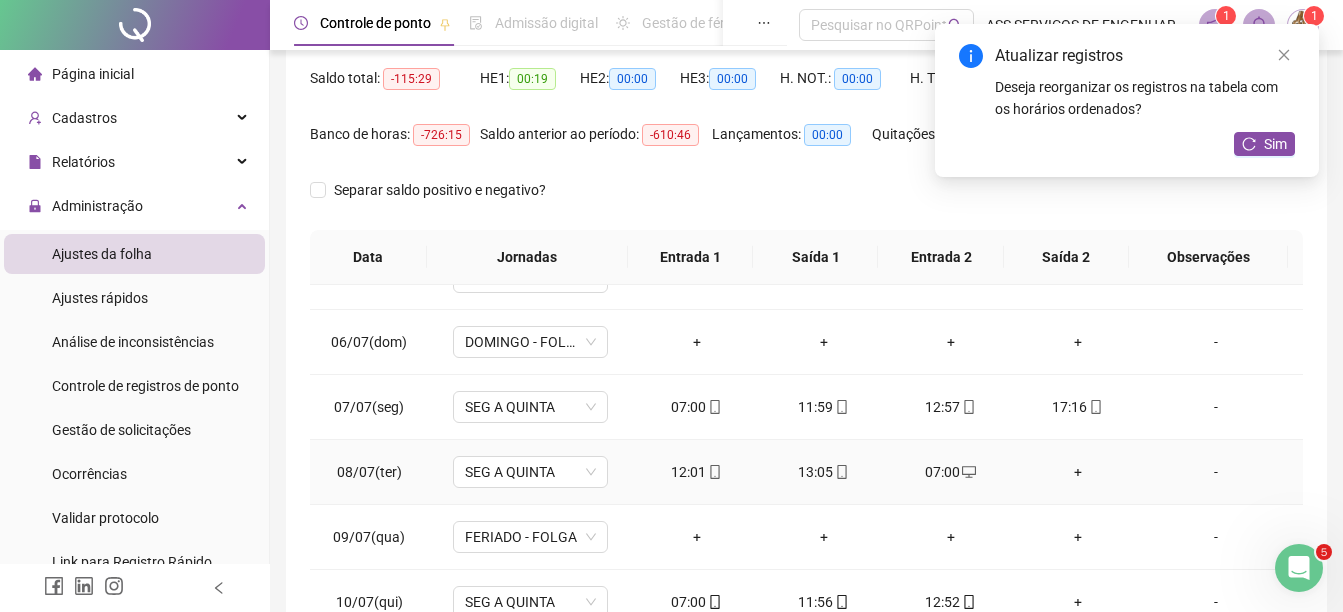 click on "+" at bounding box center (1077, 472) 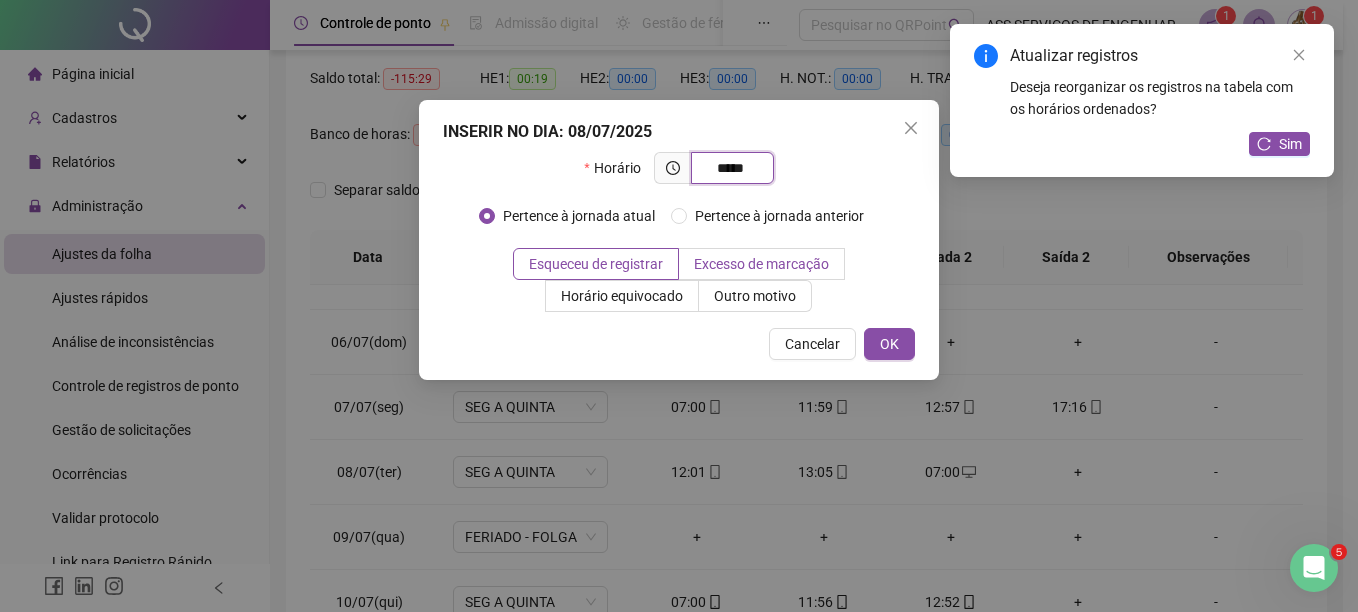 type on "*****" 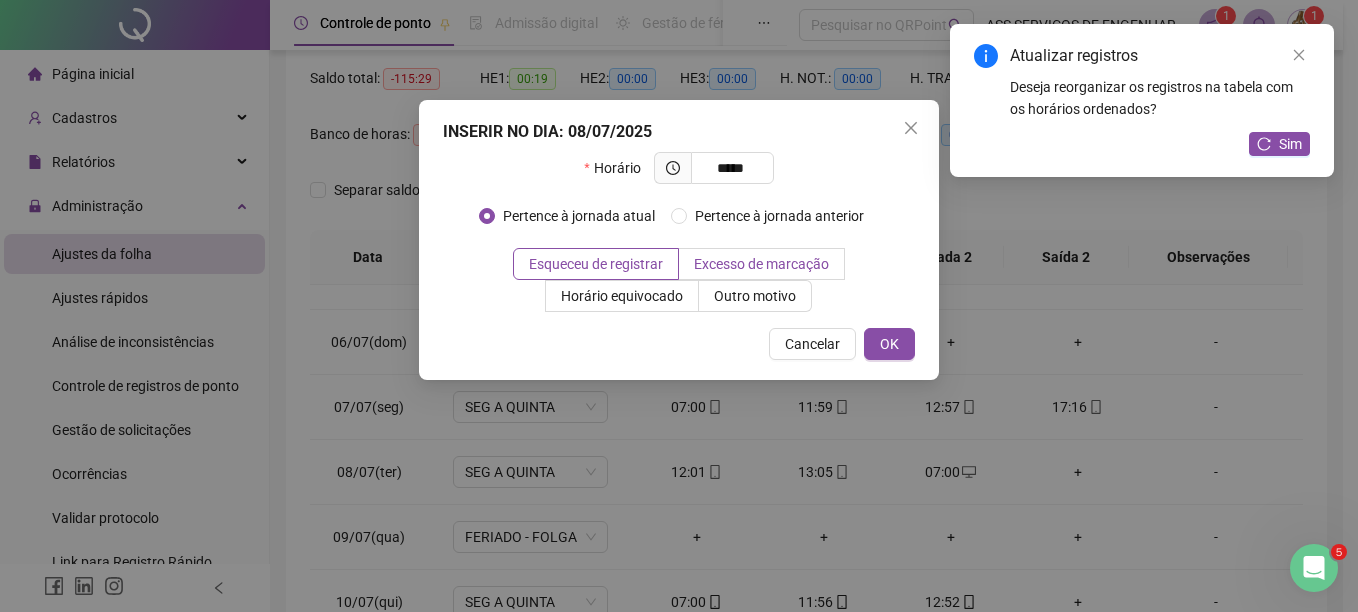 click on "Excesso de marcação" at bounding box center (761, 264) 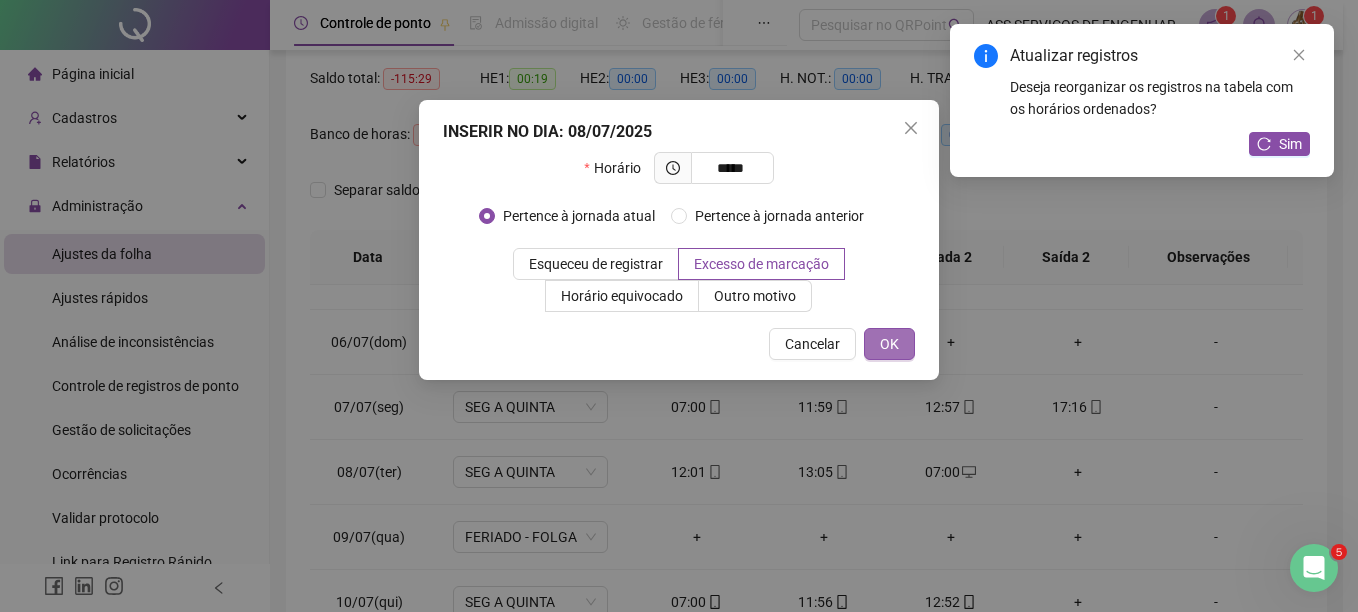 click on "OK" at bounding box center [889, 344] 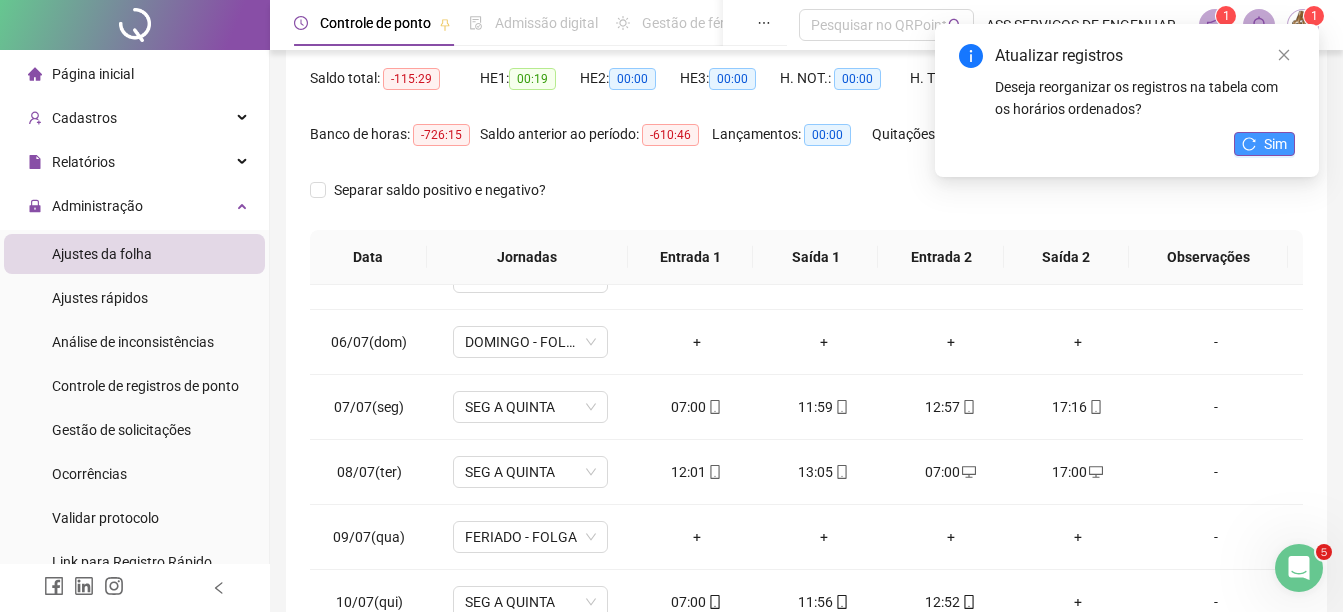 click 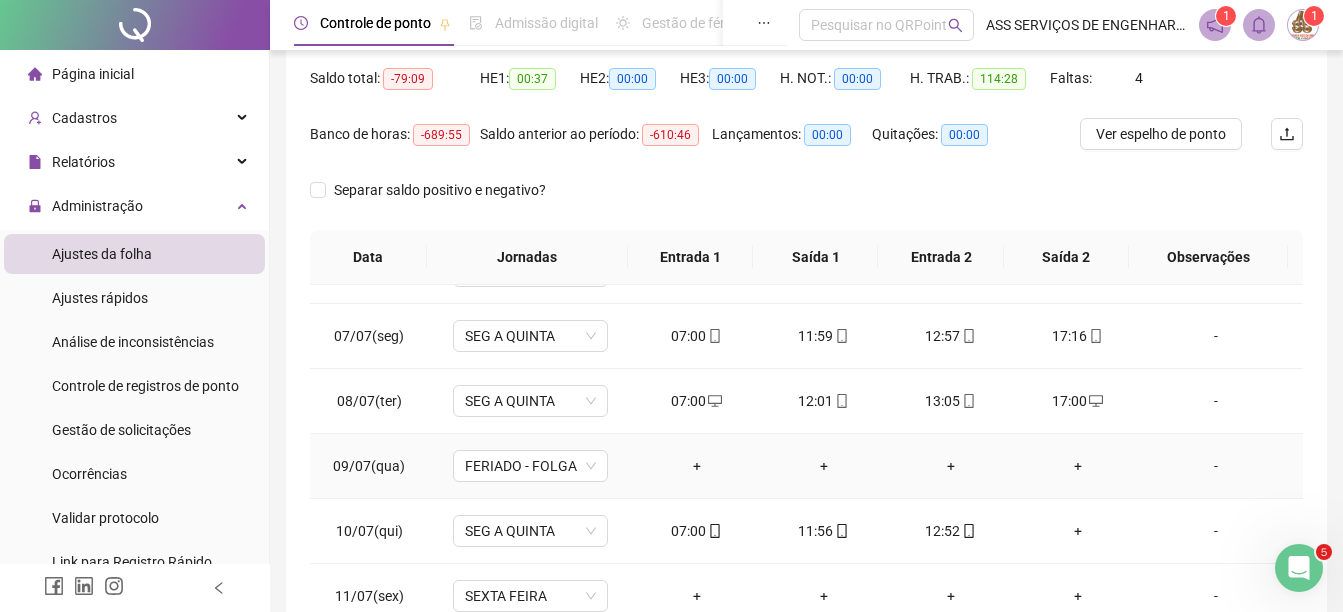 scroll, scrollTop: 400, scrollLeft: 0, axis: vertical 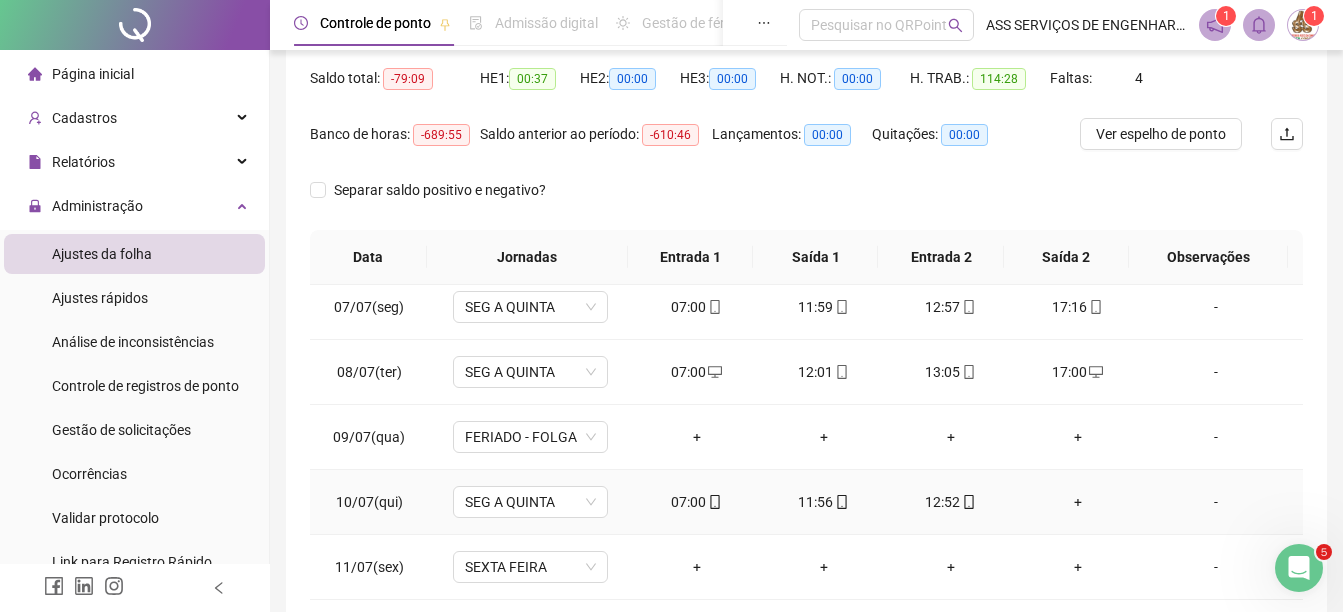 click on "+" at bounding box center [1077, 502] 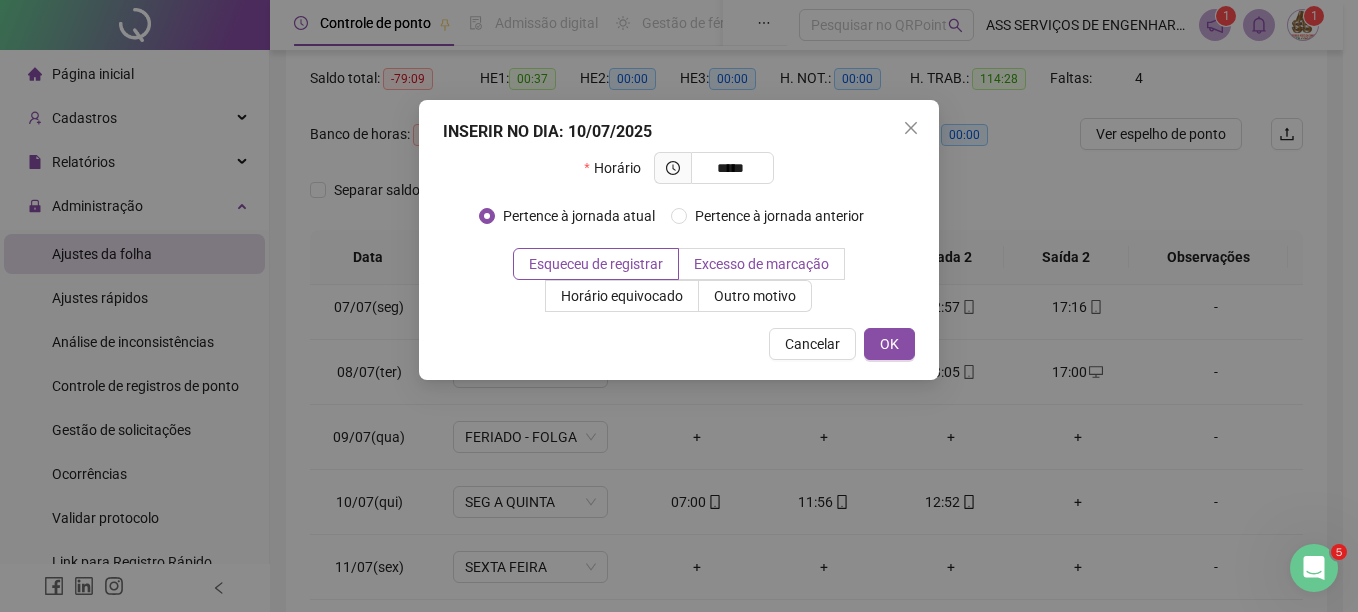type on "*****" 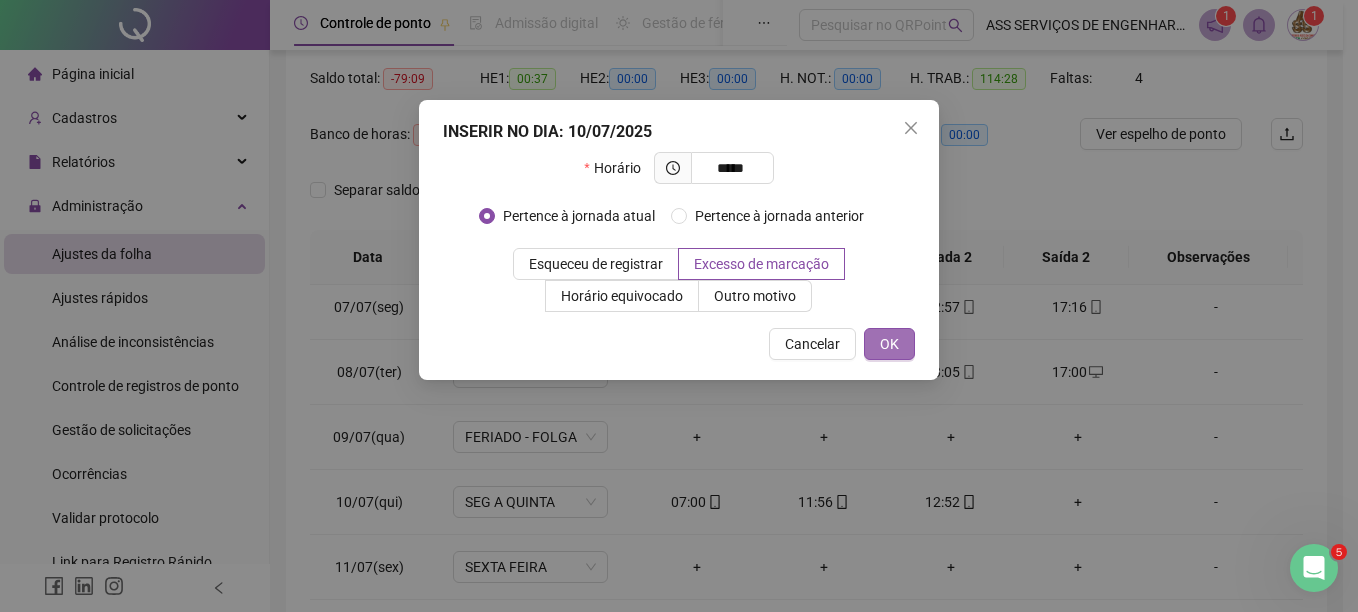 click on "OK" at bounding box center [889, 344] 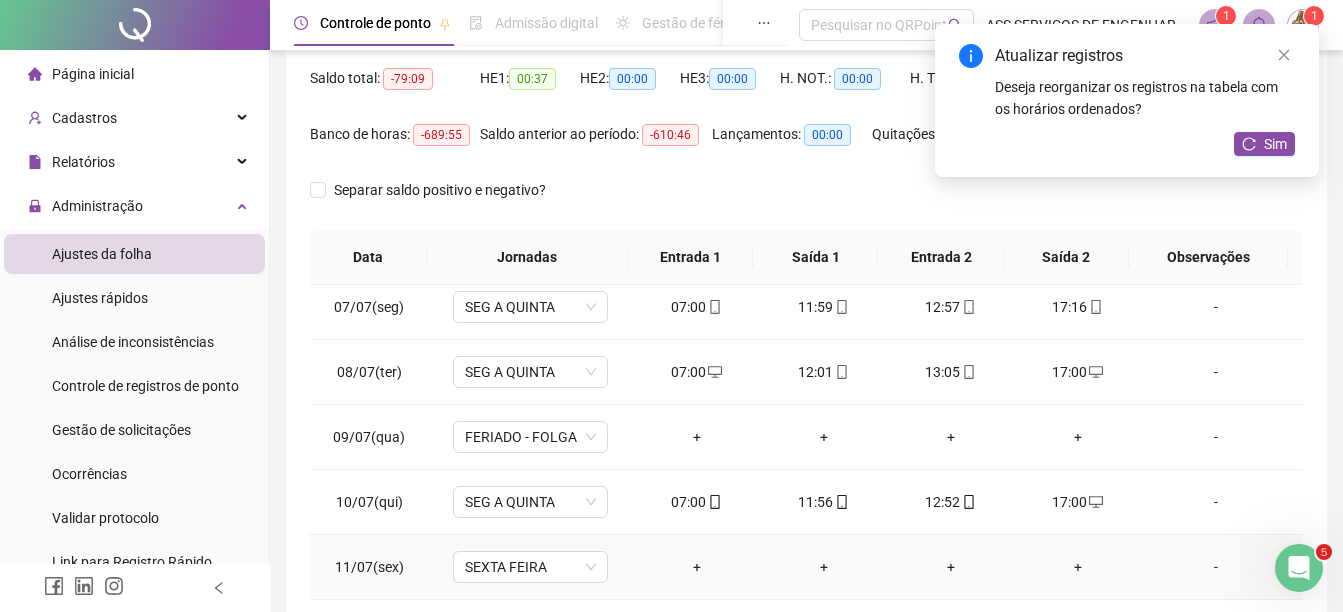 click on "+" at bounding box center (696, 567) 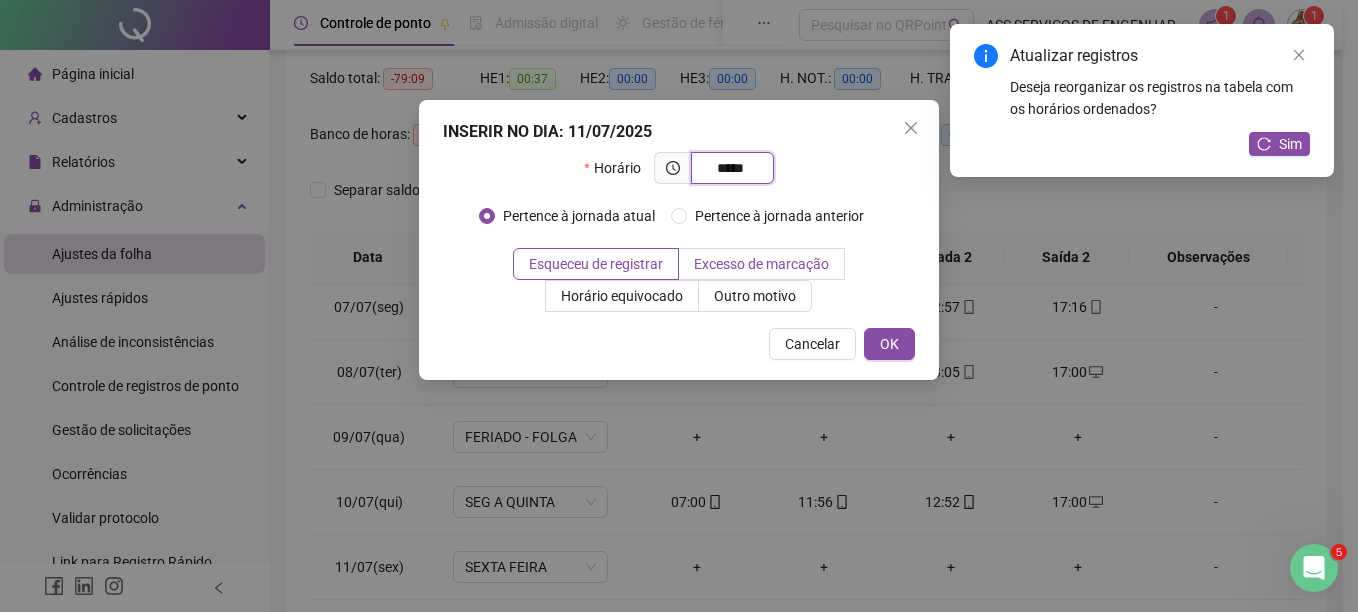 type on "*****" 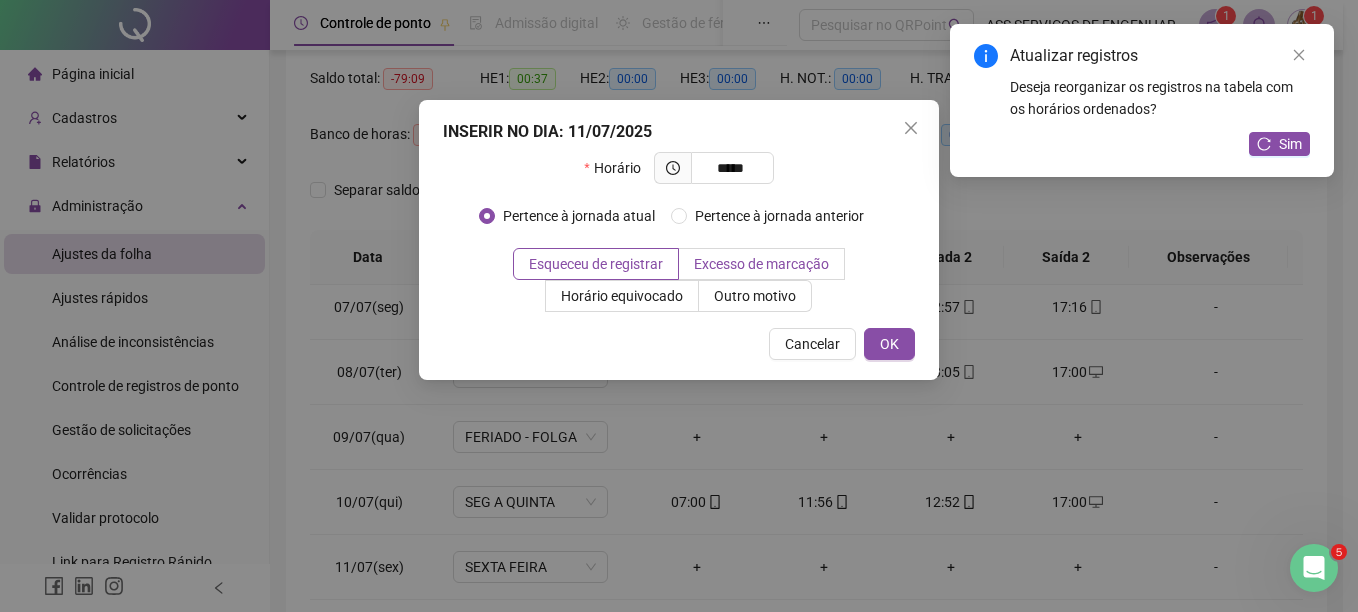 click on "Excesso de marcação" at bounding box center (761, 264) 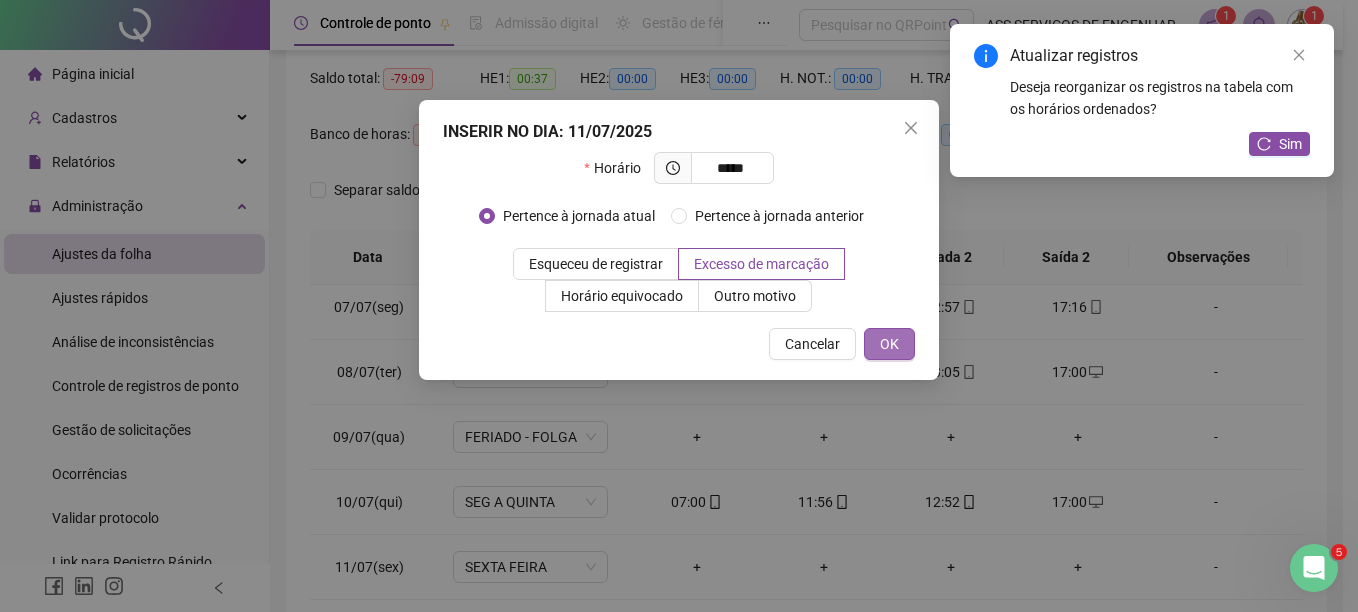 click on "OK" at bounding box center (889, 344) 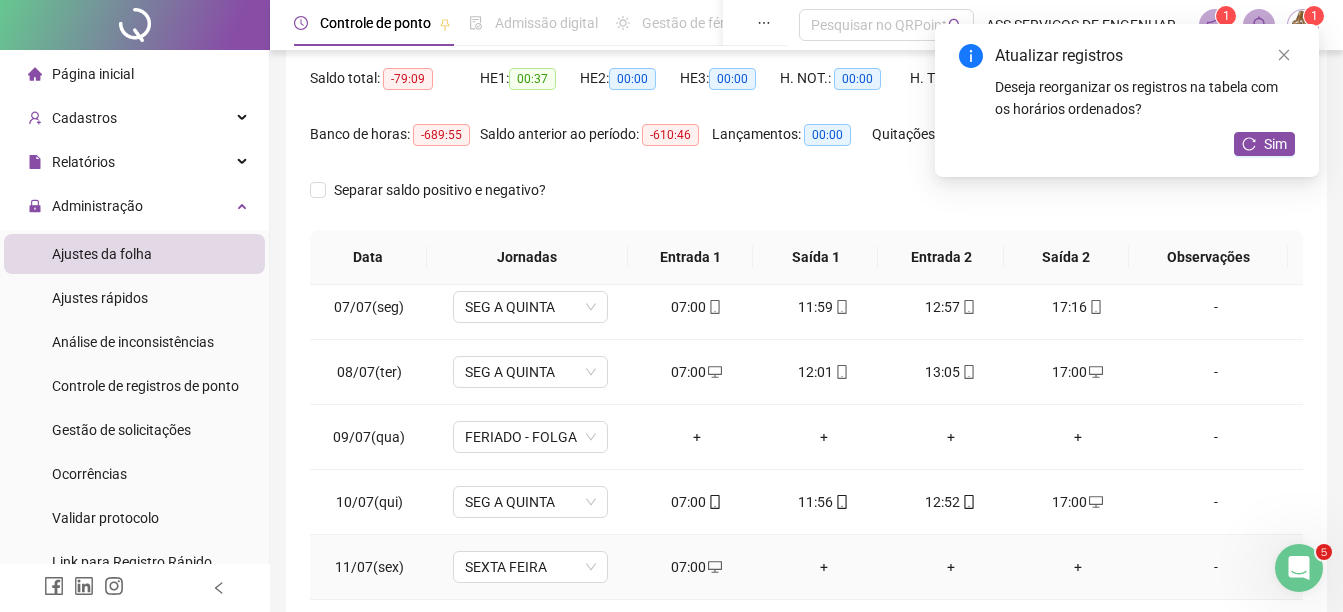 click on "+" at bounding box center [823, 567] 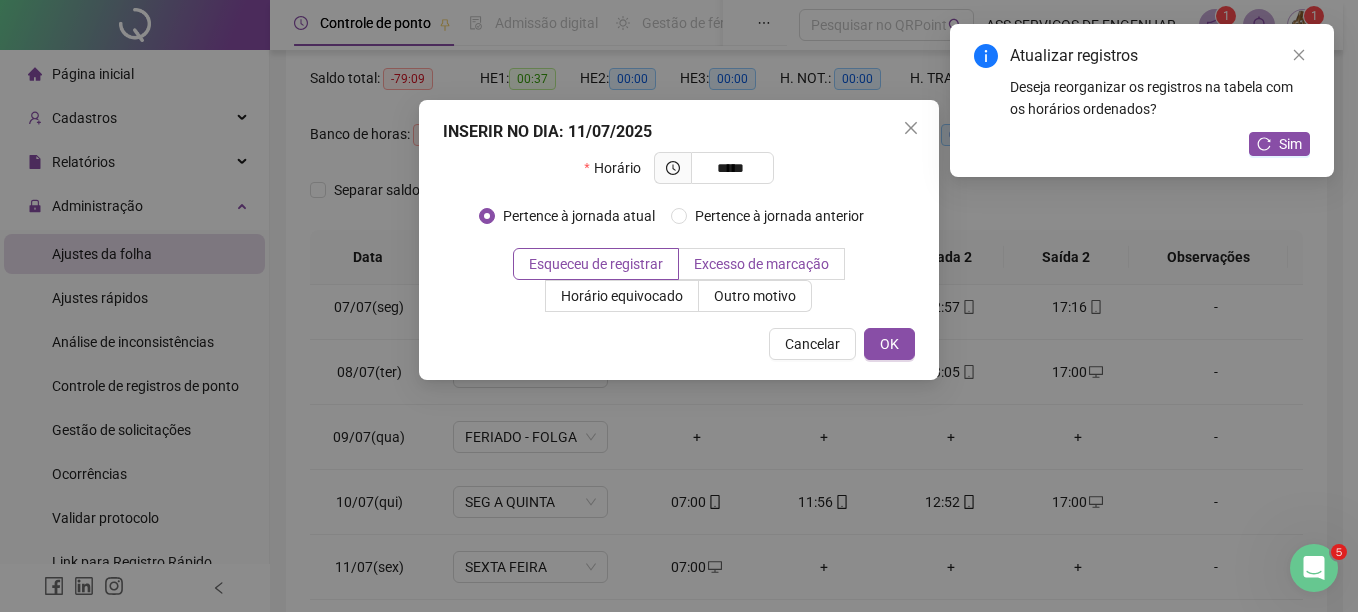 type on "*****" 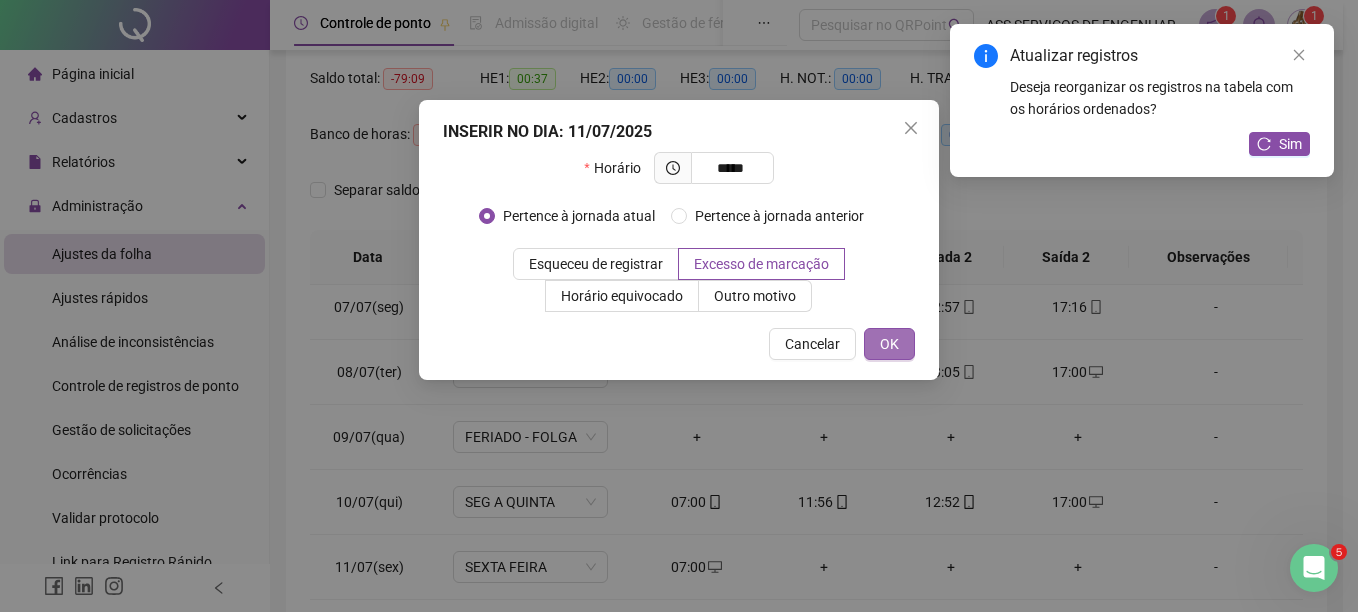 click on "OK" at bounding box center (889, 344) 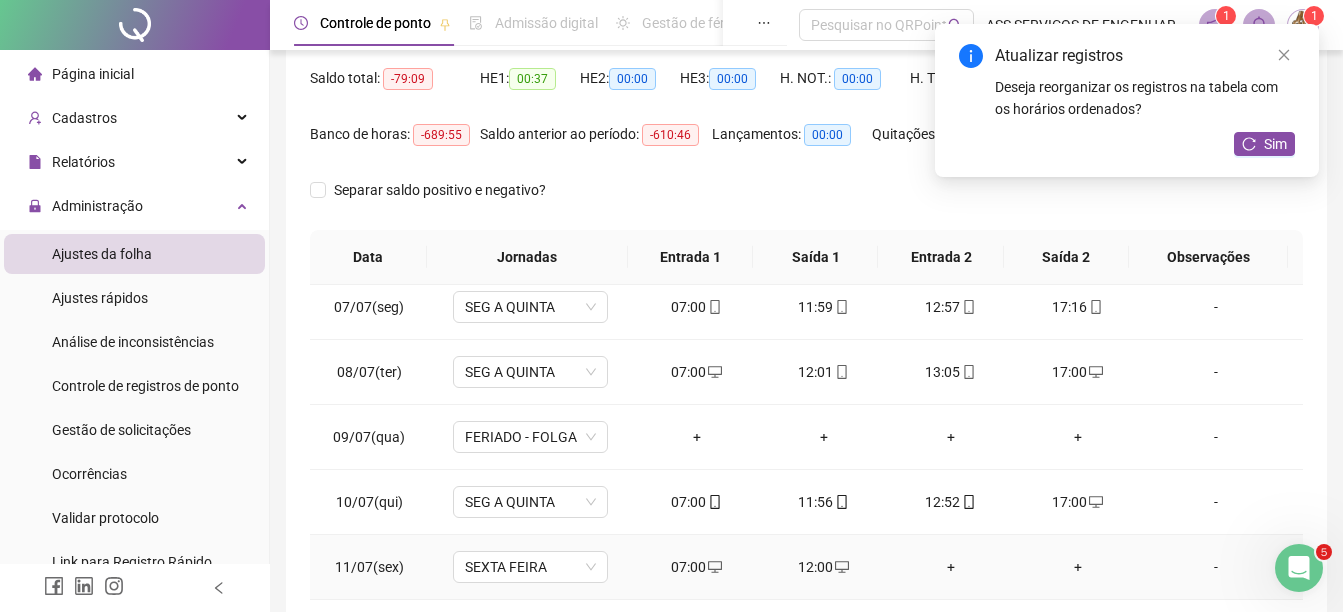 click on "+" at bounding box center (950, 567) 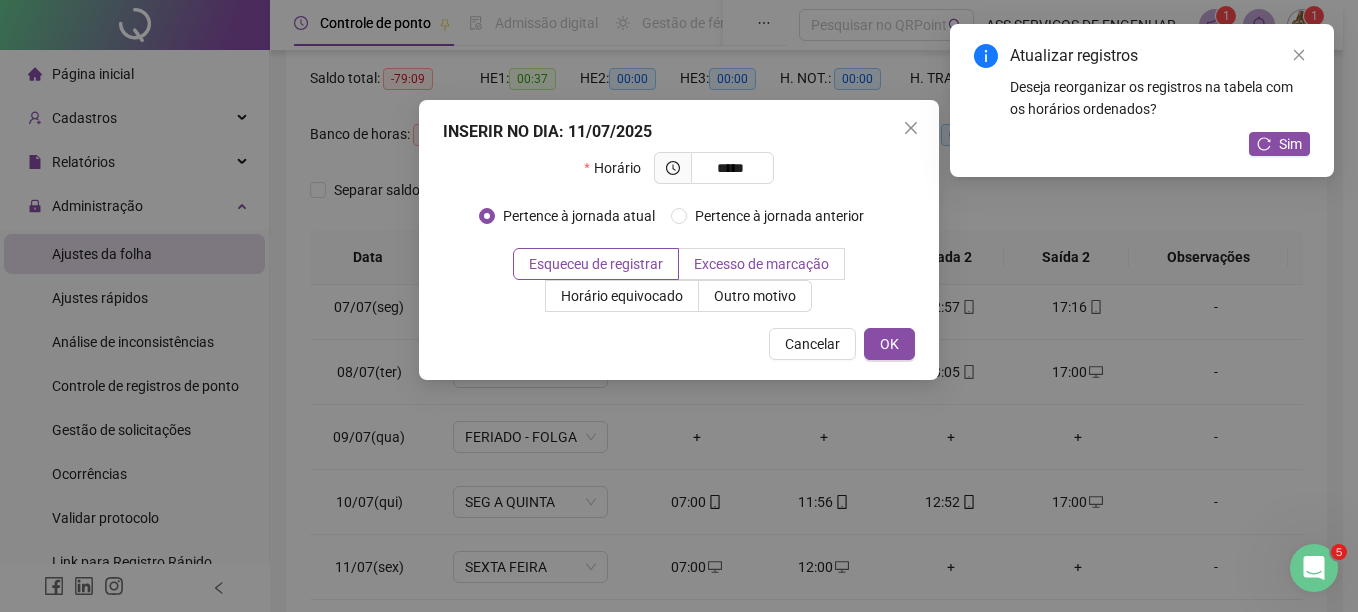 type on "*****" 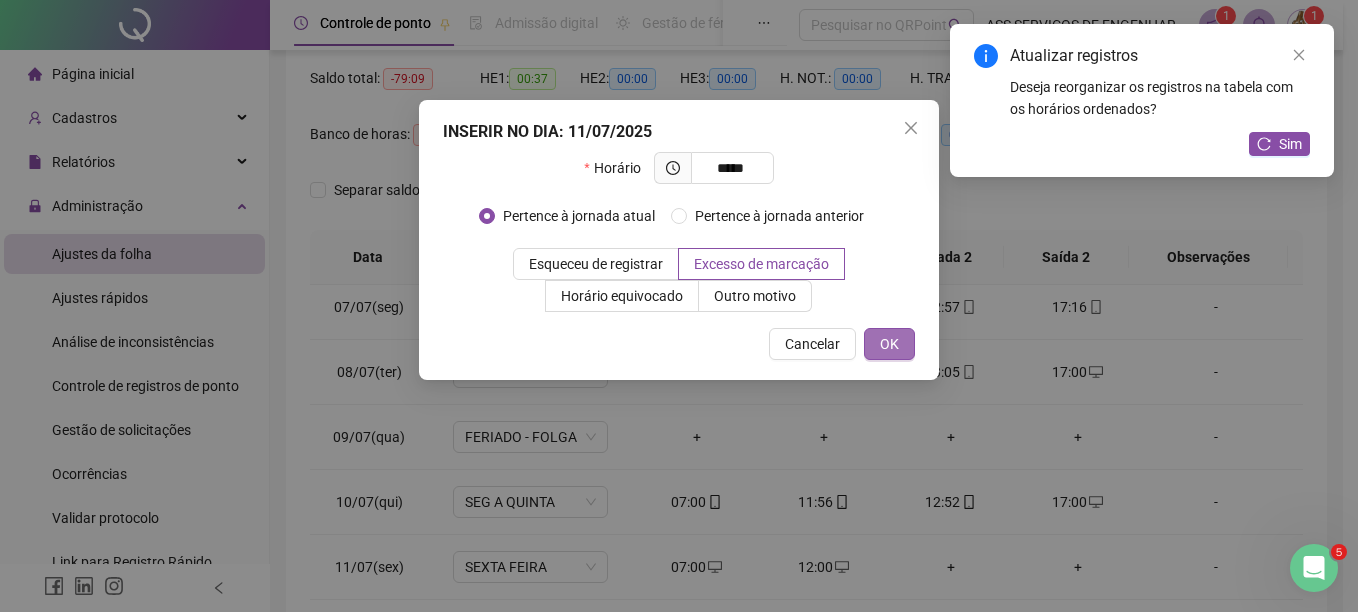 click on "OK" at bounding box center (889, 344) 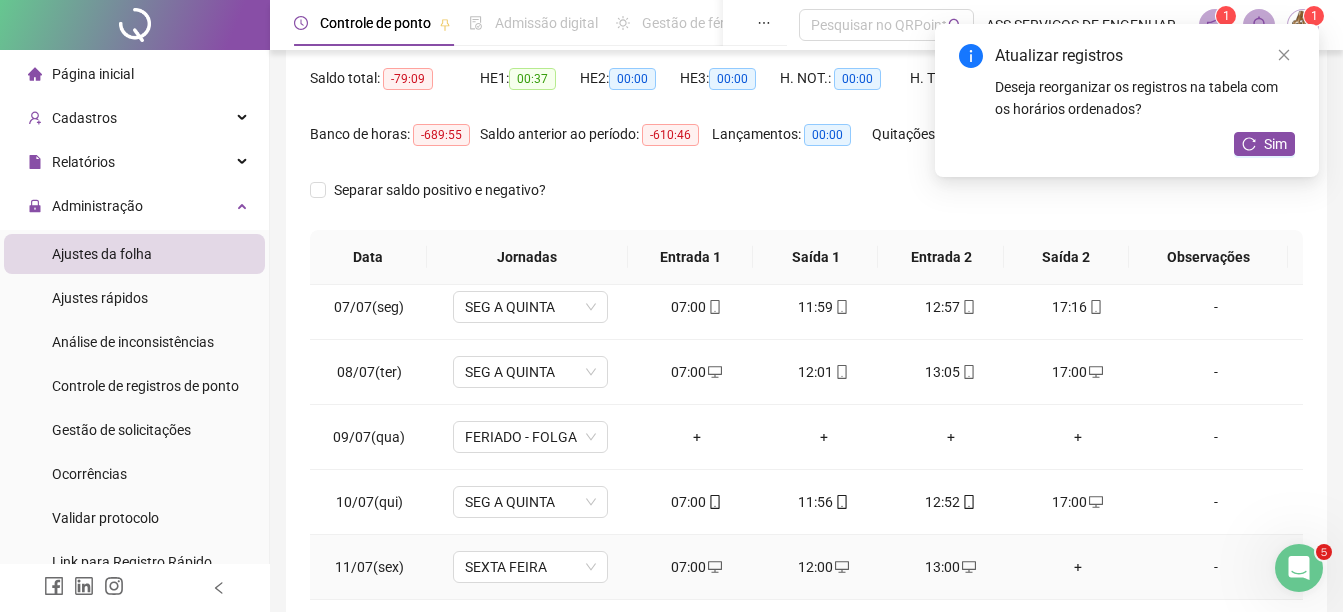 click on "+" at bounding box center [1077, 567] 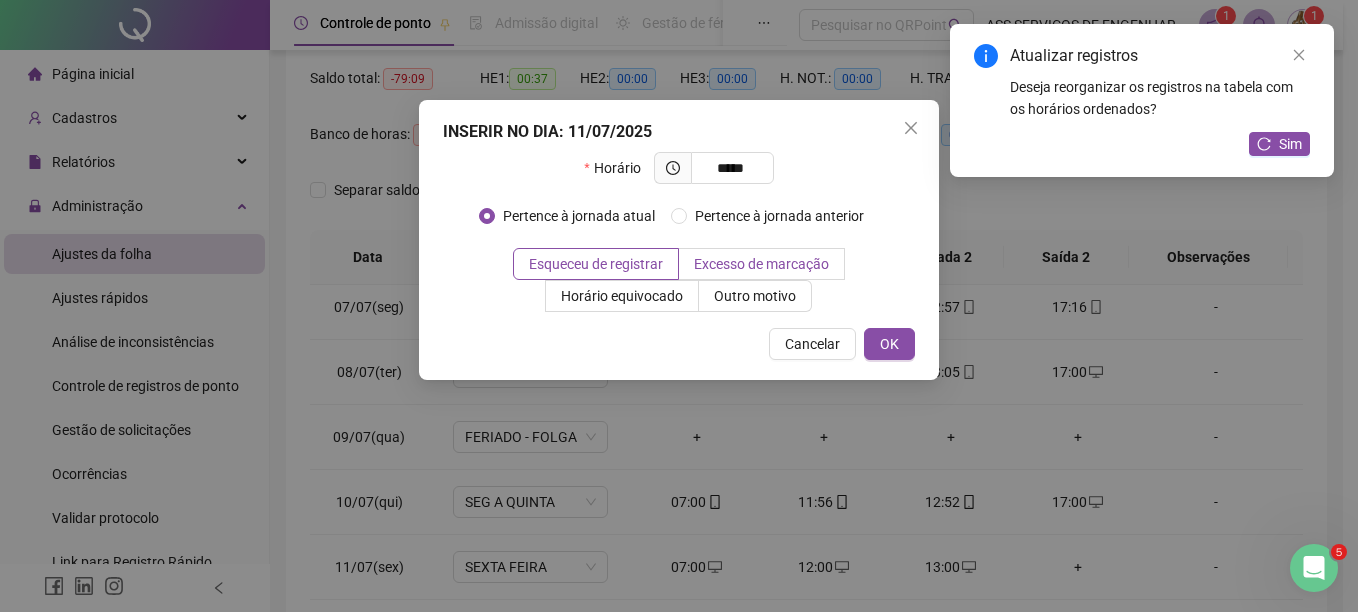 type on "*****" 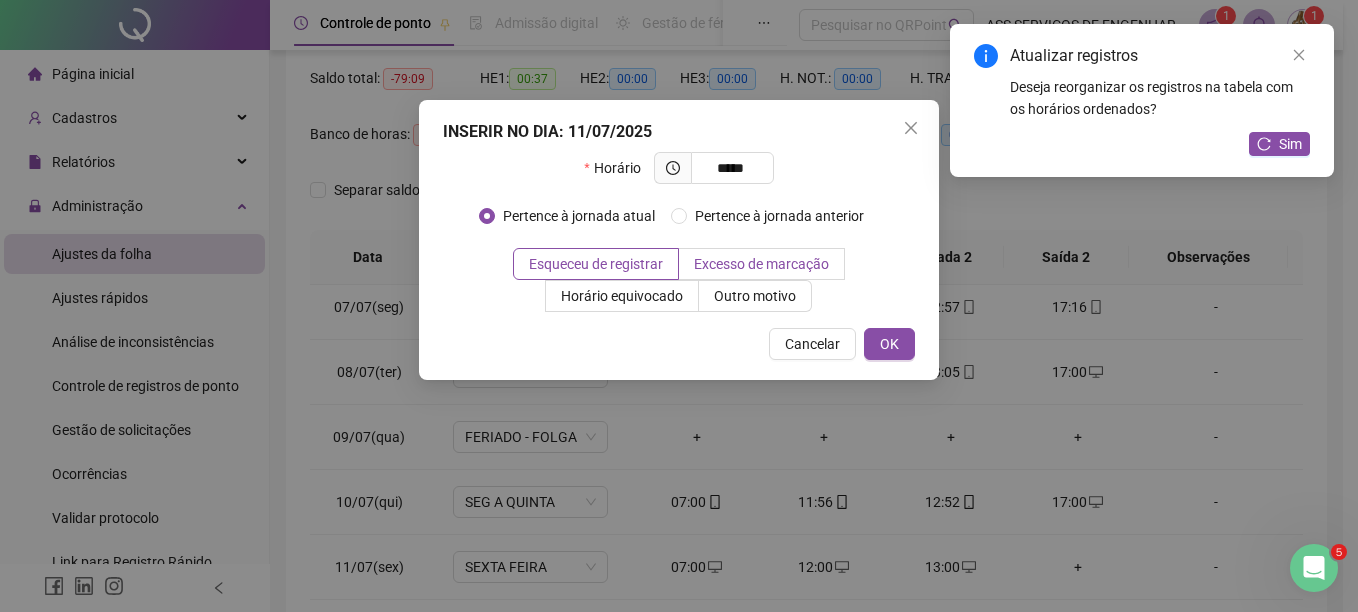 click on "Excesso de marcação" at bounding box center (762, 264) 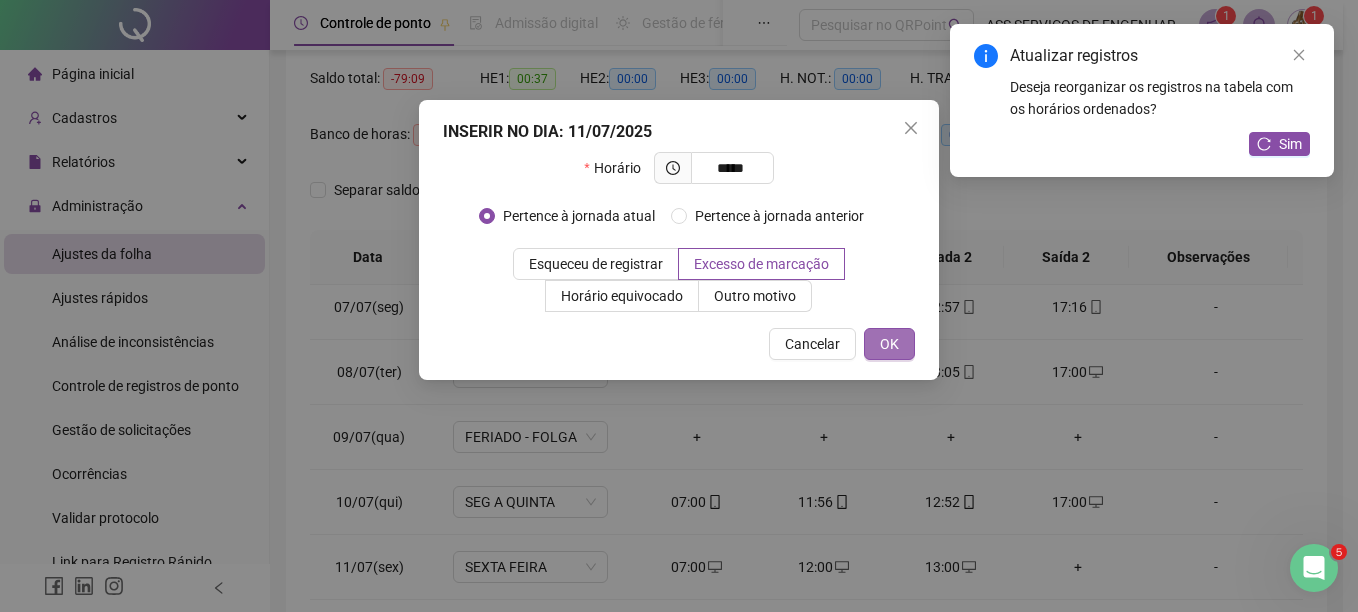 click on "OK" at bounding box center [889, 344] 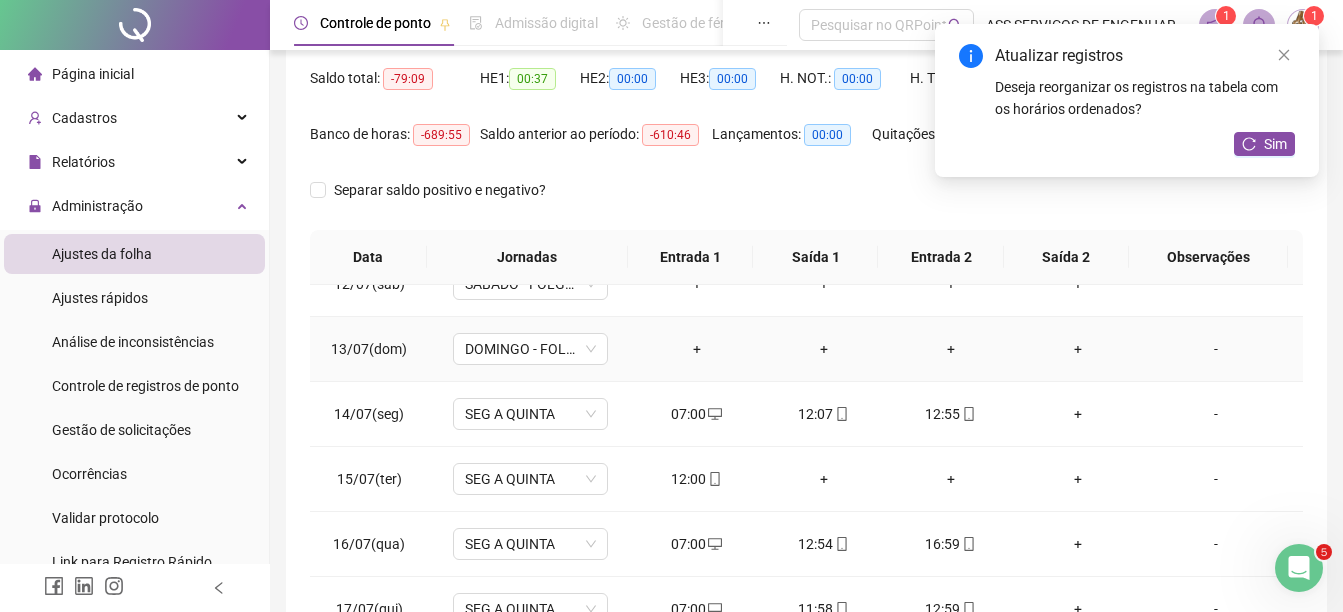scroll, scrollTop: 800, scrollLeft: 0, axis: vertical 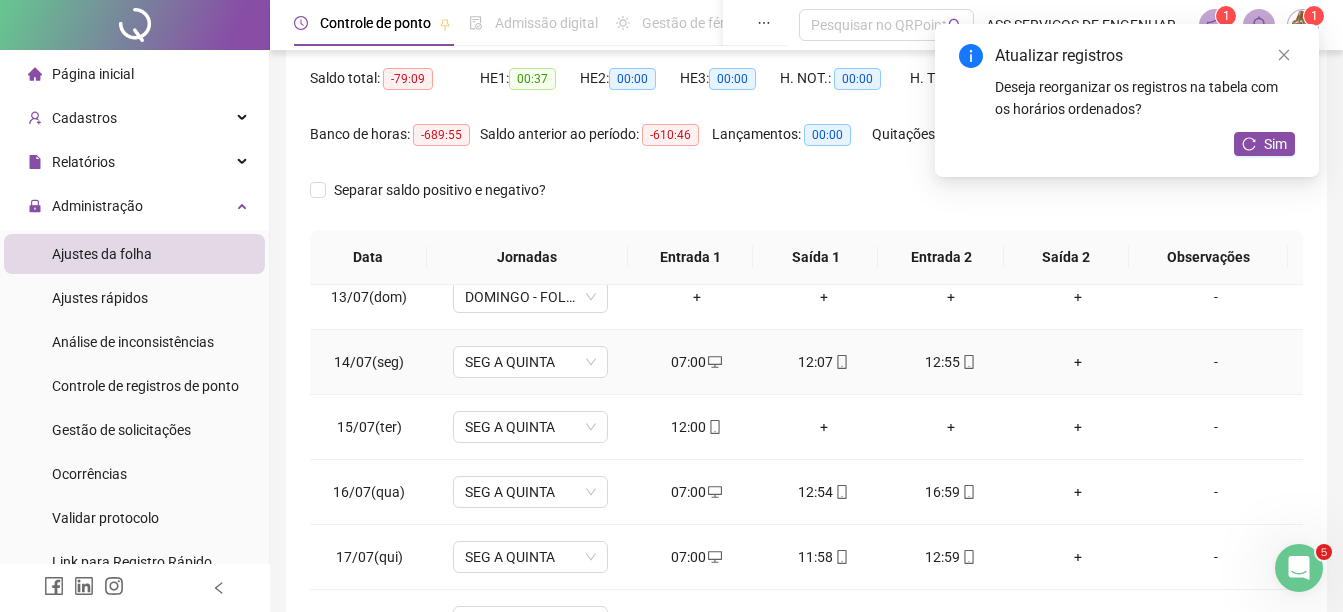 click on "+" at bounding box center (1077, 362) 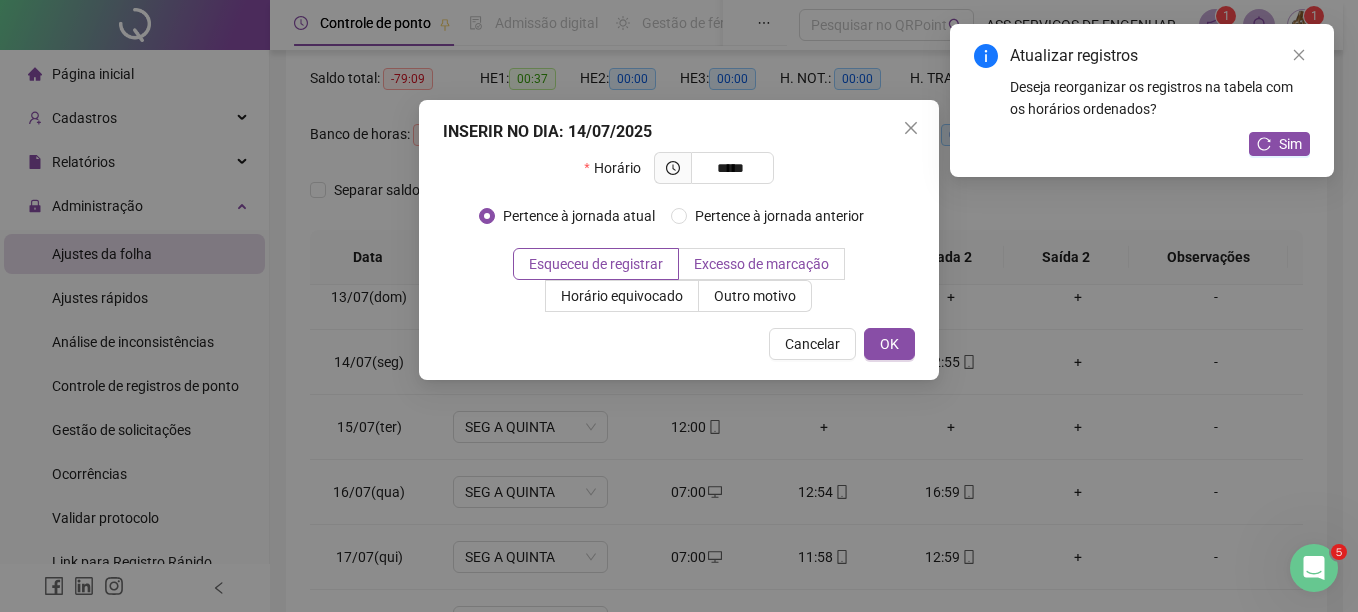 type on "*****" 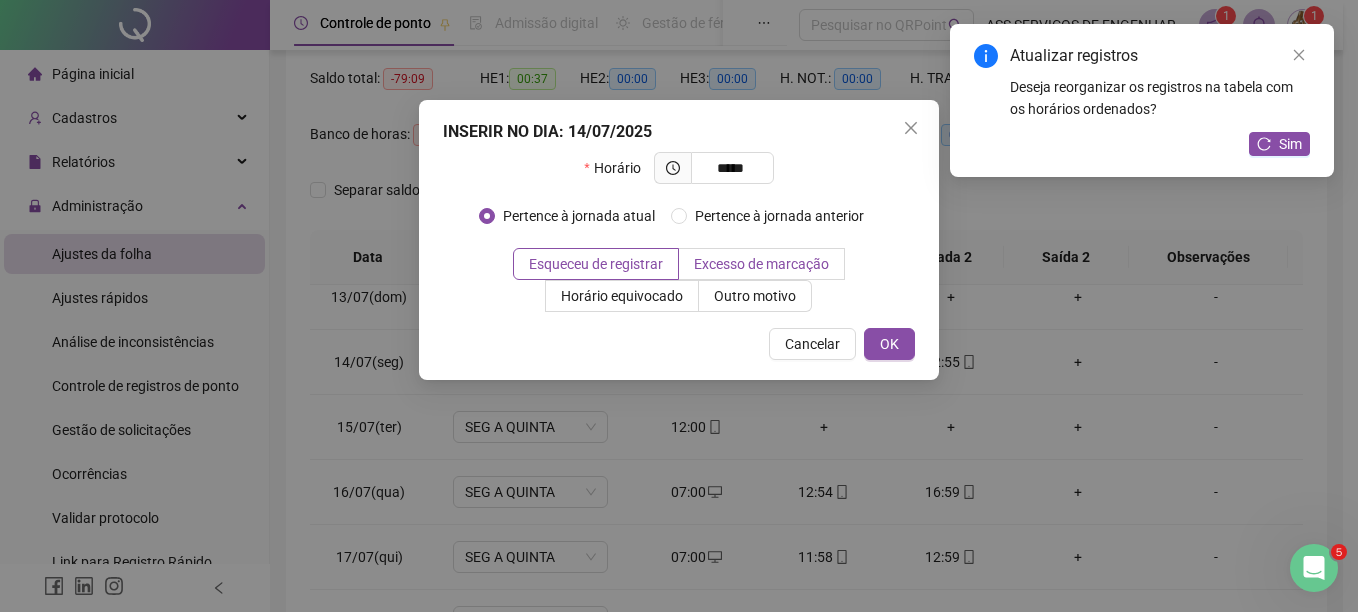 click on "Excesso de marcação" at bounding box center (761, 264) 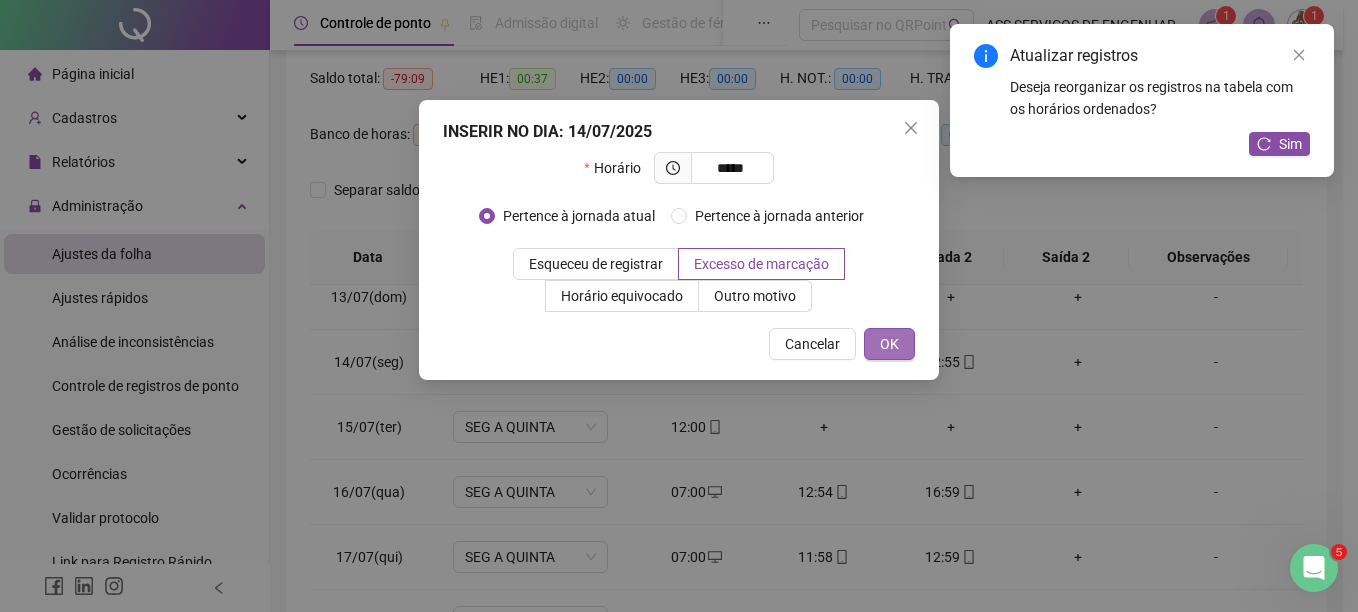 click on "OK" at bounding box center [889, 344] 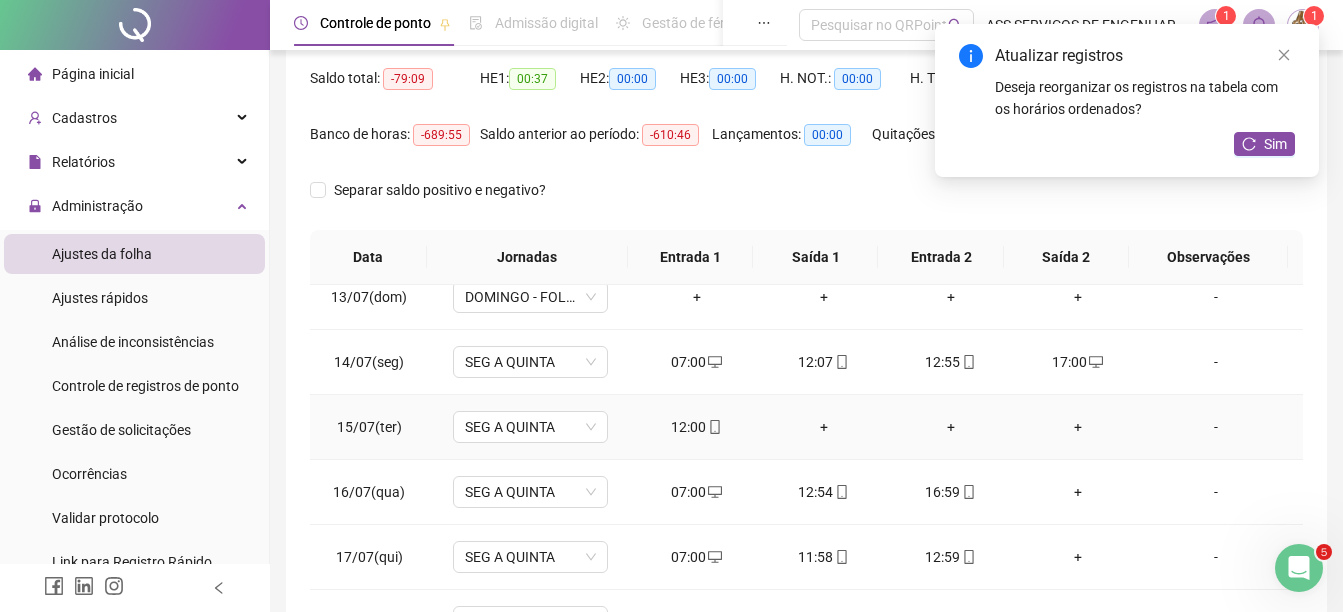 click on "+" at bounding box center [823, 427] 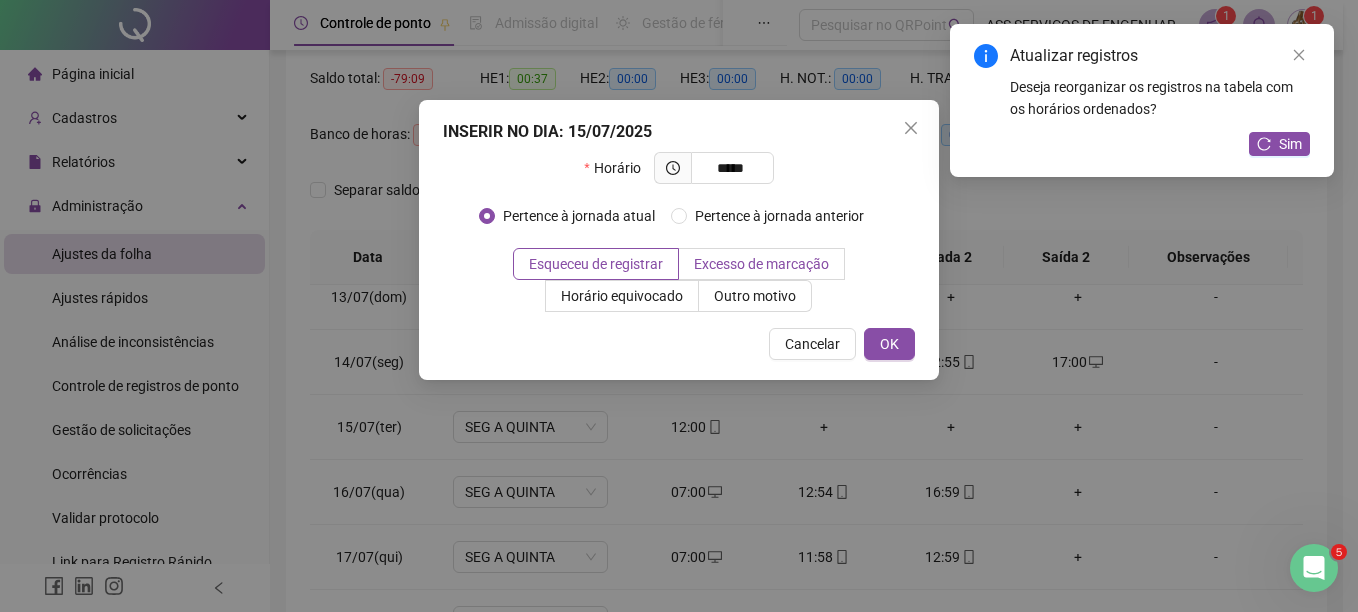 type on "*****" 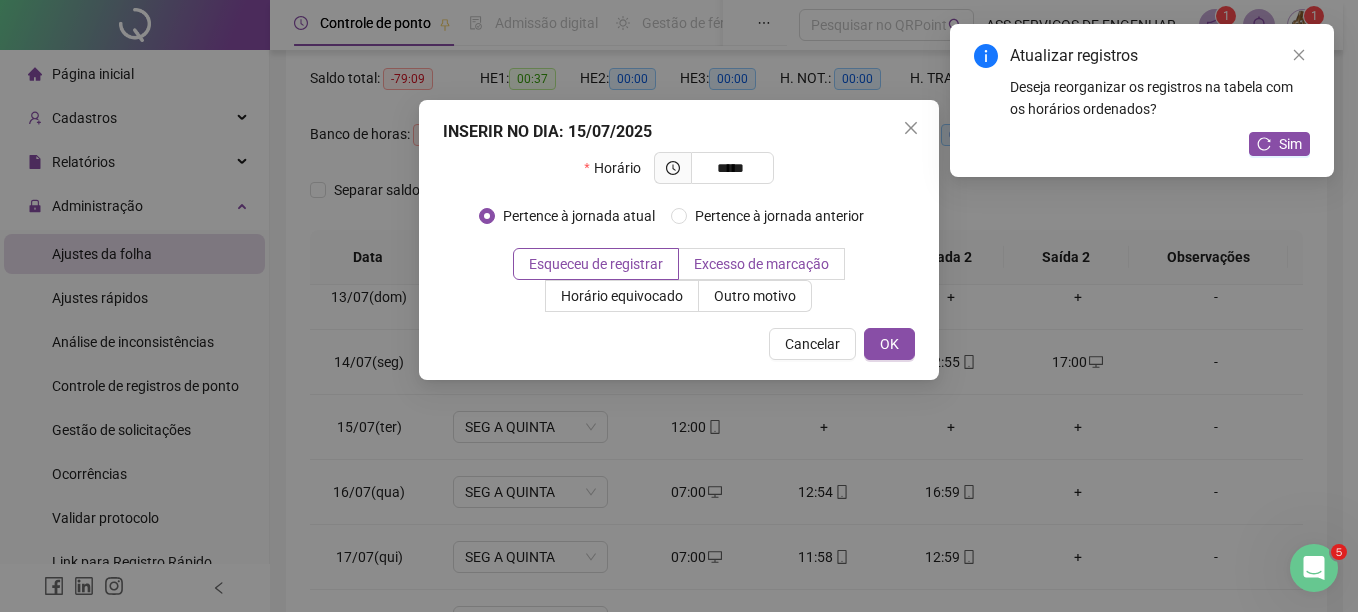 click on "Excesso de marcação" at bounding box center (761, 264) 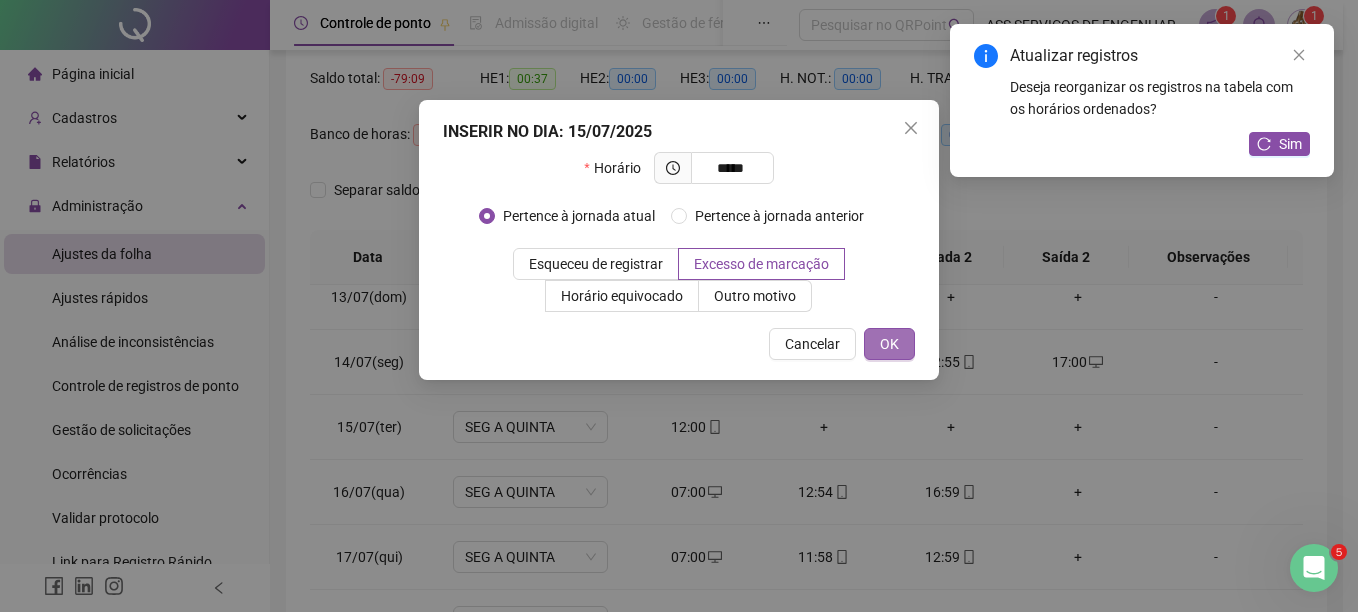 click on "OK" at bounding box center (889, 344) 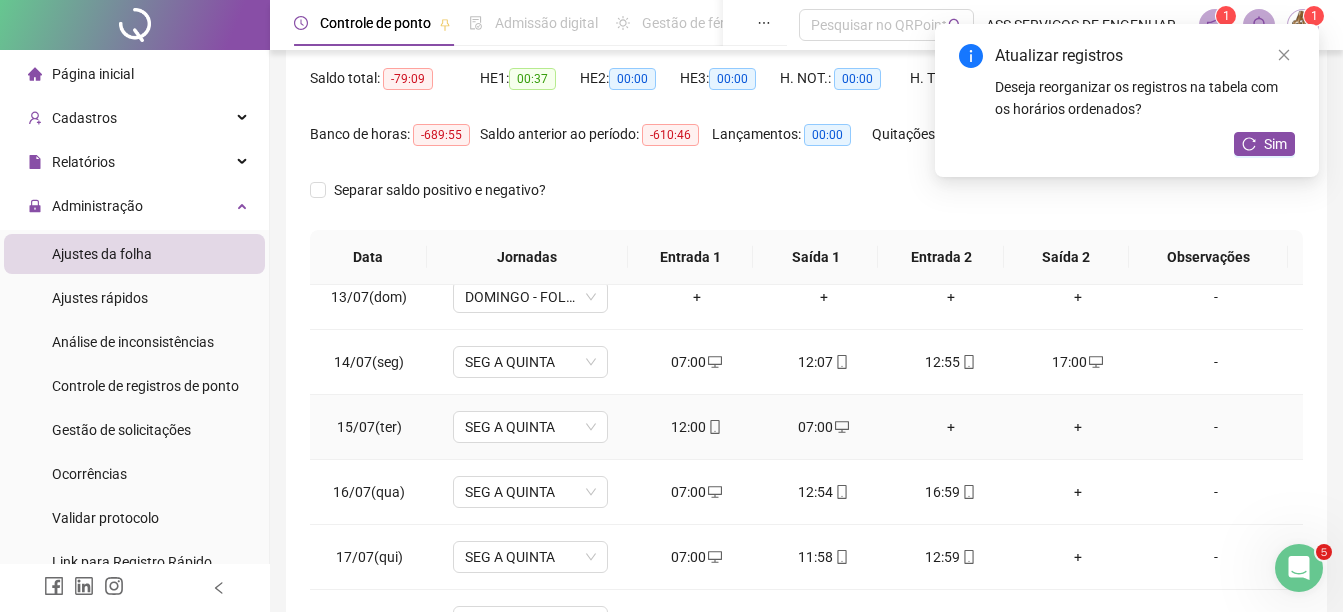 click on "+" at bounding box center (950, 427) 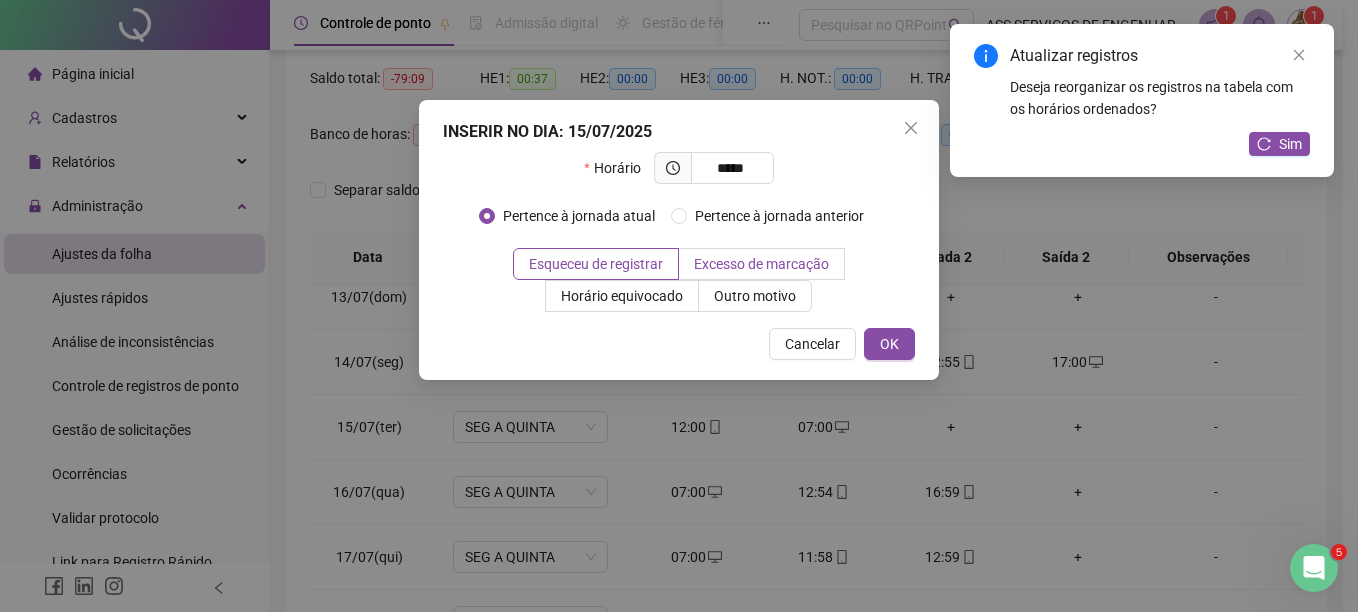 type on "*****" 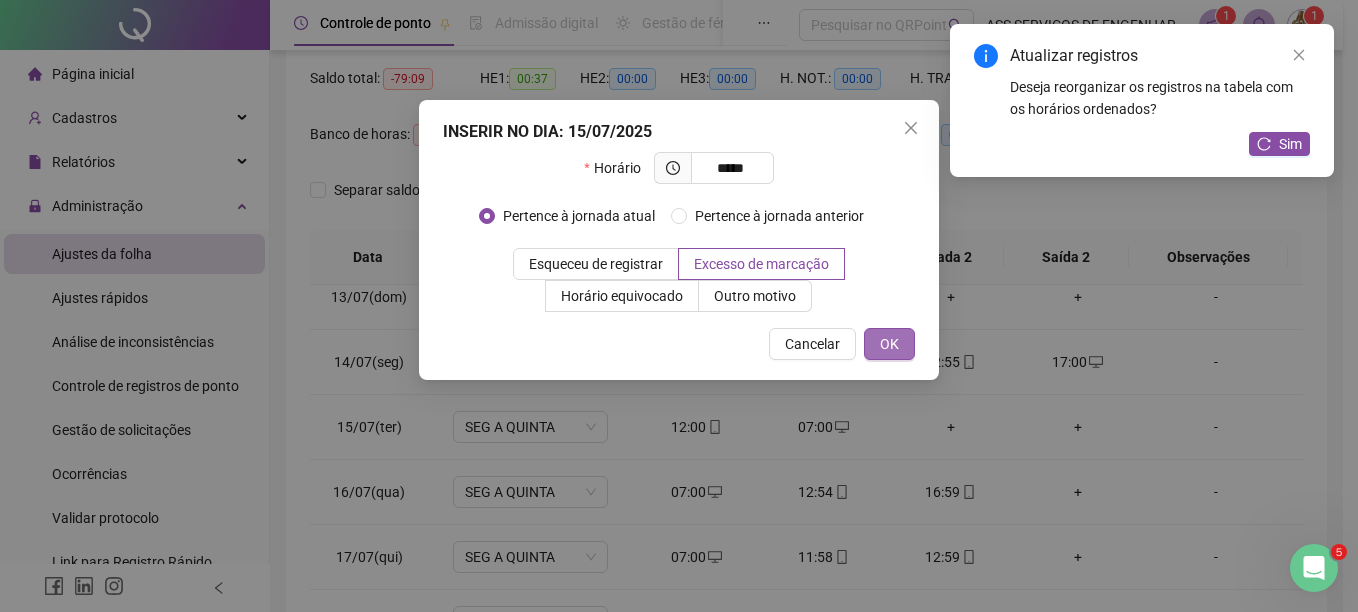 click on "OK" at bounding box center [889, 344] 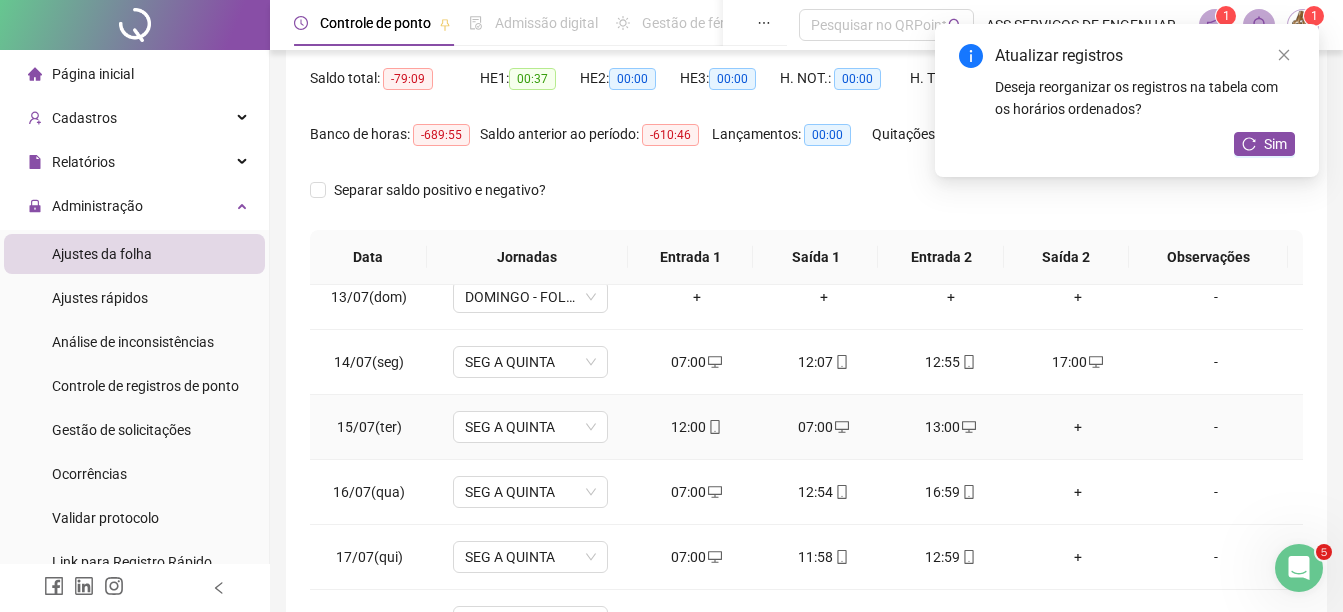 click on "+" at bounding box center (1077, 427) 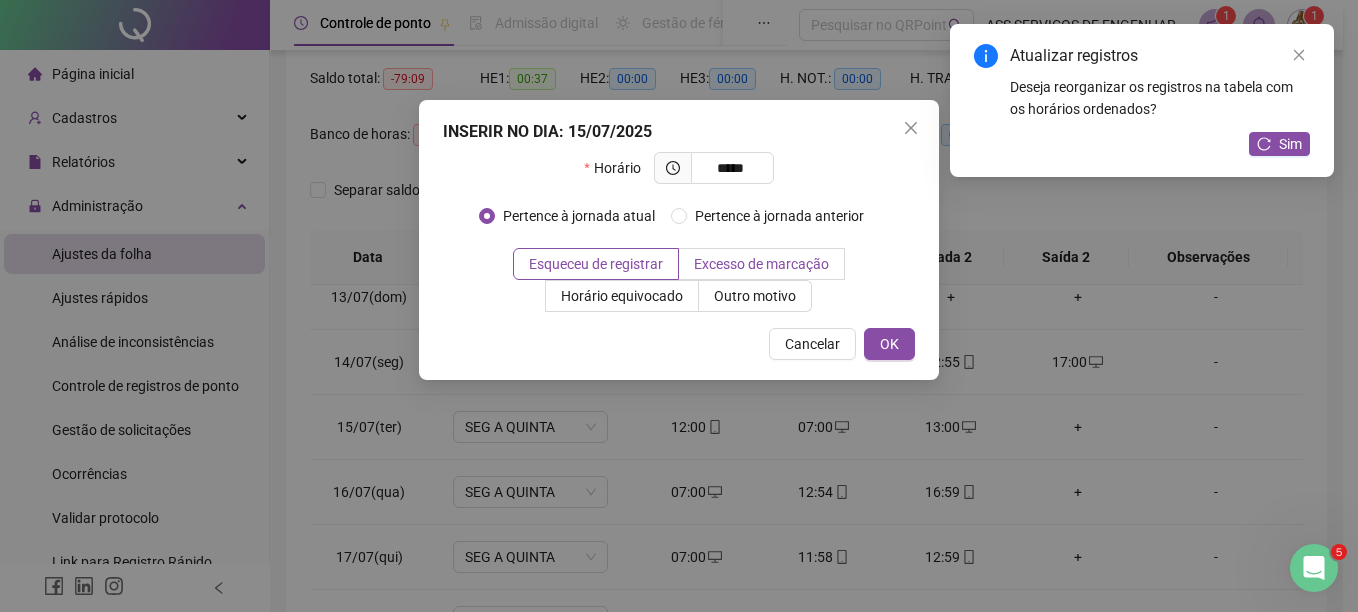 type on "*****" 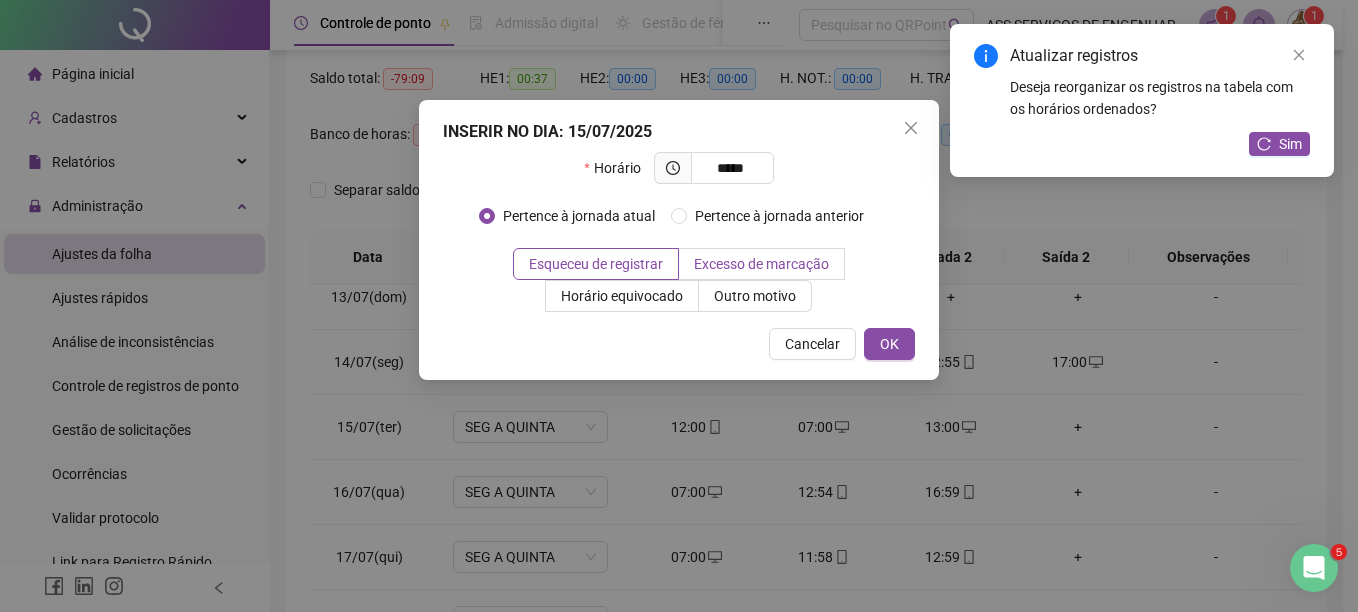 click on "Excesso de marcação" at bounding box center (762, 264) 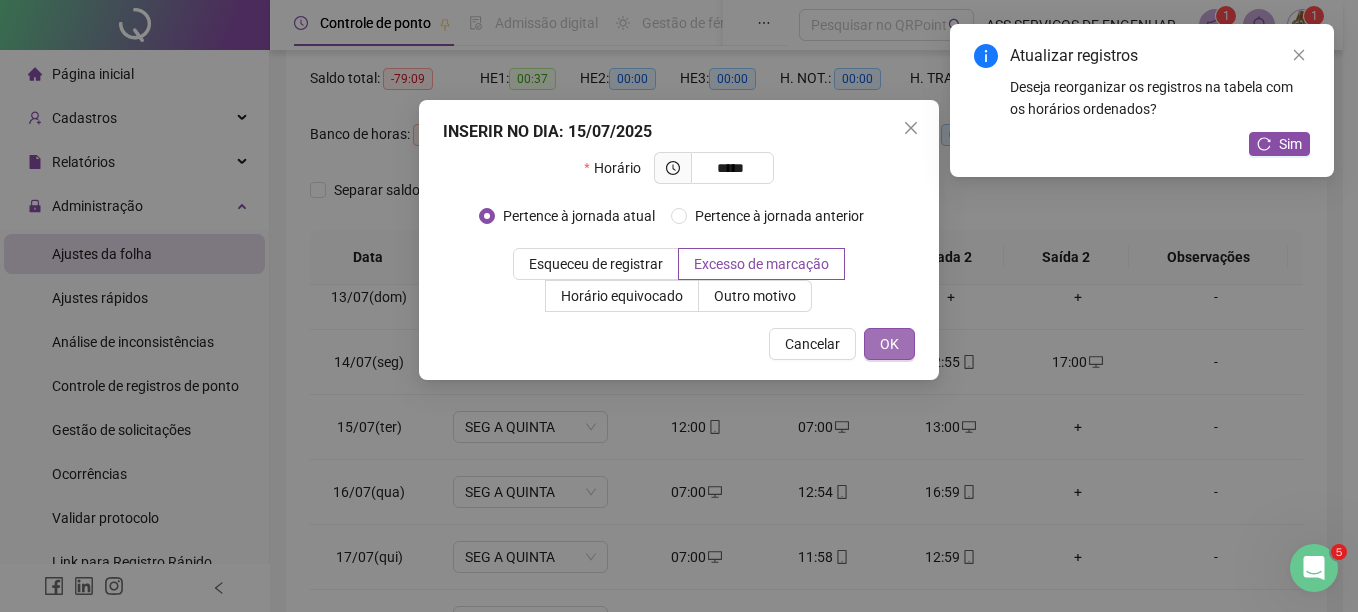 click on "OK" at bounding box center (889, 344) 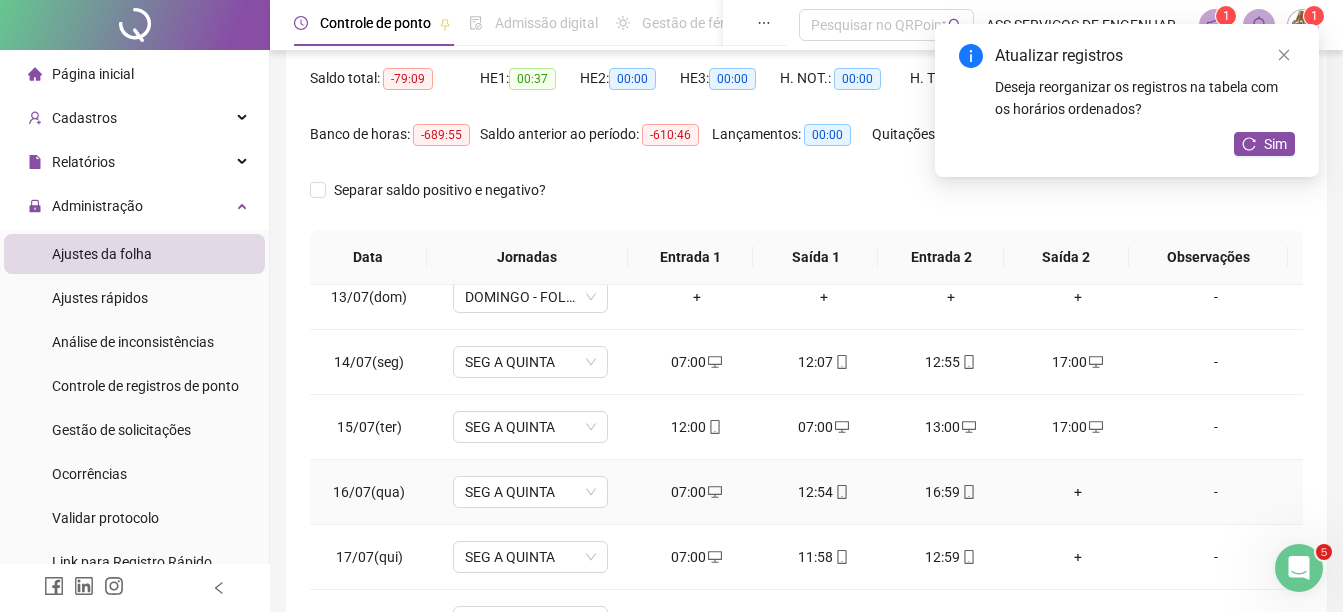 click on "+" at bounding box center [1077, 492] 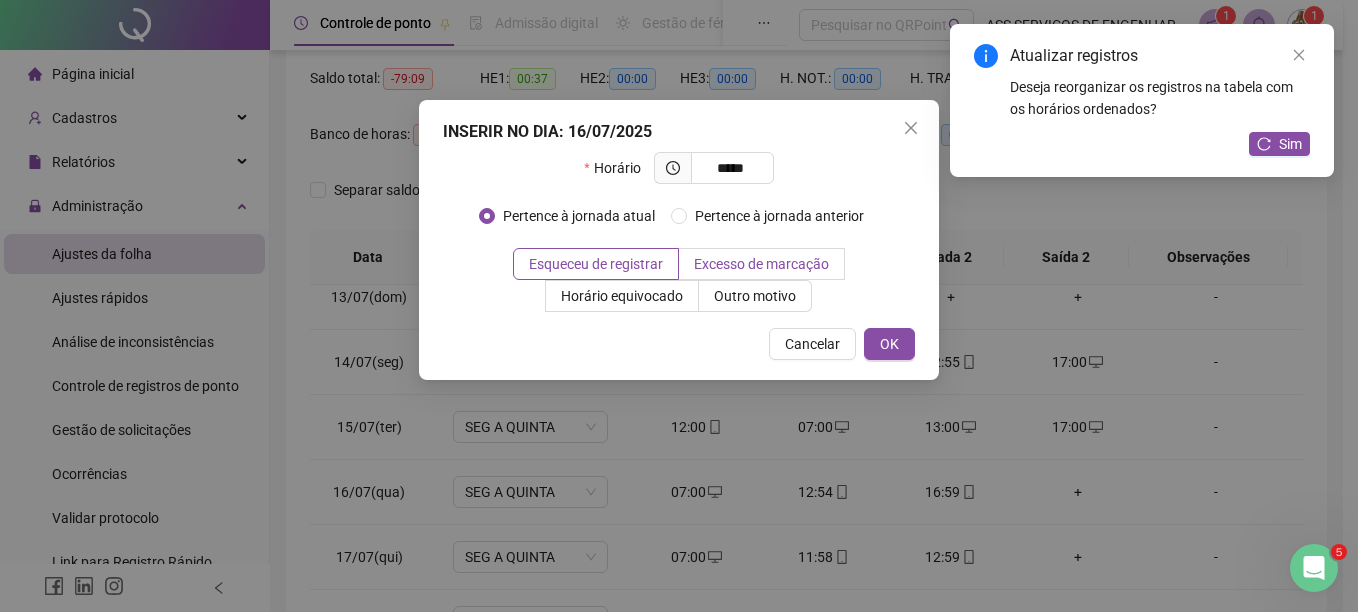 type on "*****" 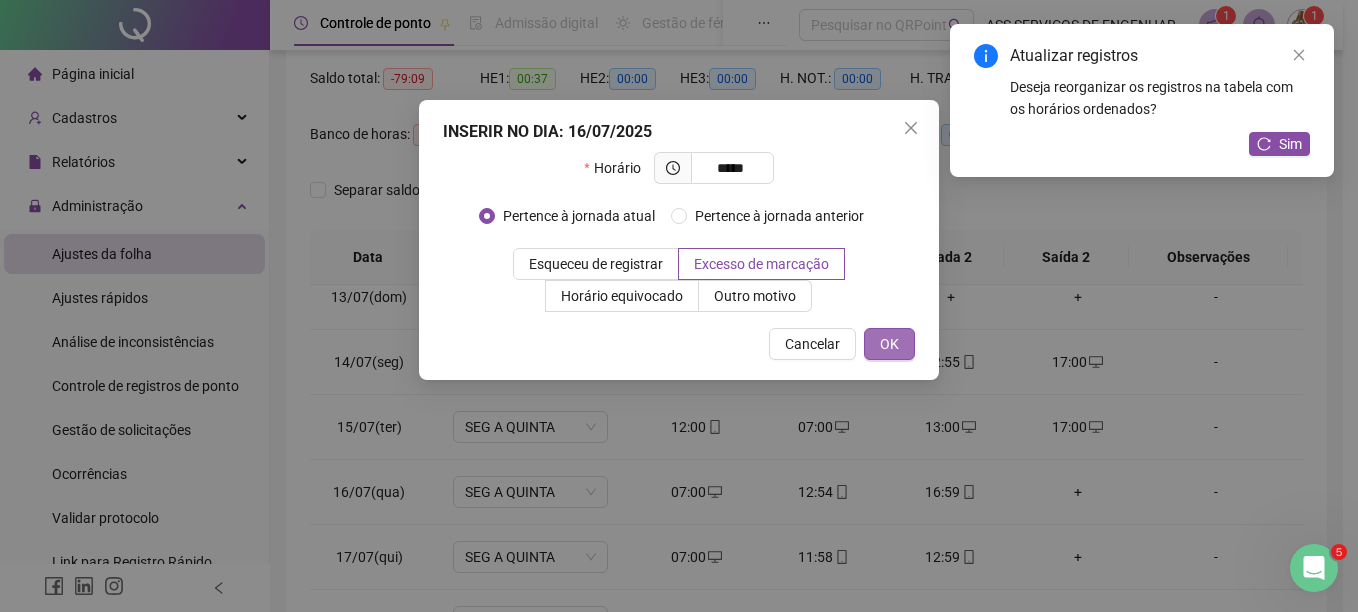 click on "OK" at bounding box center [889, 344] 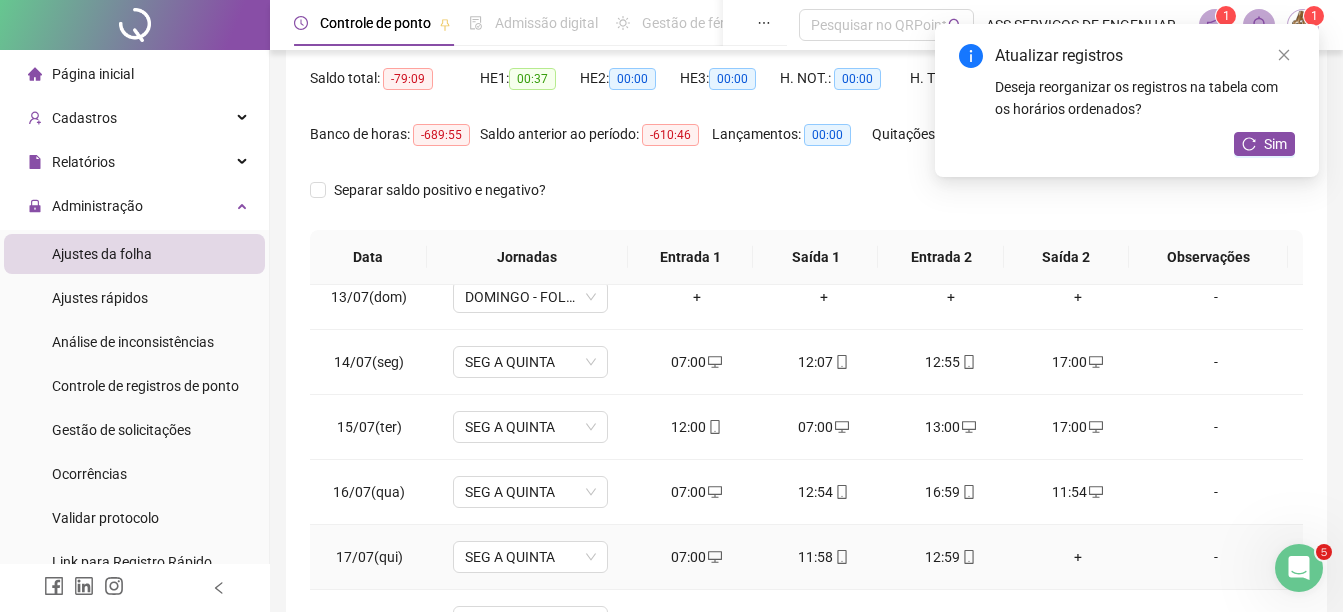 click on "+" at bounding box center [1077, 557] 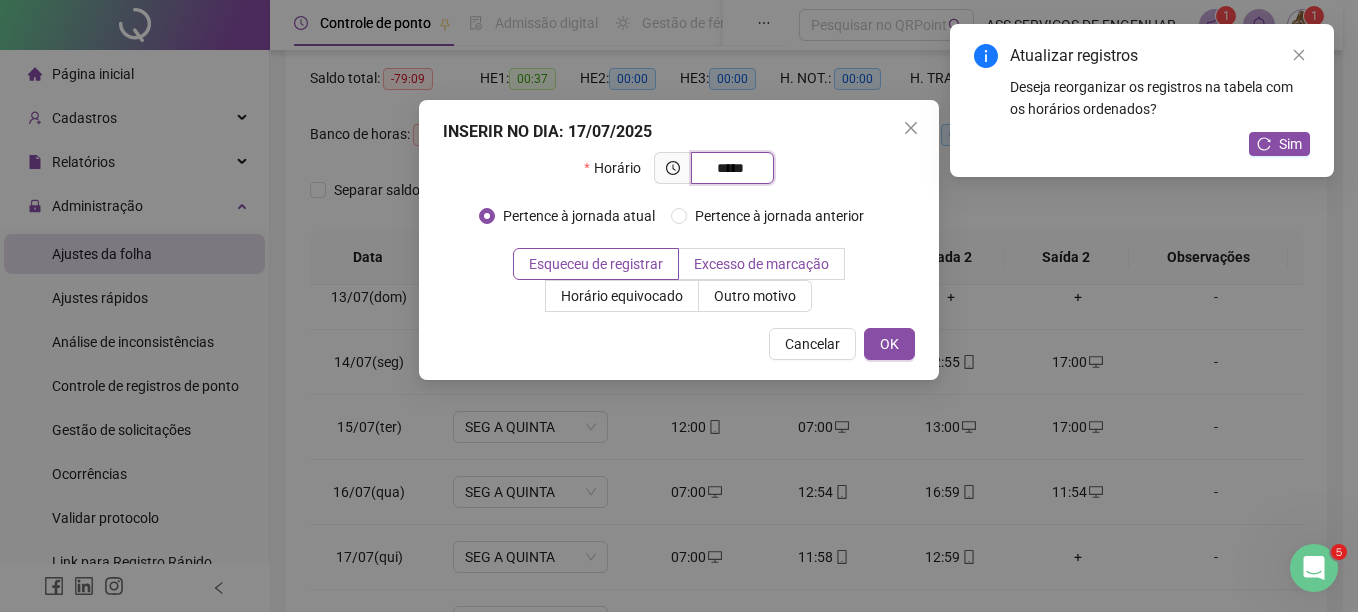type on "*****" 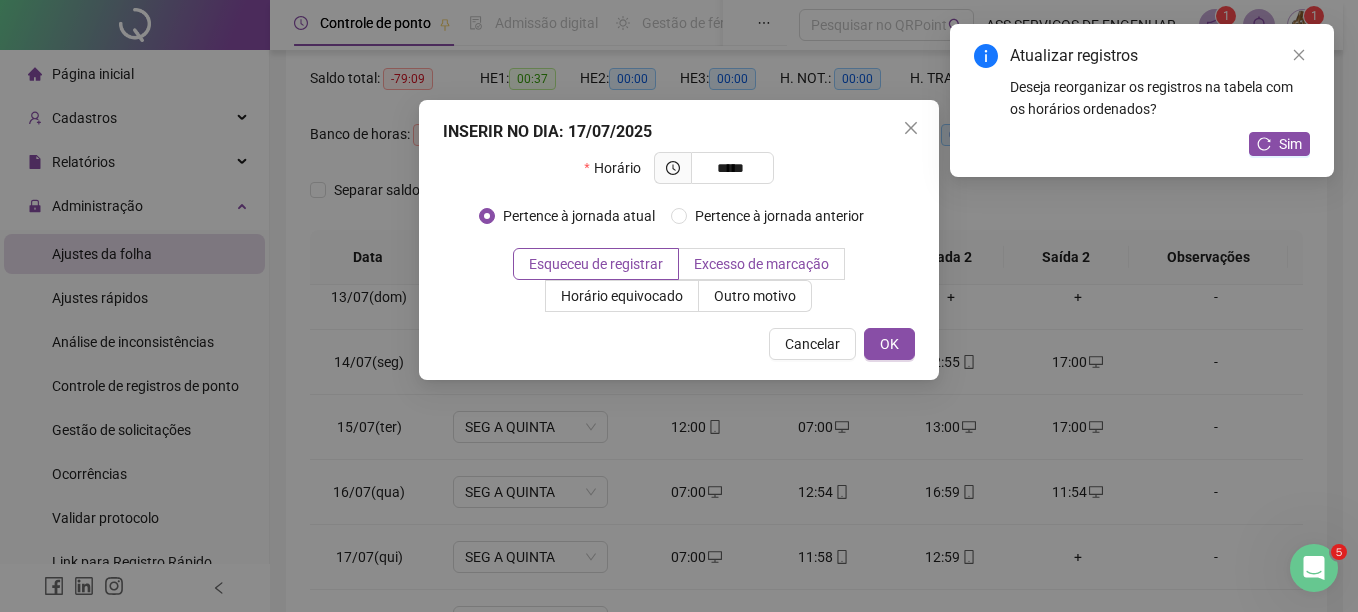 click on "Excesso de marcação" at bounding box center (761, 264) 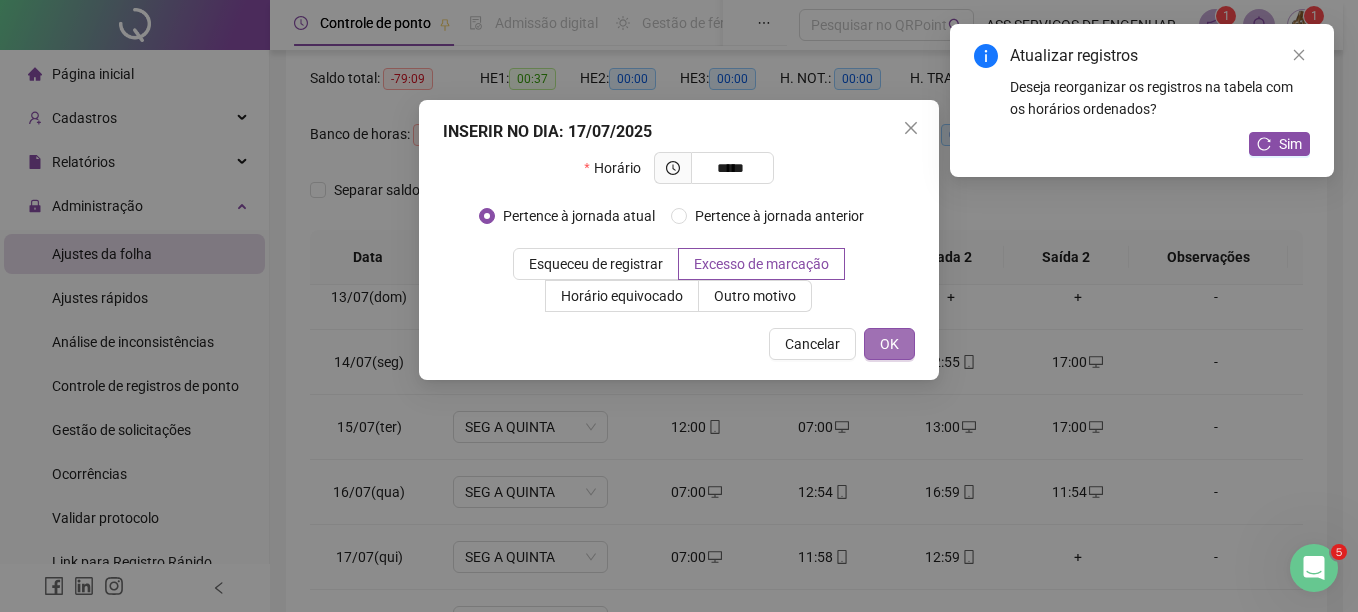 click on "OK" at bounding box center (889, 344) 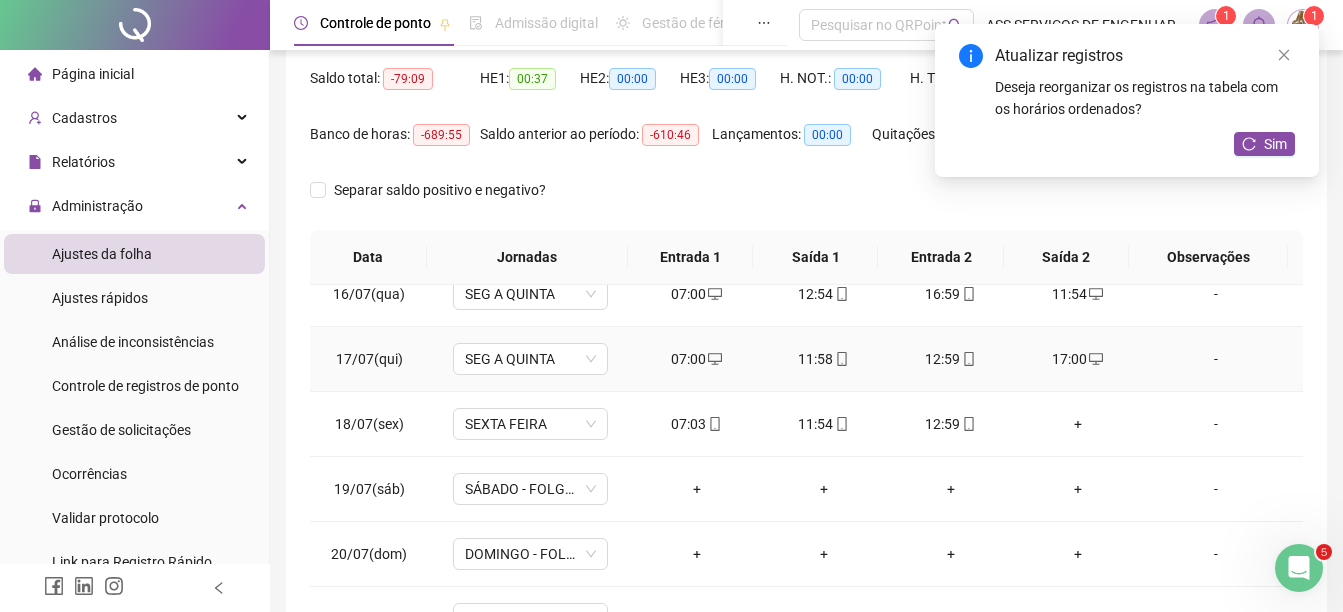 scroll, scrollTop: 1000, scrollLeft: 0, axis: vertical 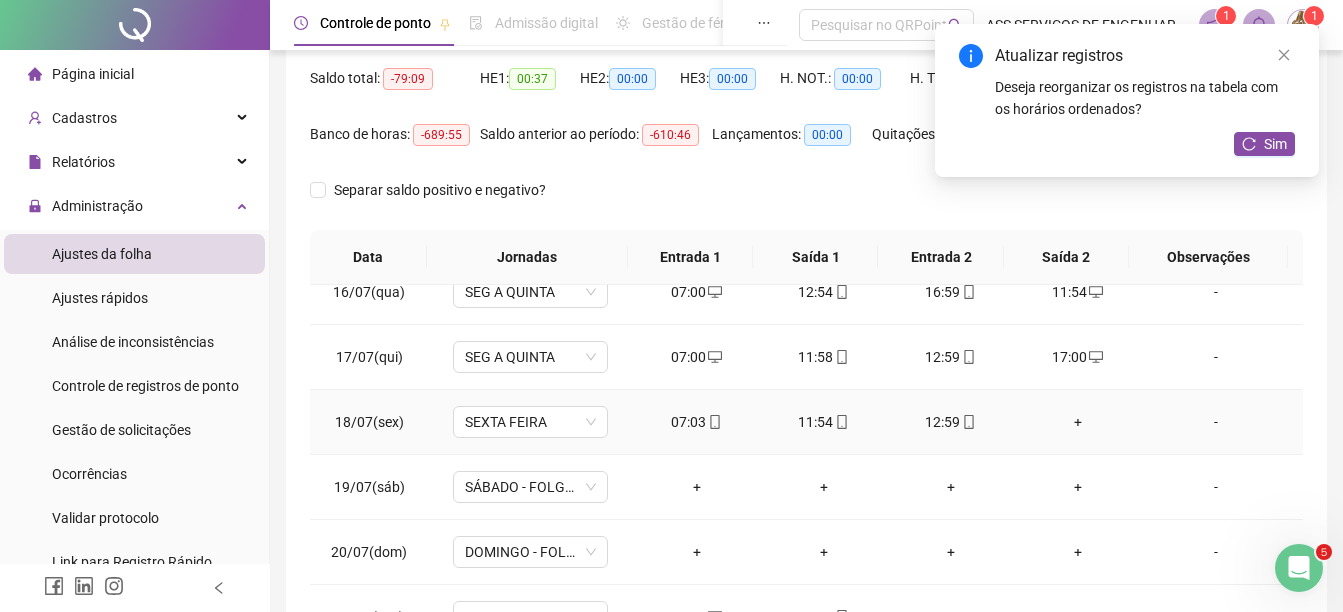click on "+" at bounding box center (1077, 422) 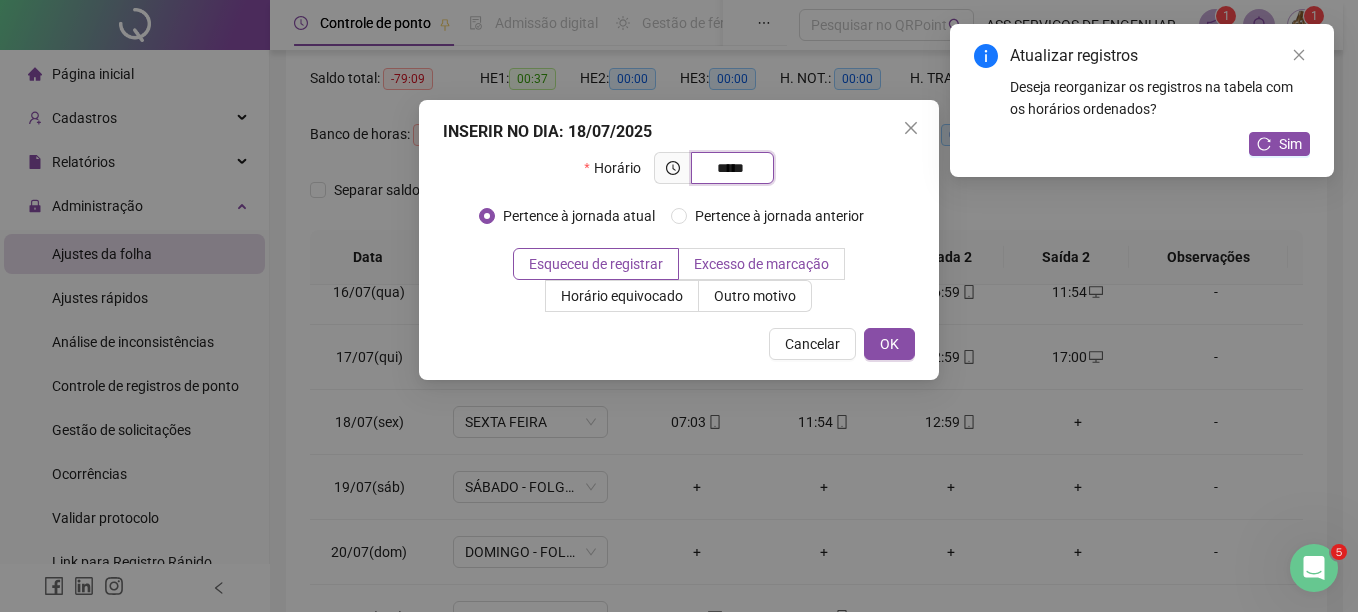 type on "*****" 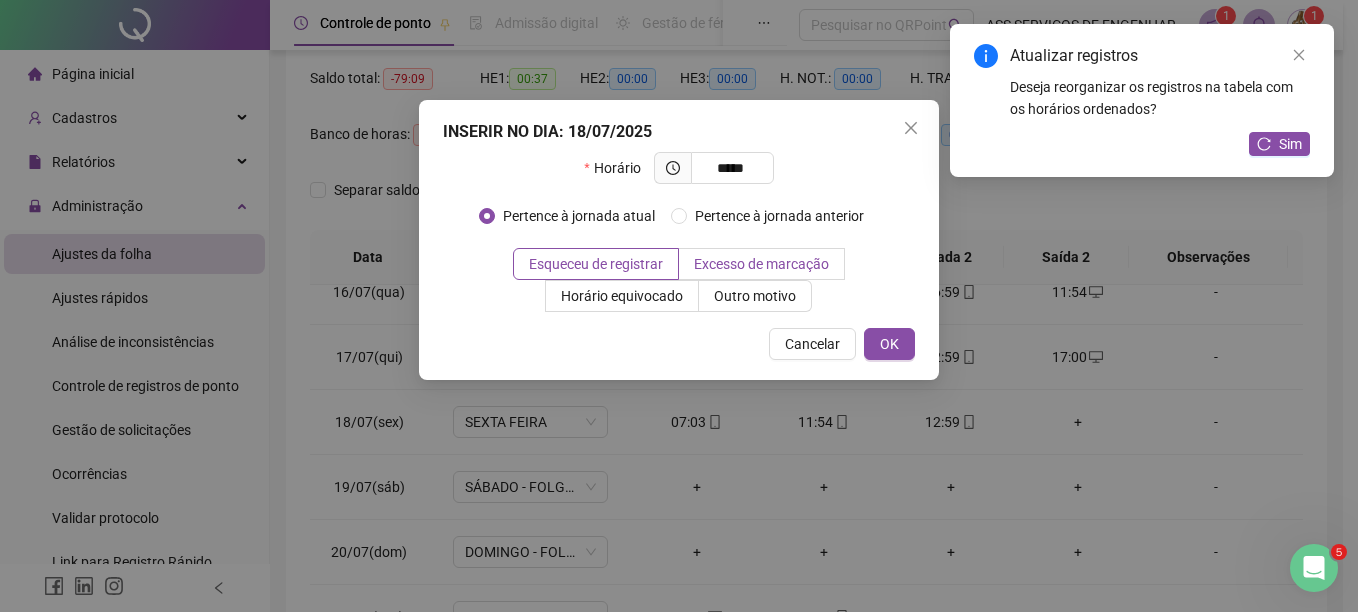 click on "Excesso de marcação" at bounding box center (761, 264) 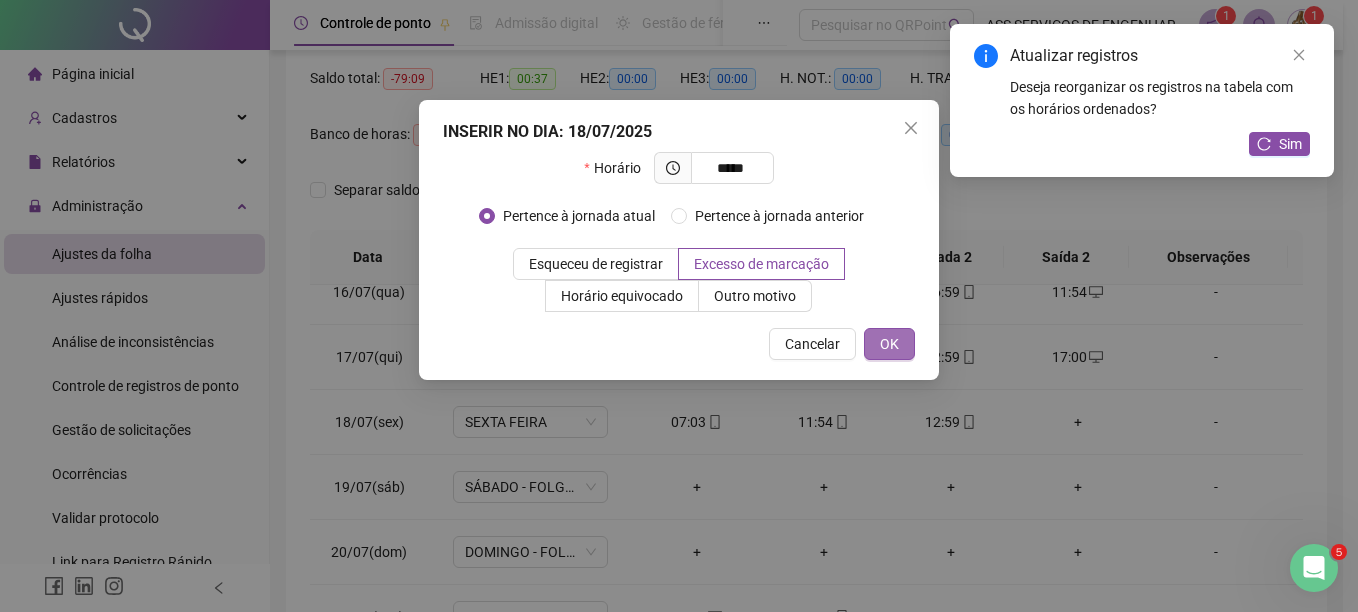 click on "OK" at bounding box center [889, 344] 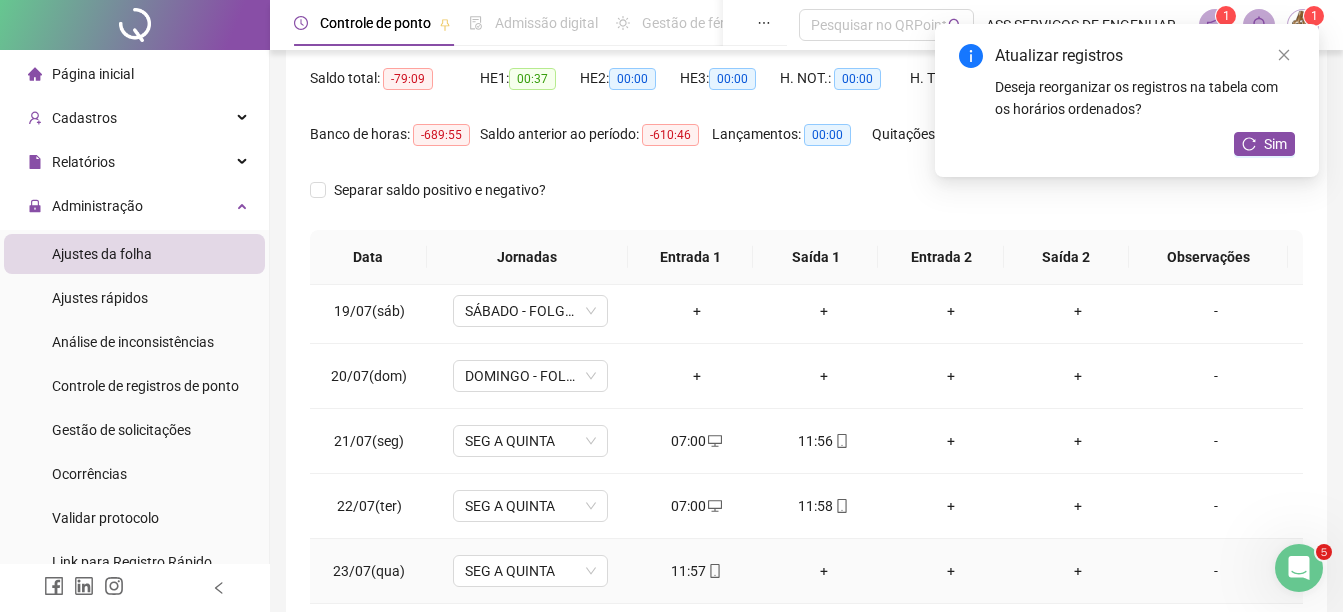 scroll, scrollTop: 1200, scrollLeft: 0, axis: vertical 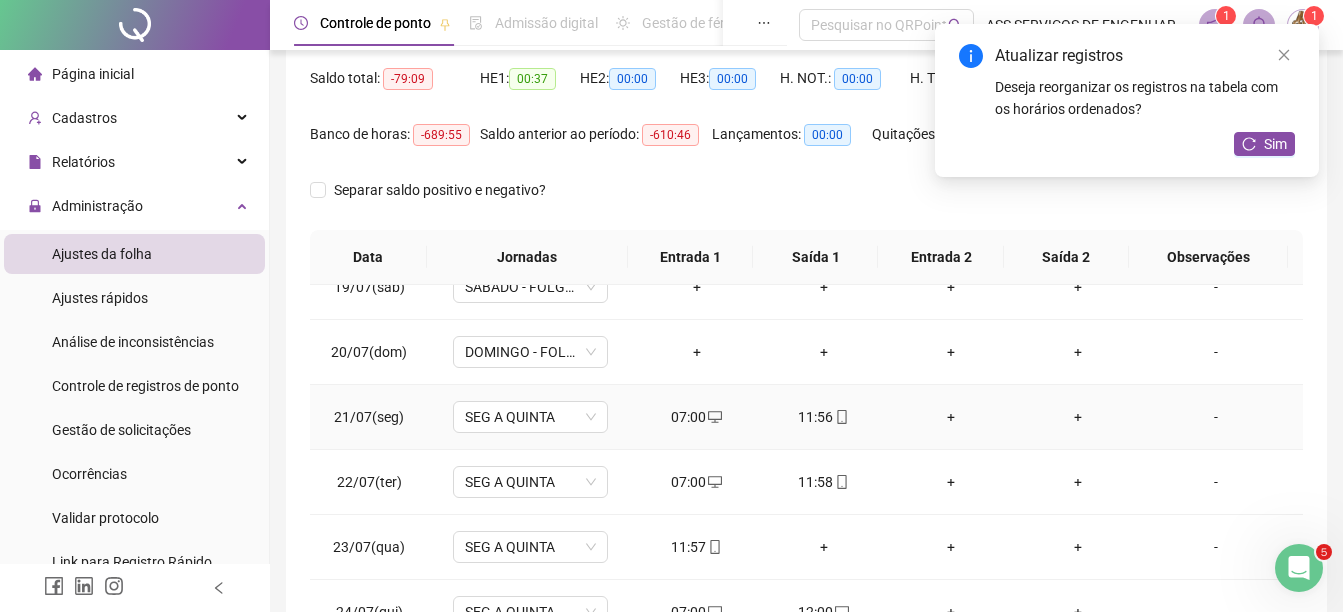 click on "+" at bounding box center [950, 417] 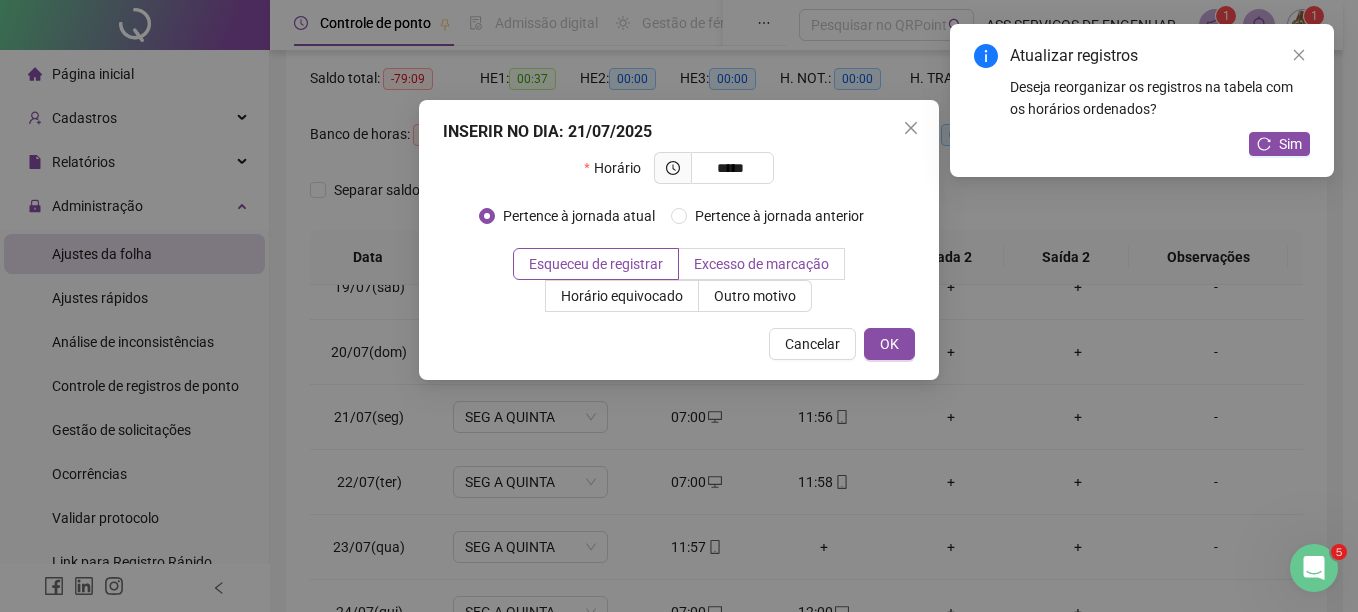 type on "*****" 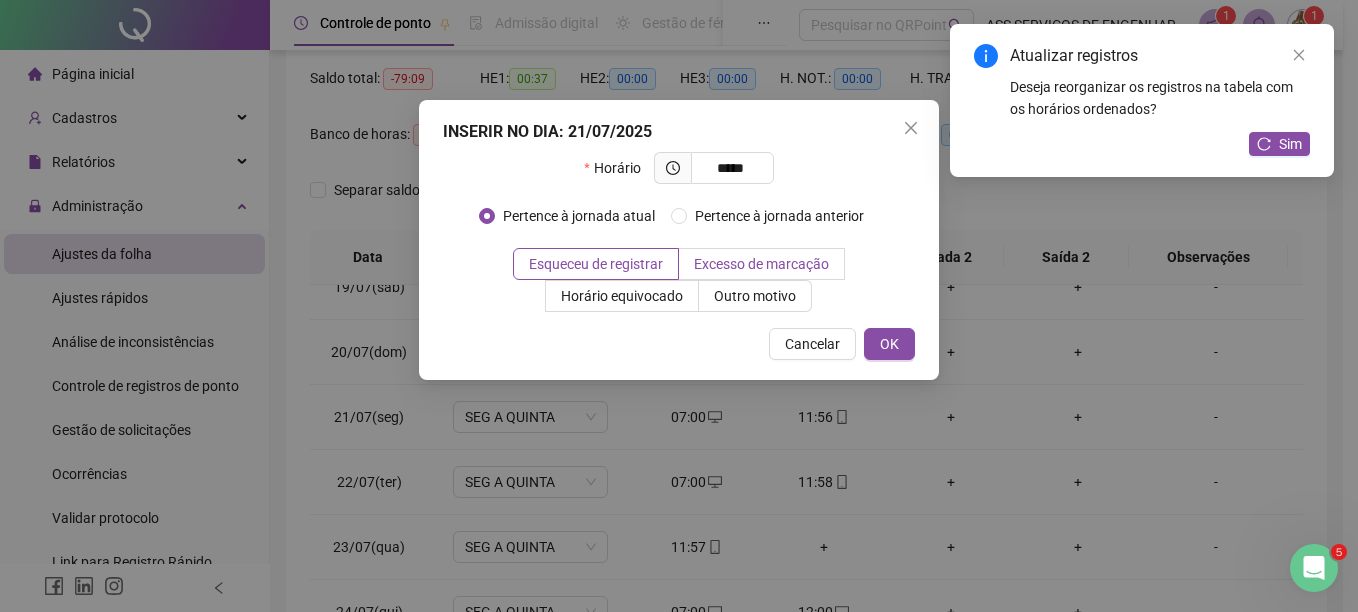 click on "Excesso de marcação" at bounding box center [761, 264] 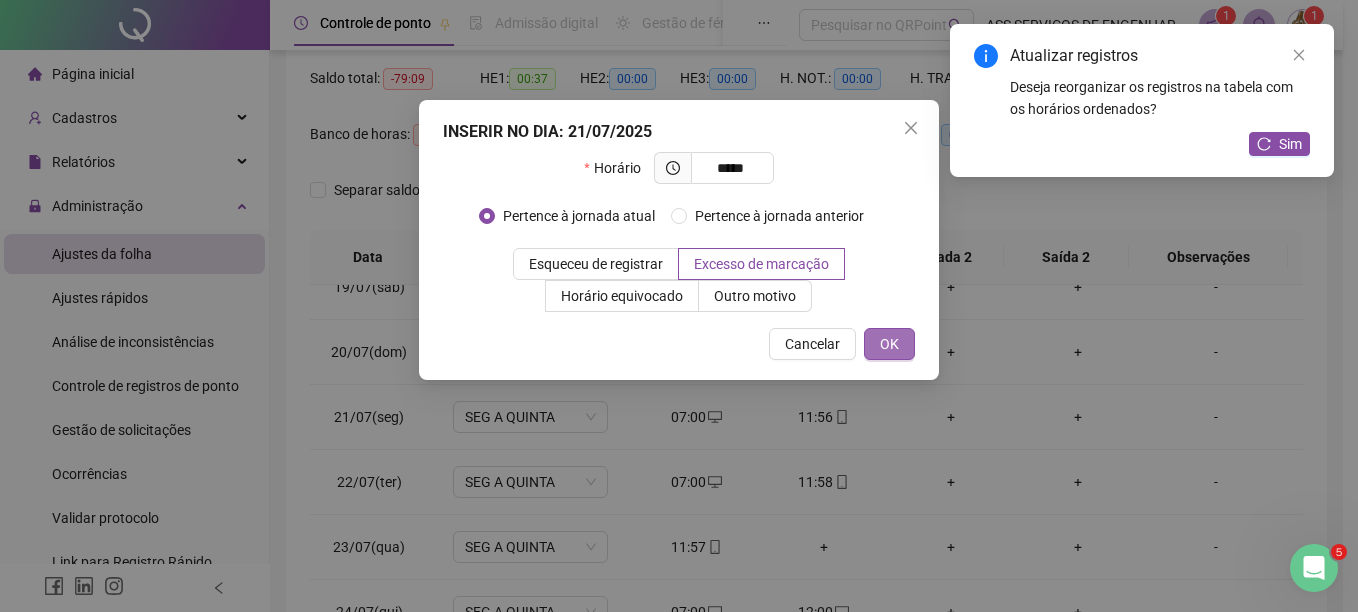 click on "OK" at bounding box center [889, 344] 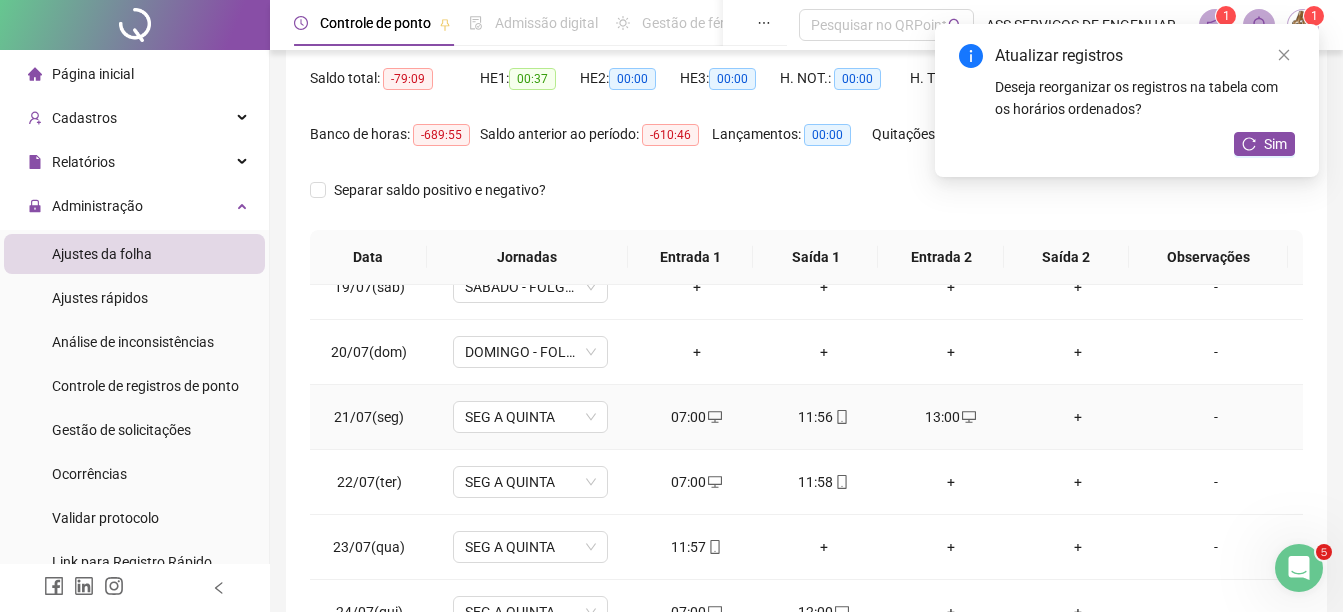 click on "+" at bounding box center [1077, 417] 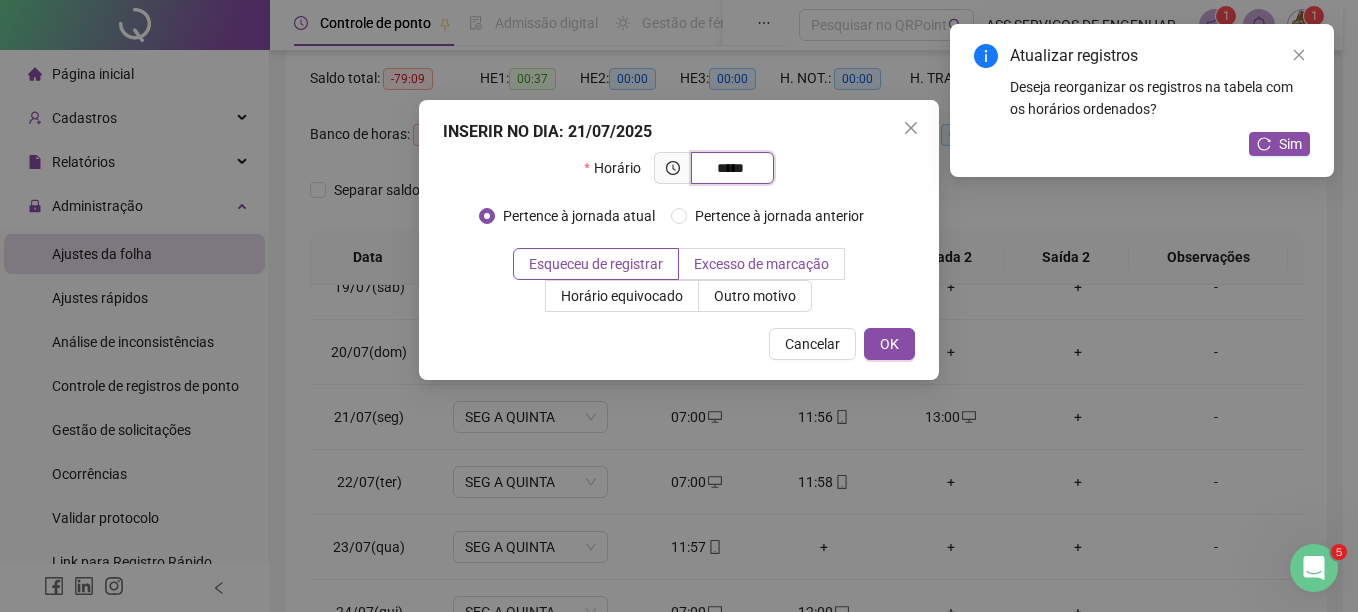 type on "*****" 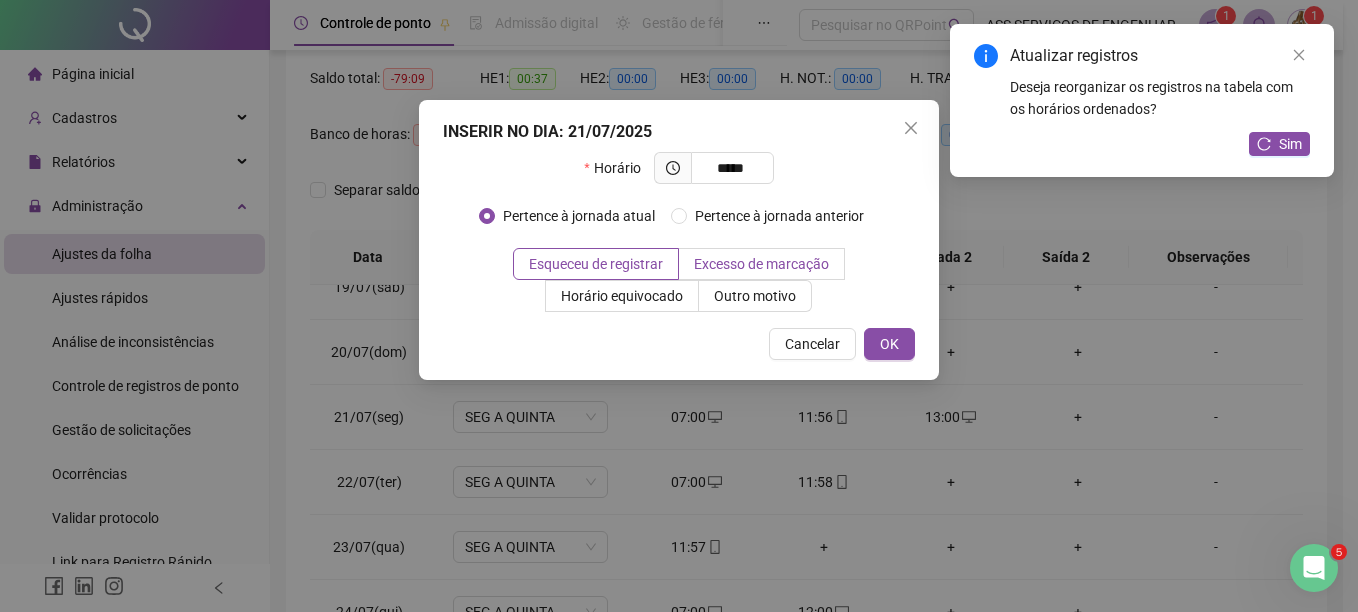 click on "Excesso de marcação" at bounding box center (762, 264) 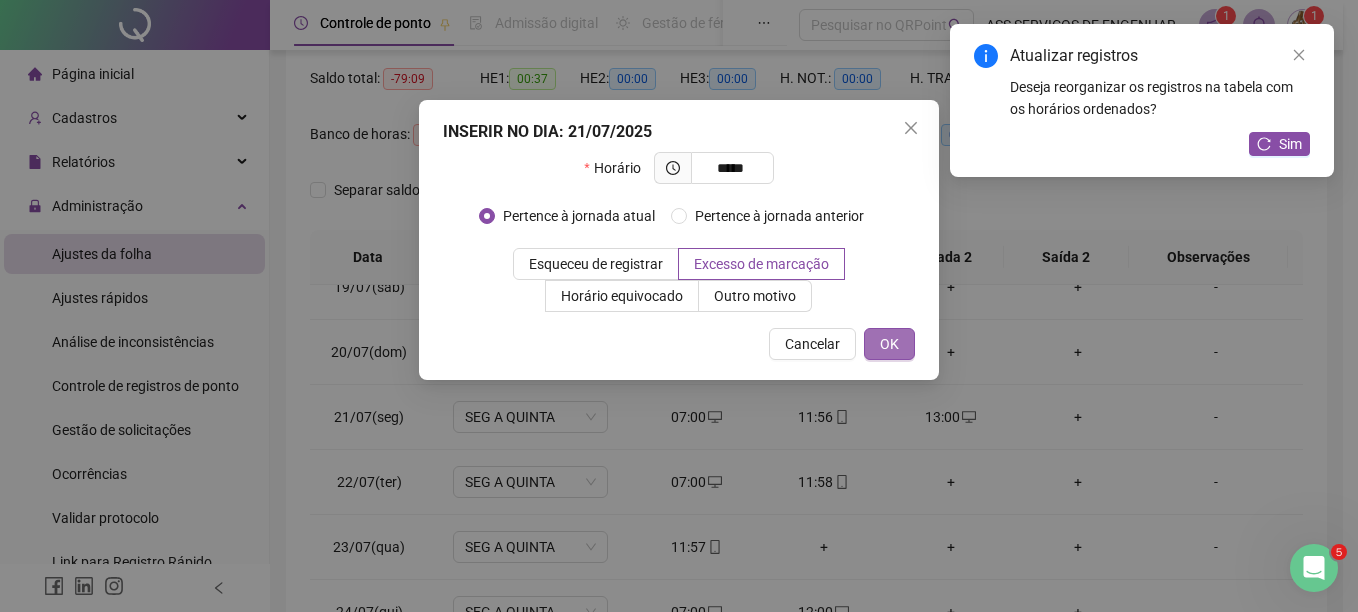 click on "OK" at bounding box center (889, 344) 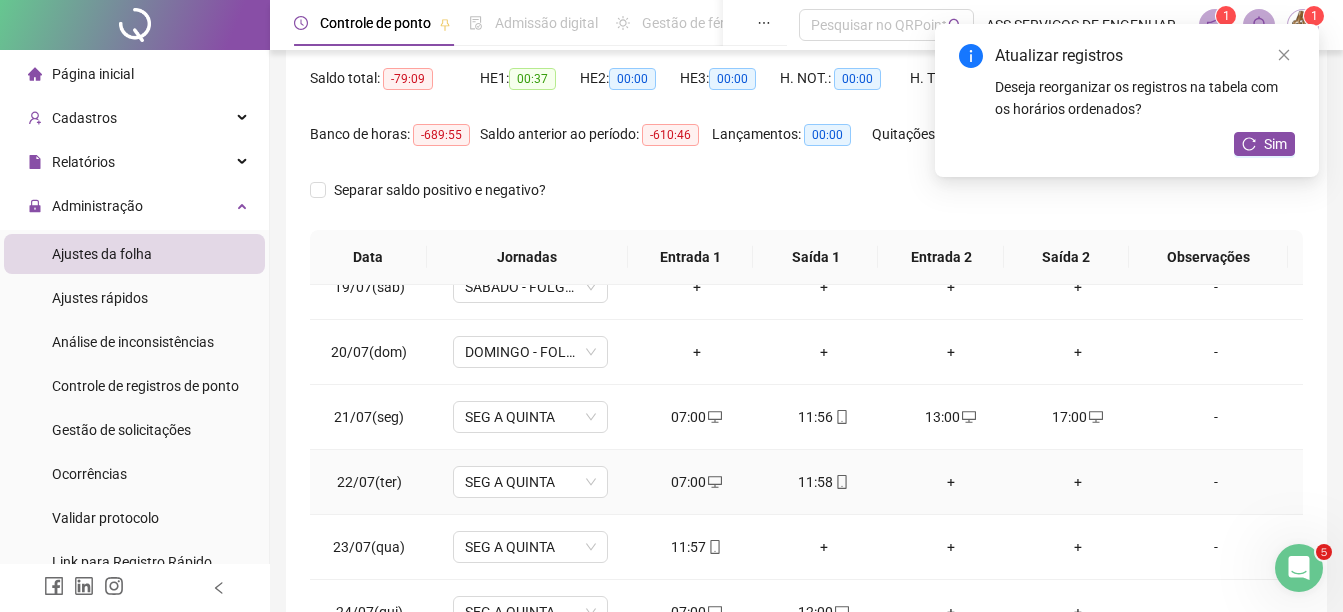click on "+" at bounding box center [950, 482] 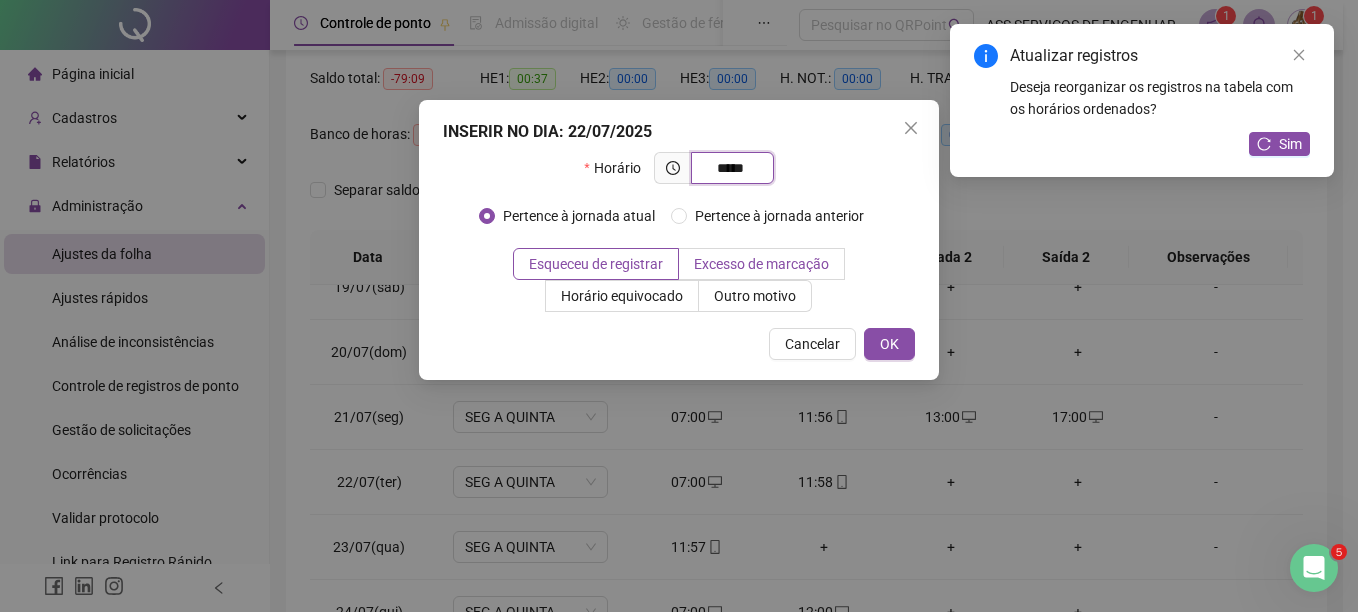 type on "*****" 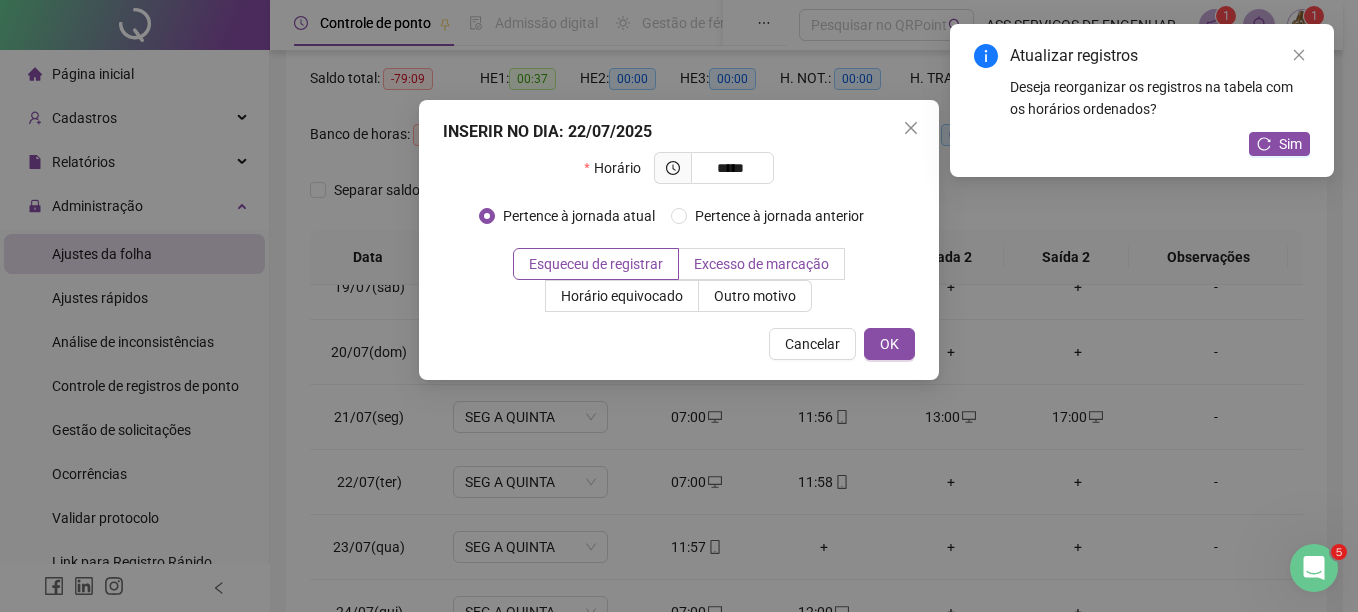 click on "Excesso de marcação" at bounding box center [761, 264] 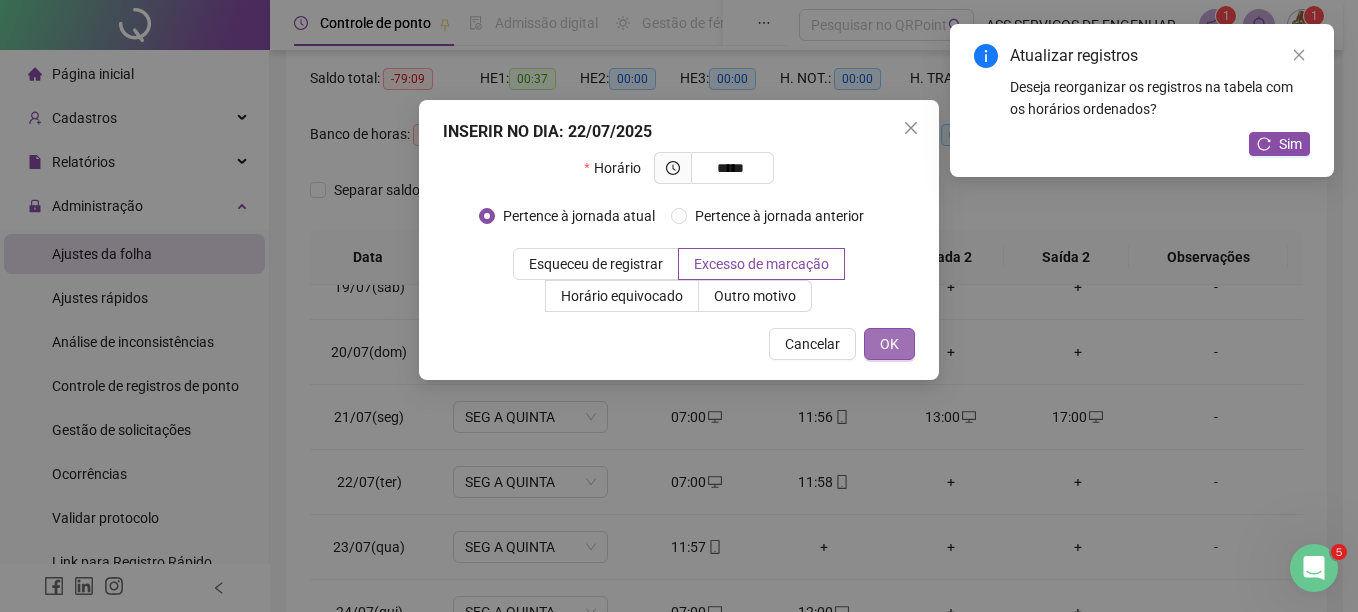 click on "OK" at bounding box center (889, 344) 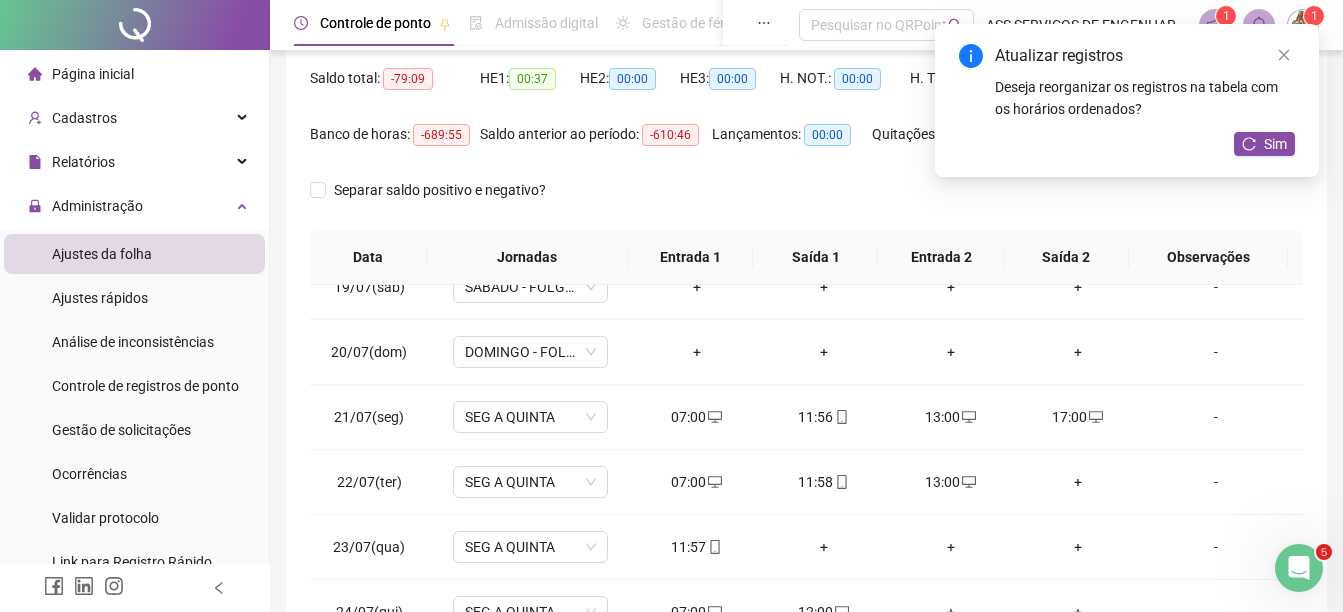click on "+" at bounding box center (1077, 482) 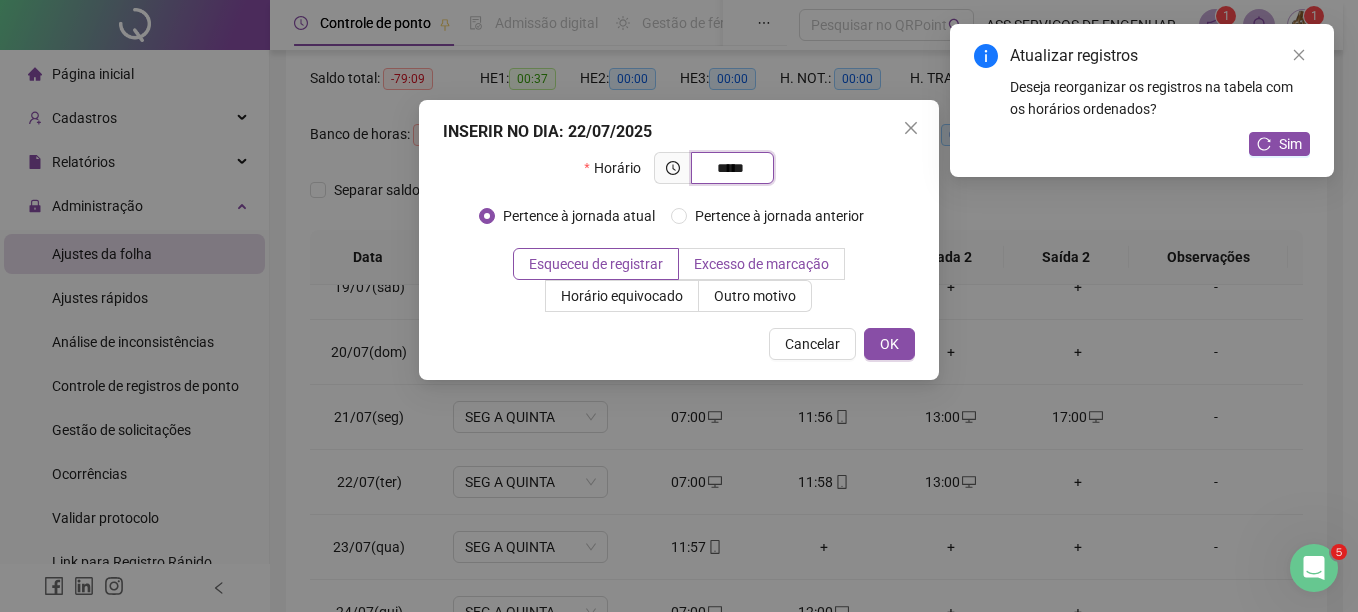 type on "*****" 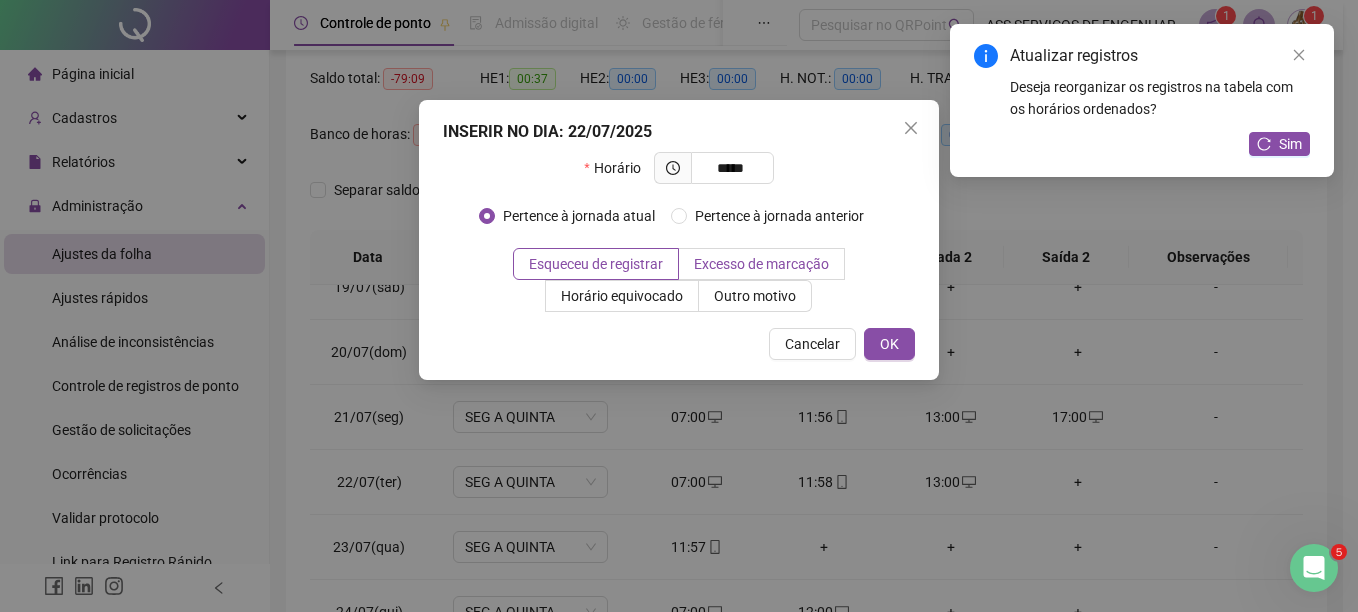 click on "Excesso de marcação" at bounding box center [761, 264] 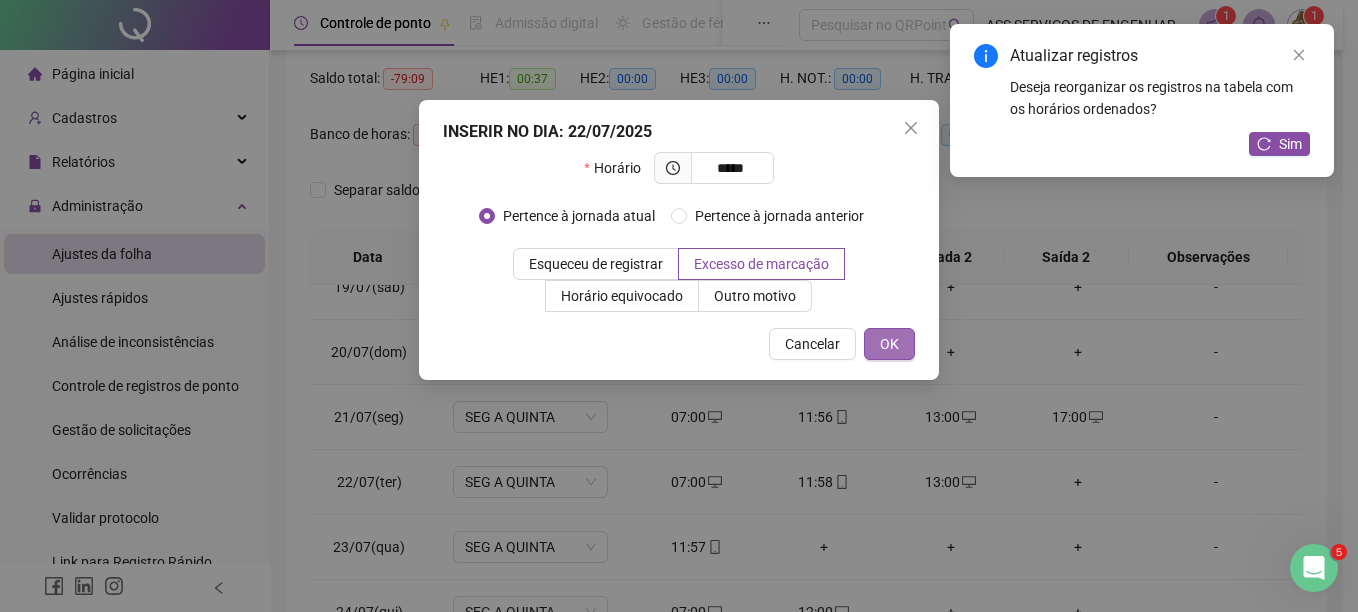 click on "OK" at bounding box center (889, 344) 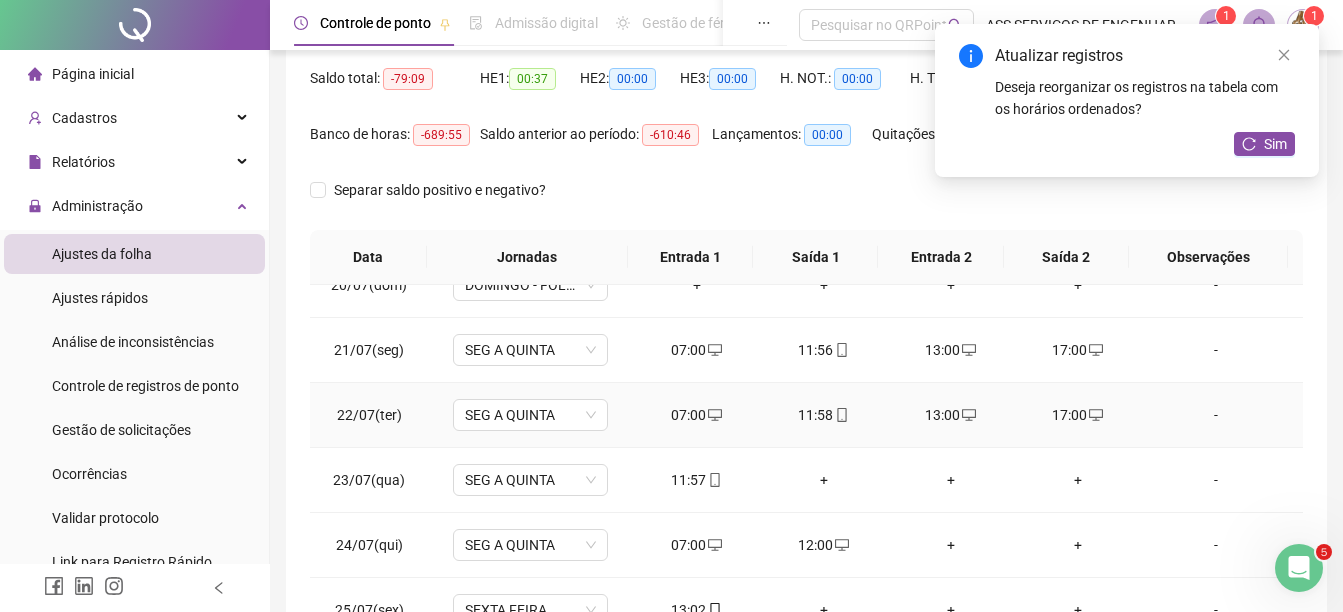 scroll, scrollTop: 1300, scrollLeft: 0, axis: vertical 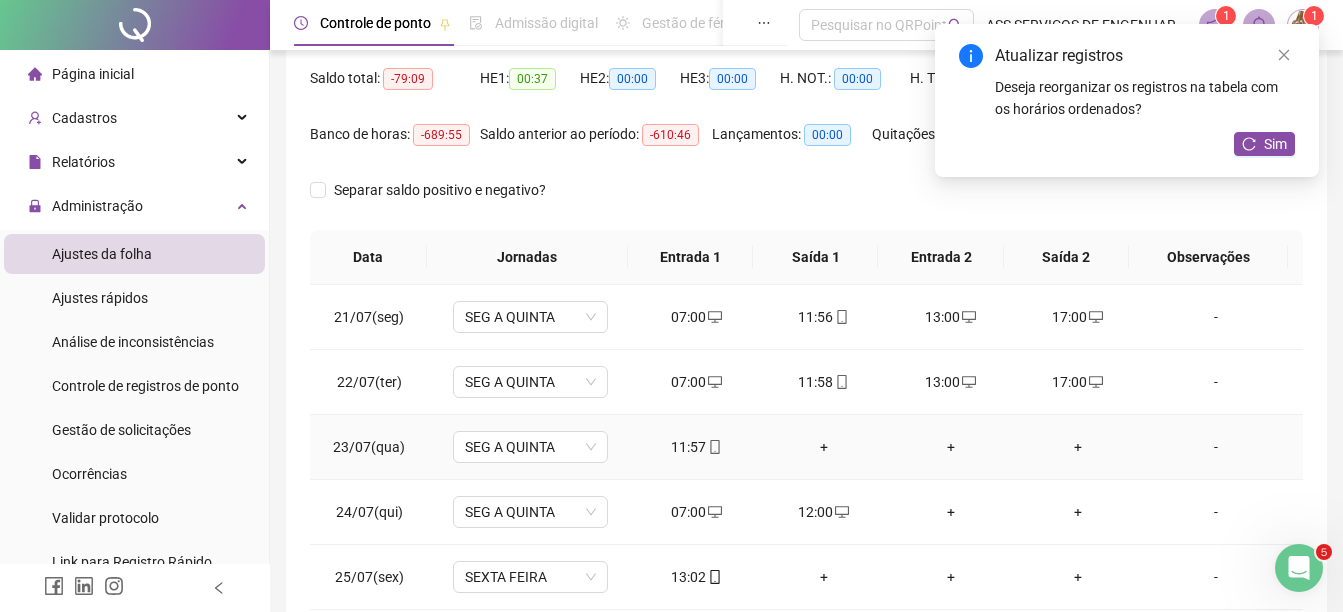 click on "11:57" at bounding box center (696, 447) 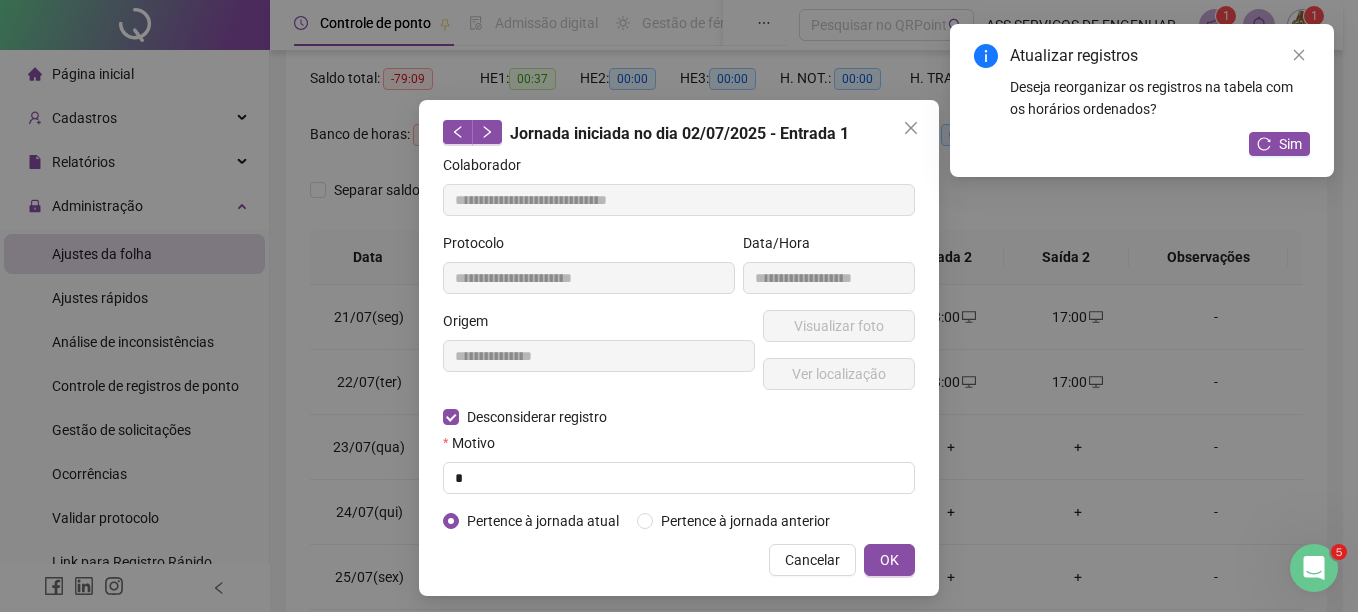 type on "**********" 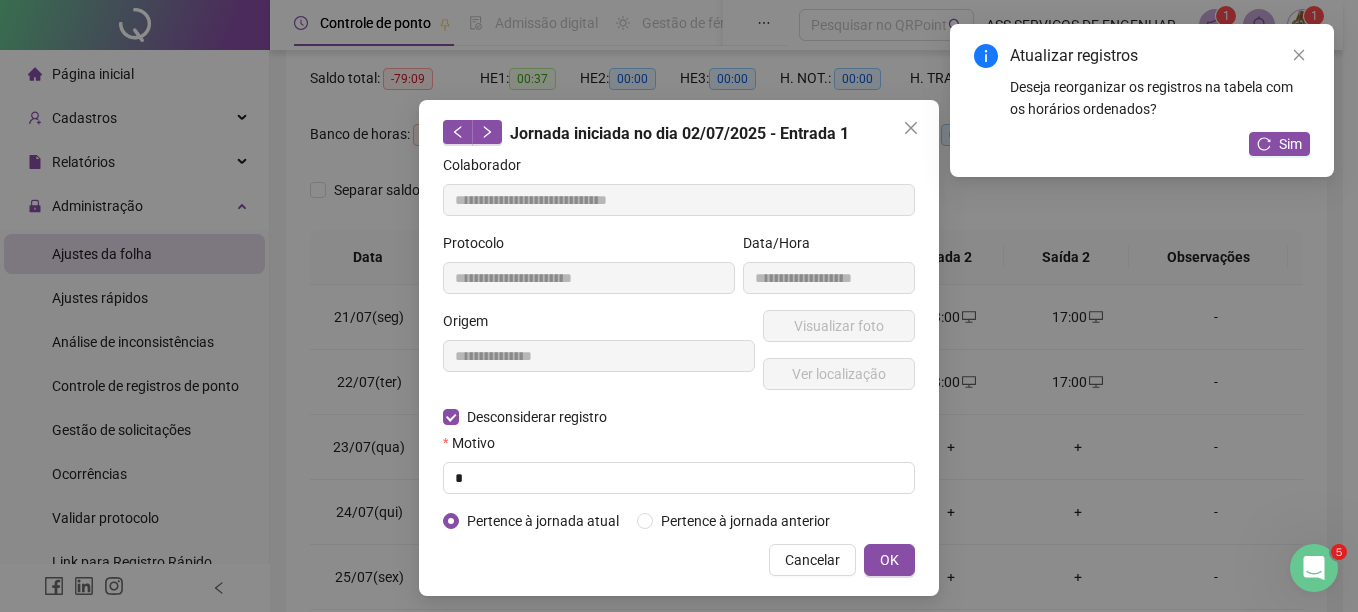 type on "**********" 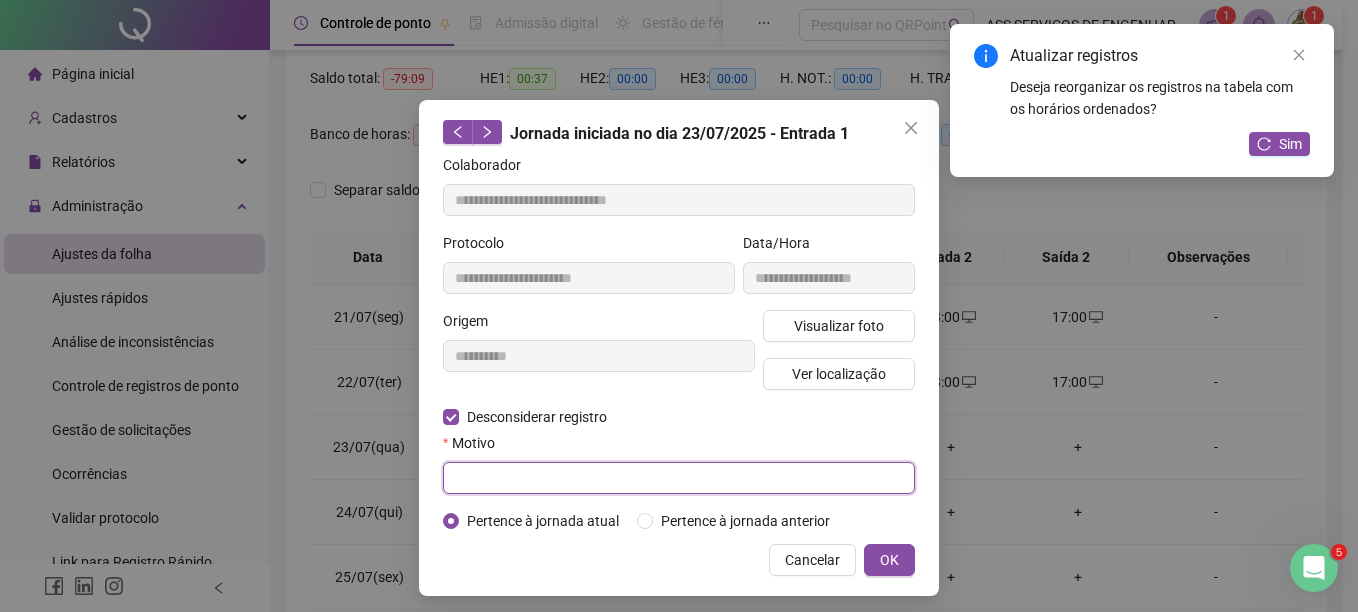 click at bounding box center (679, 478) 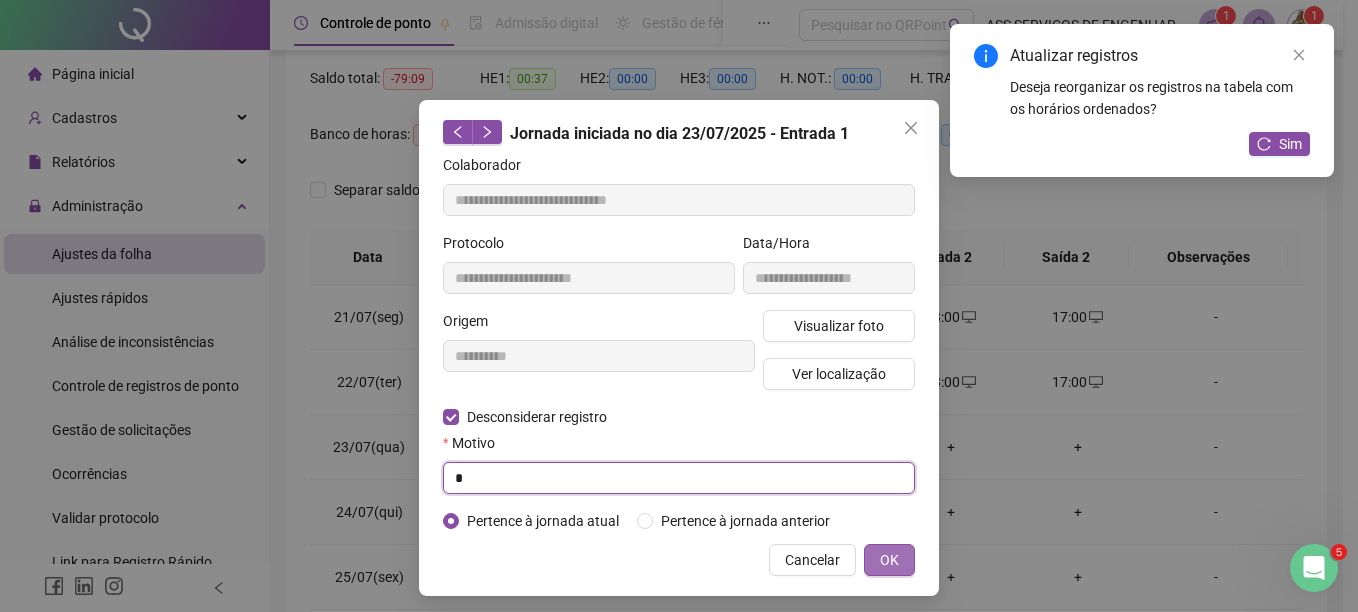 type on "*" 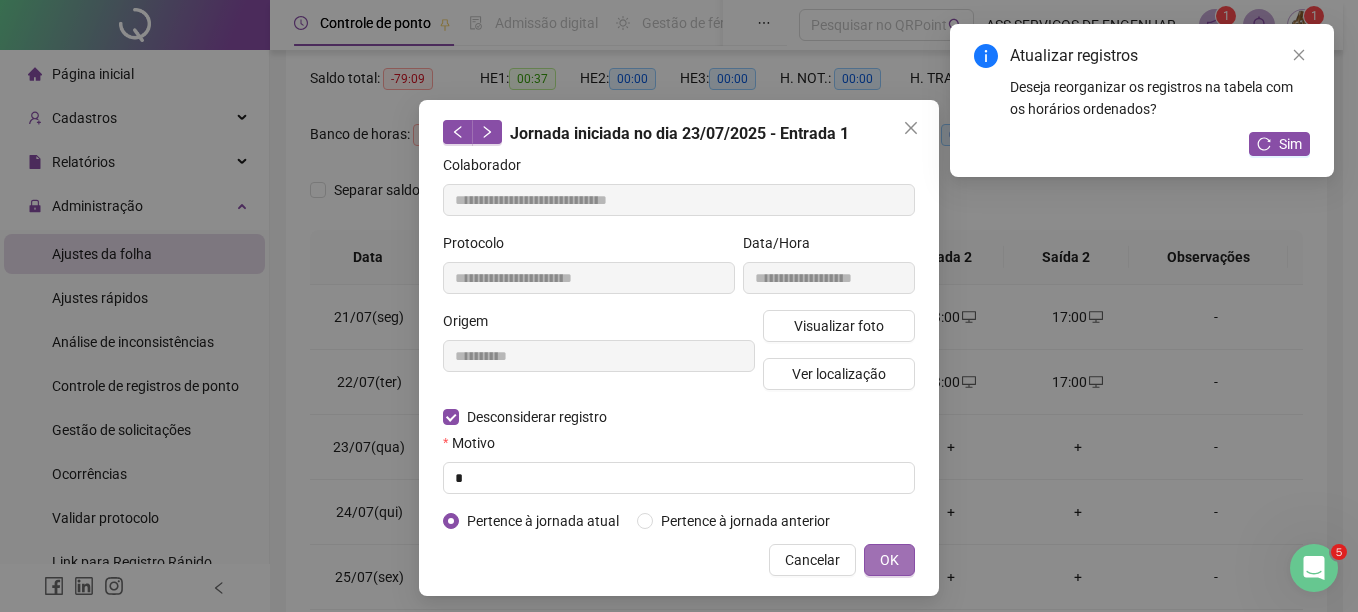 click on "OK" at bounding box center (889, 560) 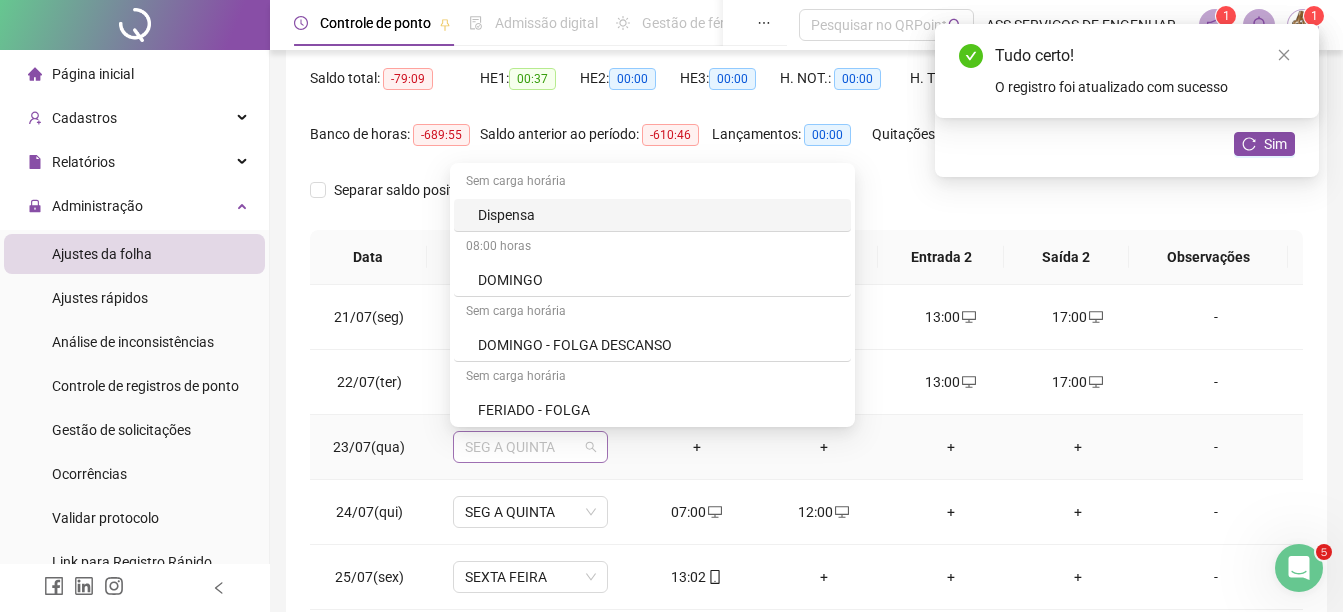 click on "SEG A QUINTA" at bounding box center [530, 447] 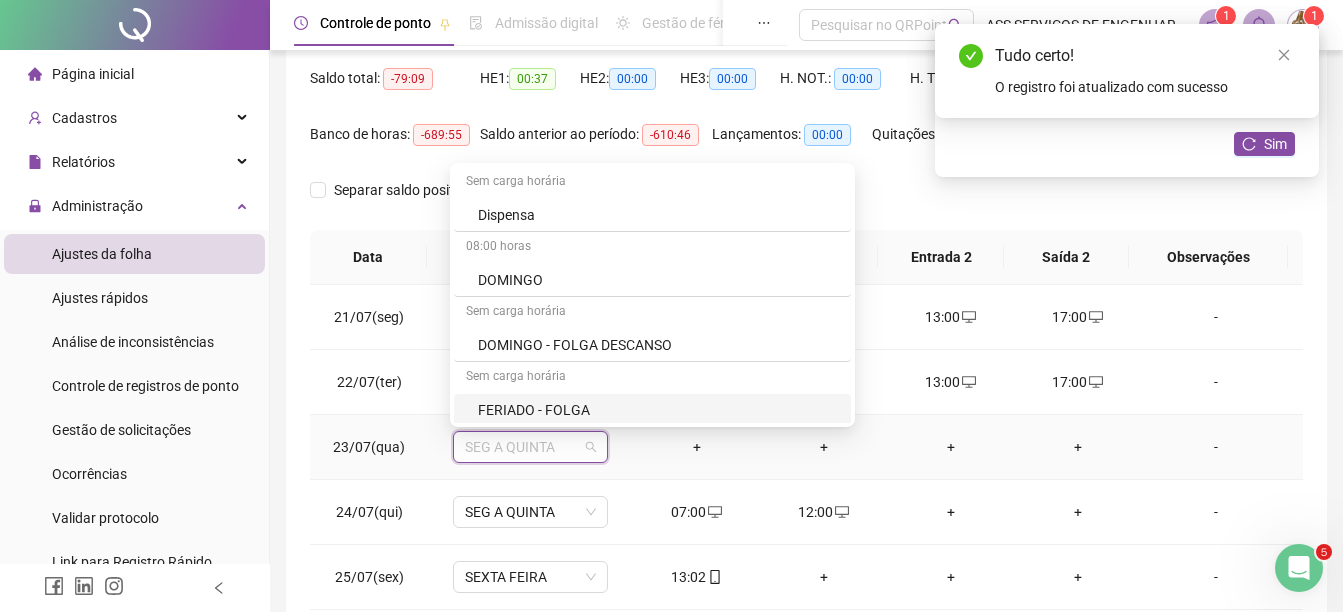scroll, scrollTop: 100, scrollLeft: 0, axis: vertical 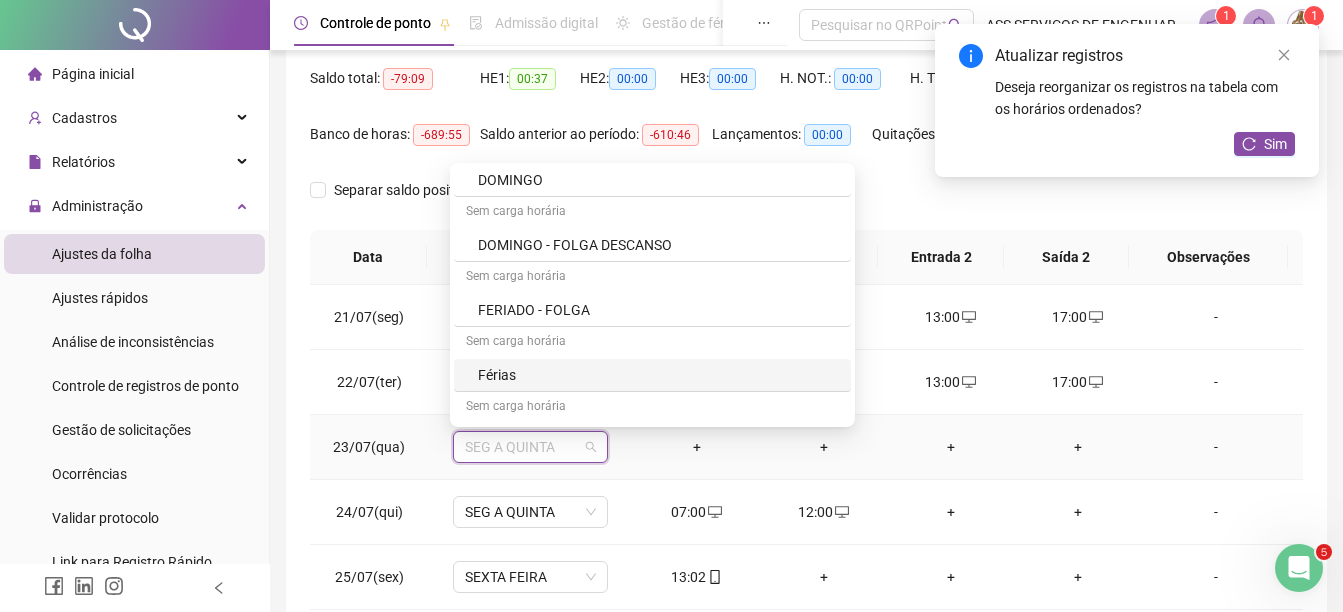 click on "Férias" at bounding box center (658, 375) 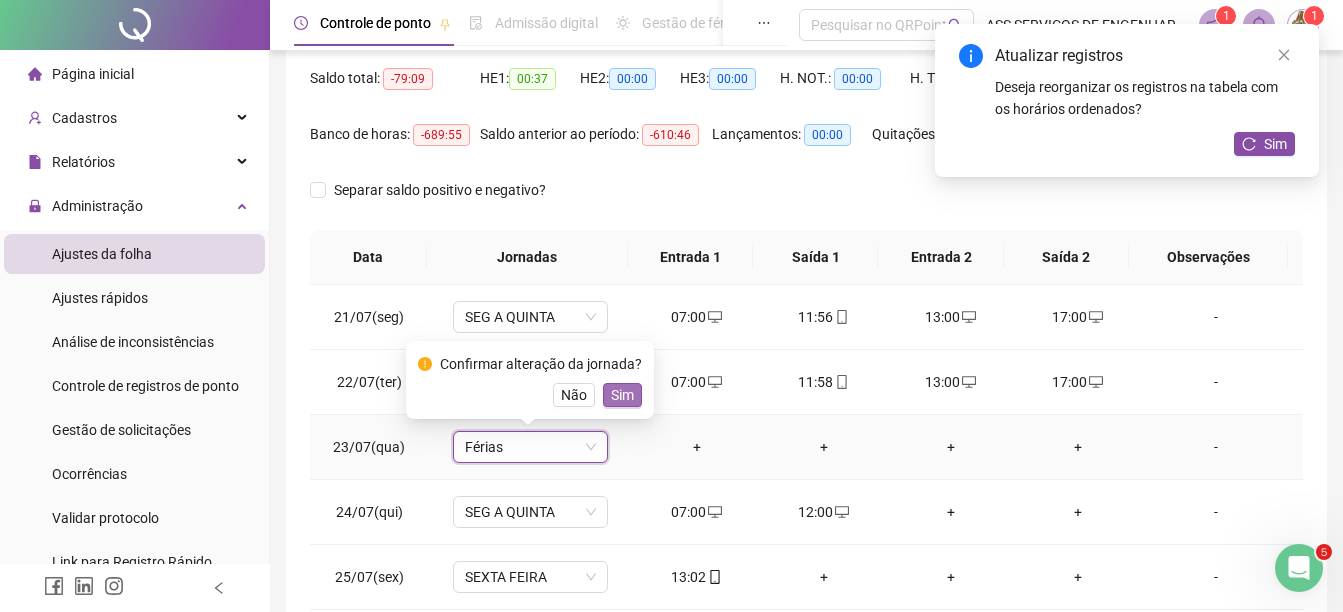 click on "Sim" at bounding box center [622, 395] 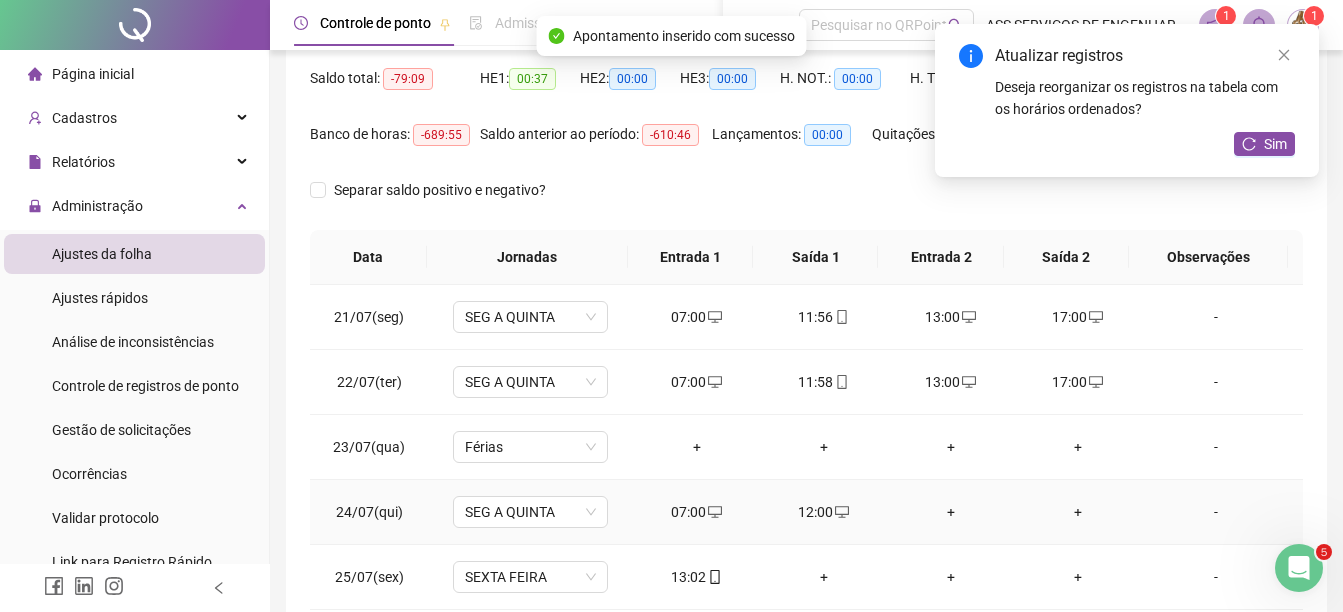 click on "07:00" at bounding box center (696, 512) 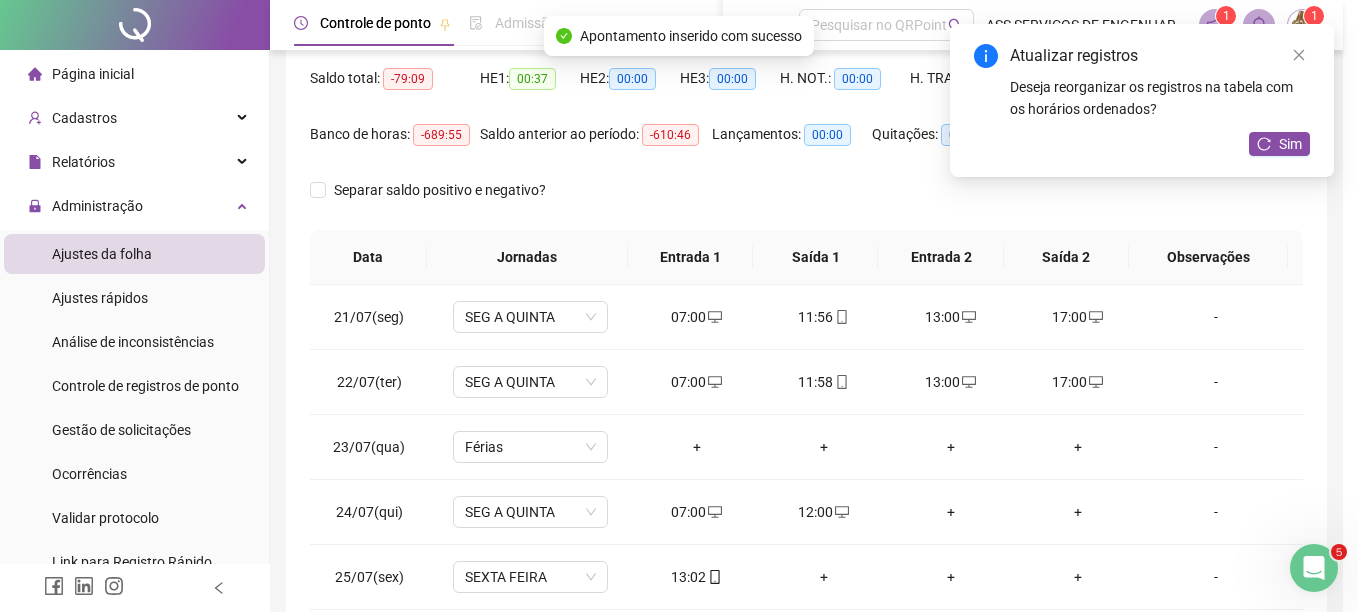 type on "**********" 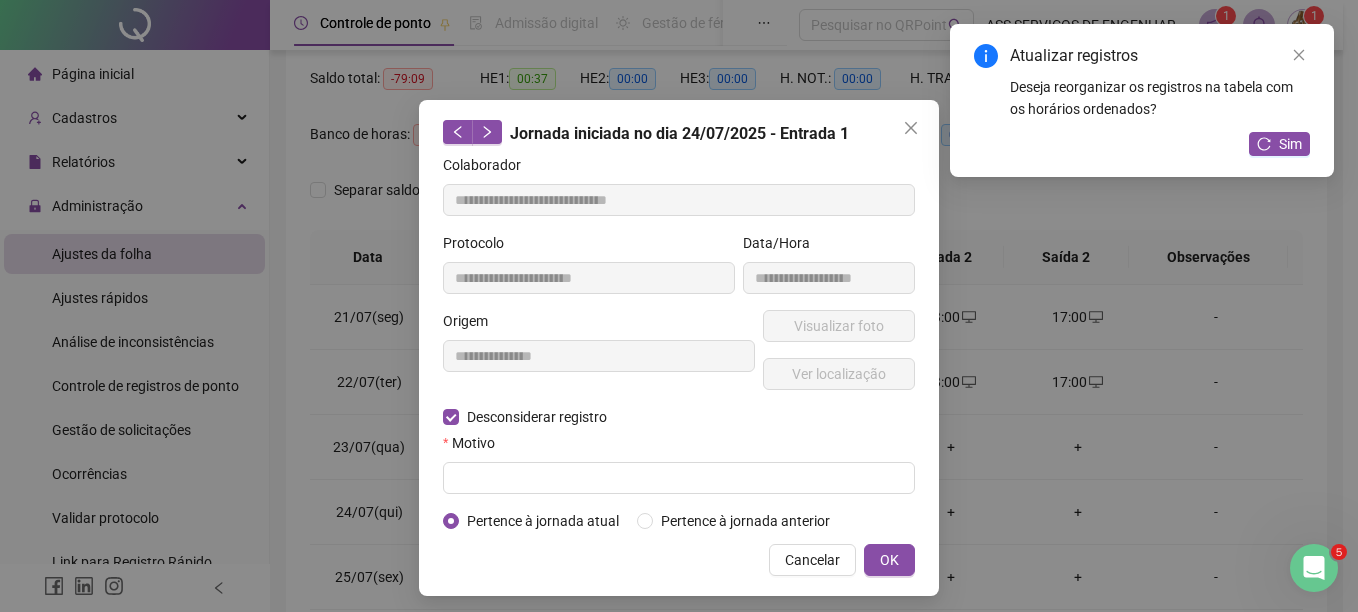click on "**********" at bounding box center (679, 343) 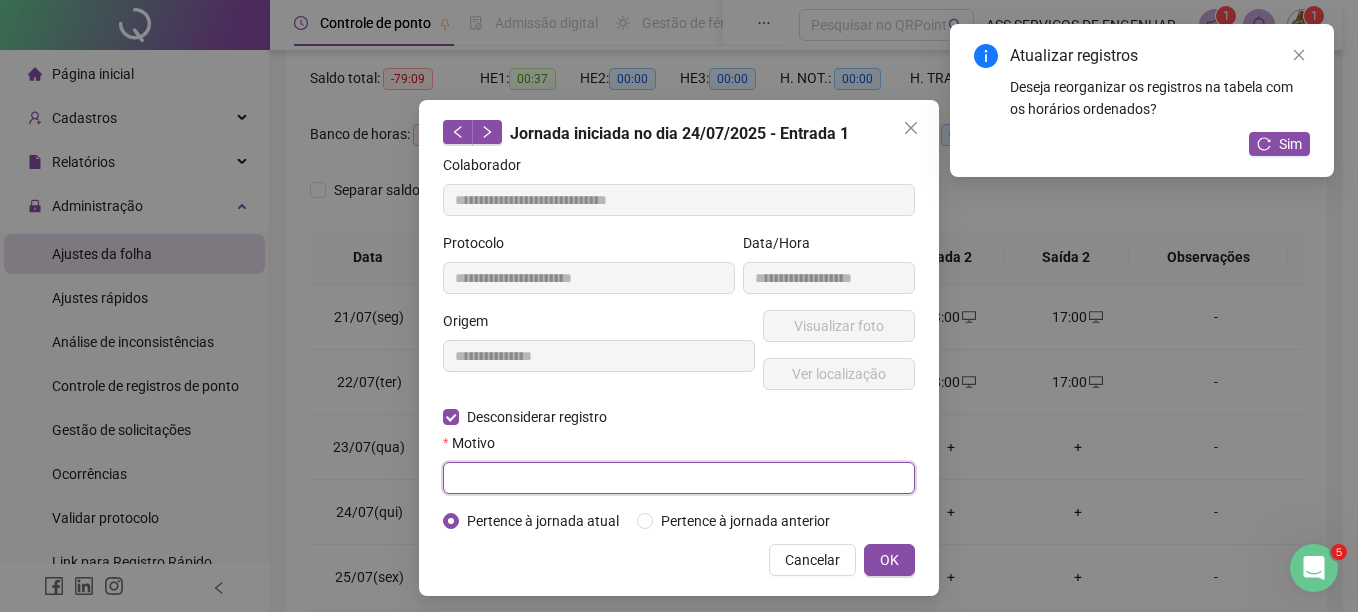 click at bounding box center (679, 478) 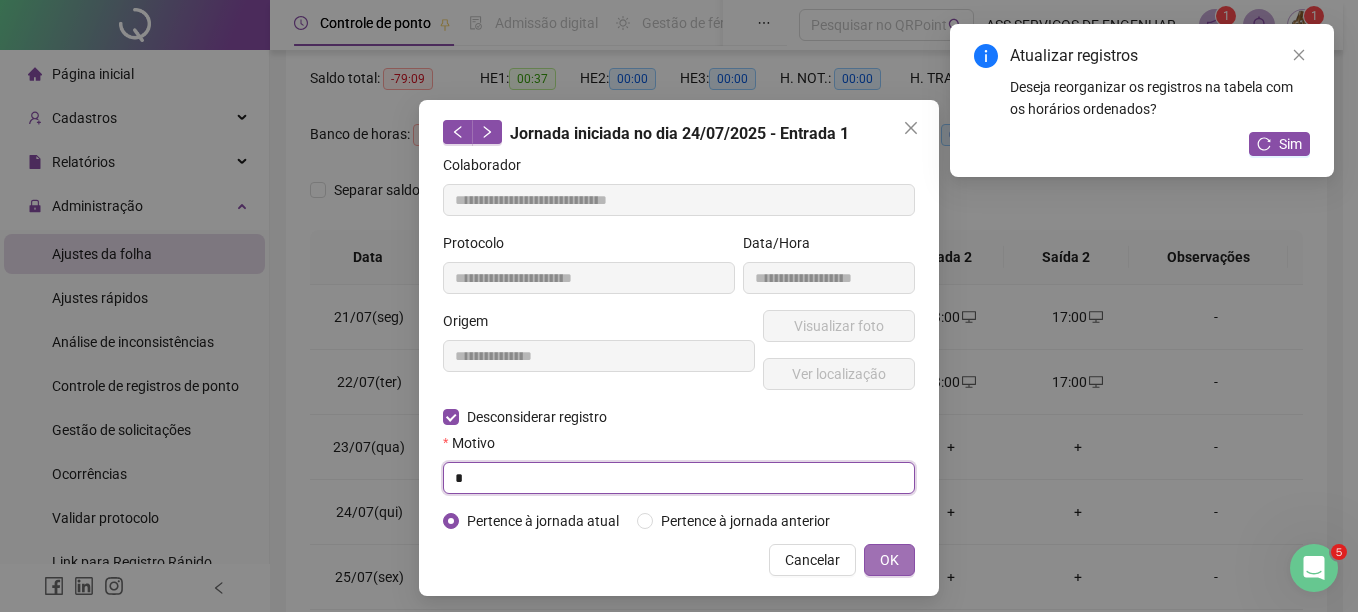type on "*" 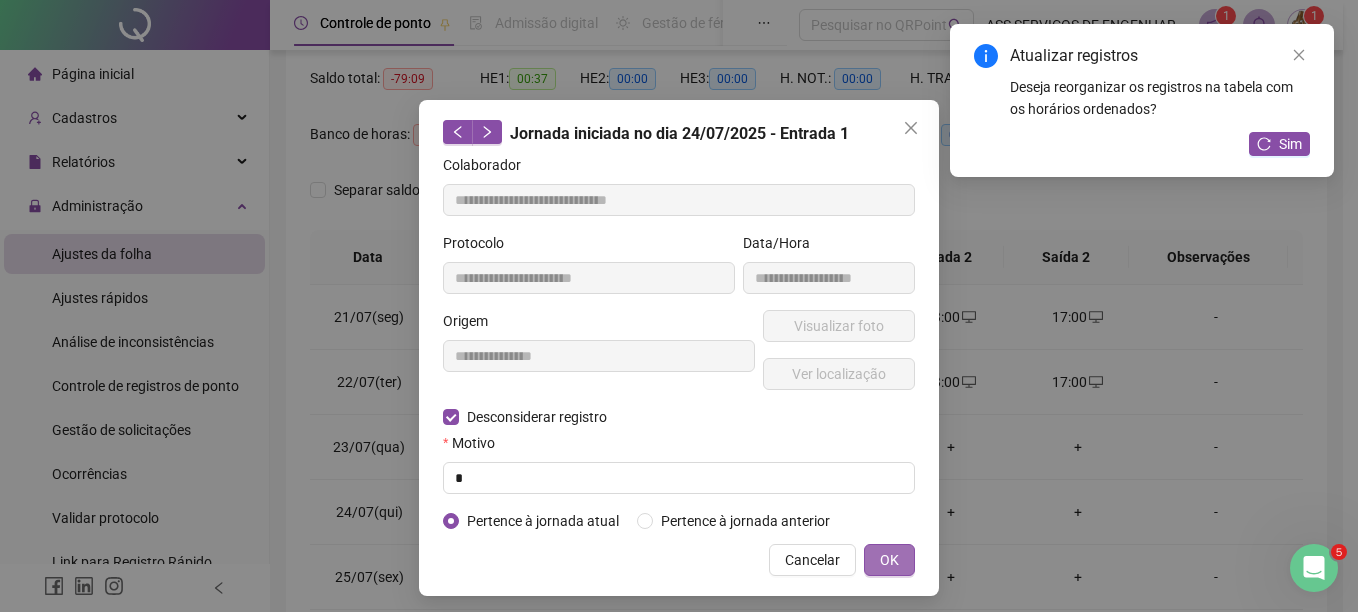 click on "OK" at bounding box center (889, 560) 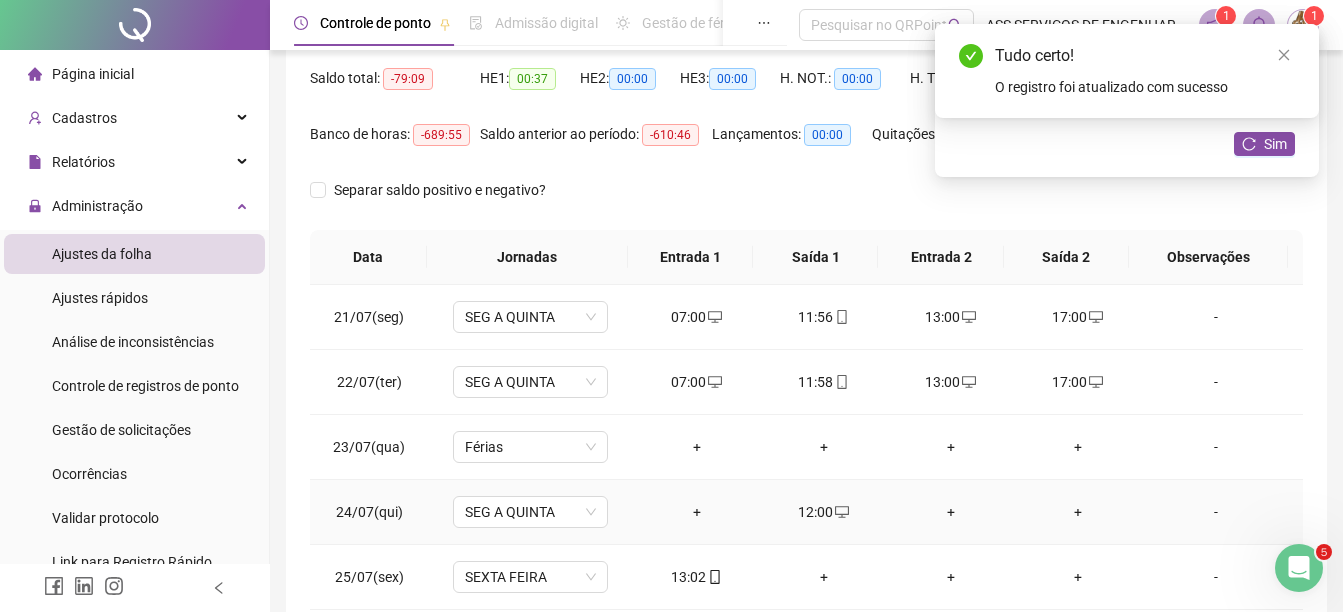 click on "12:00" at bounding box center (823, 512) 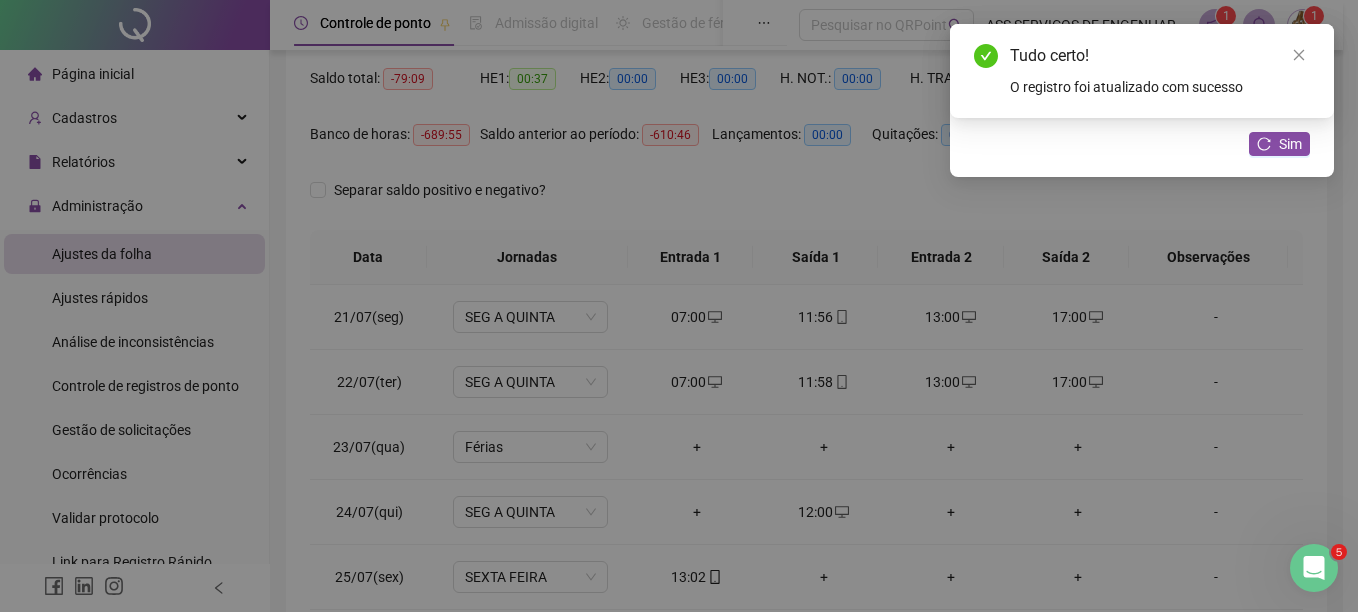 type on "**********" 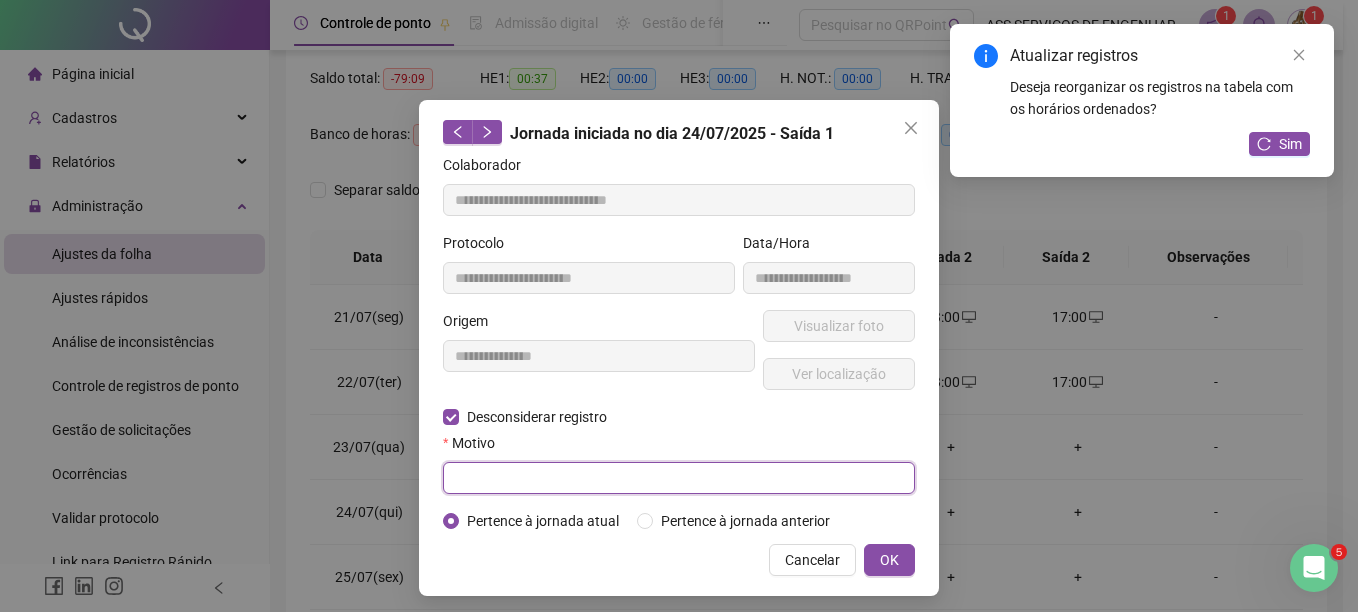 click at bounding box center (679, 478) 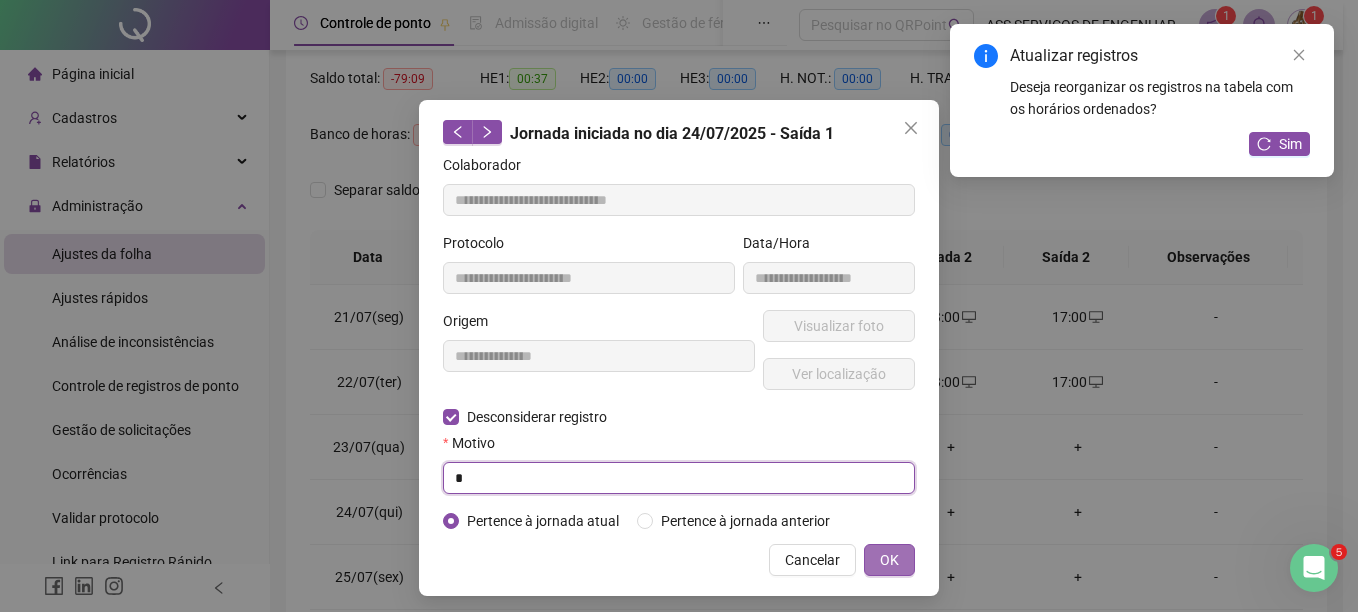 type on "*" 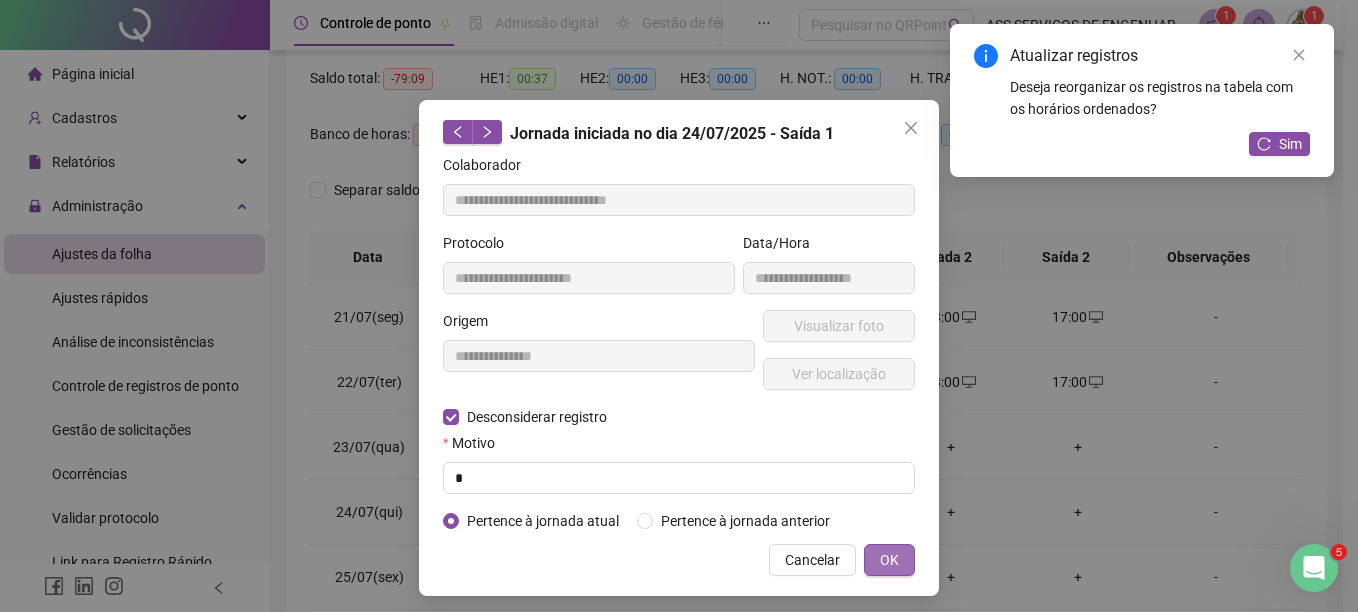 click on "OK" at bounding box center (889, 560) 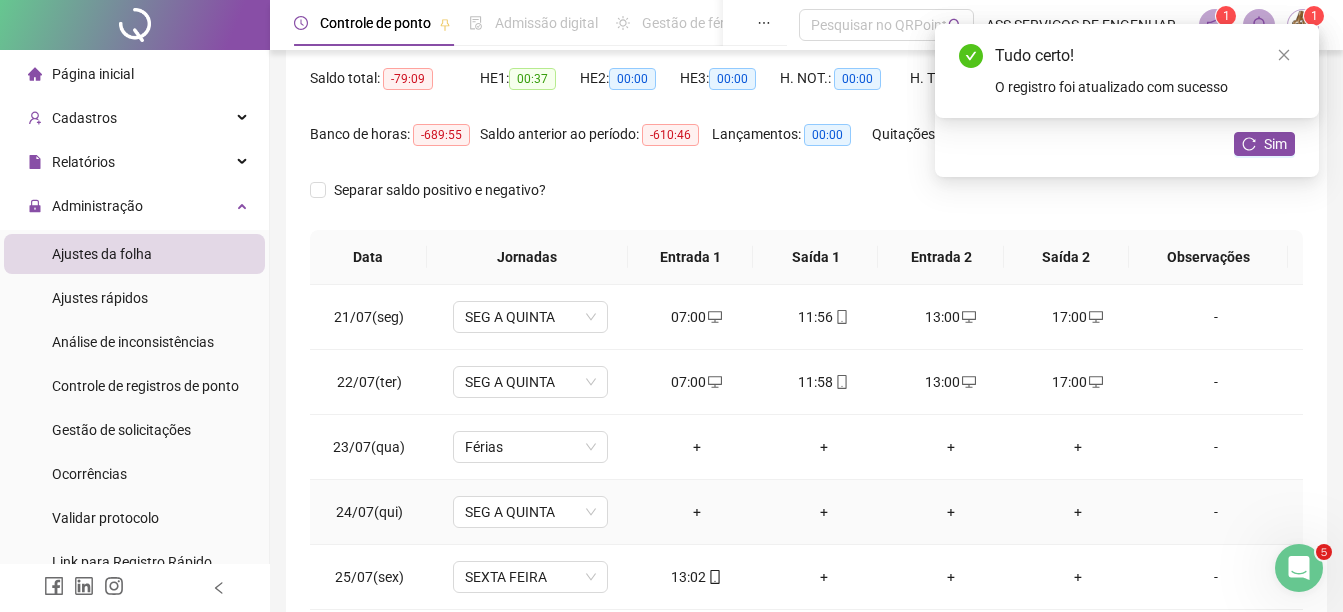 scroll, scrollTop: 1400, scrollLeft: 0, axis: vertical 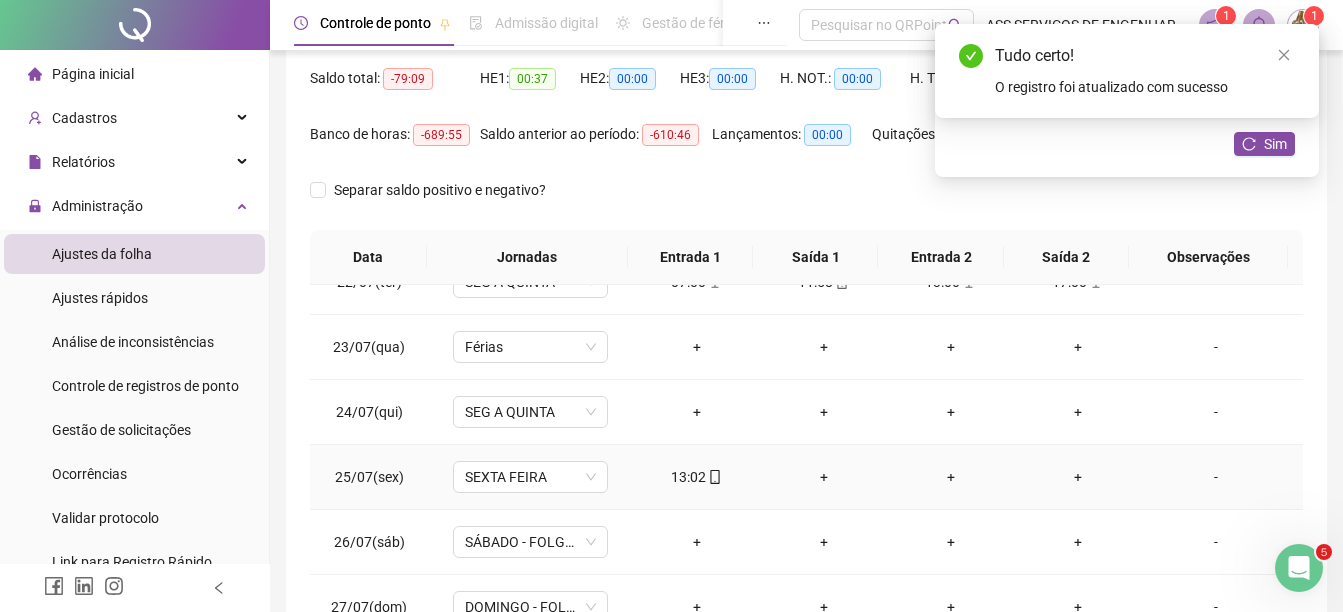 click on "13:02" at bounding box center [696, 477] 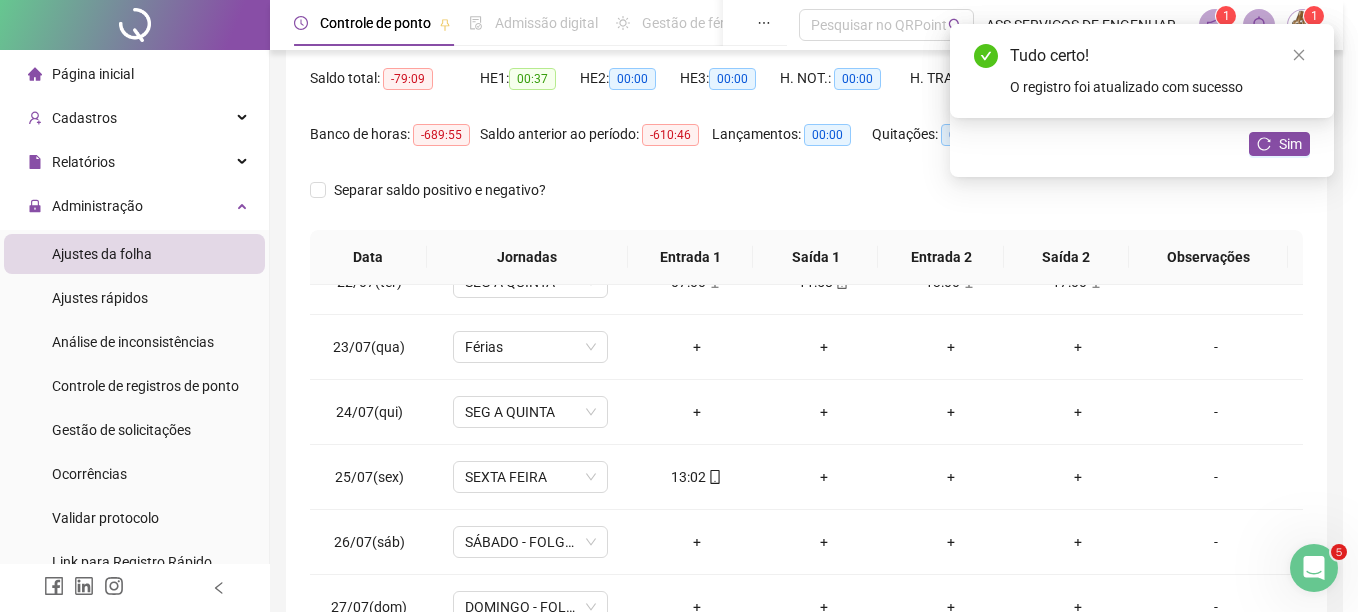 type on "**********" 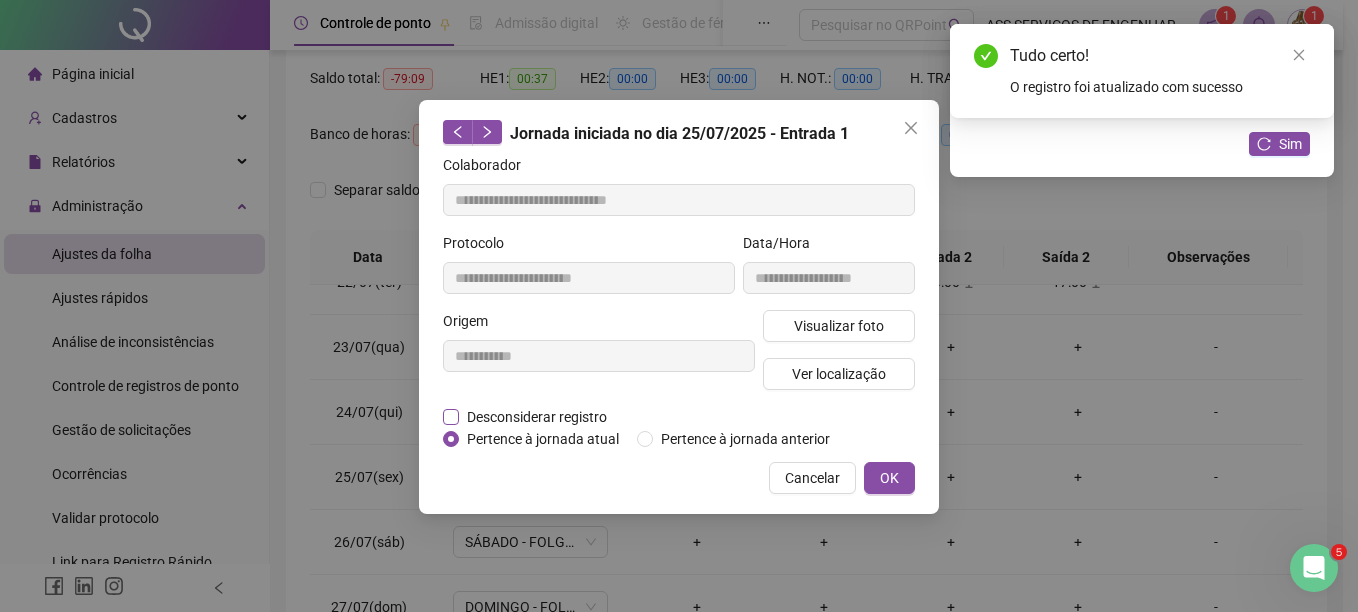 click on "Desconsiderar registro" at bounding box center (536, 417) 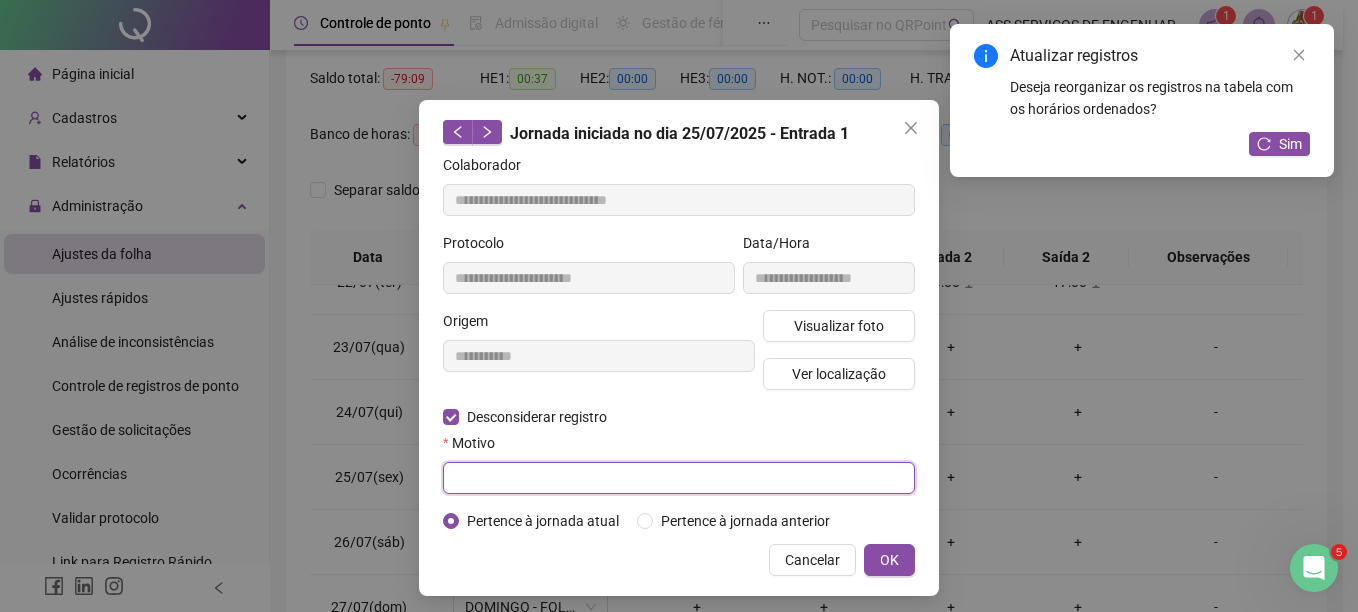 click at bounding box center (679, 478) 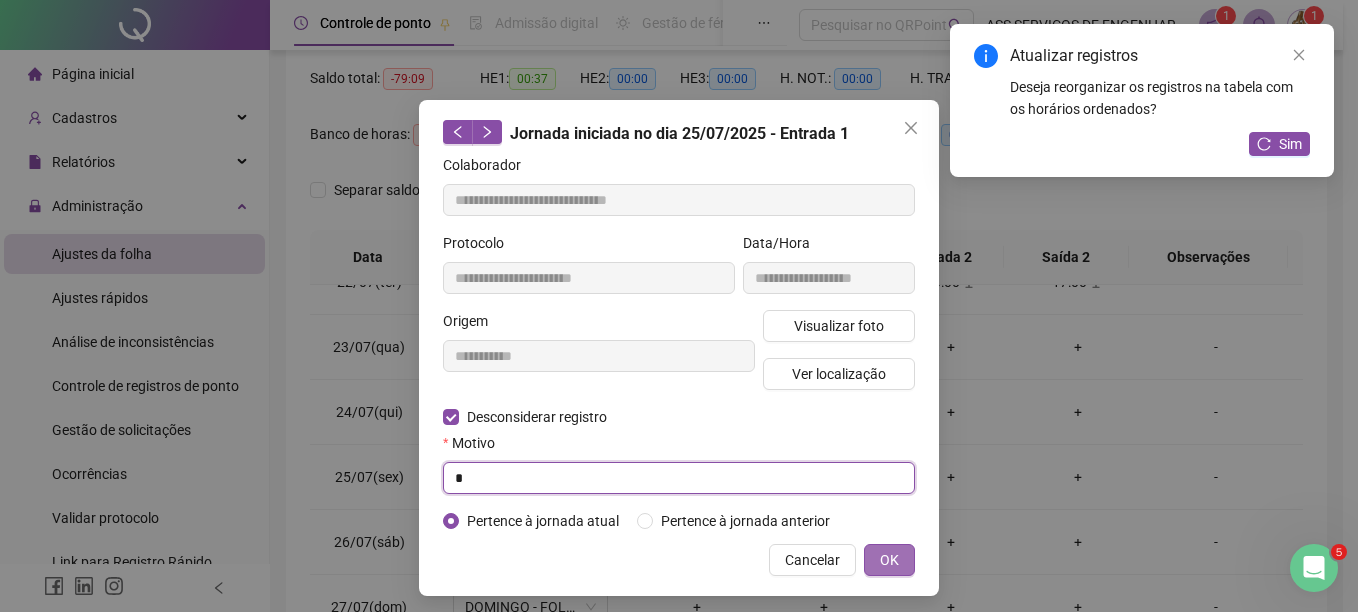 type on "*" 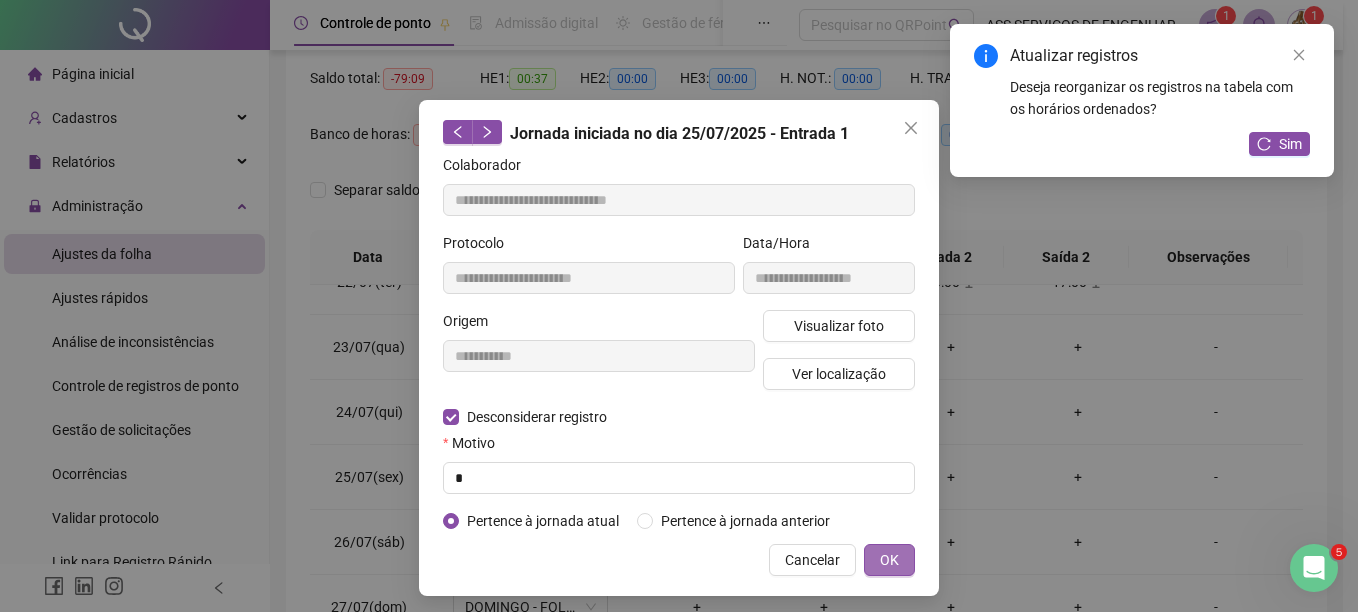 click on "OK" at bounding box center (889, 560) 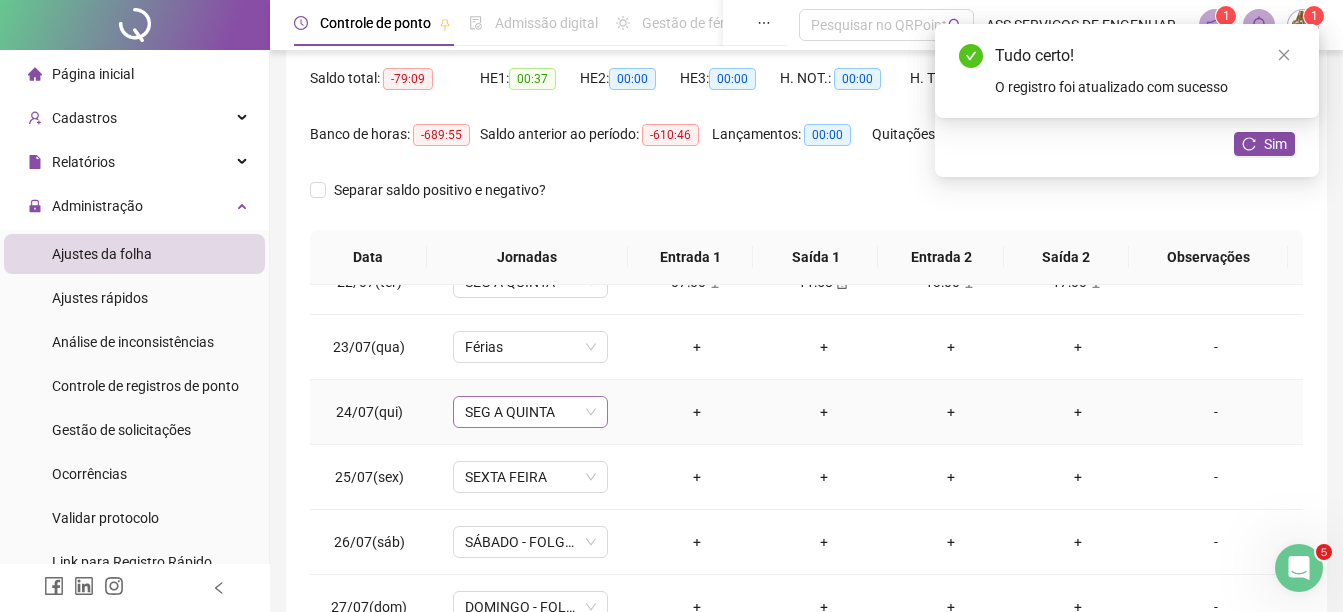 click on "SEG A QUINTA" at bounding box center [530, 412] 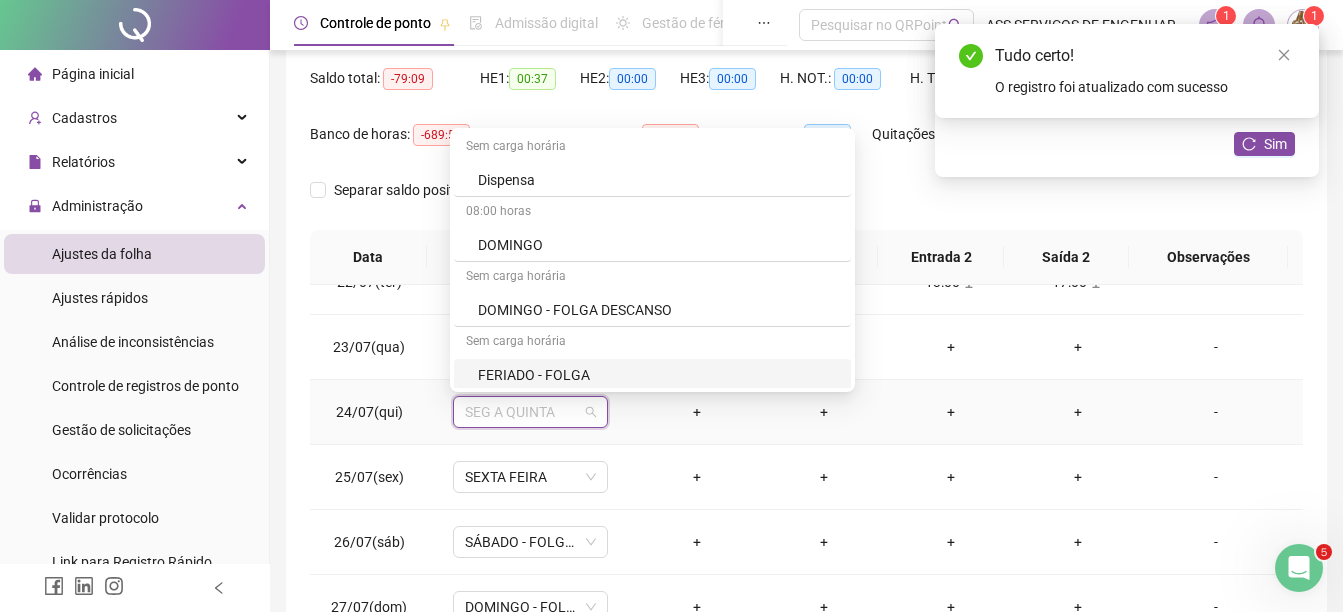 scroll, scrollTop: 200, scrollLeft: 0, axis: vertical 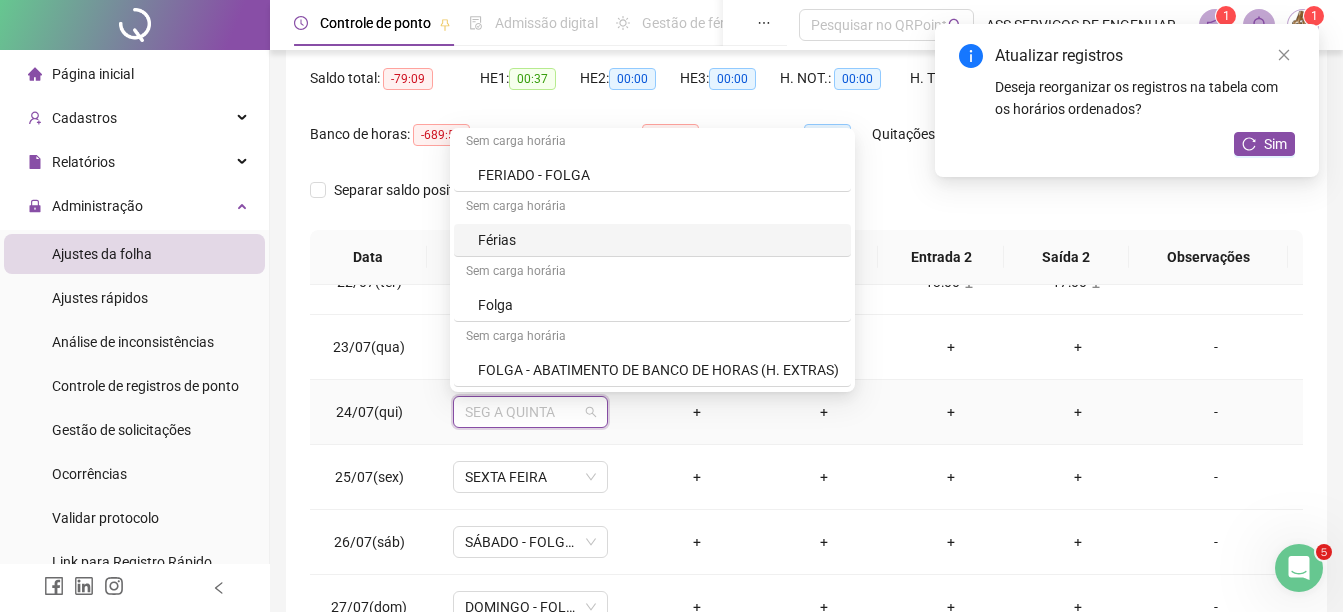click on "Férias" at bounding box center [658, 240] 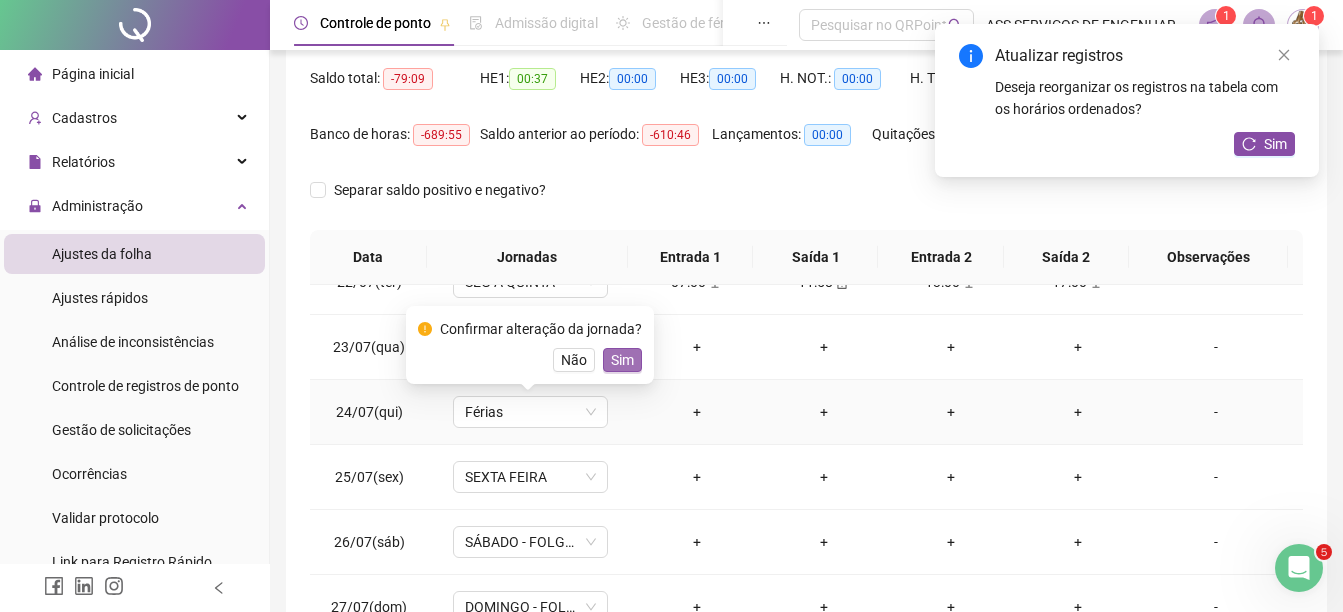 click on "Sim" at bounding box center [622, 360] 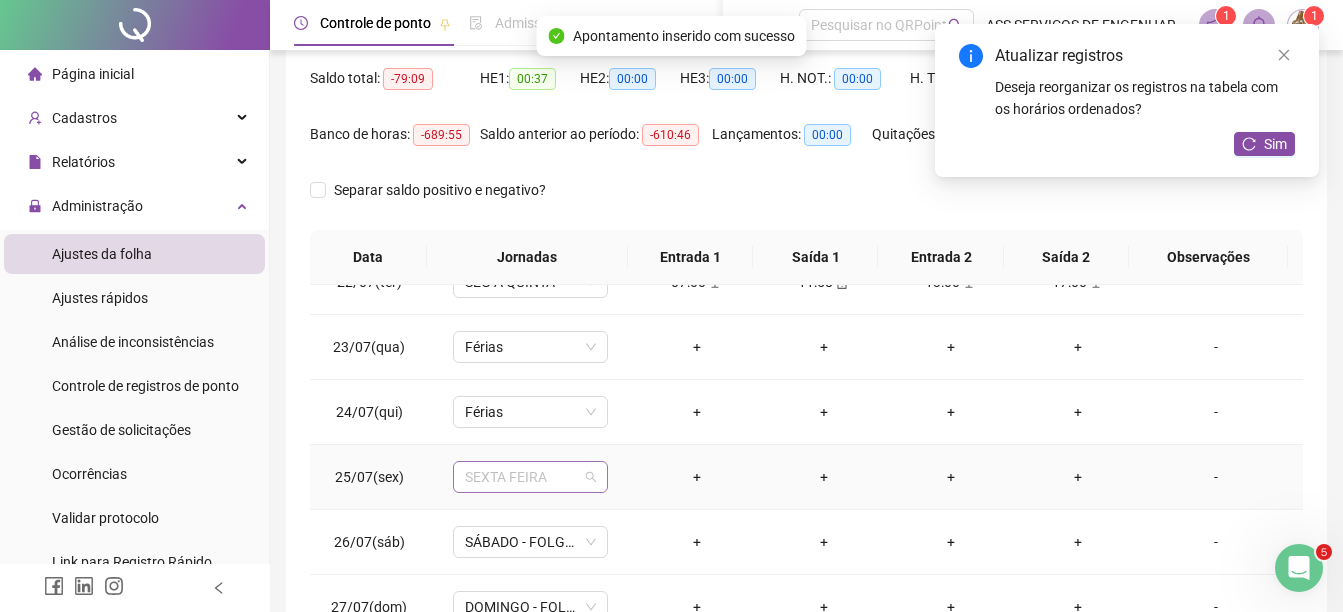 click on "SEXTA FEIRA" at bounding box center [530, 477] 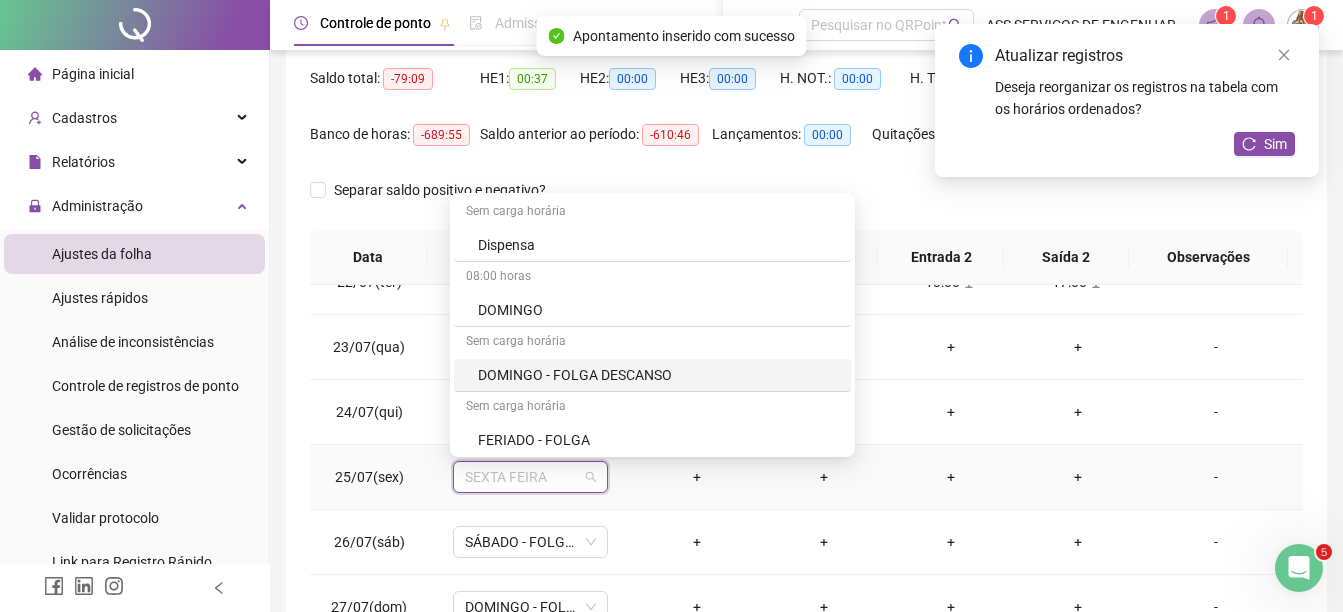 scroll, scrollTop: 100, scrollLeft: 0, axis: vertical 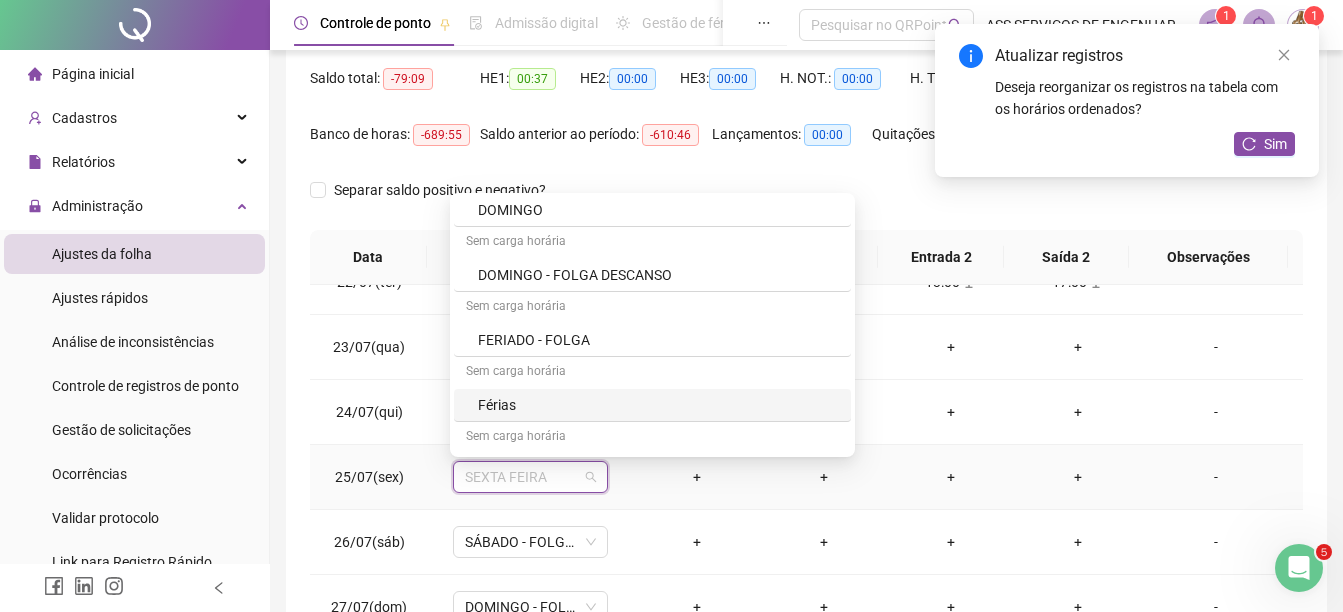 click on "Férias" at bounding box center (658, 405) 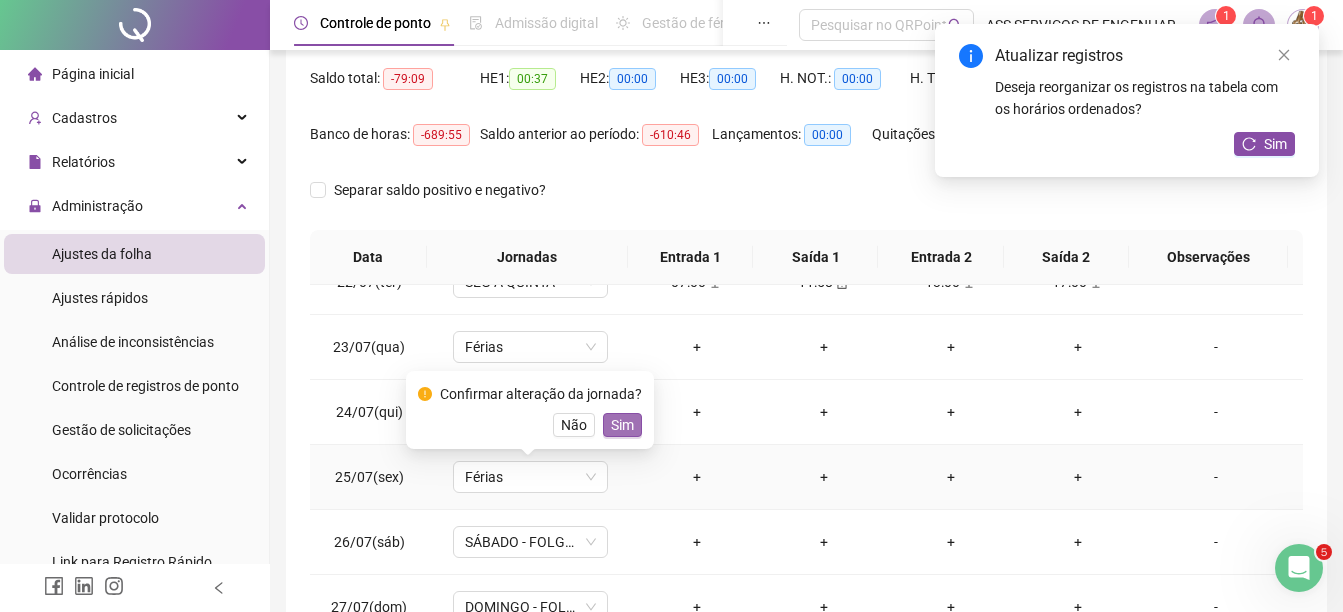 click on "Sim" at bounding box center [622, 425] 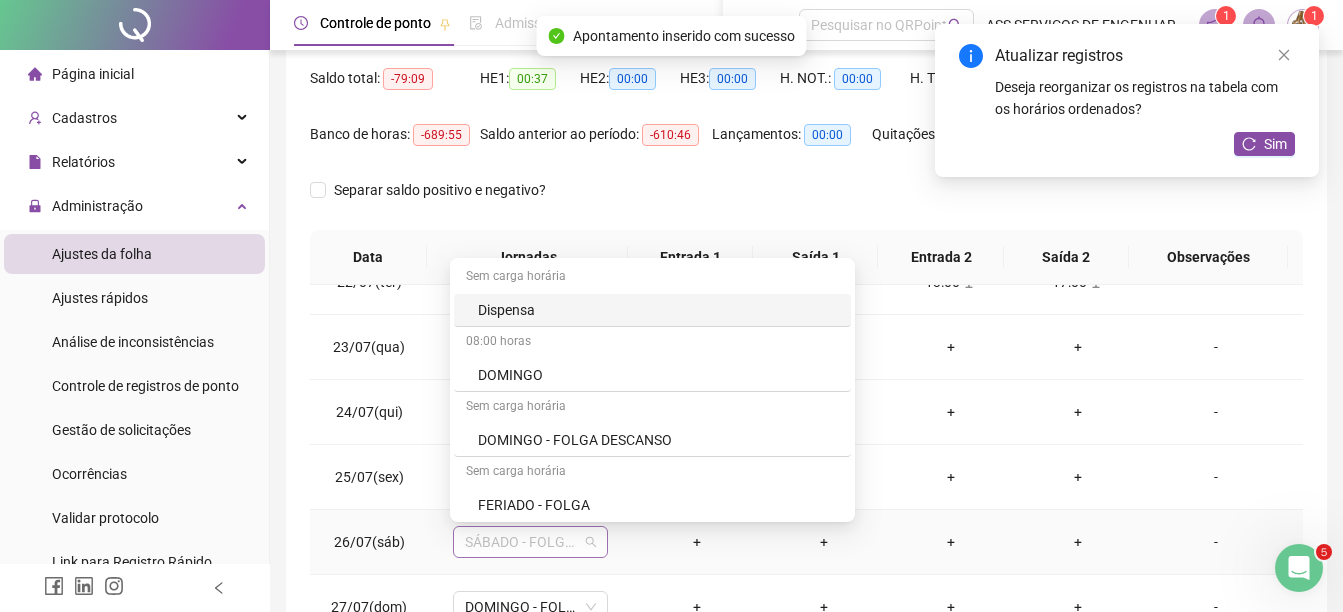 click on "SÁBADO - FOLGA DESCANSO" at bounding box center (530, 542) 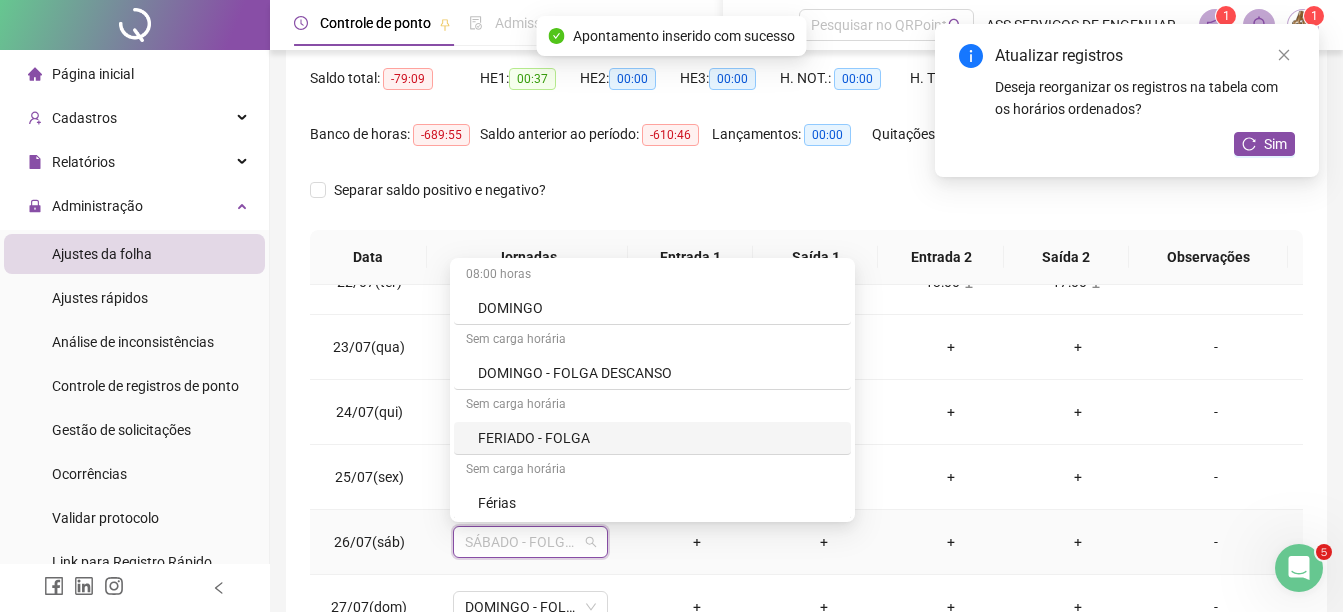 scroll, scrollTop: 100, scrollLeft: 0, axis: vertical 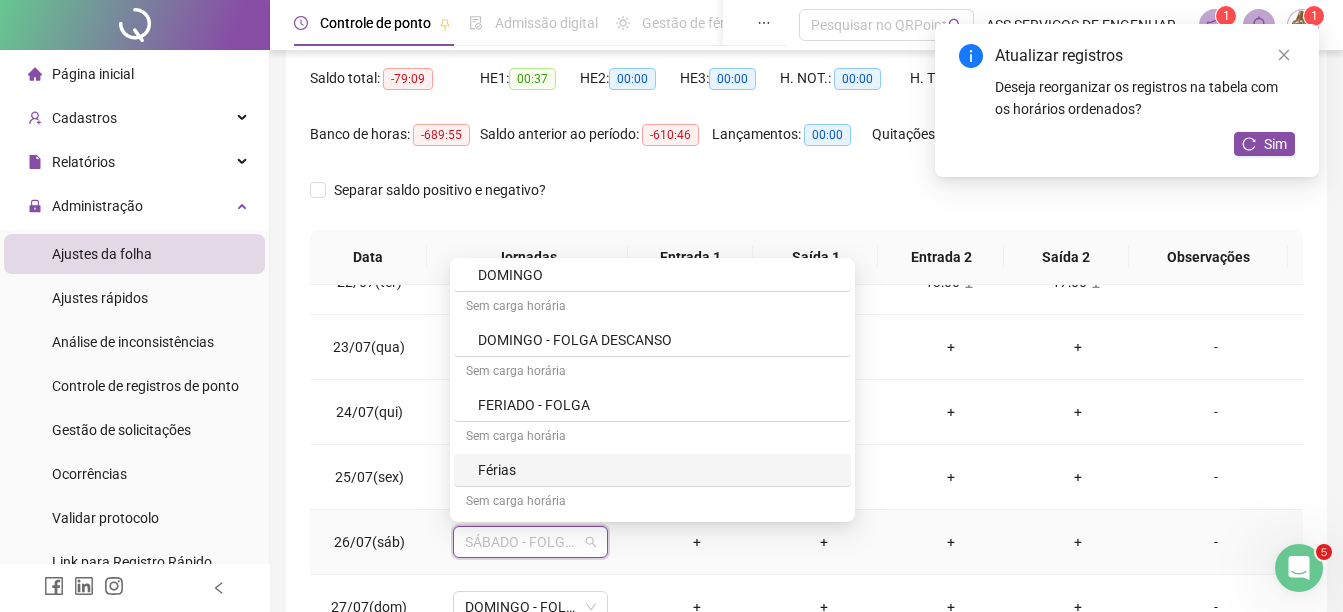 click on "Férias" at bounding box center [658, 470] 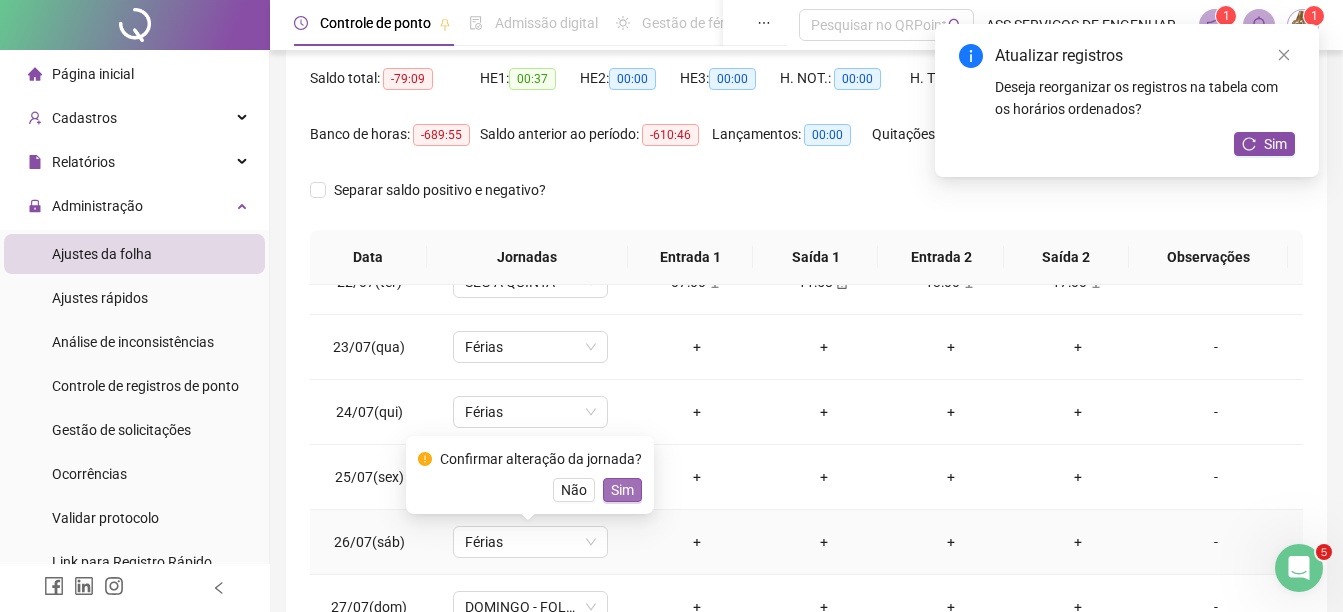 click on "Sim" at bounding box center (622, 490) 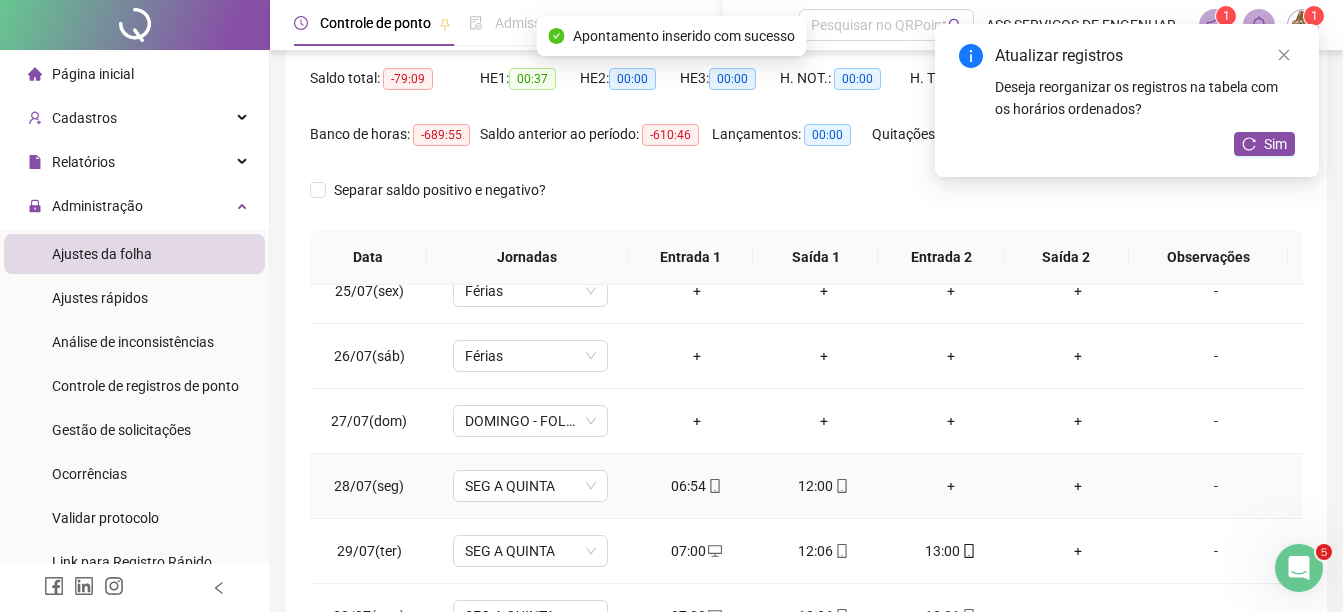 scroll, scrollTop: 1588, scrollLeft: 0, axis: vertical 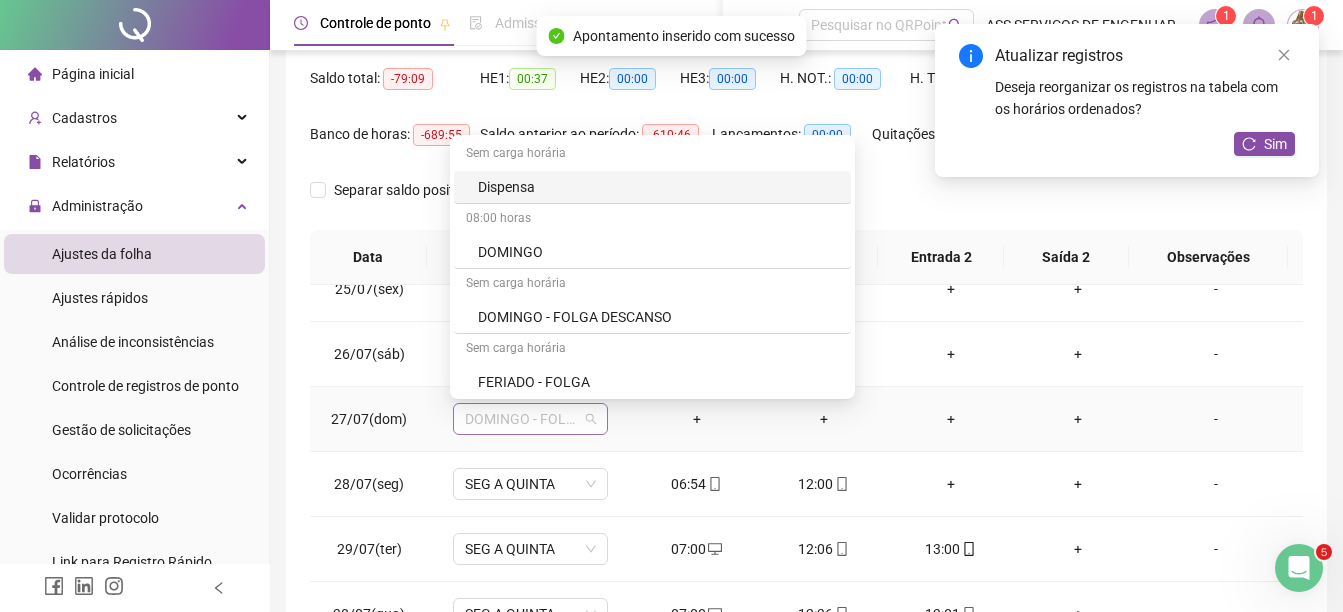 click on "DOMINGO - FOLGA DESCANSO" at bounding box center (530, 419) 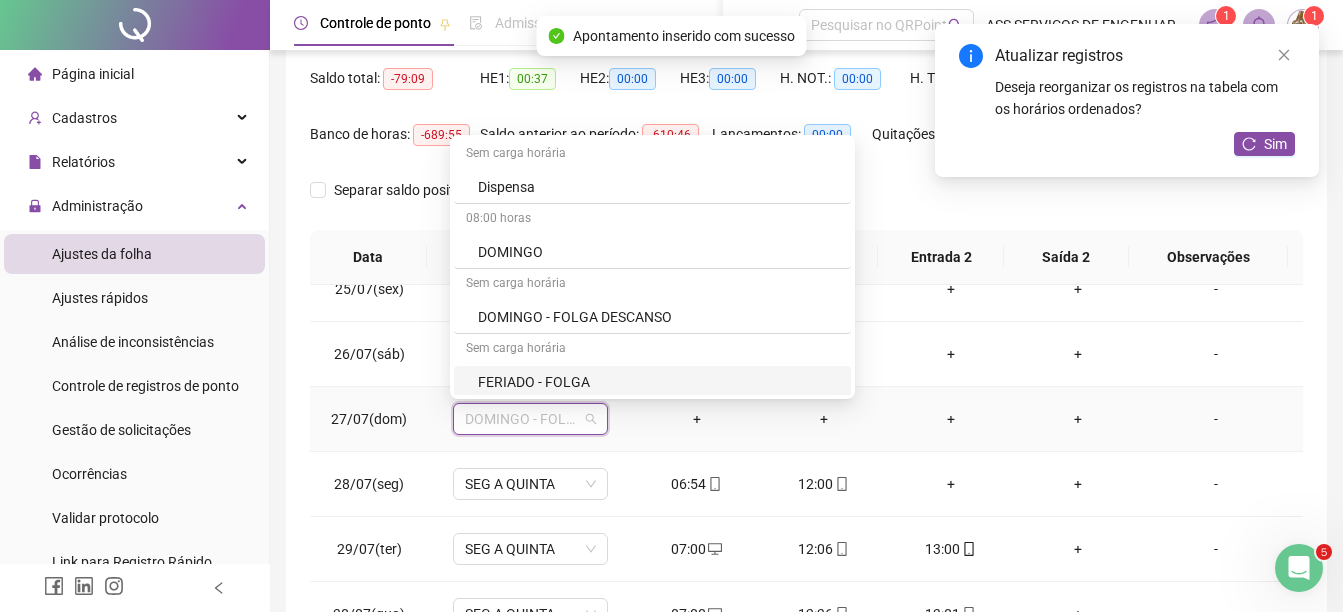 scroll, scrollTop: 100, scrollLeft: 0, axis: vertical 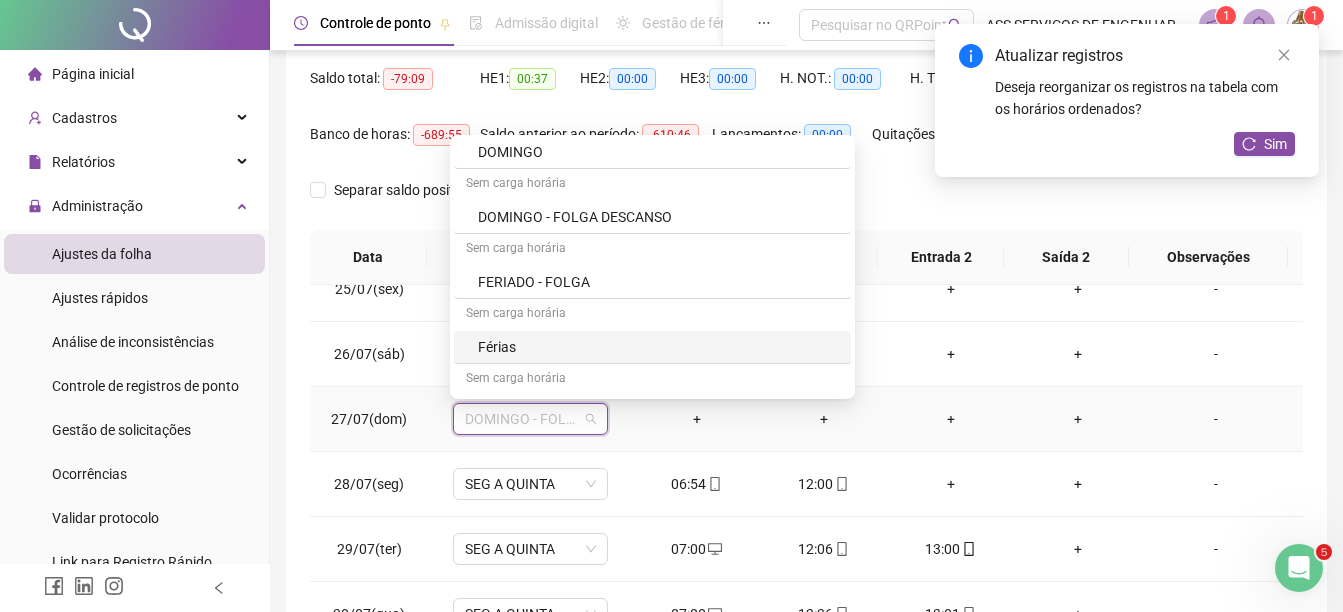 click on "Férias" at bounding box center (658, 347) 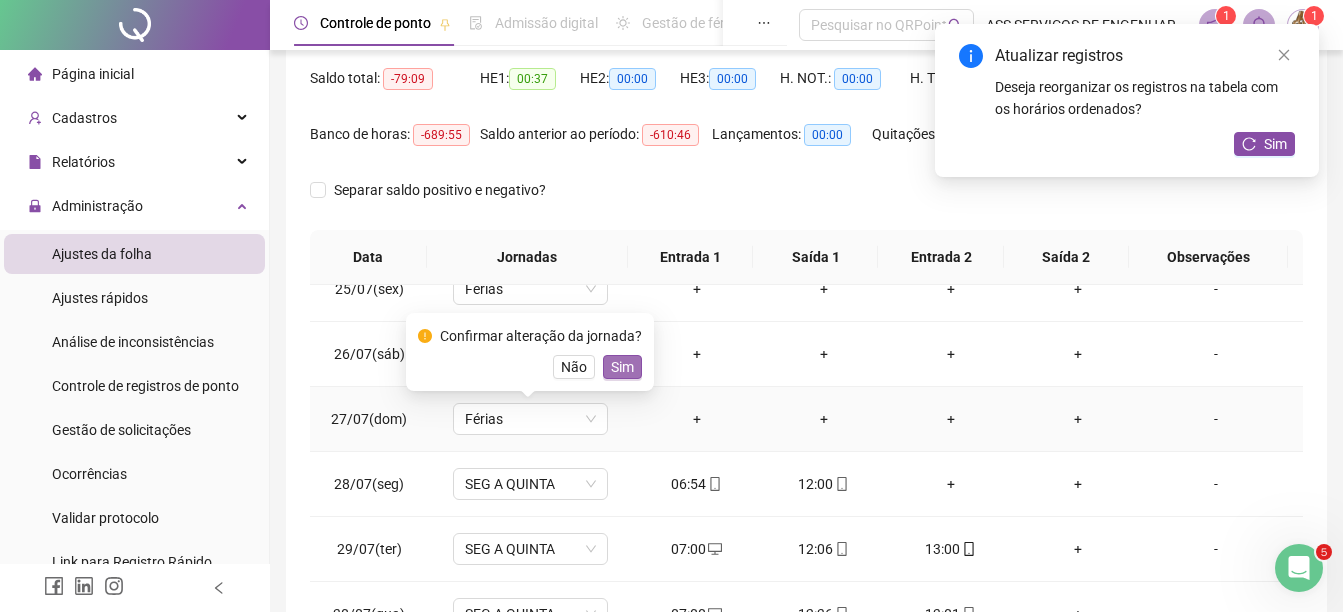 click on "Sim" at bounding box center [622, 367] 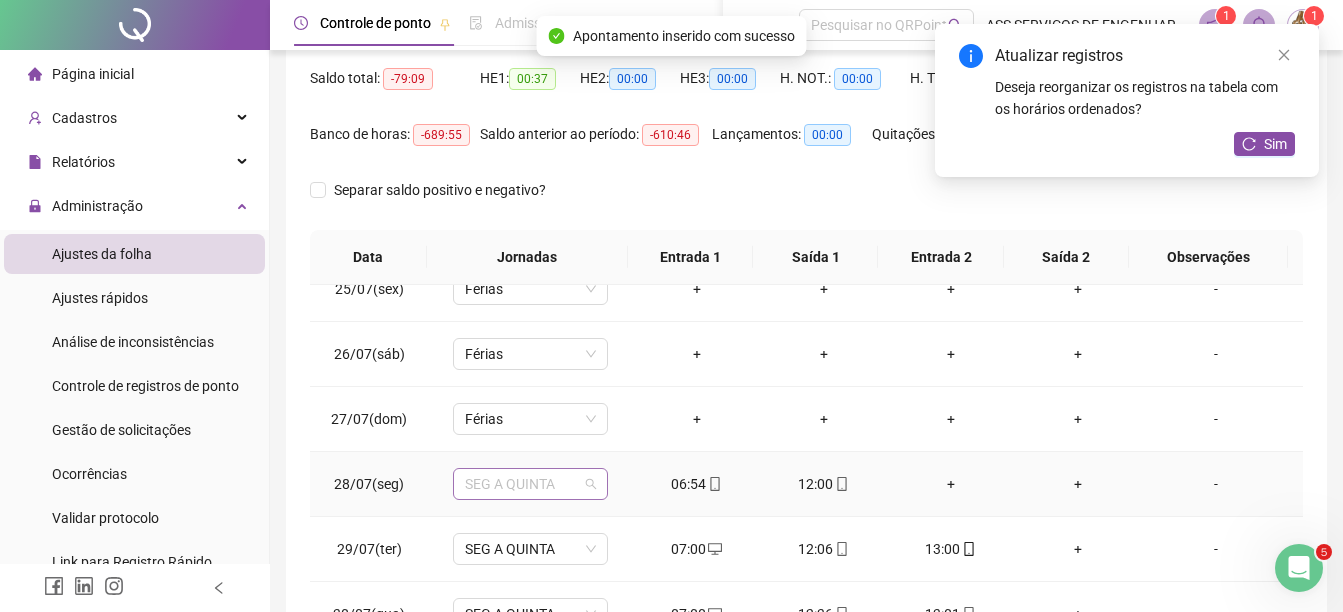 click on "SEG A QUINTA" at bounding box center [530, 484] 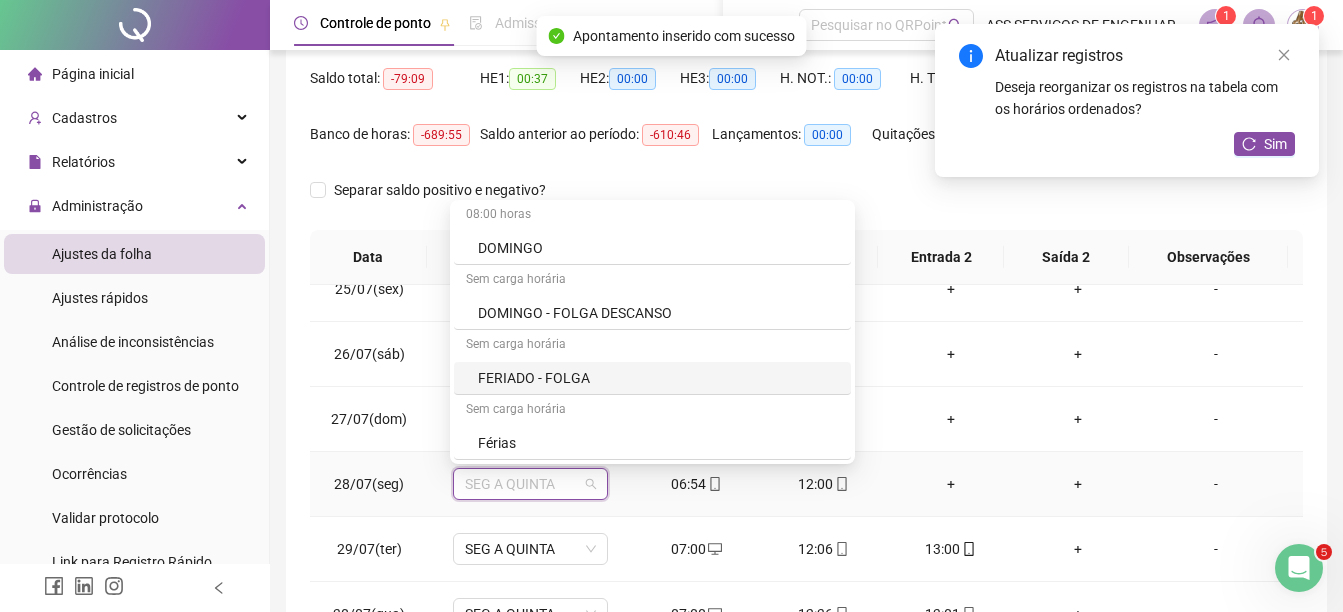 scroll, scrollTop: 100, scrollLeft: 0, axis: vertical 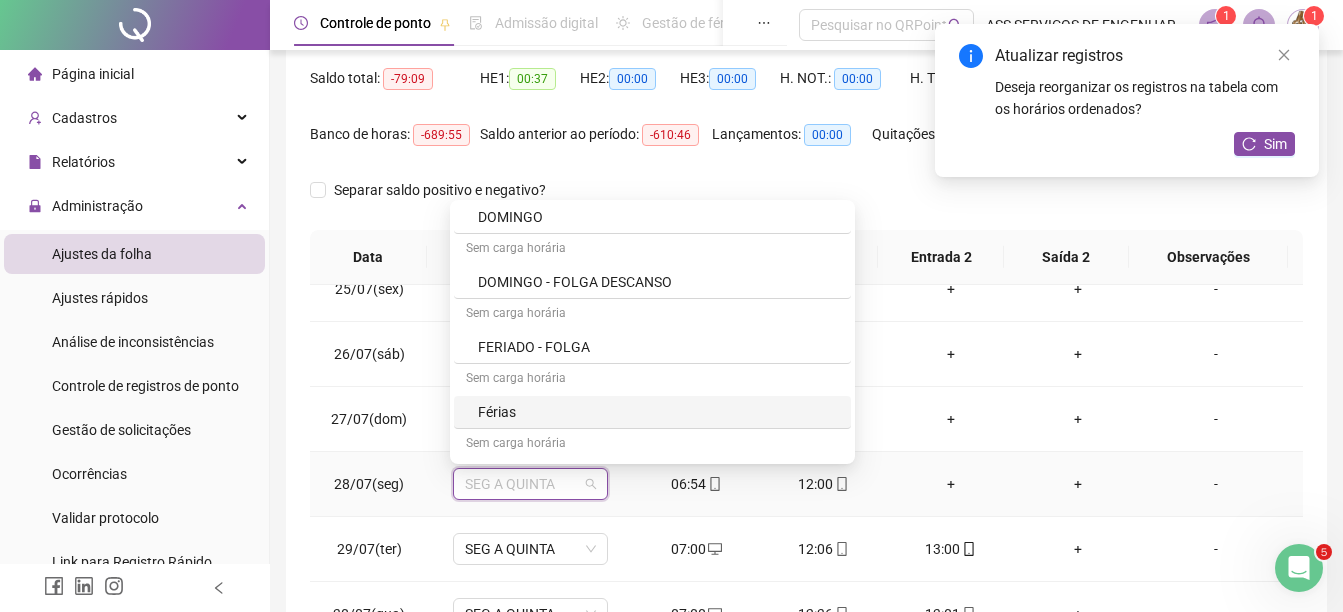 click on "Férias" at bounding box center (658, 412) 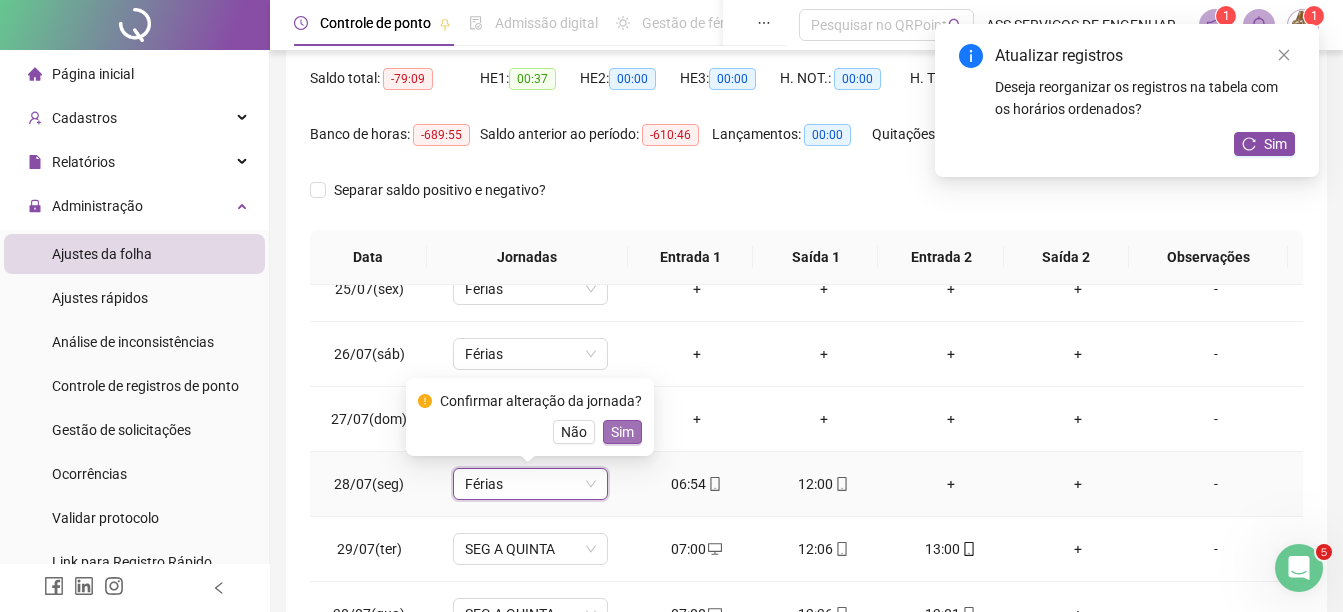 click on "Sim" at bounding box center (622, 432) 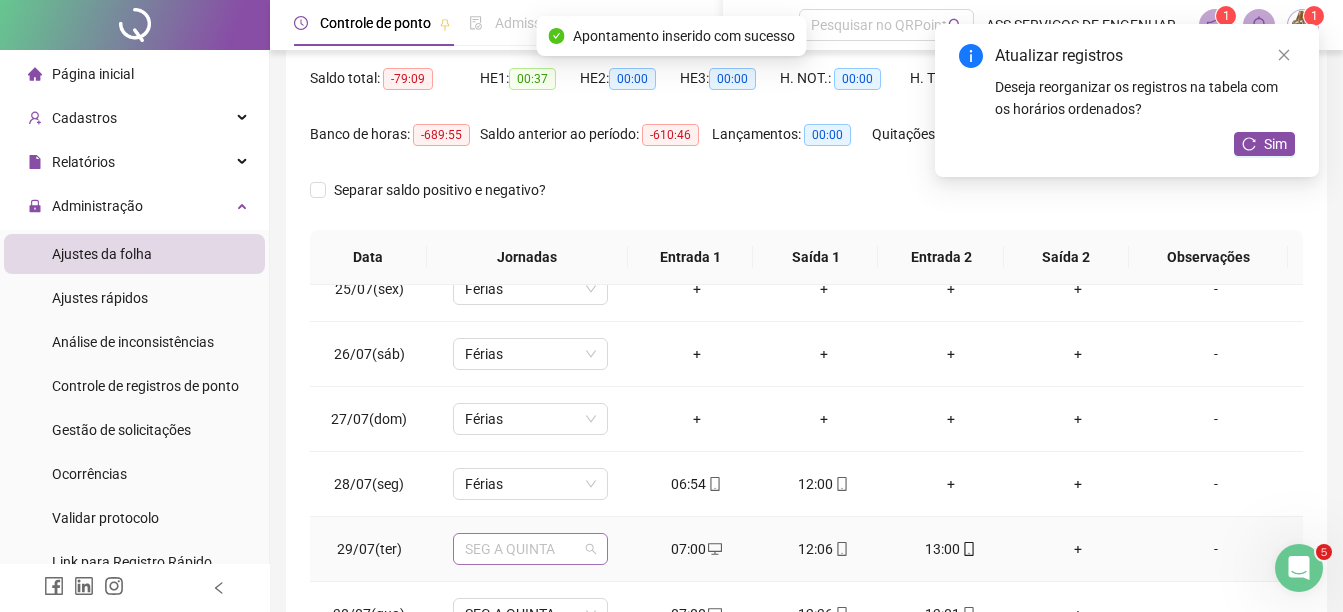 click on "SEG A QUINTA" at bounding box center (530, 549) 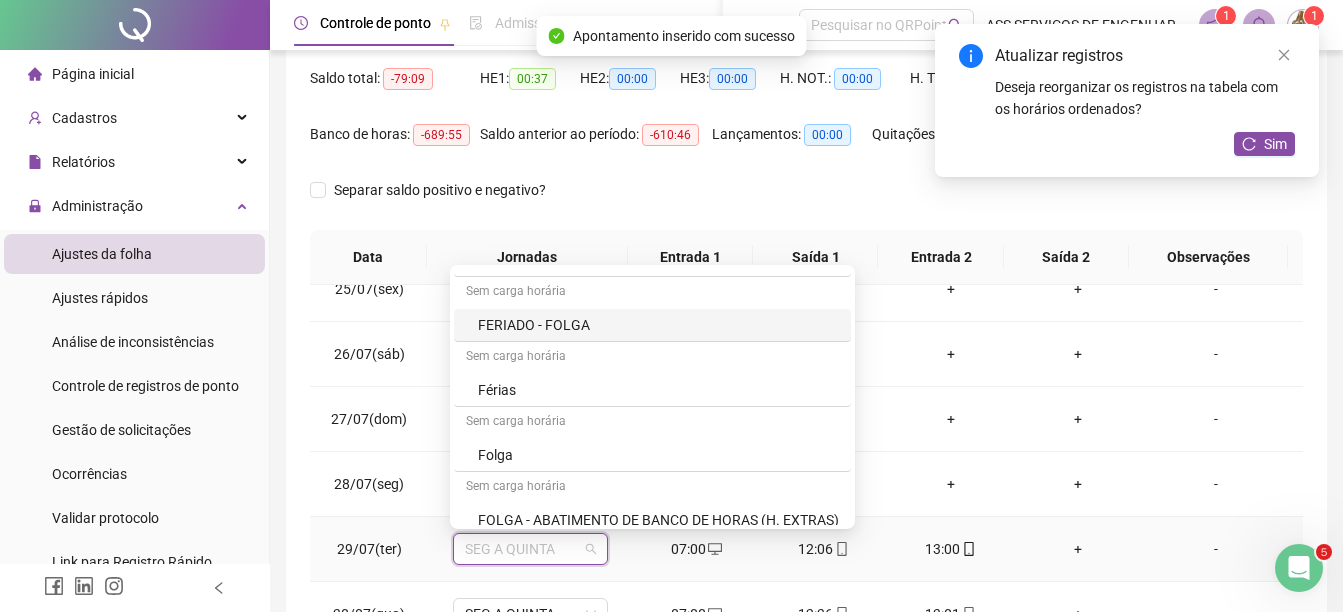 scroll, scrollTop: 200, scrollLeft: 0, axis: vertical 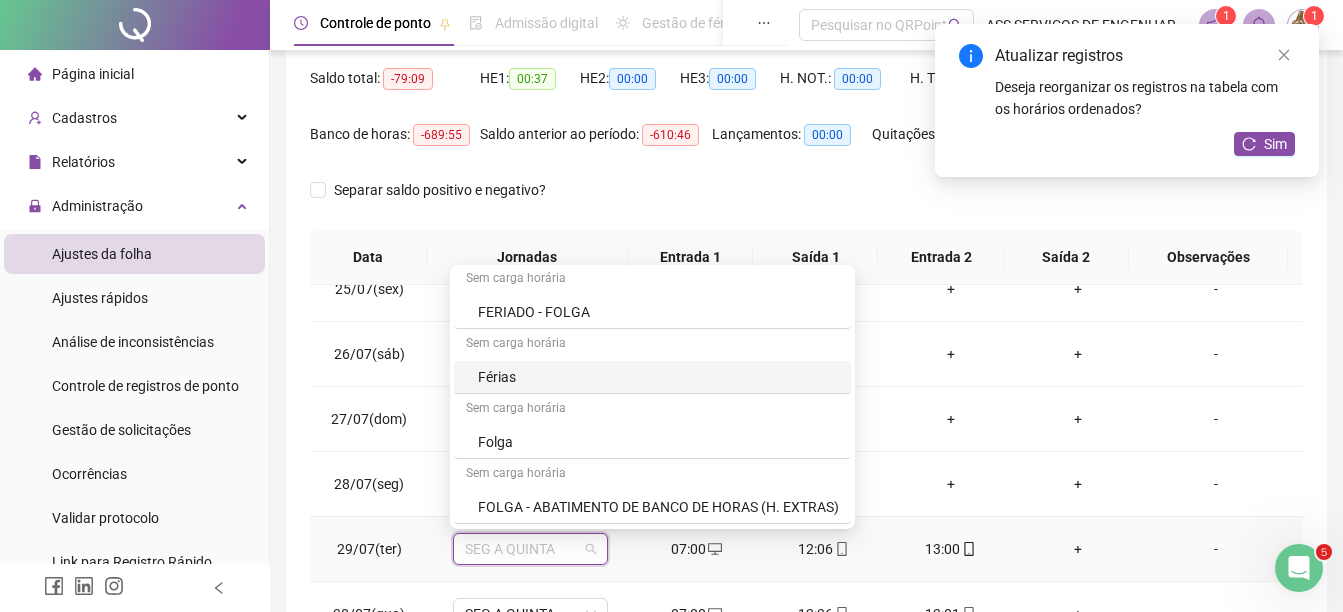 click on "Férias" at bounding box center (658, 377) 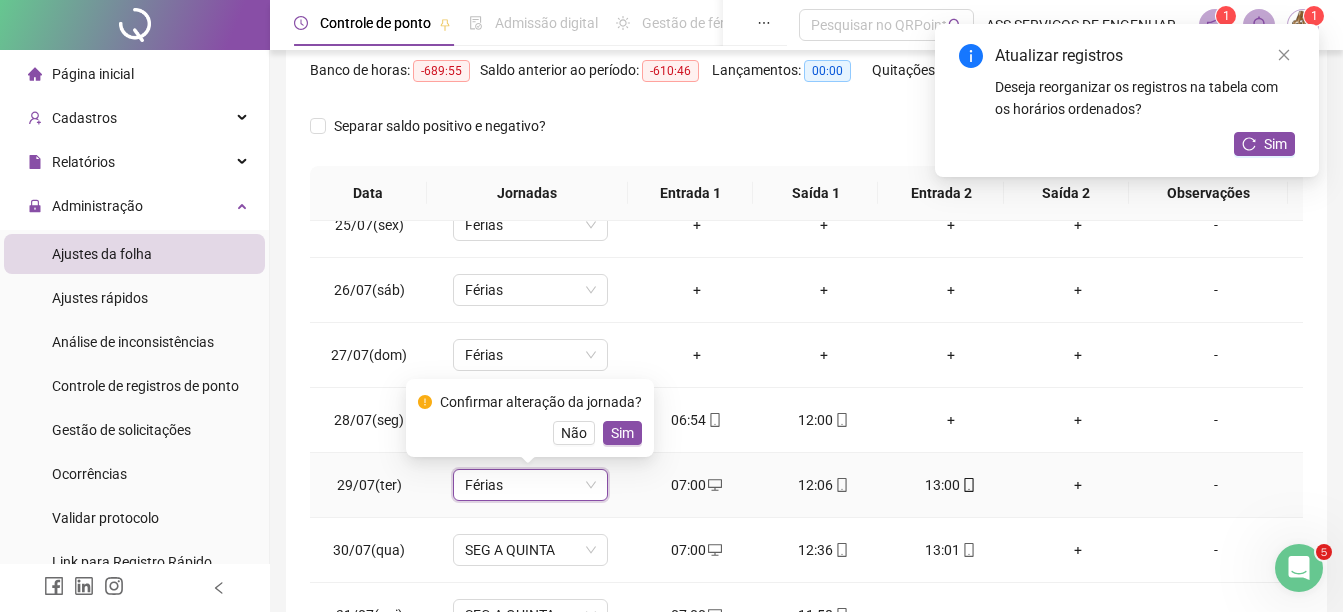 scroll, scrollTop: 300, scrollLeft: 0, axis: vertical 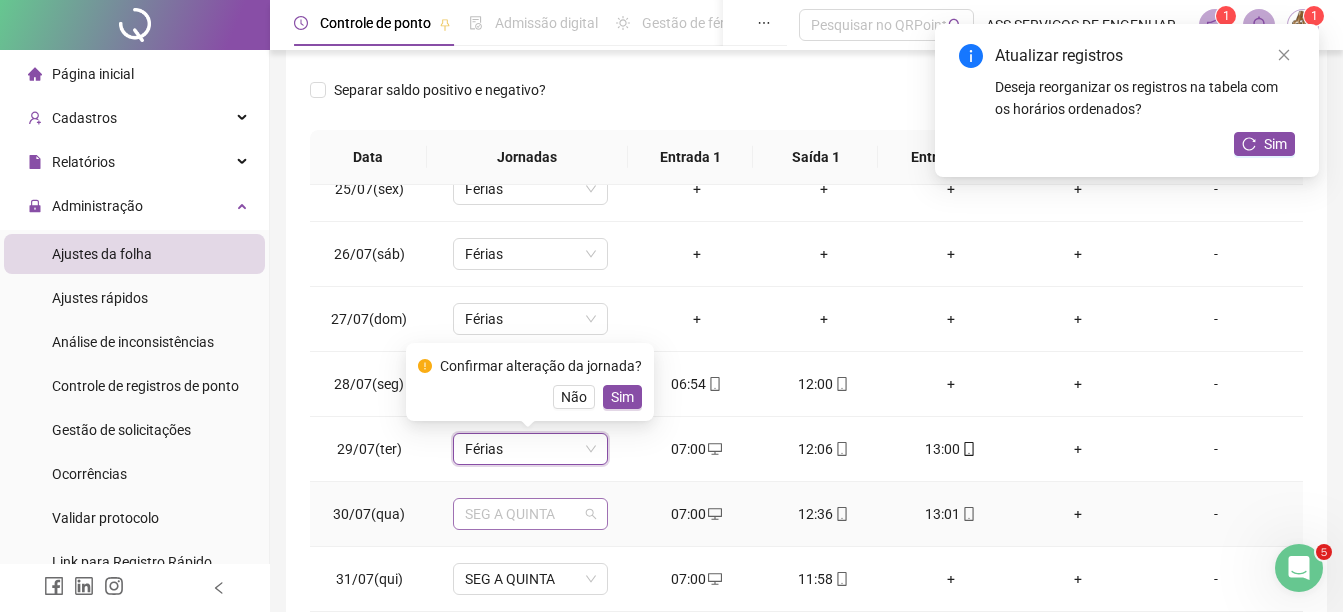 click on "SEG A QUINTA" at bounding box center [530, 514] 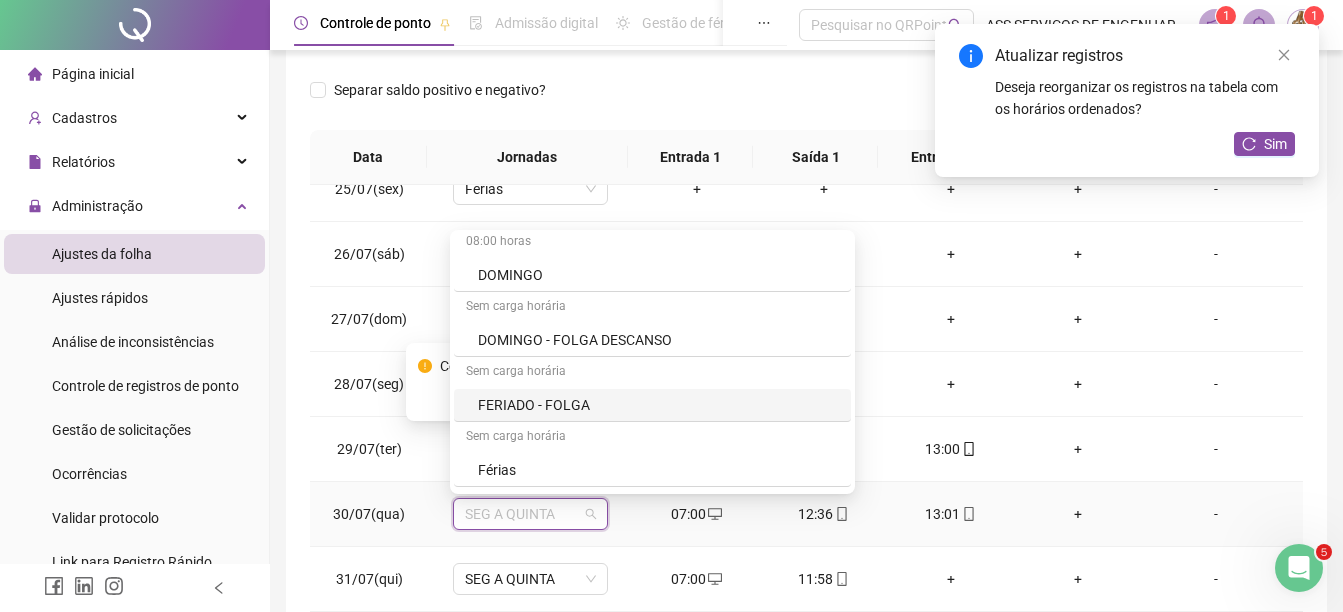 scroll, scrollTop: 100, scrollLeft: 0, axis: vertical 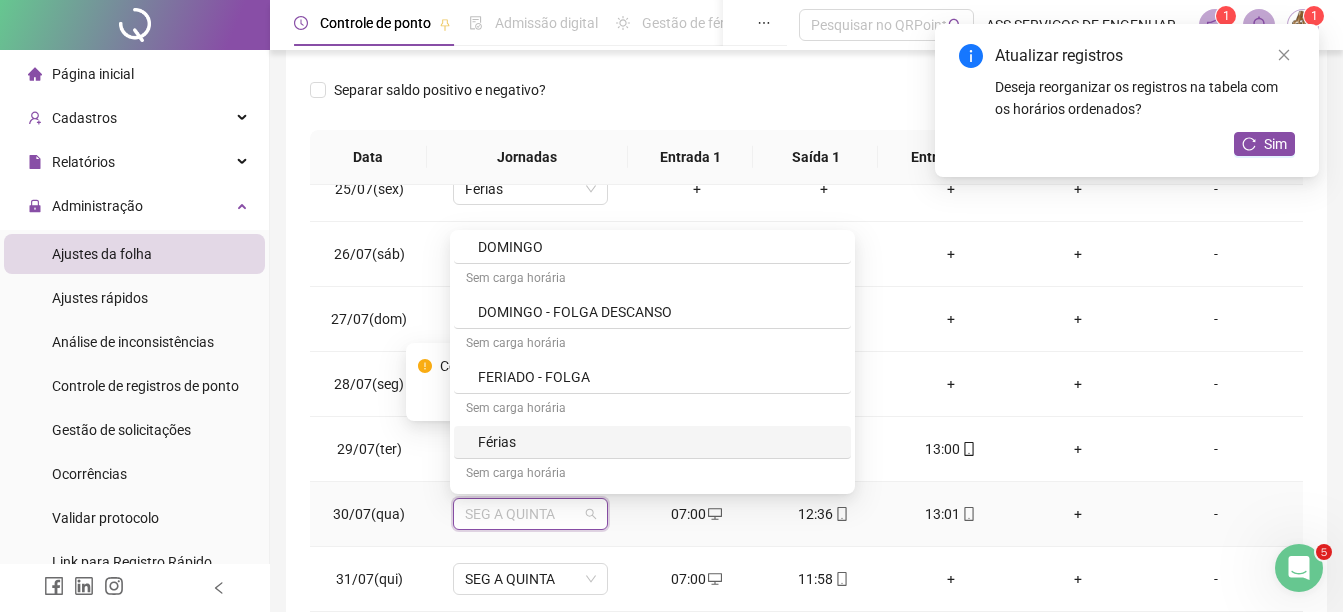 click on "Férias" at bounding box center (652, 442) 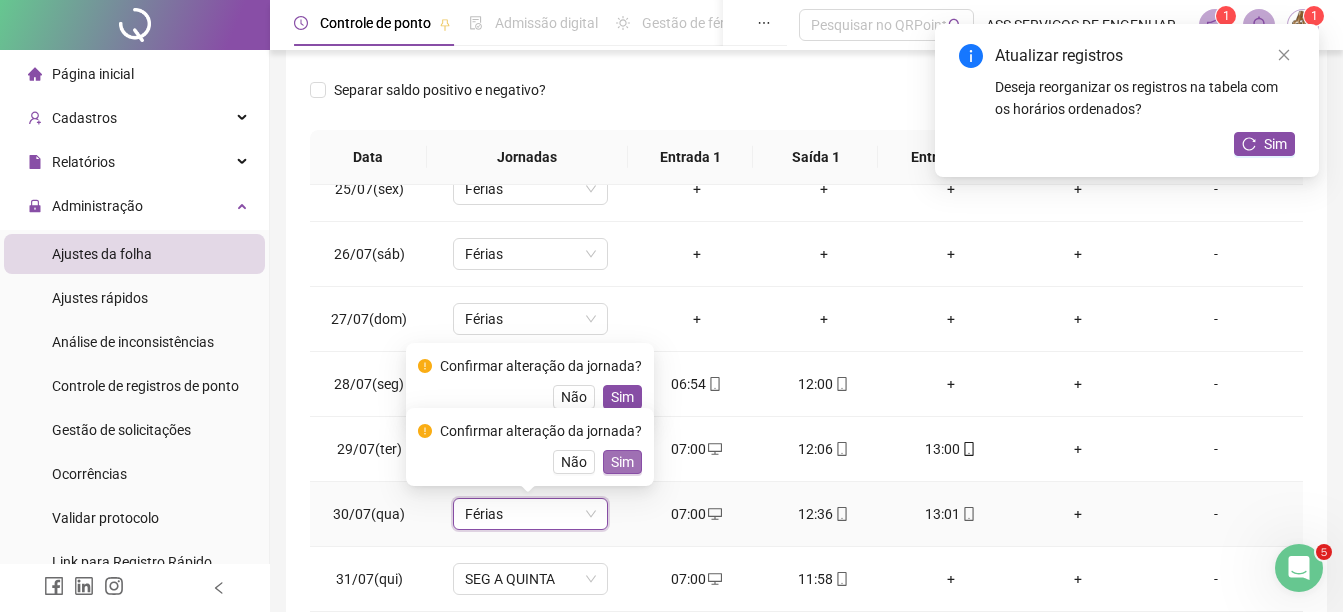 click on "Sim" at bounding box center [622, 462] 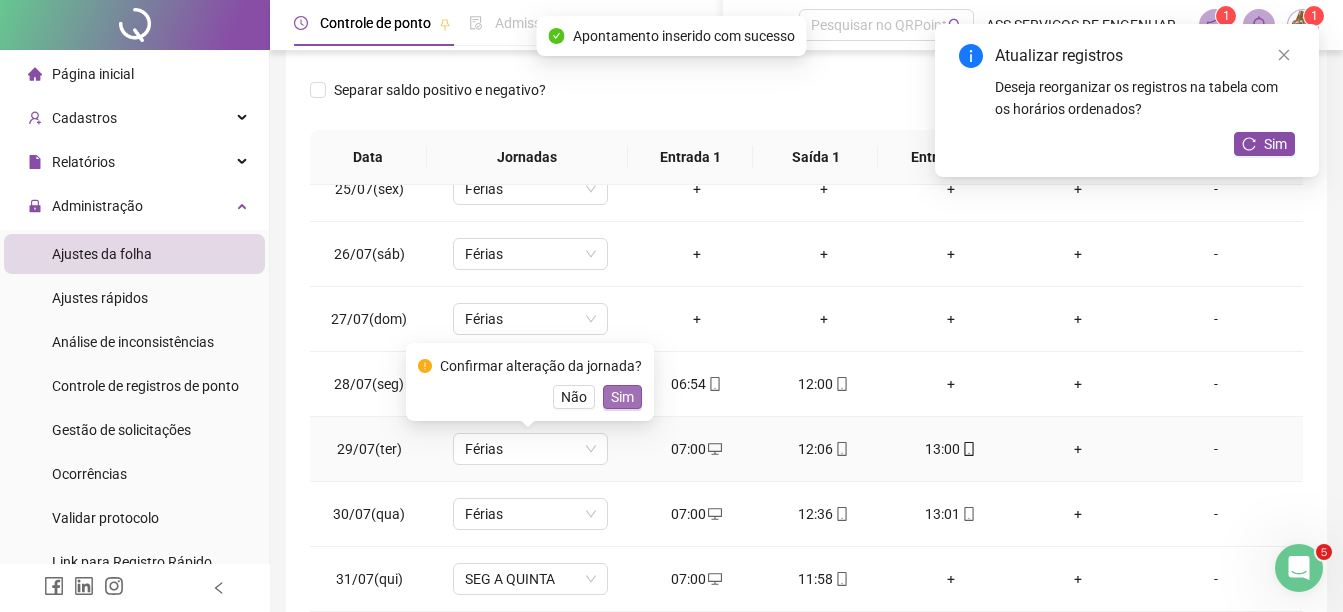click on "Sim" at bounding box center [622, 397] 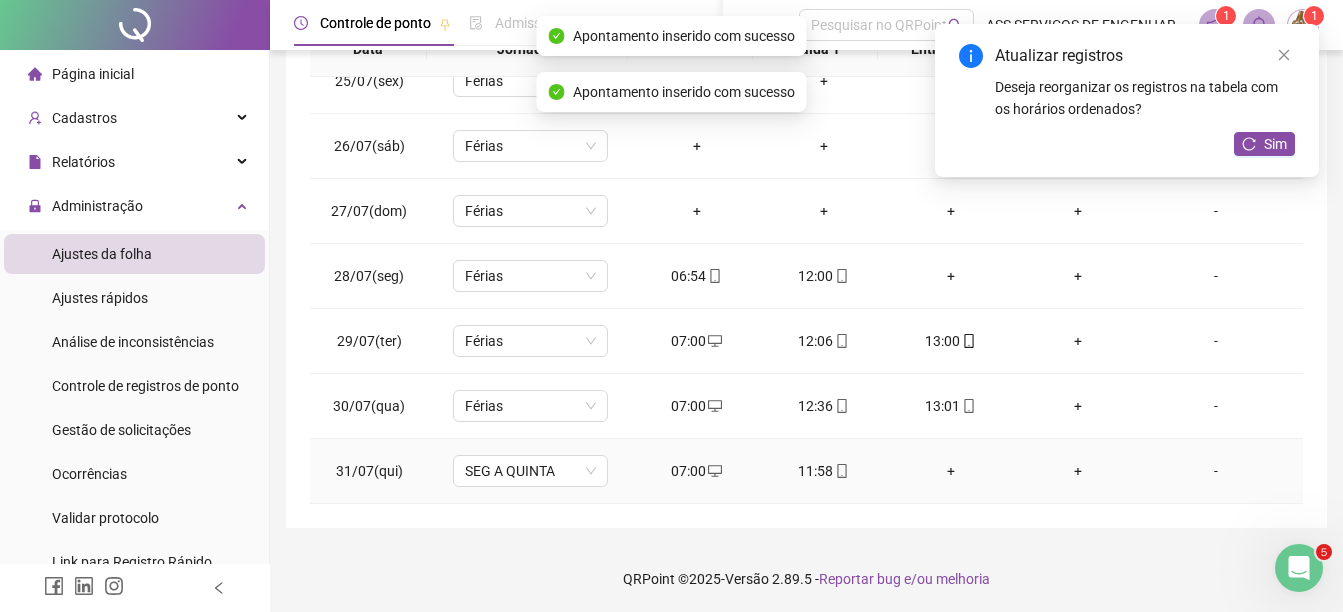 scroll, scrollTop: 410, scrollLeft: 0, axis: vertical 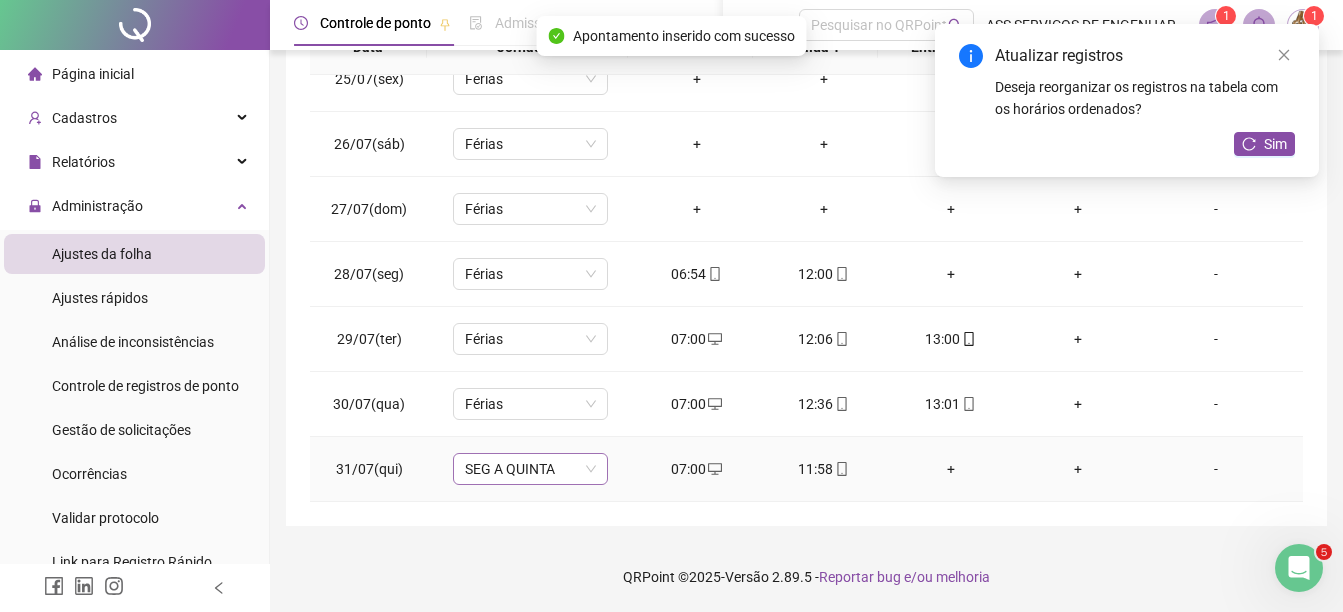 click on "SEG A QUINTA" at bounding box center [530, 469] 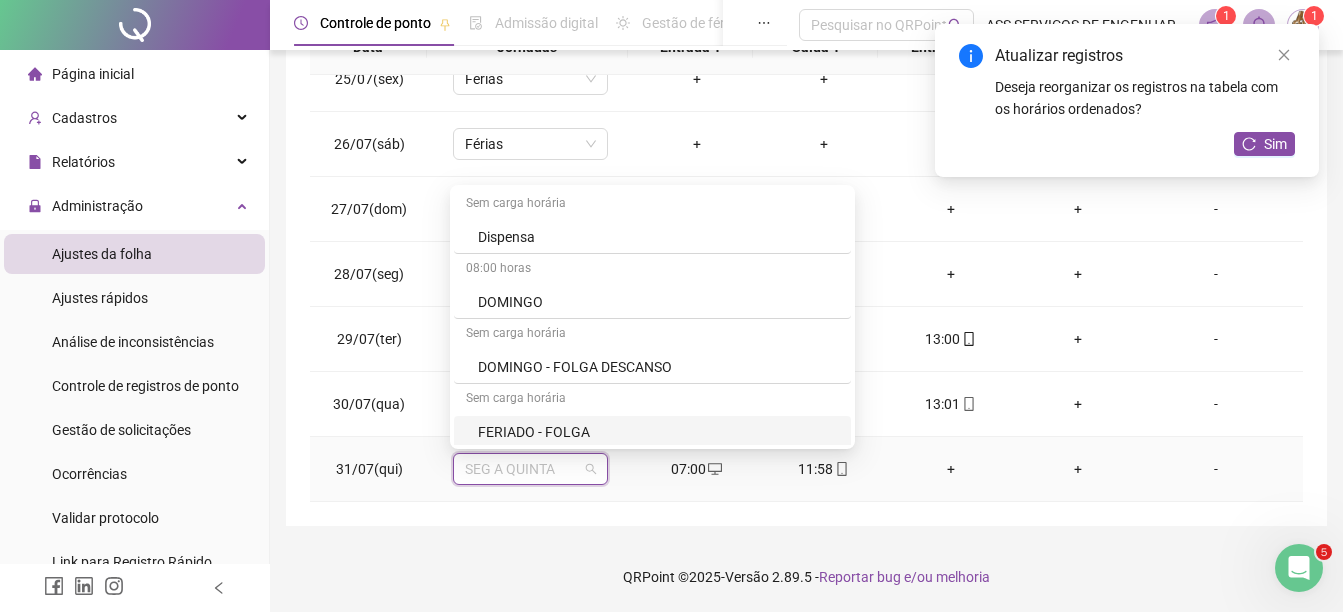 scroll, scrollTop: 100, scrollLeft: 0, axis: vertical 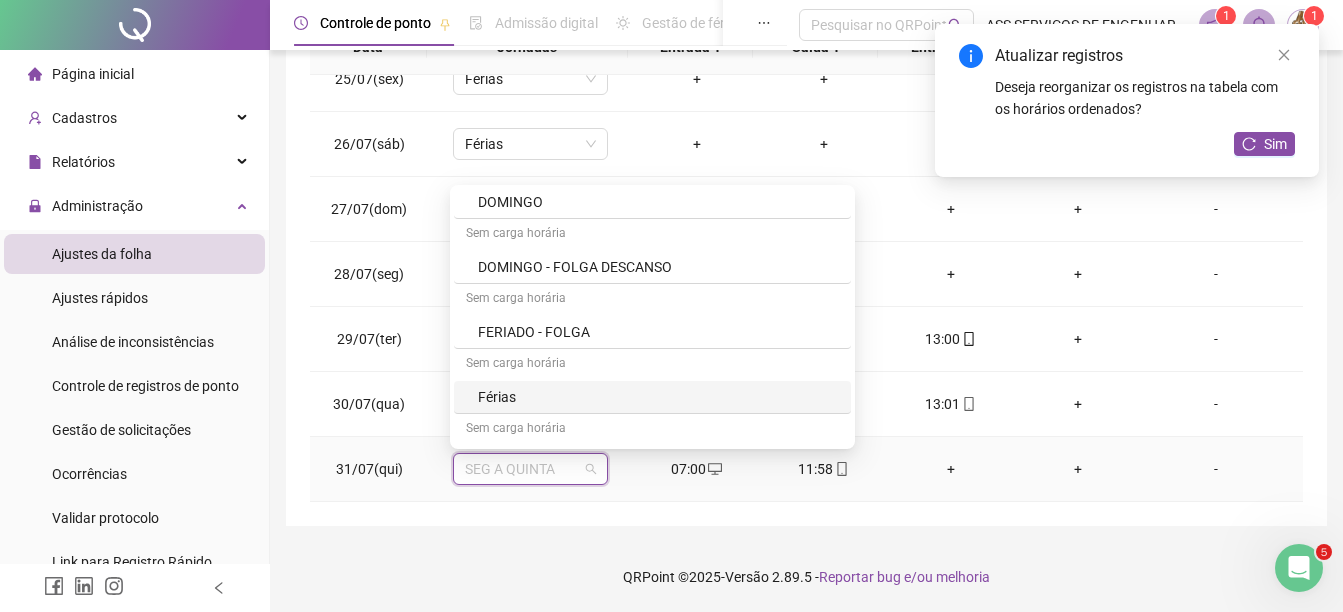 click on "Férias" at bounding box center [658, 397] 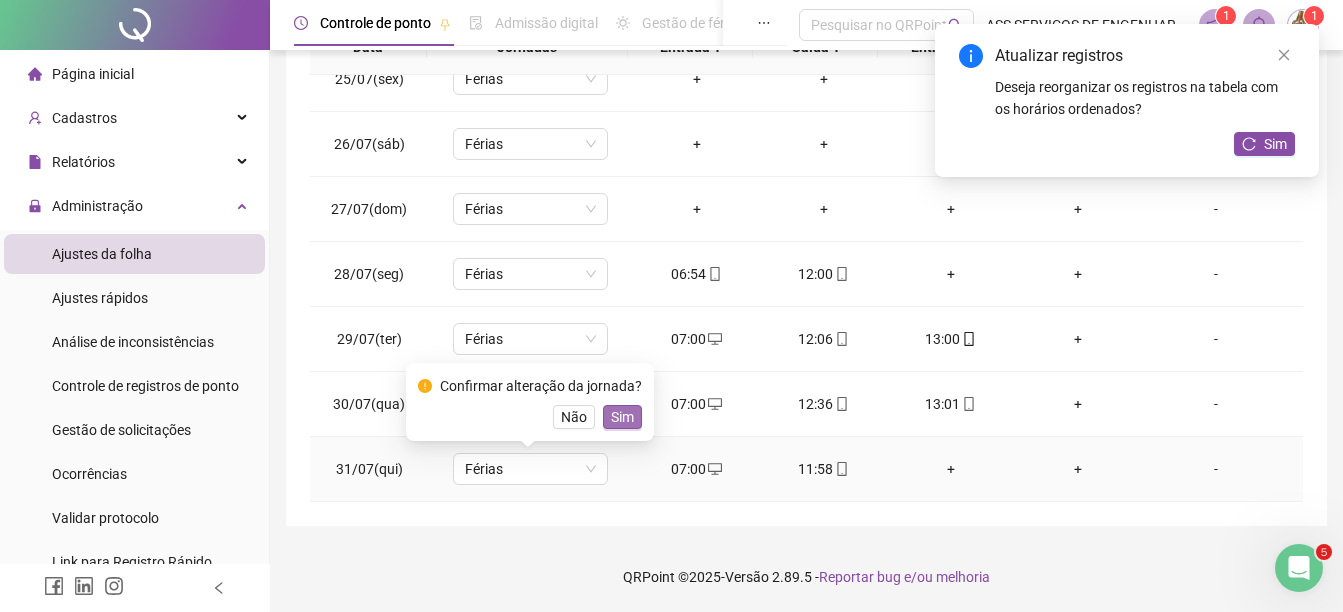 click on "Sim" at bounding box center [622, 417] 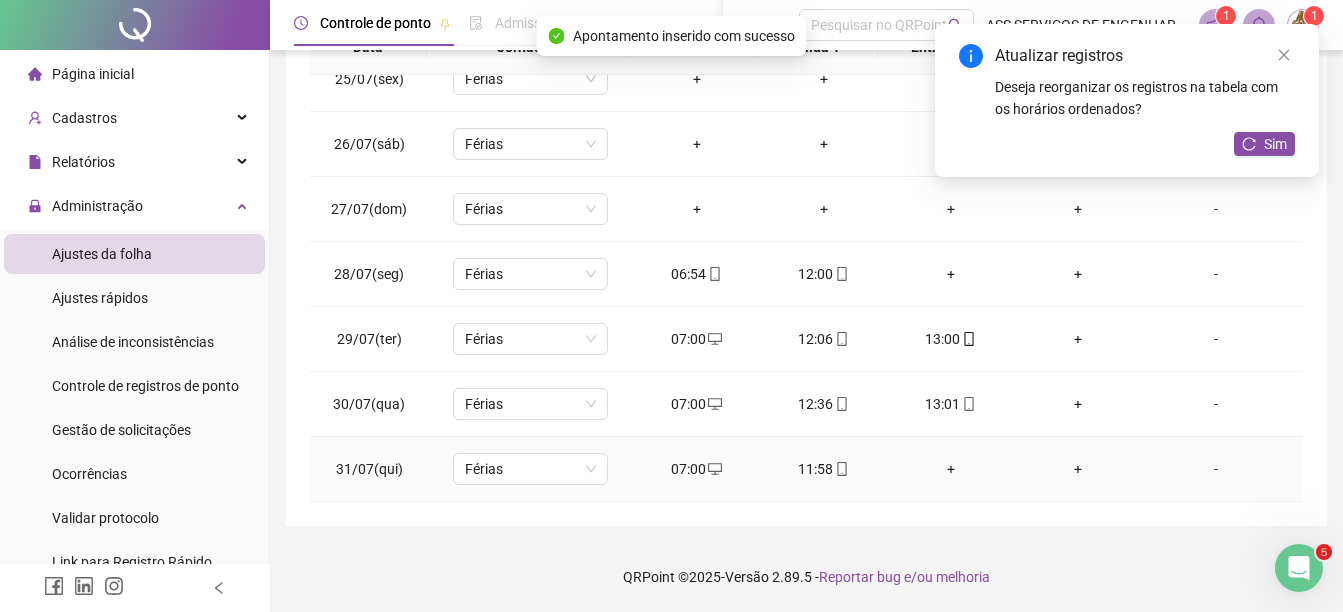 click on "07:00" at bounding box center (696, 469) 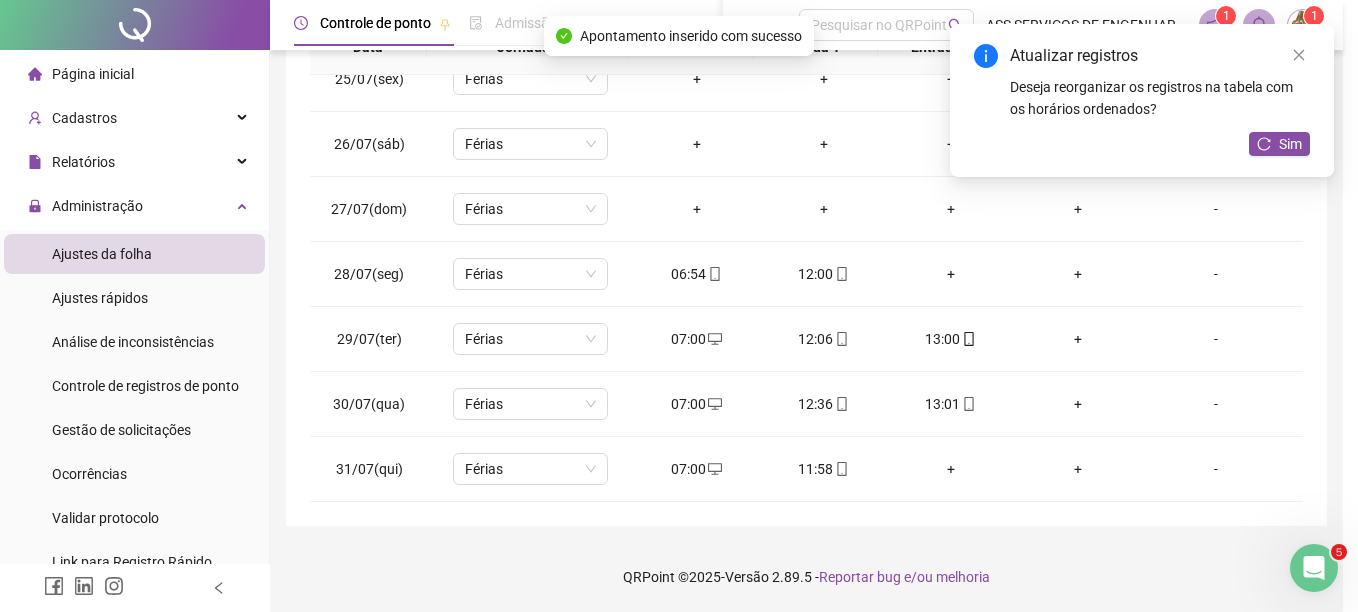 type on "**********" 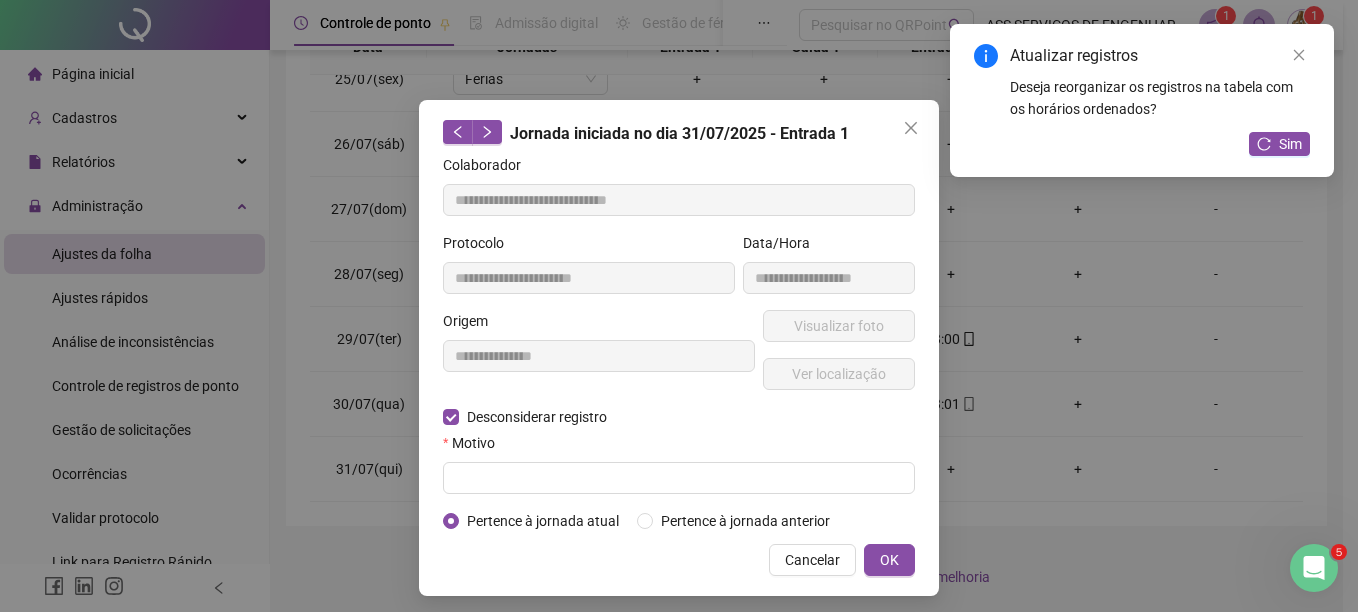 click on "**********" at bounding box center [679, 343] 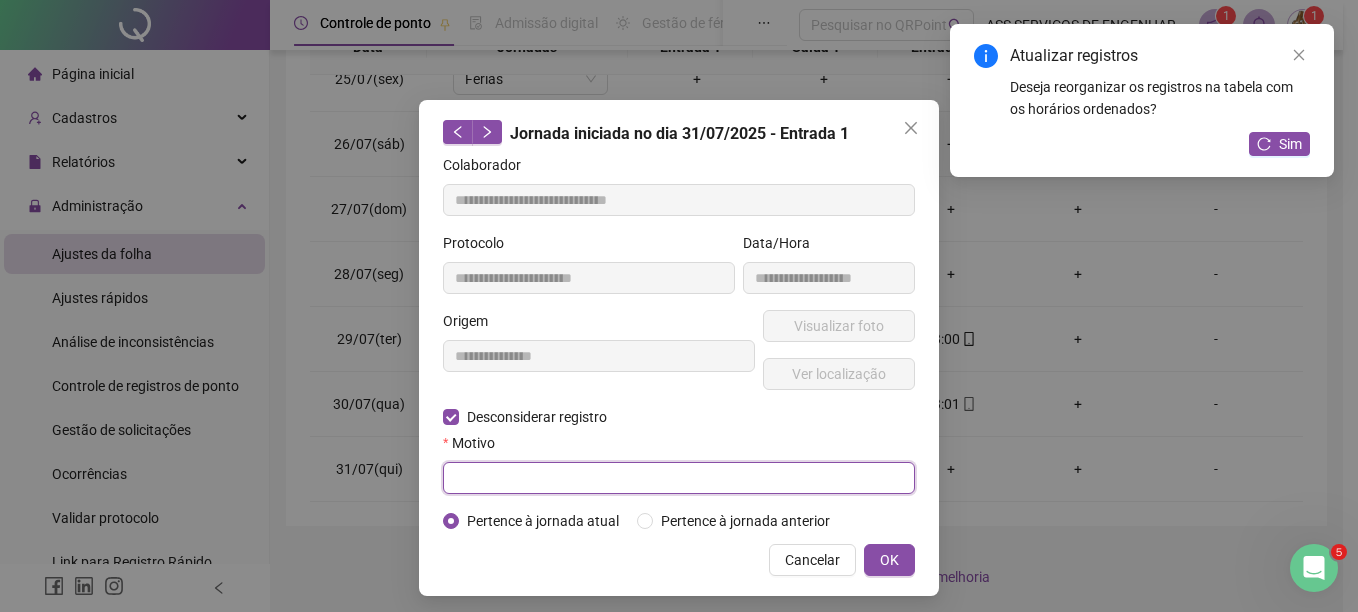 click at bounding box center (679, 478) 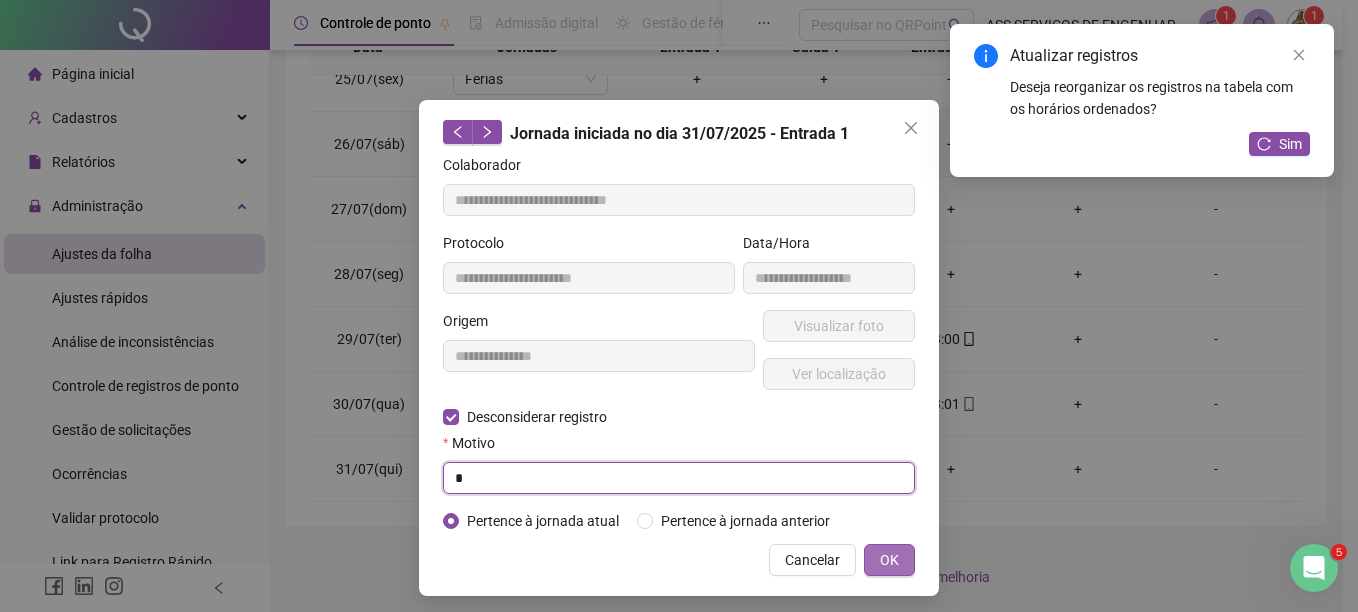 type on "*" 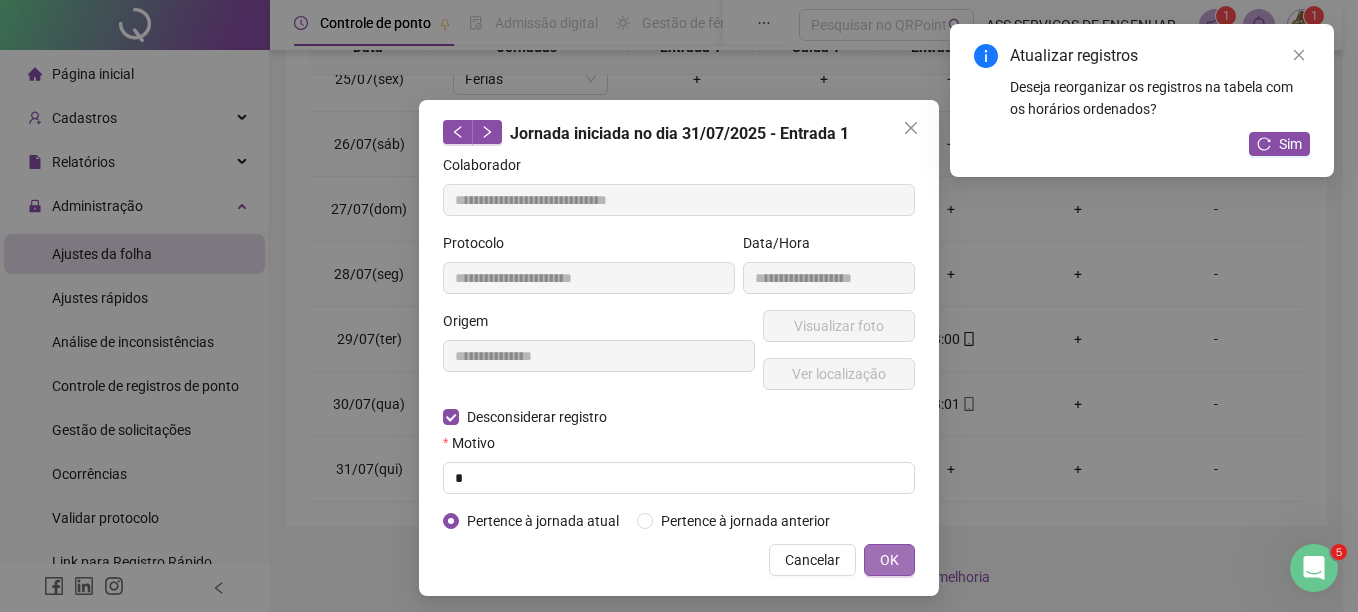 click on "OK" at bounding box center [889, 560] 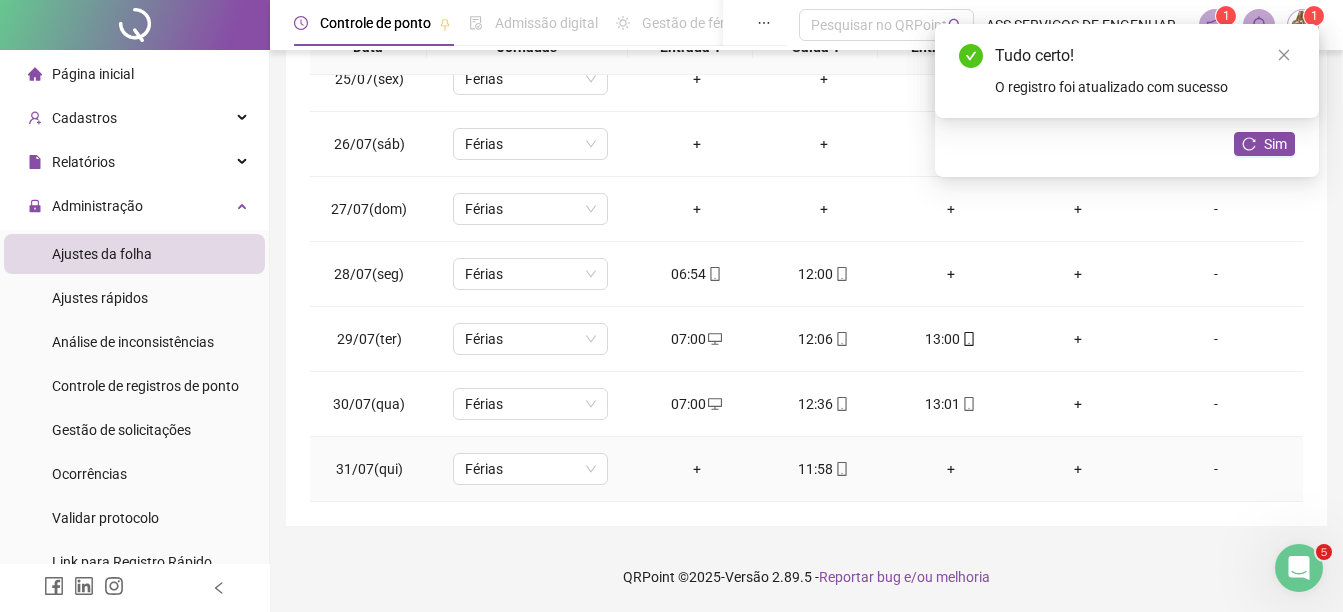 click on "11:58" at bounding box center (823, 469) 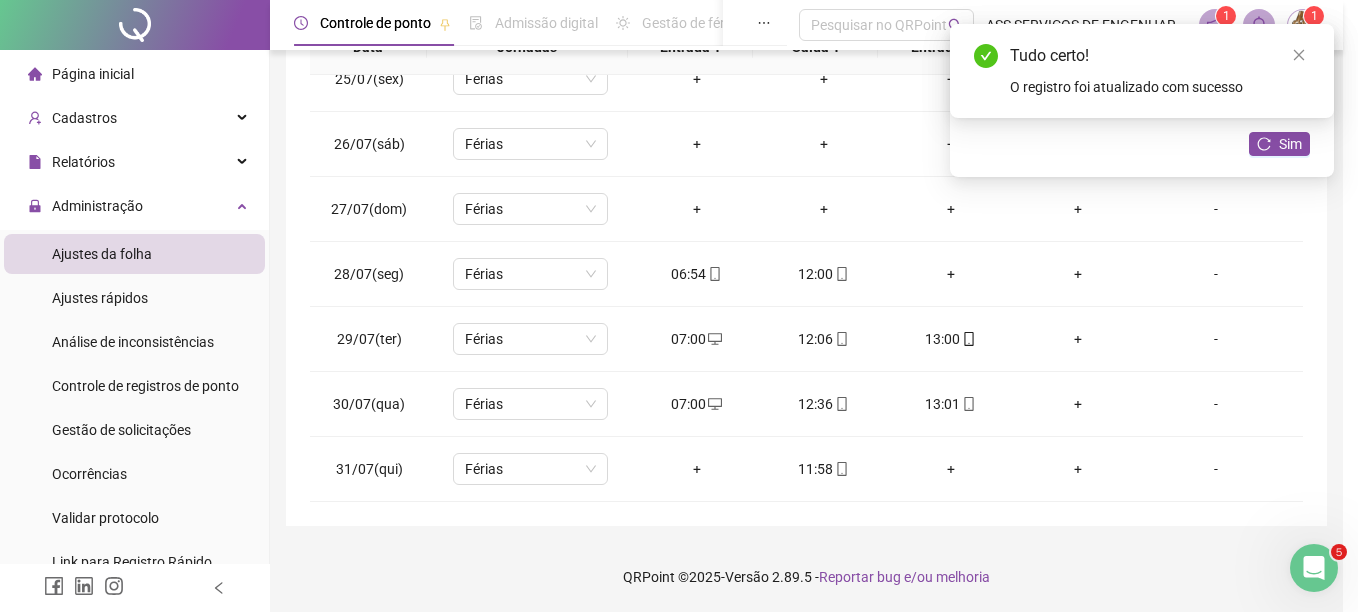 type on "**********" 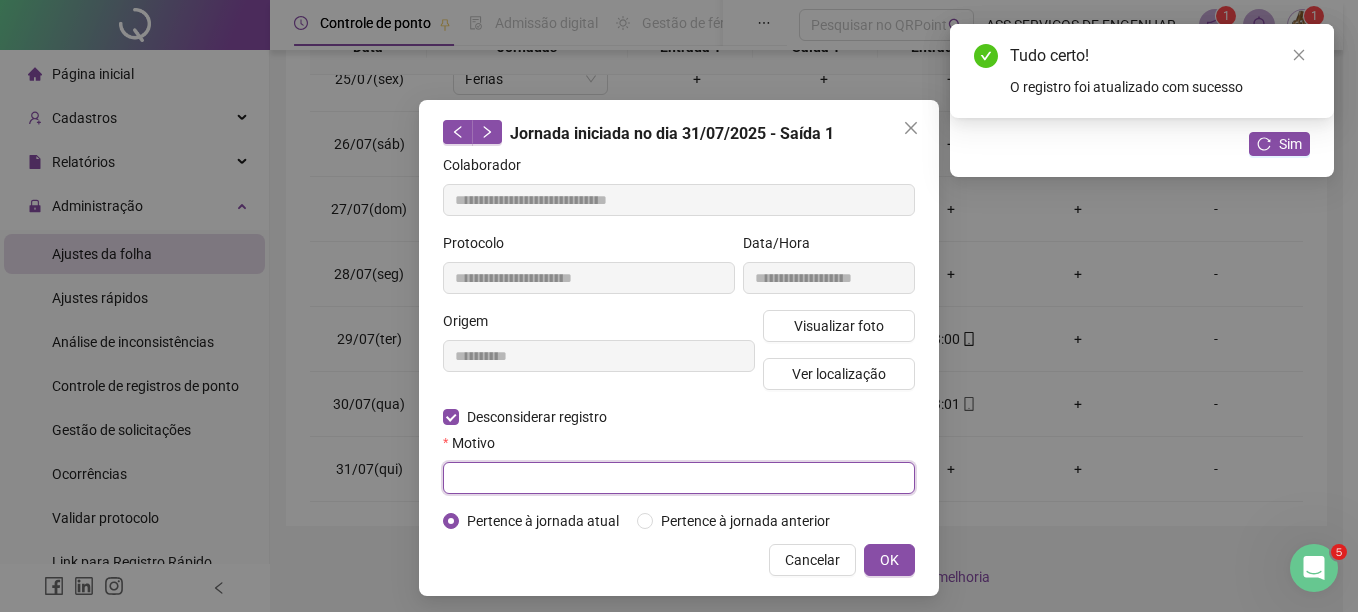 click at bounding box center [679, 478] 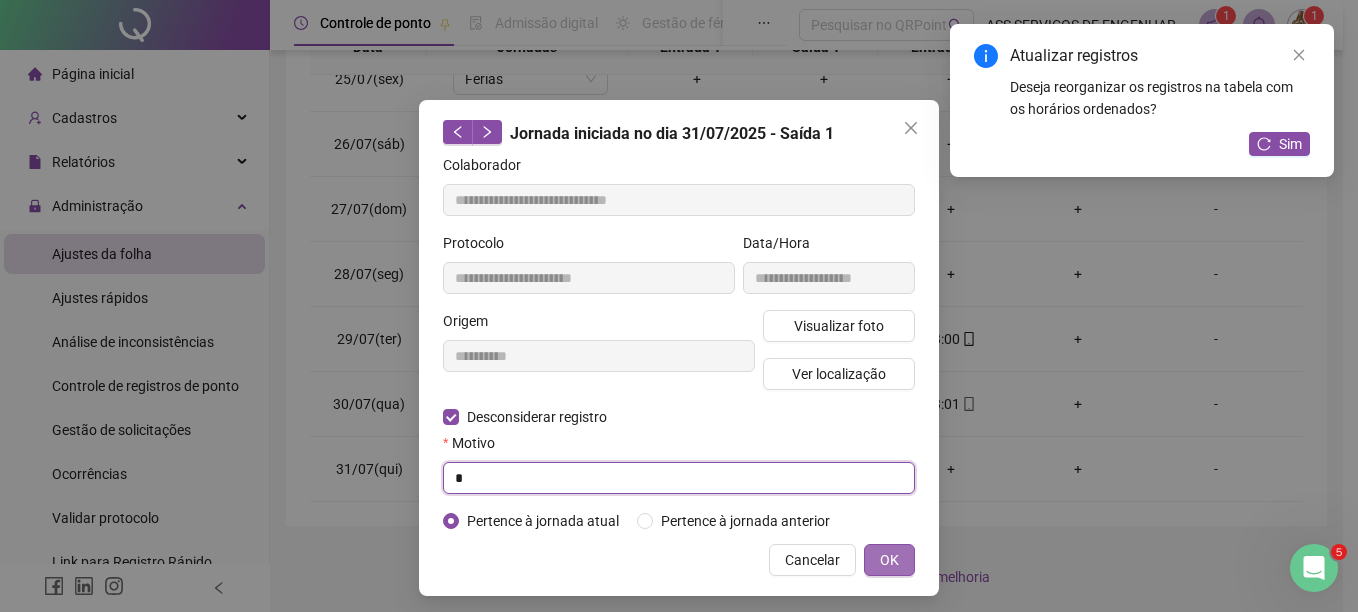 type on "*" 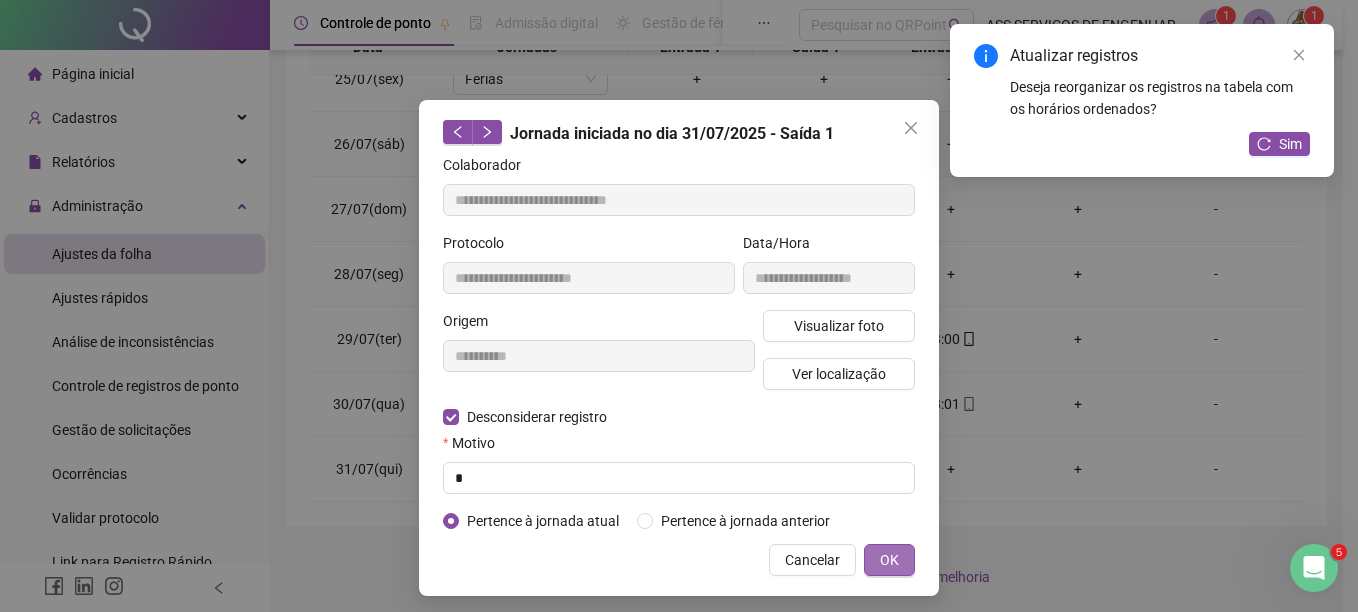 click on "OK" at bounding box center (889, 560) 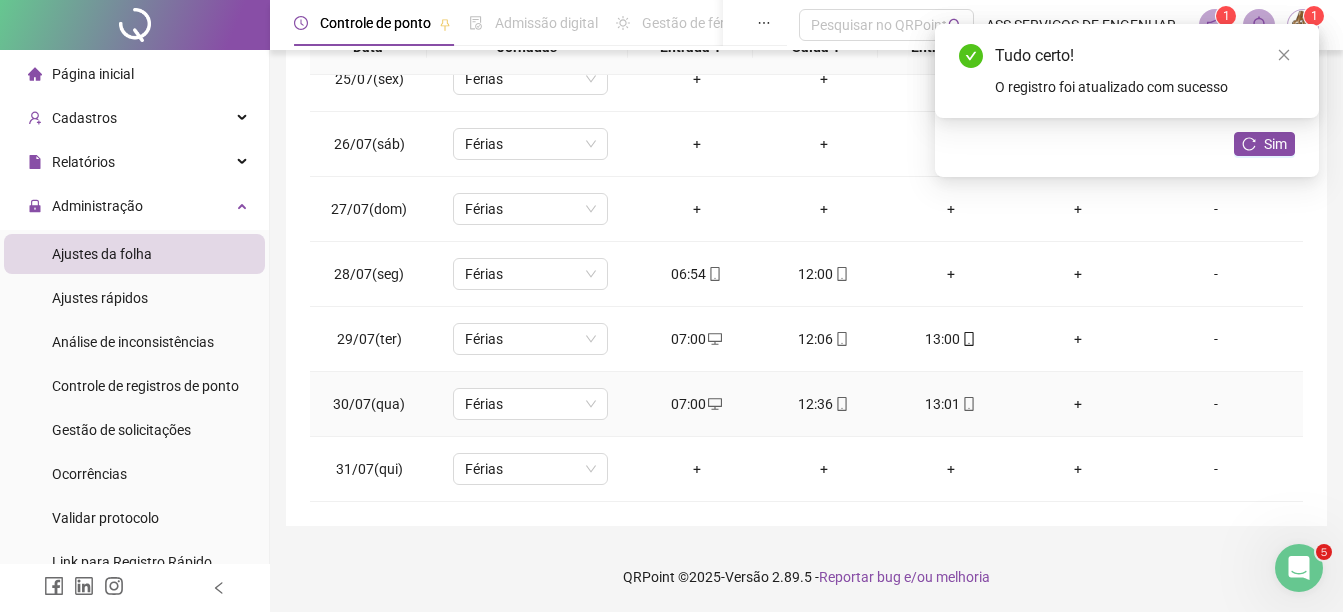 click on "07:00" at bounding box center [696, 404] 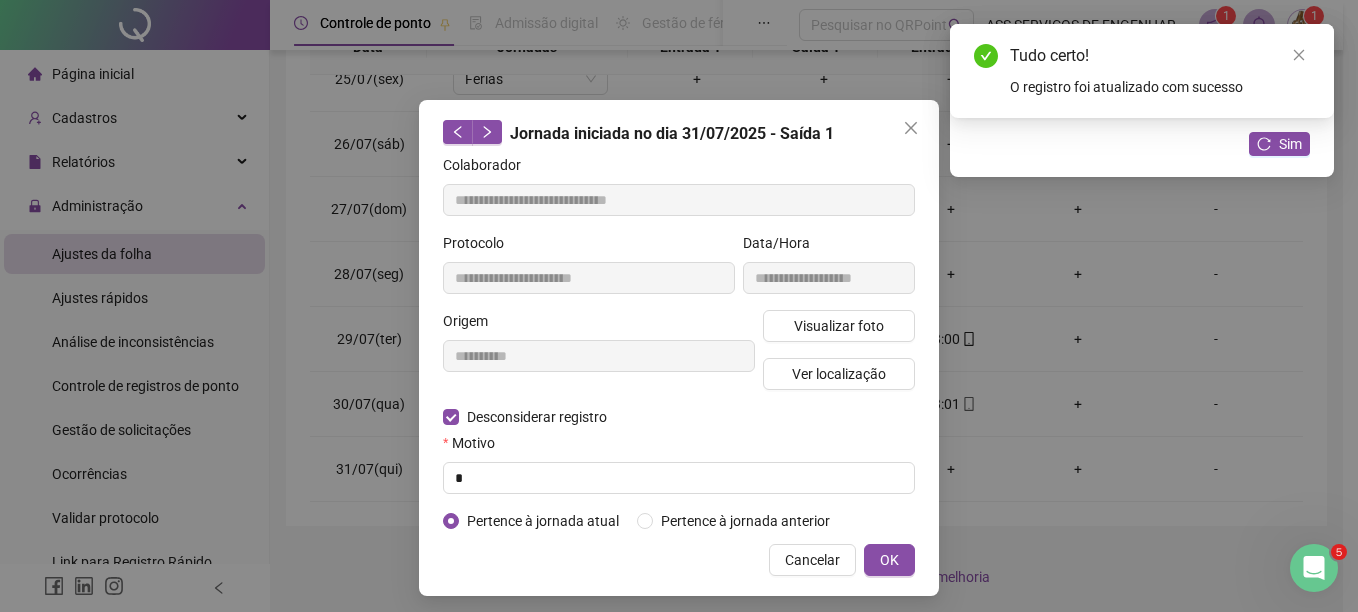 type on "**********" 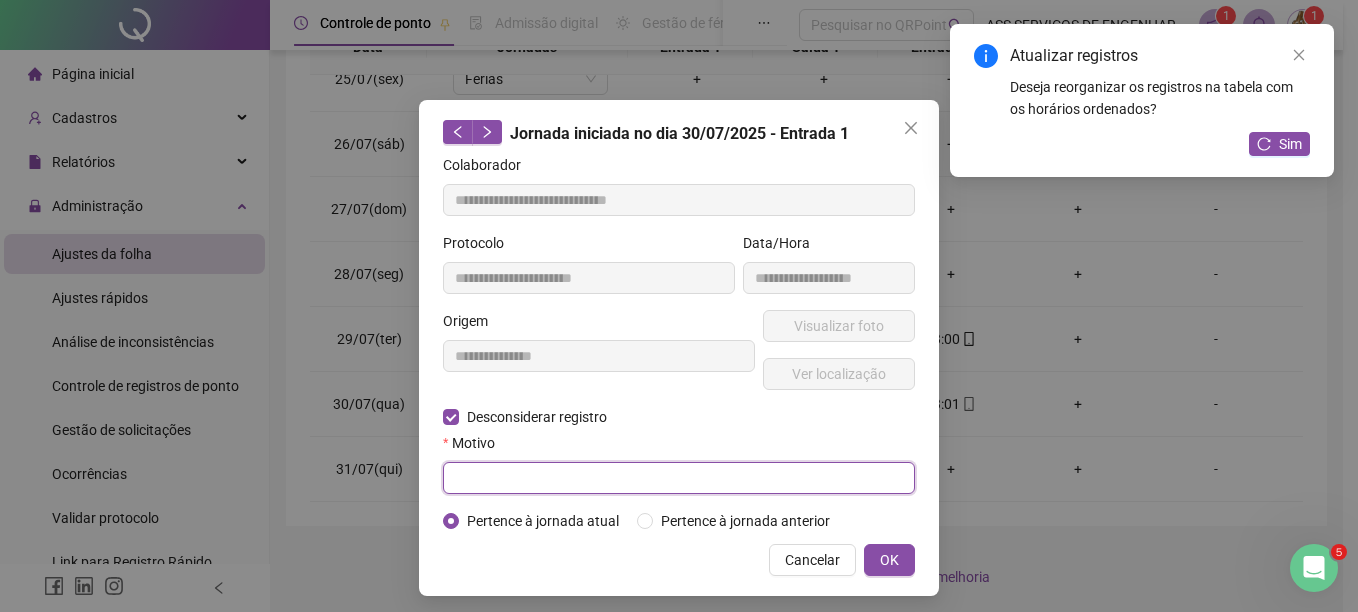 click at bounding box center [679, 478] 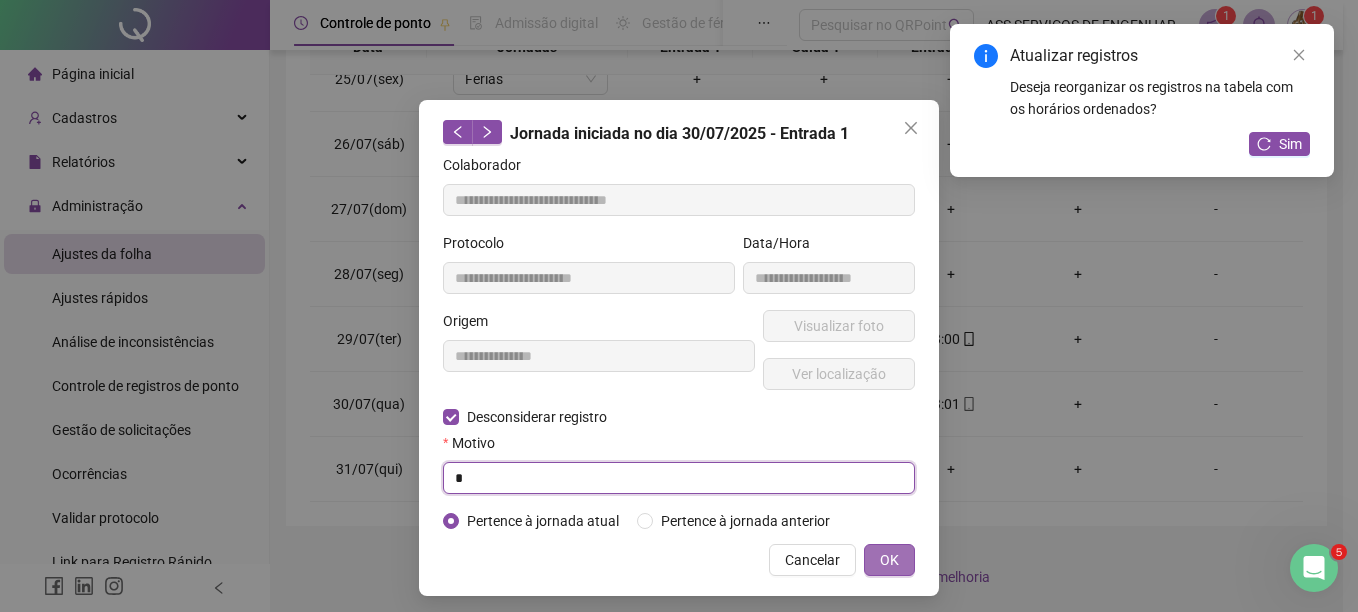 type on "*" 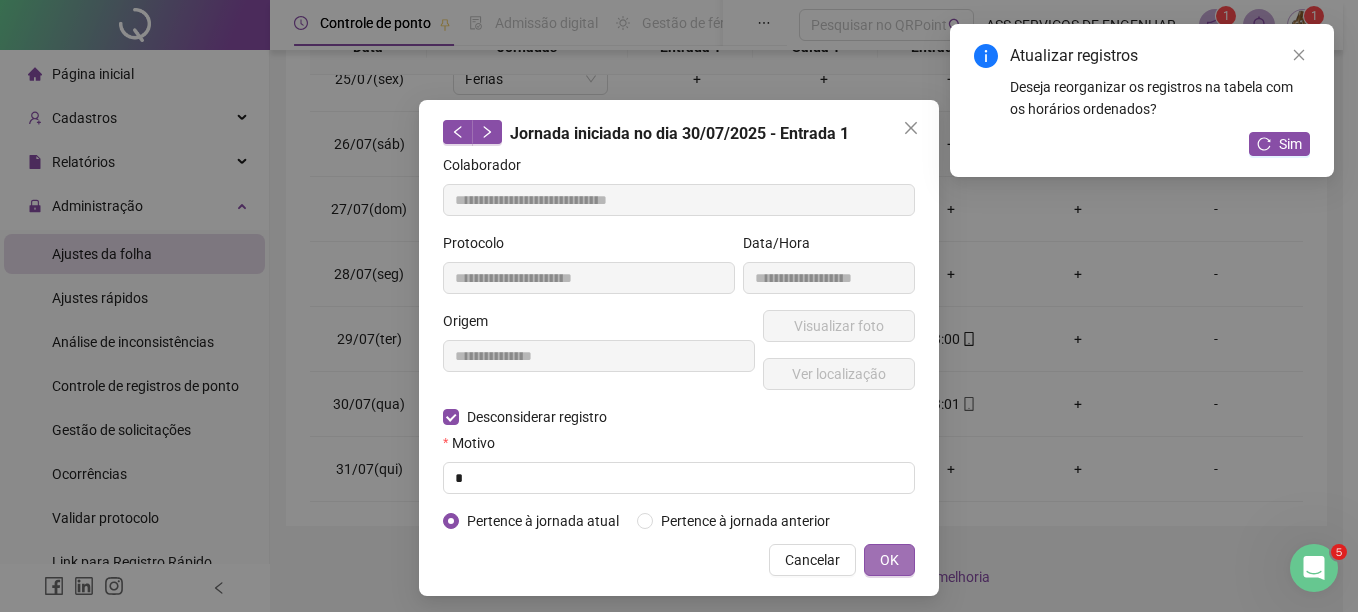 click on "OK" at bounding box center (889, 560) 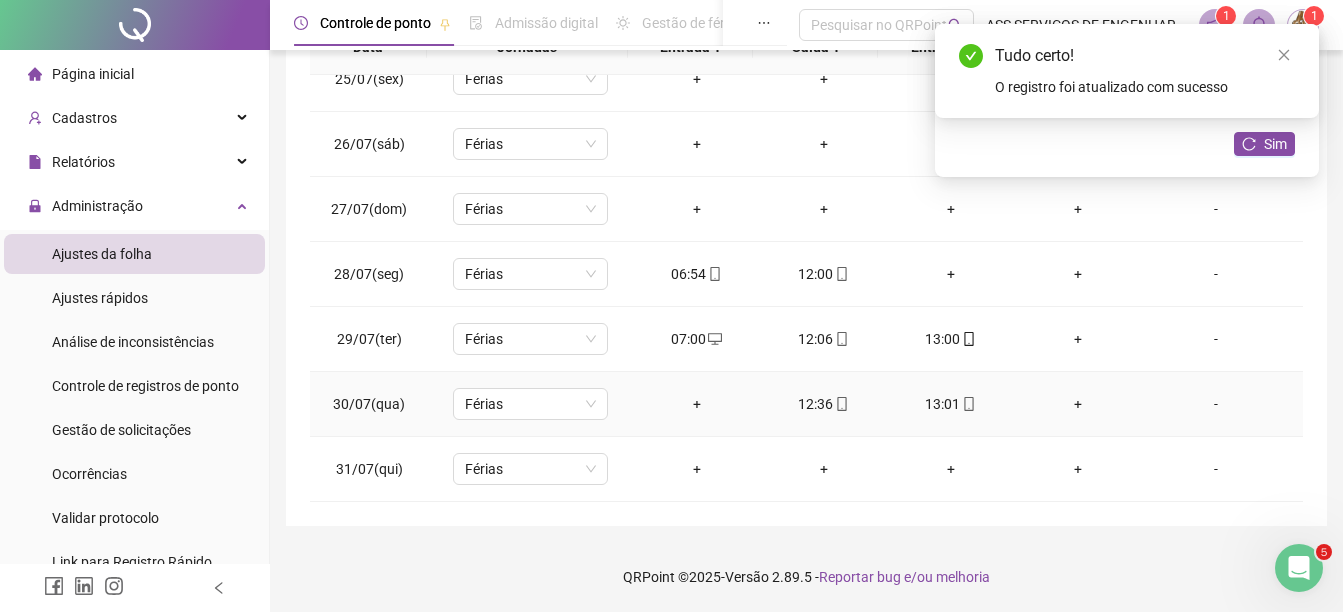 click on "12:36" at bounding box center [823, 404] 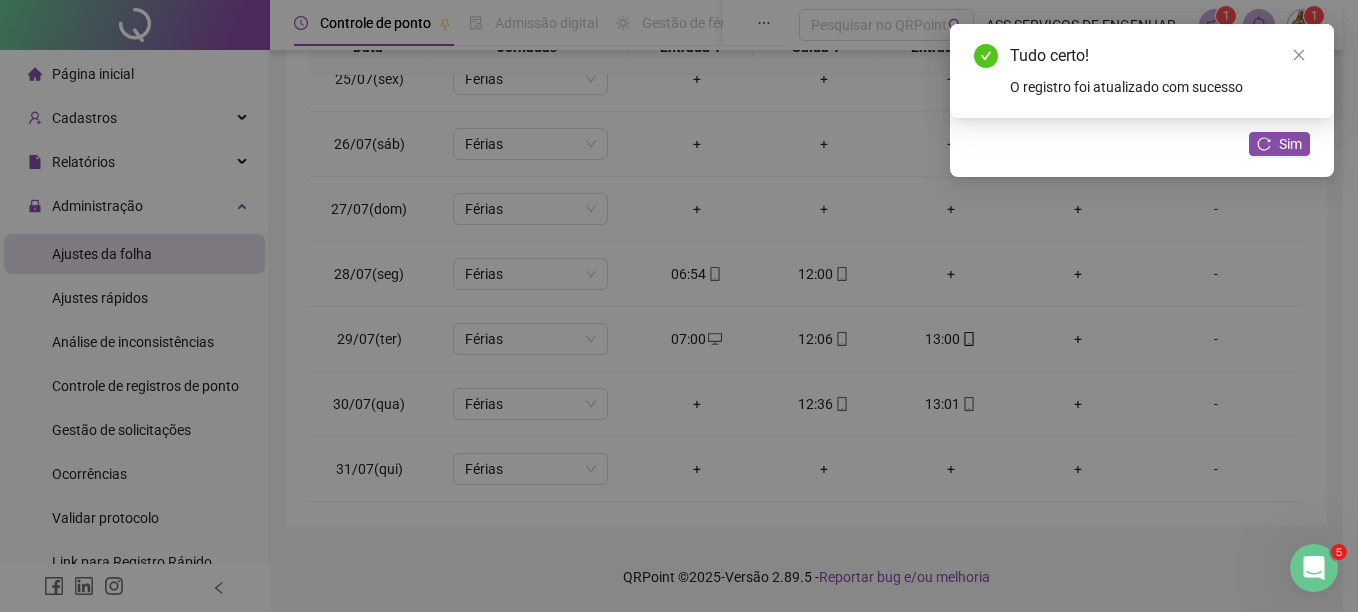 type on "**********" 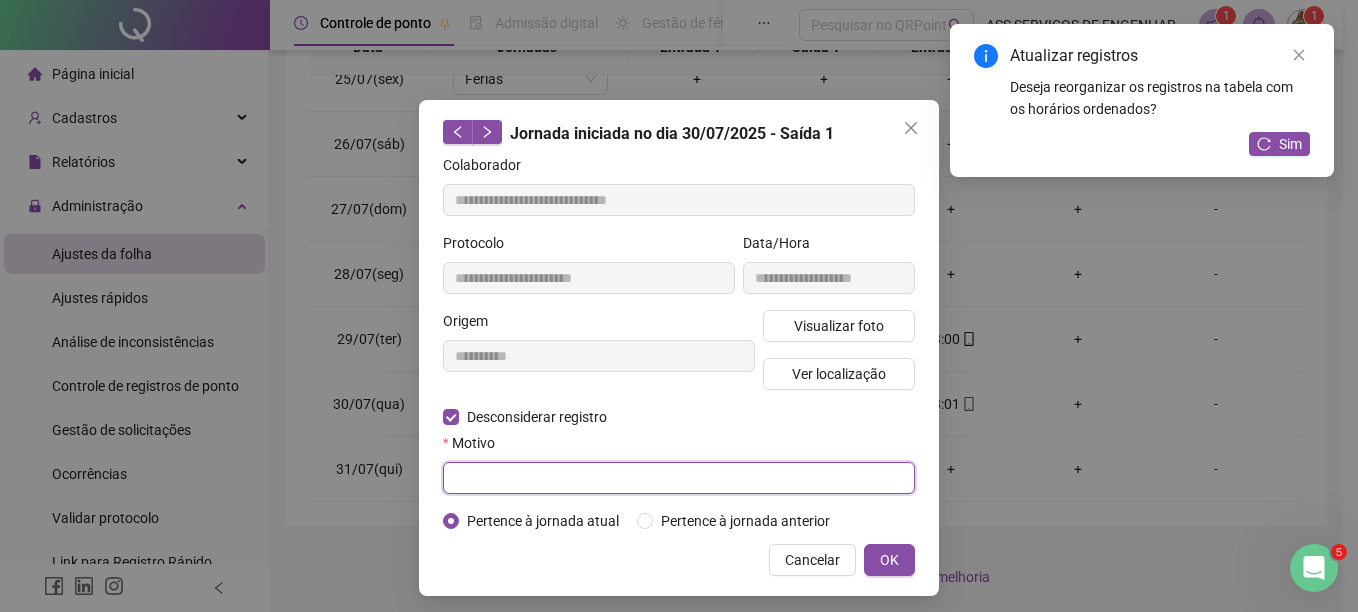 click at bounding box center (679, 478) 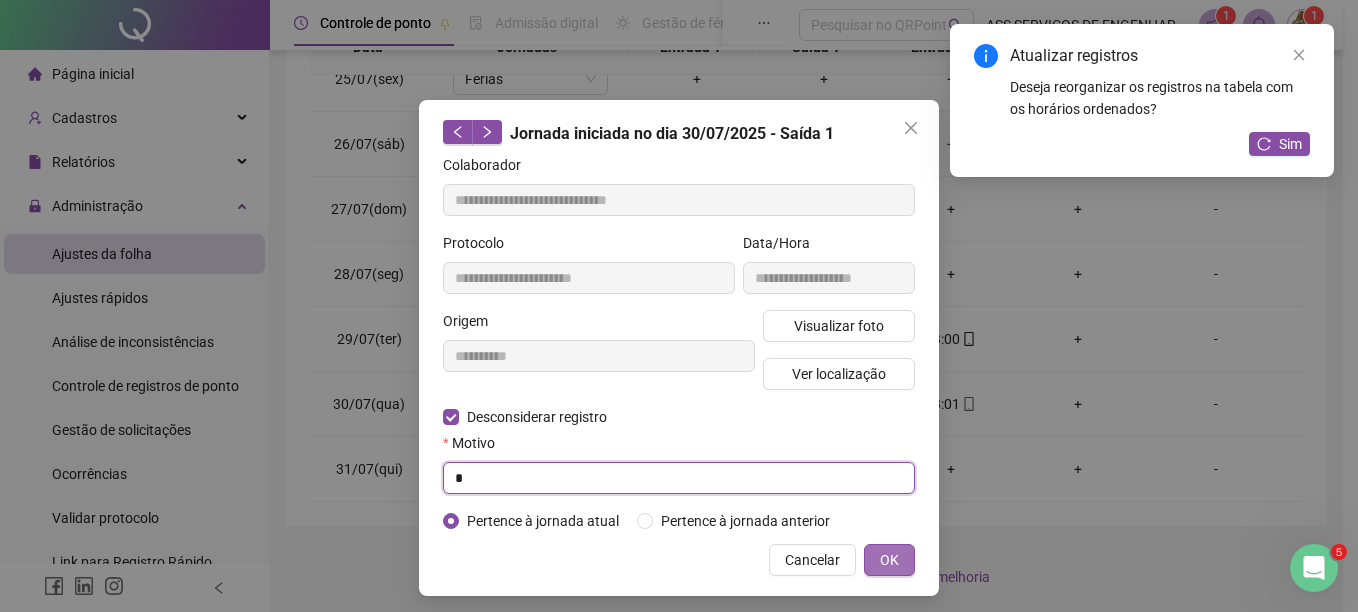 type on "*" 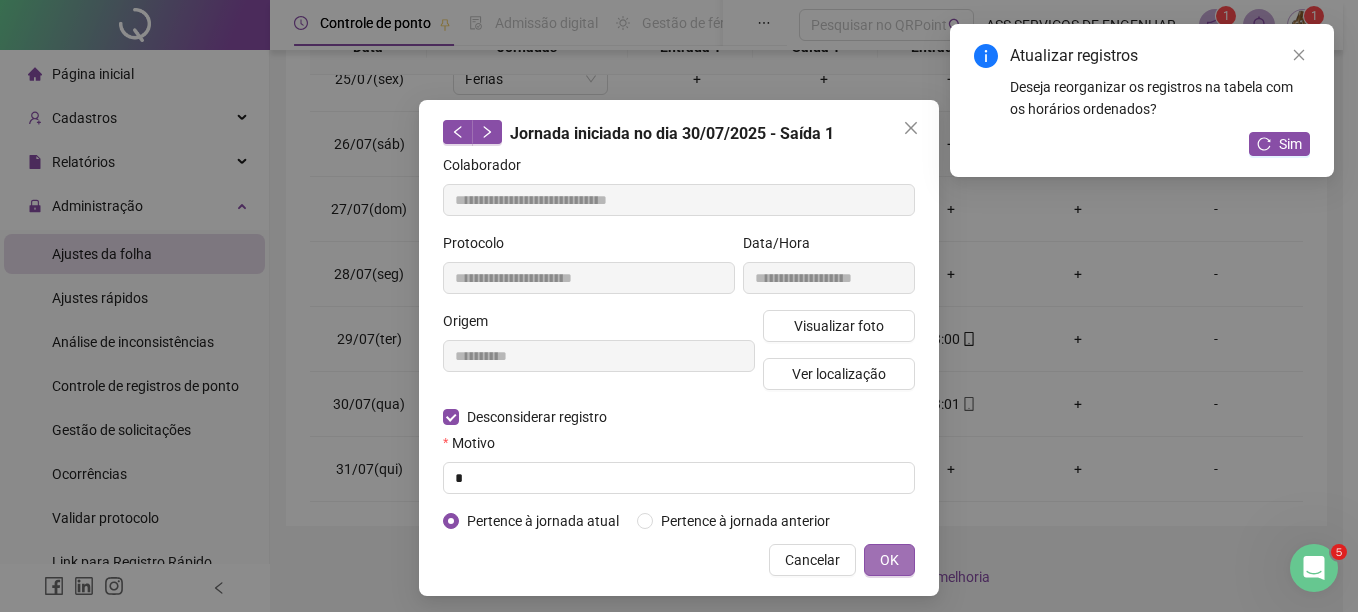click on "OK" at bounding box center (889, 560) 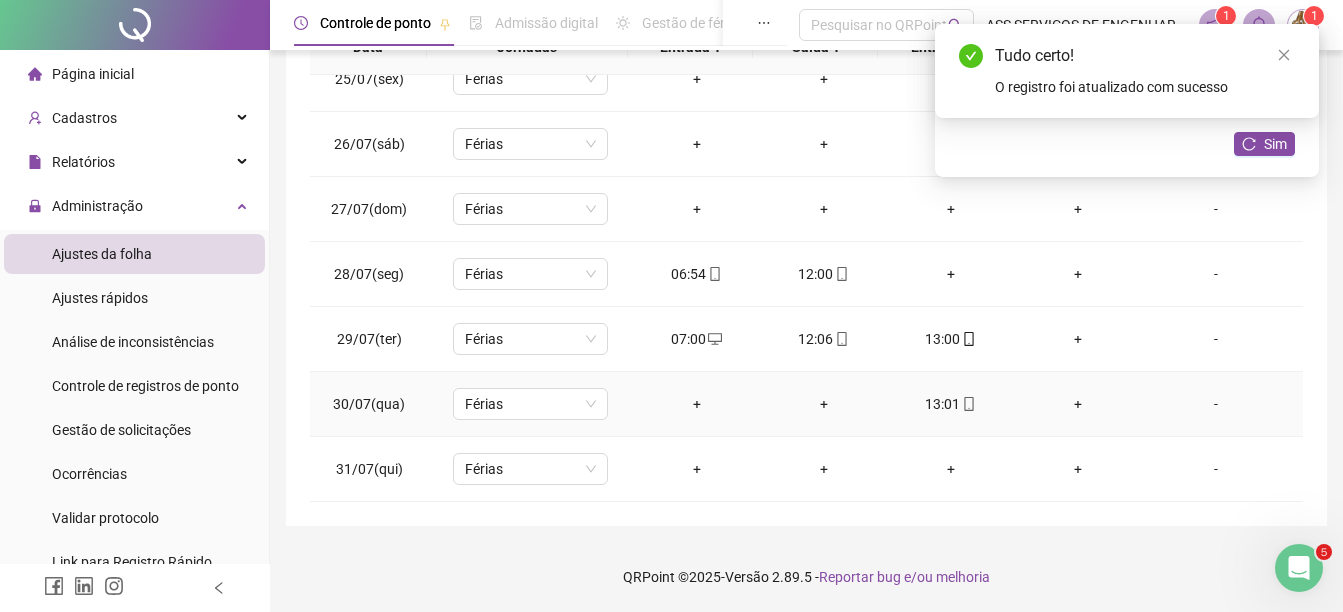 click on "13:01" at bounding box center [950, 404] 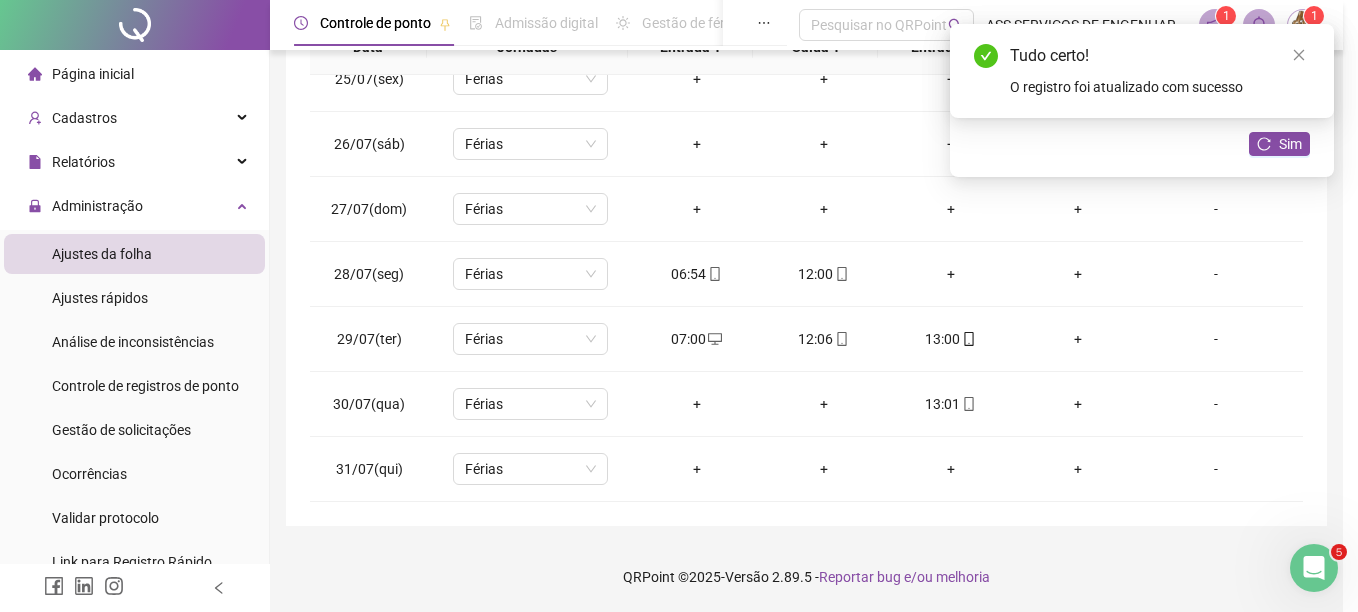 type on "**********" 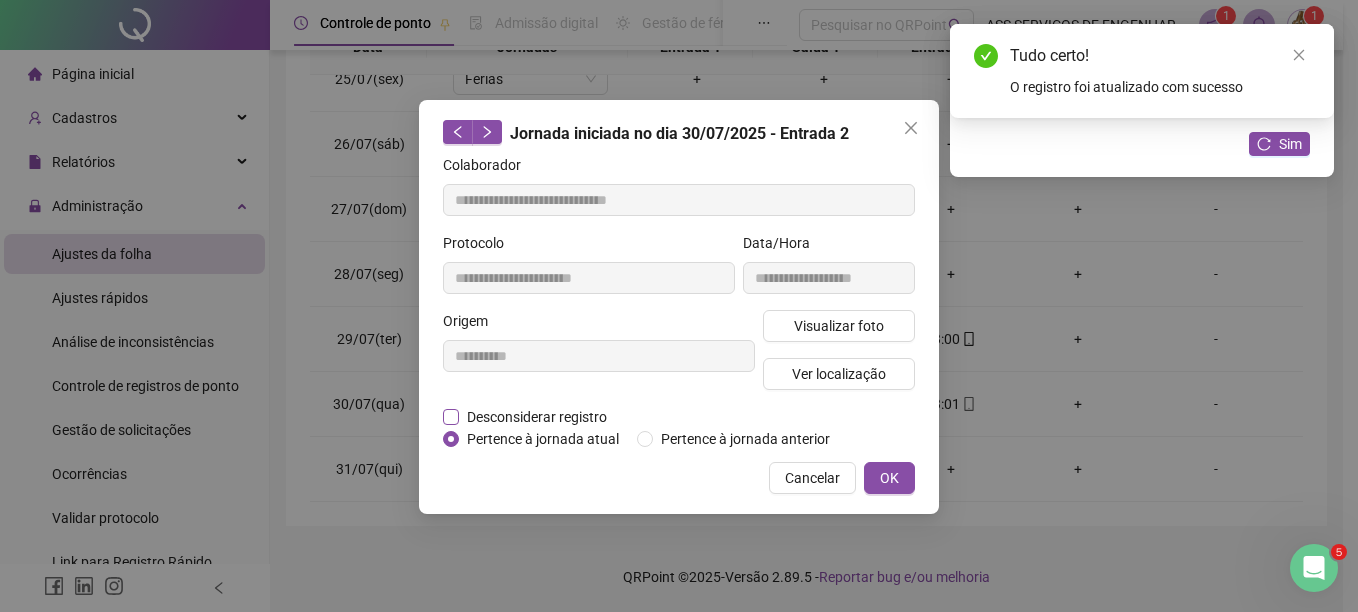 click on "Desconsiderar registro" at bounding box center [536, 417] 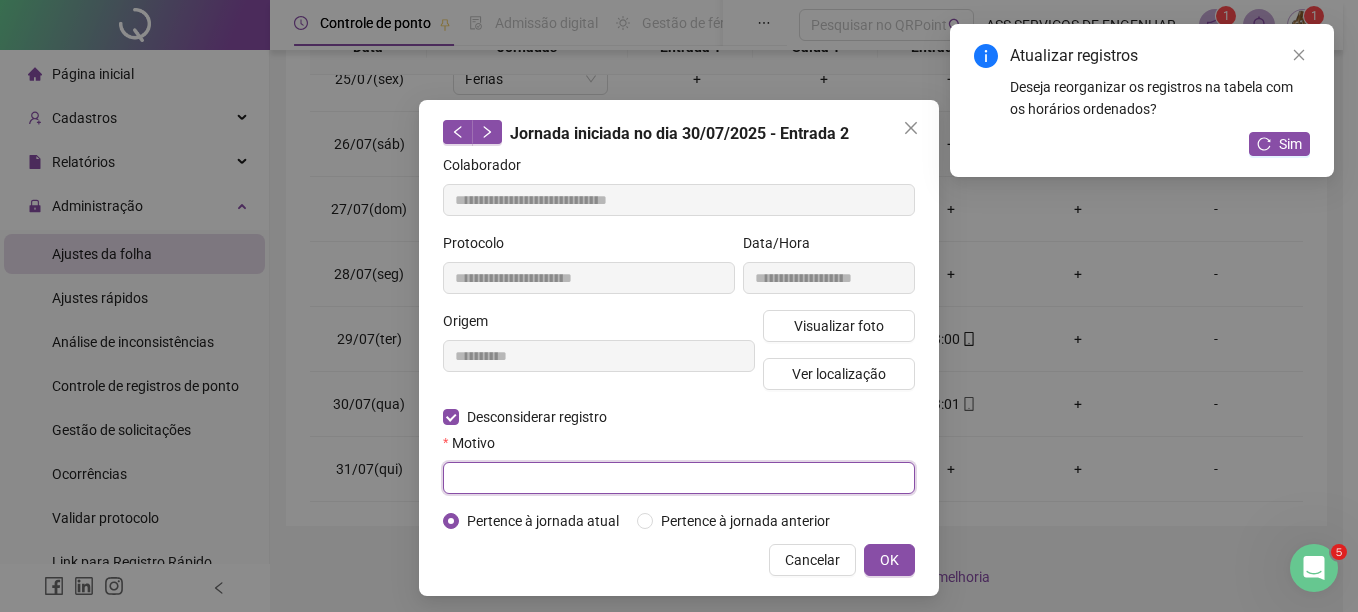 click at bounding box center (679, 478) 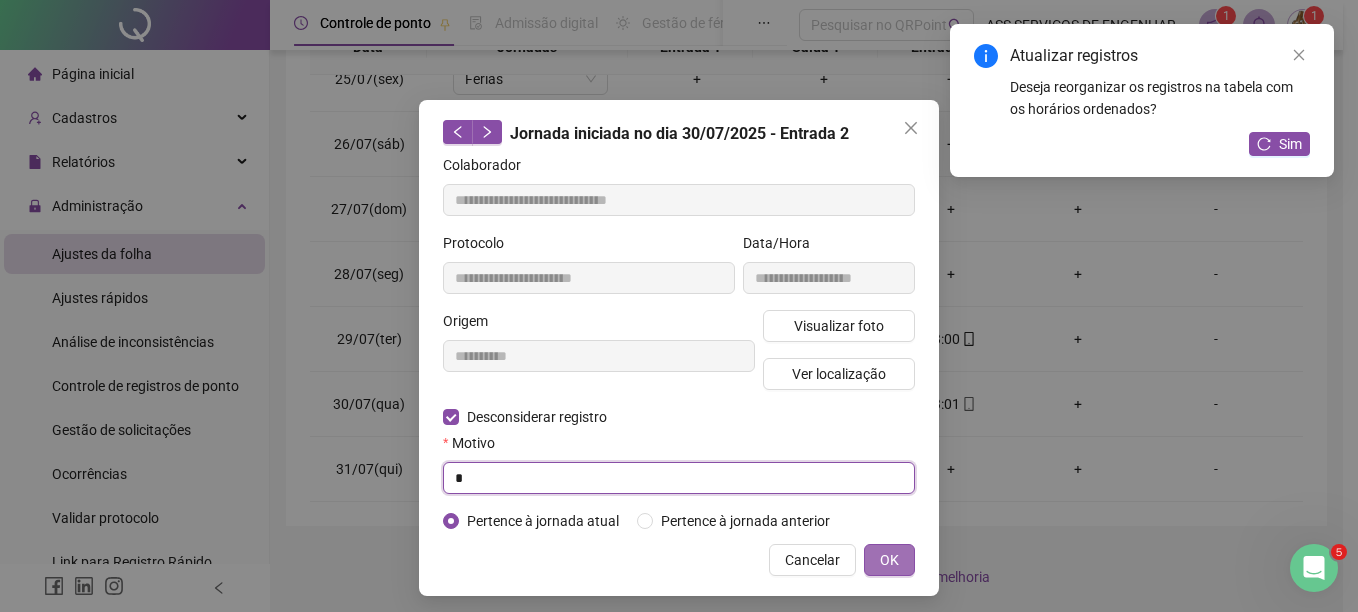 type on "*" 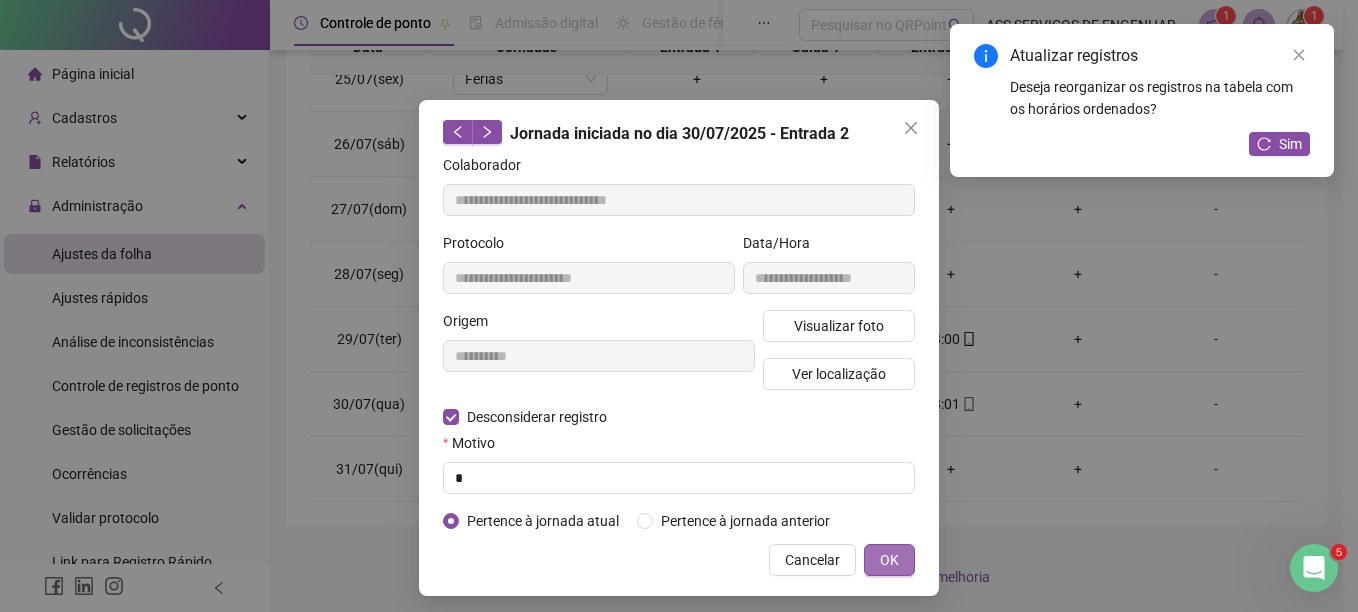 click on "OK" at bounding box center (889, 560) 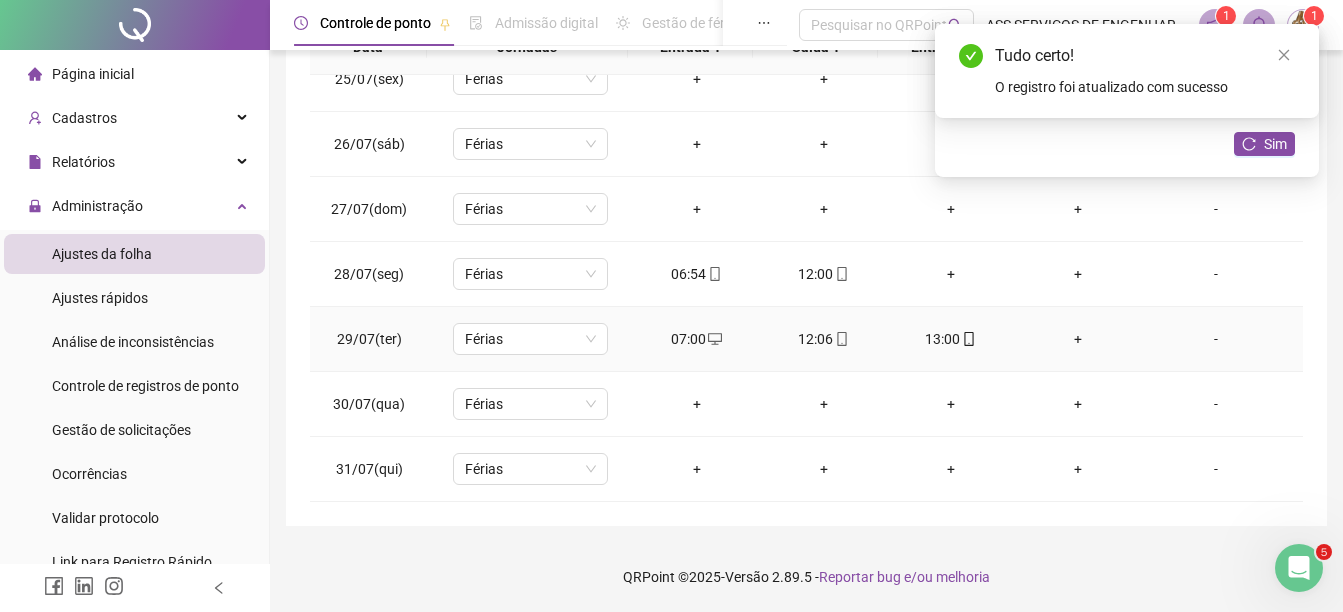 click on "07:00" at bounding box center [696, 339] 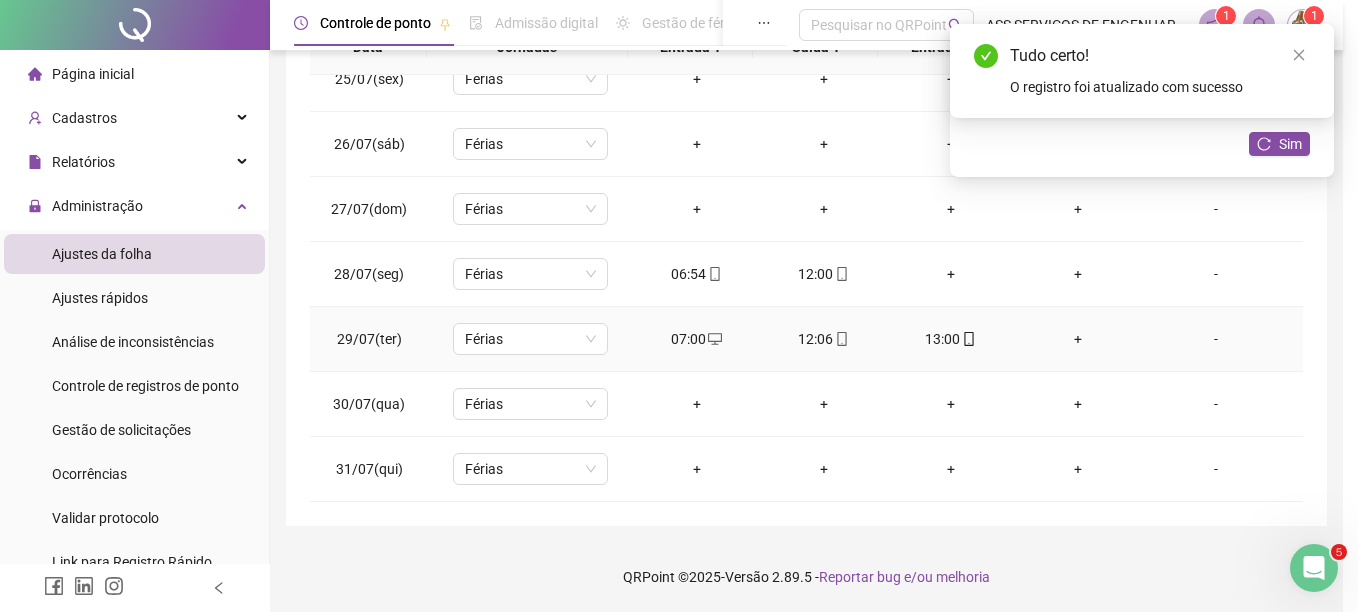 type on "**********" 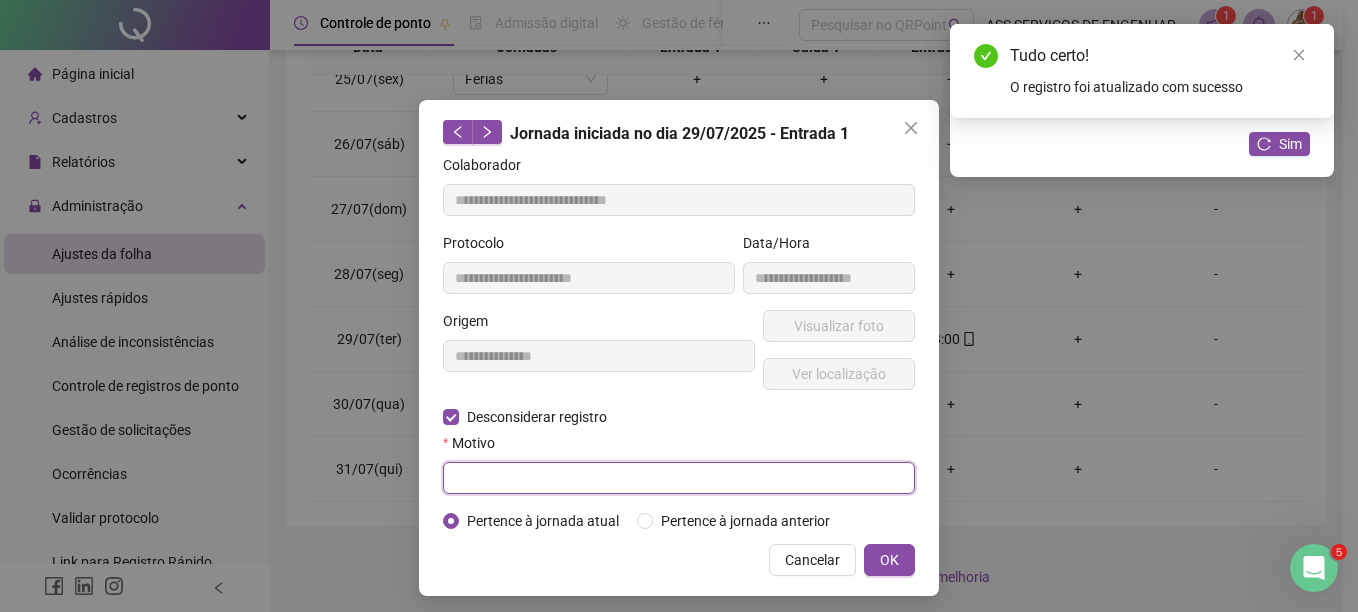 click at bounding box center (679, 478) 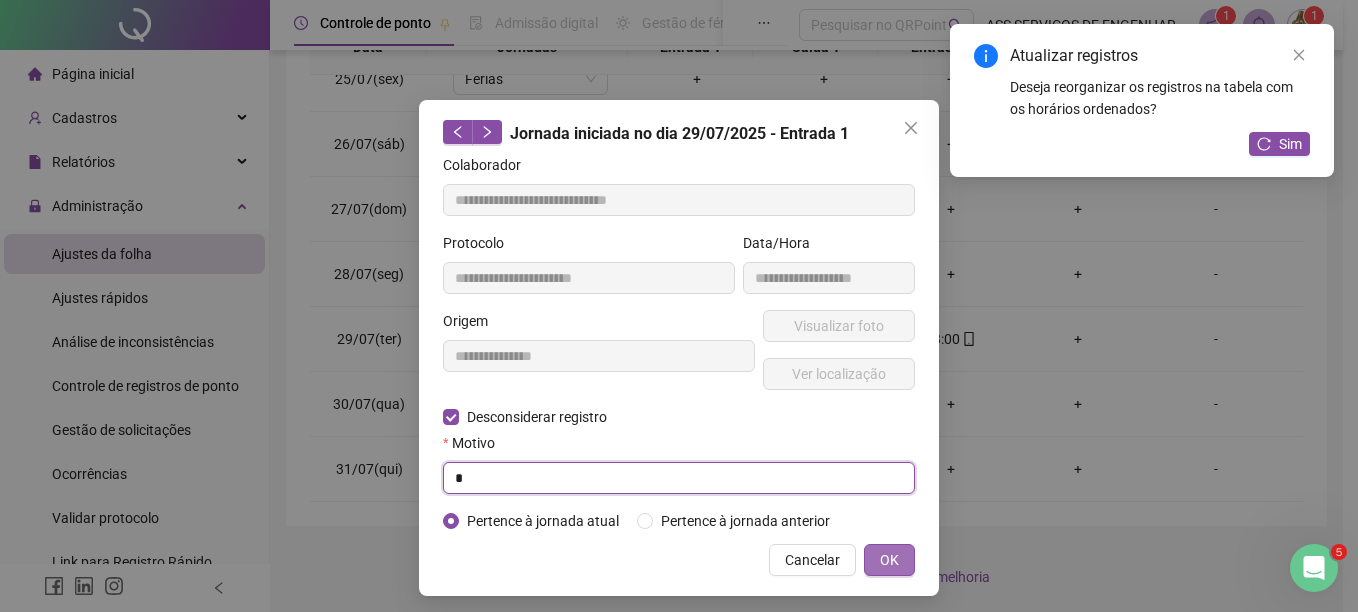 type 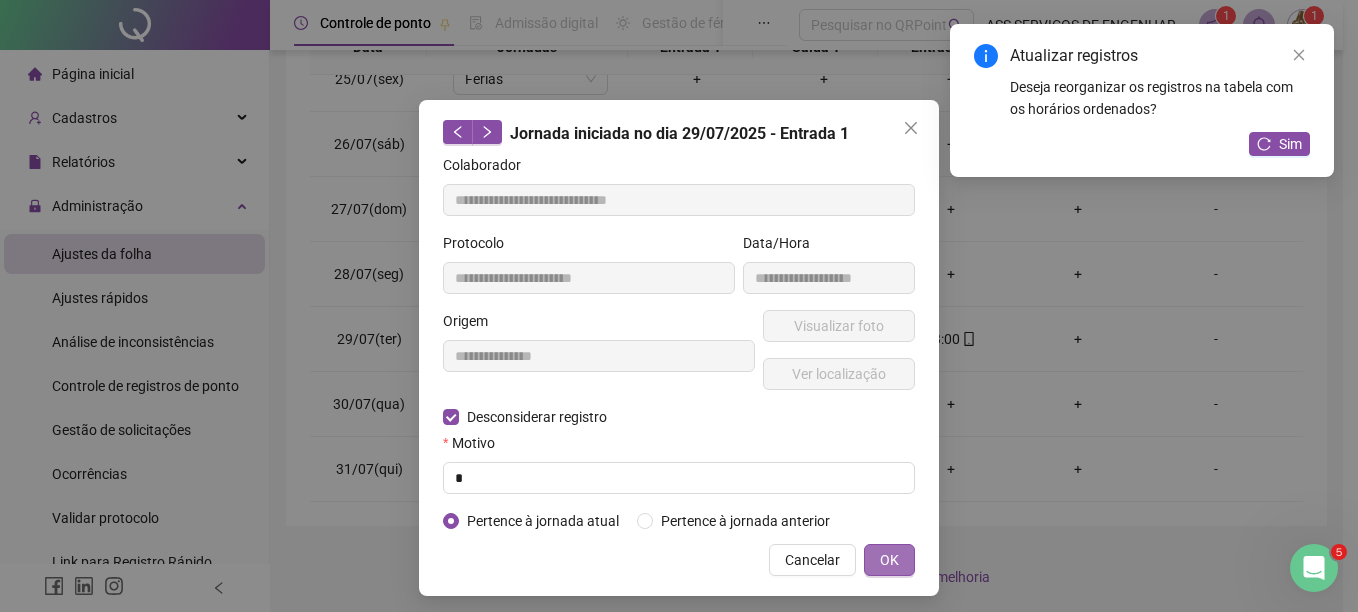 click on "OK" at bounding box center (889, 560) 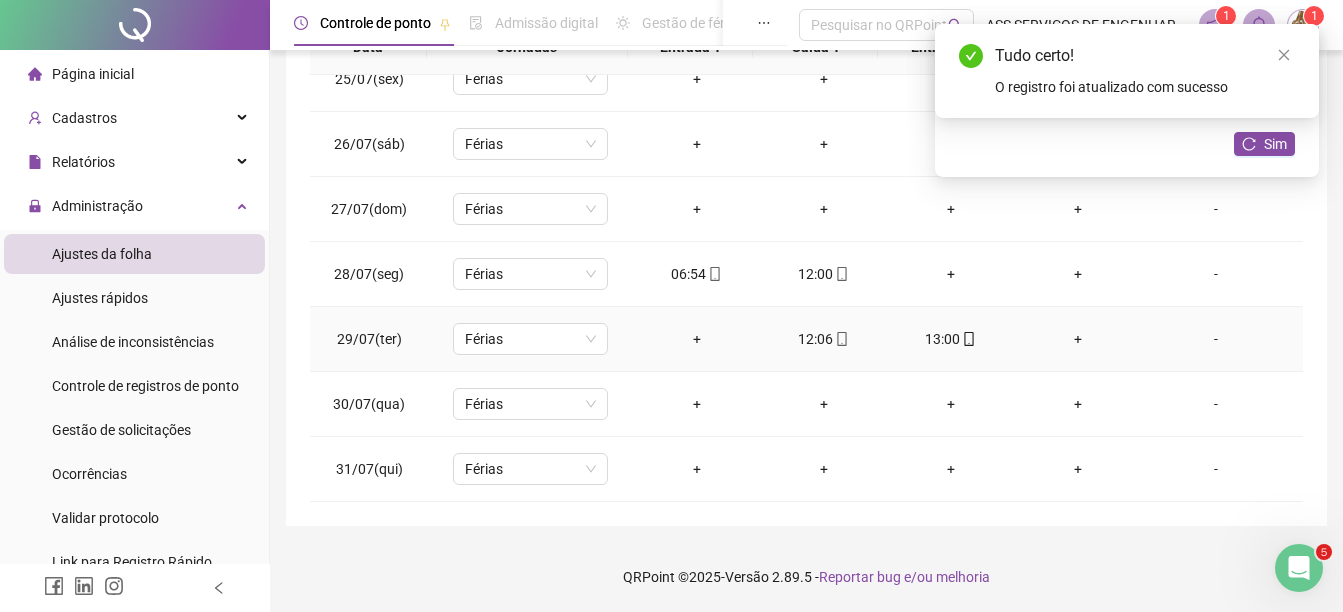 click on "12:06" at bounding box center [823, 339] 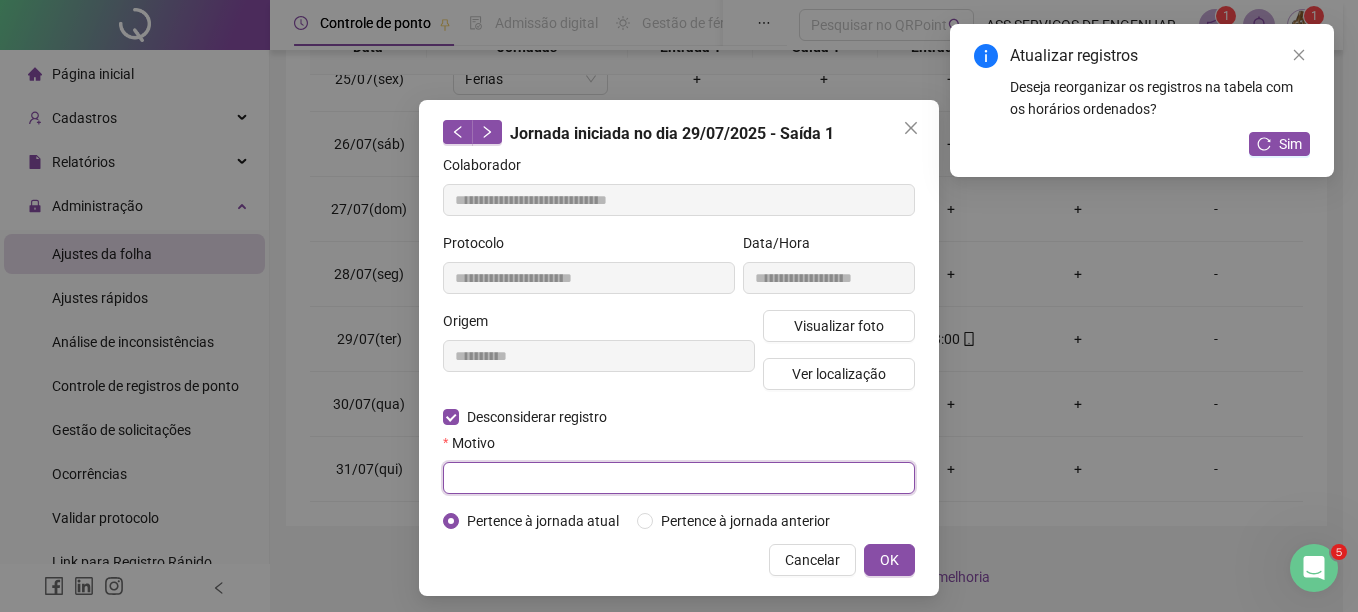 click at bounding box center [679, 478] 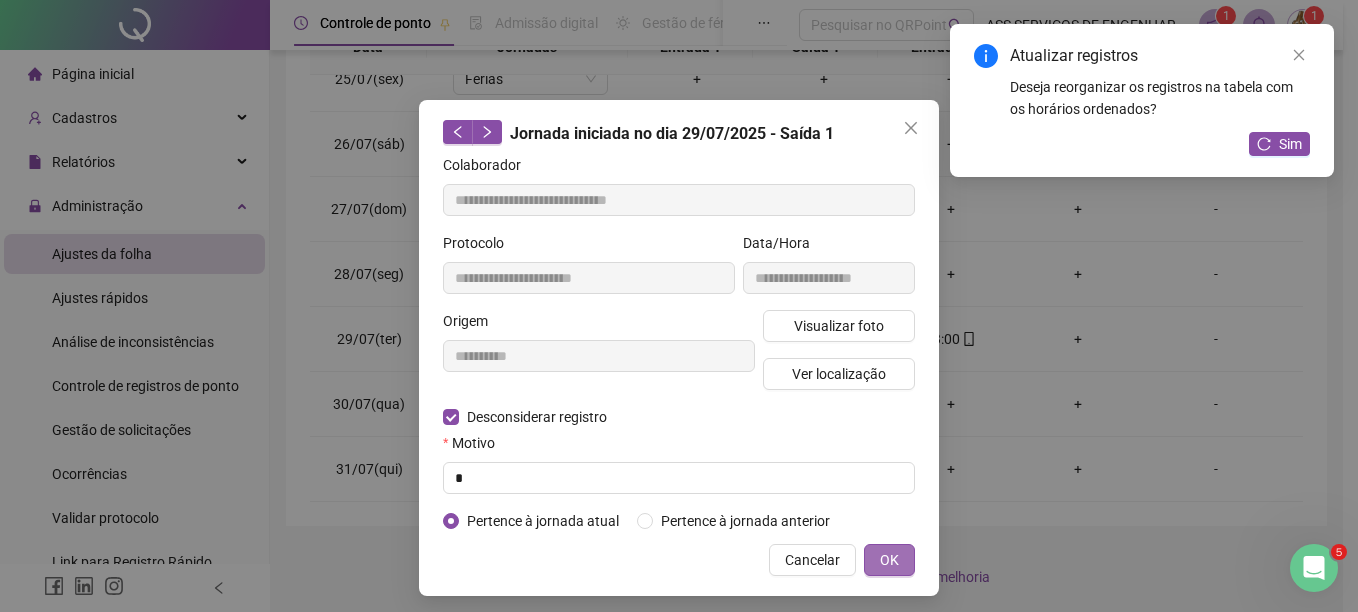 click on "OK" at bounding box center [889, 560] 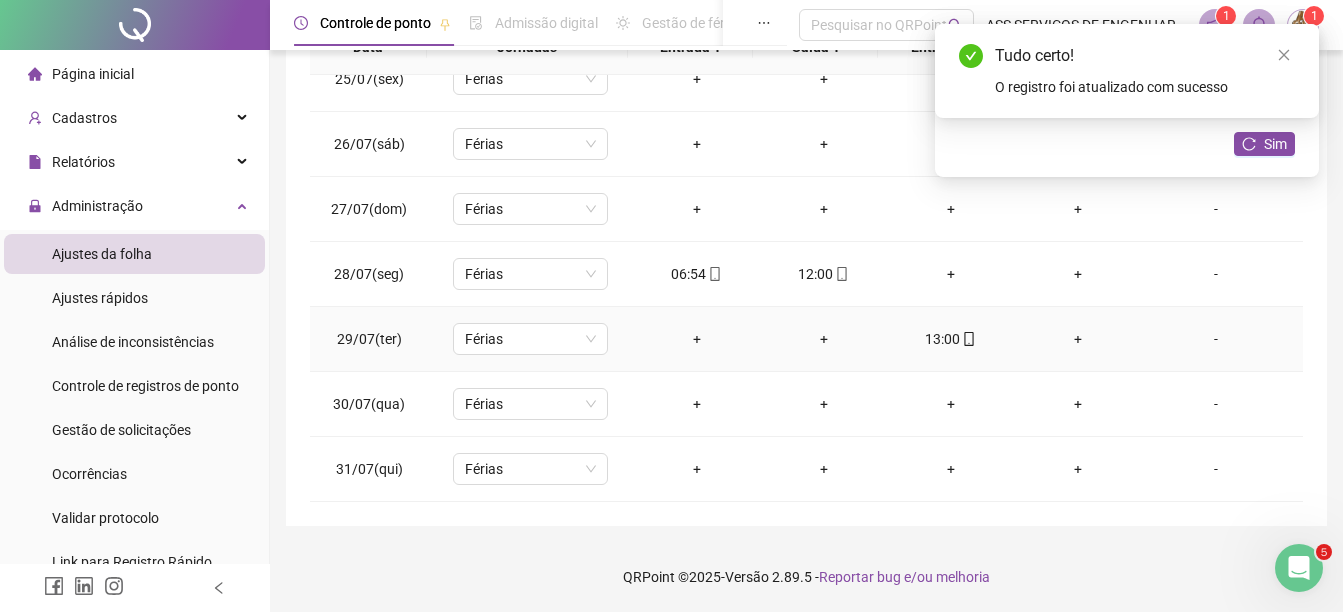 click on "13:00" at bounding box center [950, 339] 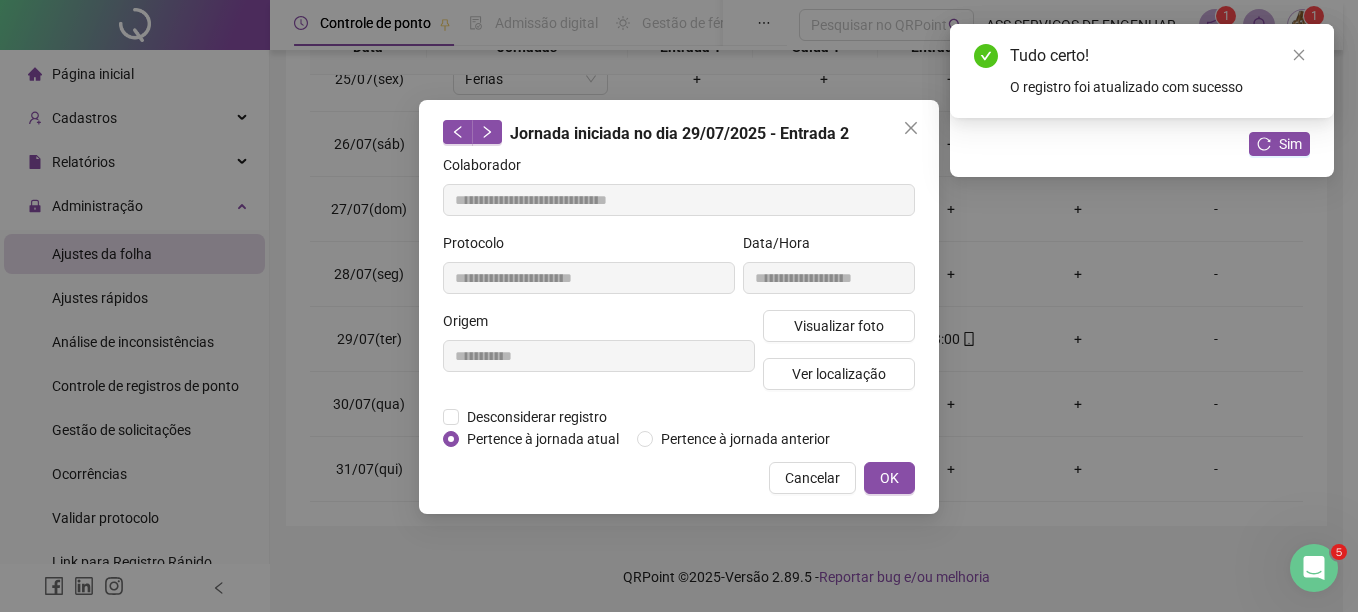 click on "Pertence à jornada atual" at bounding box center (536, 439) 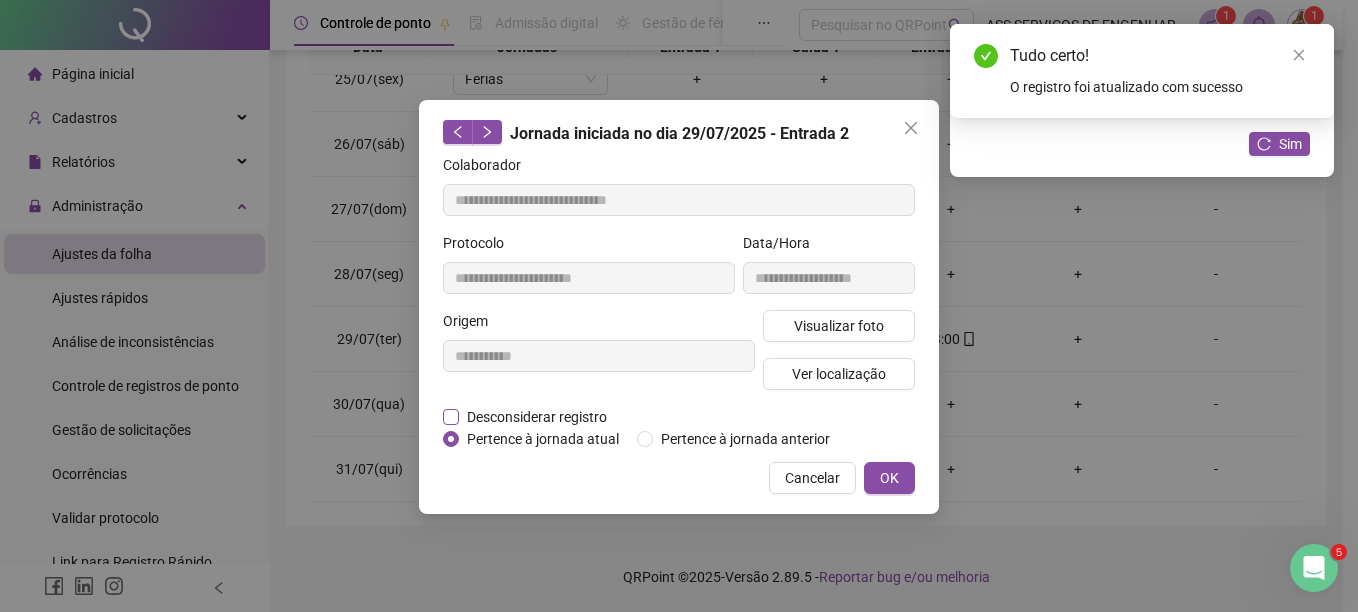 click on "Desconsiderar registro" at bounding box center (536, 417) 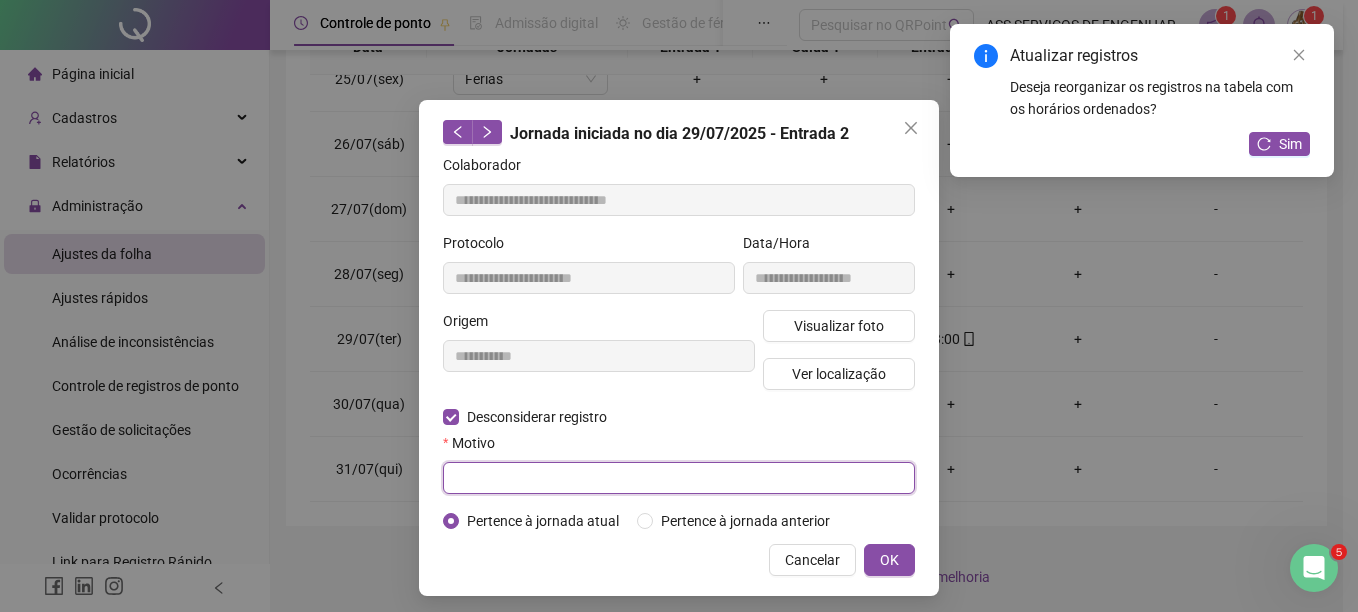 click at bounding box center [679, 478] 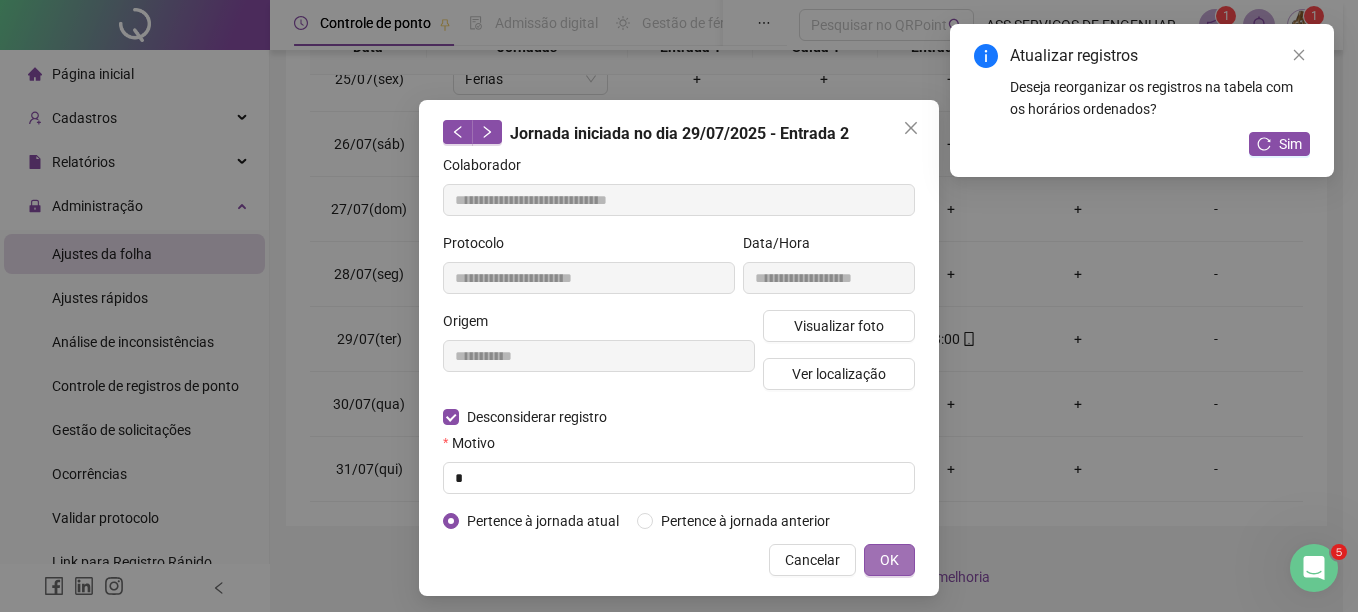click on "OK" at bounding box center (889, 560) 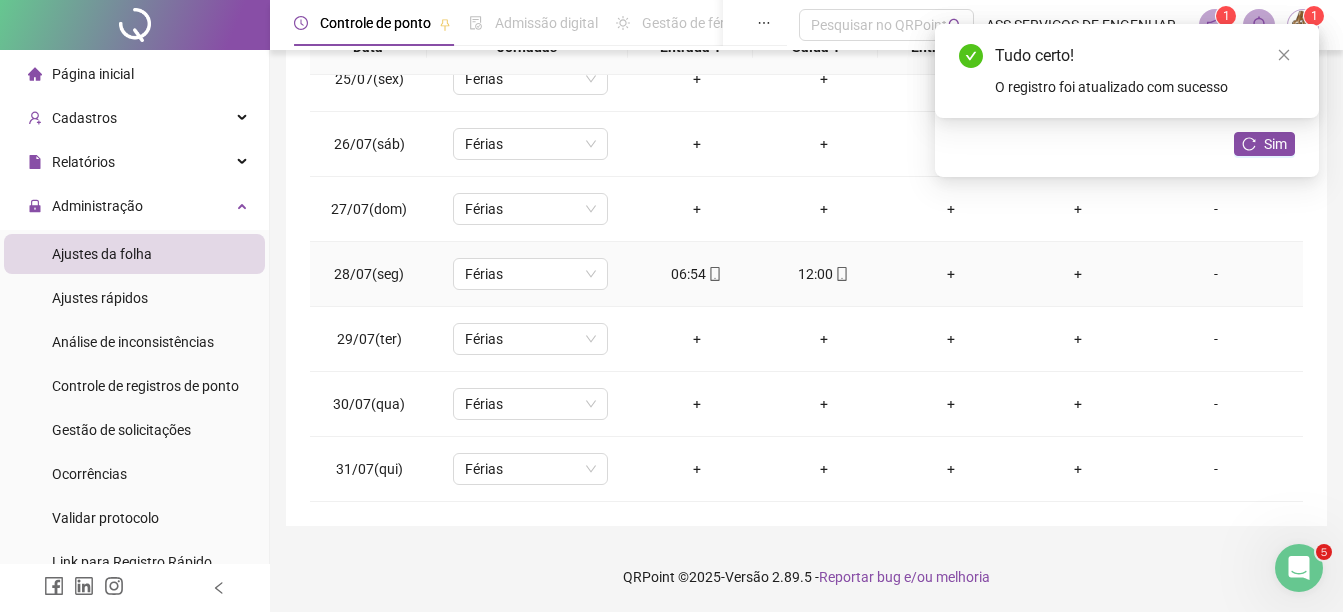 click on "06:54" at bounding box center (696, 274) 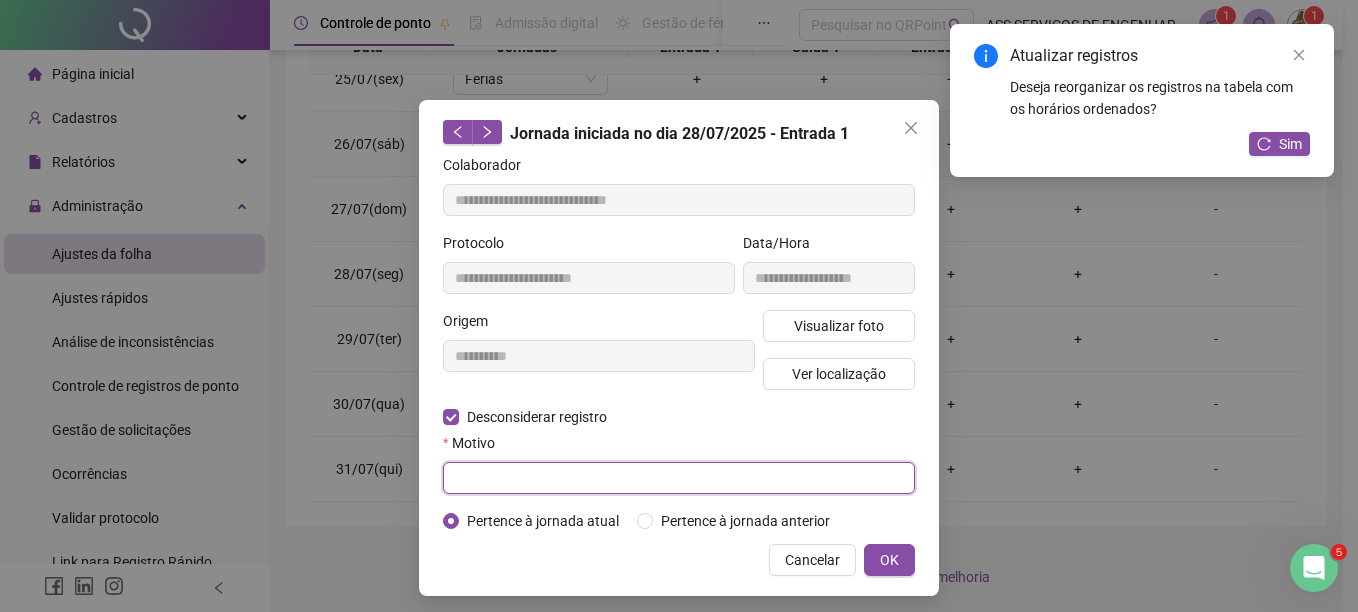 click at bounding box center (679, 478) 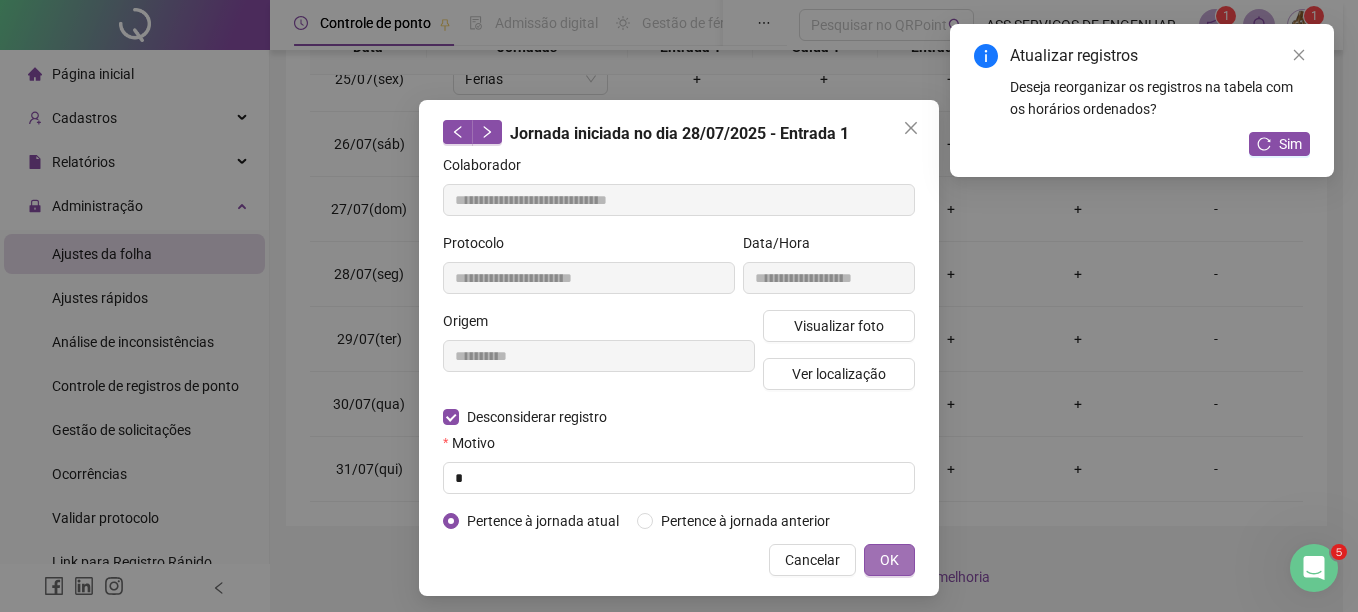 click on "OK" at bounding box center [889, 560] 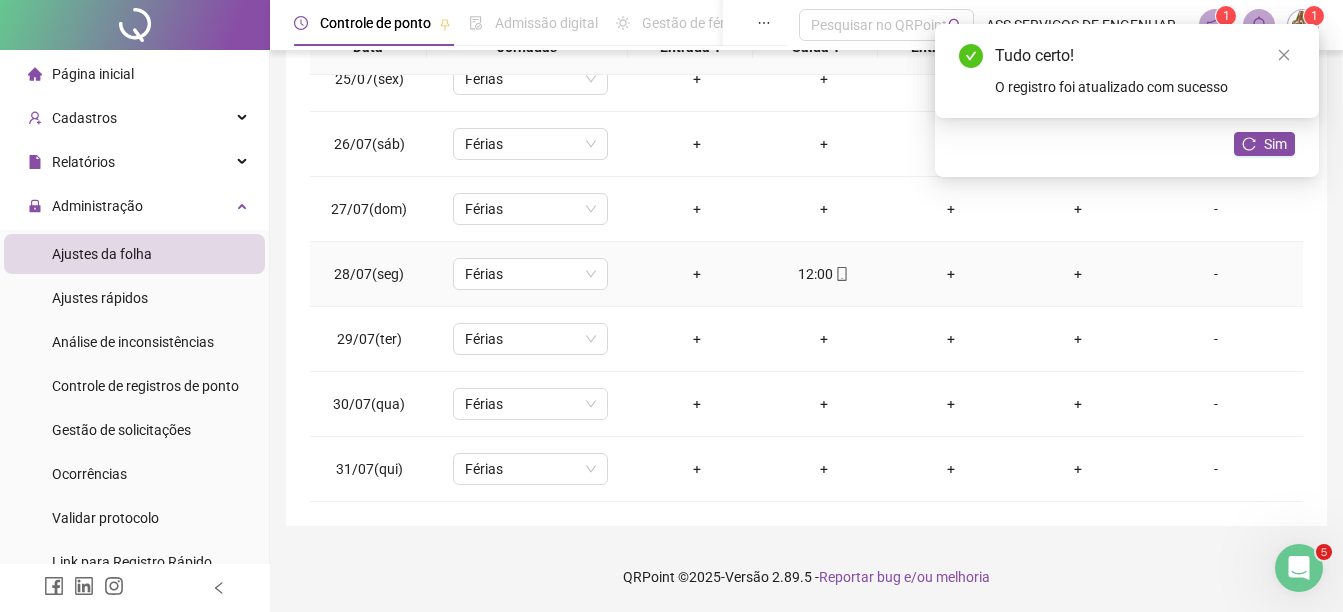 click on "12:00" at bounding box center [823, 274] 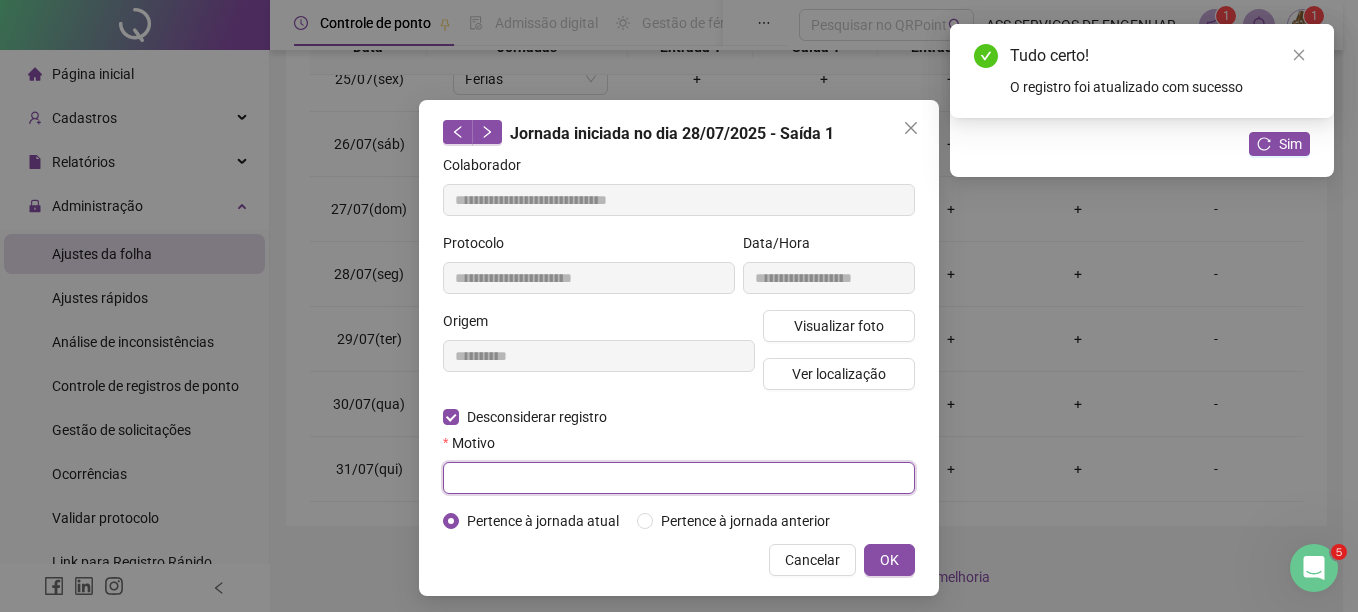 click at bounding box center [679, 478] 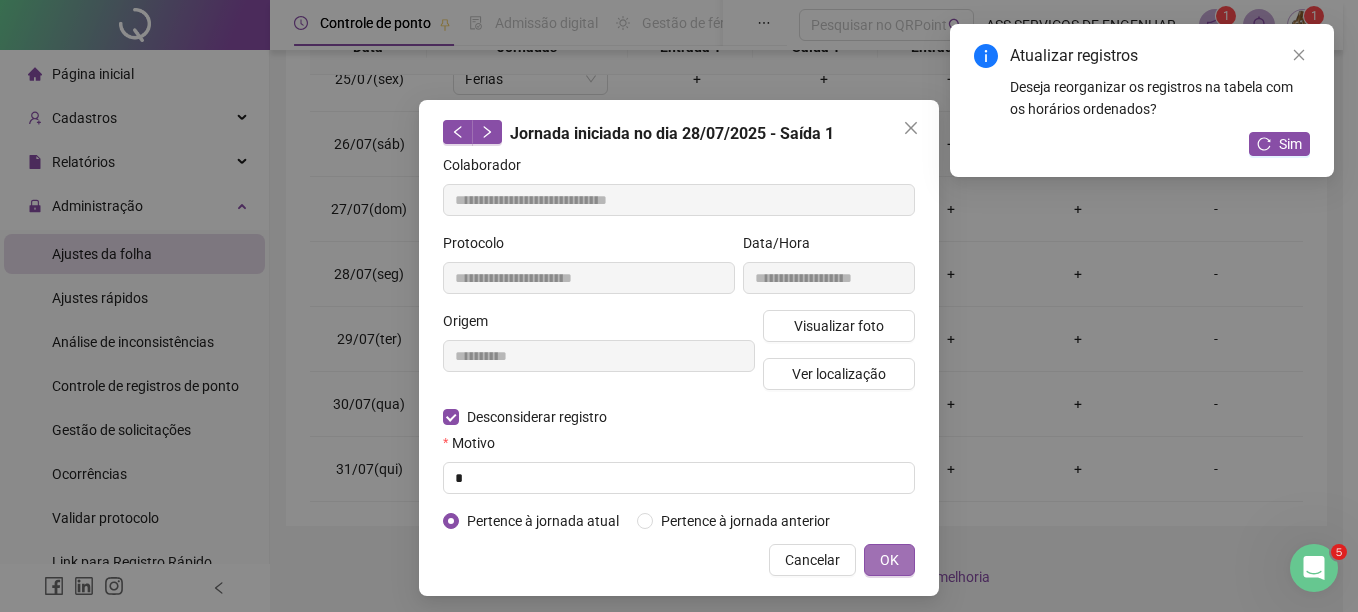 click on "OK" at bounding box center (889, 560) 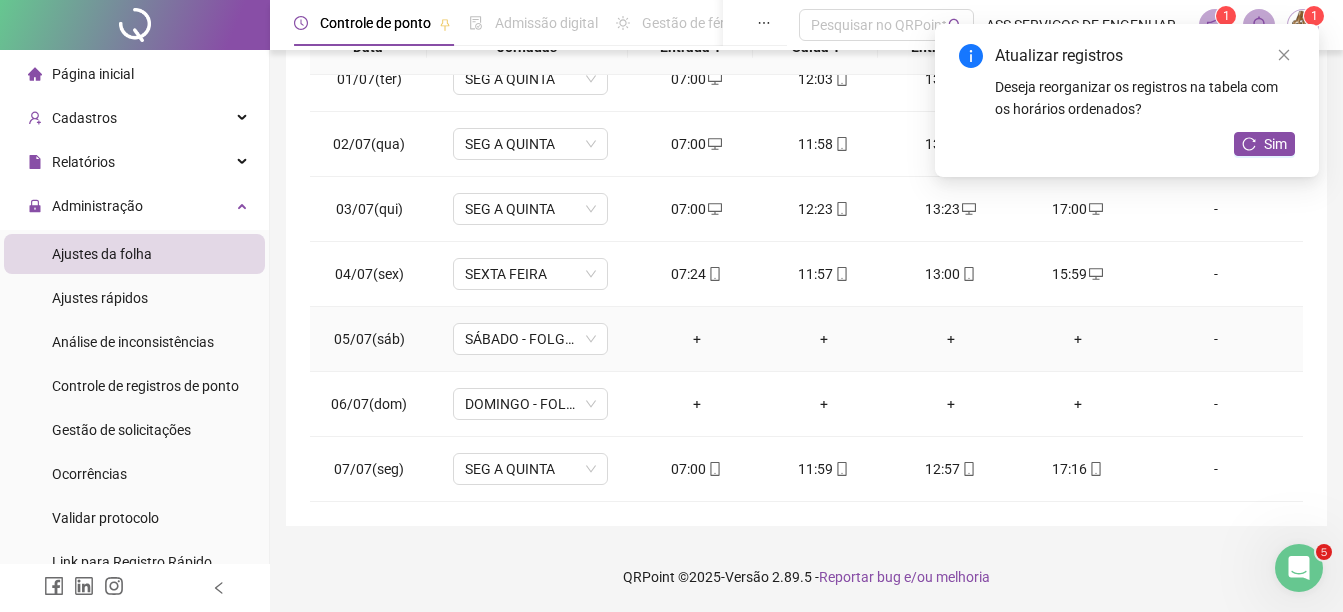 scroll, scrollTop: 0, scrollLeft: 0, axis: both 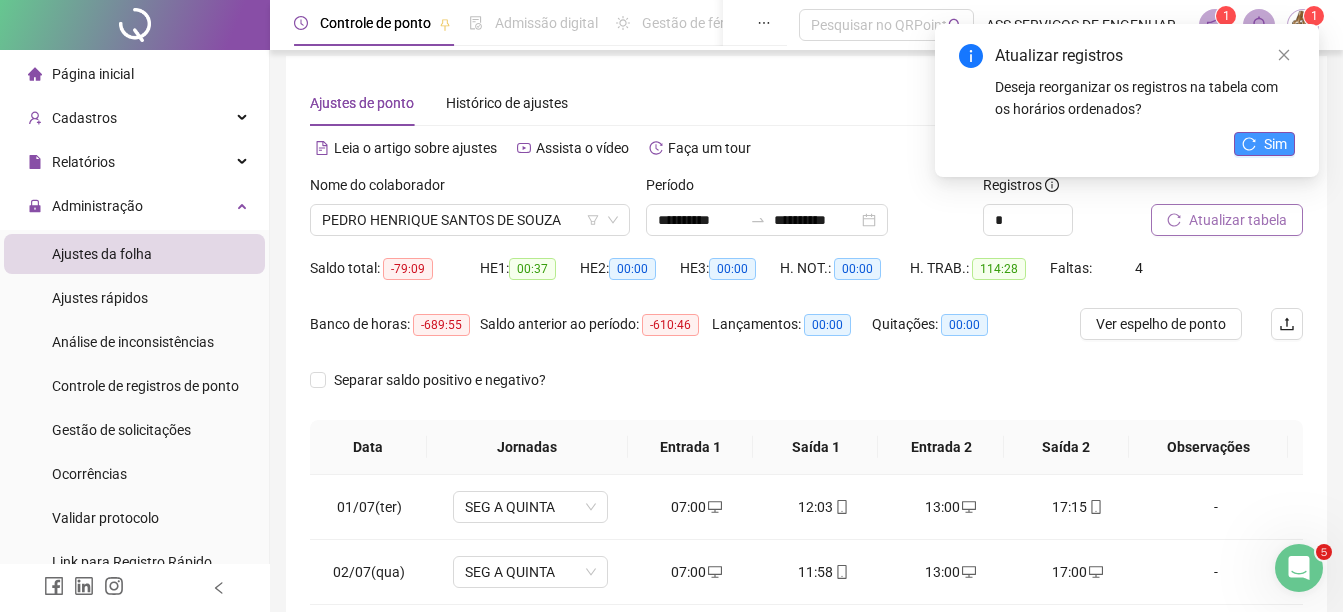 click on "Sim" at bounding box center [1275, 144] 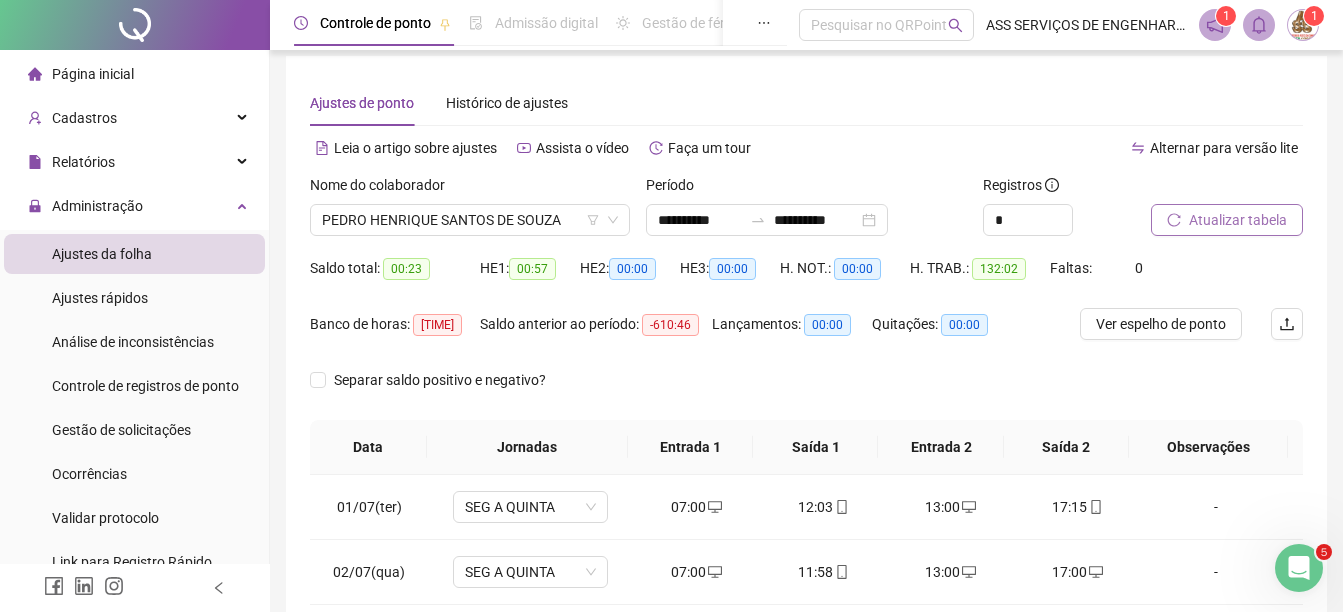 scroll, scrollTop: 410, scrollLeft: 0, axis: vertical 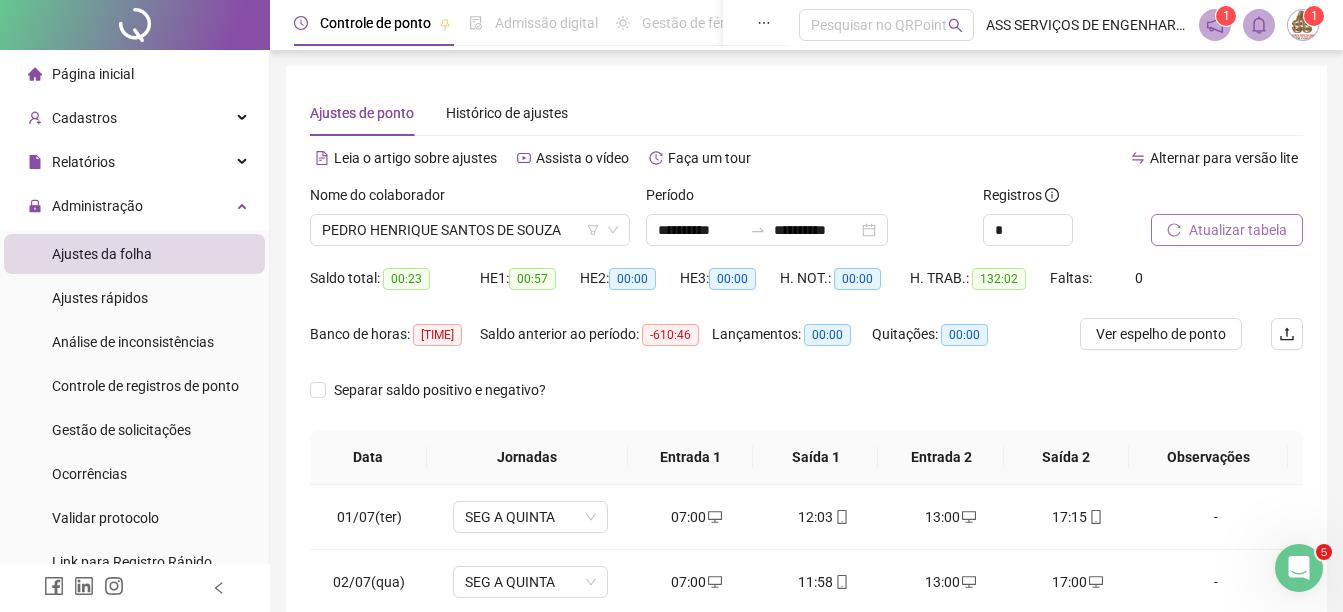 click on "Atualizar tabela" at bounding box center (1238, 230) 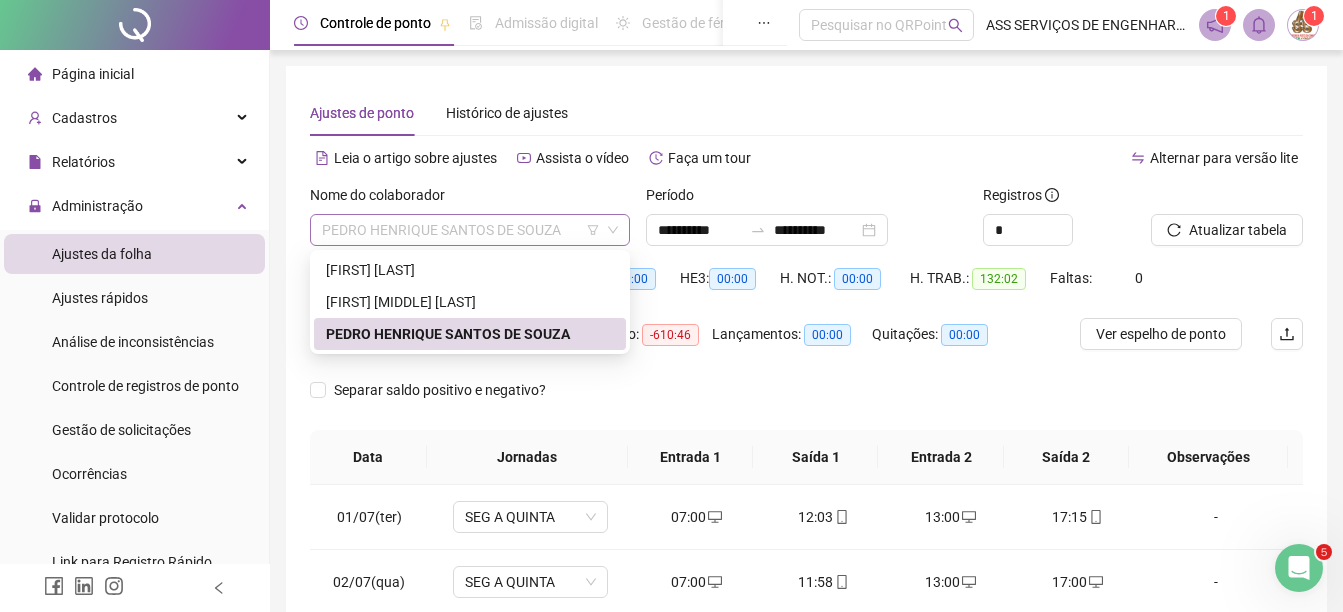 click on "PEDRO HENRIQUE SANTOS DE SOUZA" at bounding box center [470, 230] 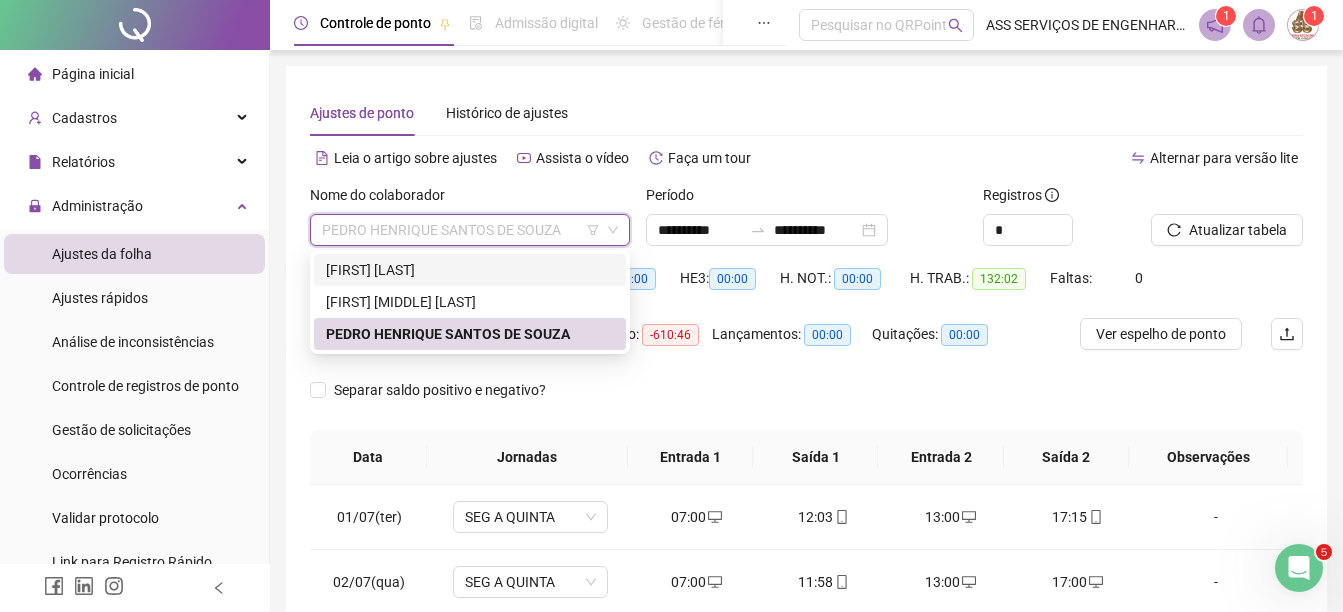 click on "[FIRST] [LAST]" at bounding box center (470, 270) 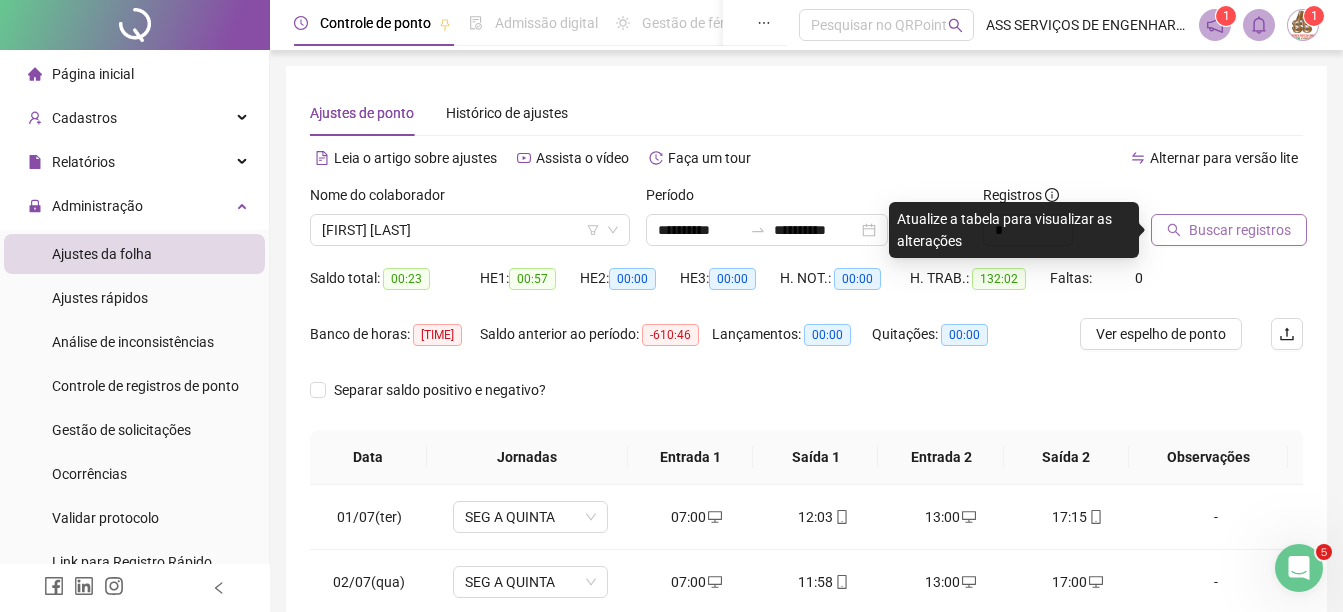 click on "Buscar registros" at bounding box center [1240, 230] 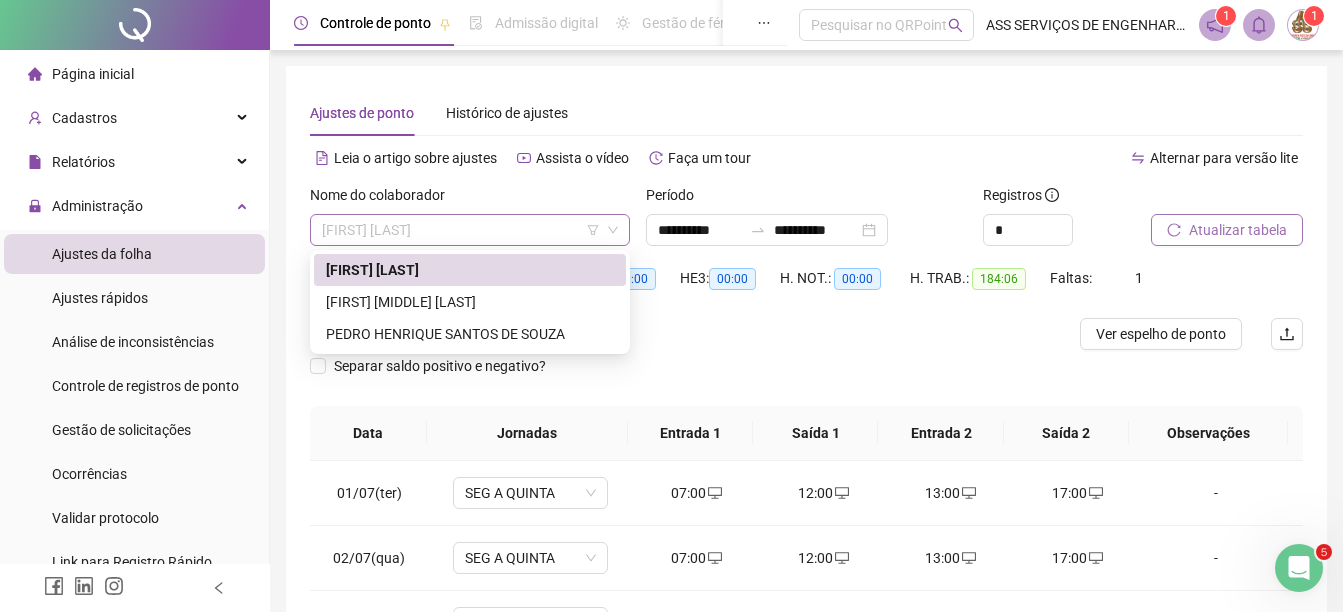 click on "[FIRST] [LAST]" at bounding box center (470, 230) 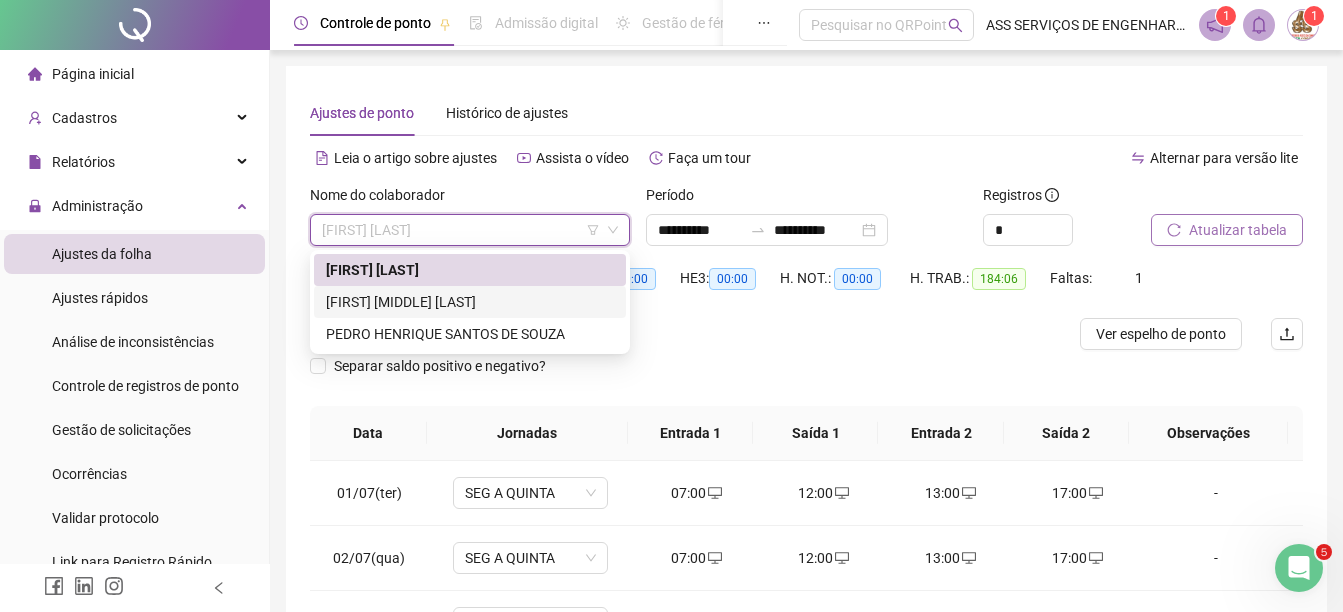 click on "[FIRST] [MIDDLE] [LAST]" at bounding box center (470, 302) 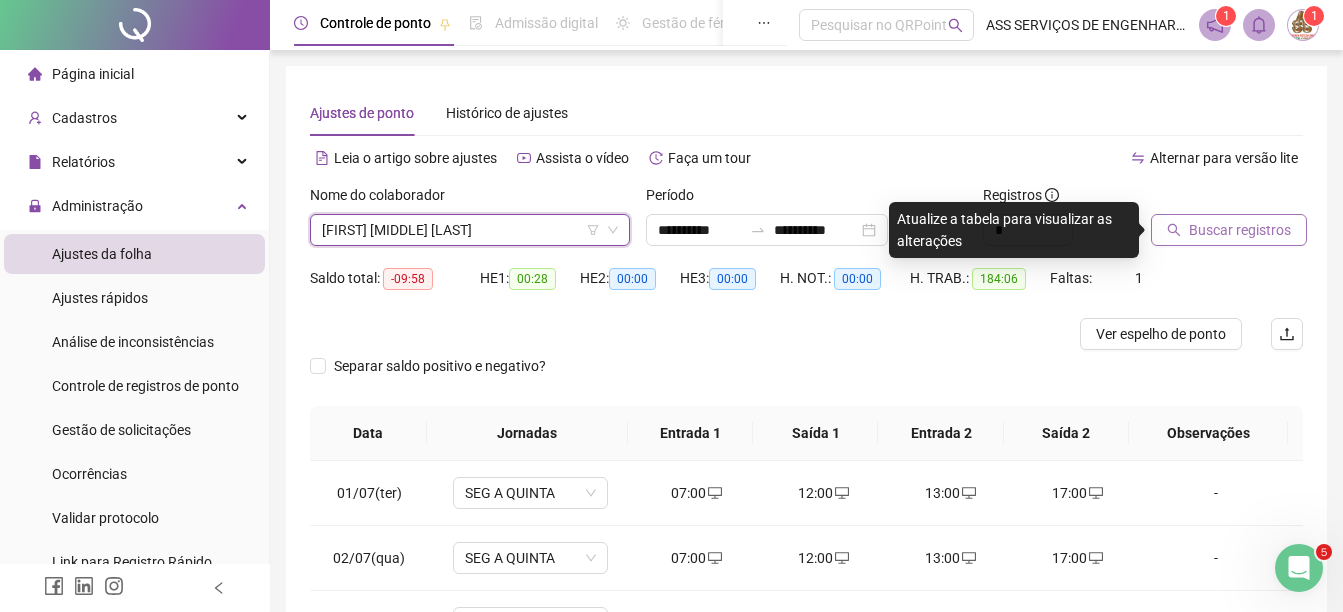 click on "Buscar registros" at bounding box center [1240, 230] 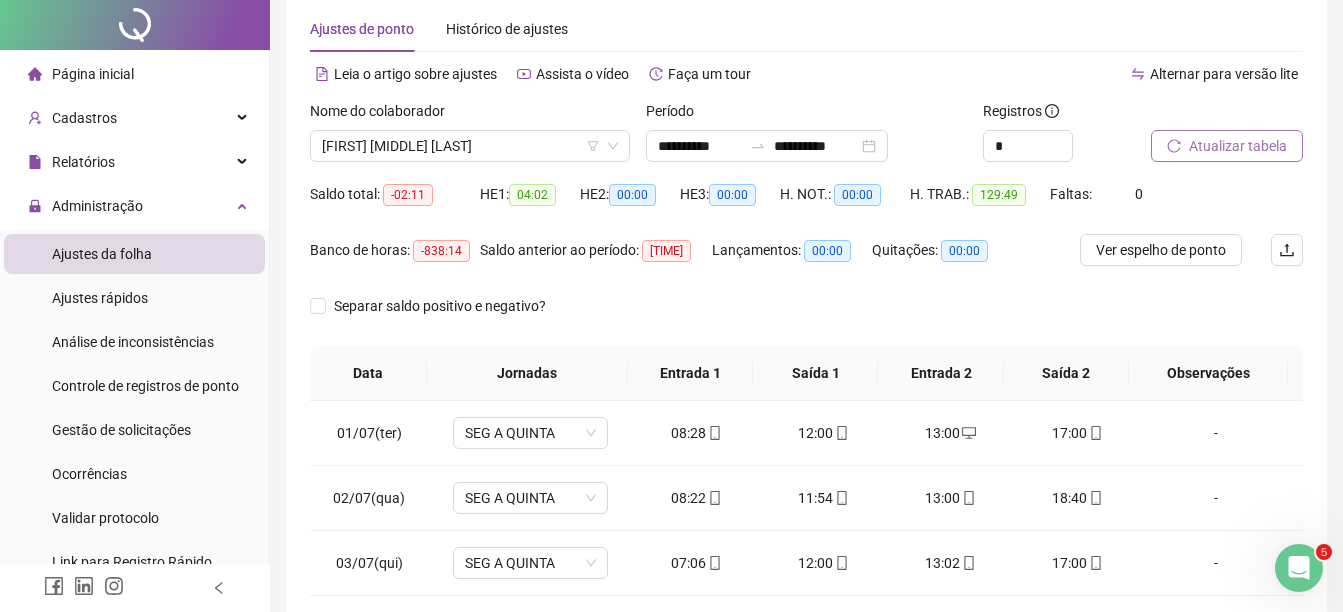scroll, scrollTop: 200, scrollLeft: 0, axis: vertical 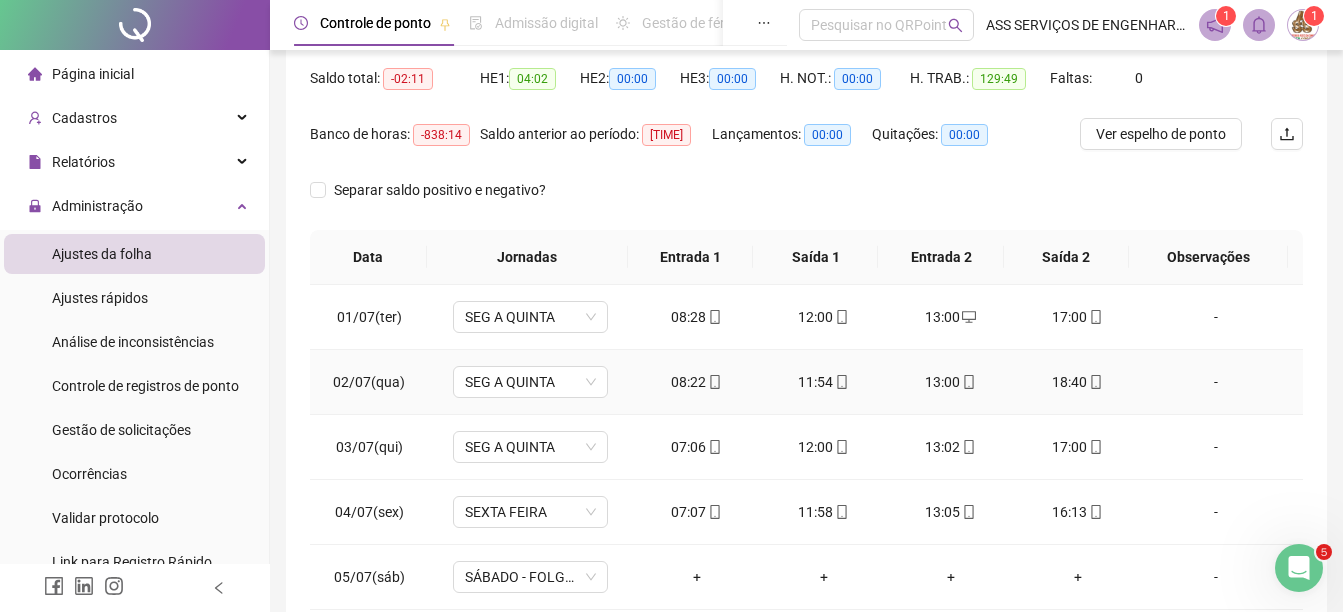 click on "18:40" at bounding box center (1077, 382) 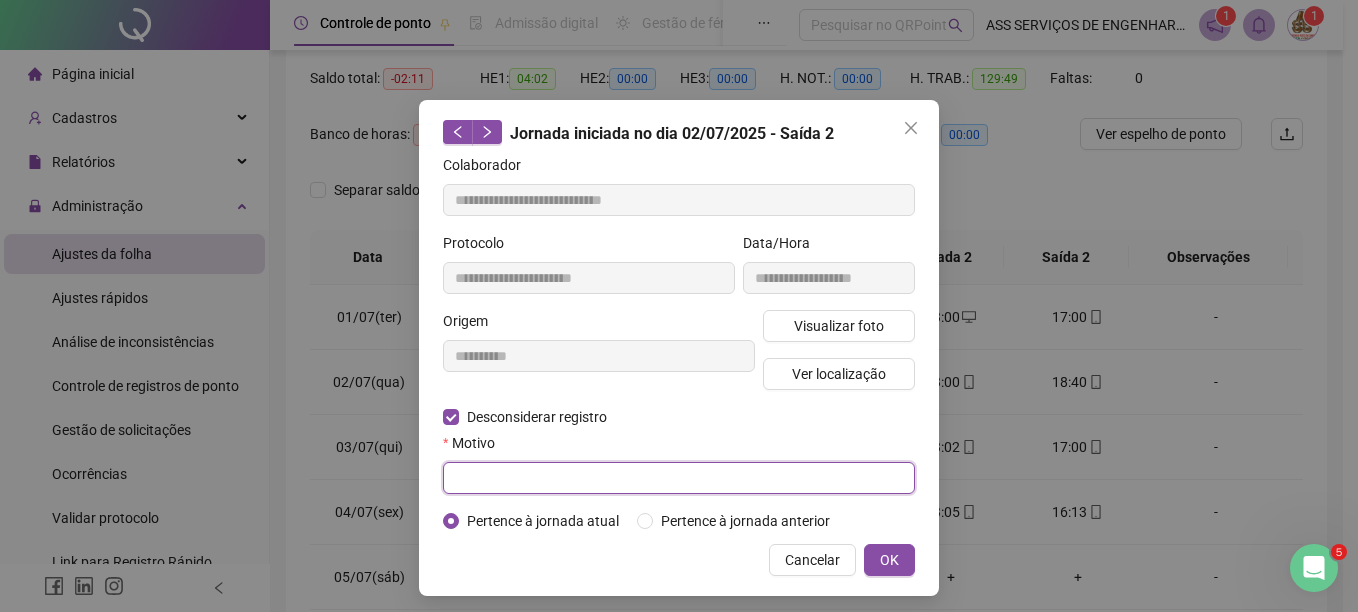 click at bounding box center [679, 478] 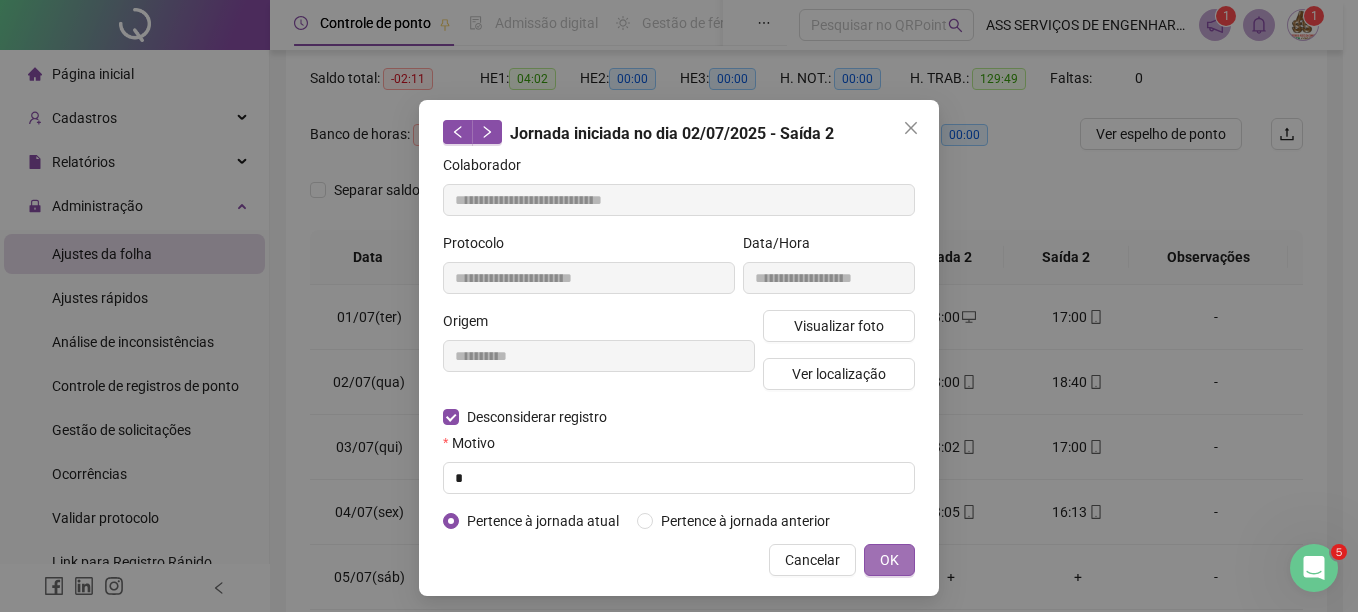click on "OK" at bounding box center [889, 560] 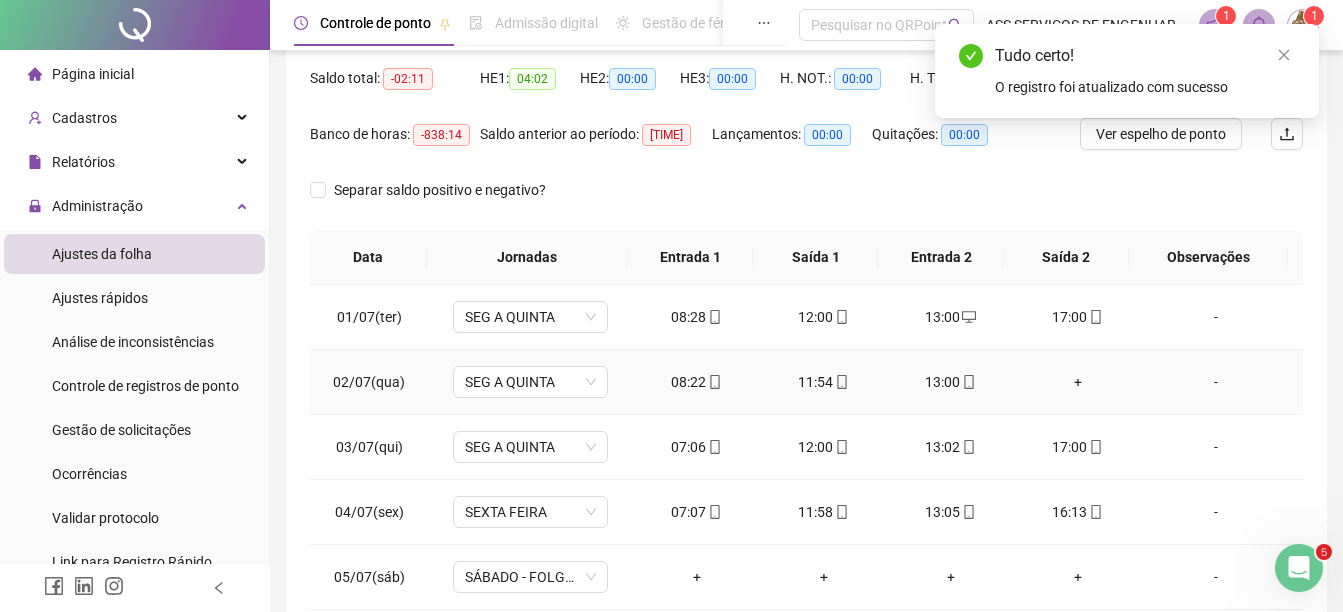 click on "+" at bounding box center (1077, 382) 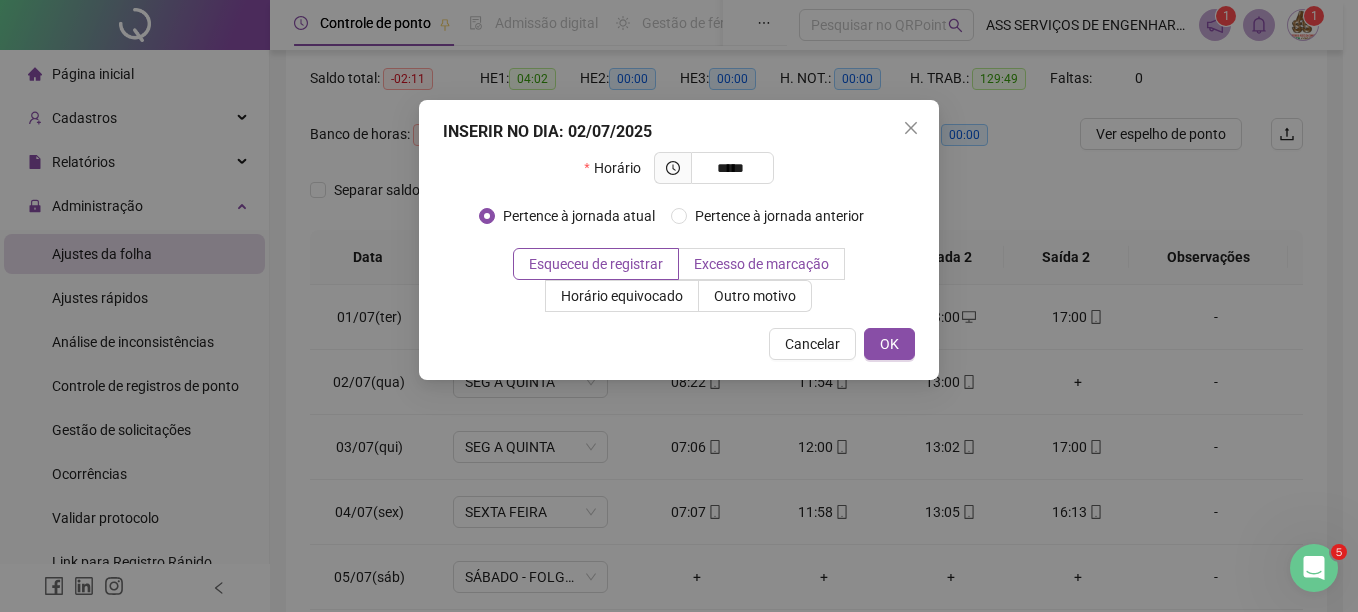 click on "Excesso de marcação" at bounding box center [761, 264] 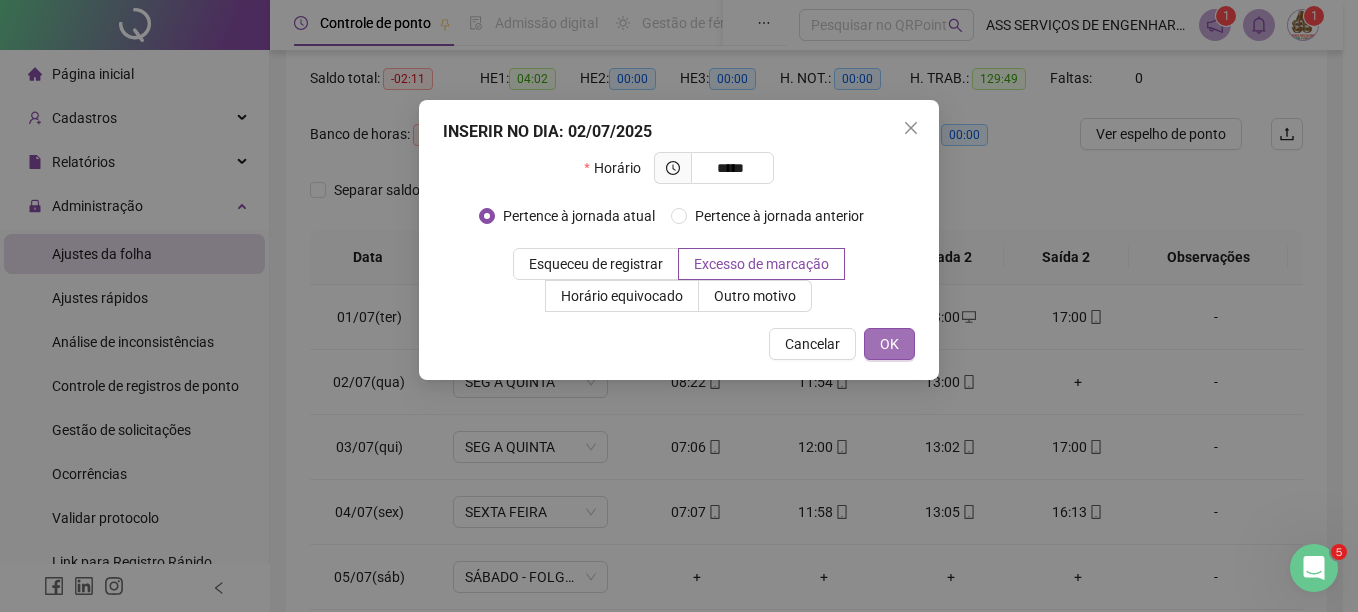 click on "OK" at bounding box center [889, 344] 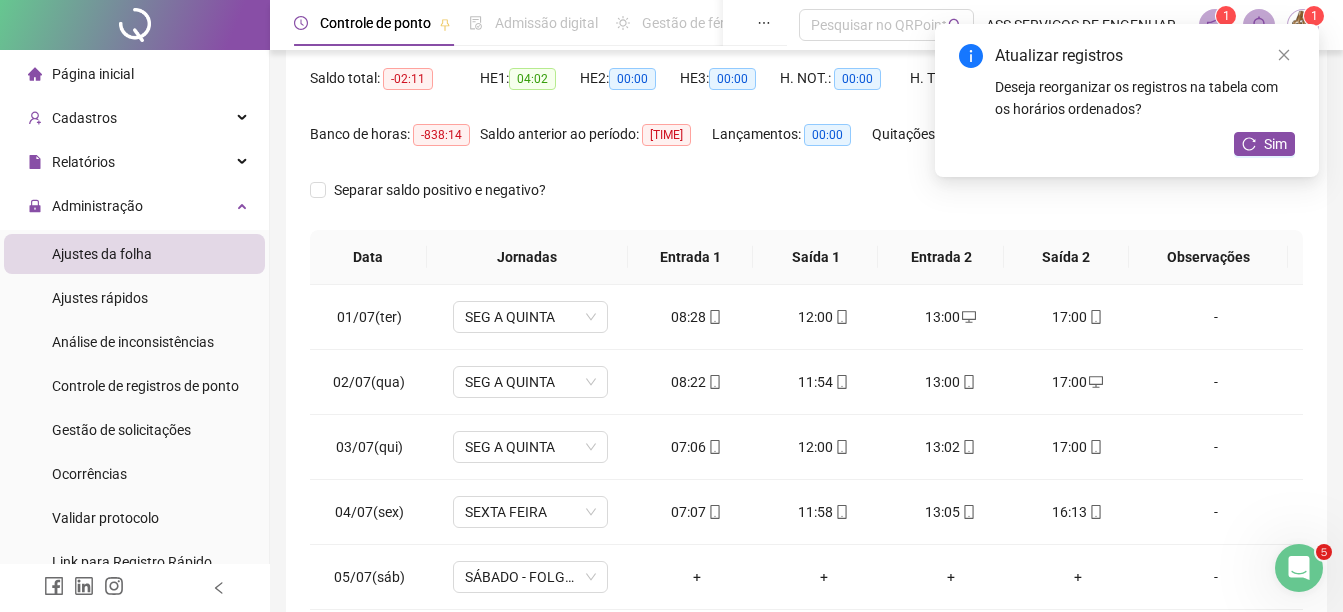 click on "Atualizar registros Deseja reorganizar os registros na tabela com os horários ordenados? Sim" at bounding box center (1127, 100) 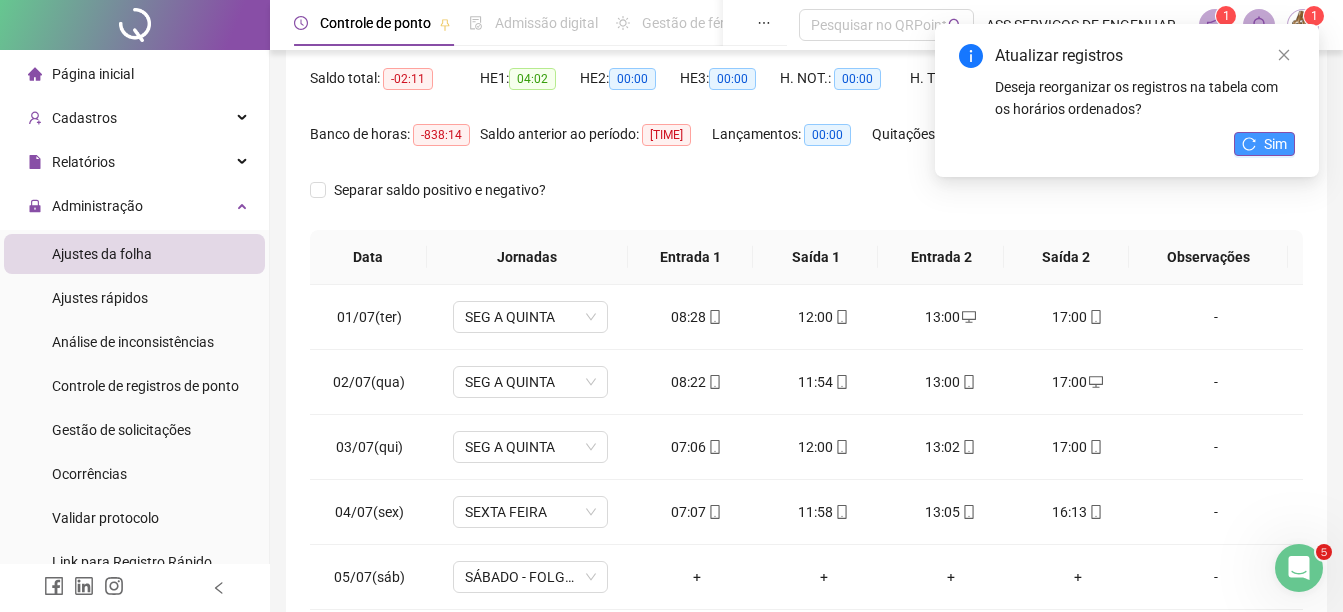click 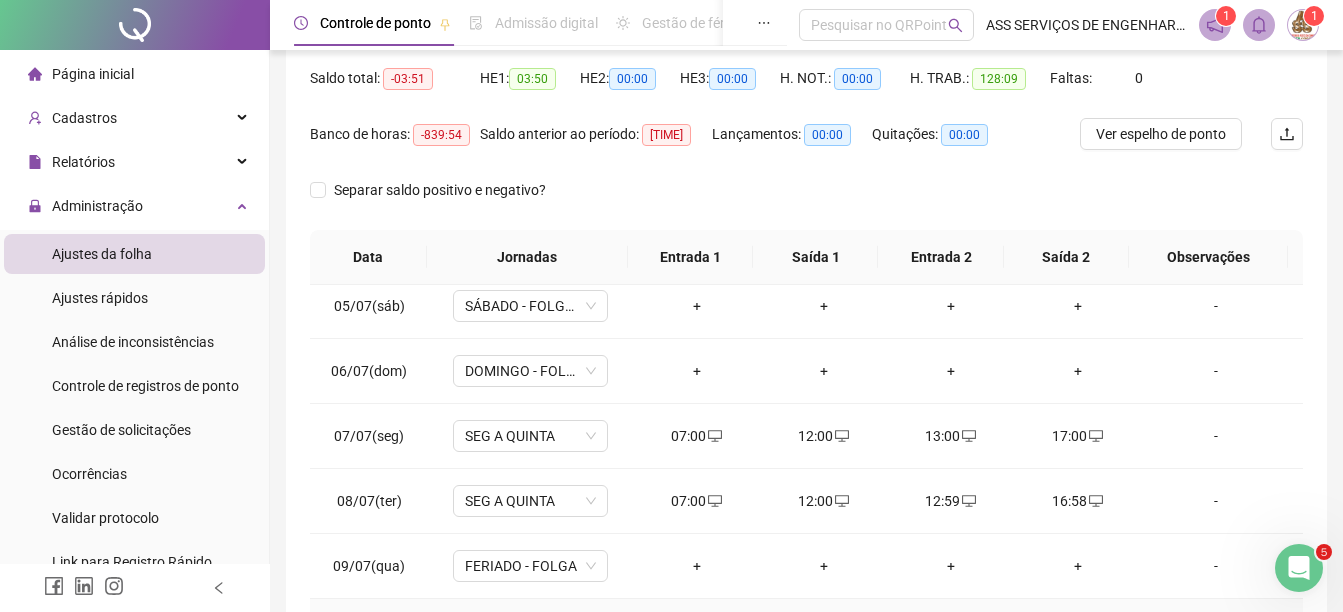 scroll, scrollTop: 0, scrollLeft: 0, axis: both 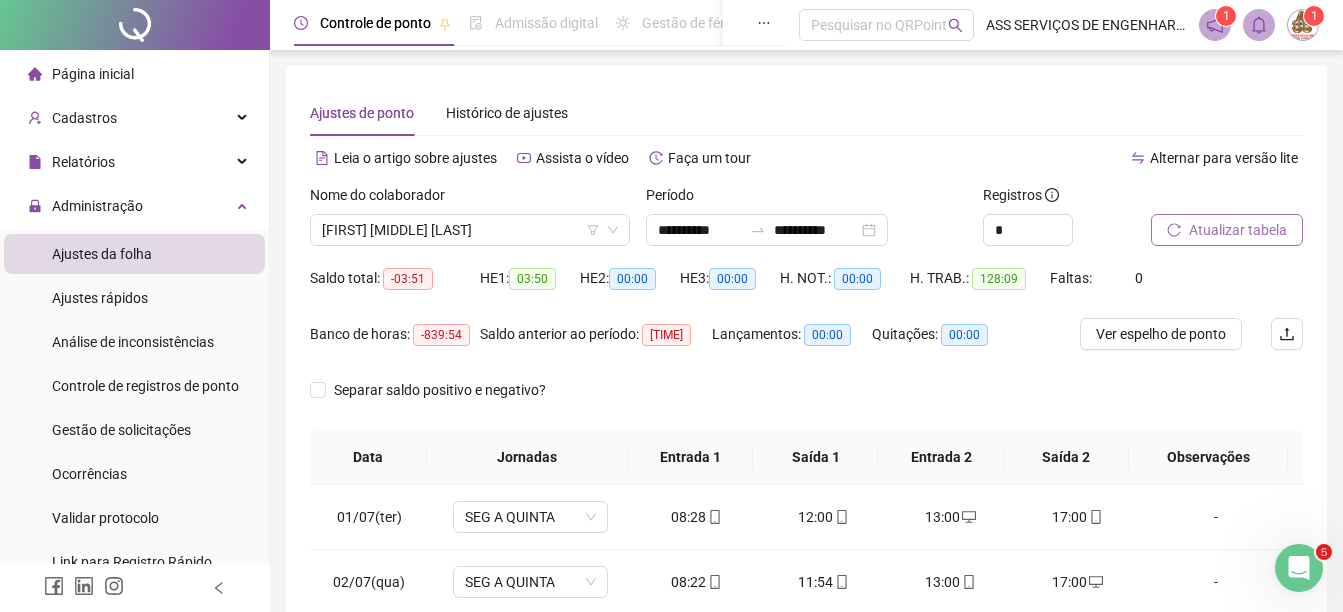click on "Atualizar tabela" at bounding box center (1238, 230) 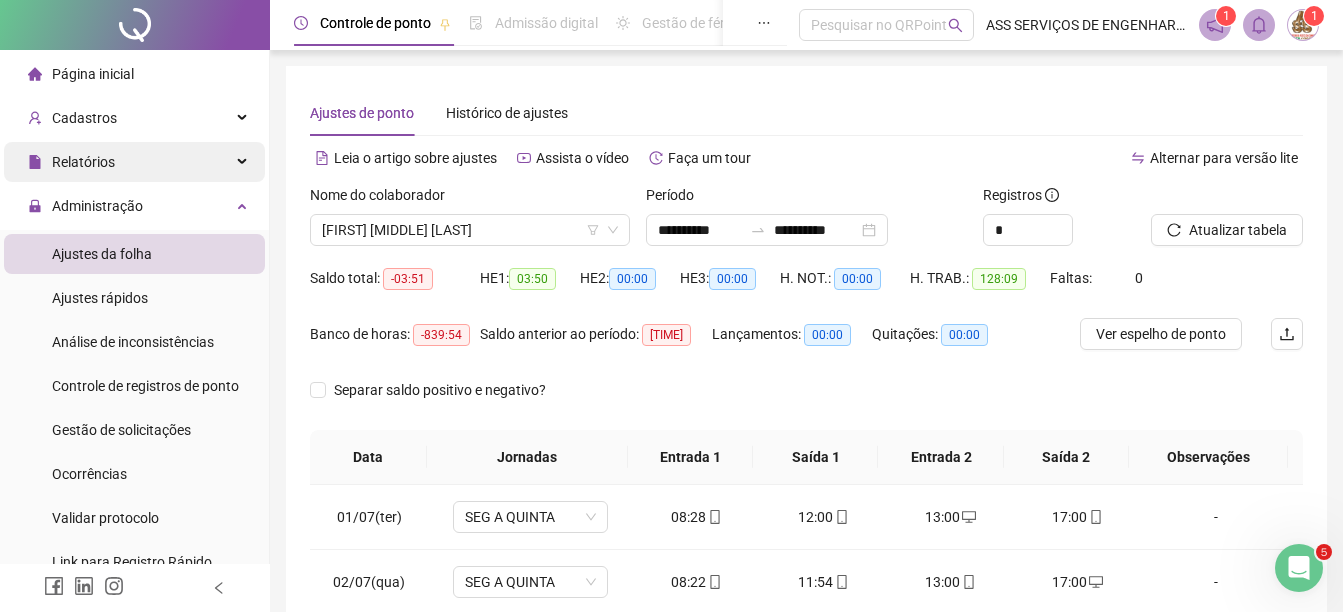 click on "Relatórios" at bounding box center (134, 162) 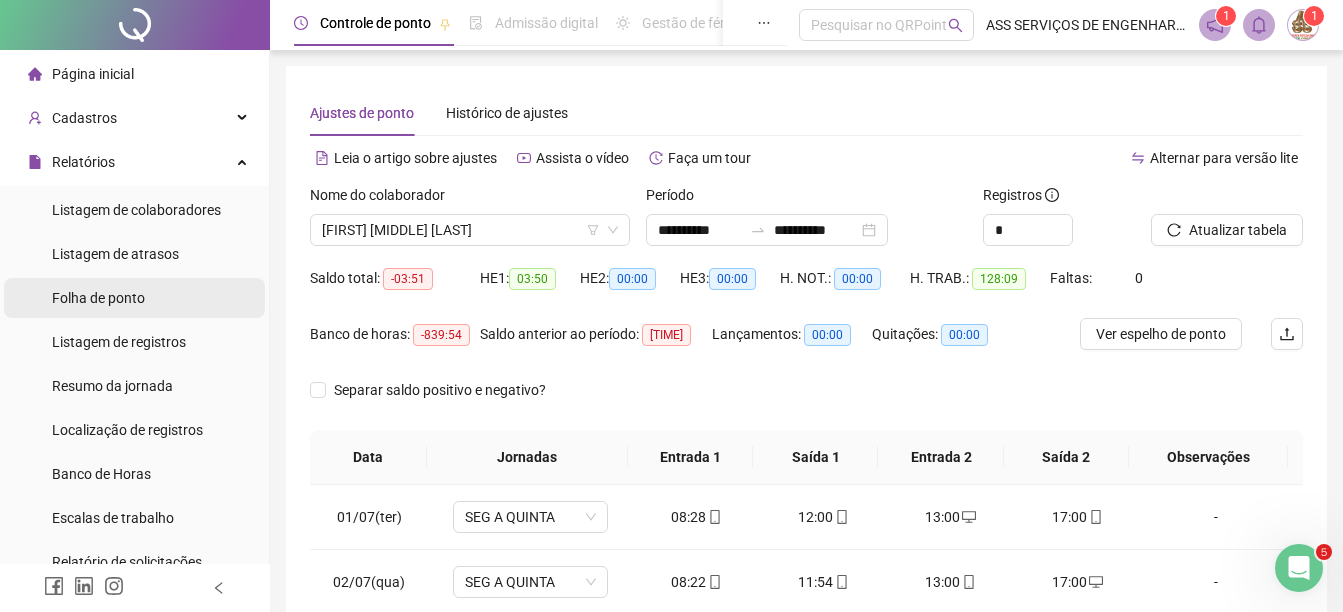 click on "Folha de ponto" at bounding box center (98, 298) 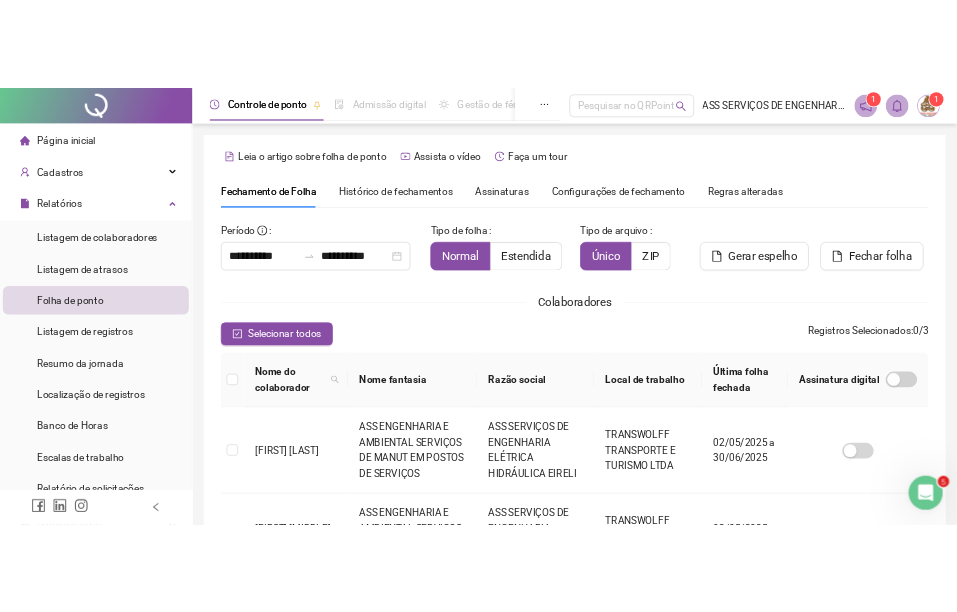 scroll, scrollTop: 104, scrollLeft: 0, axis: vertical 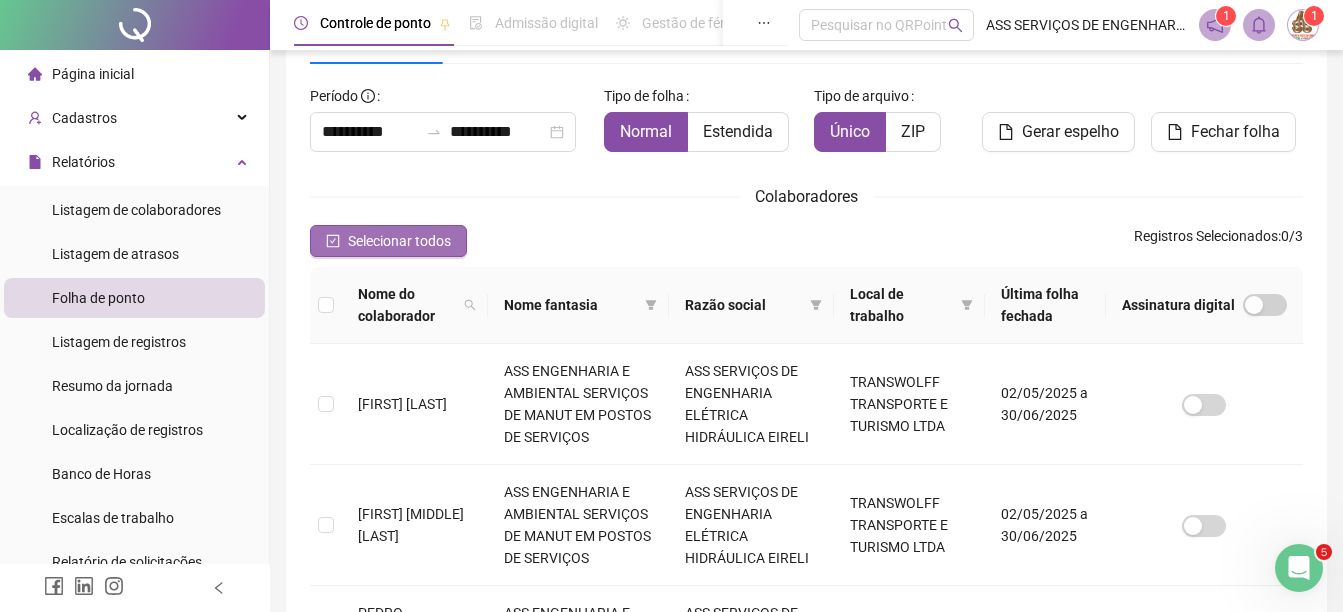 click 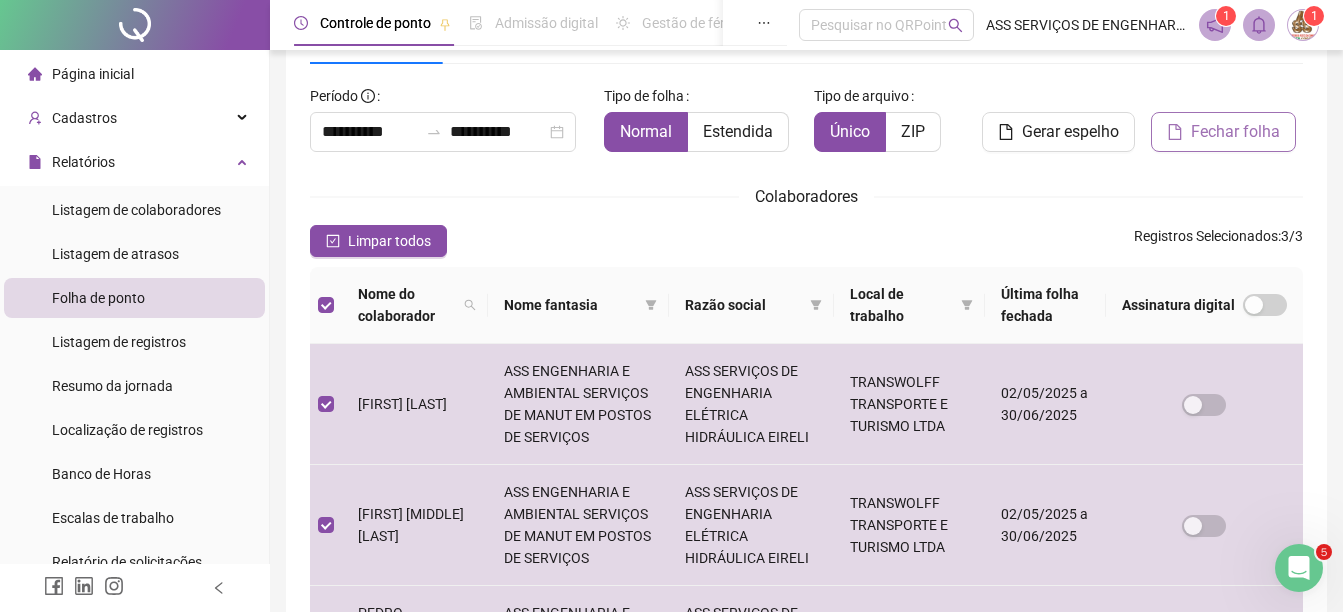 click on "Fechar folha" at bounding box center [1235, 132] 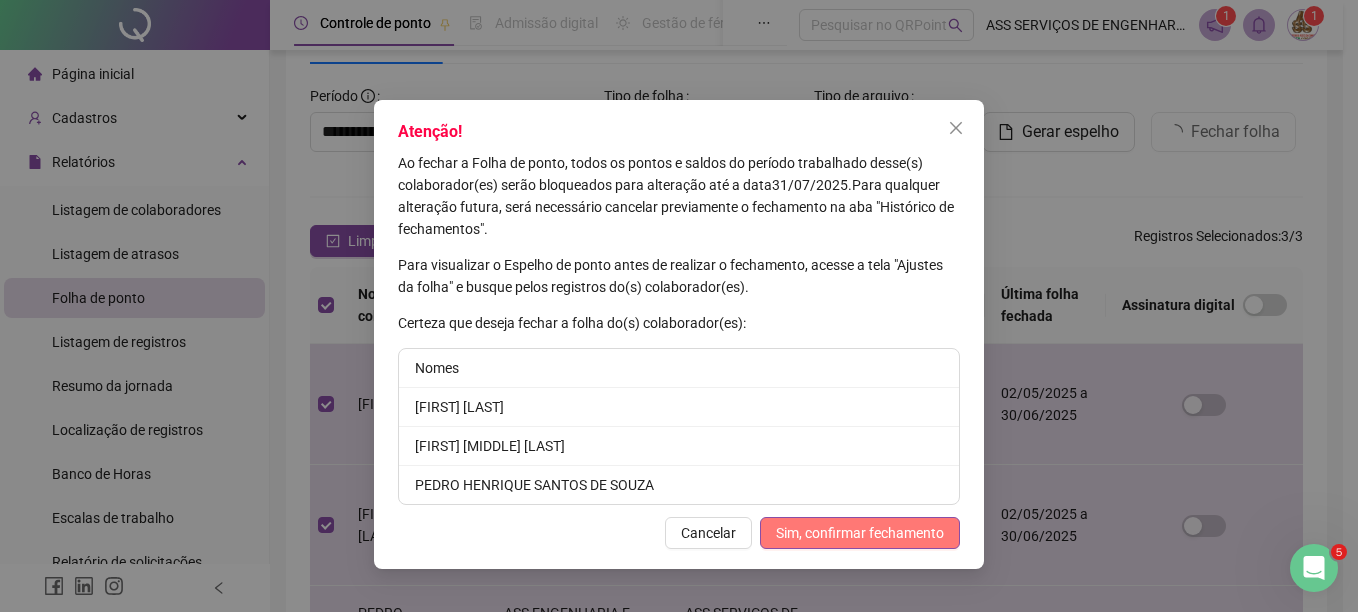 click on "Sim, confirmar fechamento" at bounding box center [860, 533] 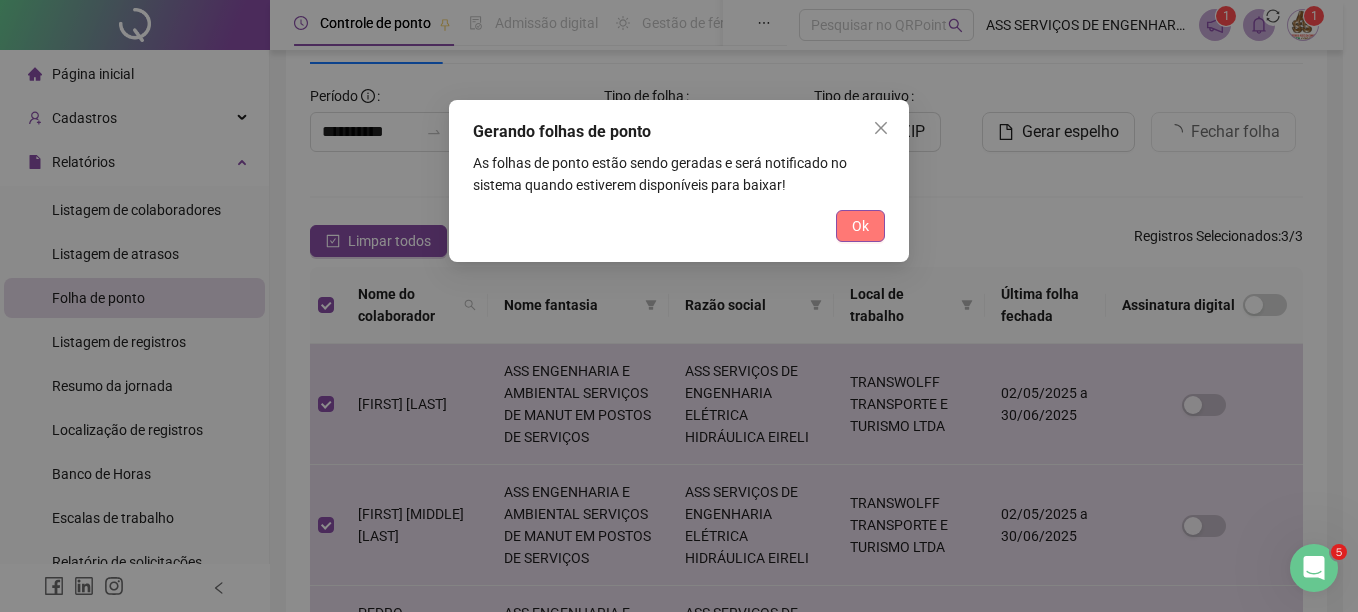 click on "Ok" at bounding box center (860, 226) 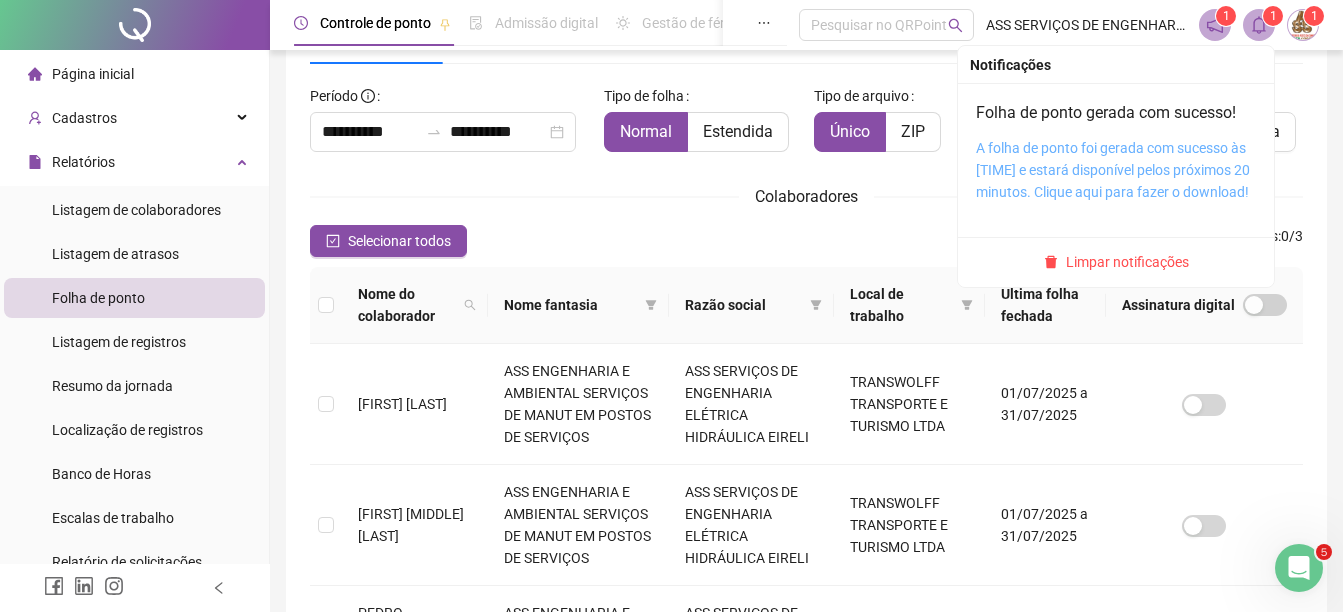 click on "A folha de ponto foi gerada com sucesso às [TIME] e estará disponível pelos próximos 20 minutos.
Clique aqui para fazer o download!" at bounding box center (1113, 170) 